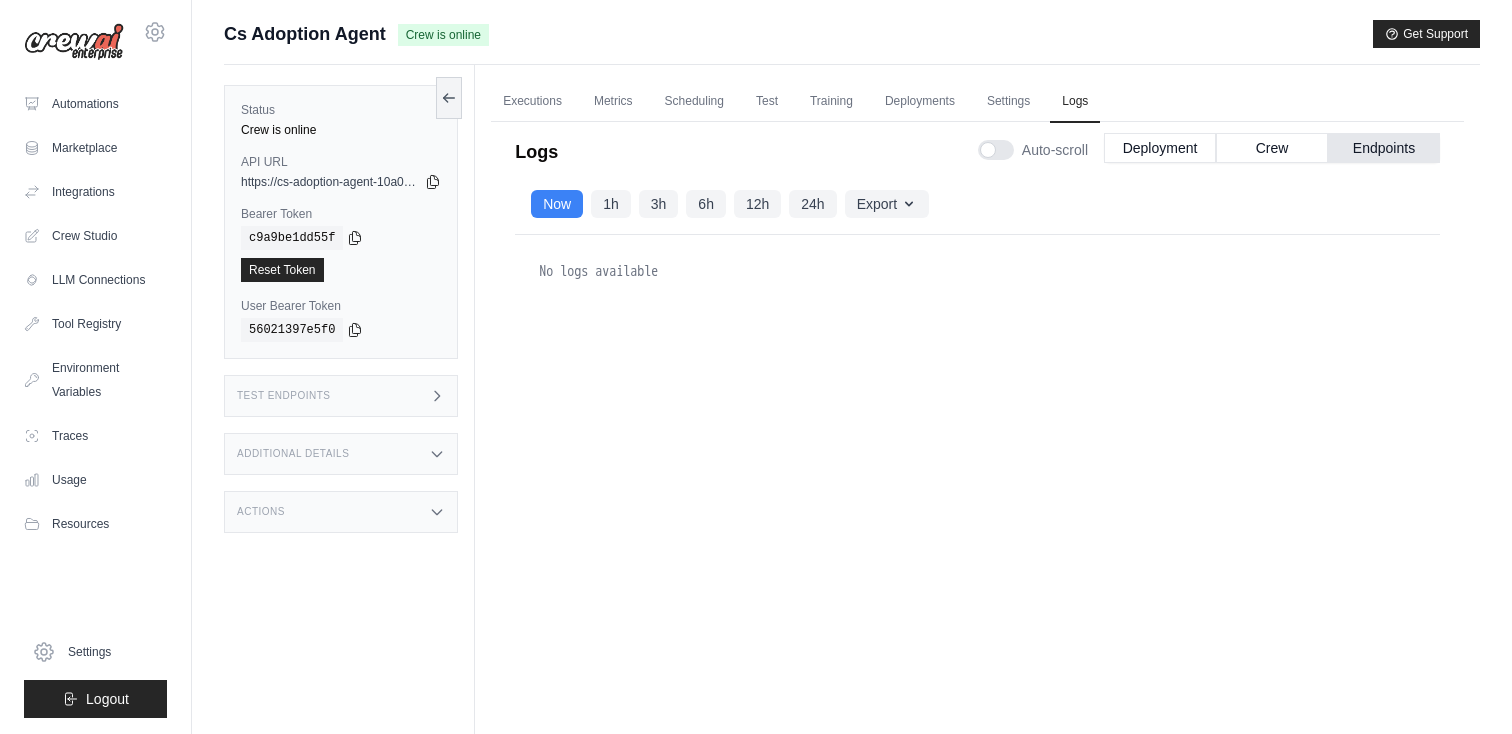 scroll, scrollTop: 0, scrollLeft: 0, axis: both 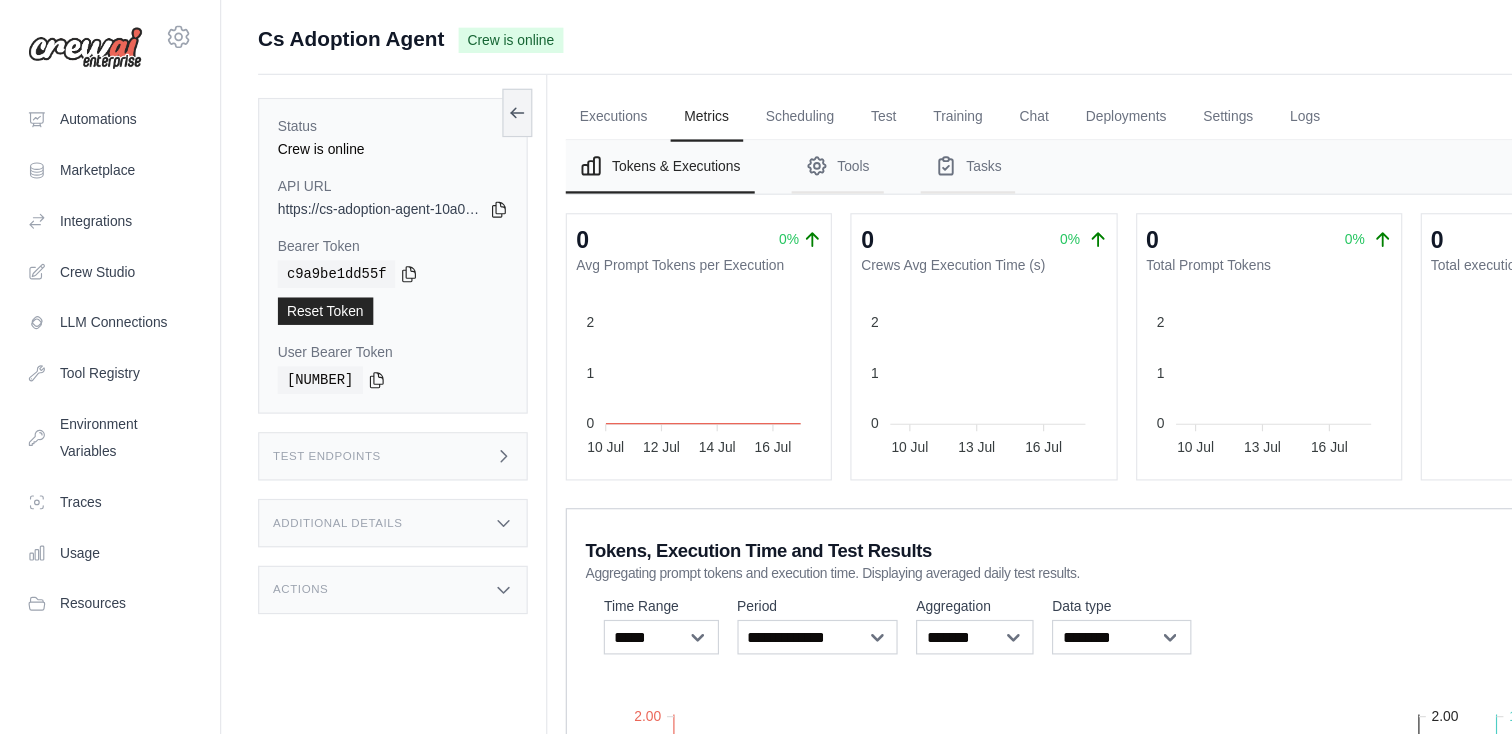 click on "Test Endpoints" at bounding box center (341, 396) 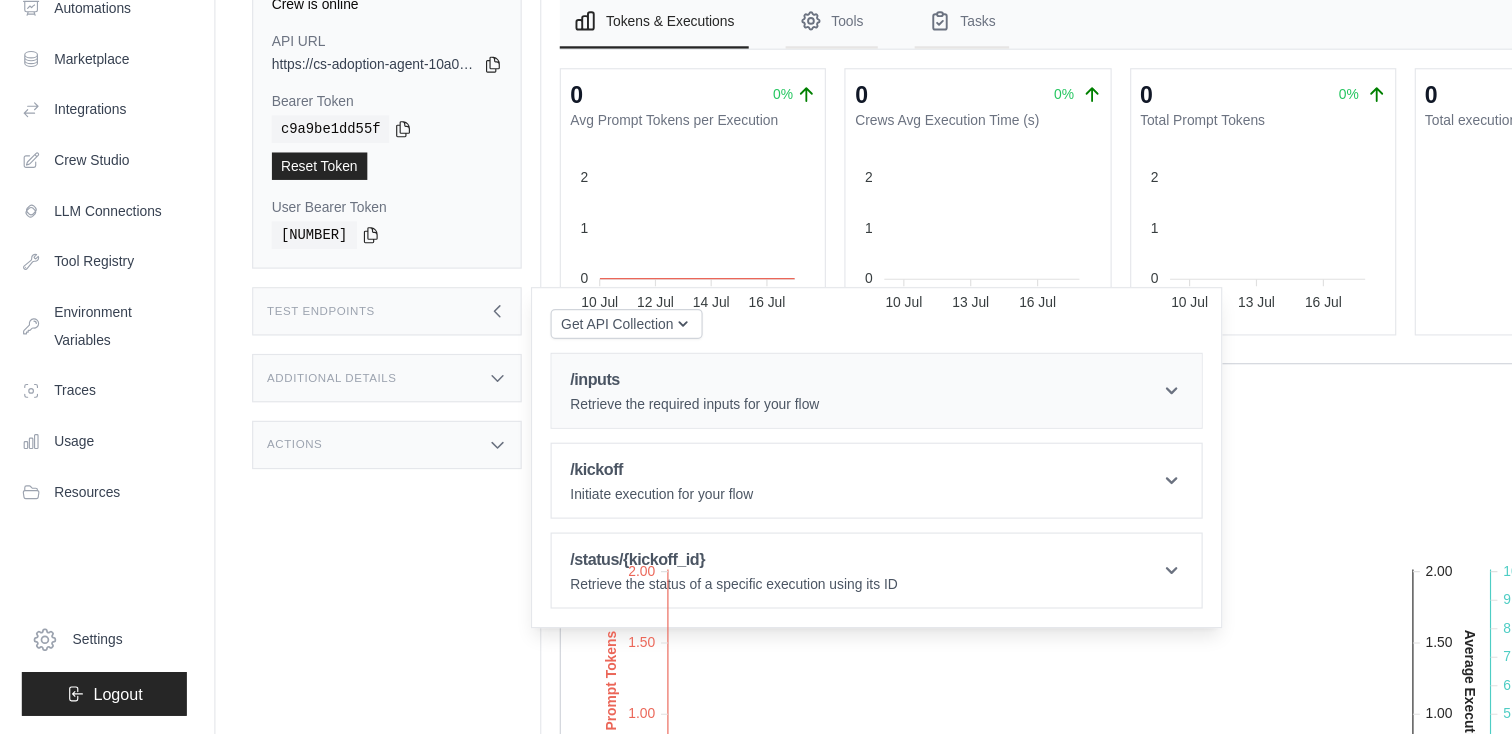 scroll, scrollTop: 0, scrollLeft: 0, axis: both 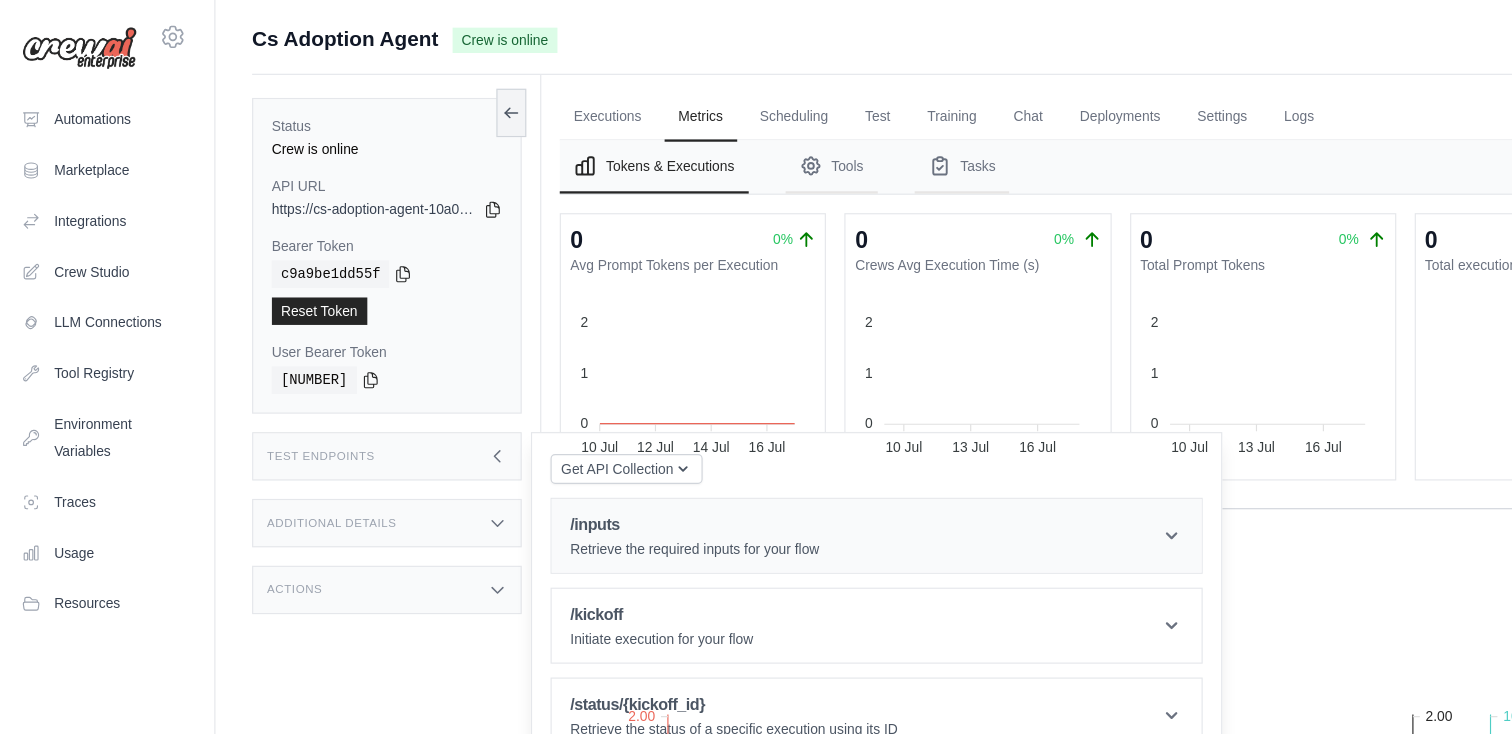 click on "/inputs
Retrieve the required inputs for your flow" at bounding box center [766, 465] 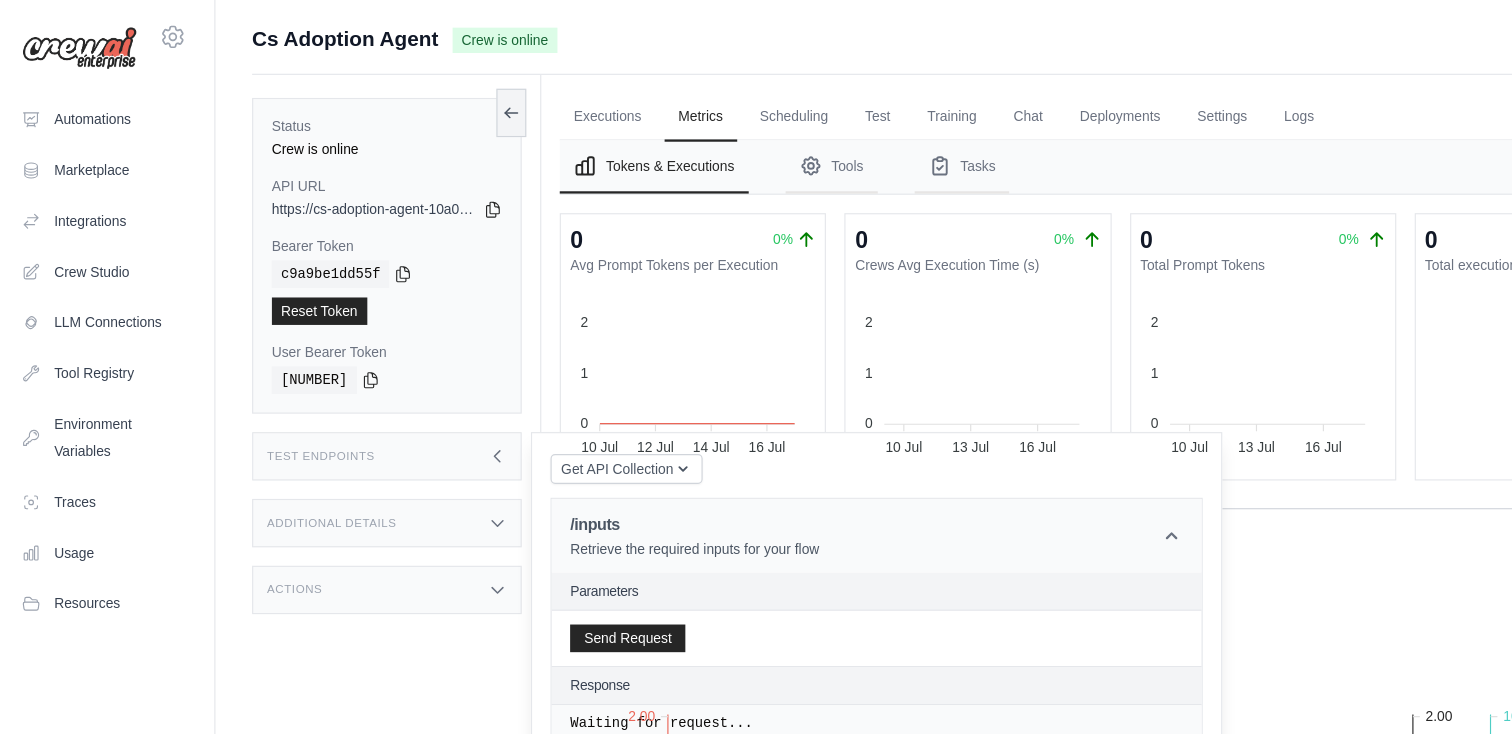 click on "/inputs
Retrieve the required inputs for your flow" at bounding box center (766, 465) 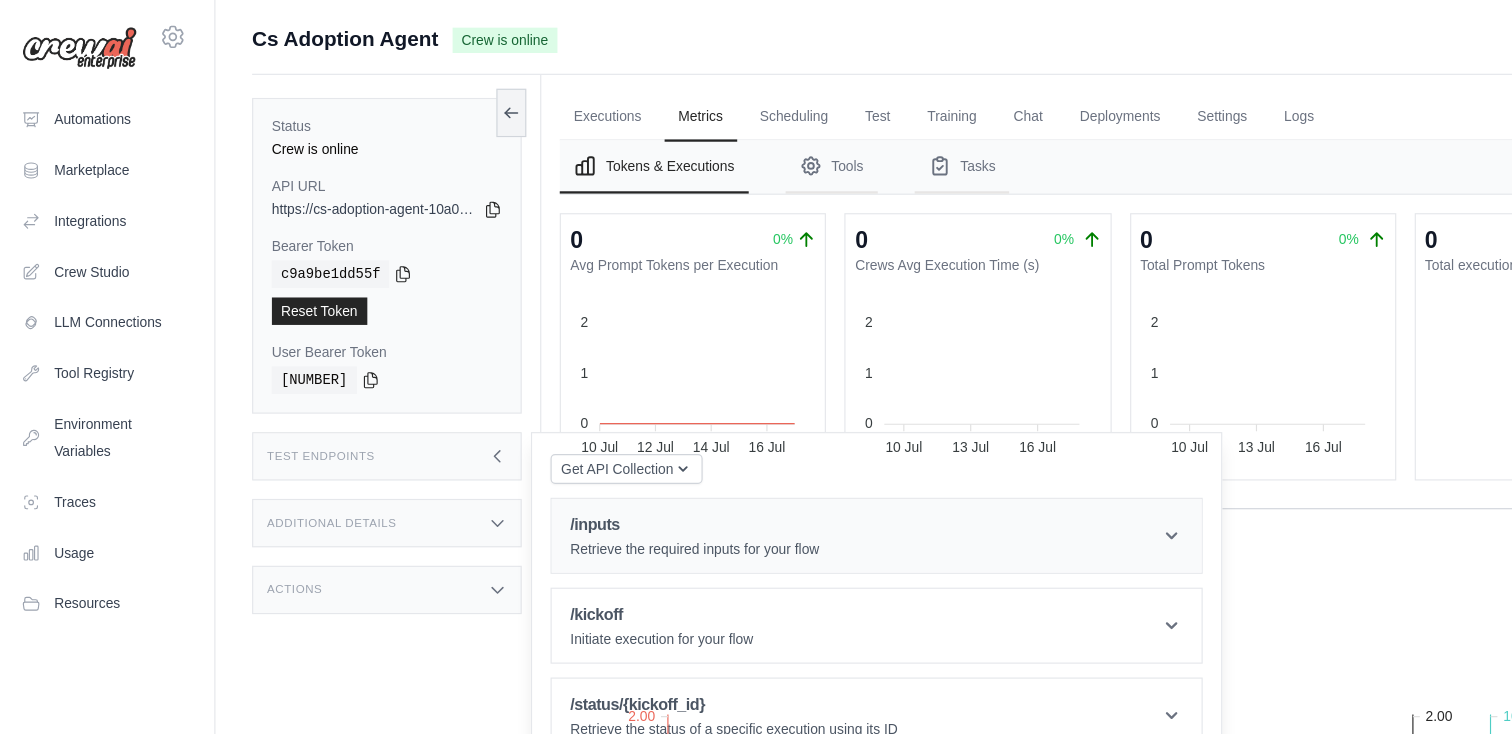 click on "/inputs
Retrieve the required inputs for your flow" at bounding box center [766, 465] 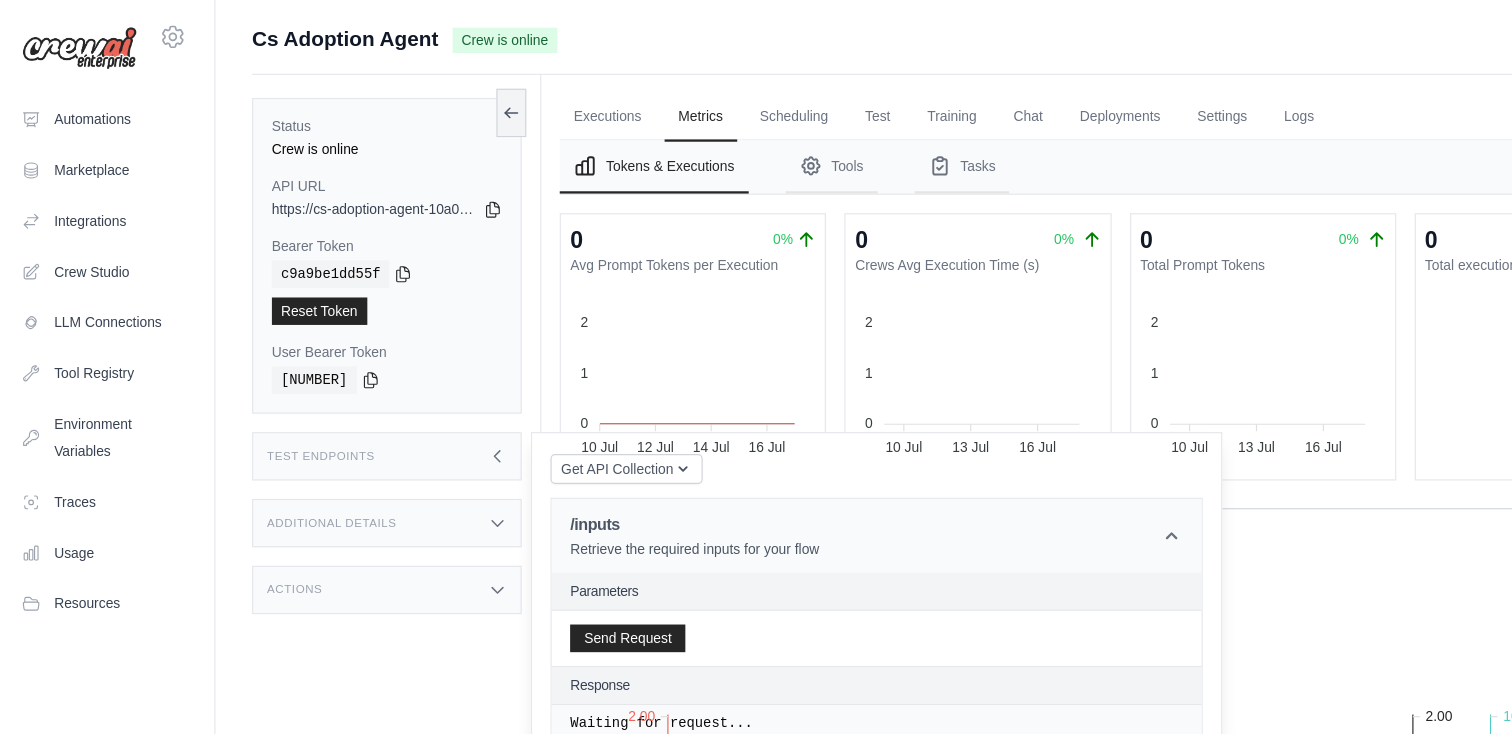 click on "Retrieve the required inputs for your flow" at bounding box center [608, 477] 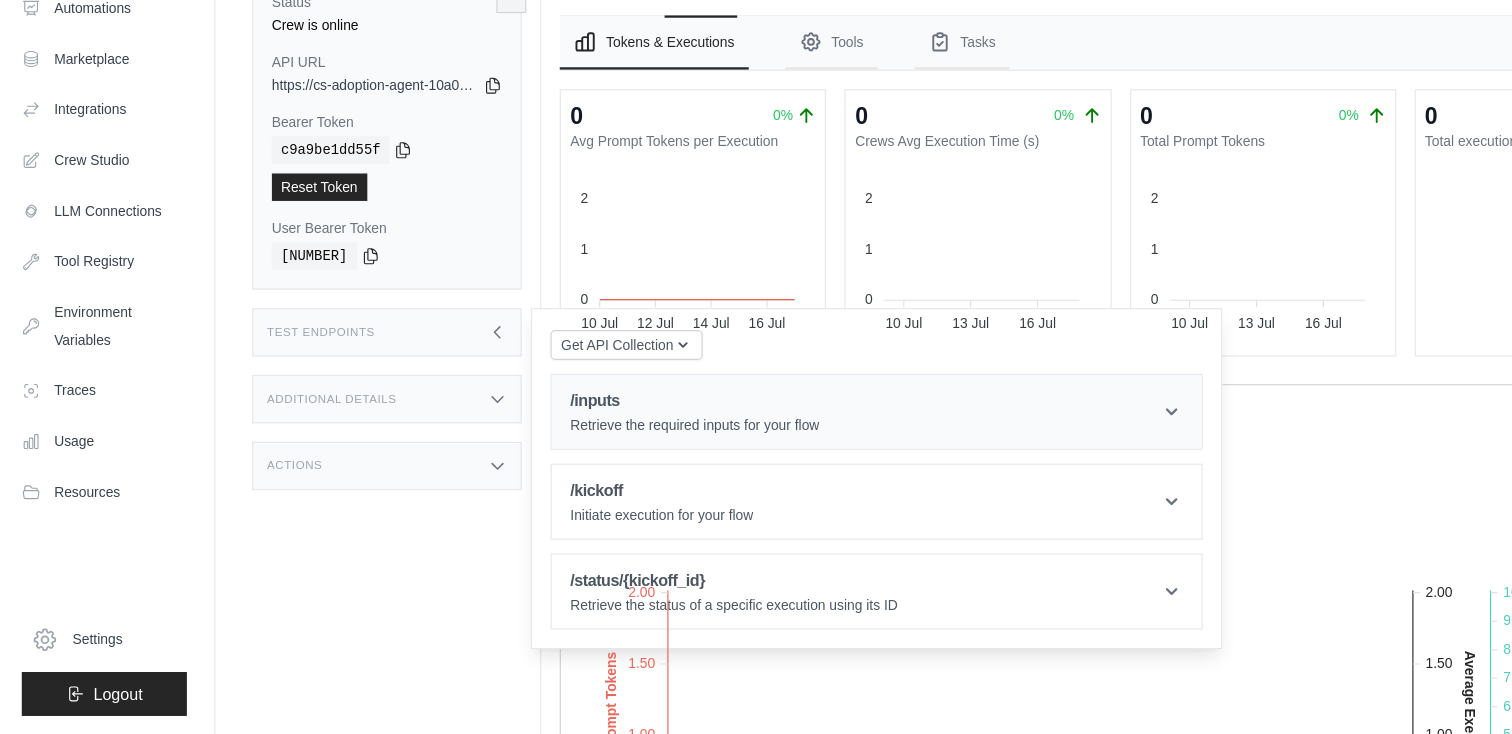 scroll, scrollTop: 200, scrollLeft: 0, axis: vertical 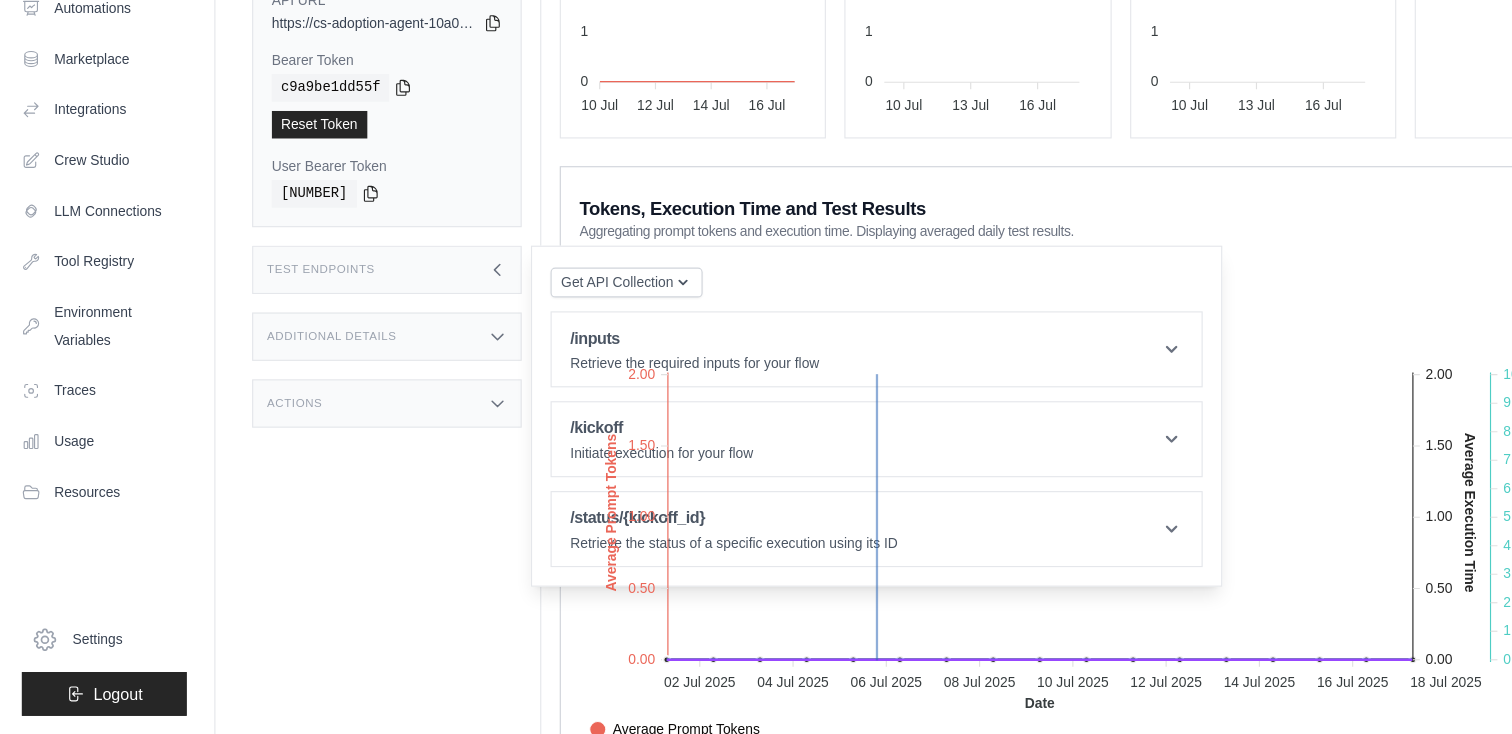 click on "Average Prompt Tokens Average Execution Time Score Hallucination Score Crew Versions" 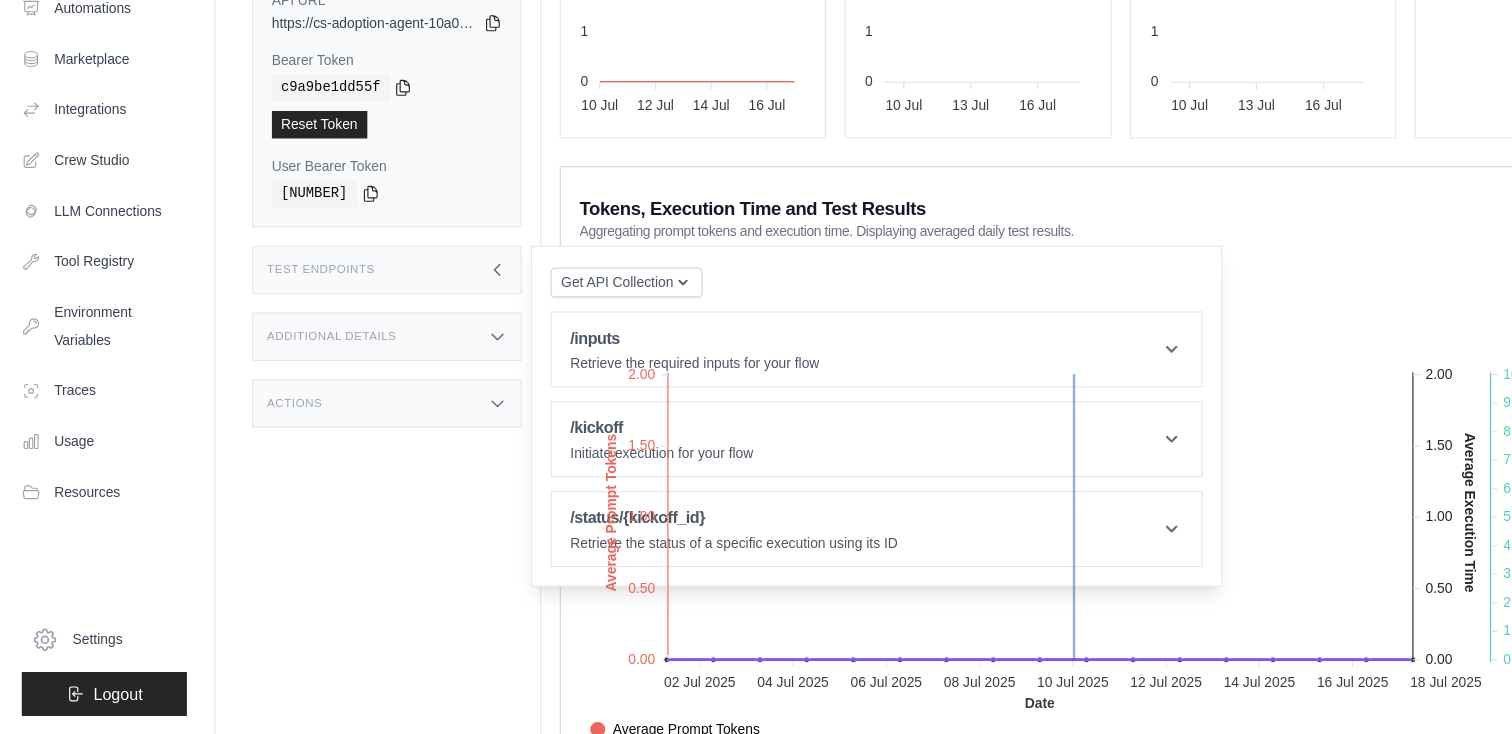 scroll, scrollTop: 0, scrollLeft: 0, axis: both 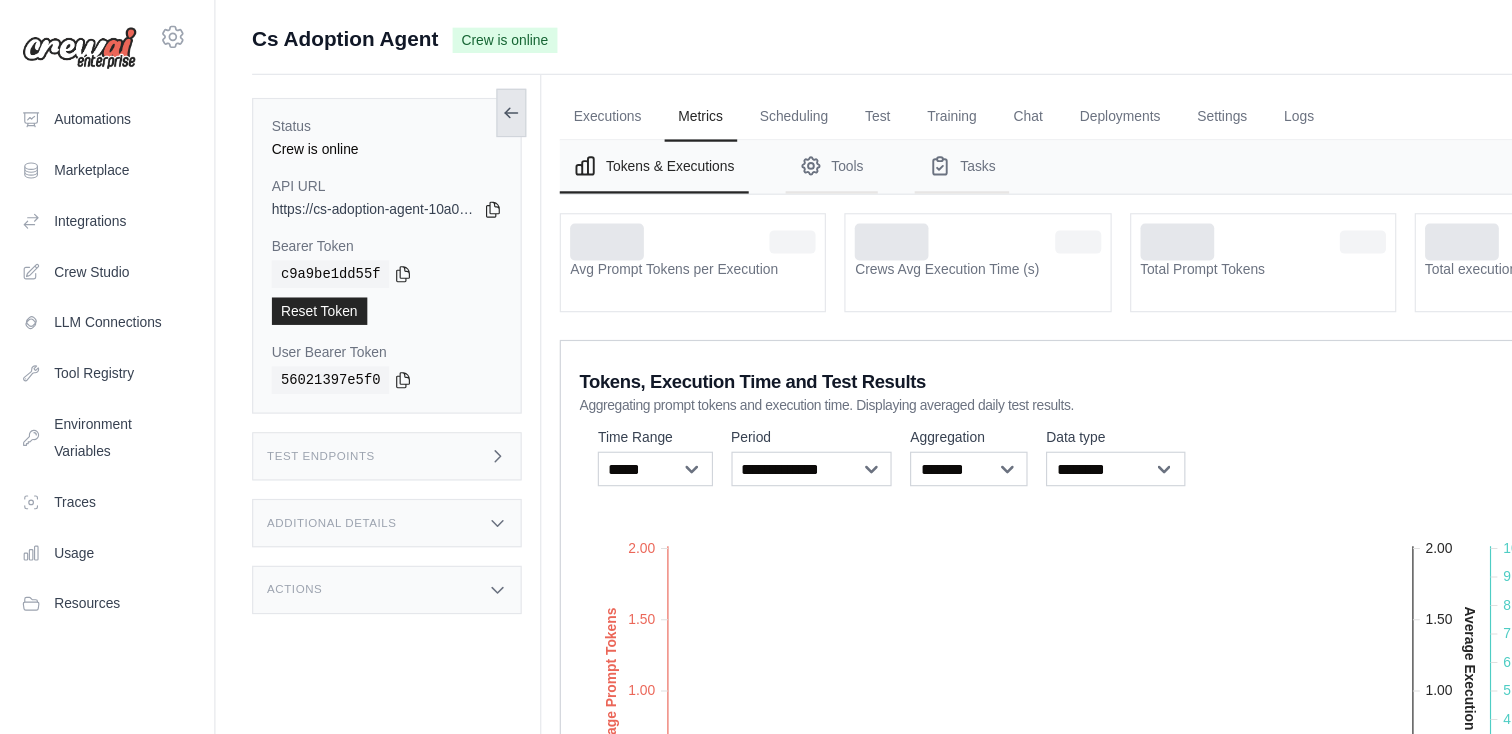 click 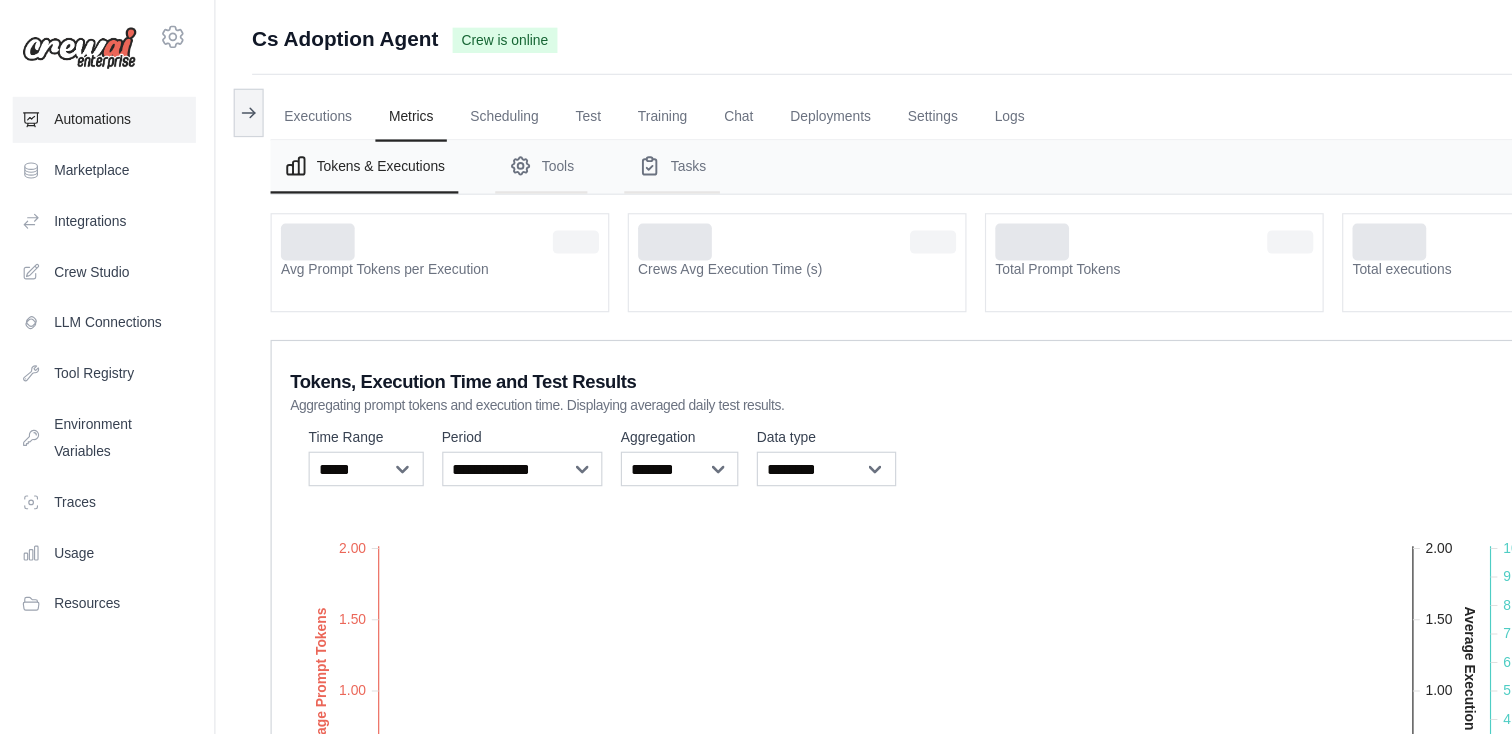 click on "Automations" at bounding box center (95, 104) 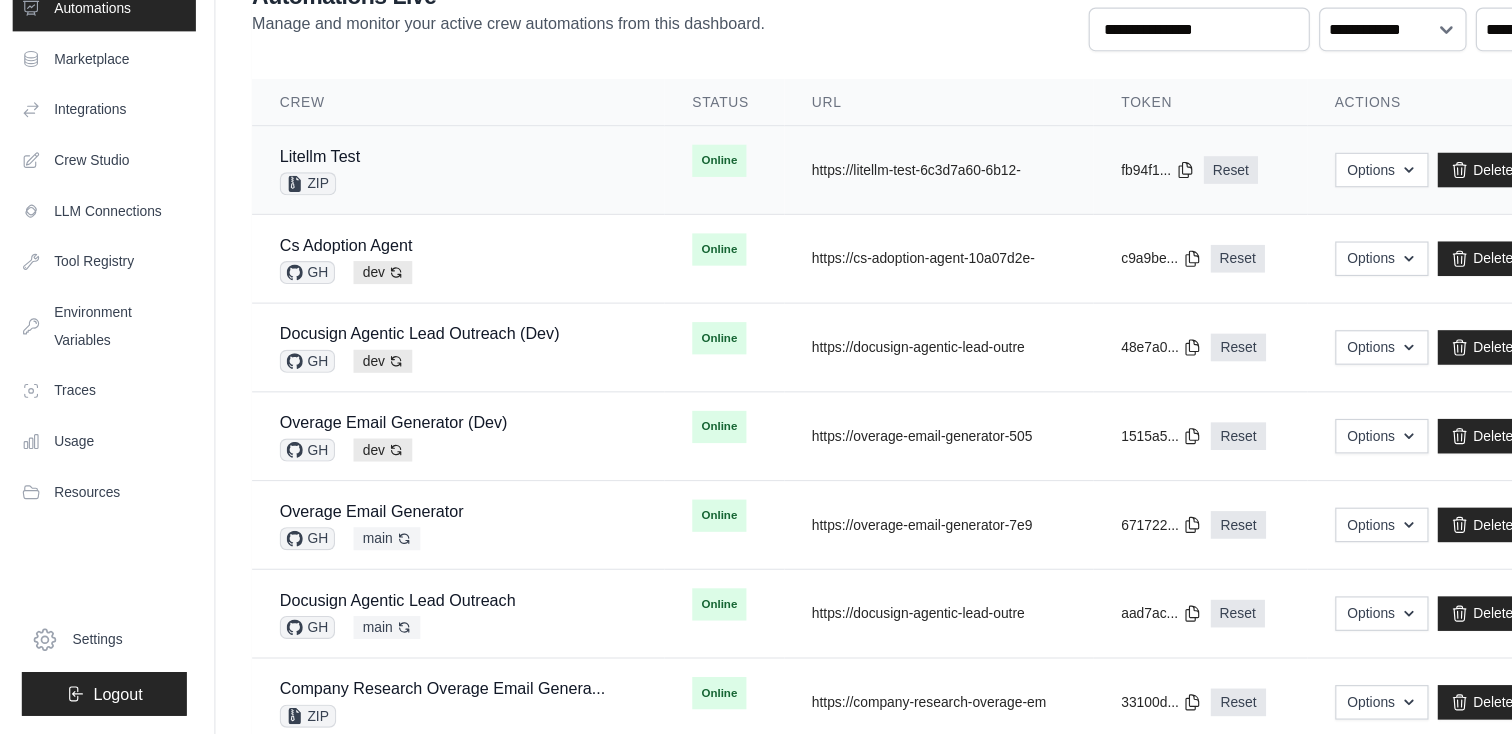 scroll, scrollTop: 69, scrollLeft: 0, axis: vertical 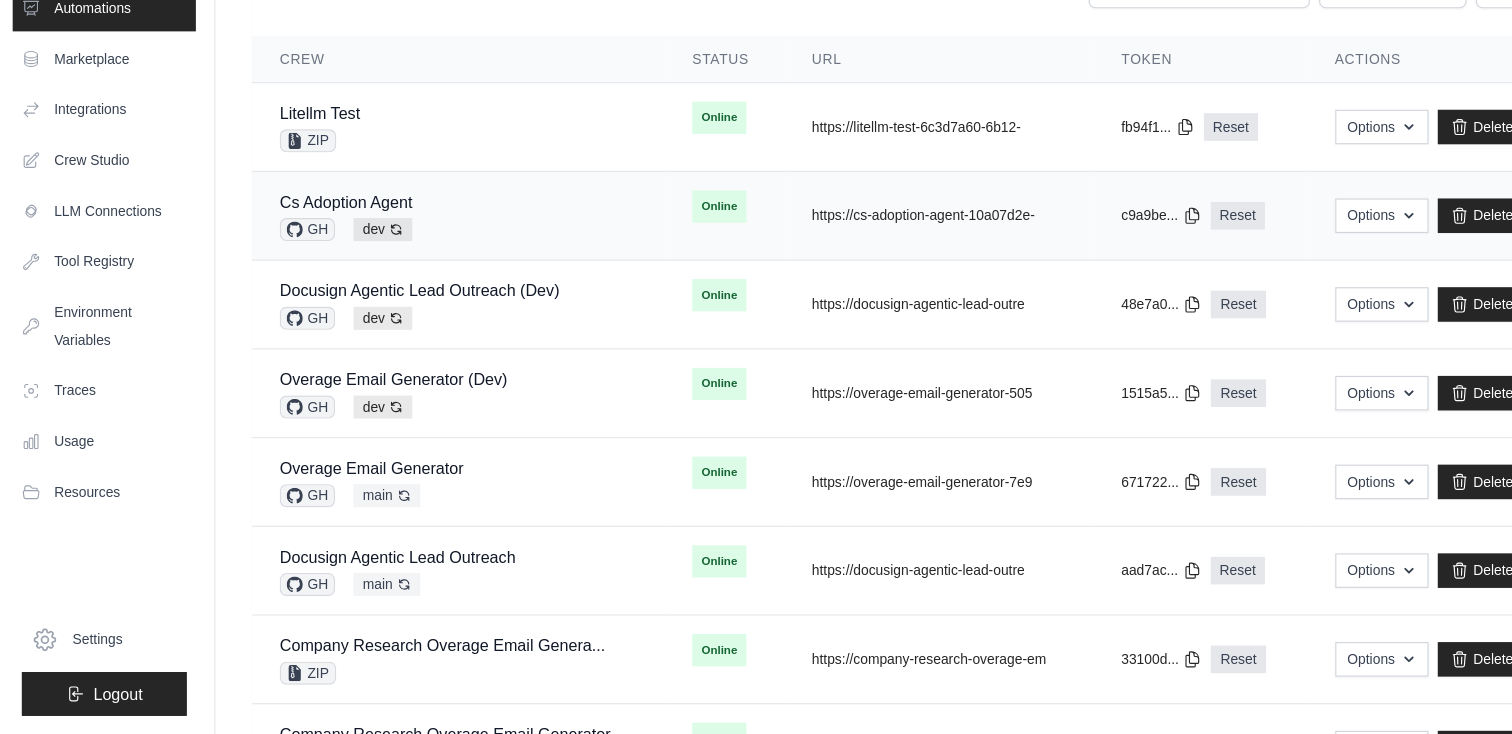click on "Cs Adoption Agent
GH
dev
Auto-deploy enabled" at bounding box center [403, 284] 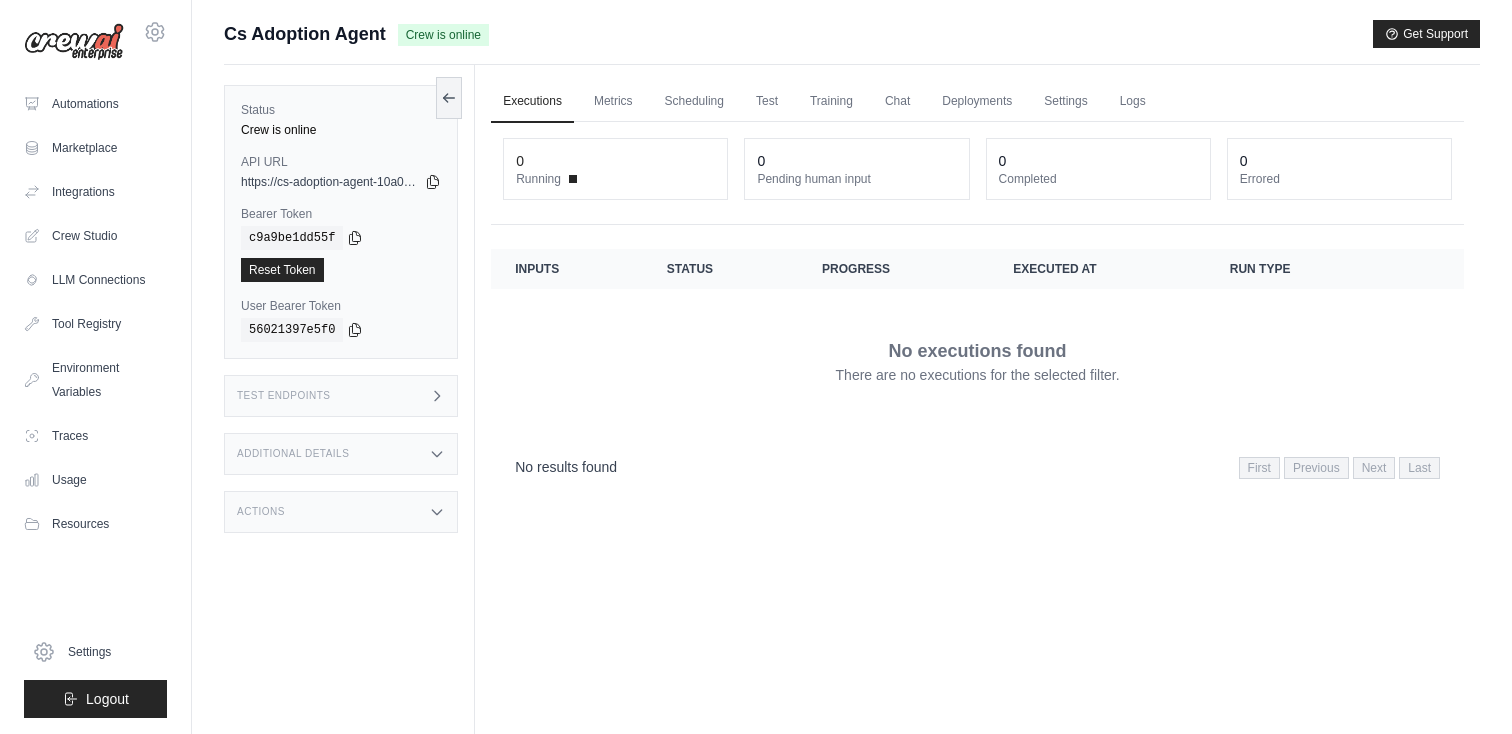 scroll, scrollTop: 0, scrollLeft: 0, axis: both 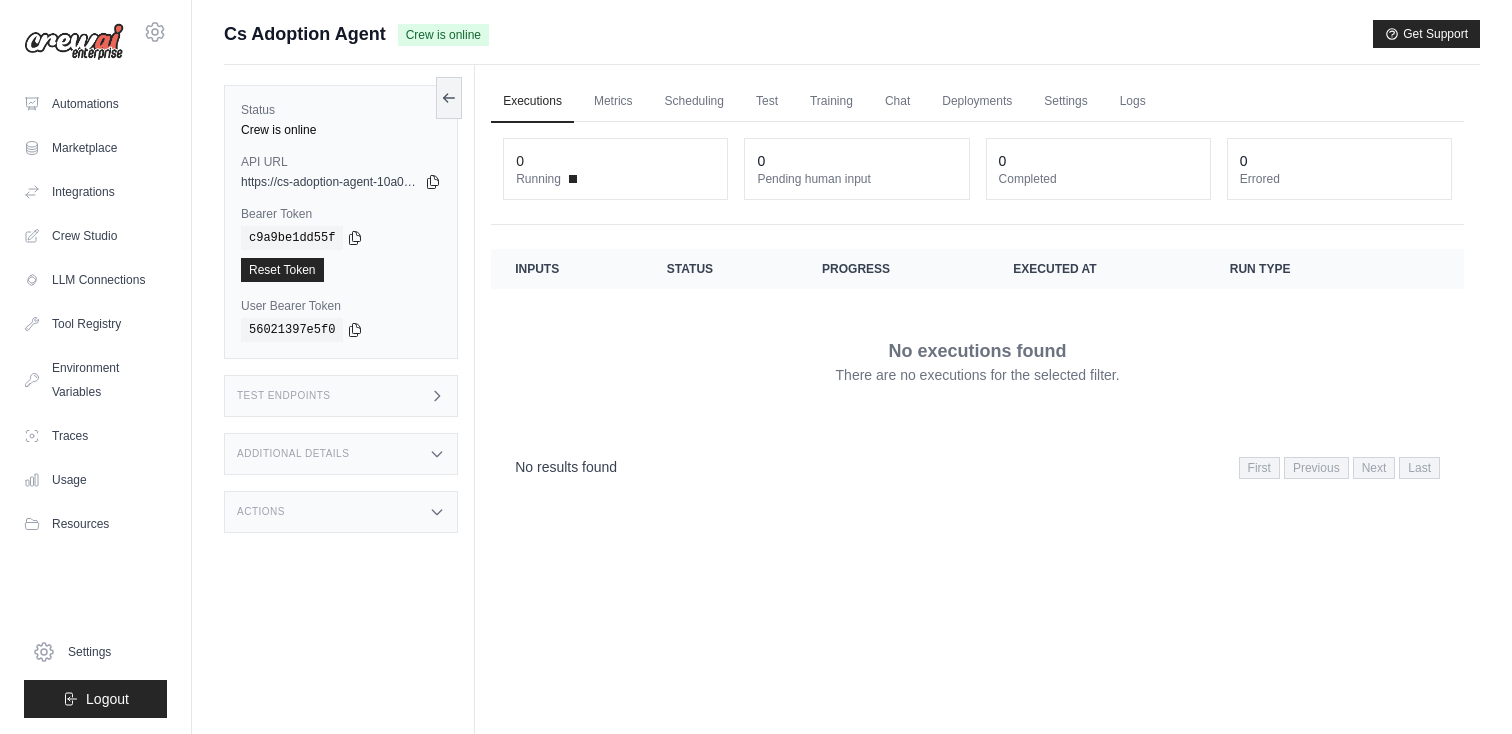 click on "Test Endpoints" at bounding box center (341, 396) 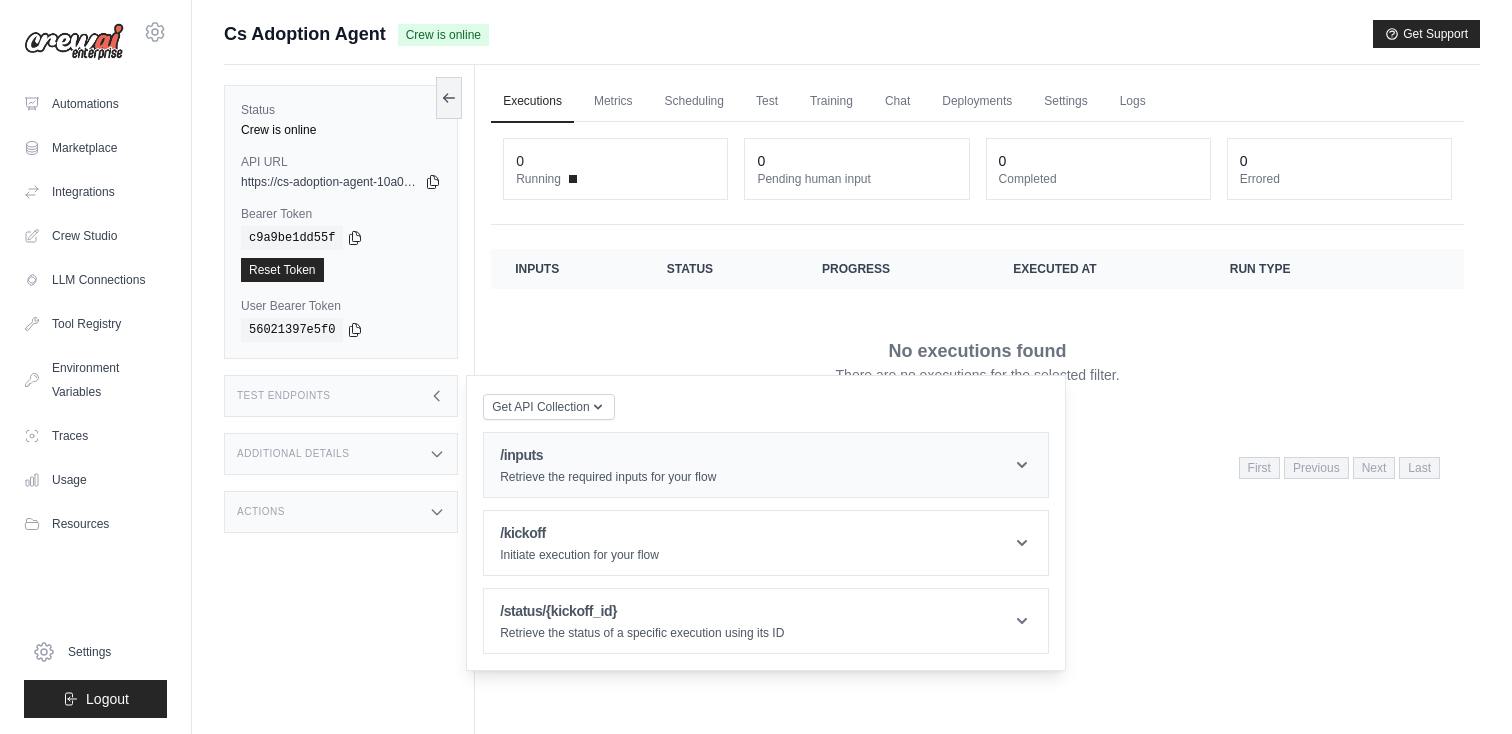 click on "/inputs
Retrieve the required inputs for your flow" at bounding box center (766, 465) 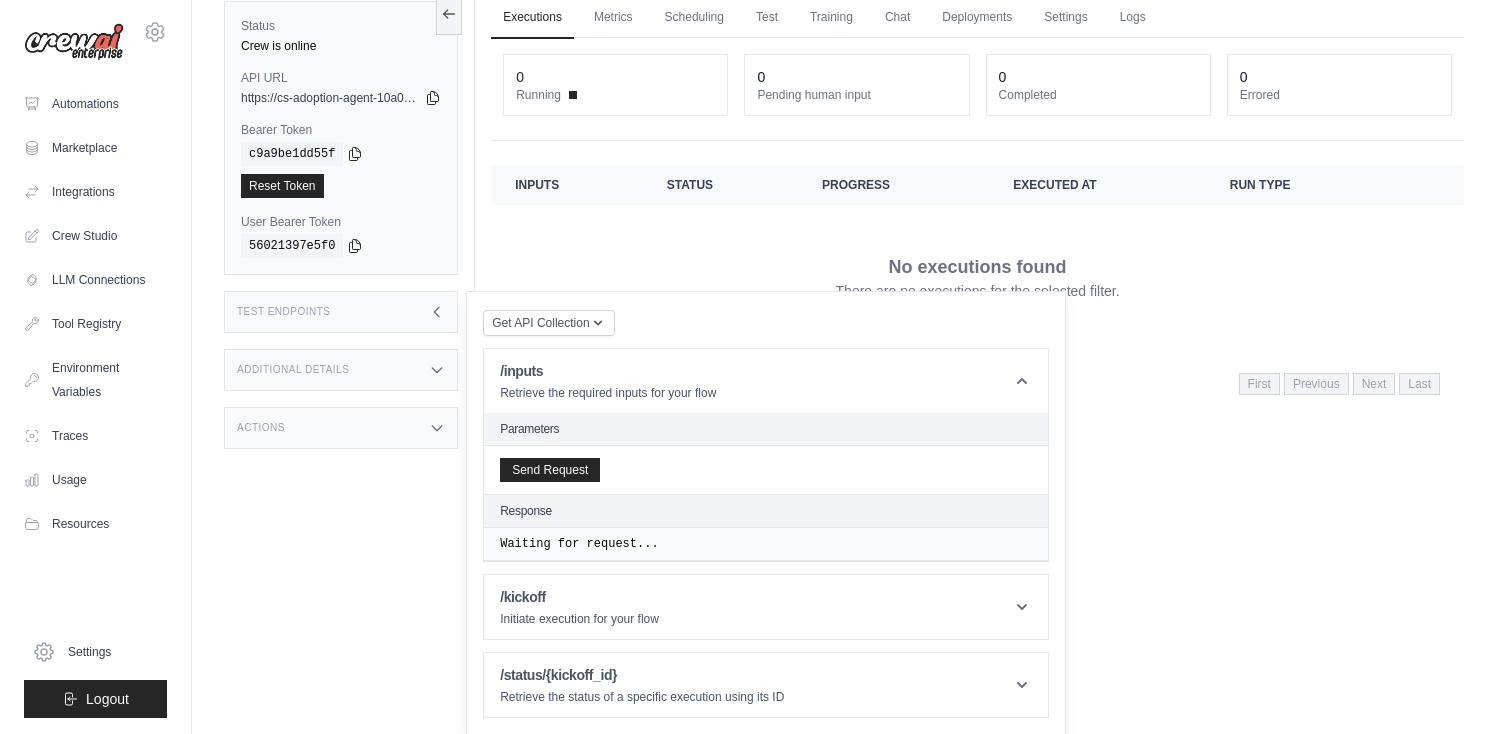 scroll, scrollTop: 85, scrollLeft: 0, axis: vertical 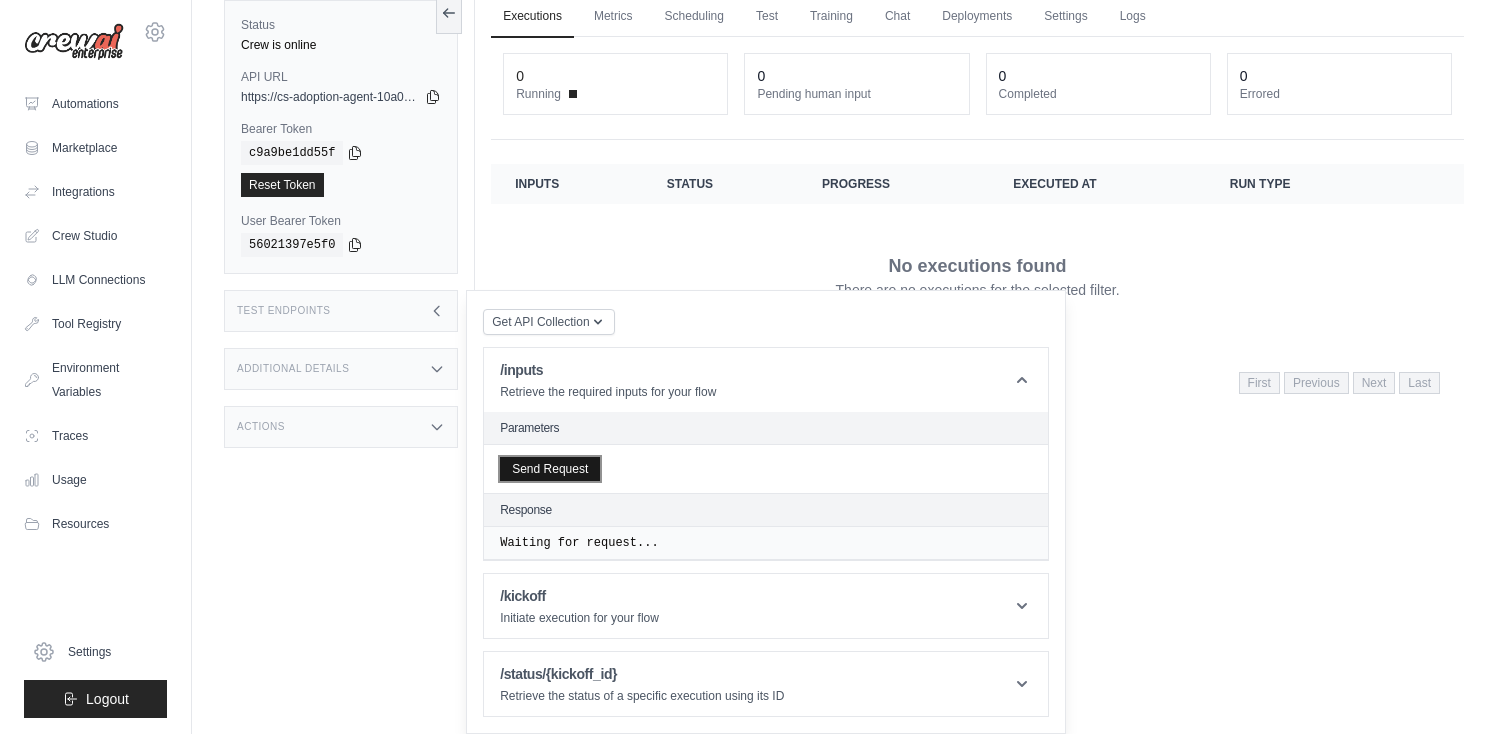 click on "Send Request" at bounding box center (550, 469) 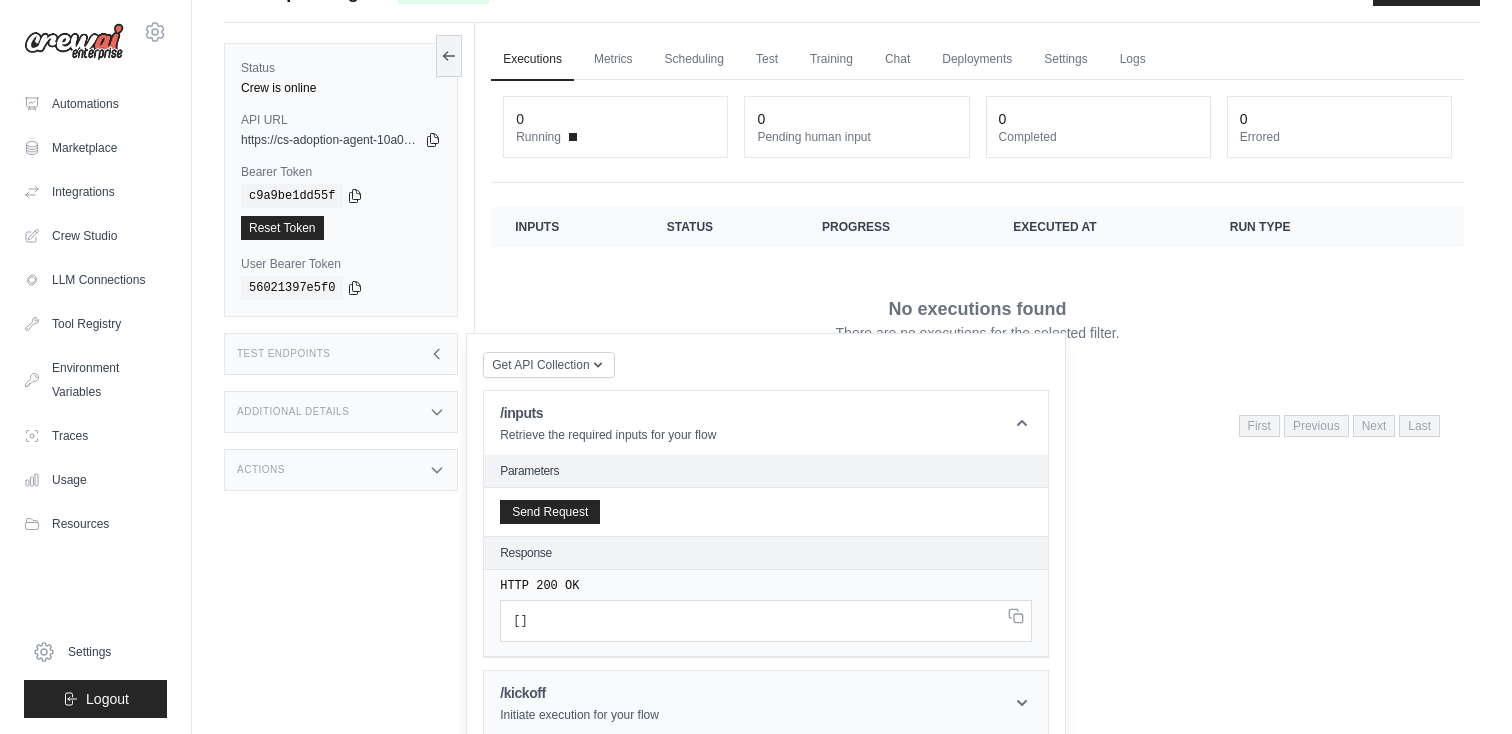 click on "/kickoff" at bounding box center [579, 693] 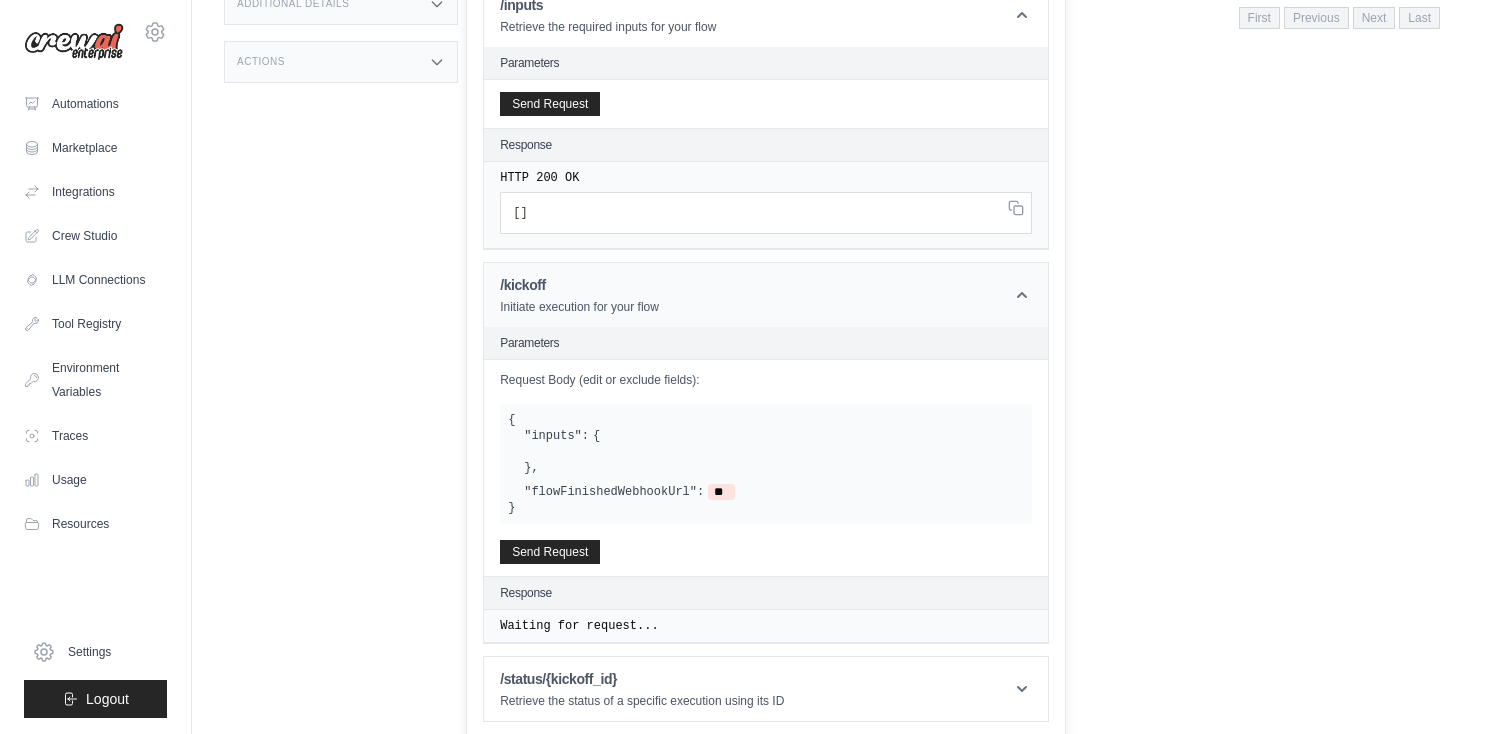 scroll, scrollTop: 455, scrollLeft: 0, axis: vertical 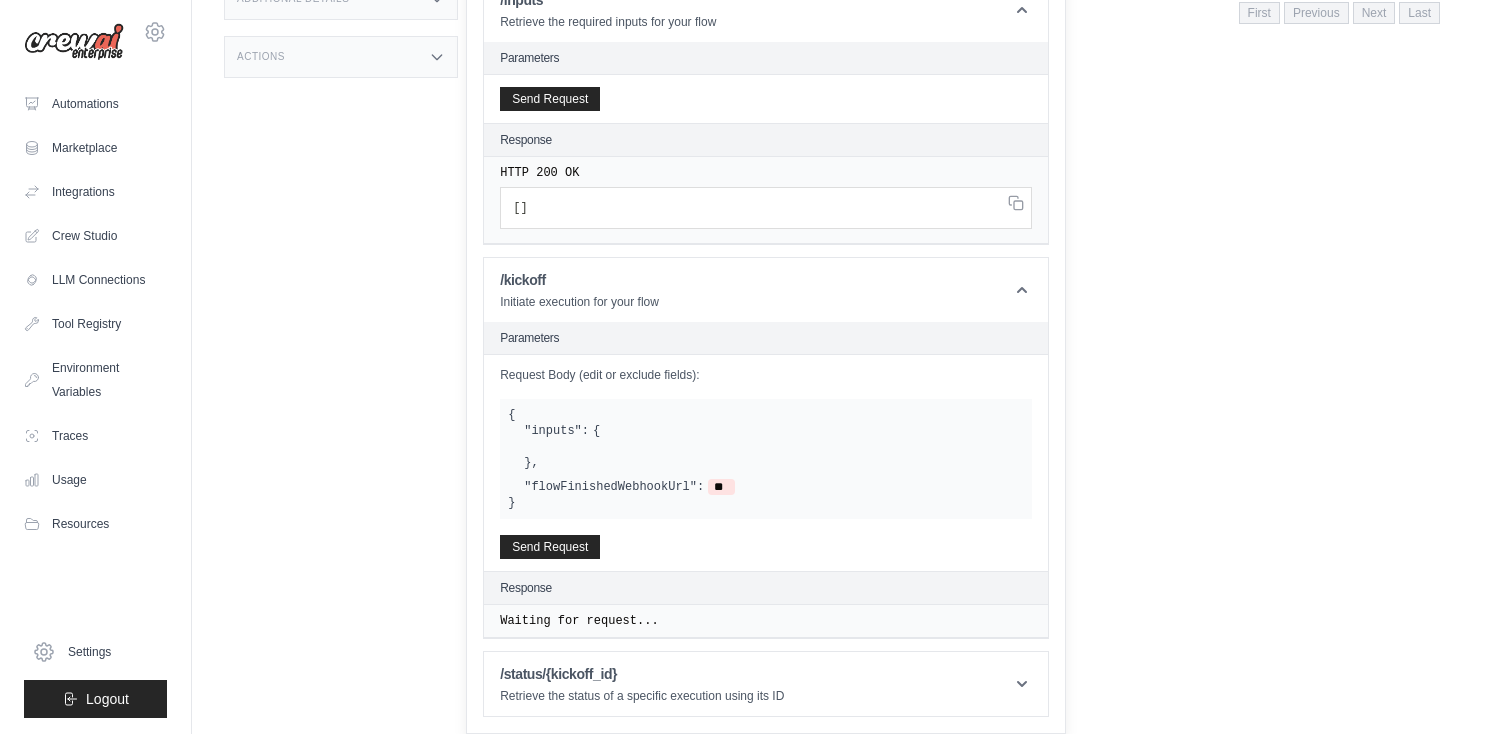 click on ""inputs":
{
}
," at bounding box center (774, 447) 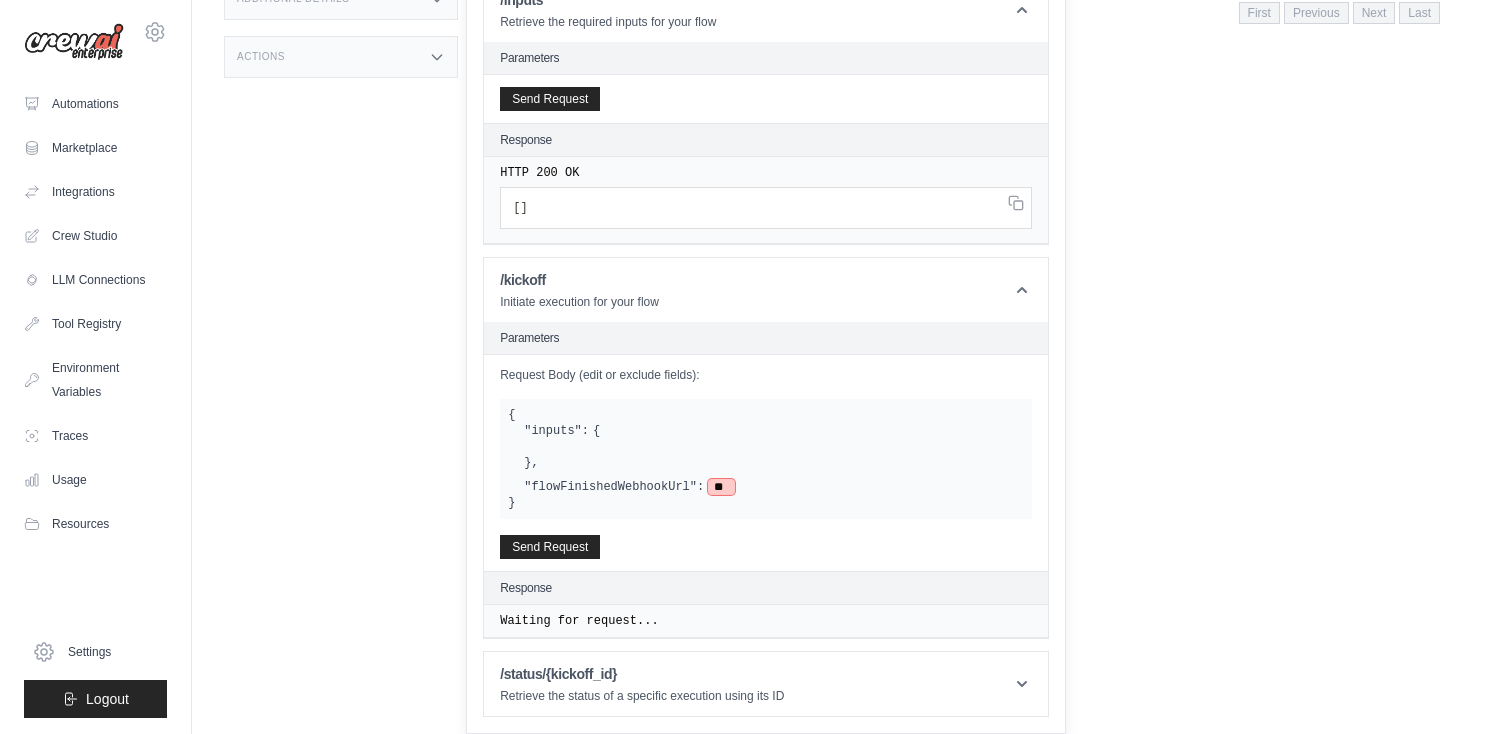 click on "**" at bounding box center [721, 487] 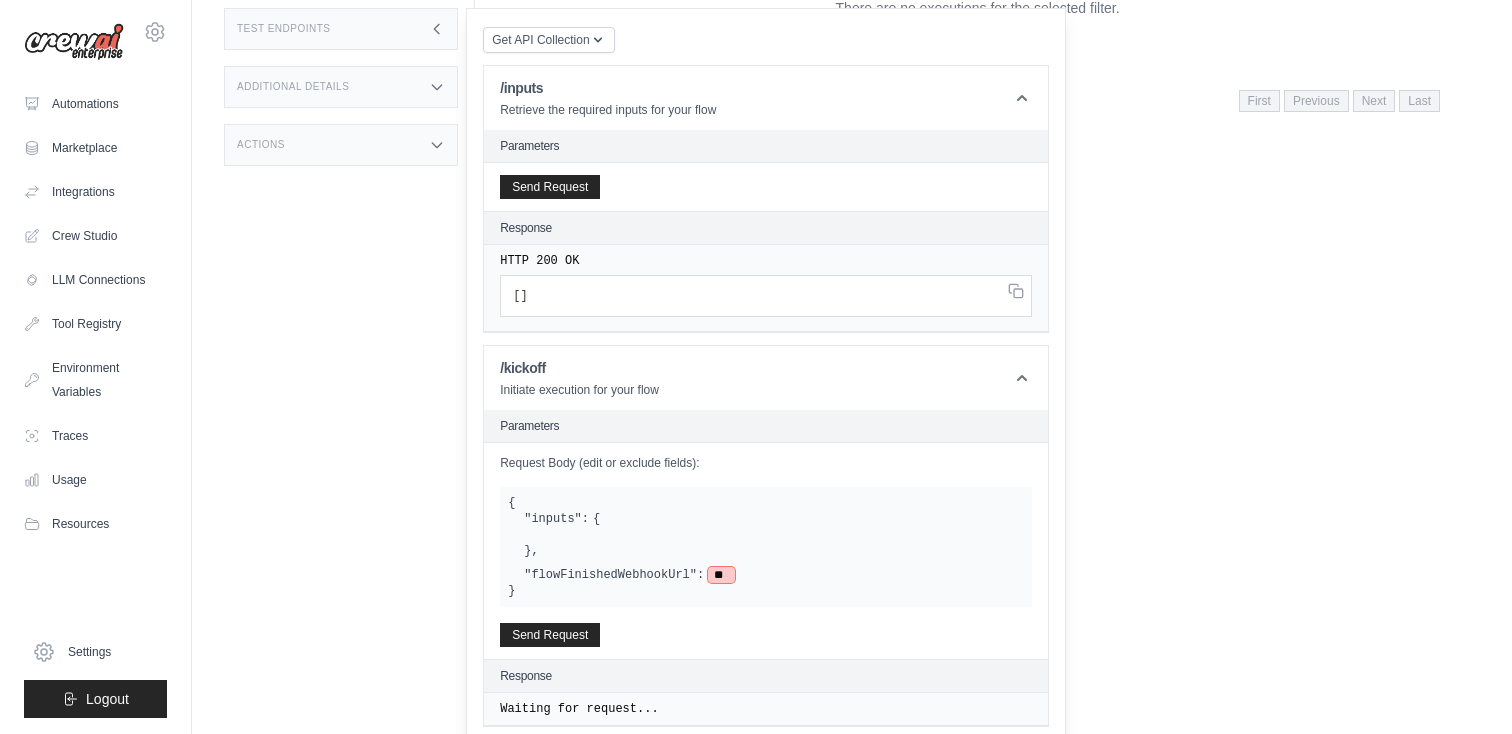scroll, scrollTop: 278, scrollLeft: 0, axis: vertical 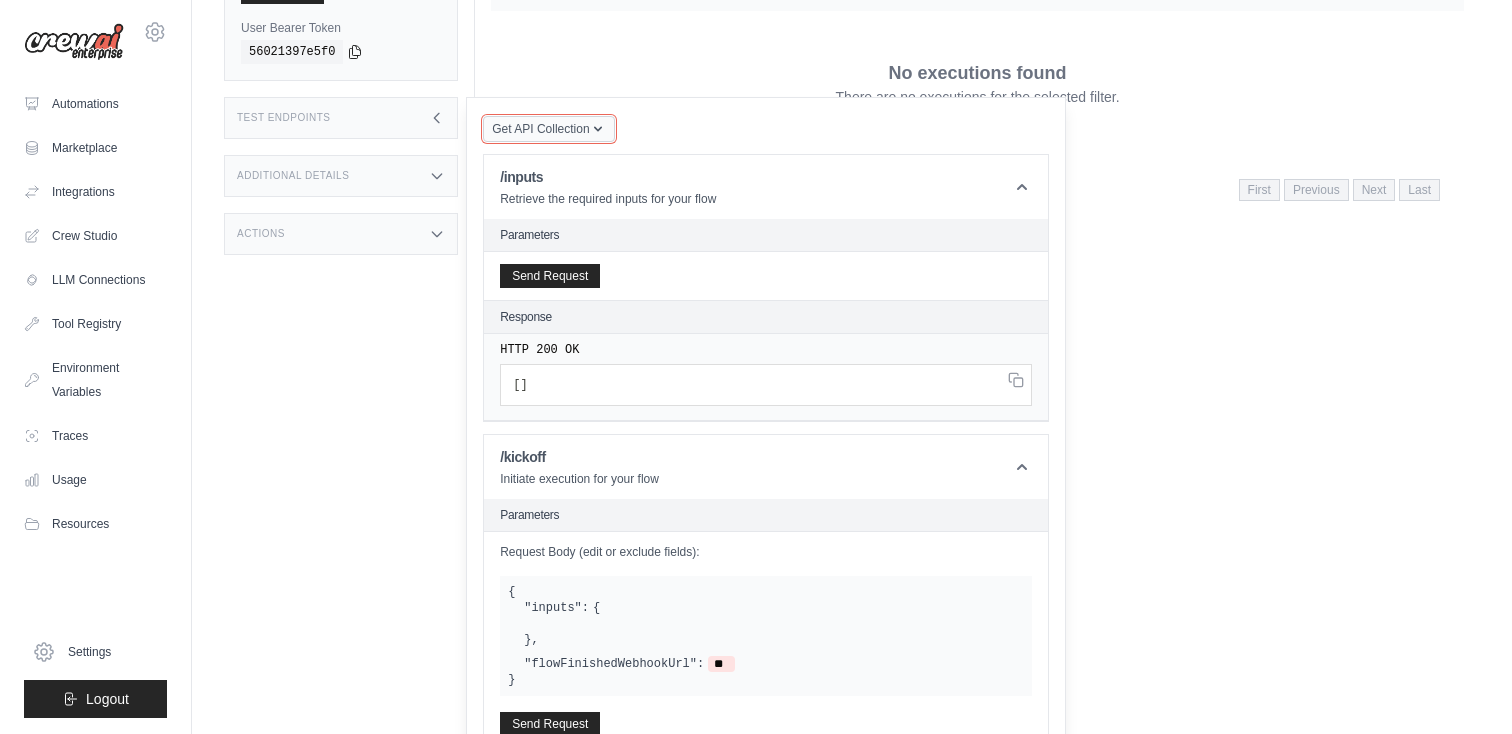 click on "Get API Collection" at bounding box center [540, 129] 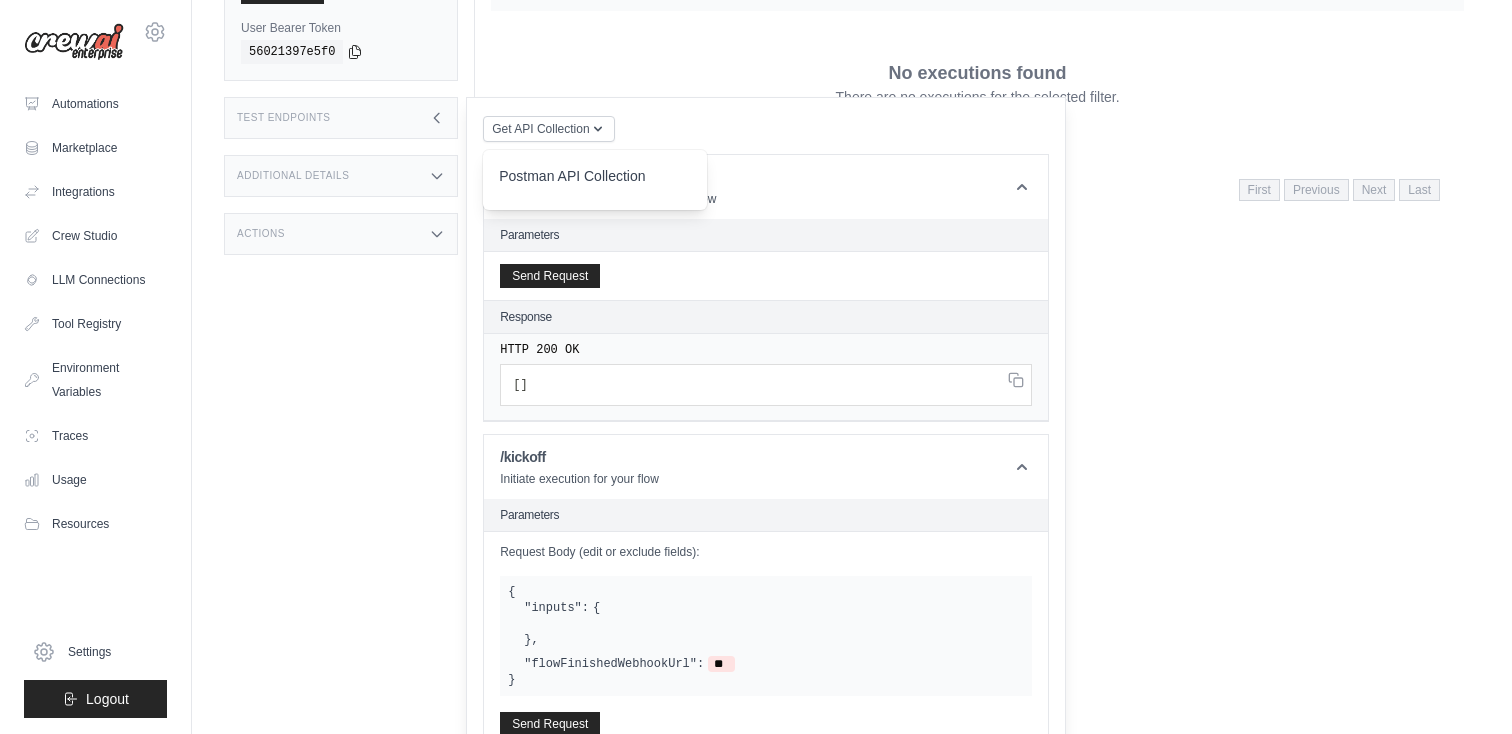 click on "Postman API Collection" at bounding box center [595, 182] 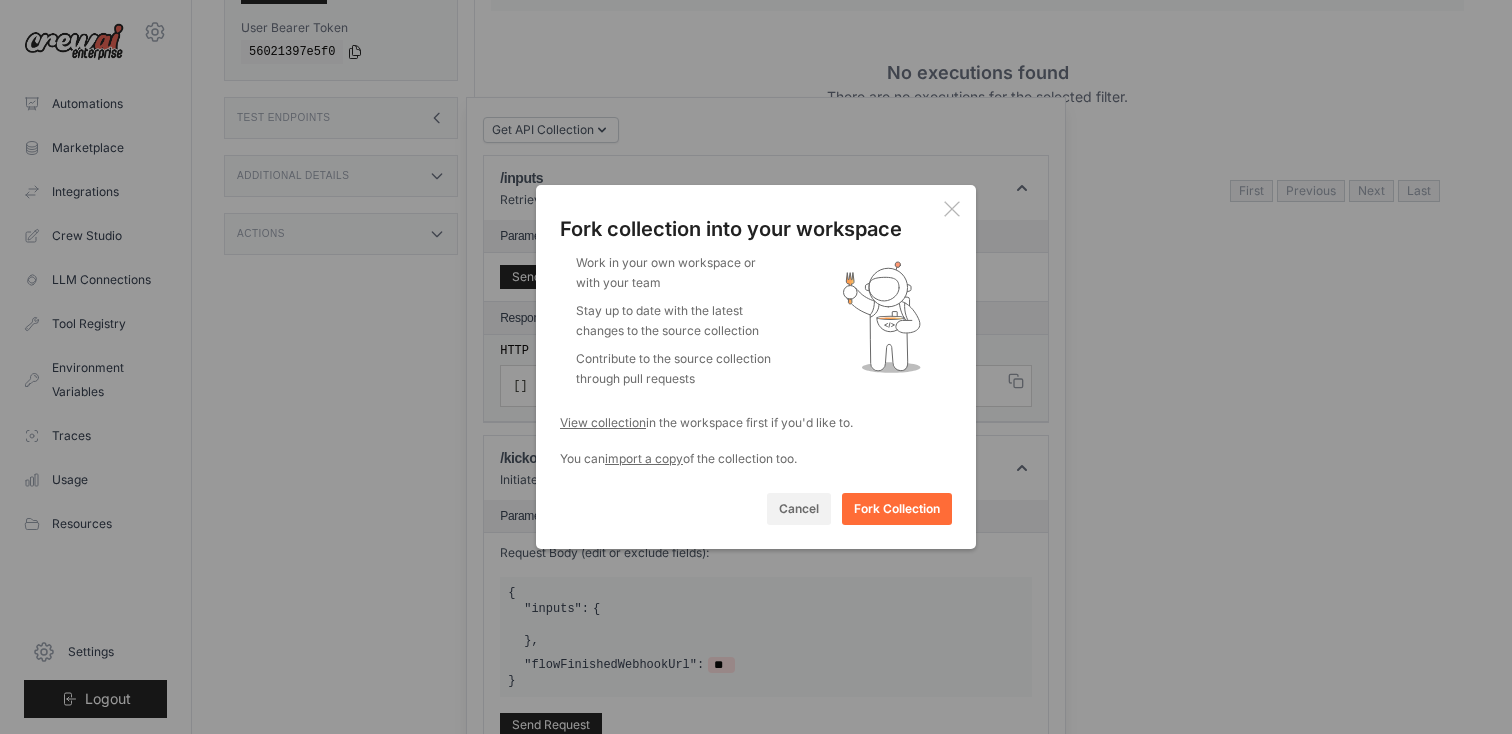 click 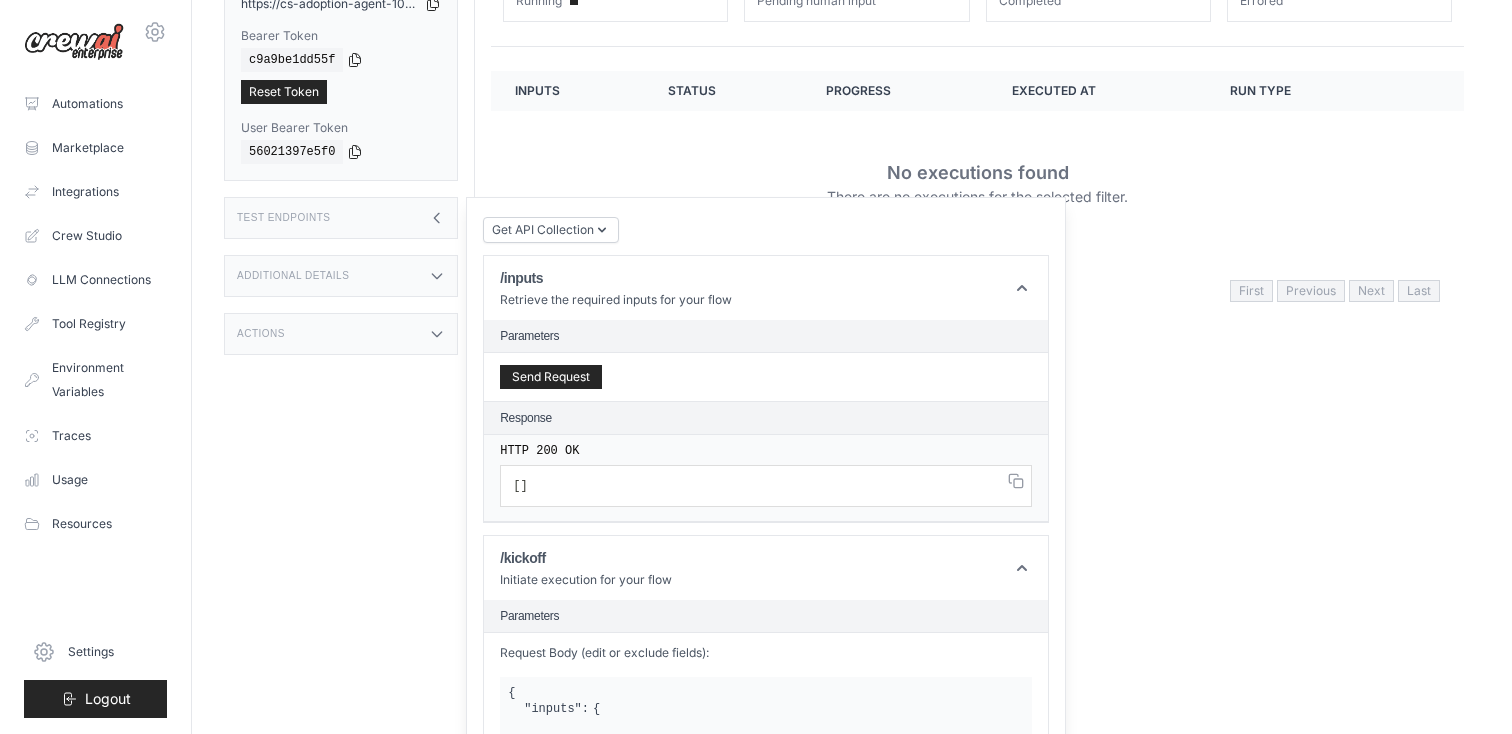 scroll, scrollTop: 173, scrollLeft: 0, axis: vertical 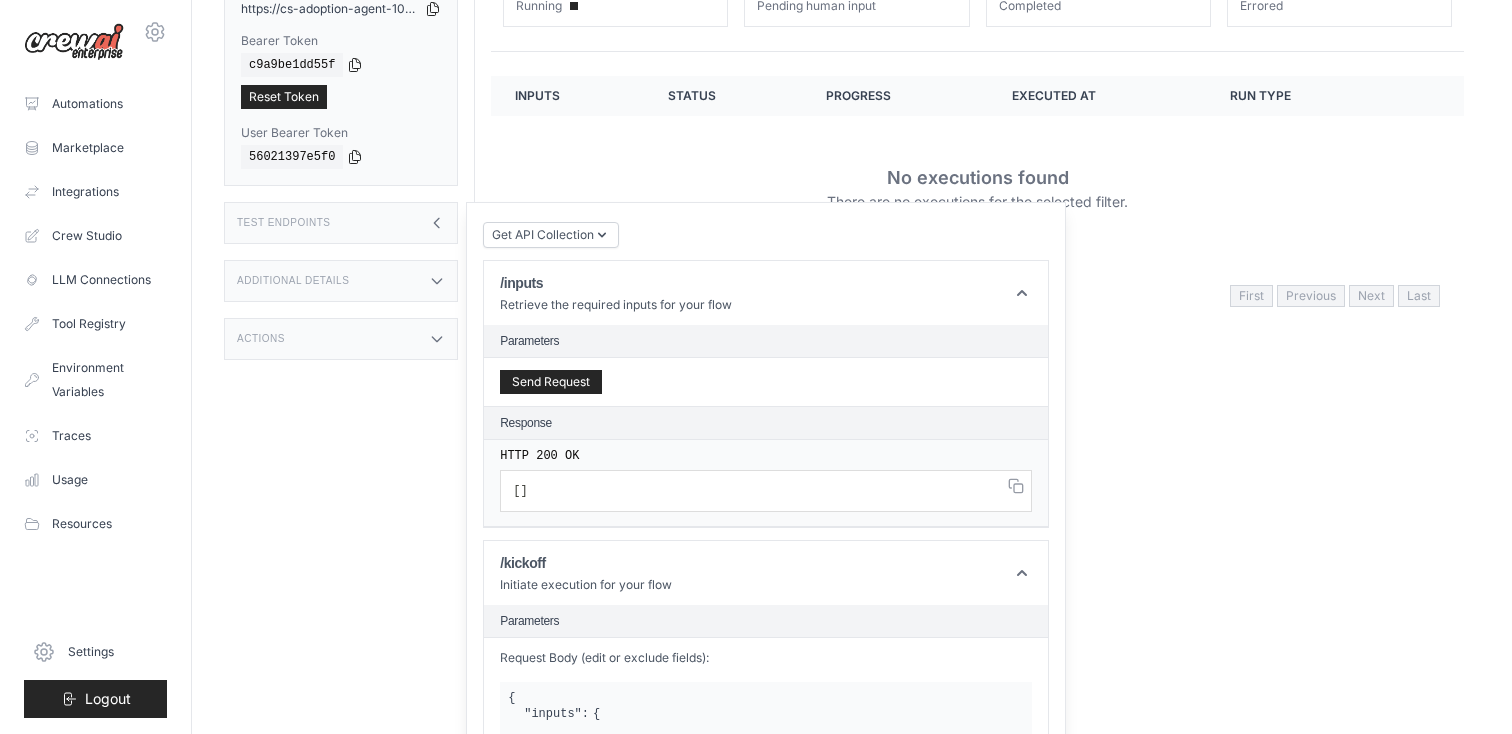 click on "Additional Details" at bounding box center (341, 281) 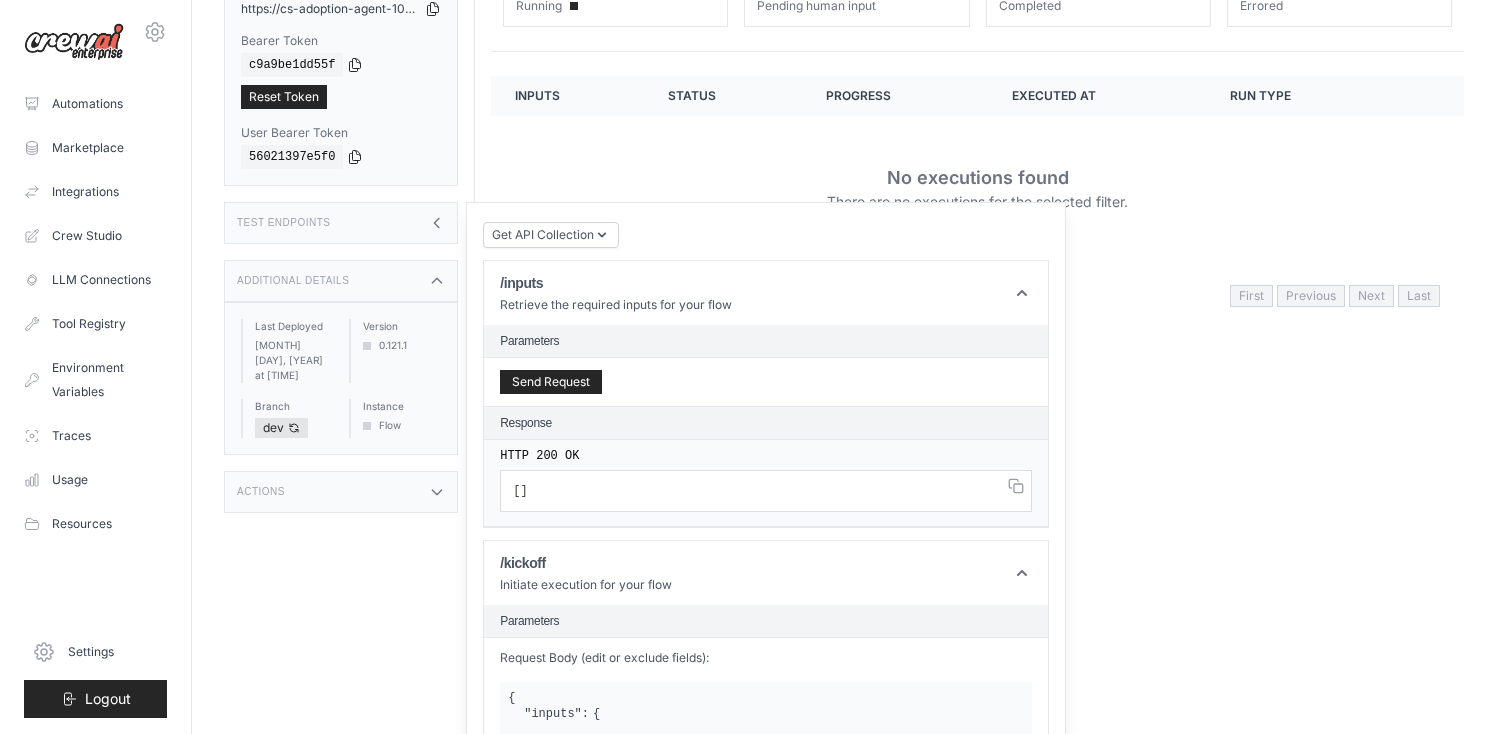 click on "Additional Details" at bounding box center [341, 281] 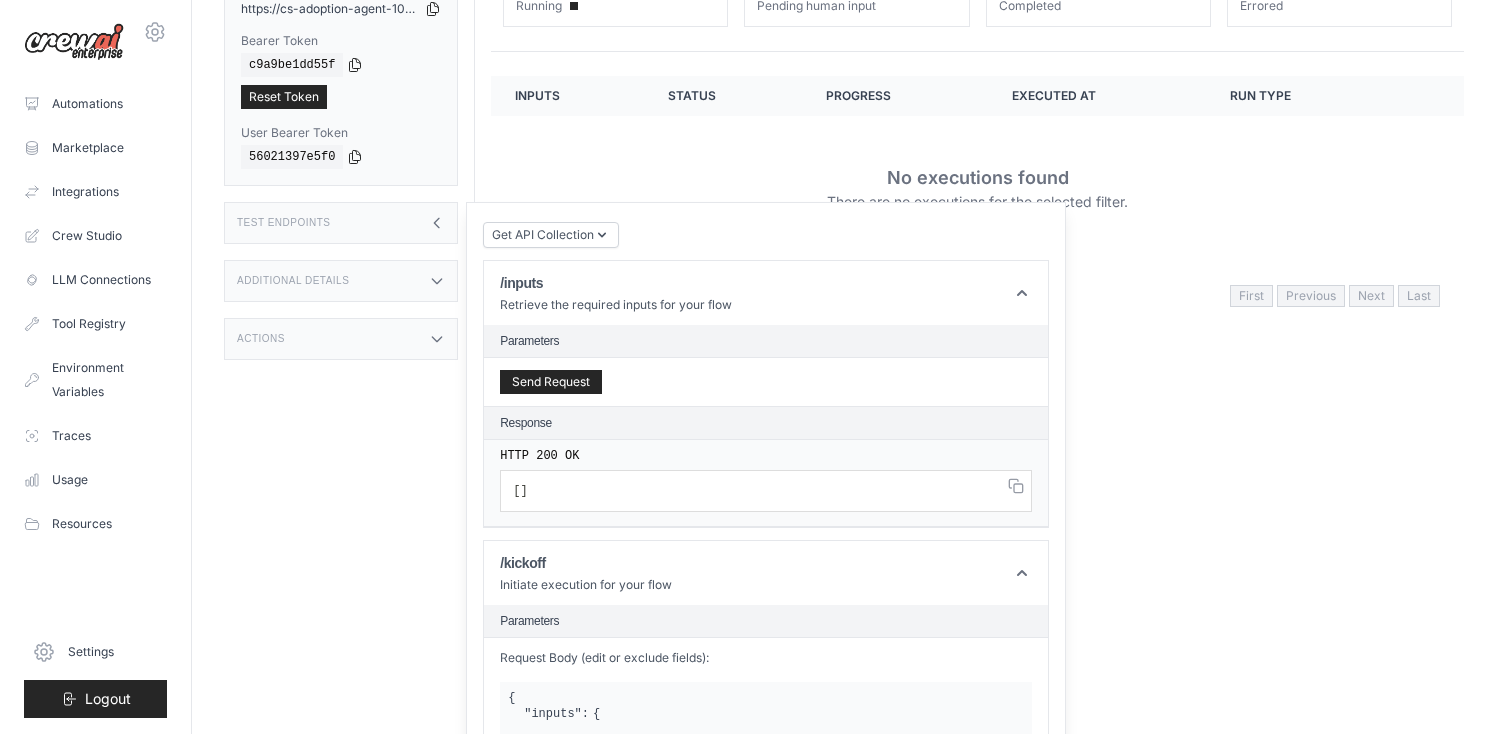 click on "Actions" at bounding box center (341, 339) 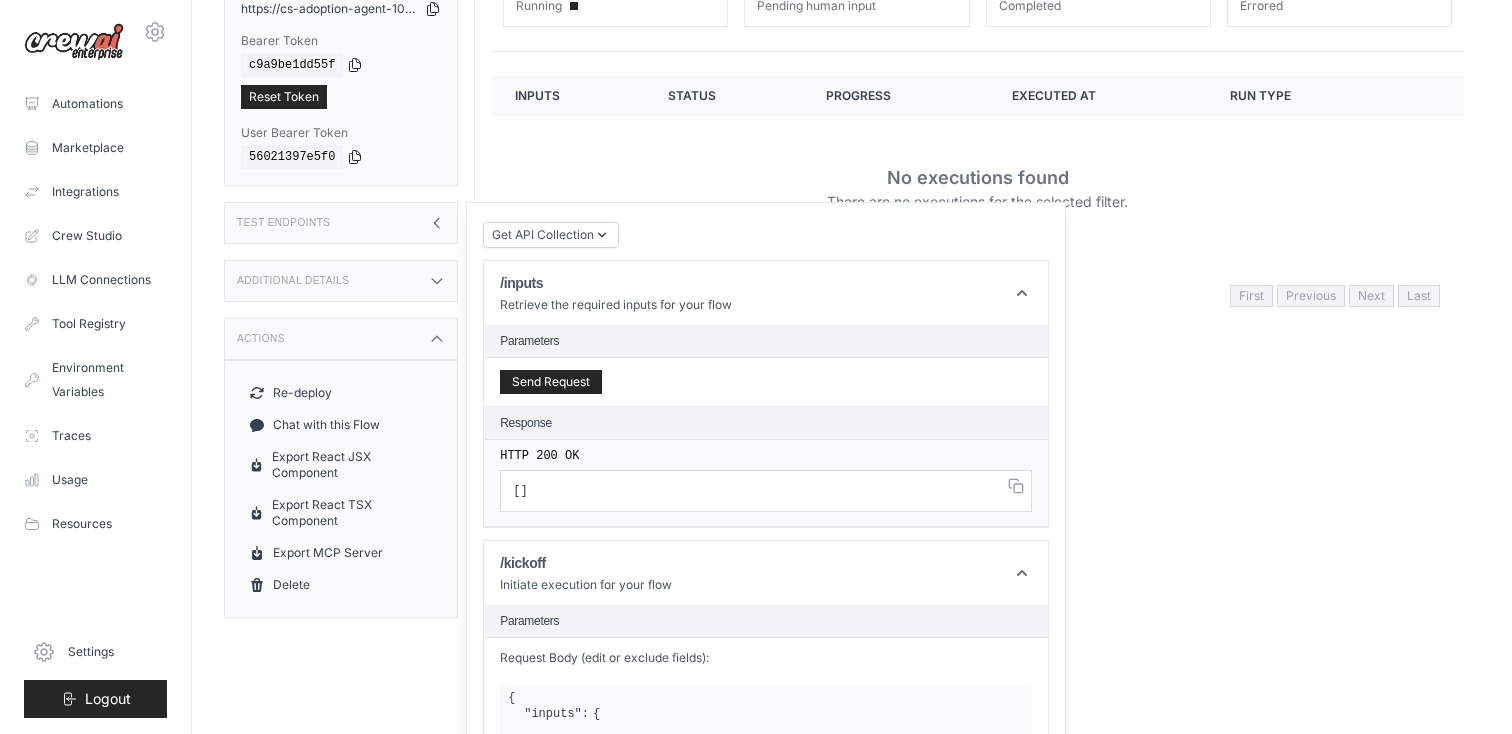 scroll, scrollTop: 81, scrollLeft: 0, axis: vertical 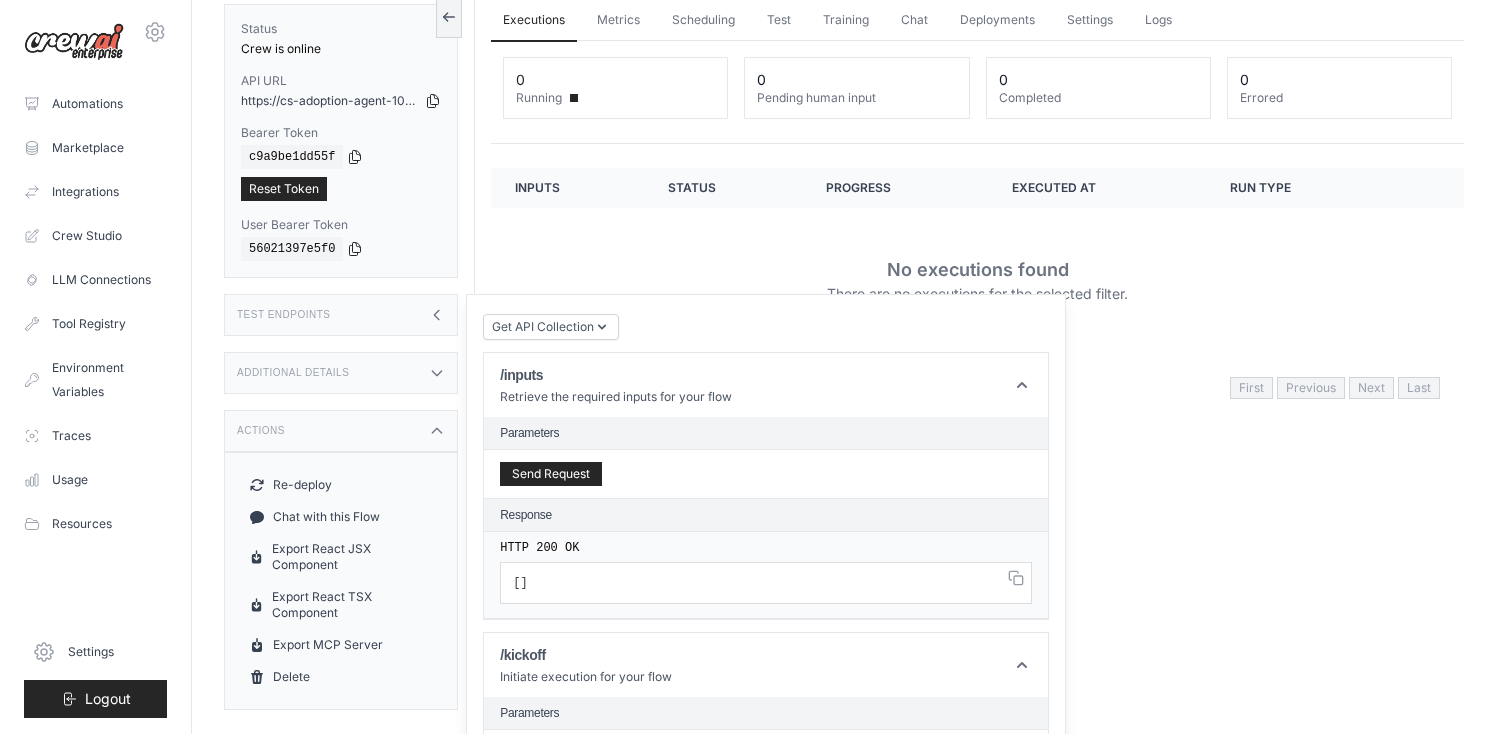 click on "Parameters" at bounding box center [766, 433] 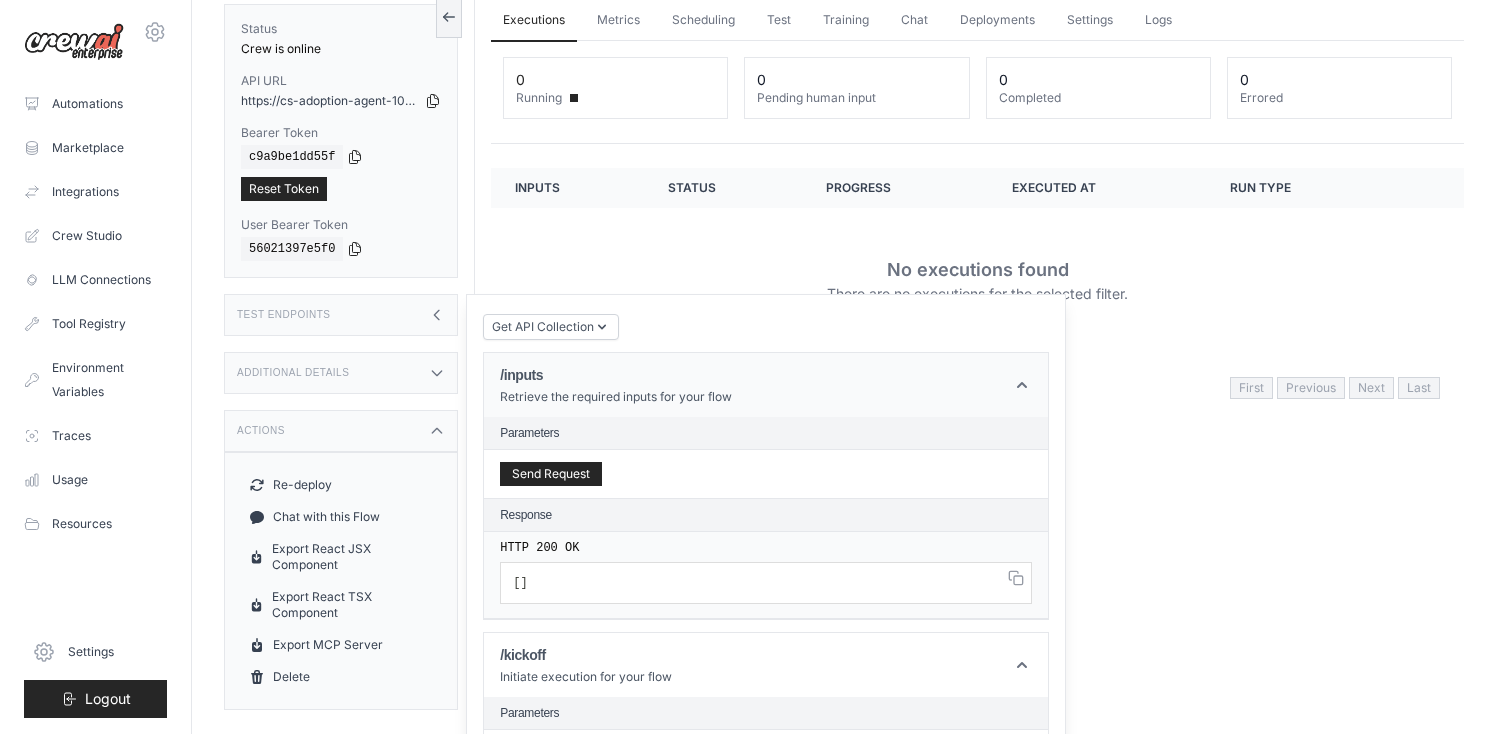 click on "Retrieve the required inputs for your flow" at bounding box center (616, 397) 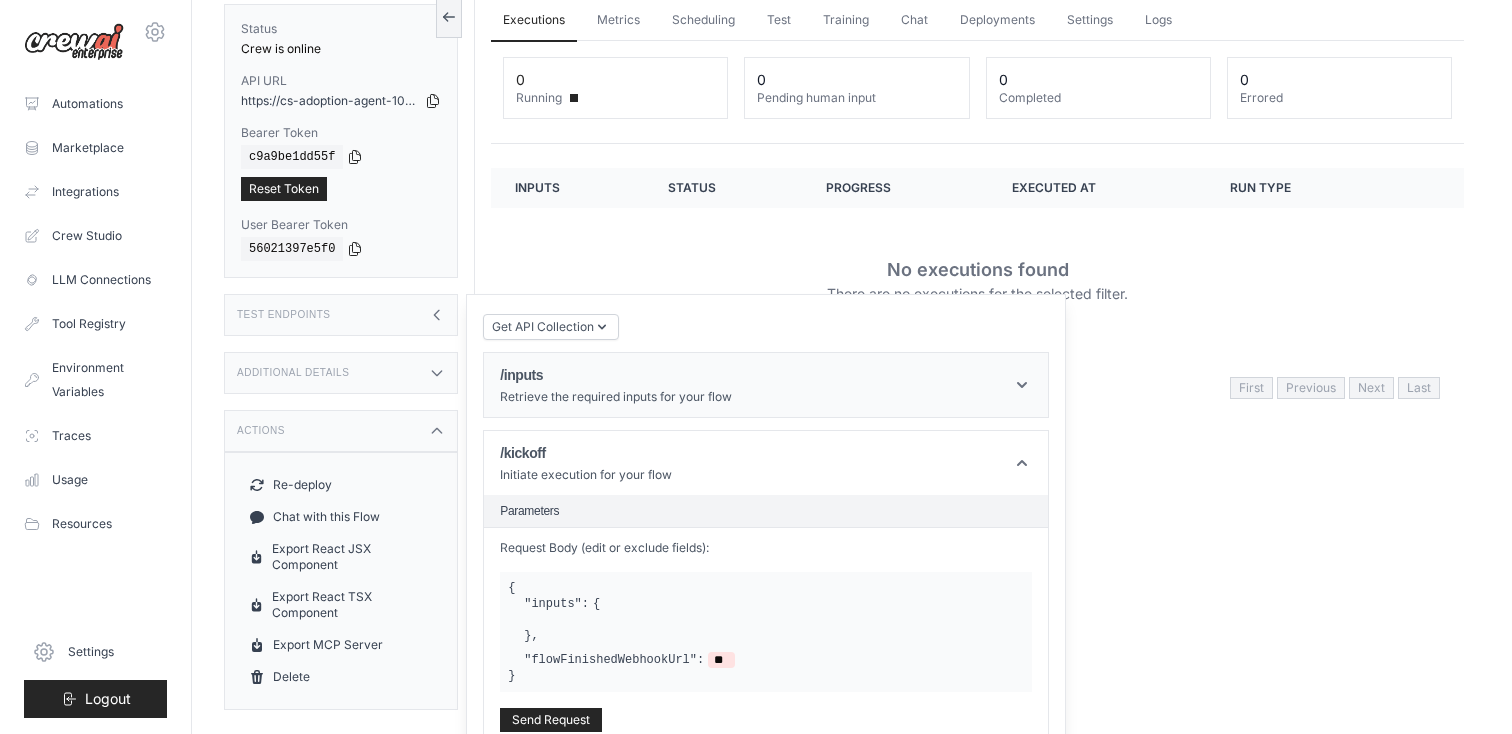 click on "Retrieve the required inputs for your flow" at bounding box center (616, 397) 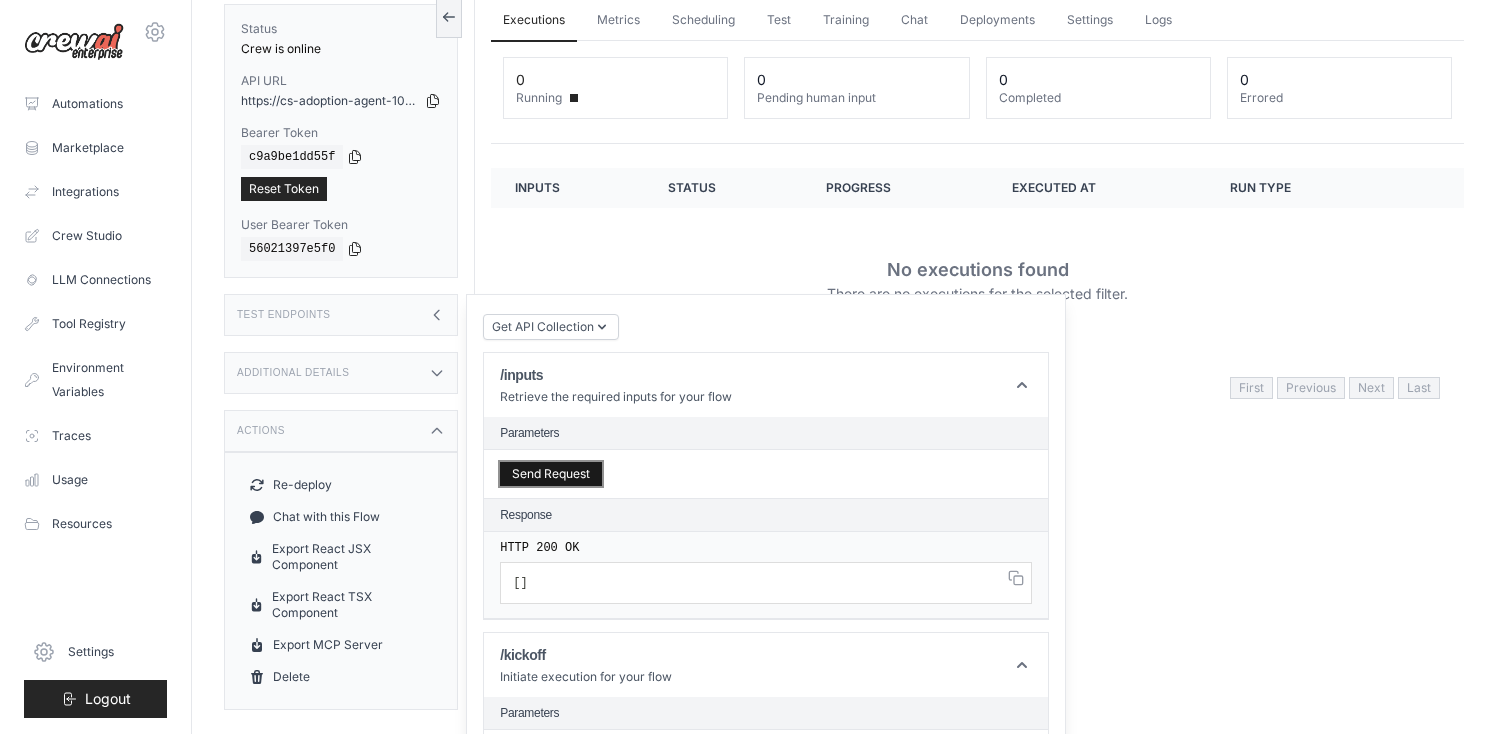 click on "Send Request" at bounding box center [551, 474] 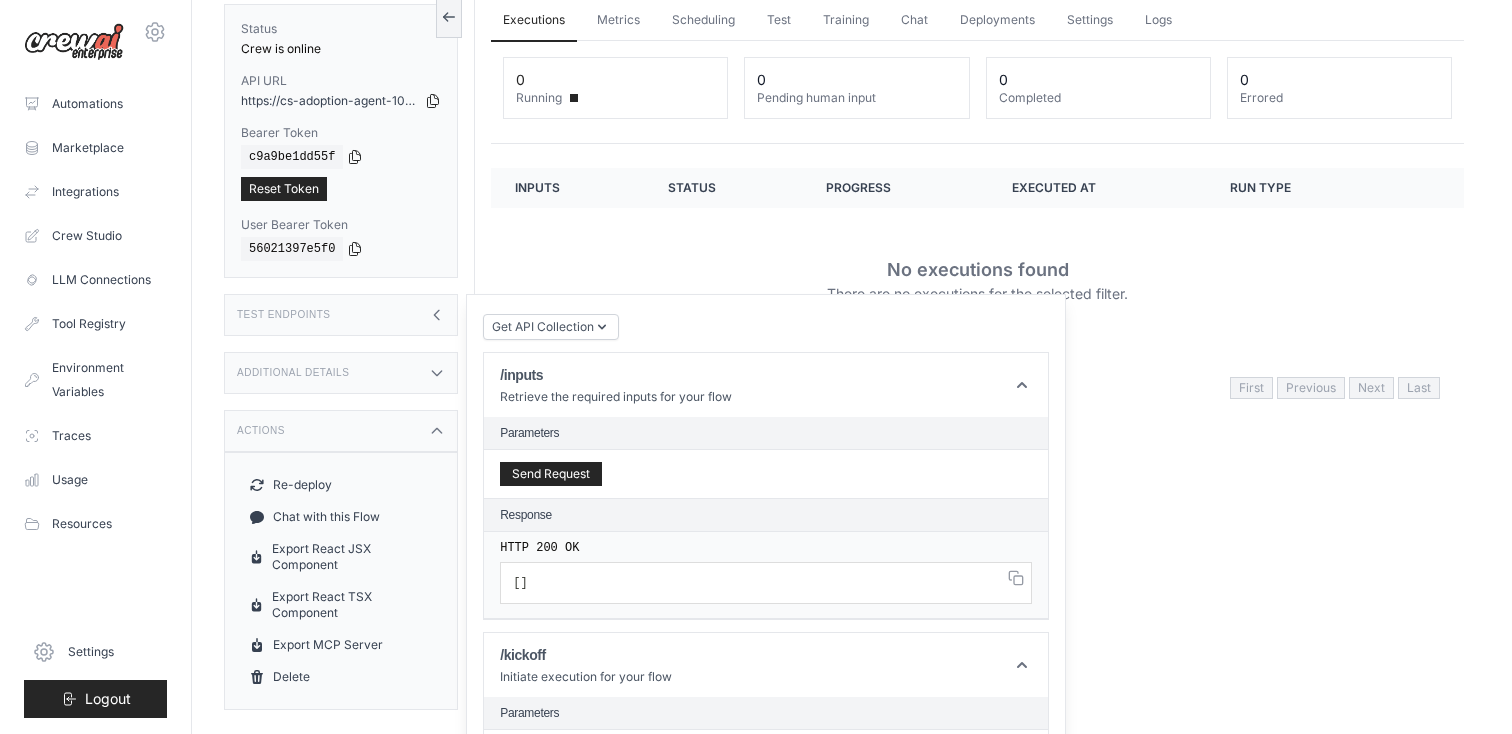 click on "[ ]" at bounding box center [766, 583] 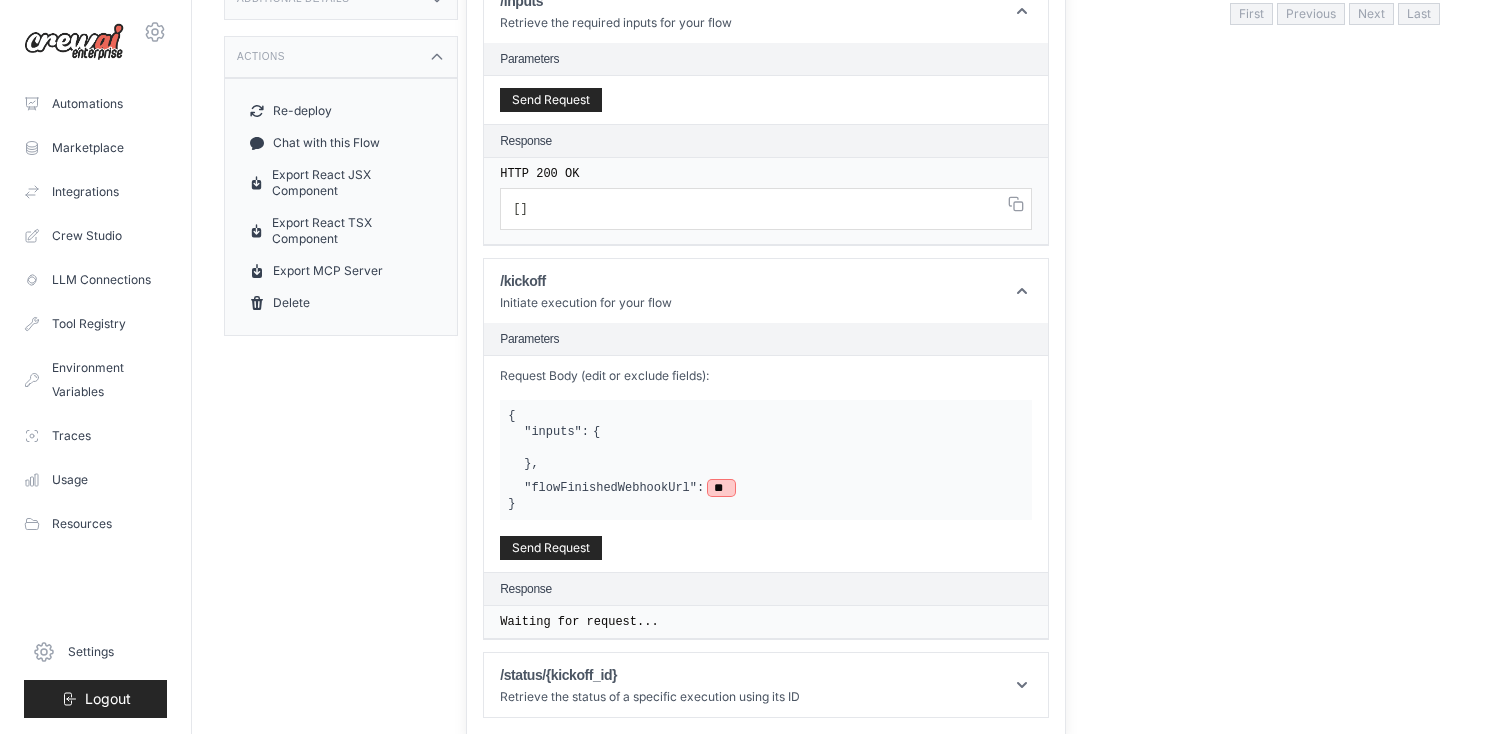click on "**" at bounding box center (721, 488) 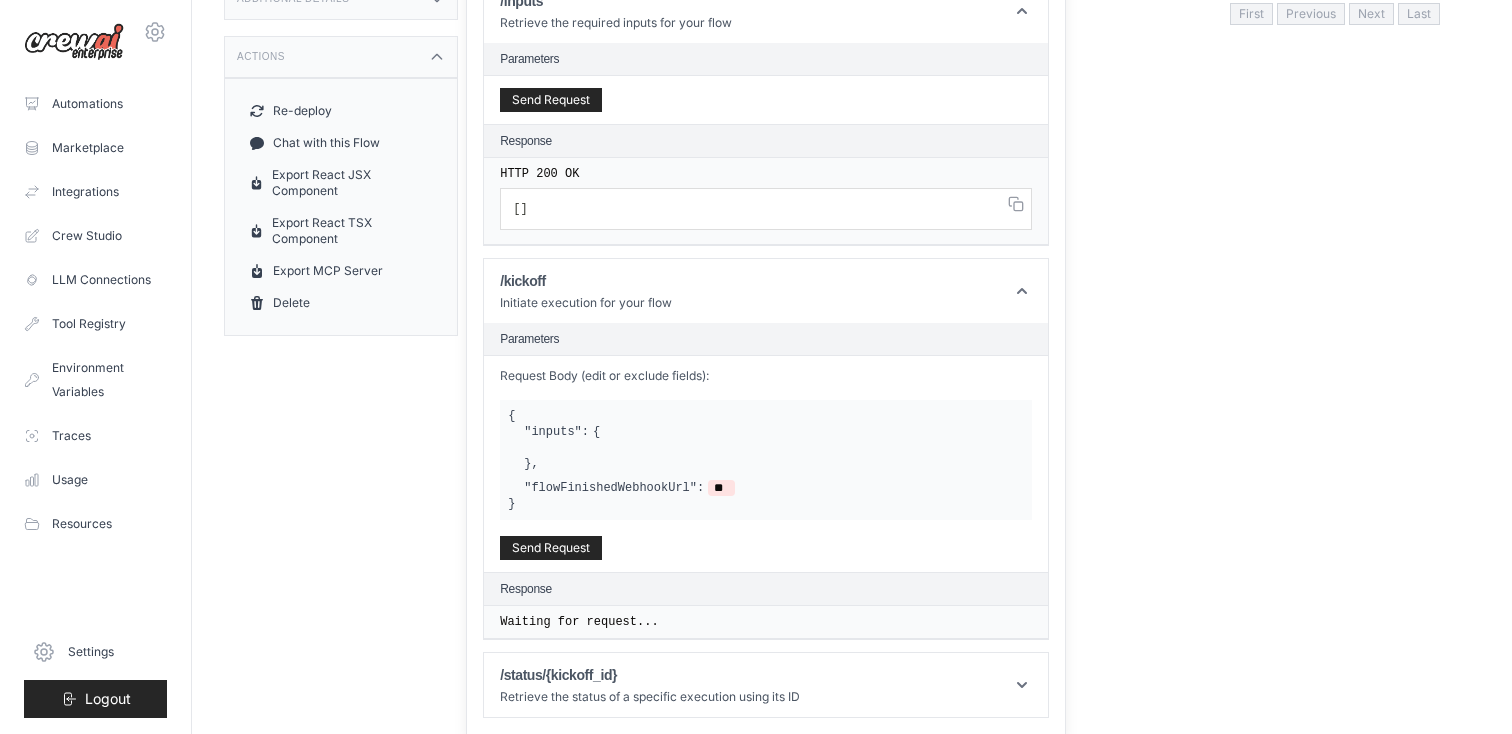click on "Request Body (edit or exclude fields):" at bounding box center (766, 376) 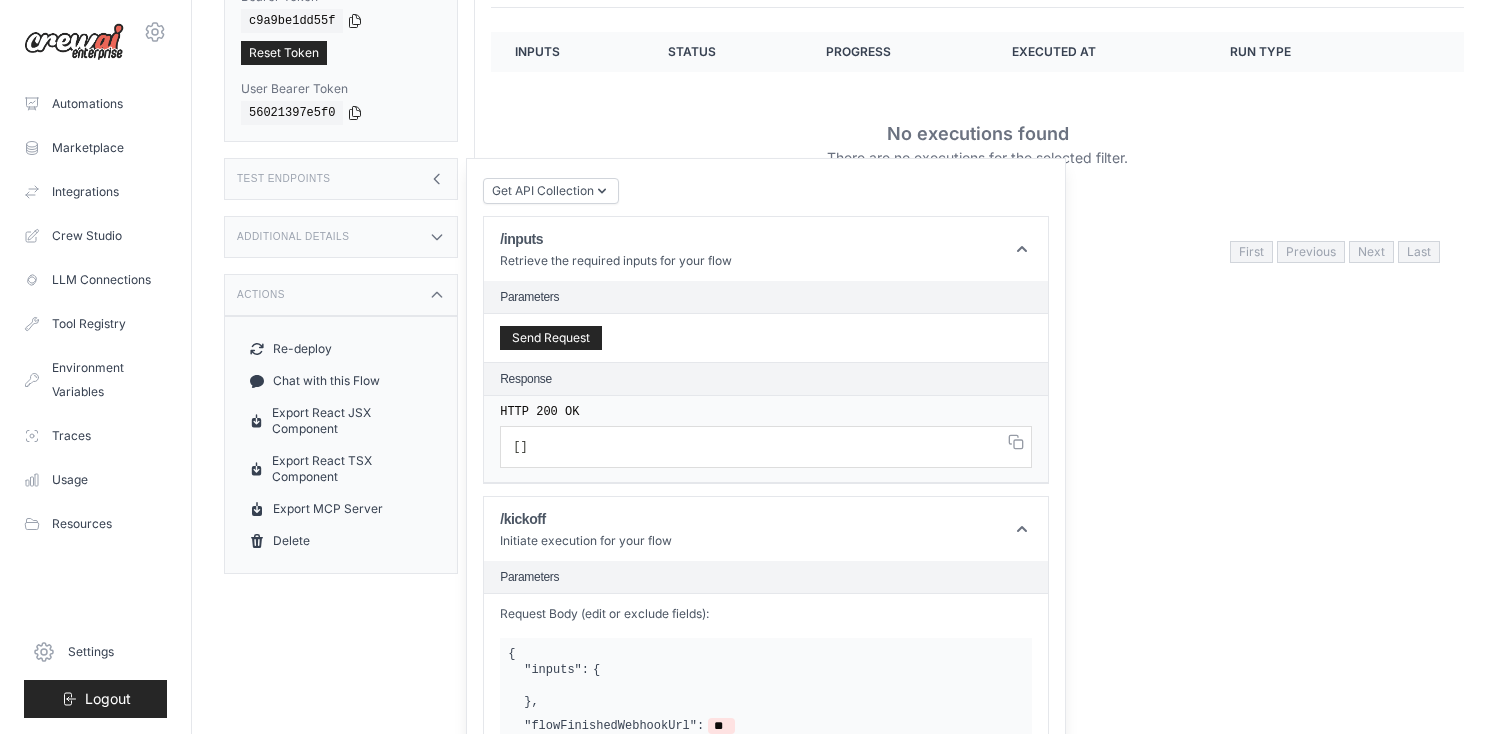 scroll, scrollTop: 218, scrollLeft: 0, axis: vertical 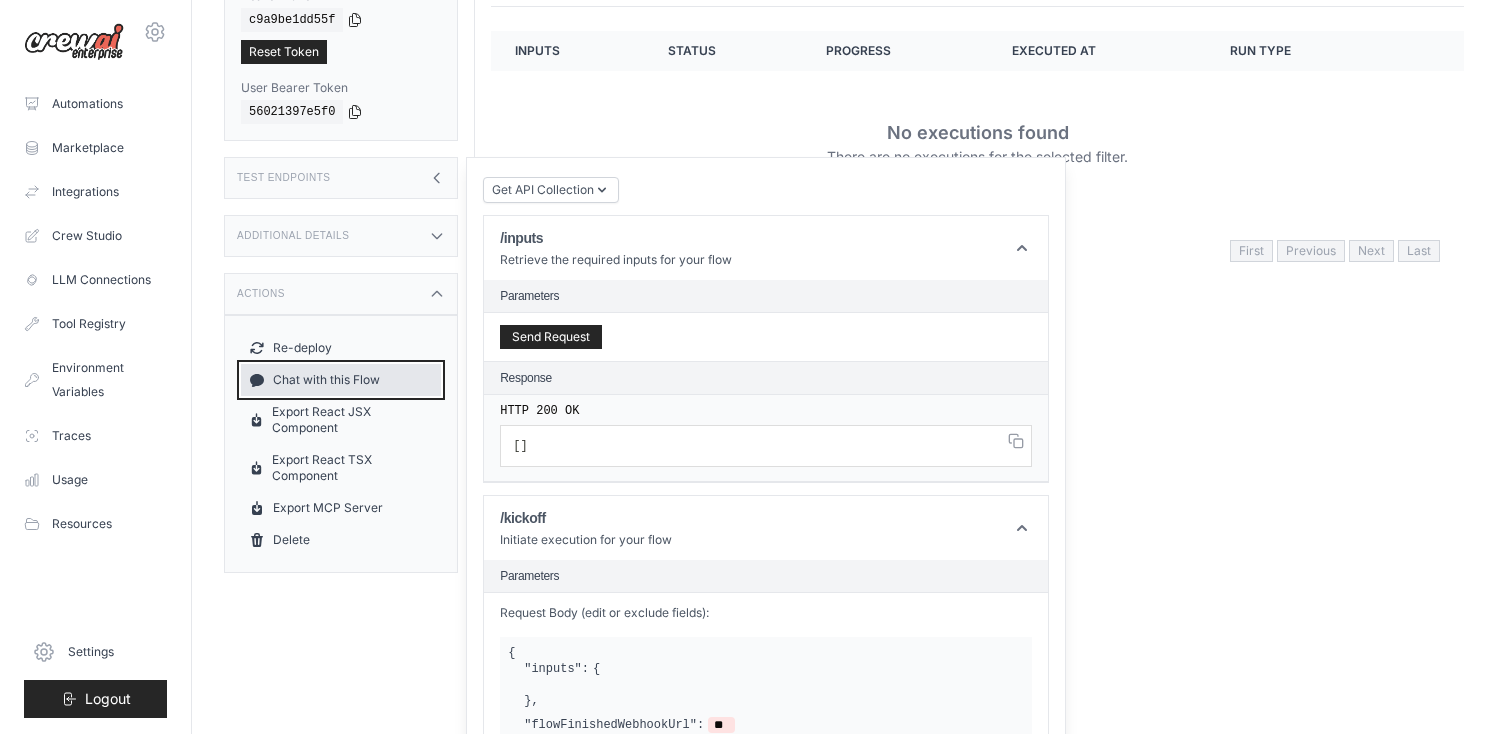 click on "Chat with this
Flow" at bounding box center (341, 380) 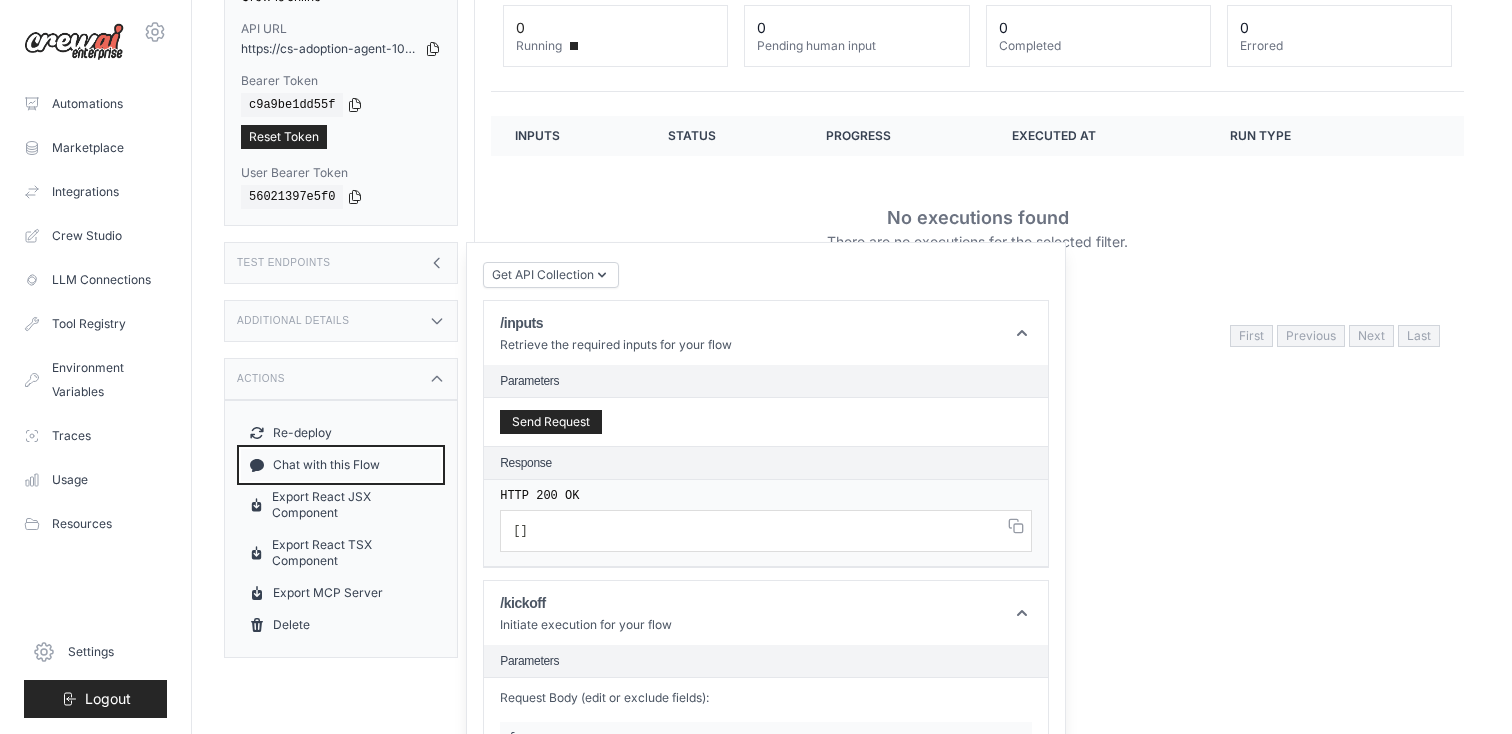 scroll, scrollTop: 242, scrollLeft: 0, axis: vertical 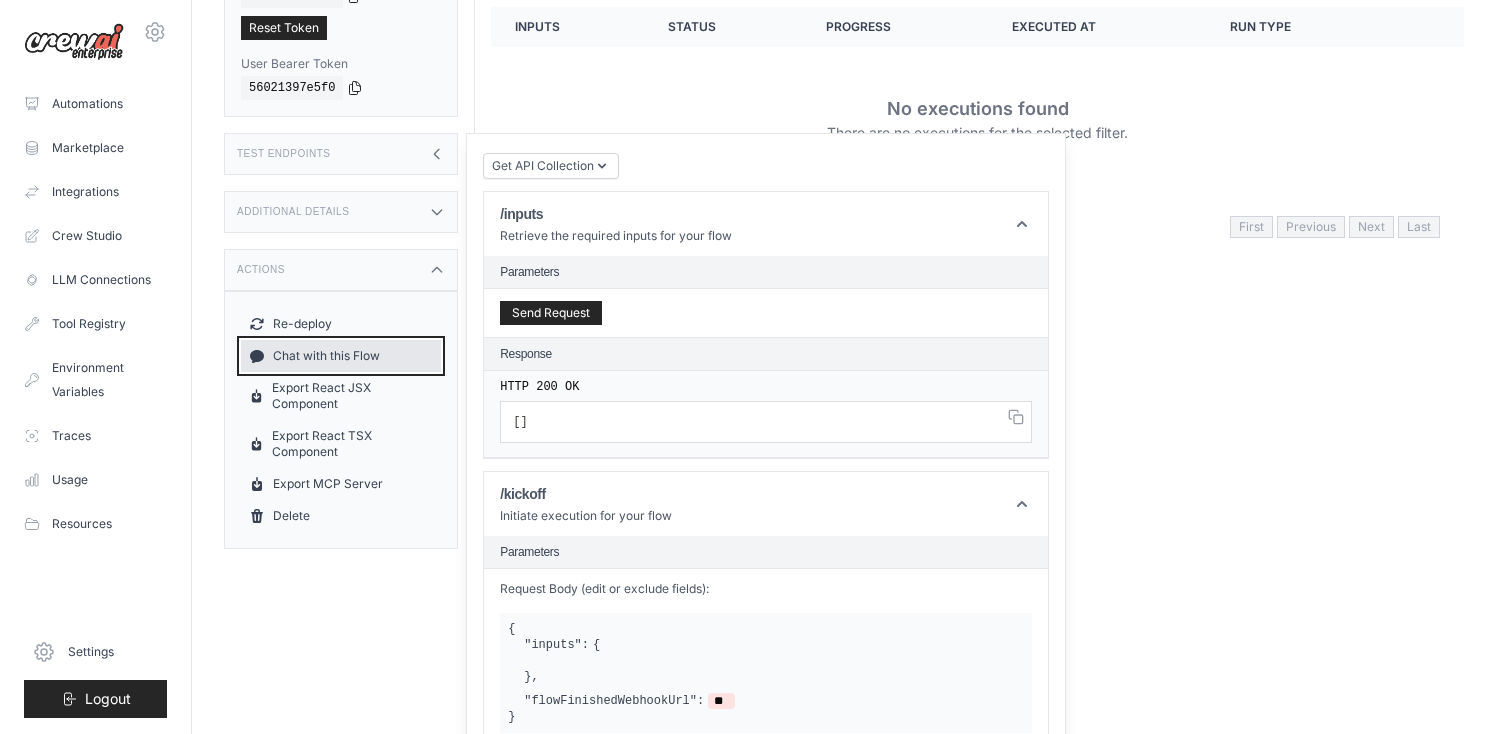 click on "Chat with this
Flow" at bounding box center (341, 356) 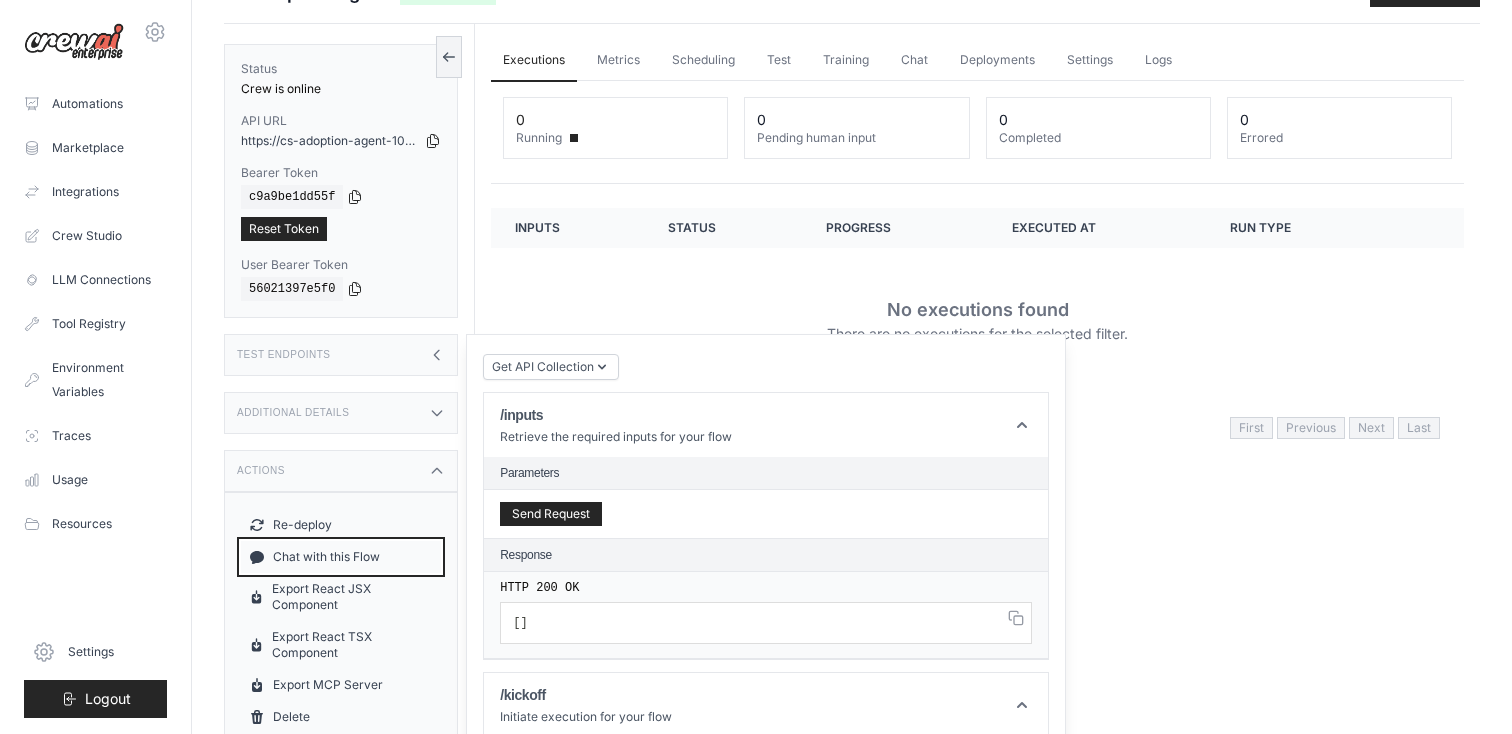scroll, scrollTop: 44, scrollLeft: 0, axis: vertical 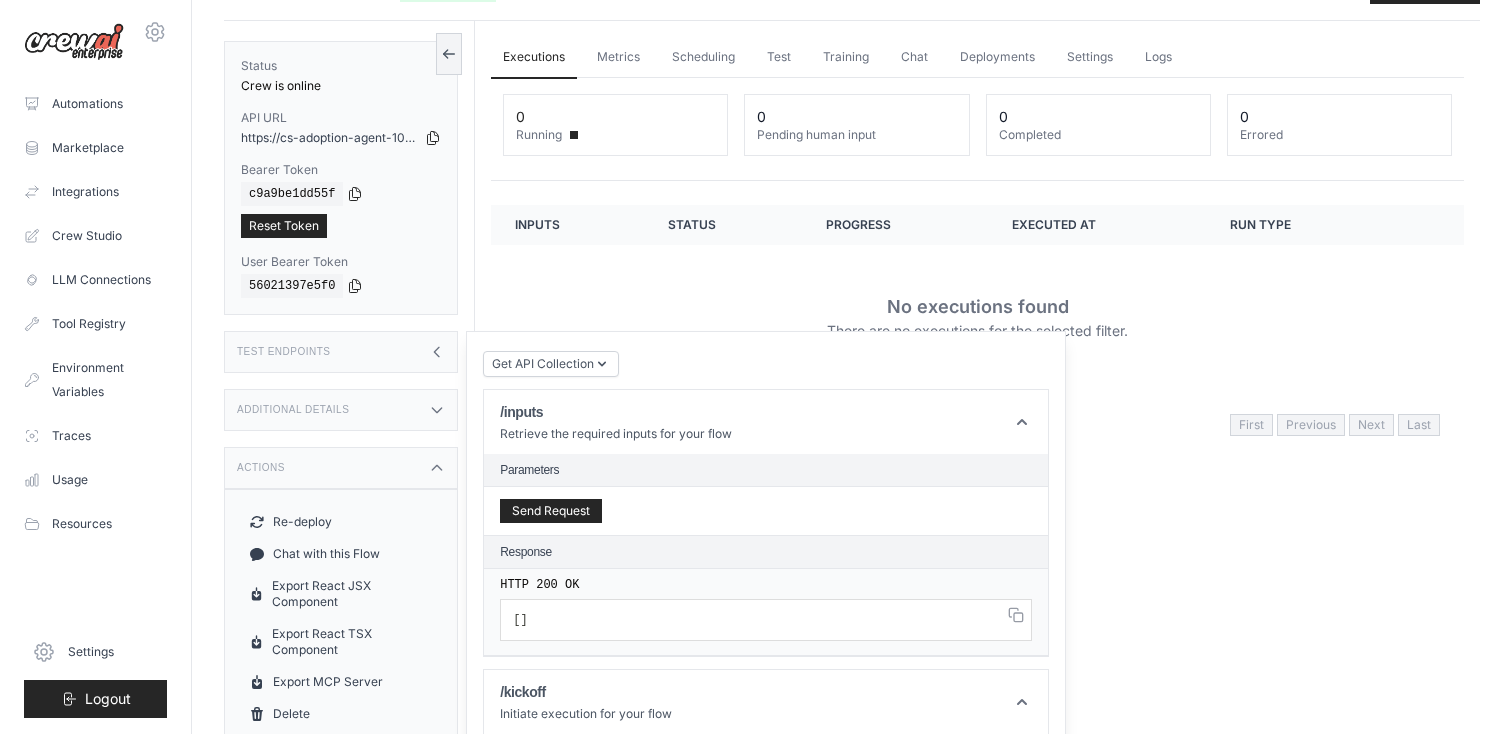 click on "Get API Collection
Postman API Collection
/inputs
Retrieve the required inputs for your flow
Parameters
Send Request
Response
HTTP 200 OK
[ ]
/kickoff
Initiate execution for your flow
Parameters
{
{
}" at bounding box center [766, 738] 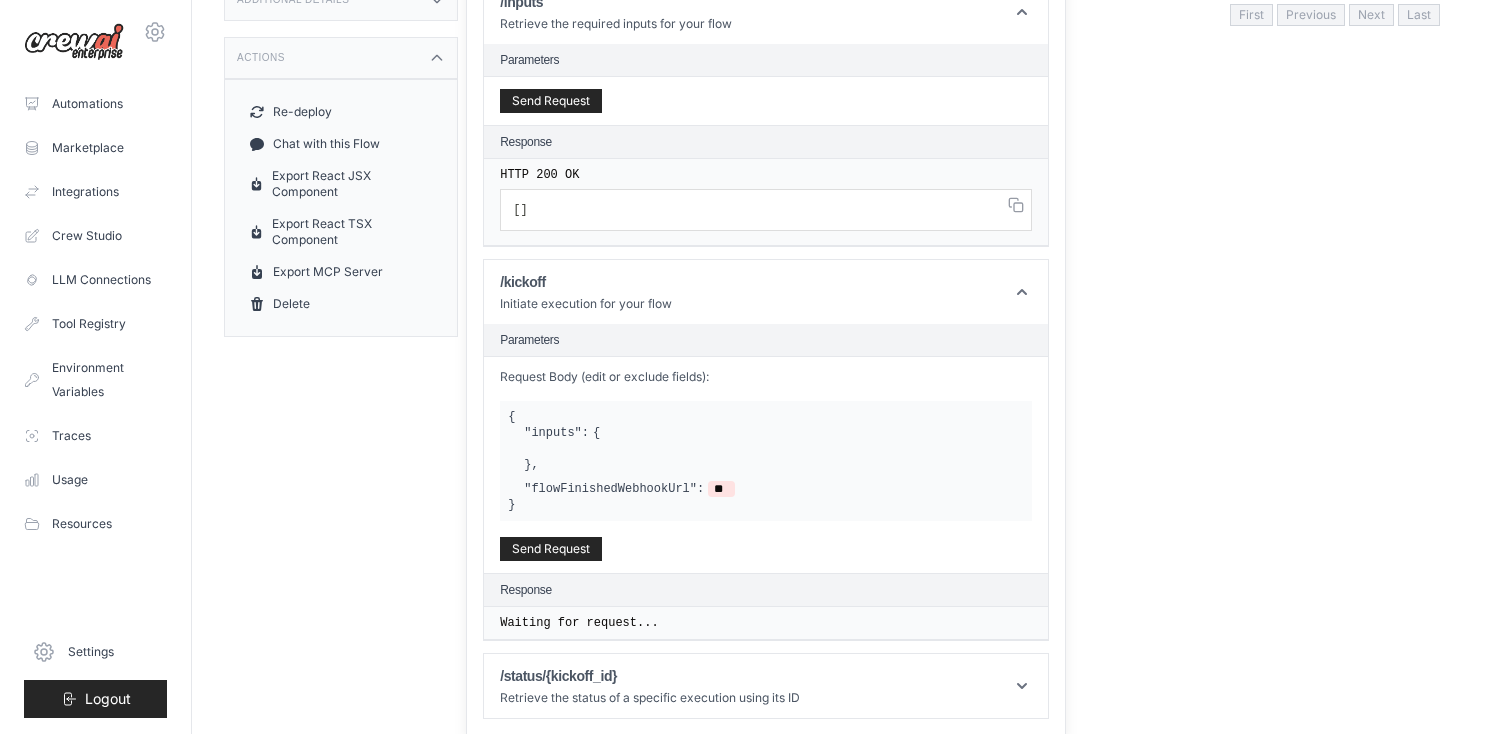 scroll, scrollTop: 455, scrollLeft: 0, axis: vertical 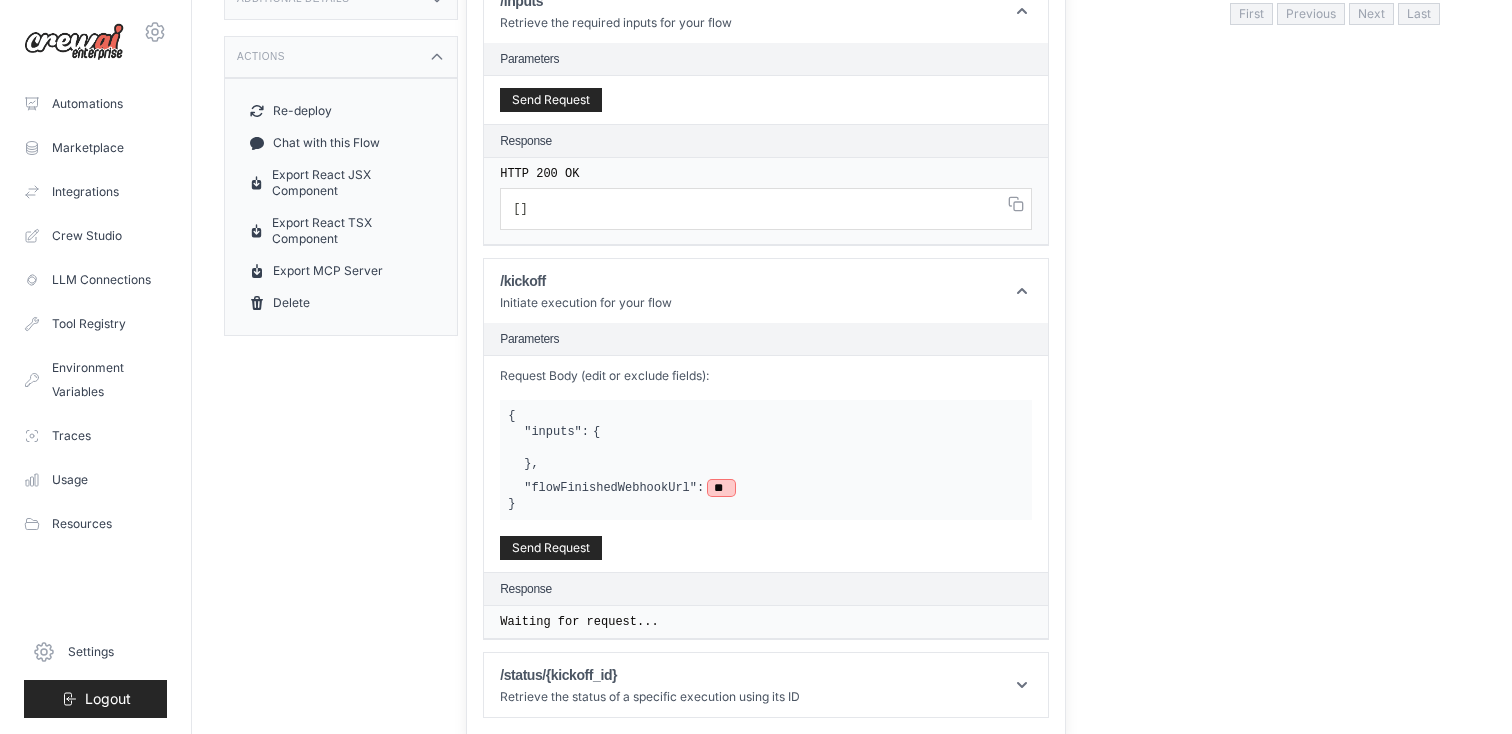 click on "**" at bounding box center [721, 488] 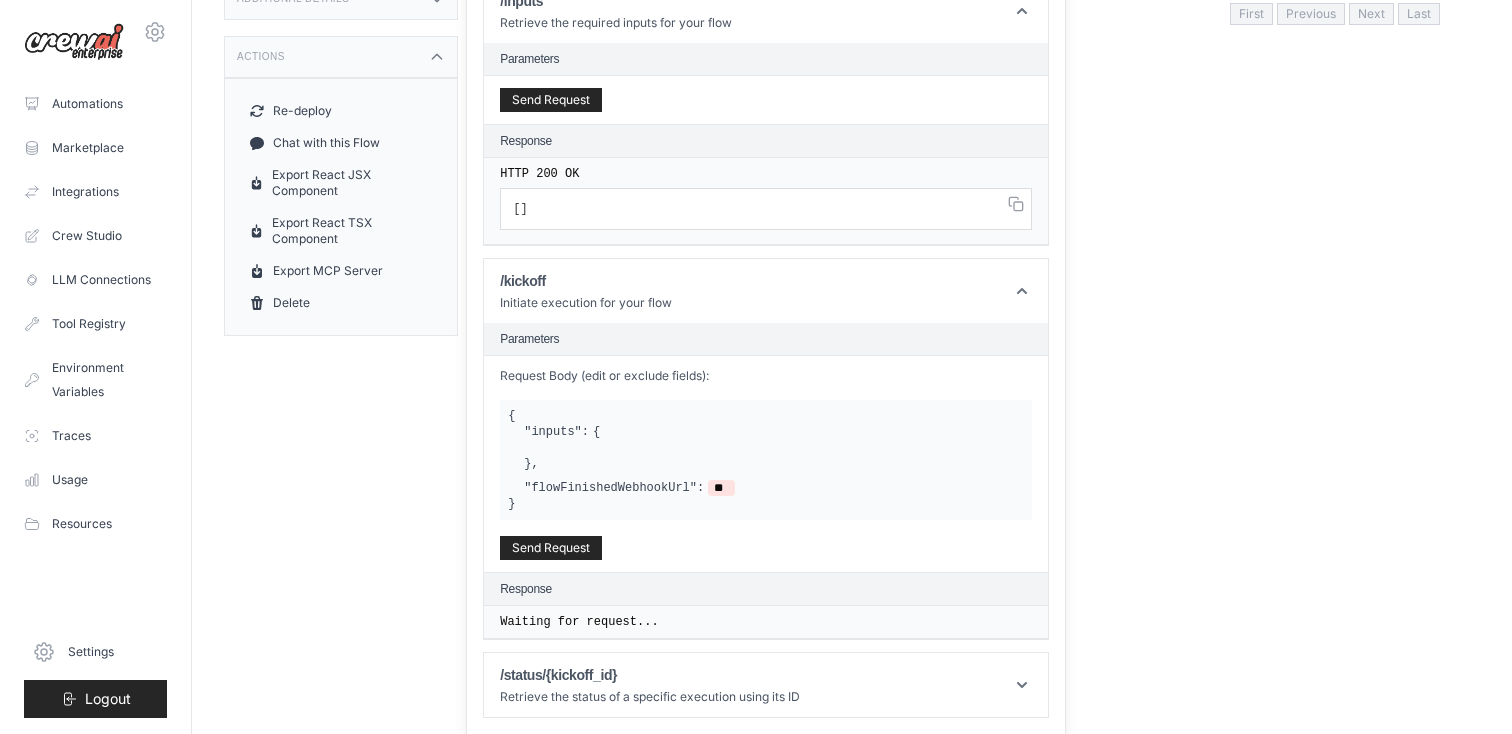 click on ""inputs":
{
}
," at bounding box center [774, 448] 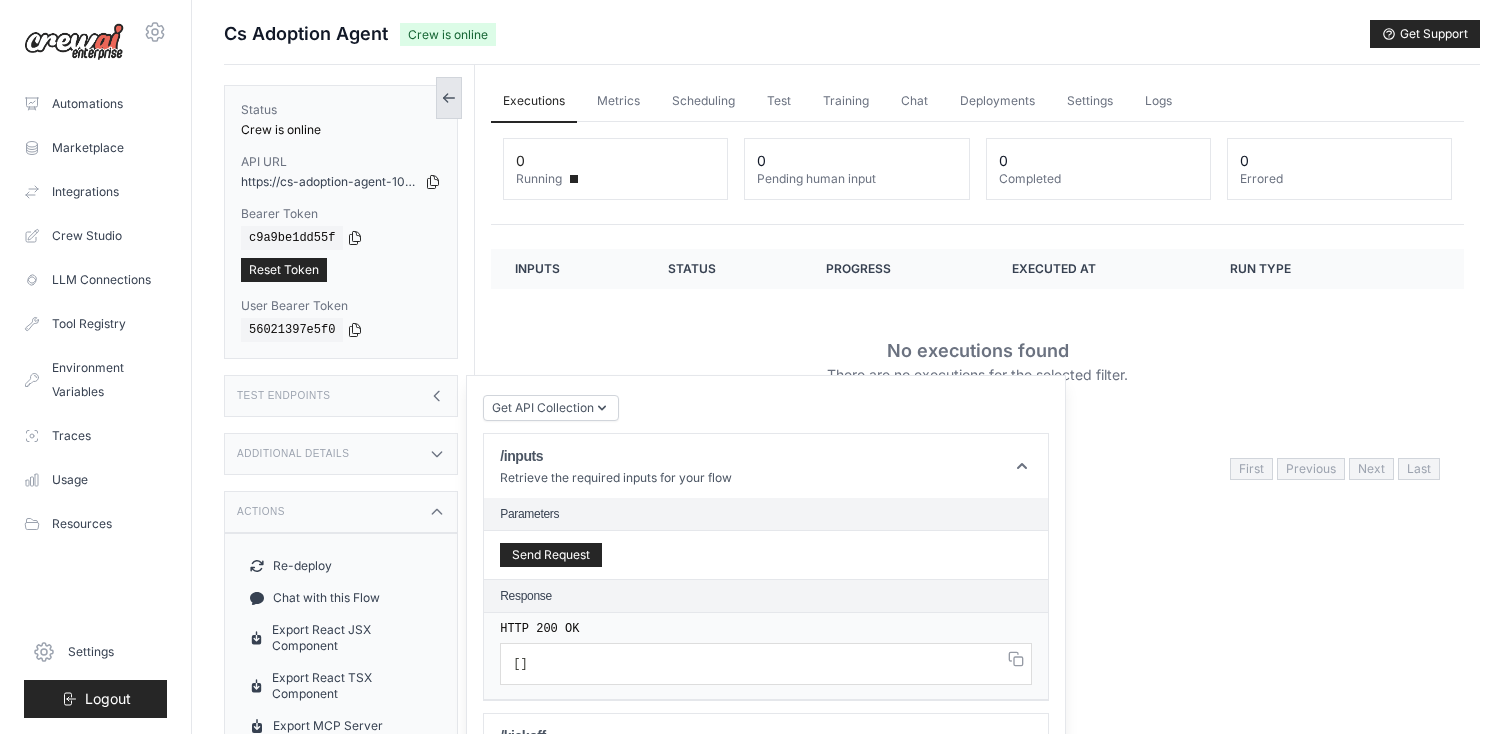 click at bounding box center [449, 98] 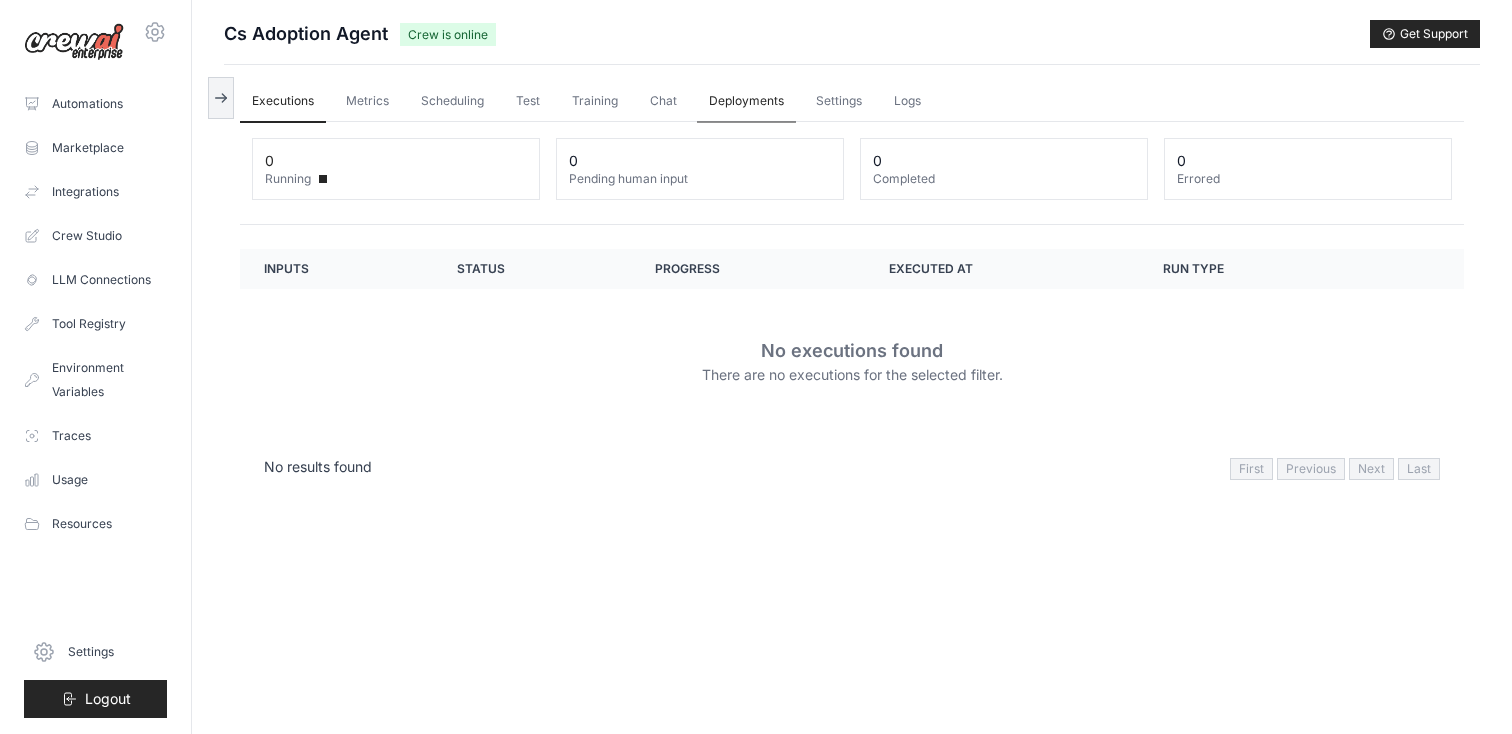 click on "Deployments" at bounding box center (746, 102) 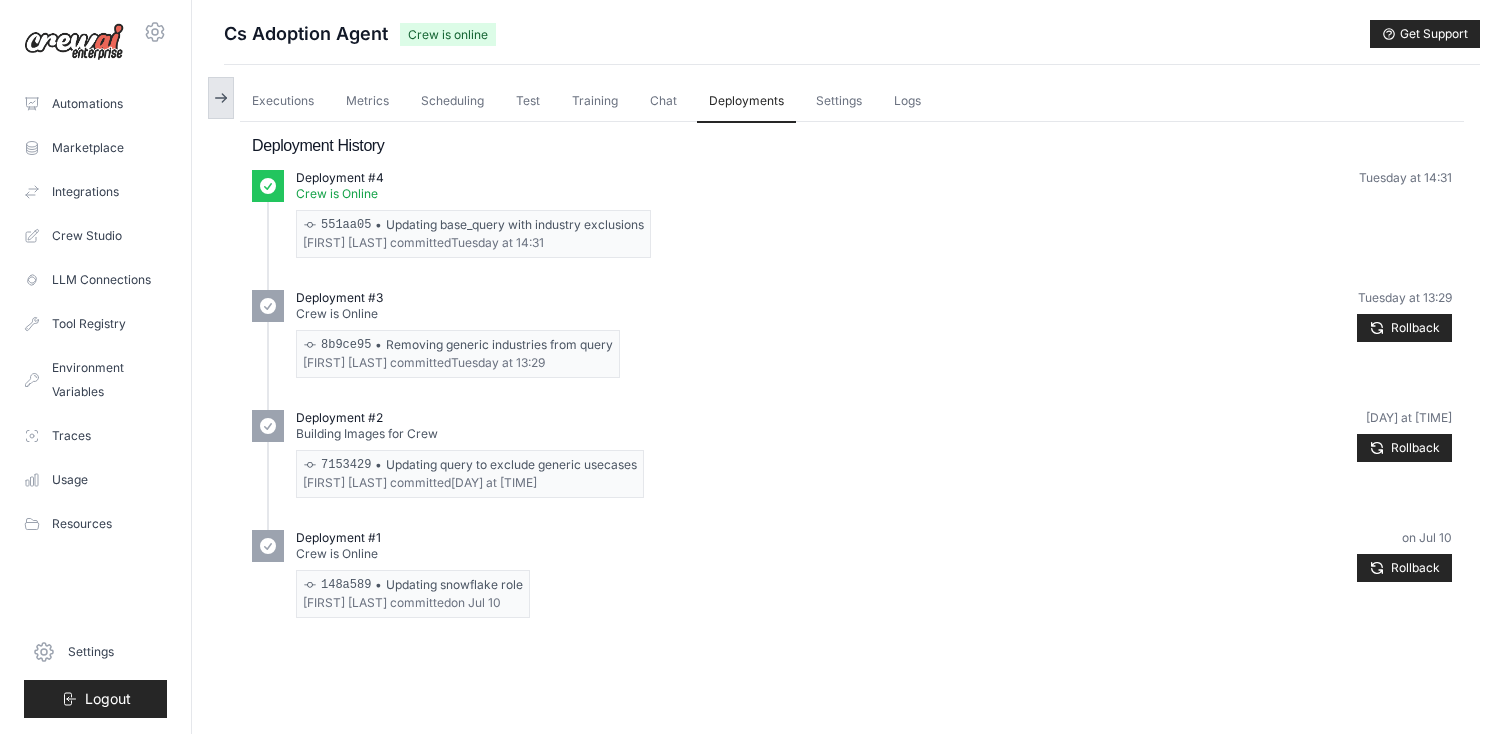 click 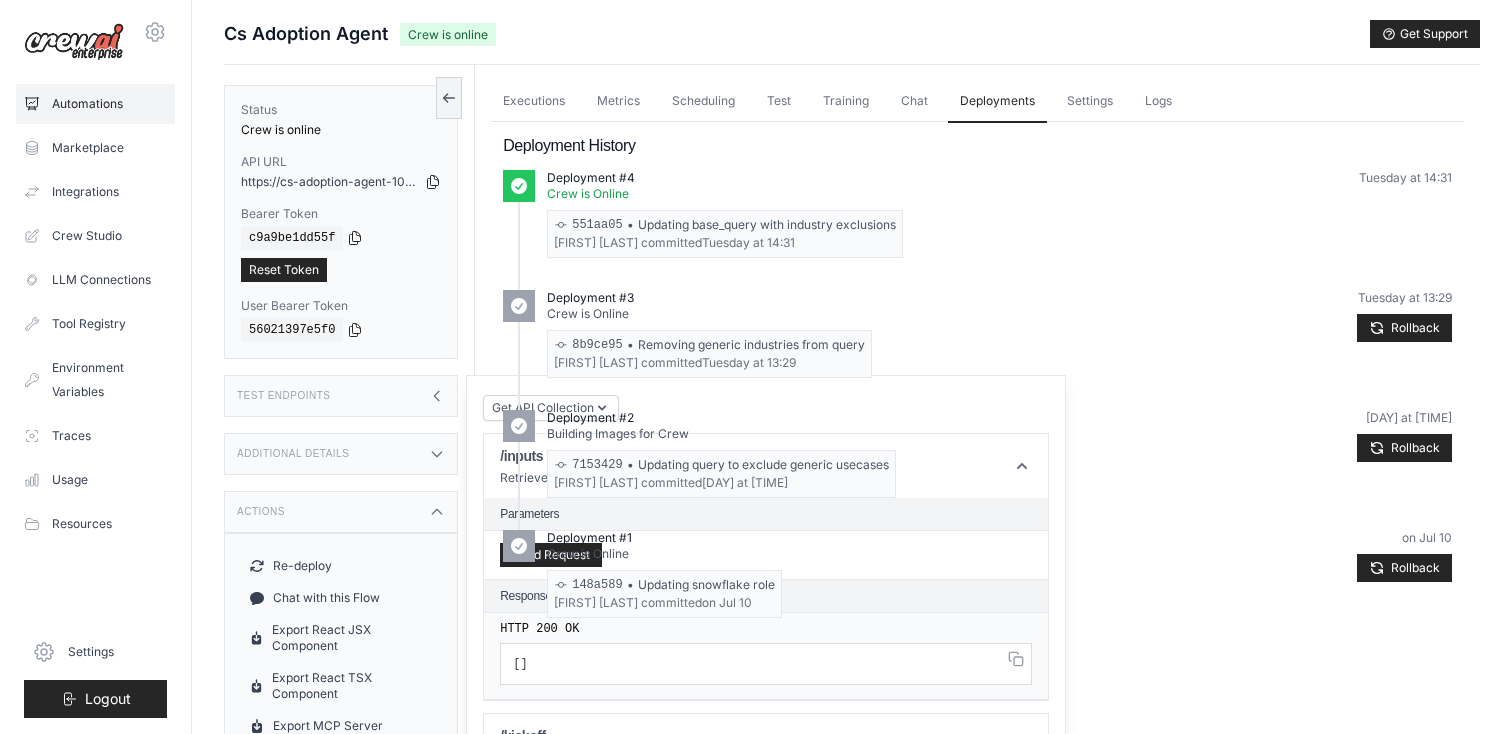 click on "Automations" at bounding box center (95, 104) 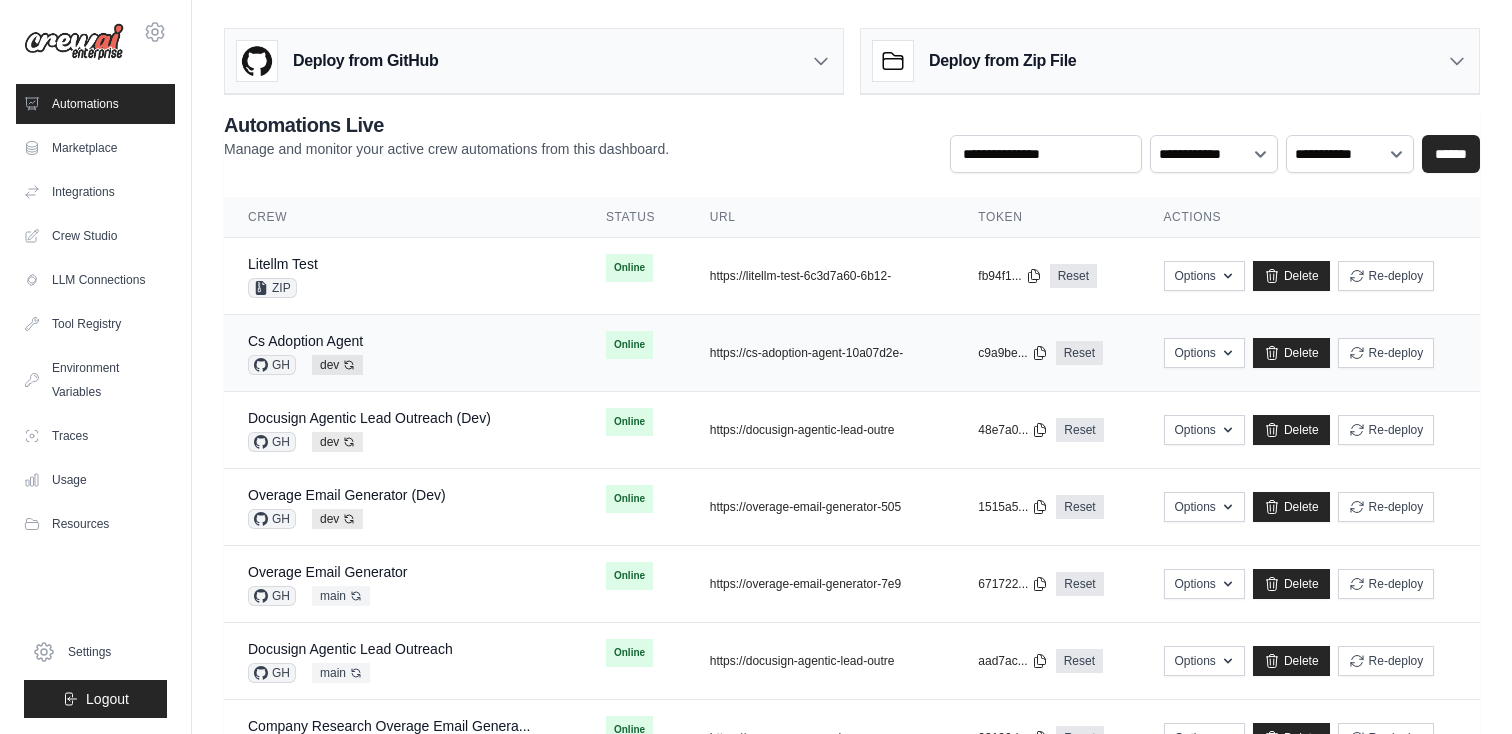 click on "GH" at bounding box center [272, 365] 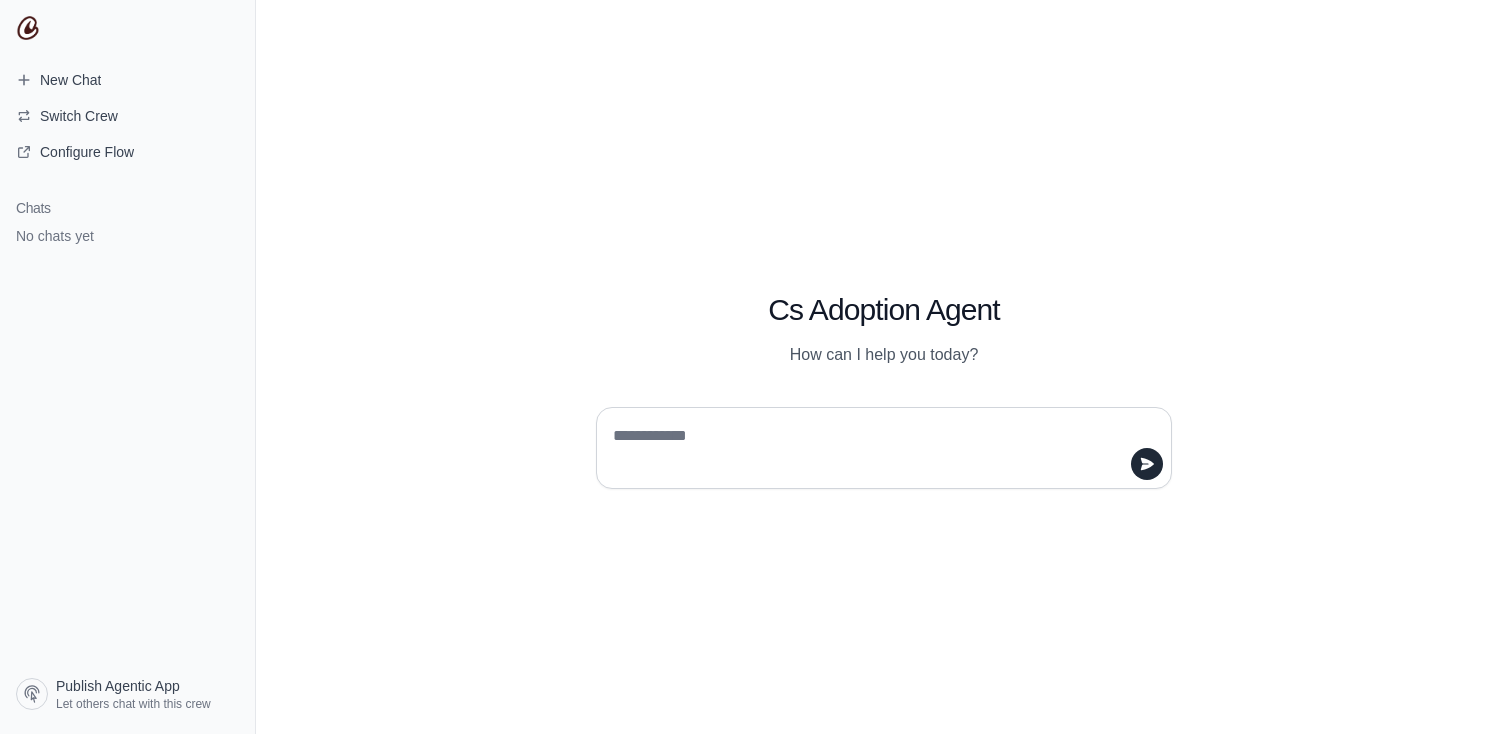 scroll, scrollTop: 0, scrollLeft: 0, axis: both 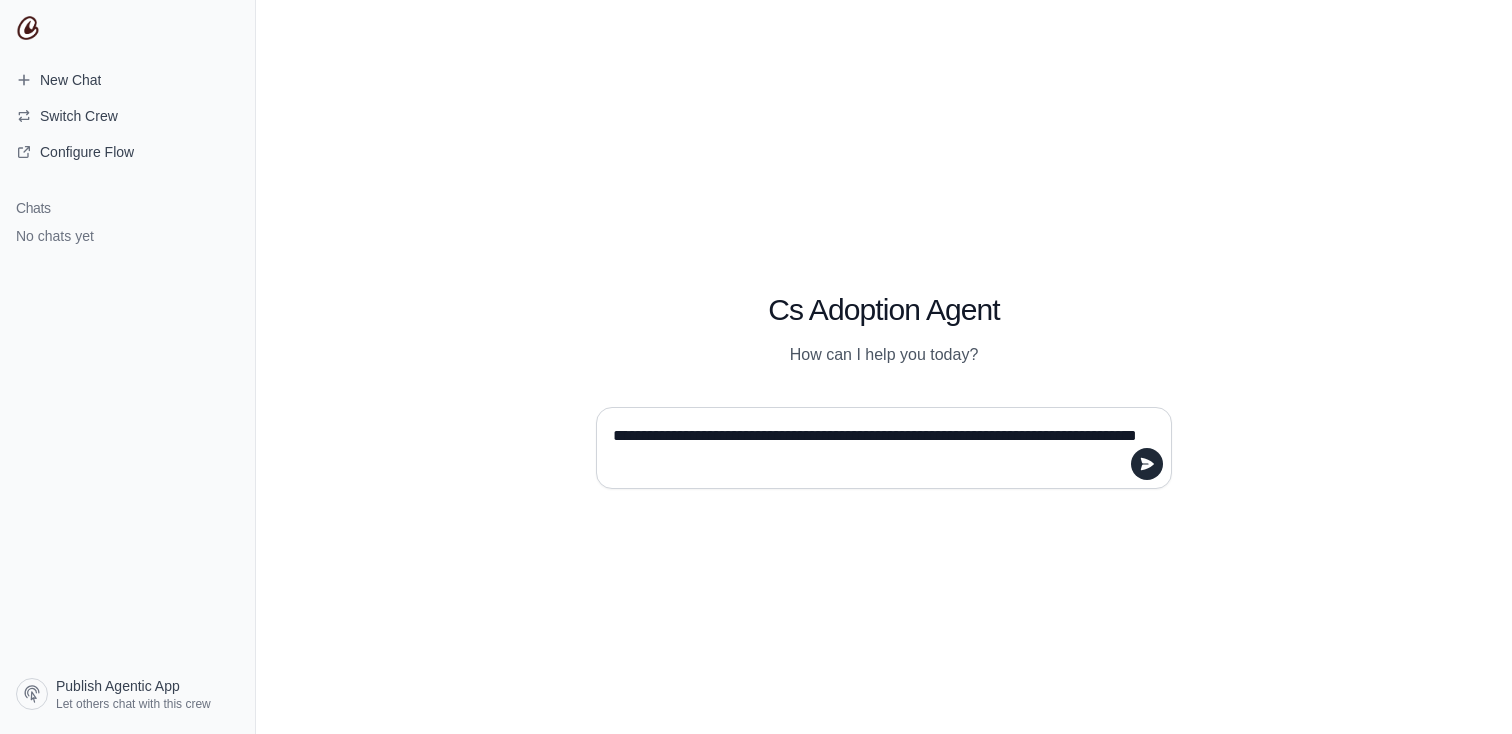 type on "**********" 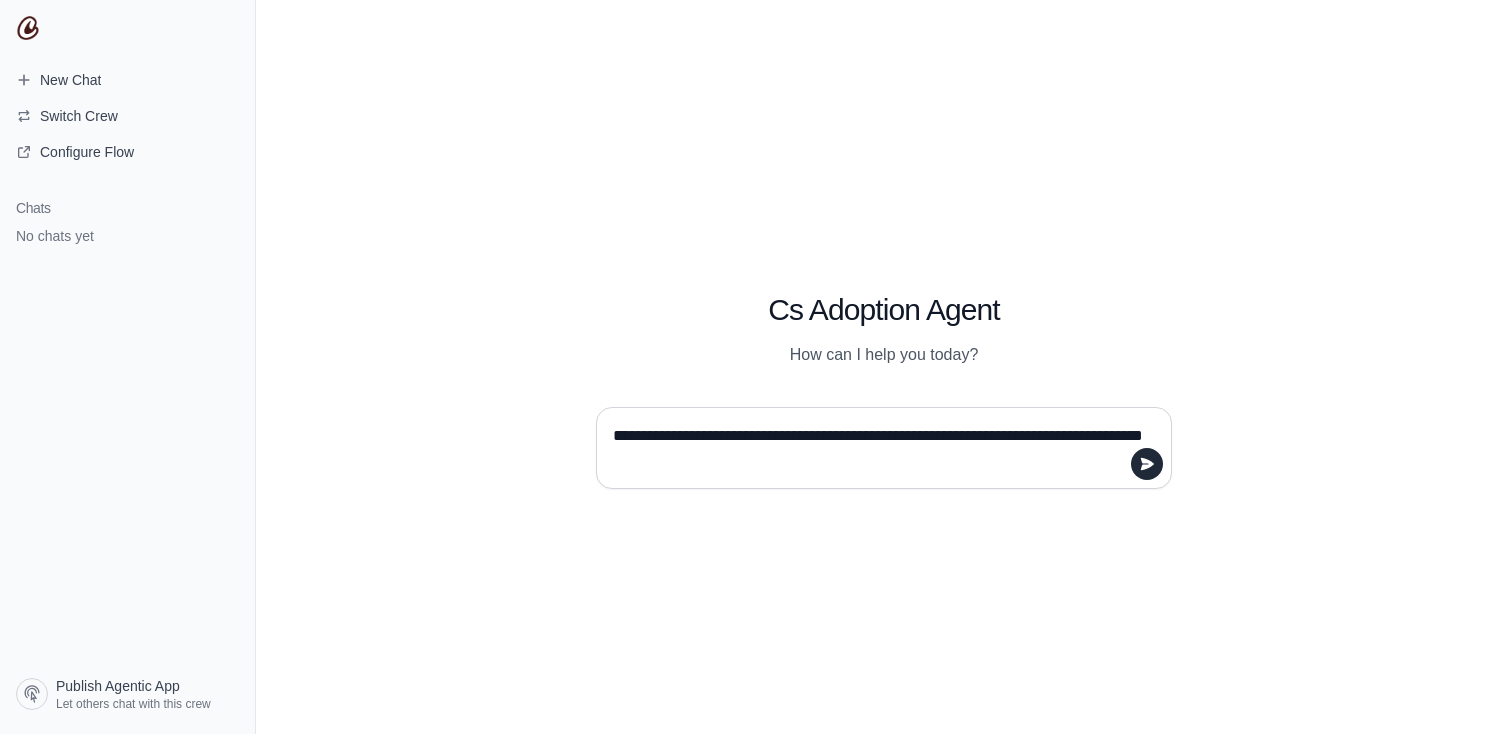 type 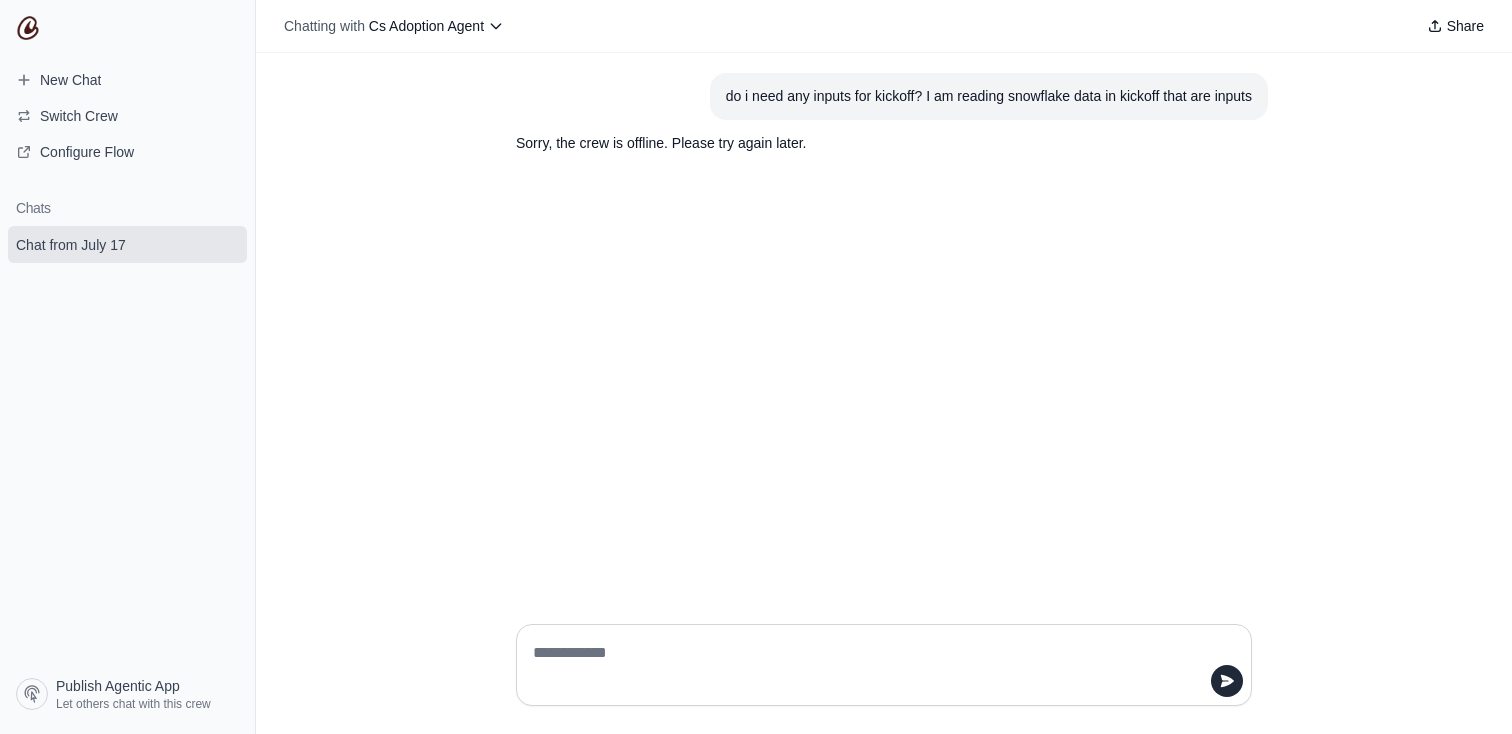 click on "do i need any inputs for kickoff? I am reading snowflake data in kickoff that are inputs
Sorry, the crew is offline. Please try again later." at bounding box center [884, 330] 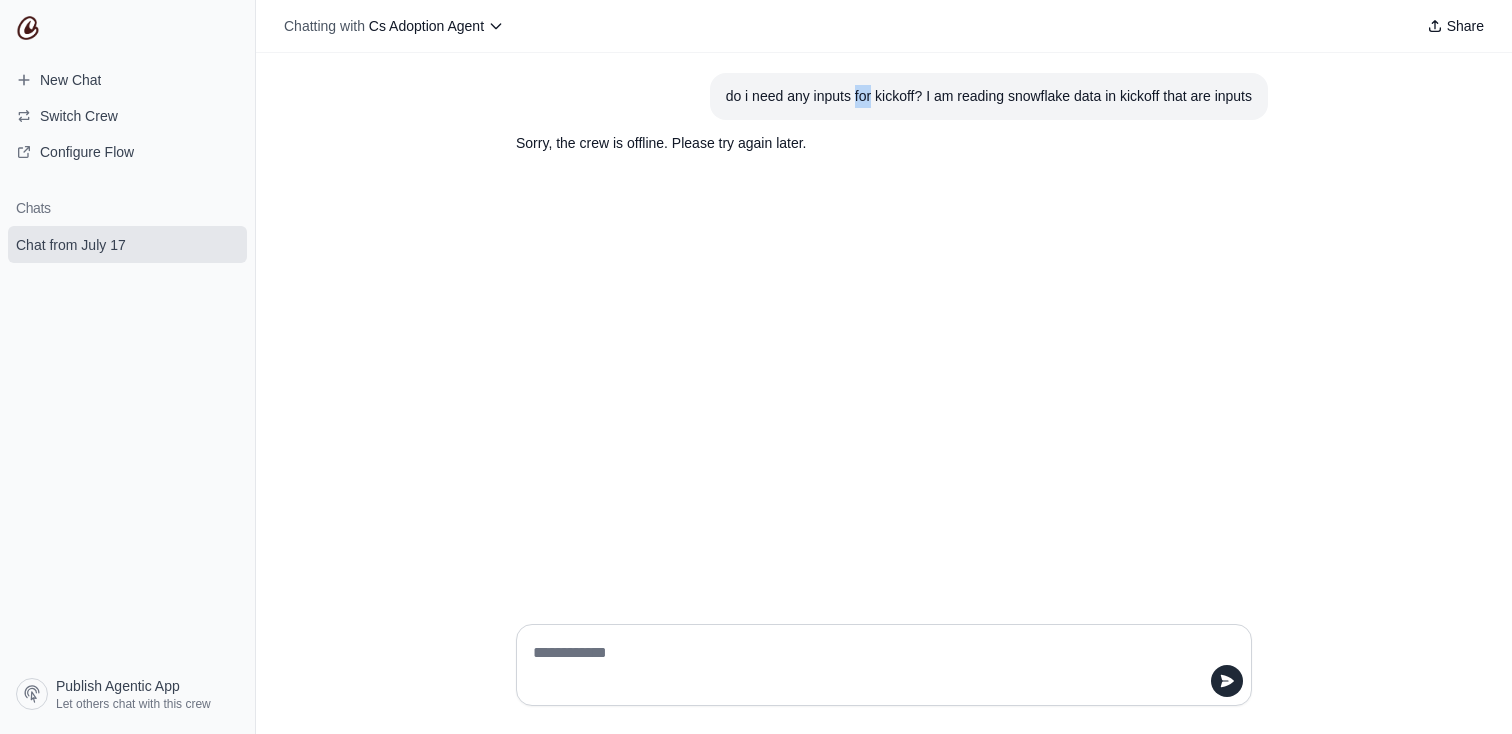 click on "do i need any inputs for kickoff? I am reading snowflake data in kickoff that are inputs" at bounding box center [989, 96] 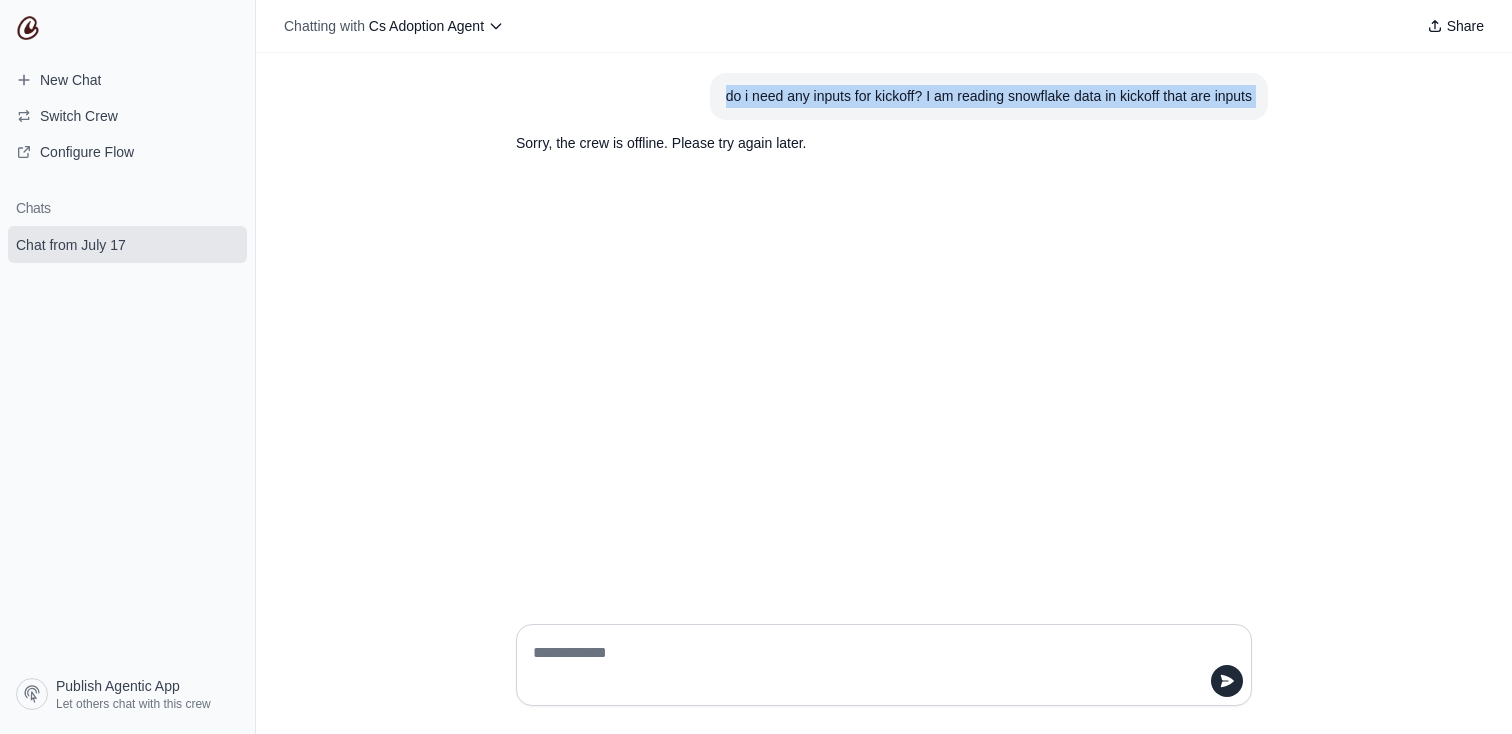 click on "do i need any inputs for kickoff? I am reading snowflake data in kickoff that are inputs" at bounding box center [989, 96] 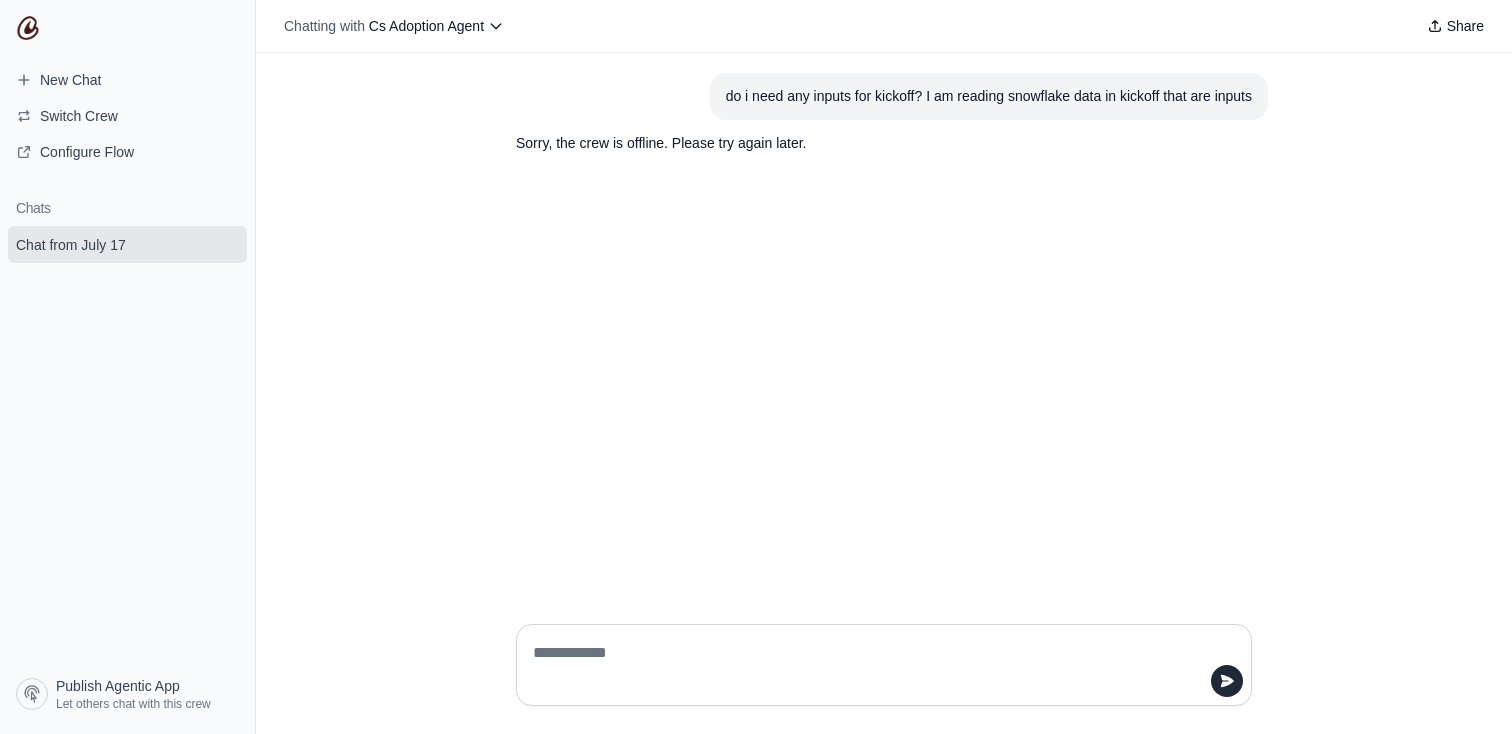 click at bounding box center [878, 665] 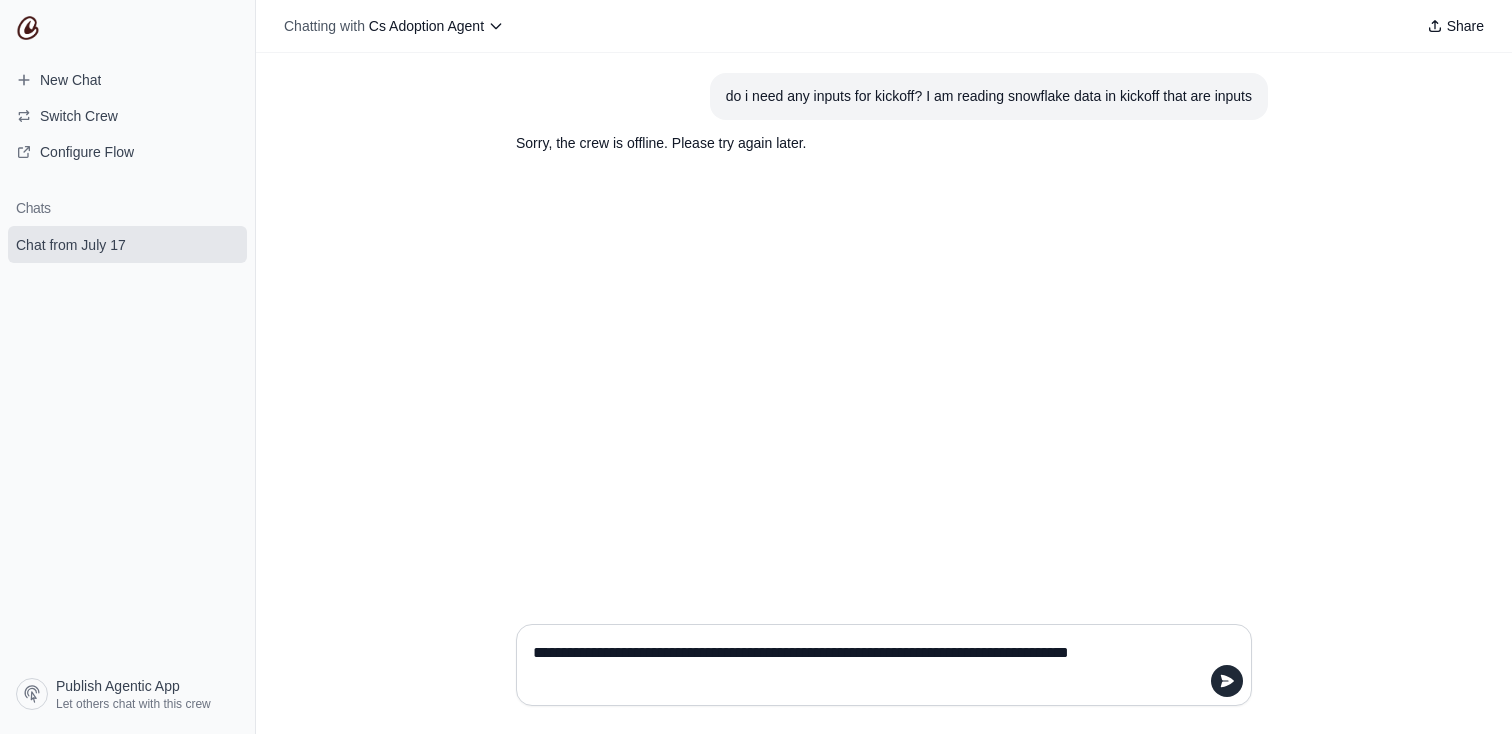 type 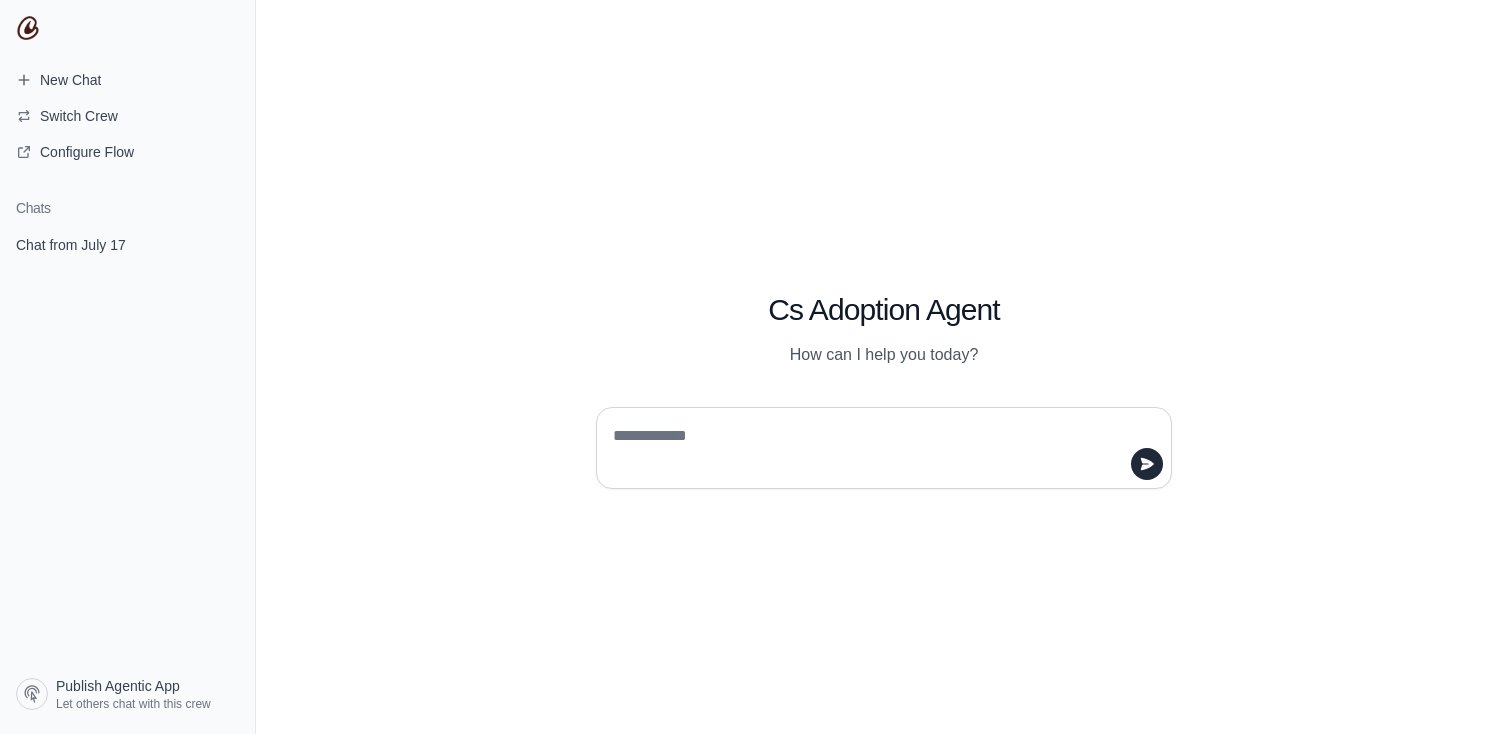 scroll, scrollTop: 0, scrollLeft: 0, axis: both 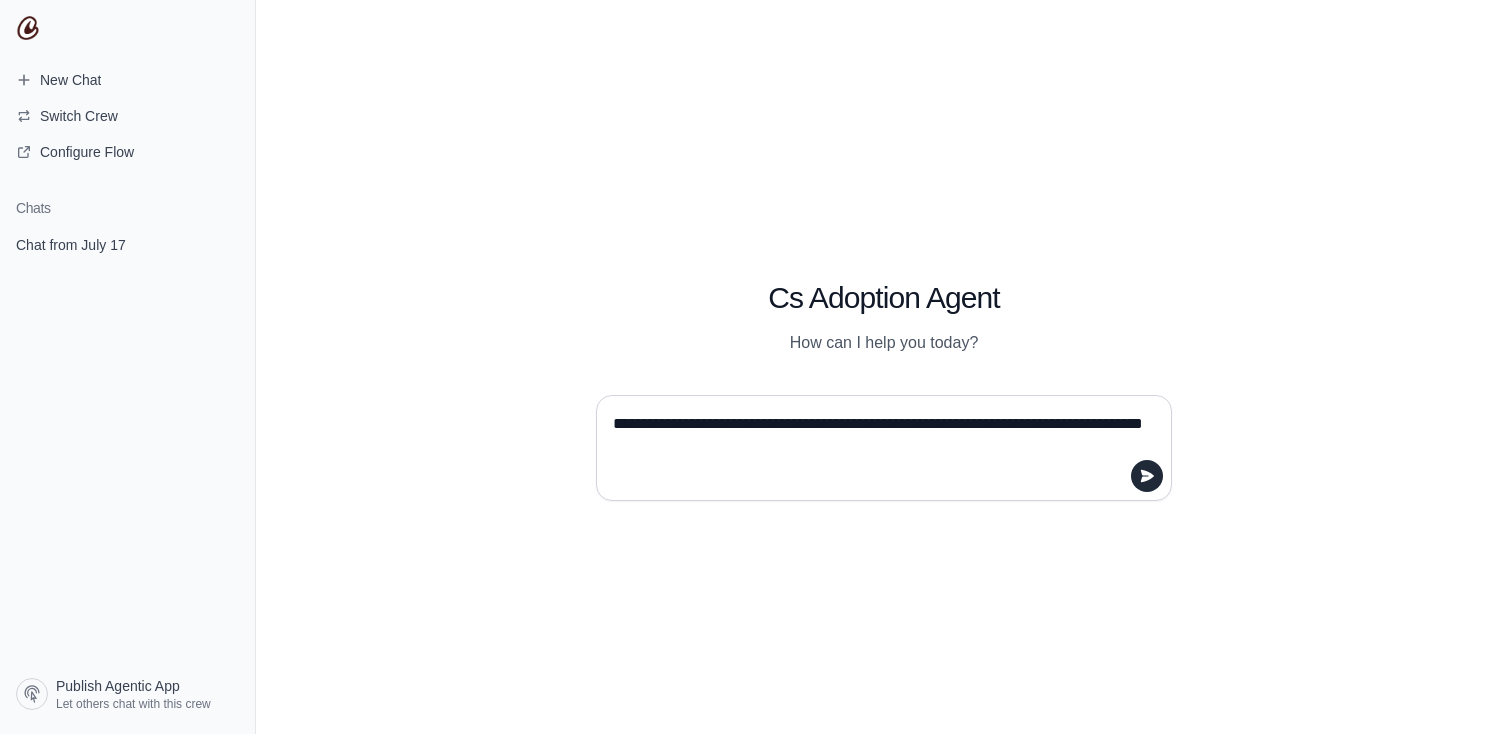 type 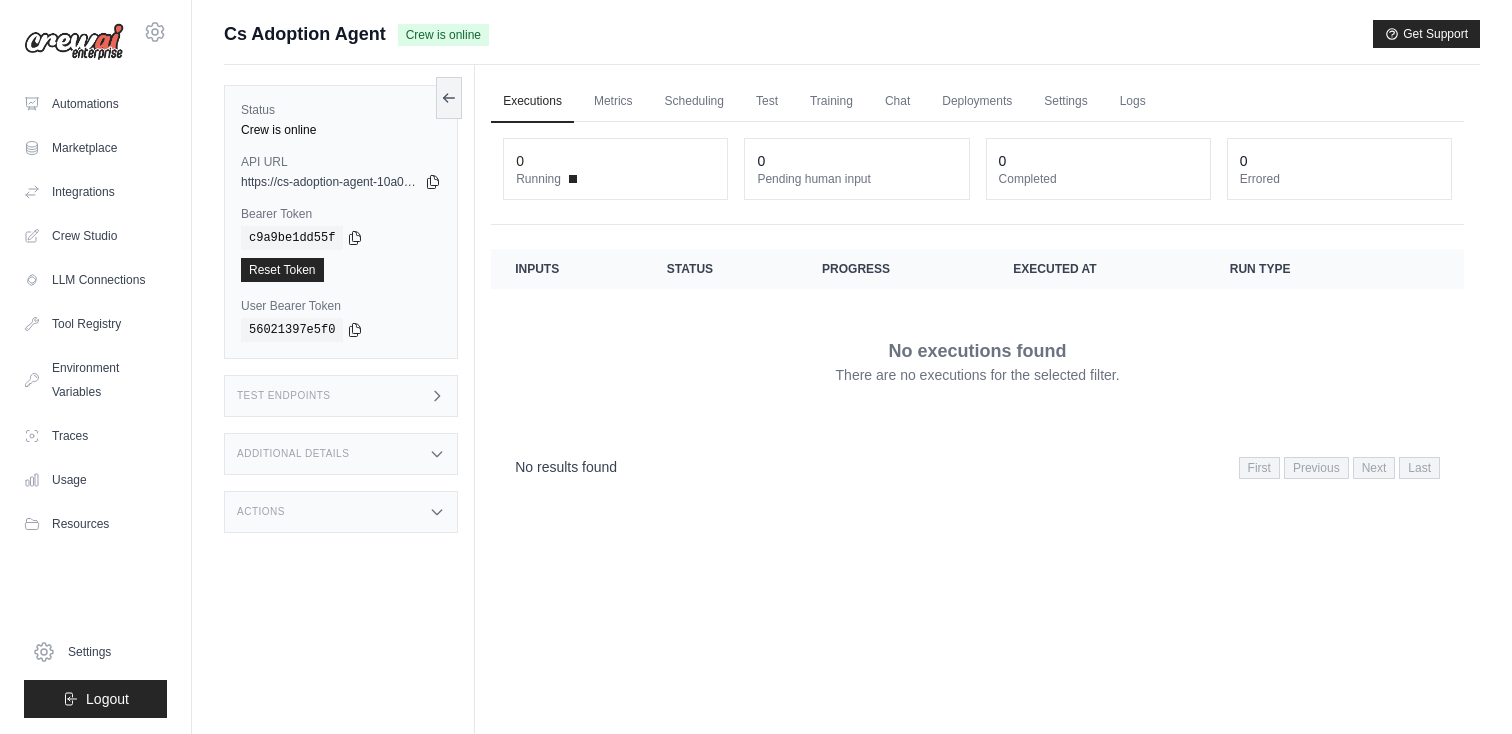 scroll, scrollTop: 0, scrollLeft: 0, axis: both 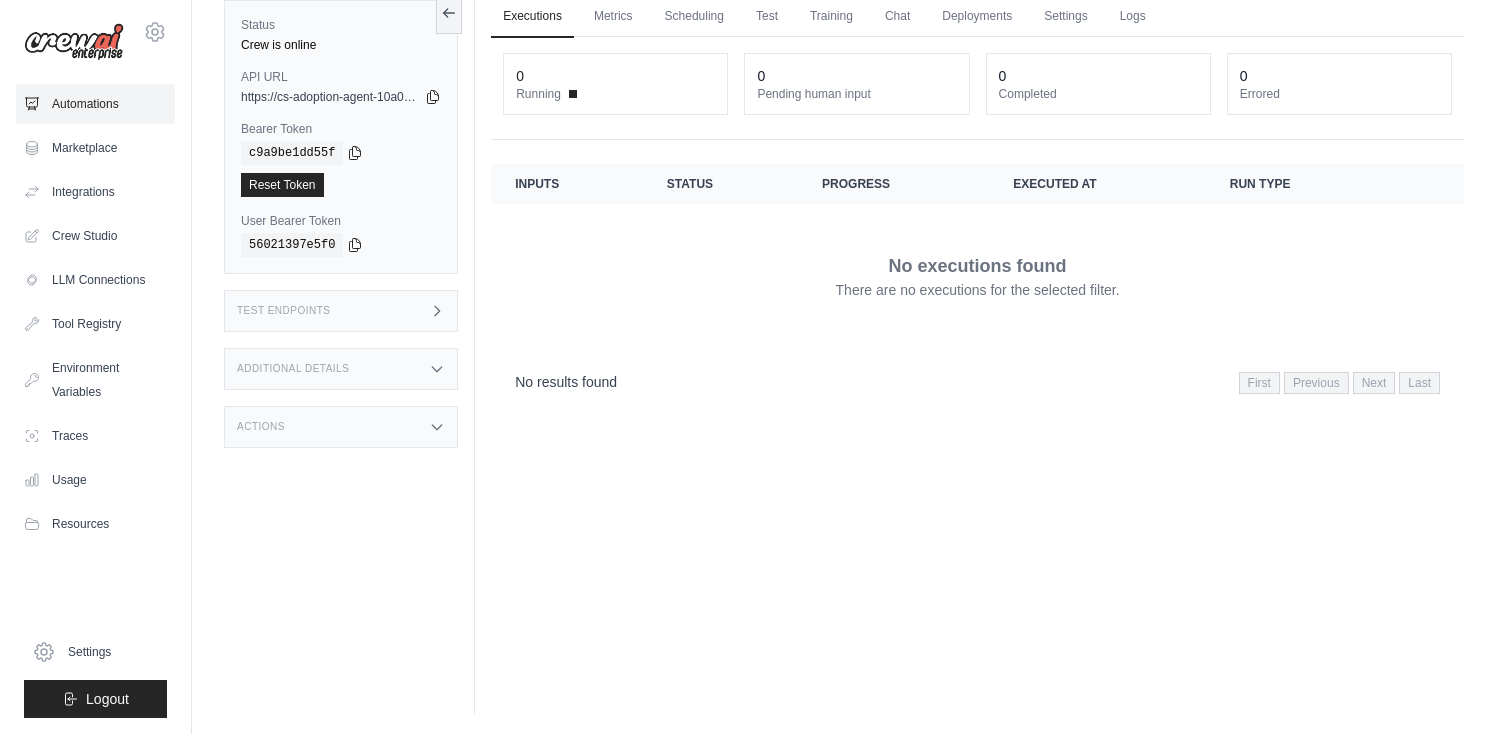 click on "Automations" at bounding box center [95, 104] 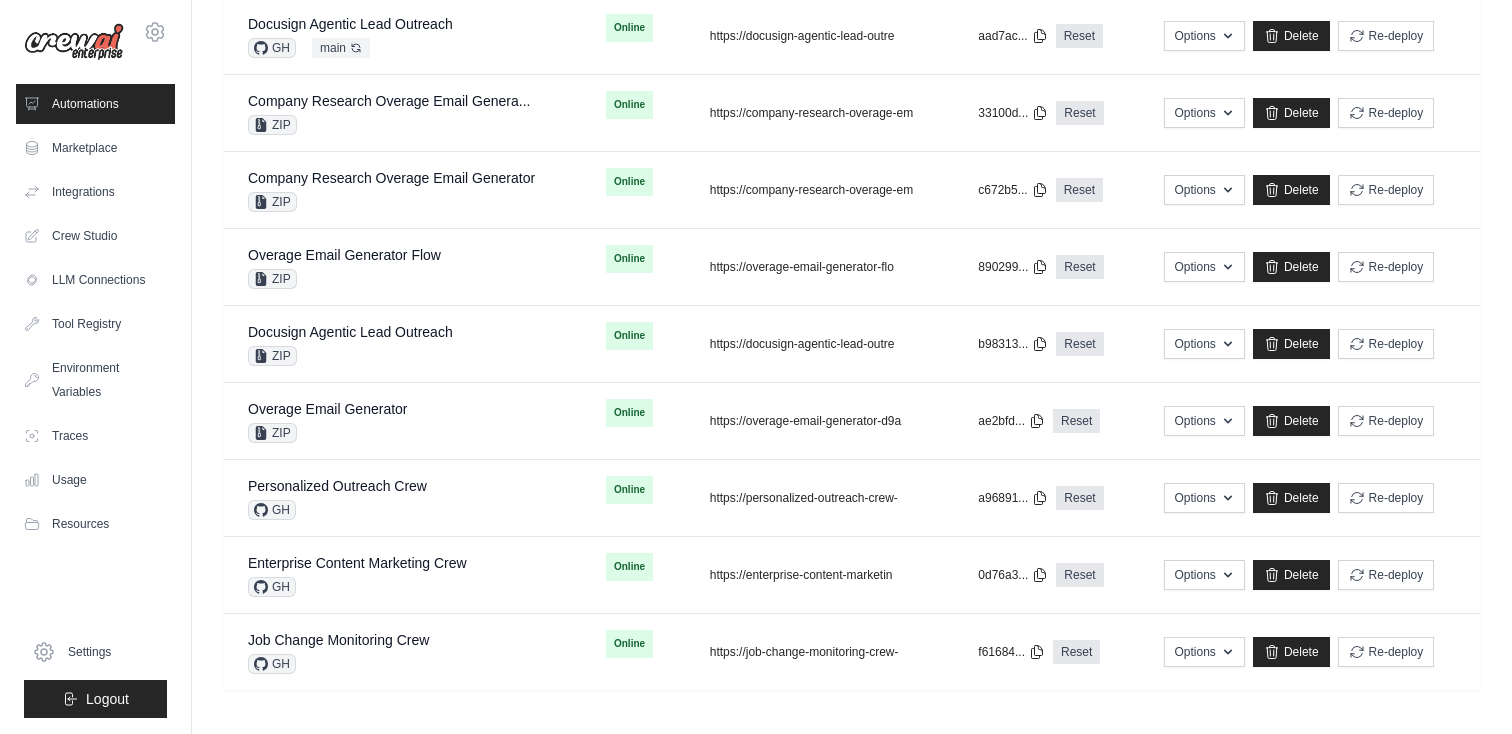 scroll, scrollTop: 0, scrollLeft: 0, axis: both 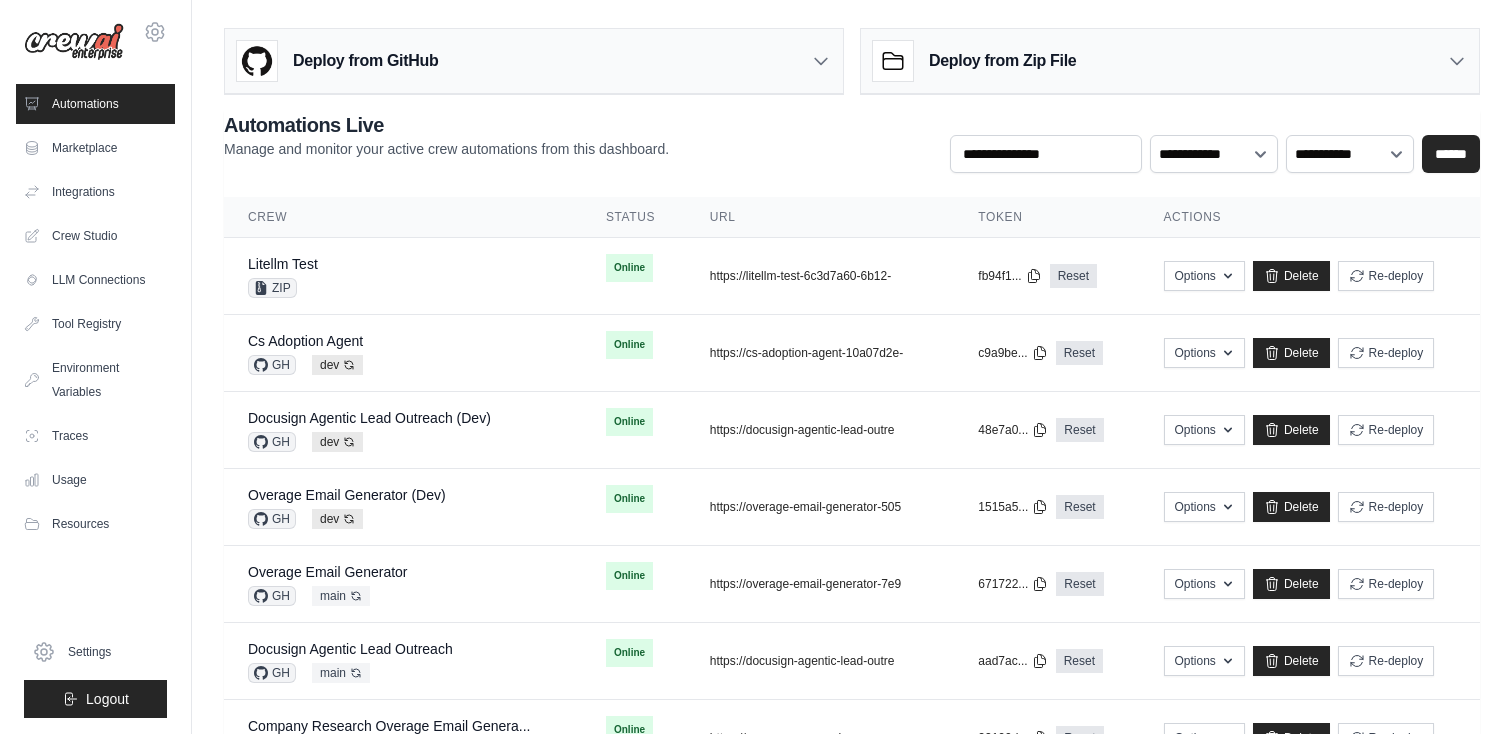 click on "Deploy from Zip File" at bounding box center [974, 61] 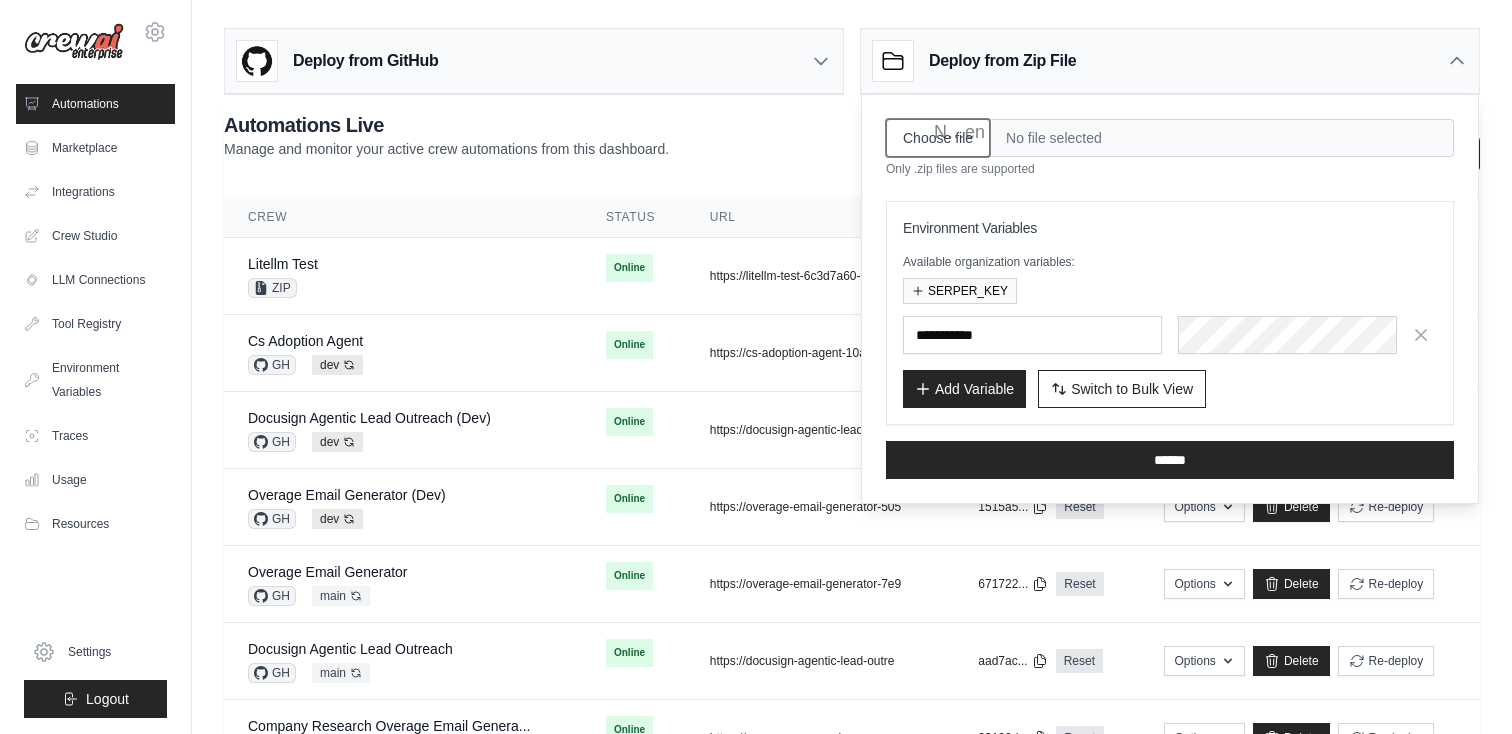 click on "Choose file" at bounding box center [938, 138] 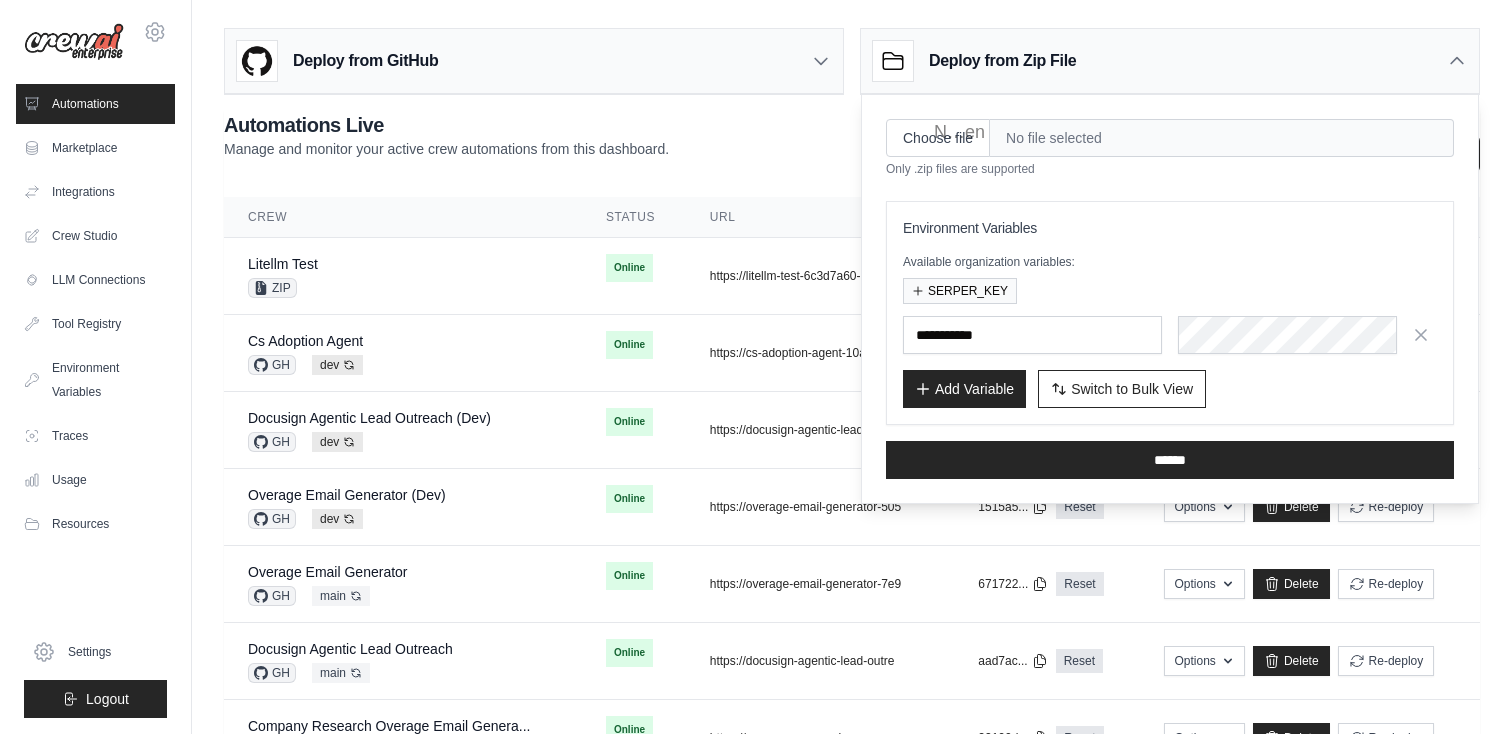 click on "**********" at bounding box center (852, 142) 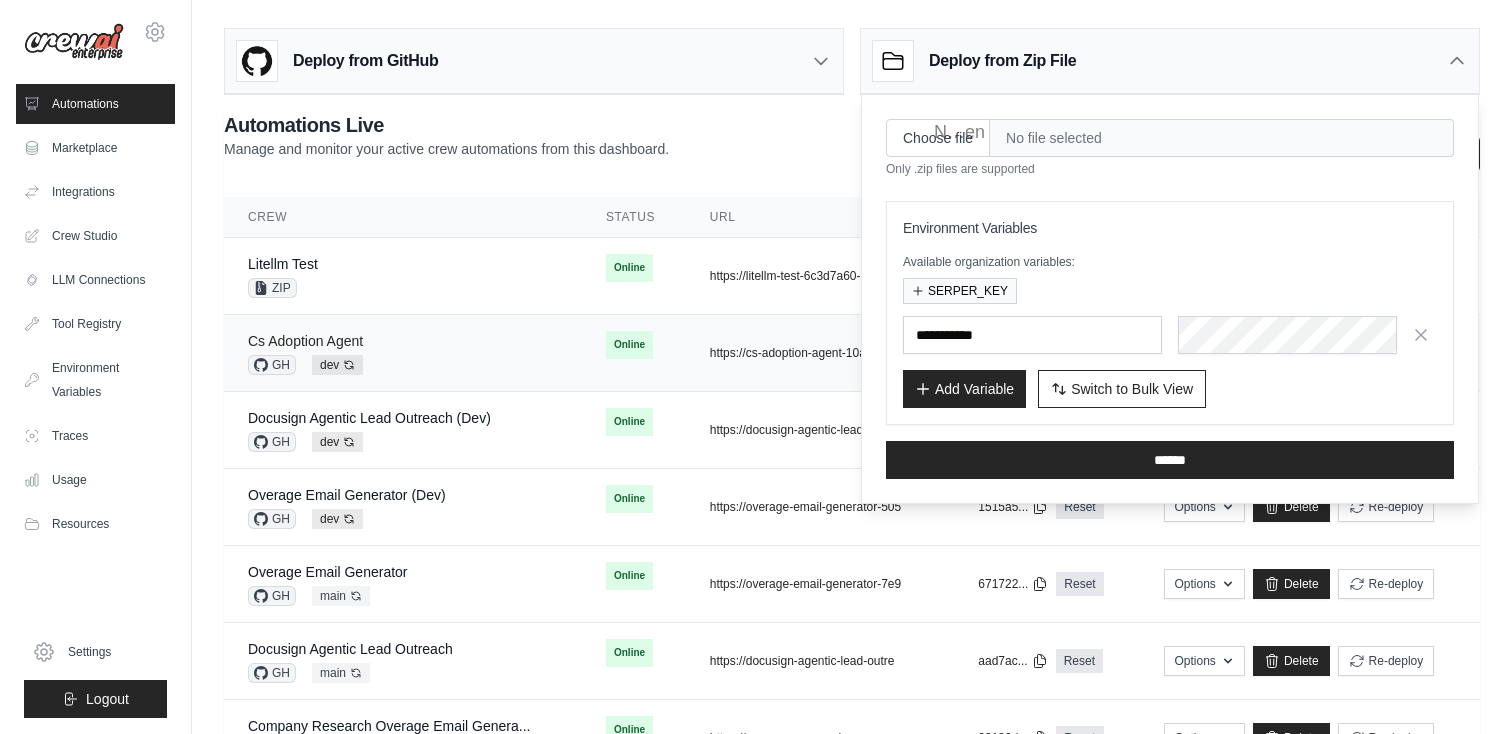 click on "Cs Adoption Agent" at bounding box center [305, 341] 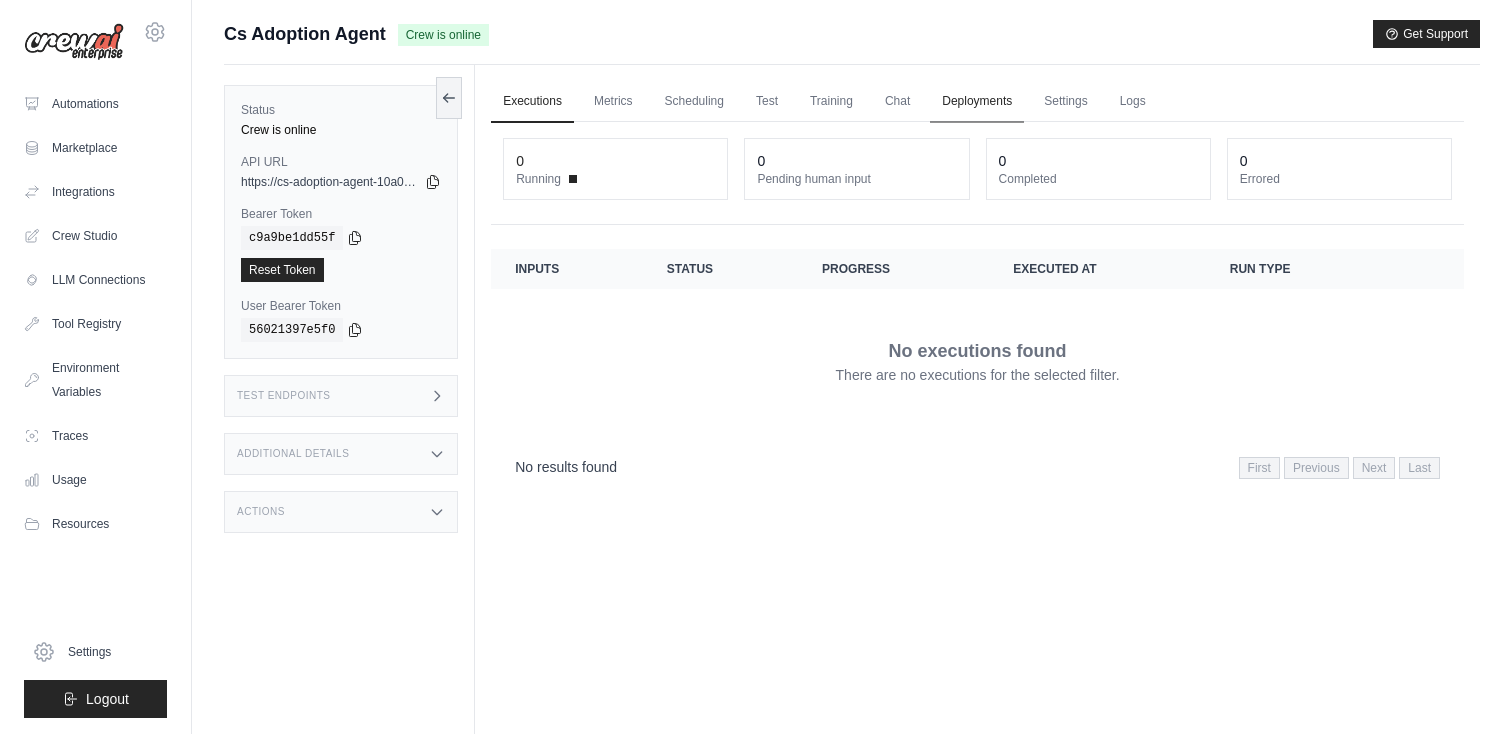 click on "Deployments" at bounding box center (977, 102) 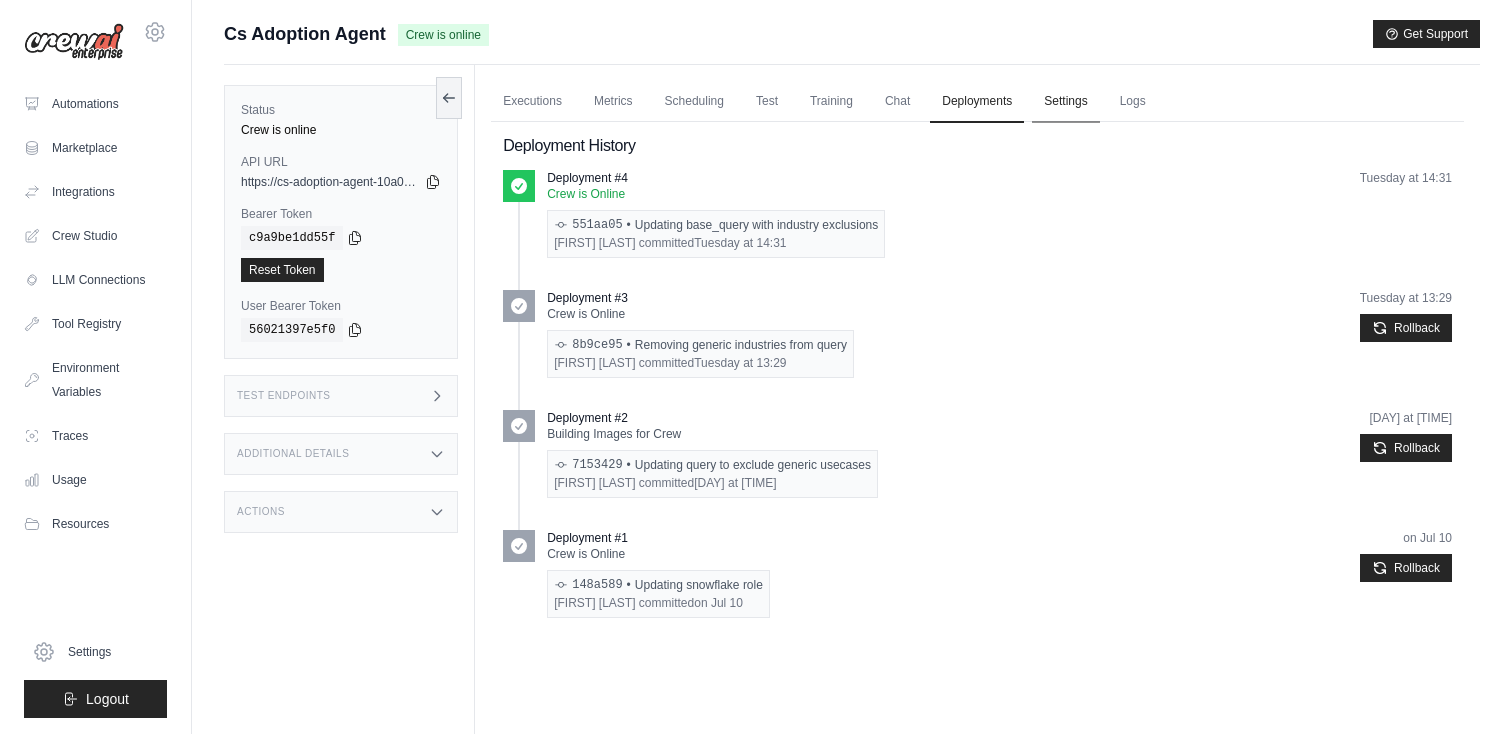 click on "Settings" at bounding box center (1065, 102) 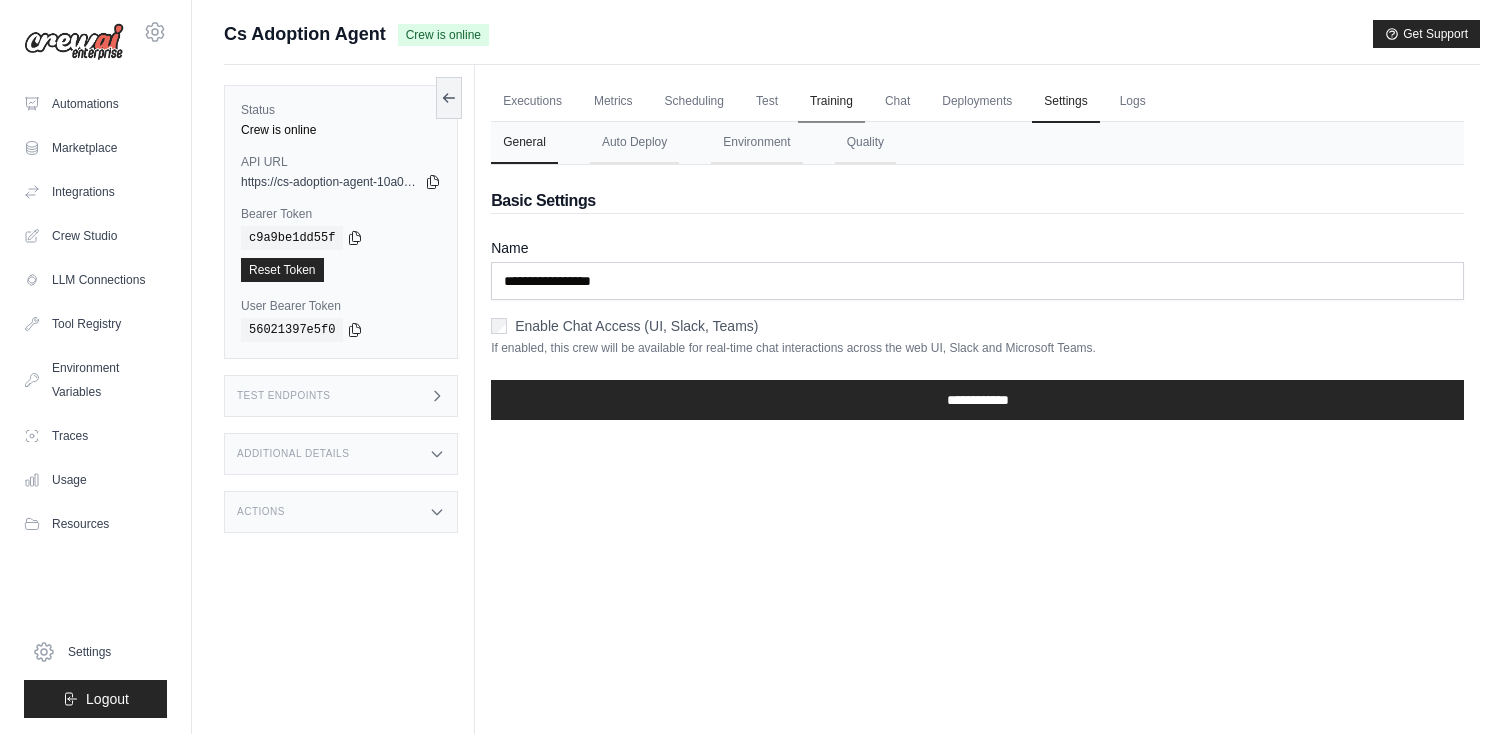 click on "Training" at bounding box center [831, 102] 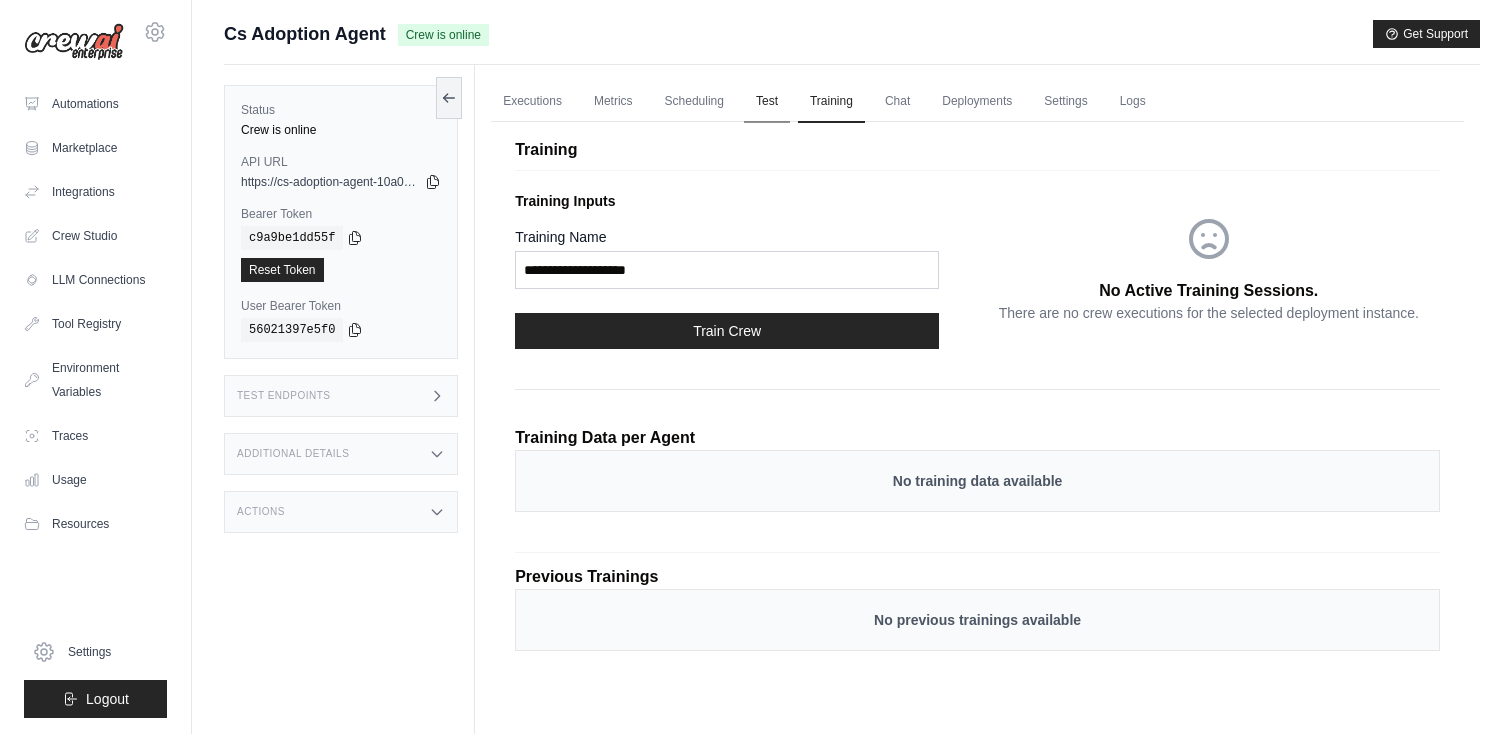 click on "Test" at bounding box center (767, 102) 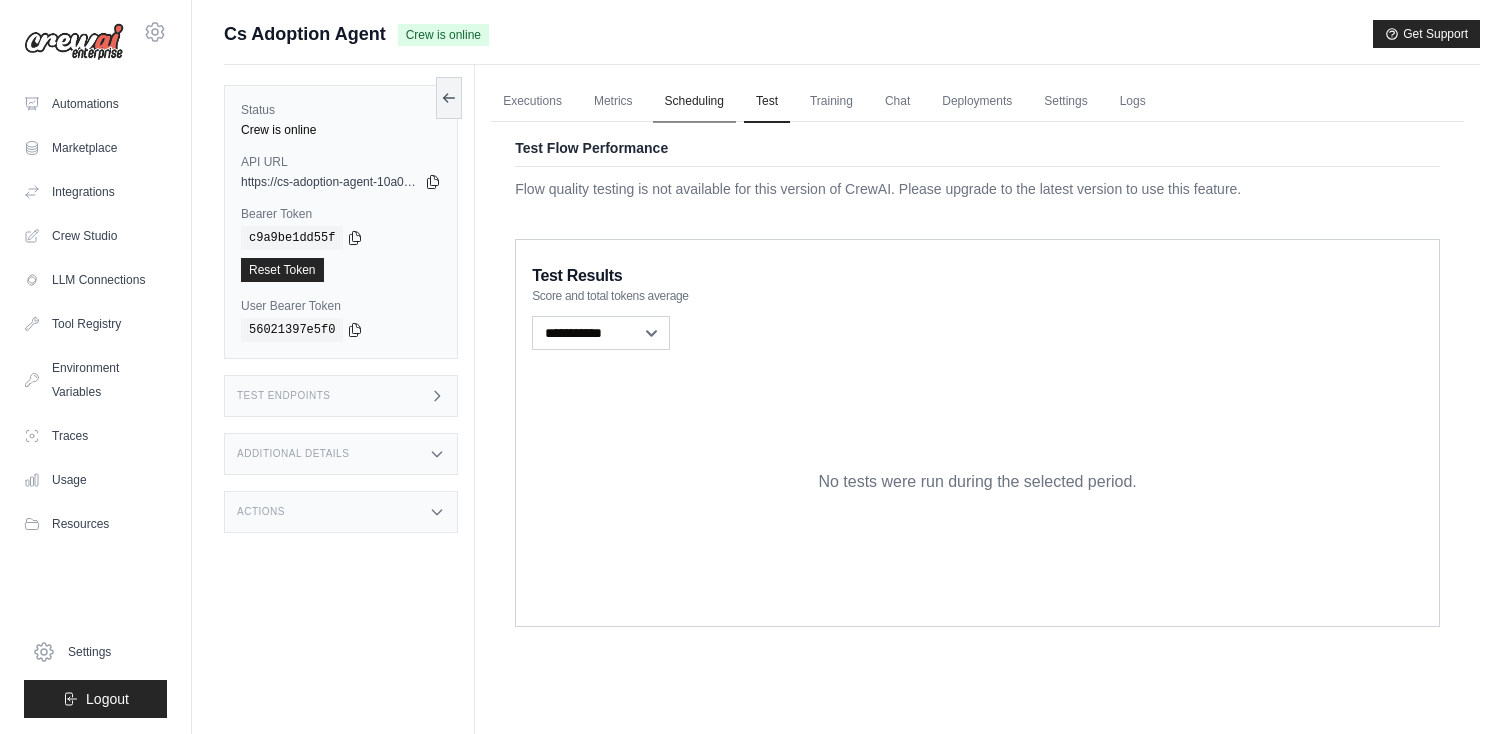 click on "Scheduling" at bounding box center (694, 102) 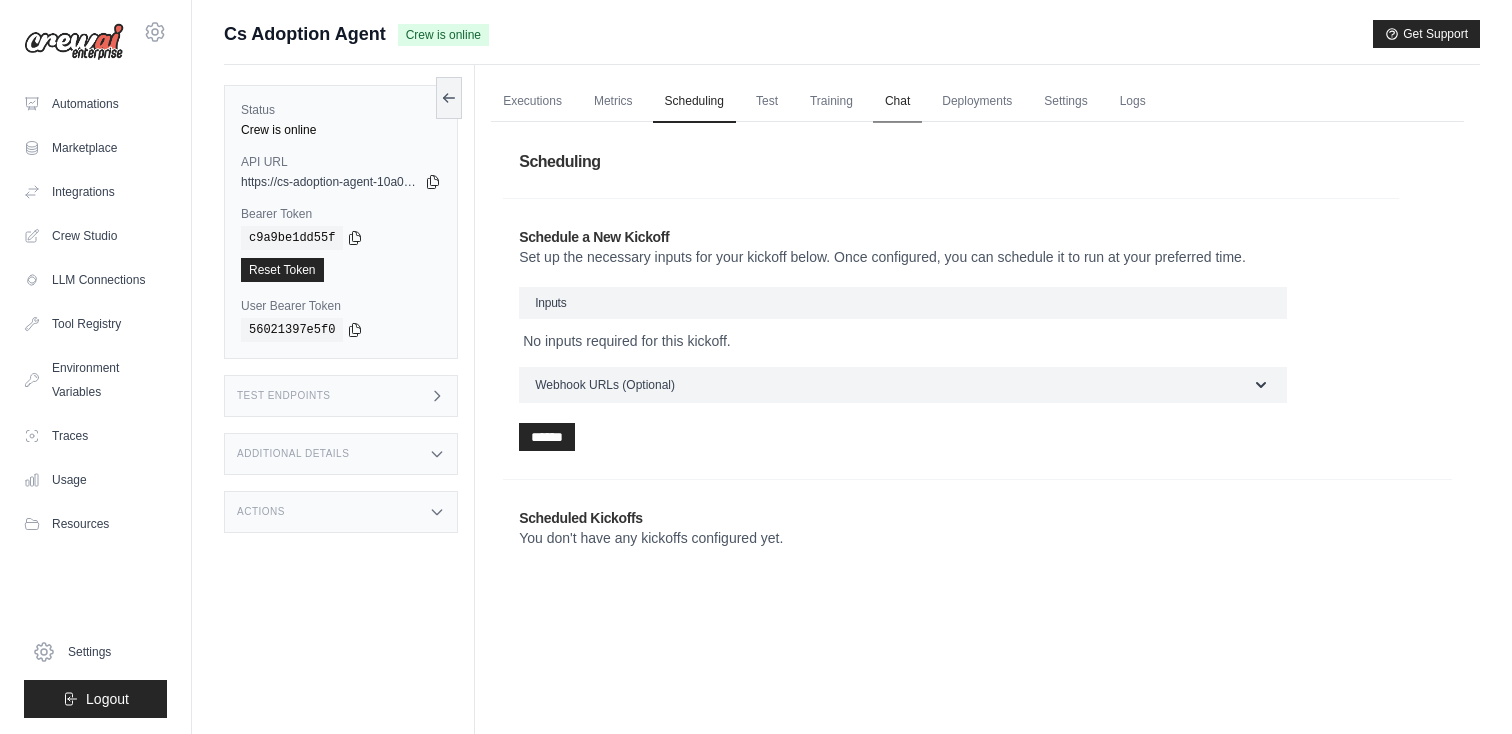 click on "Chat" at bounding box center [897, 102] 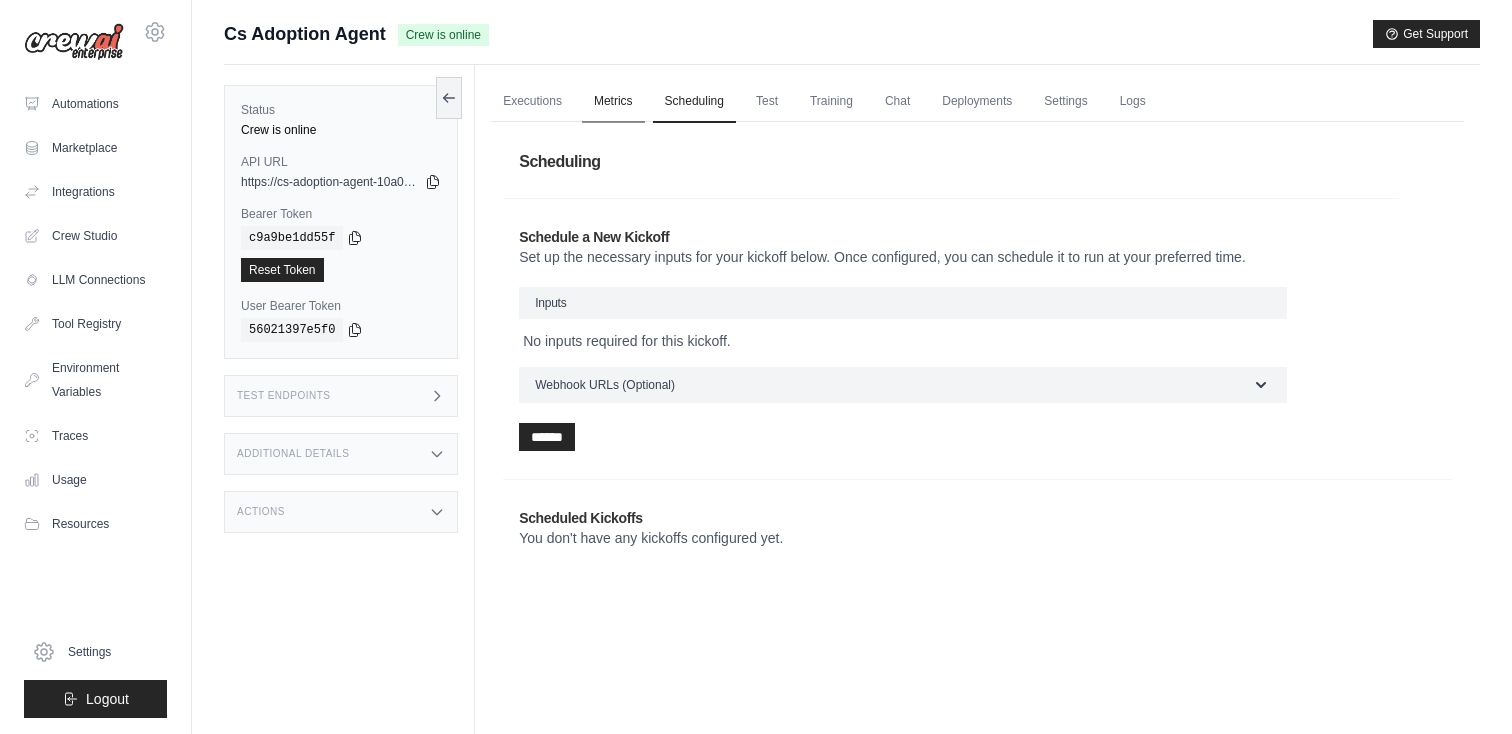 click on "Metrics" at bounding box center (613, 102) 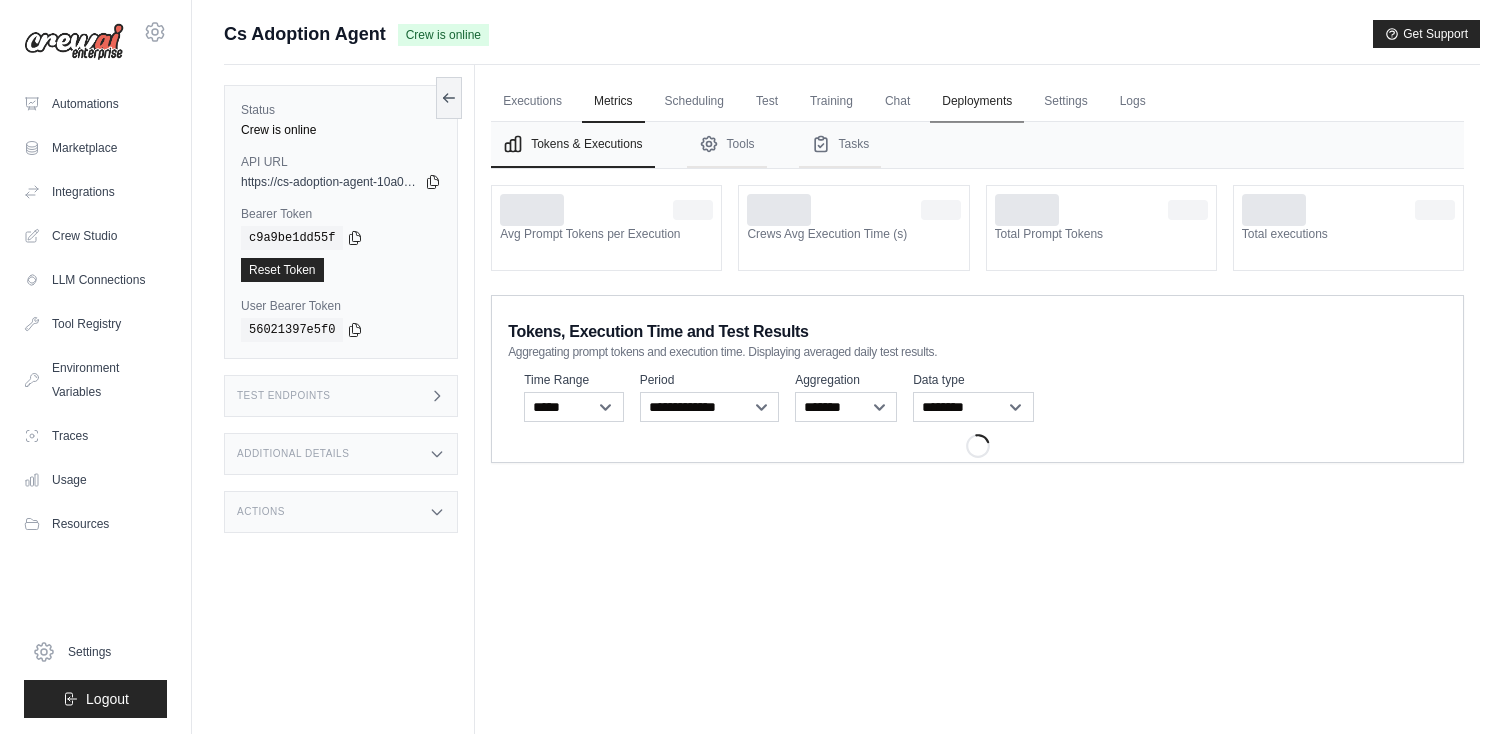 click on "Deployments" at bounding box center [977, 102] 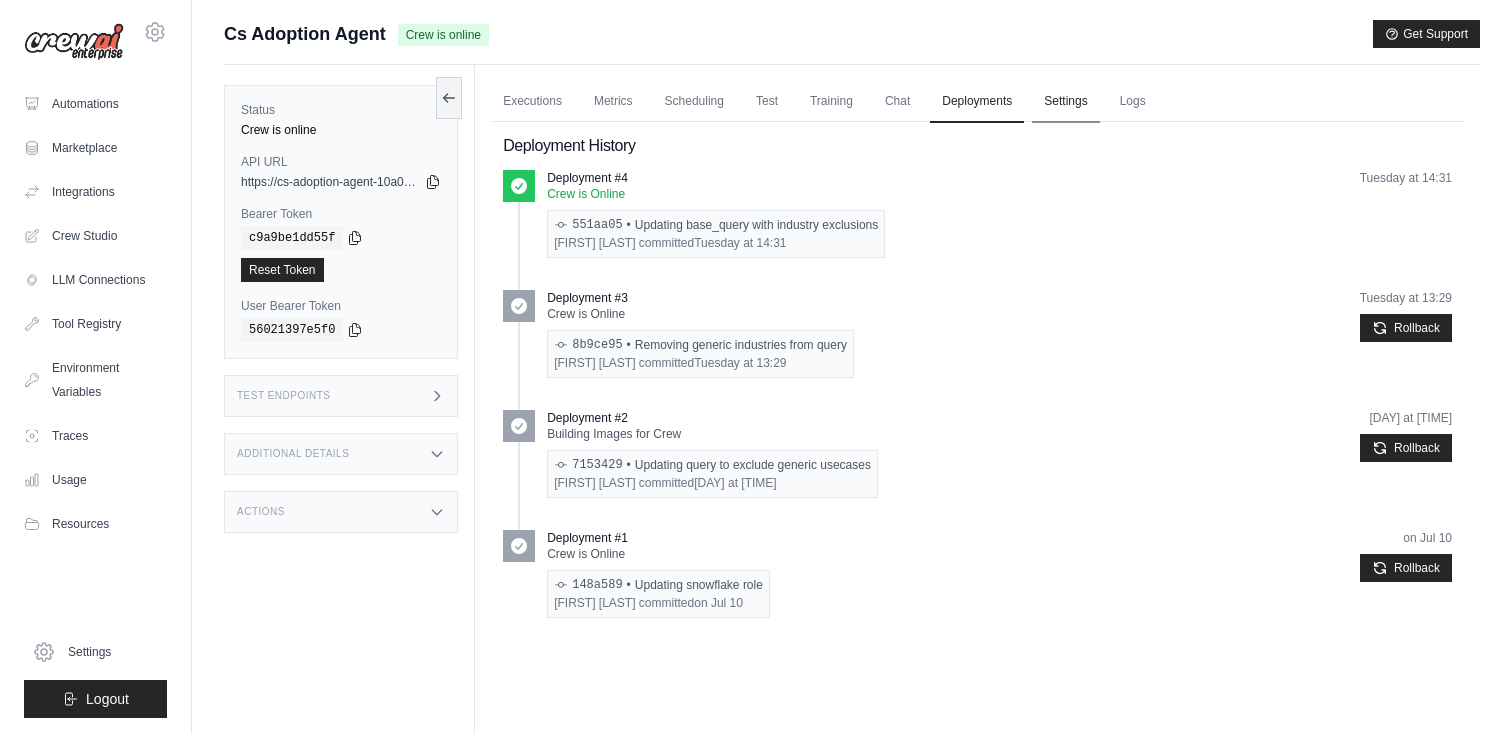 click on "Settings" at bounding box center (1065, 102) 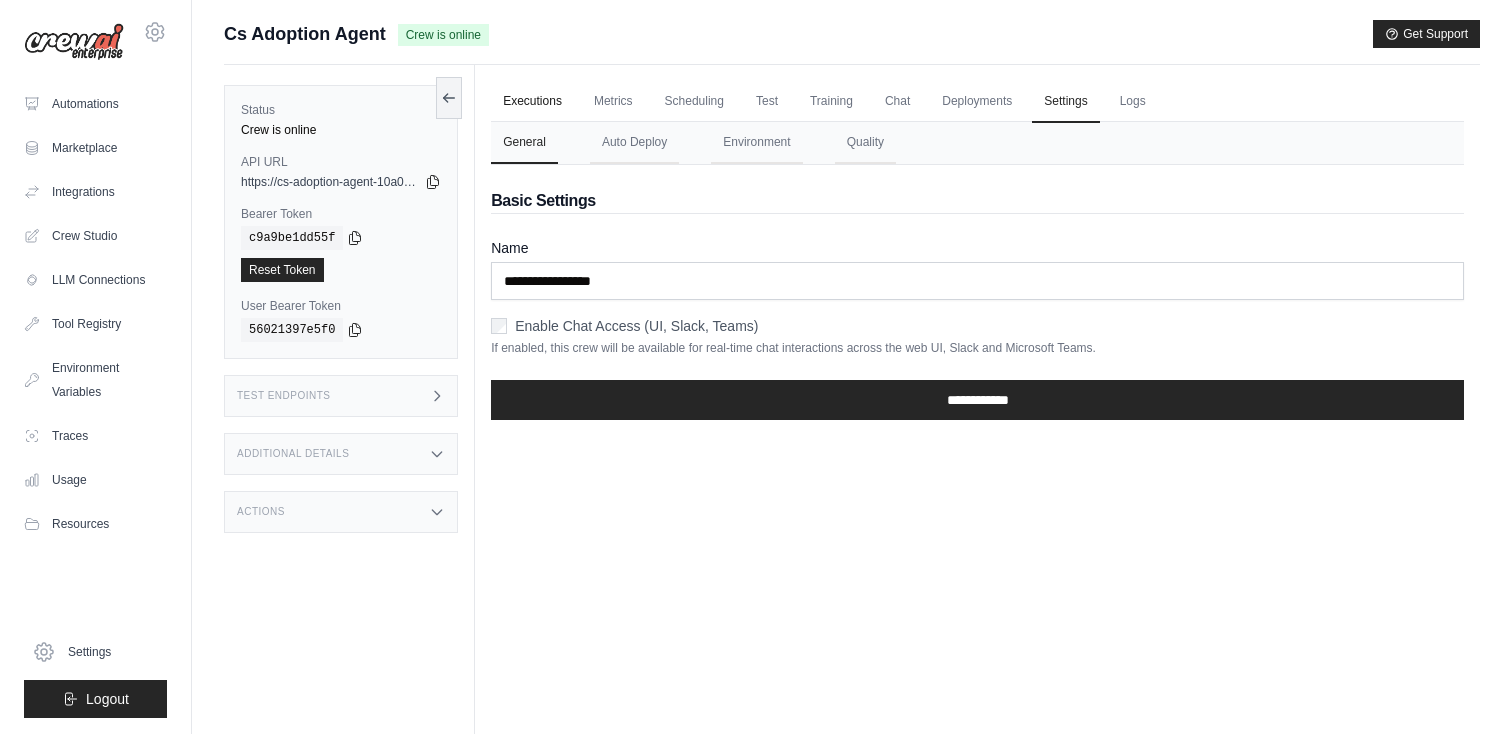 click on "Executions" at bounding box center [532, 102] 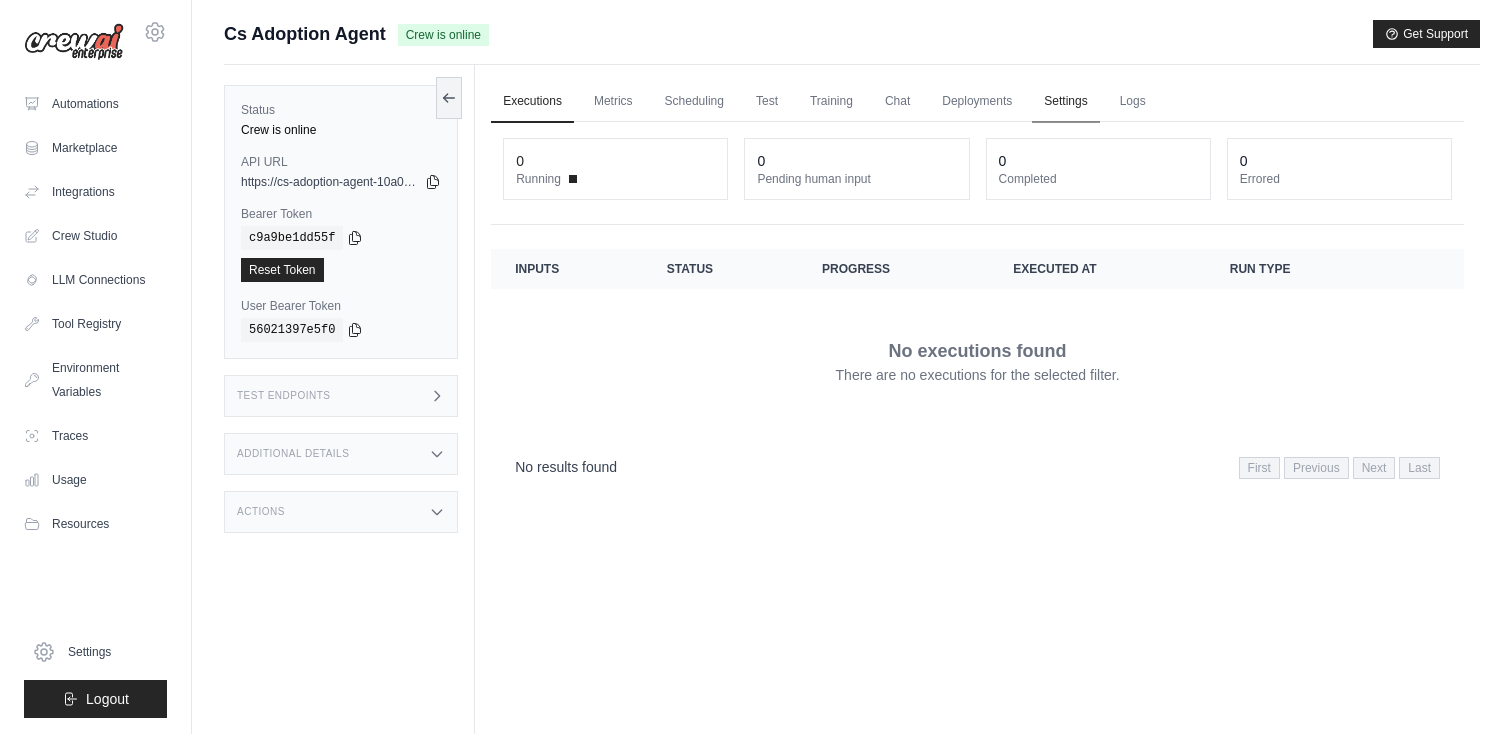 click on "Settings" at bounding box center [1065, 102] 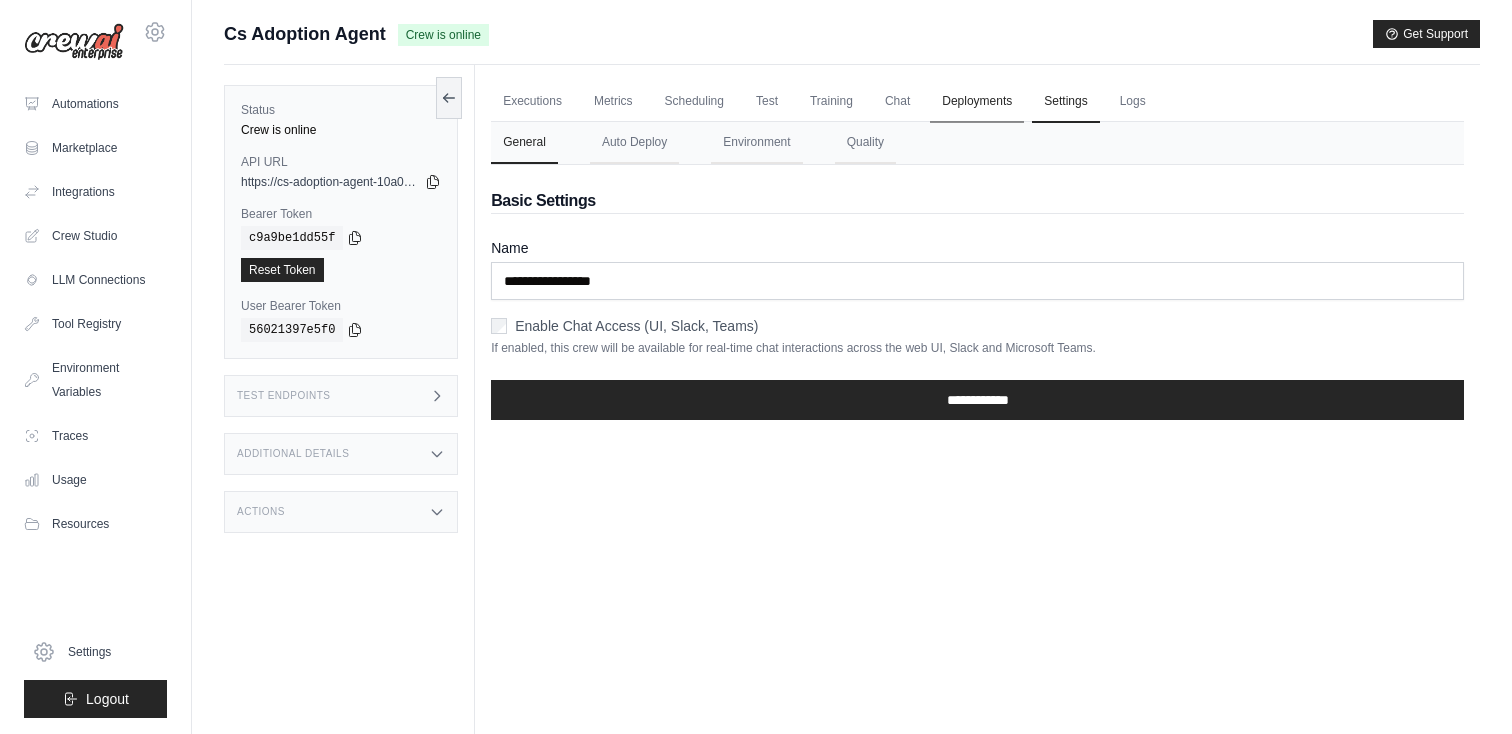 click on "Deployments" at bounding box center (977, 102) 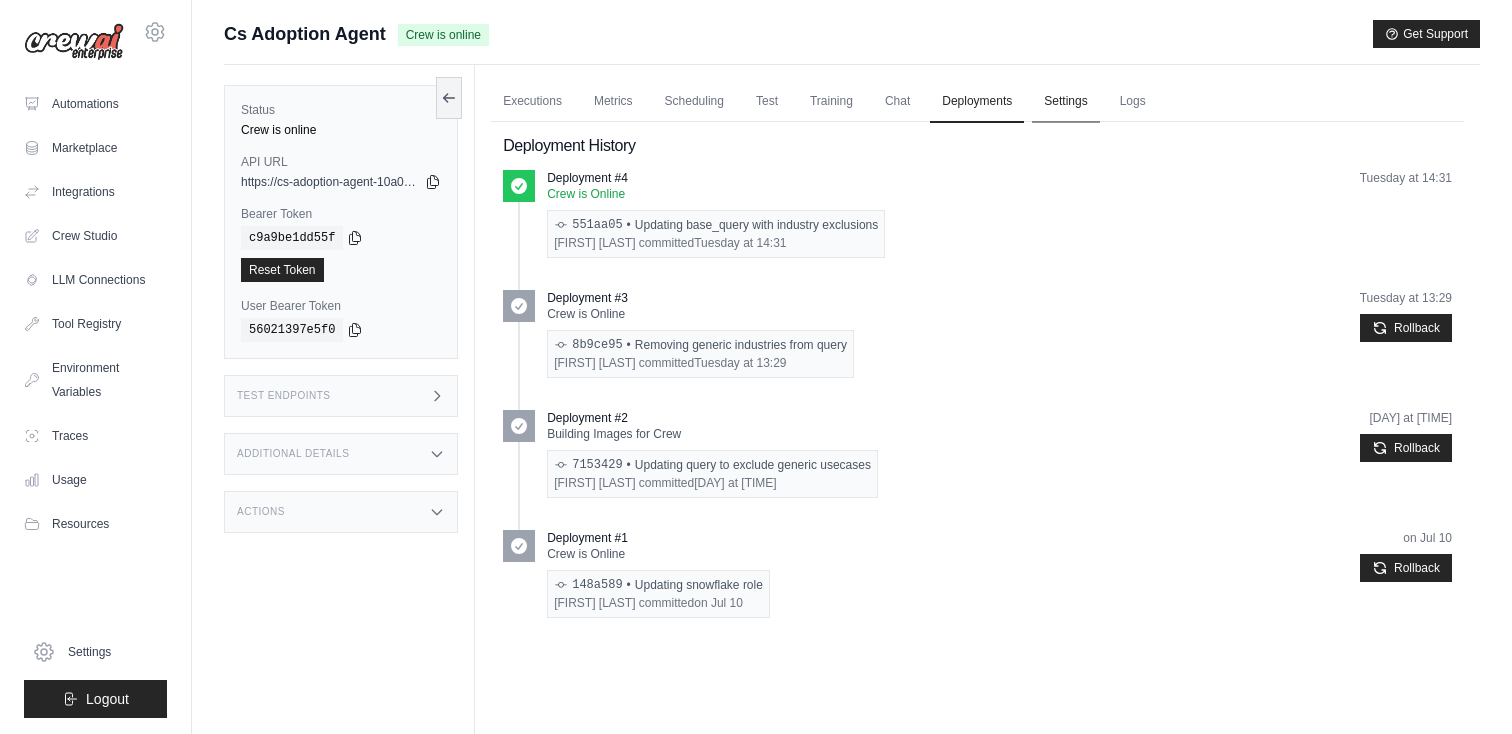 click on "Settings" at bounding box center (1065, 102) 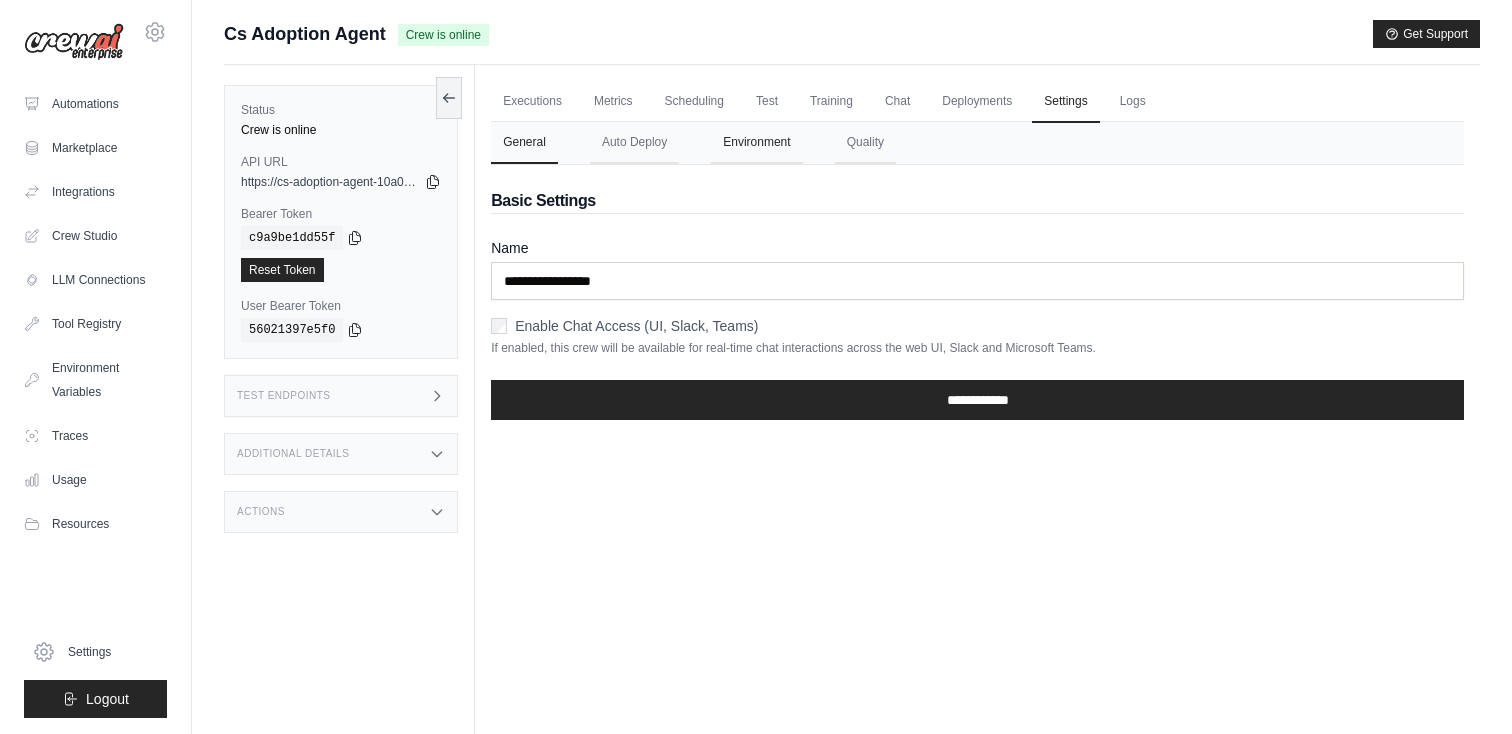 click on "Environment" at bounding box center (756, 143) 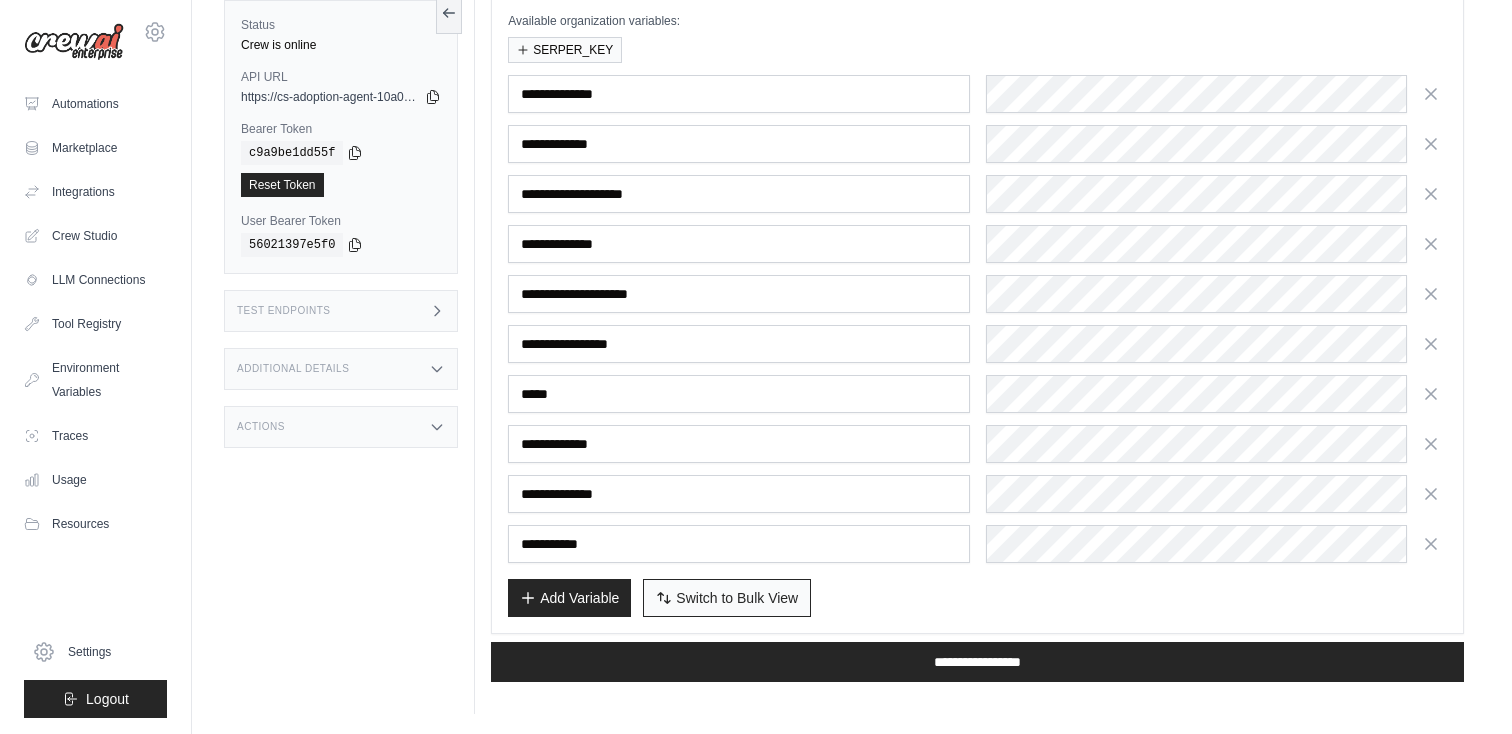 click on "Switch to Bulk View" at bounding box center [737, 598] 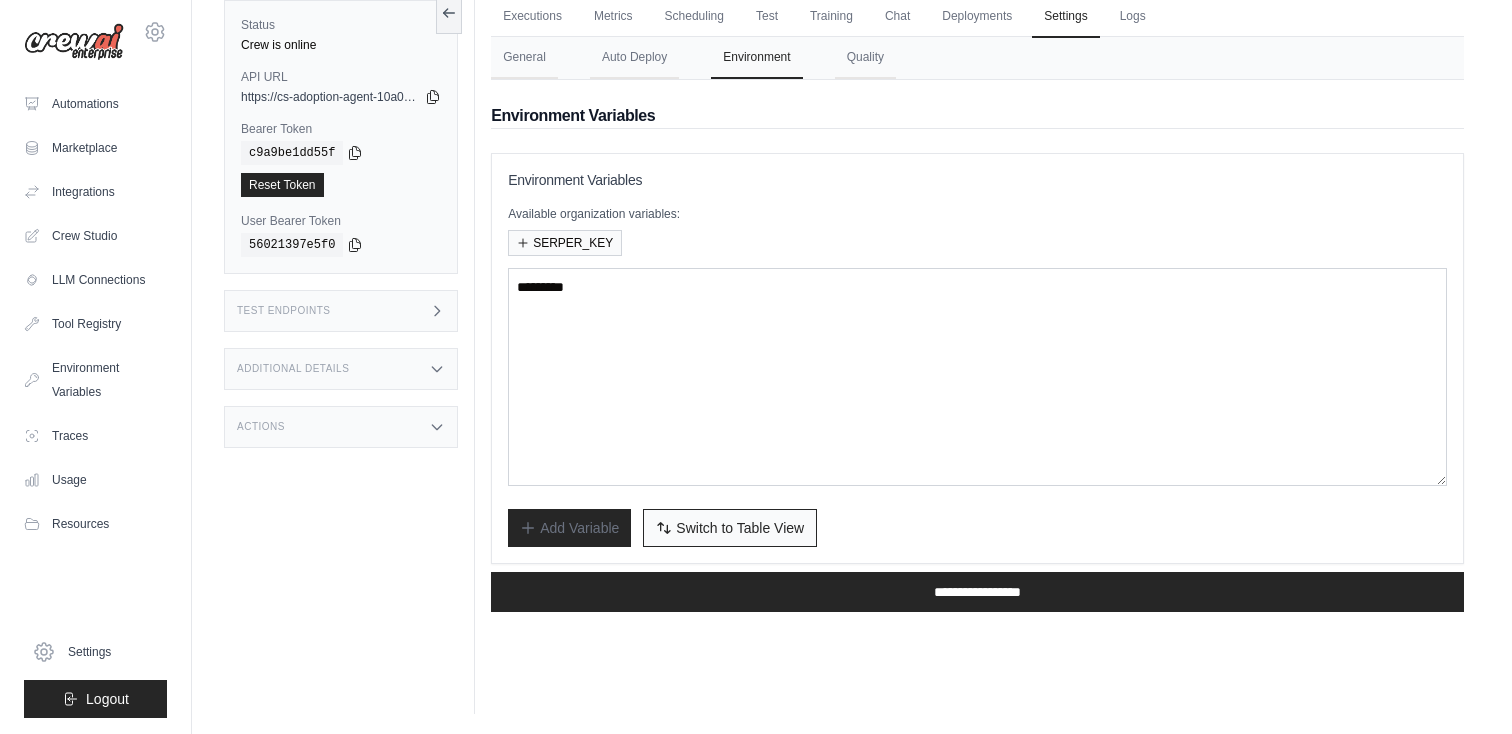 scroll, scrollTop: 85, scrollLeft: 0, axis: vertical 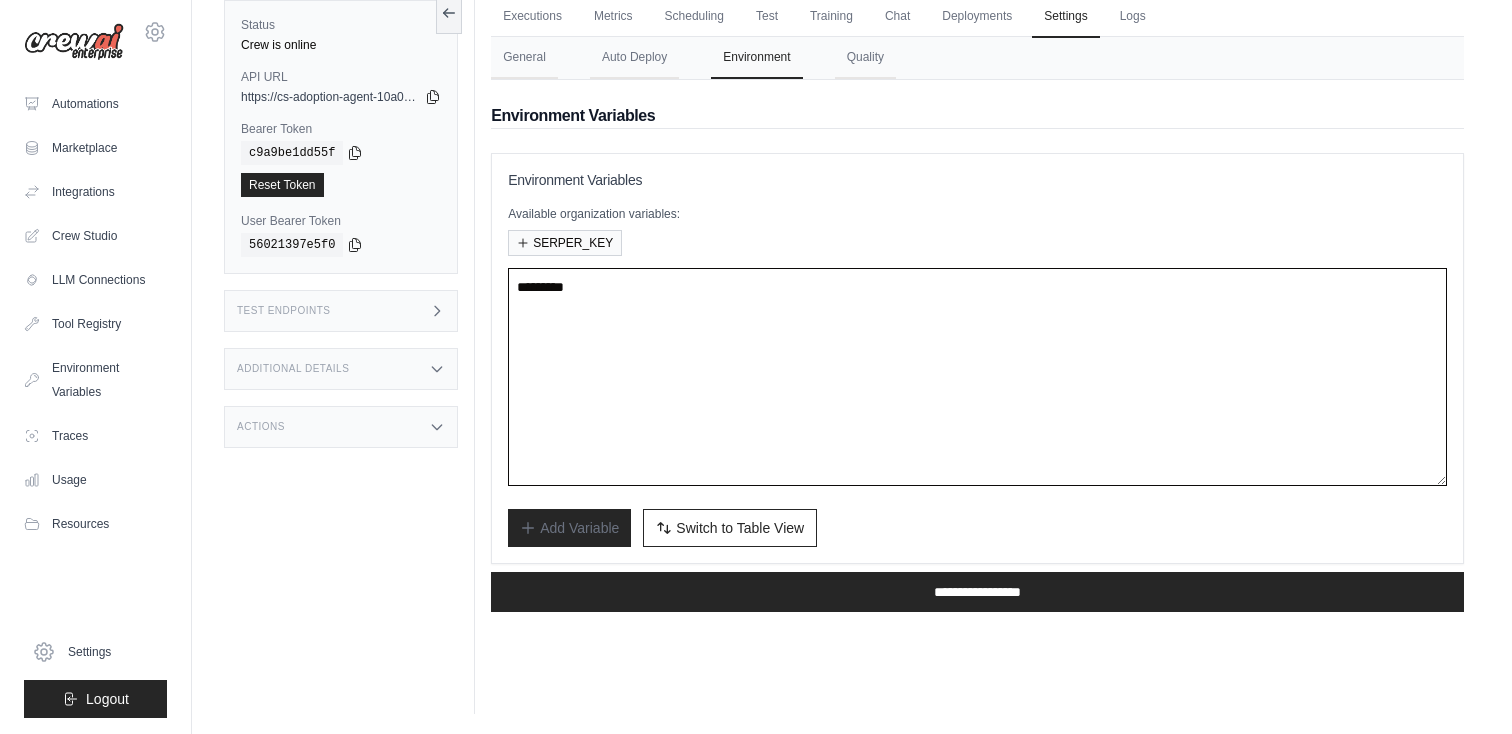 click at bounding box center [977, 377] 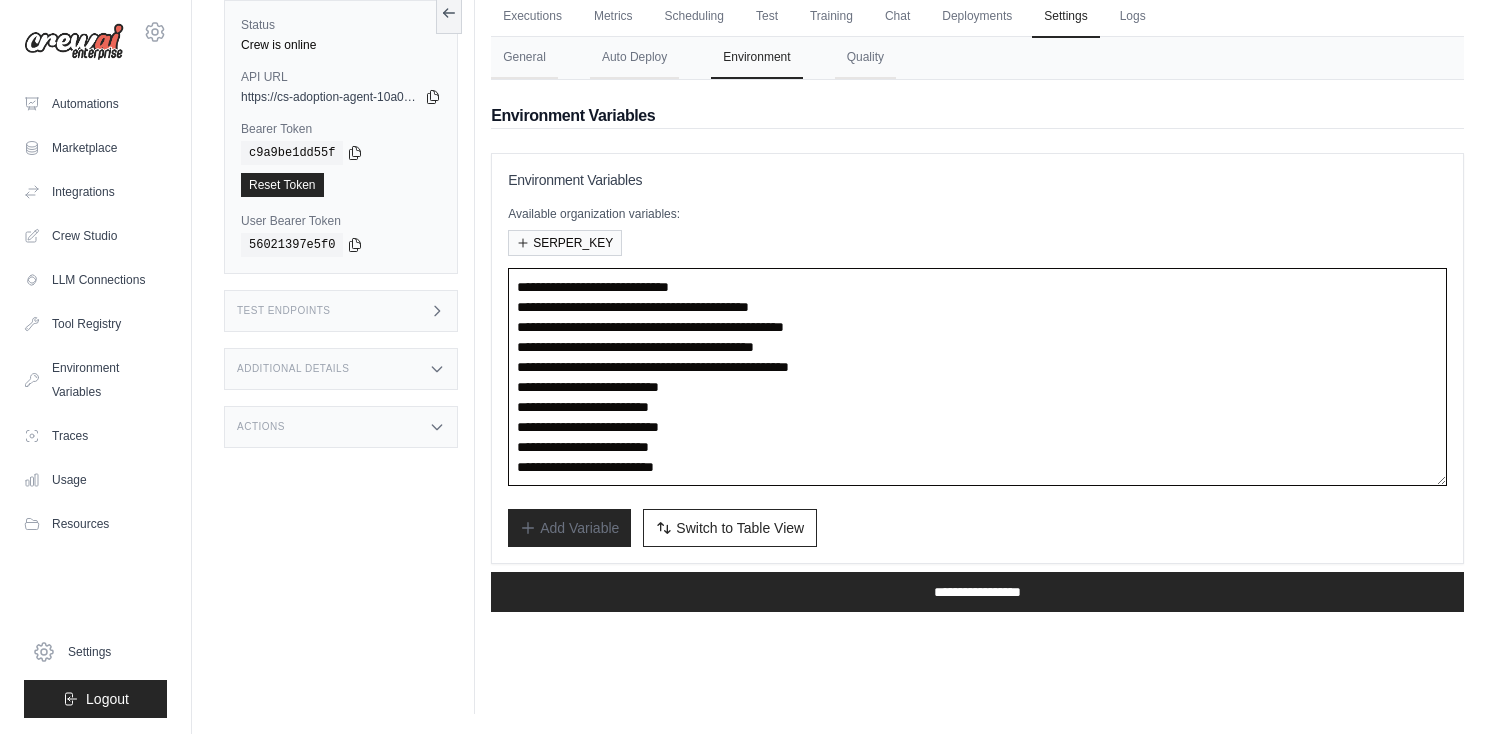 scroll, scrollTop: 0, scrollLeft: 0, axis: both 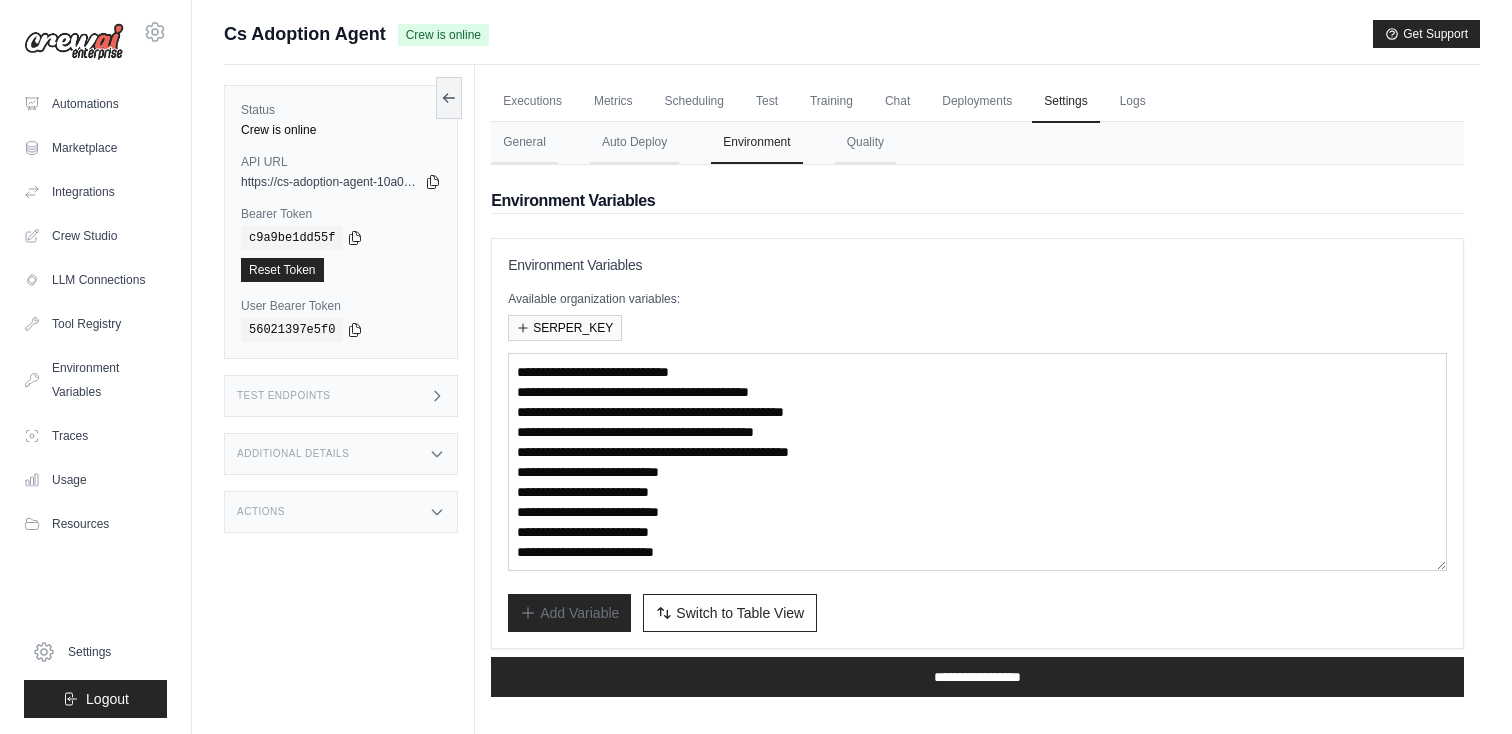 click on "Status
Crew is online
API URL
copied
https://cs-adoption-agent-10a07d2e-276a-45d9-bf53-8-50931d92.crewai.com
Bearer Token
copied
c9a9be1dd55f
Reset Token
User Bearer Token
copied
56021397e5f0" at bounding box center [341, 222] 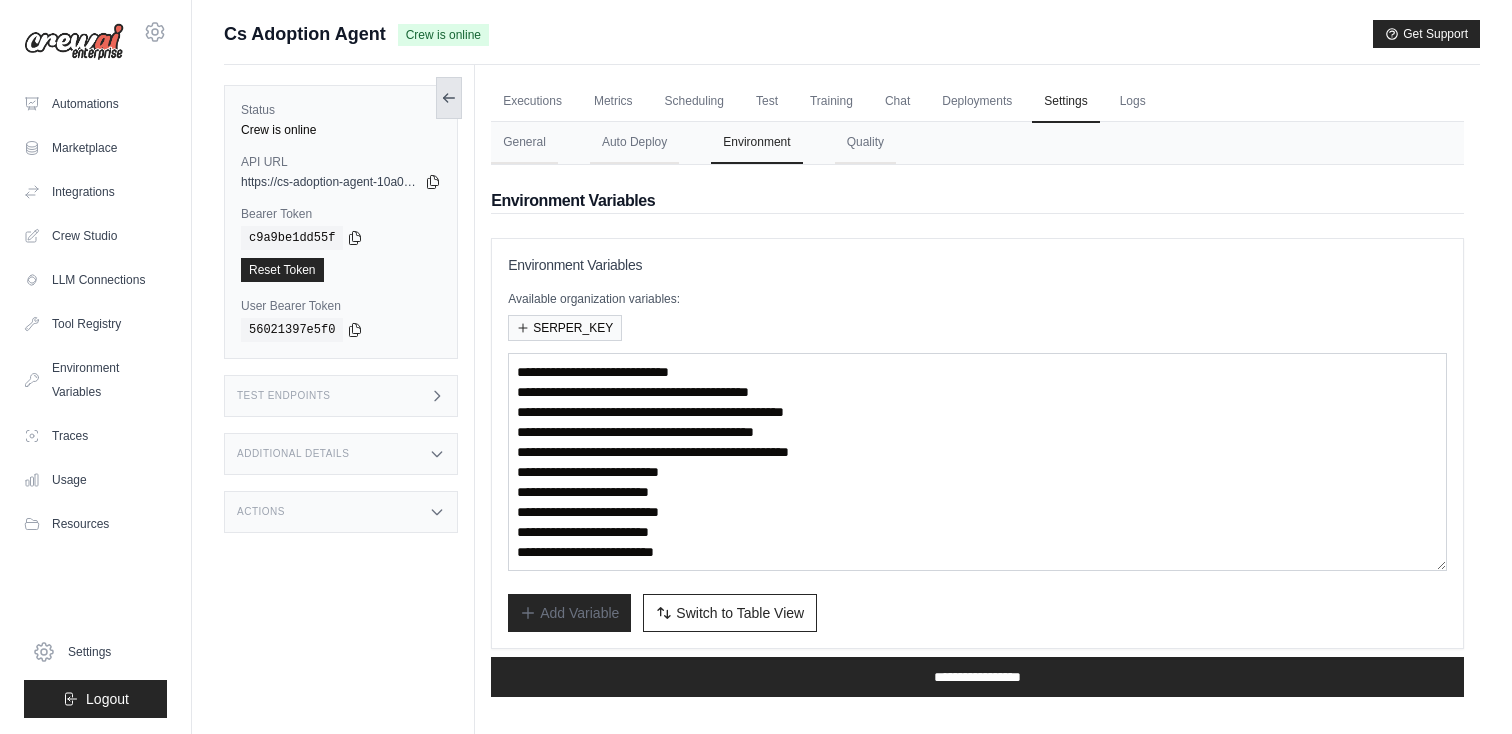 click 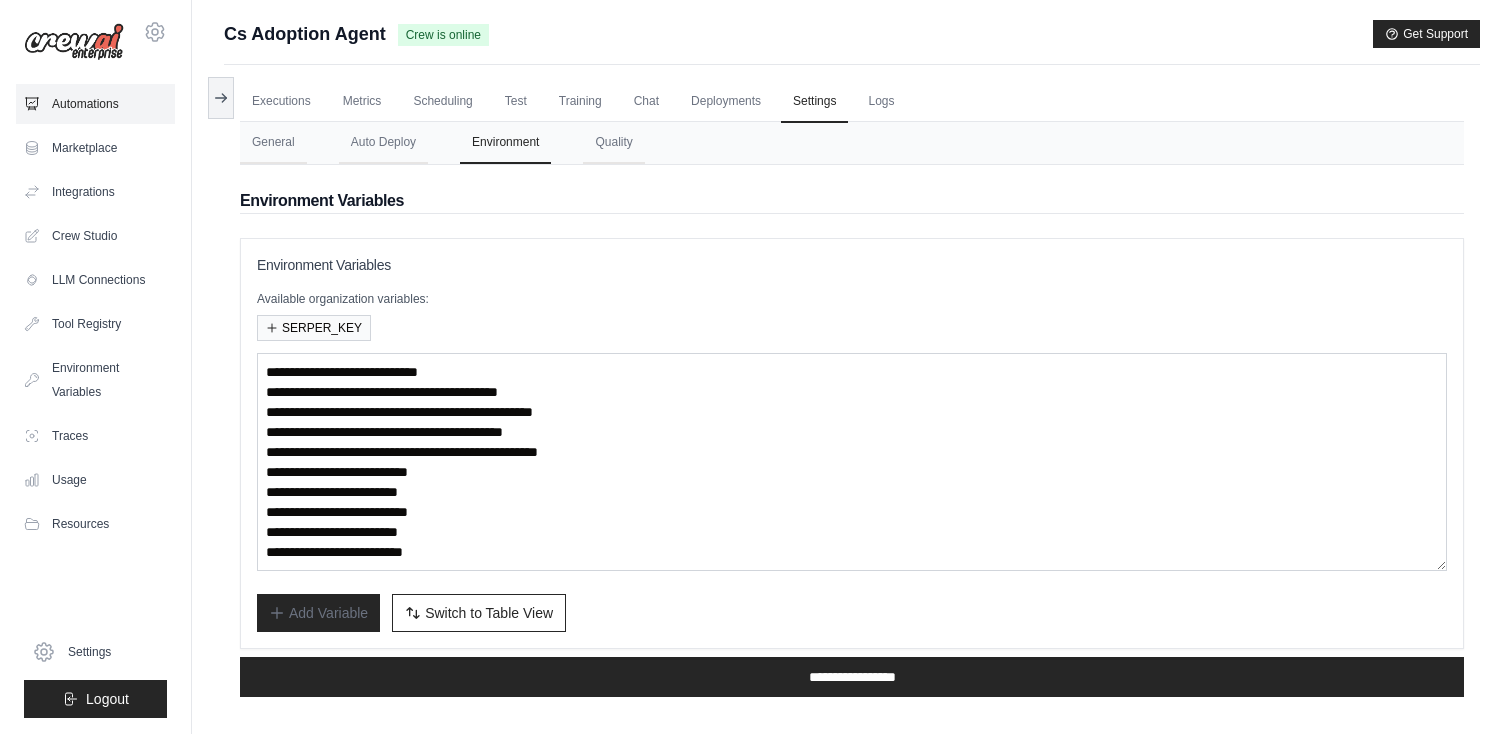click on "Automations" at bounding box center (95, 104) 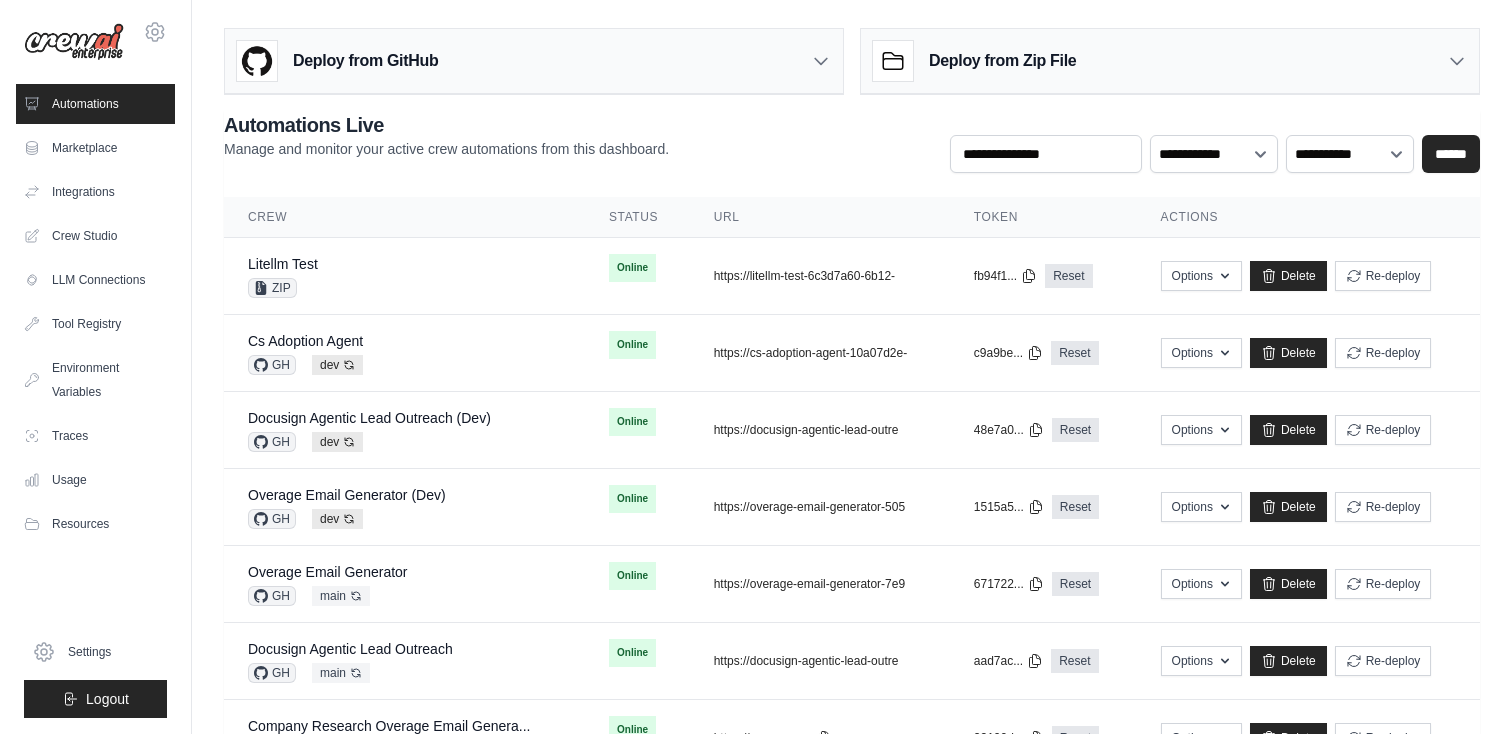 click on "Deploy from GitHub" at bounding box center [534, 61] 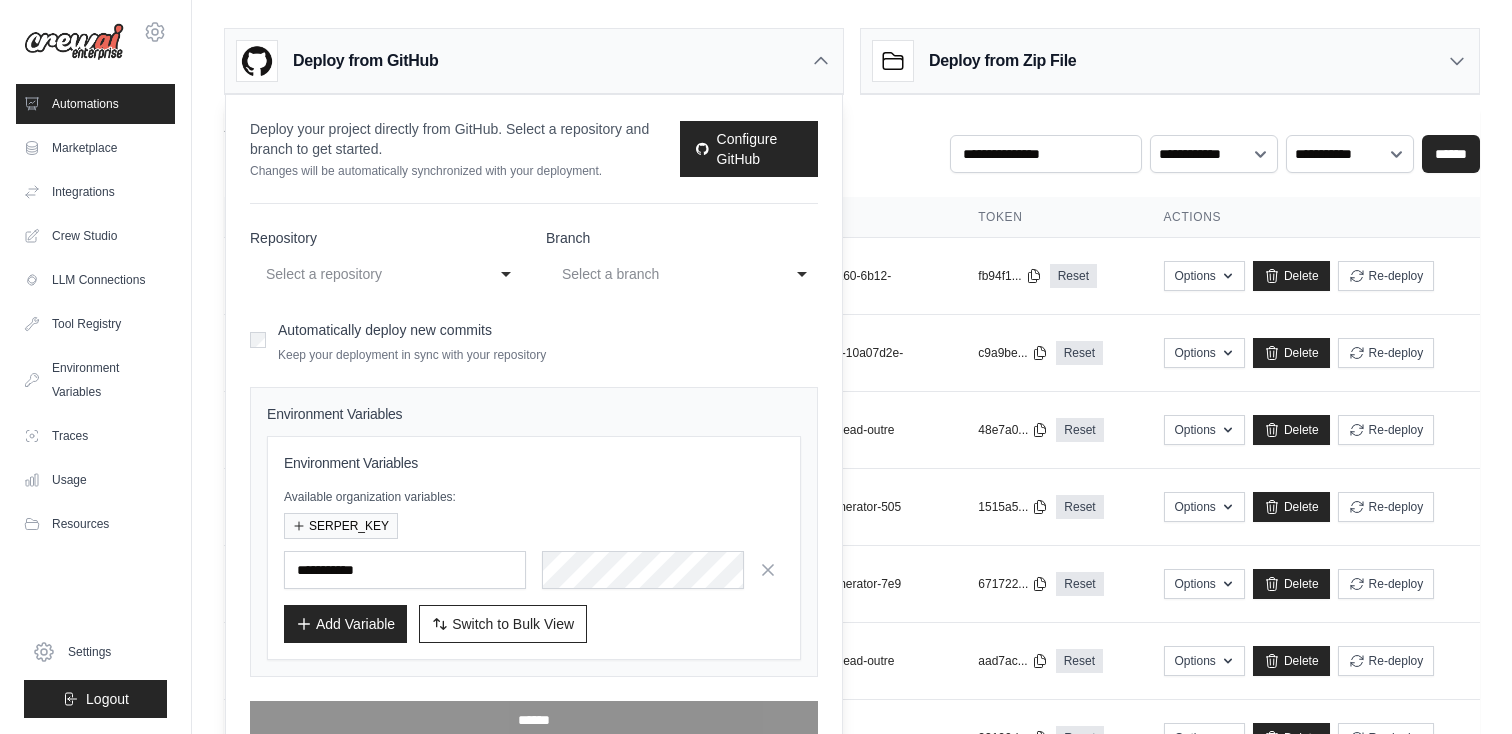 click on "Deploy from Zip File" at bounding box center (974, 61) 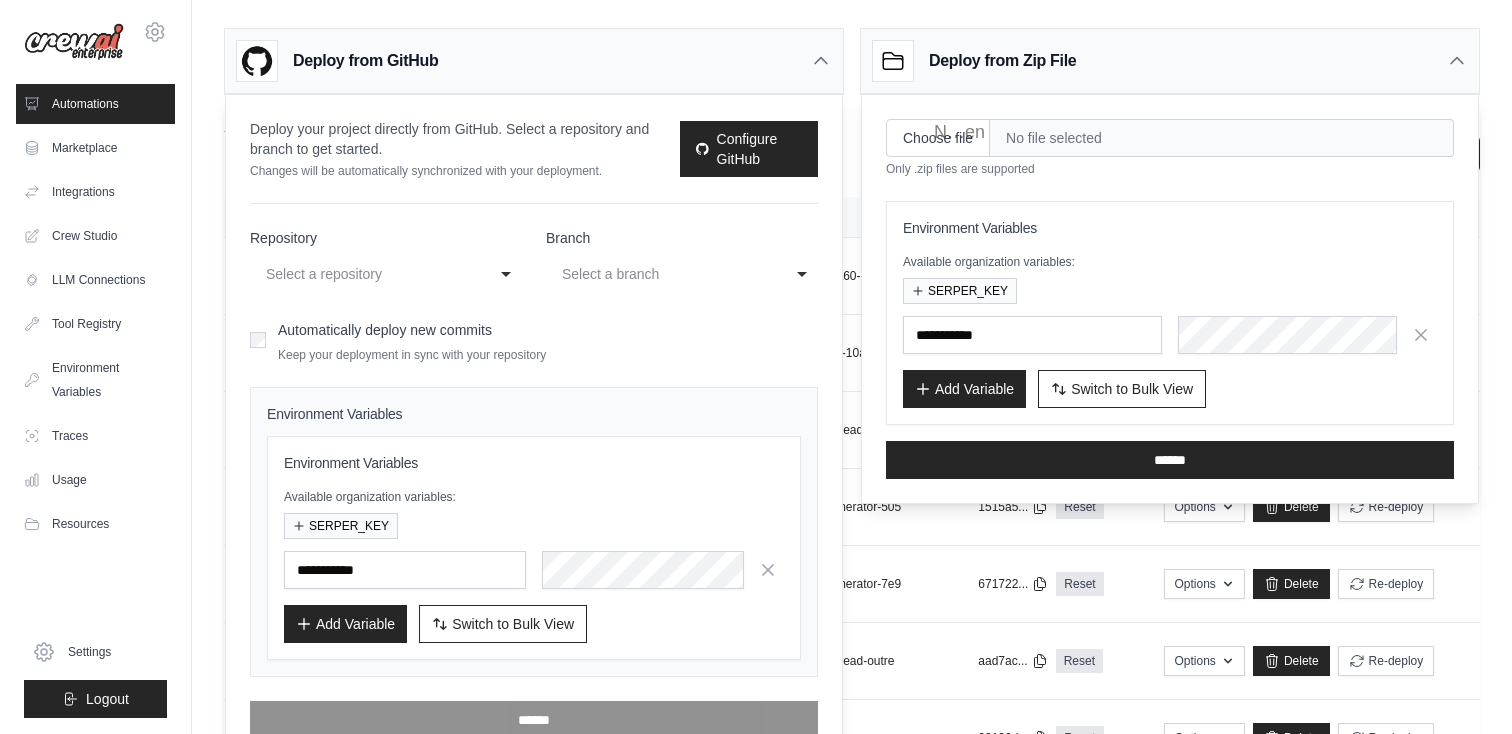 click on "**********" at bounding box center (852, 57) 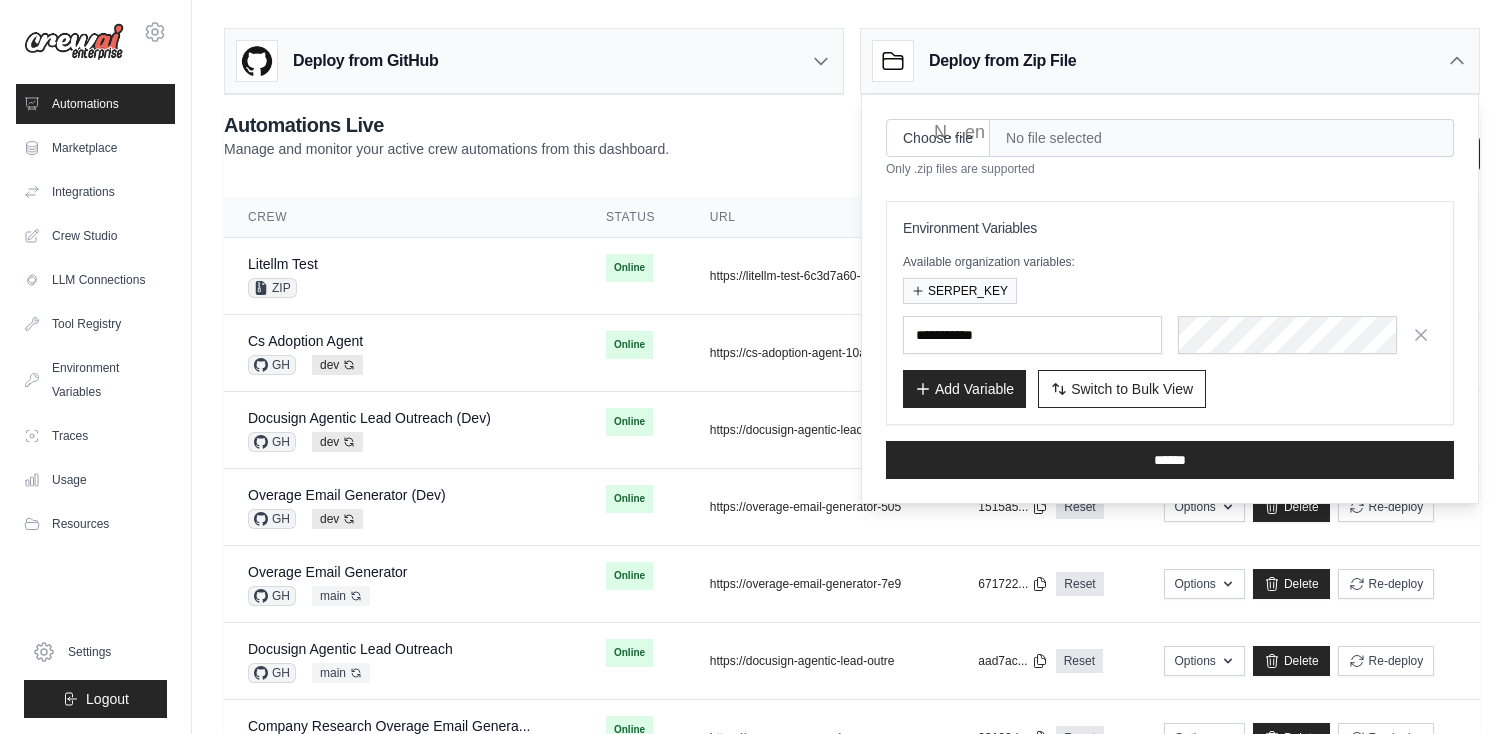 click on "Deploy from Zip File" at bounding box center (1170, 61) 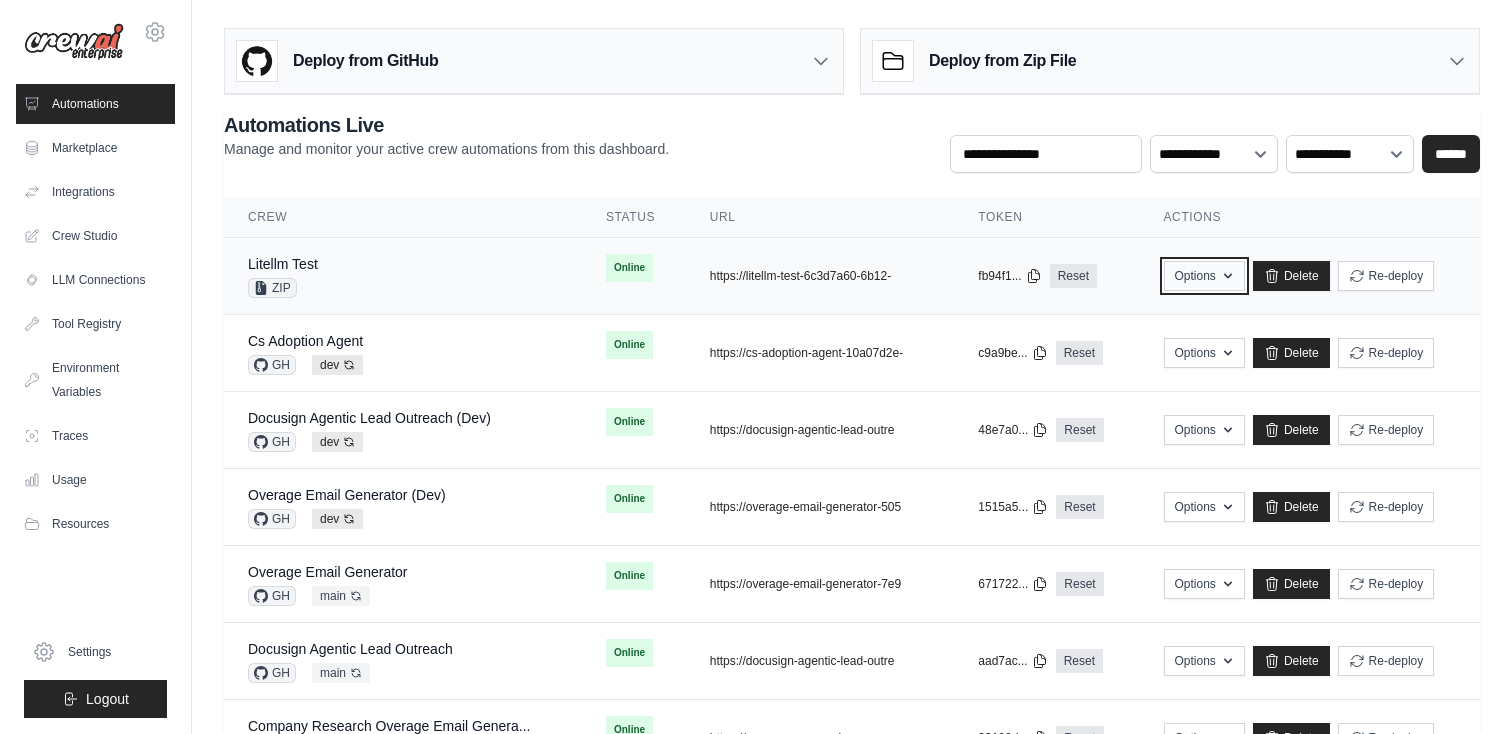 click 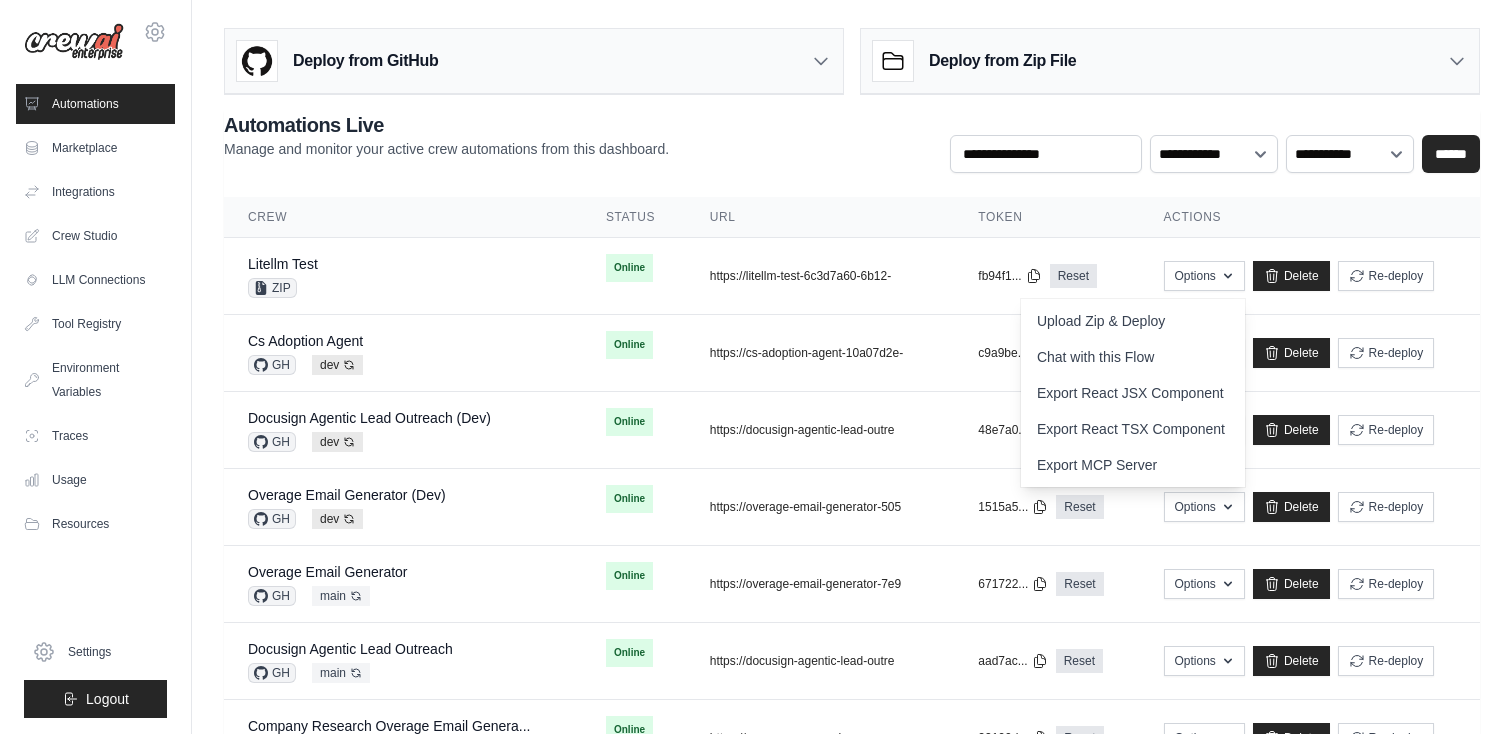 click on "Deploy from Zip File" at bounding box center (1170, 61) 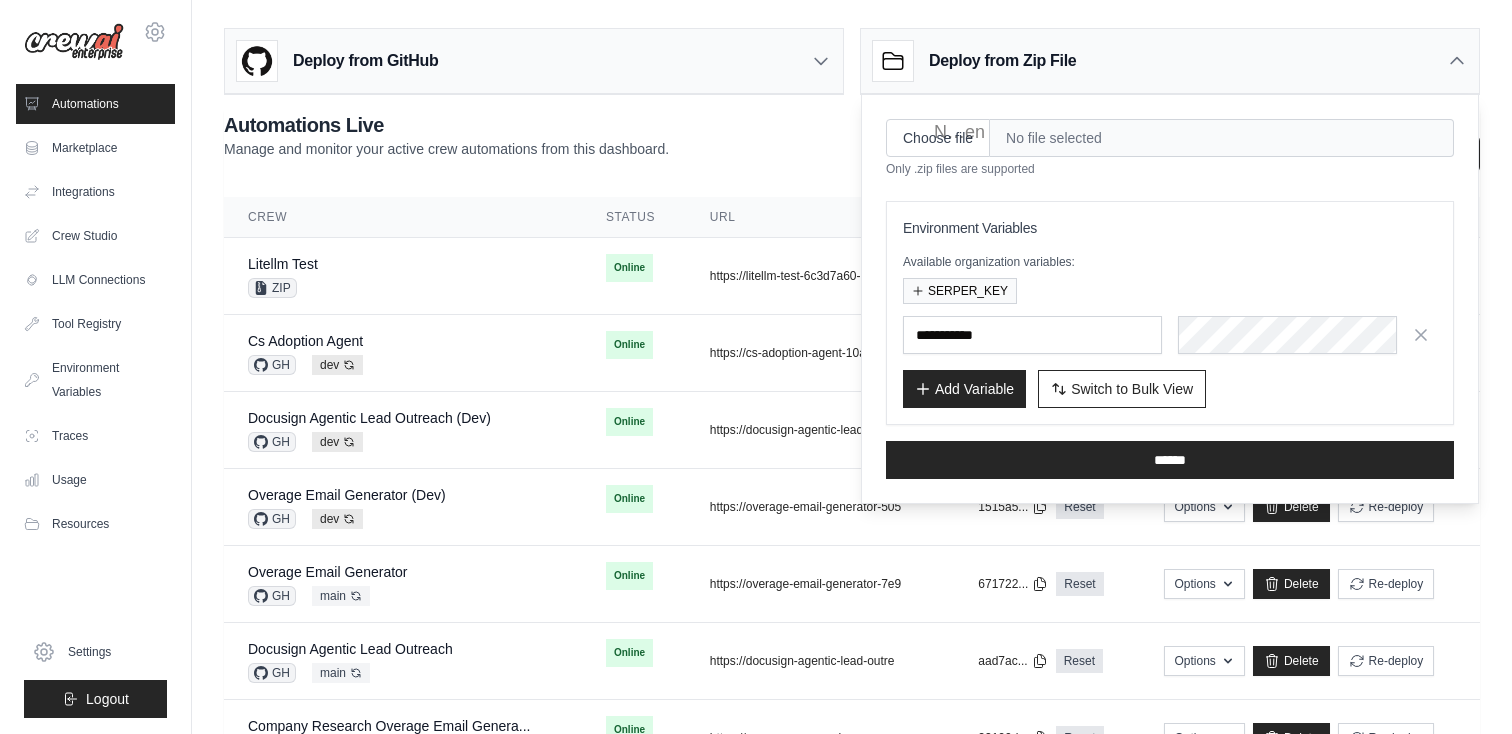 click on "Manage and monitor your active crew automations from this dashboard." at bounding box center [446, 149] 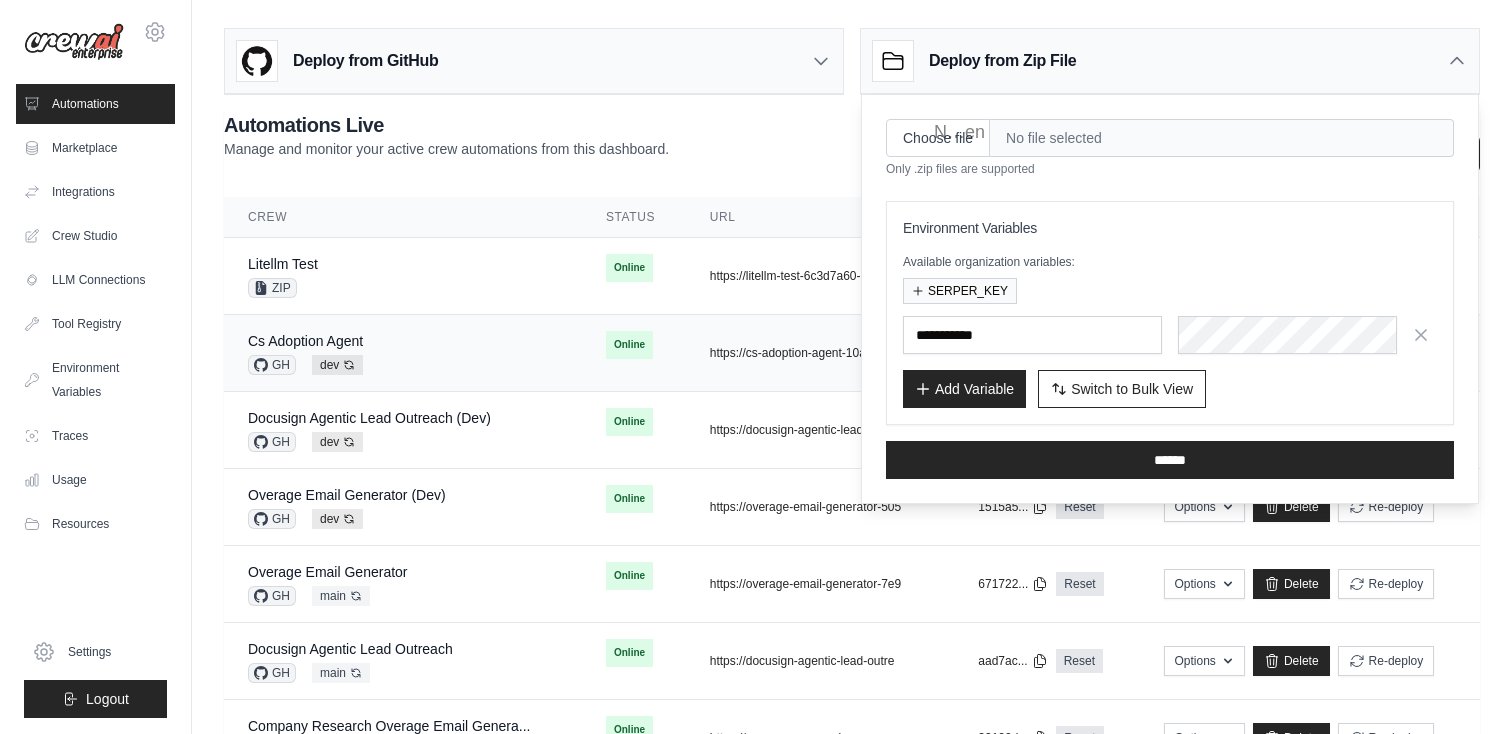click on "copied
https://cs-adoption-agent-10a07d2e-" at bounding box center (820, 353) 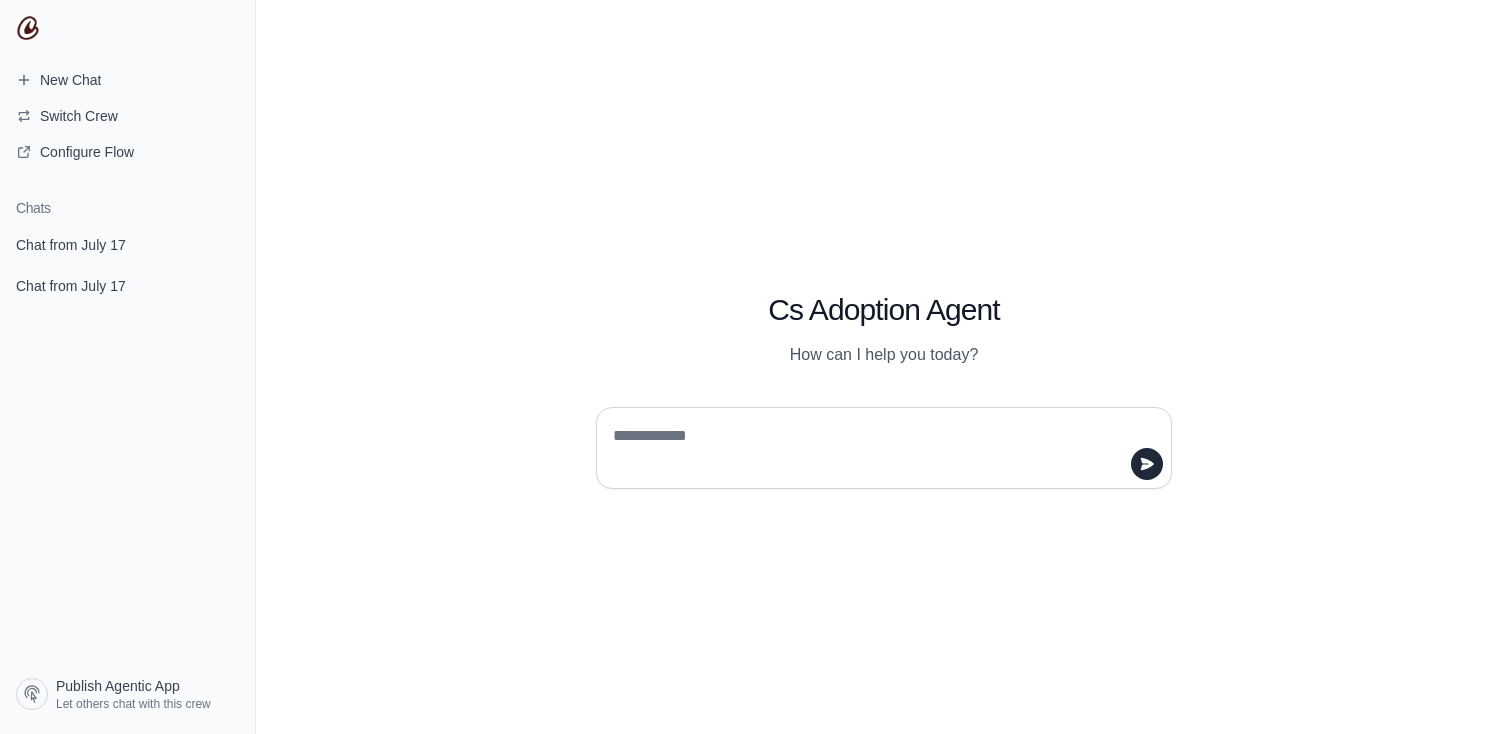 scroll, scrollTop: 0, scrollLeft: 0, axis: both 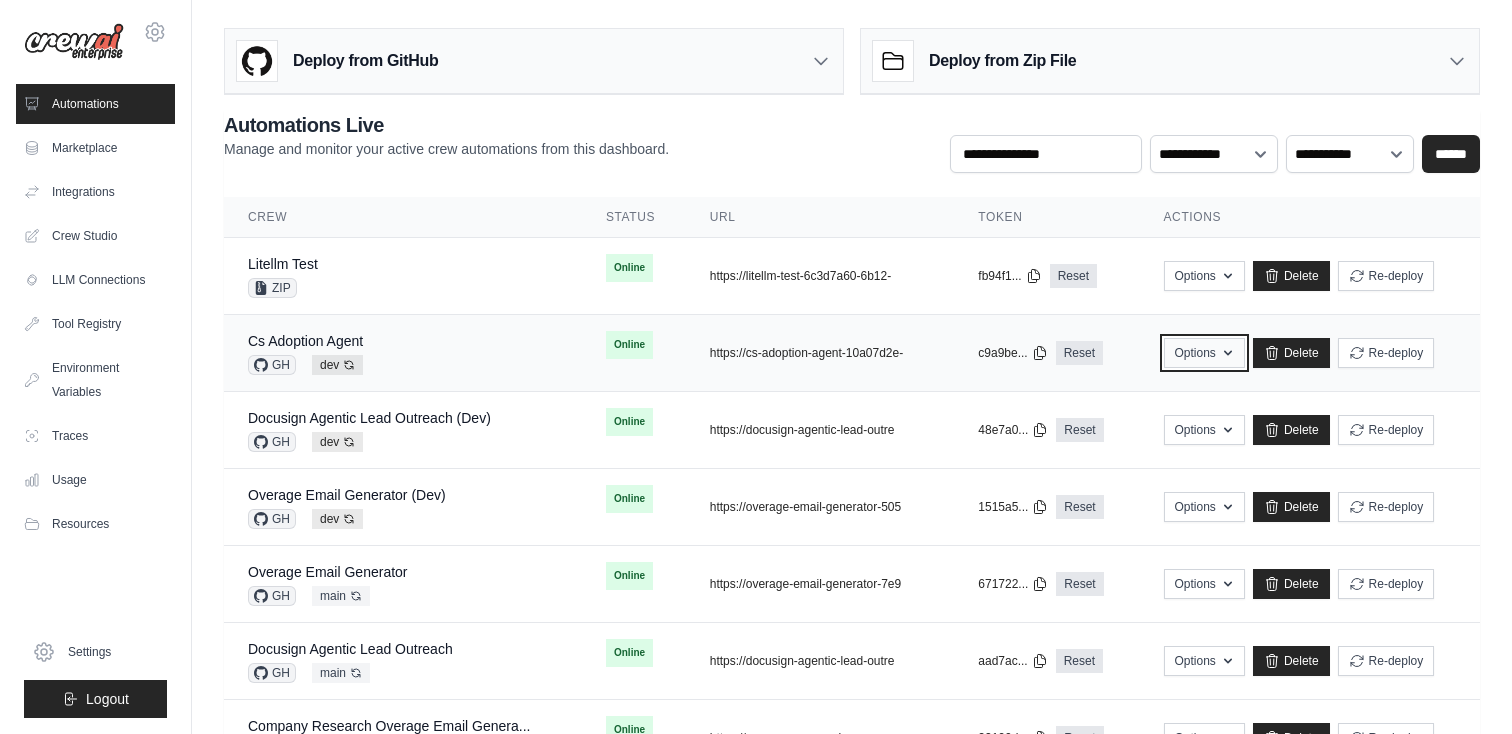 click 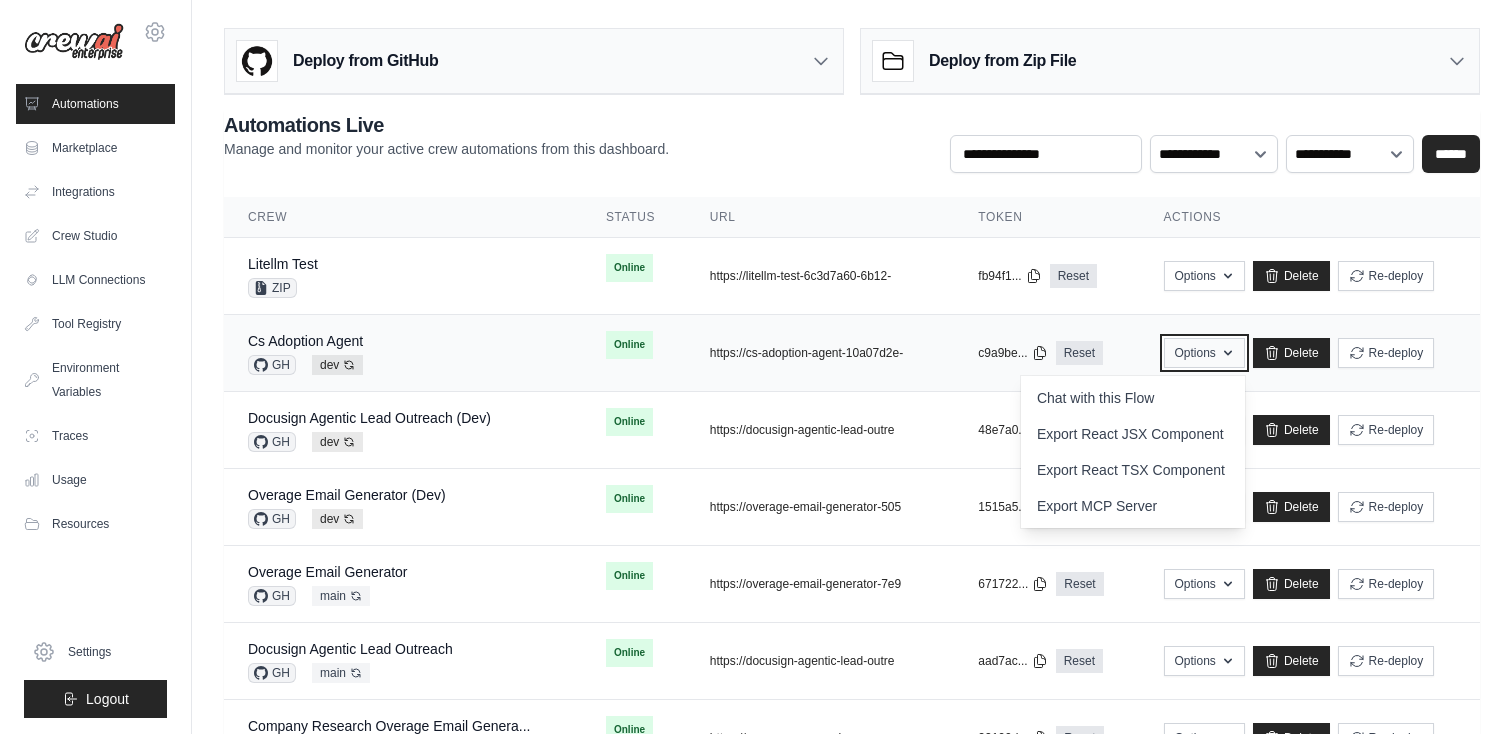 click on "Options" at bounding box center [1204, 353] 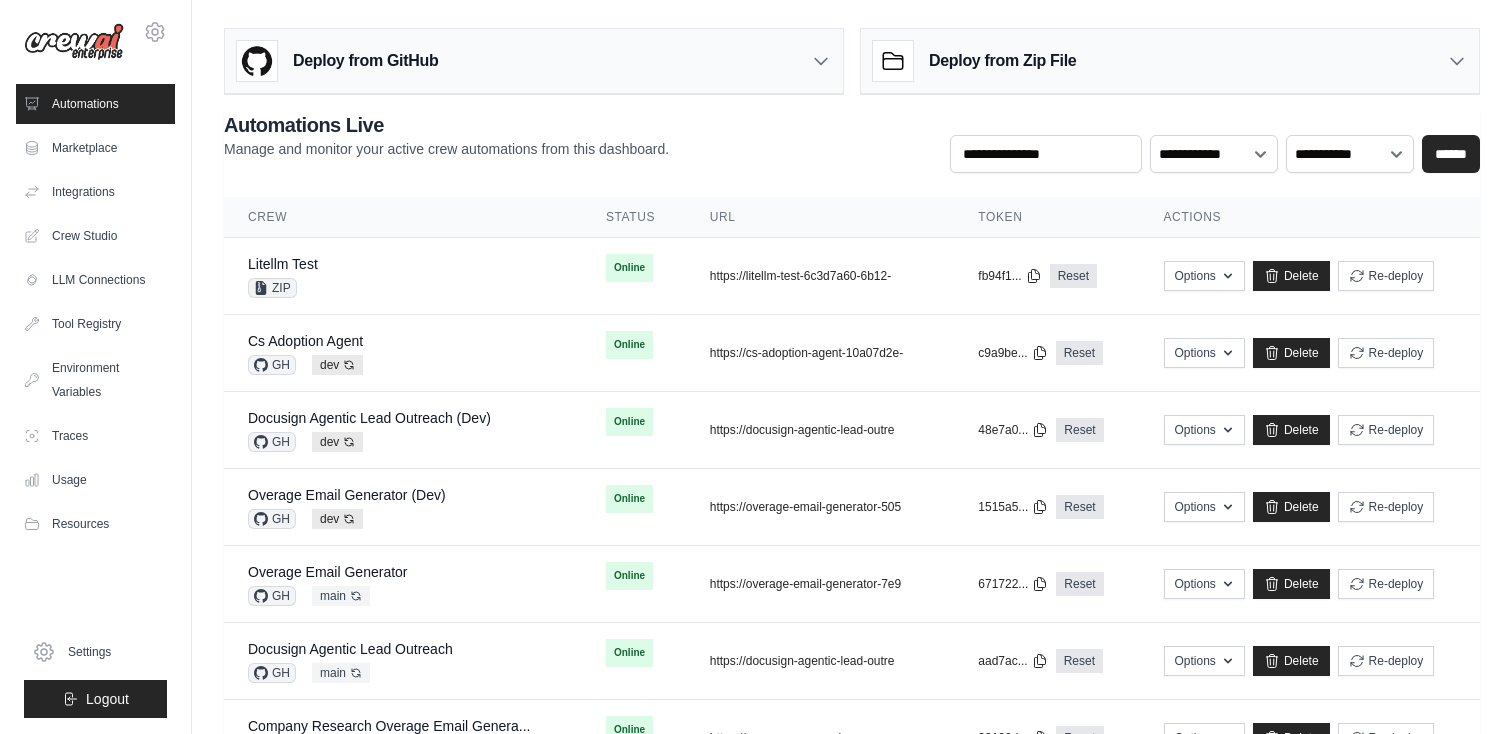 click on "Deploy from Zip File" at bounding box center [1170, 61] 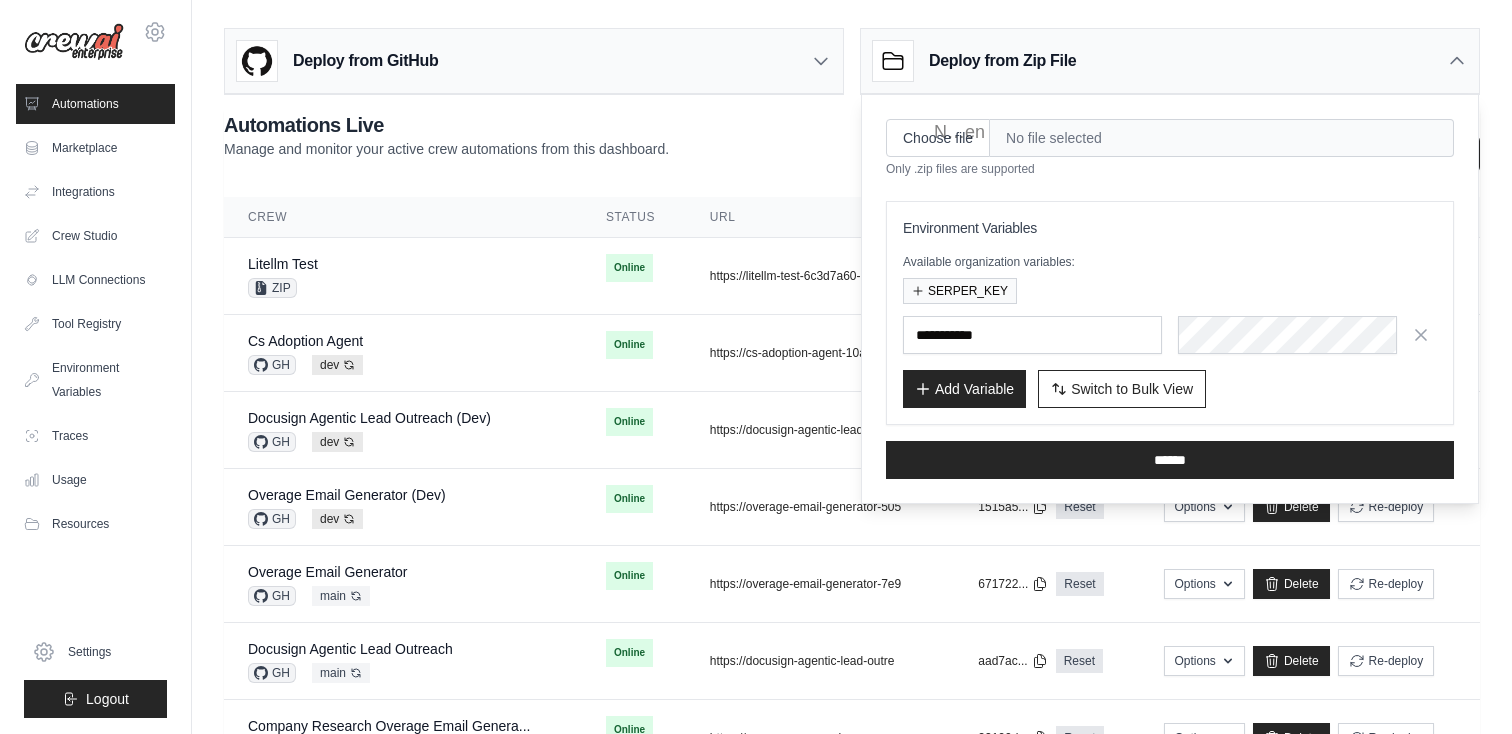 click on "Switch to Bulk View" at bounding box center [1132, 389] 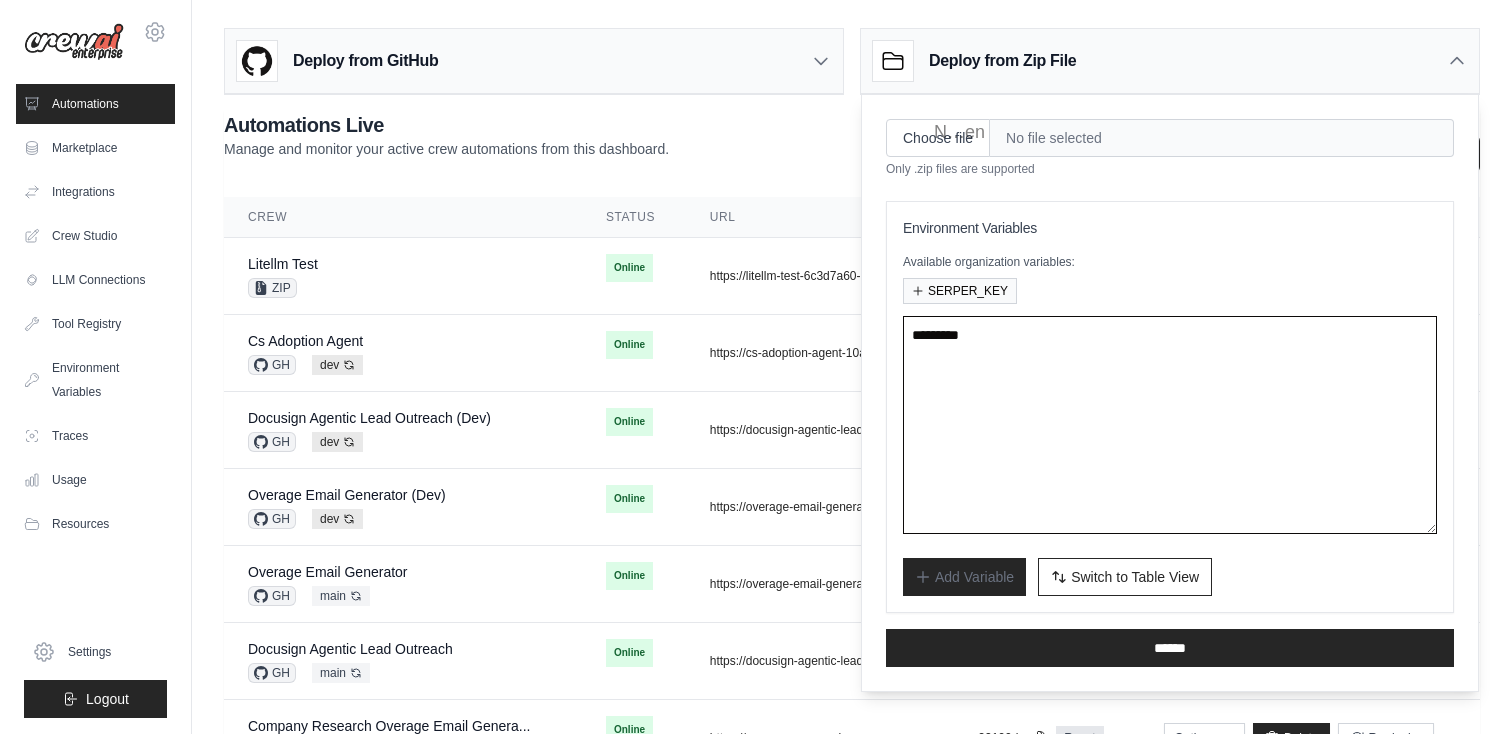 click at bounding box center [1170, 425] 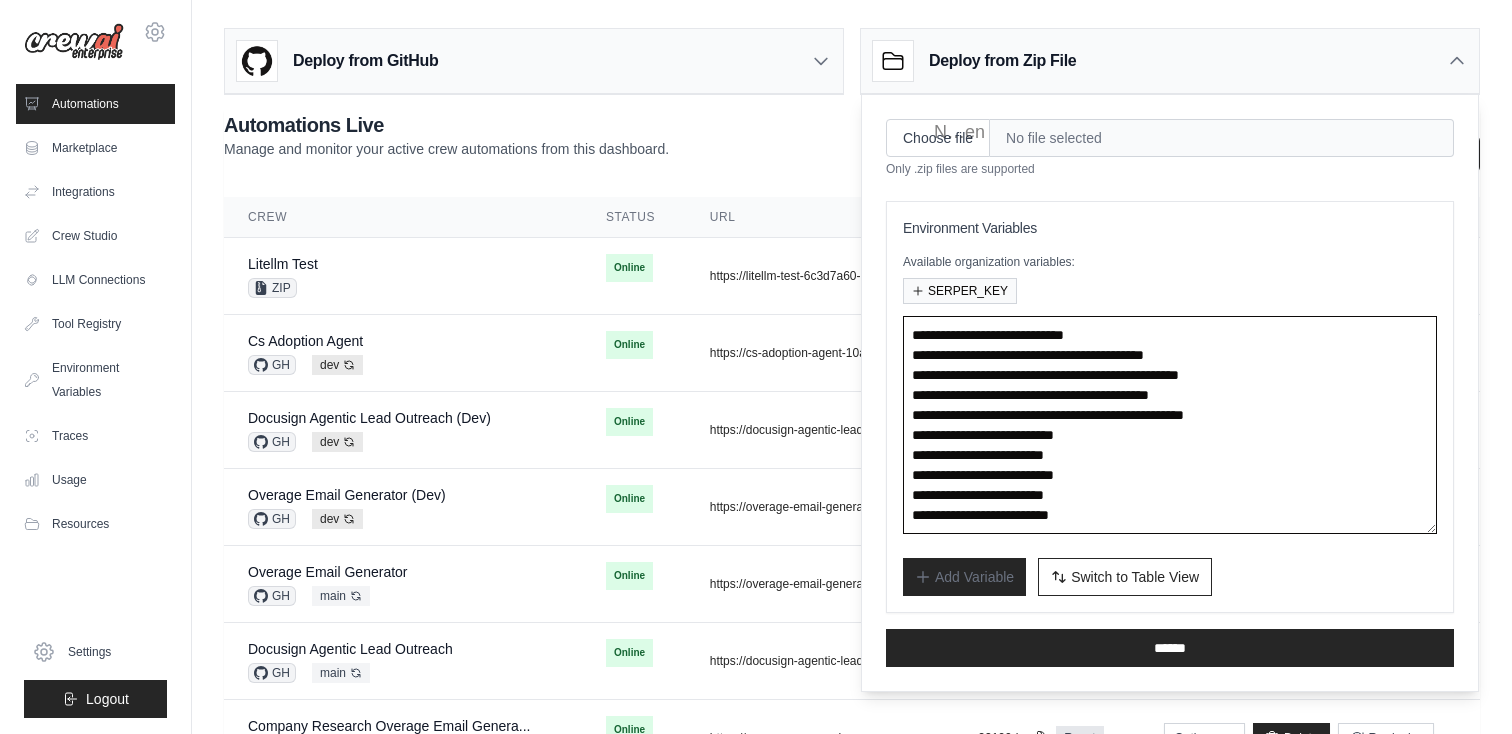type on "**********" 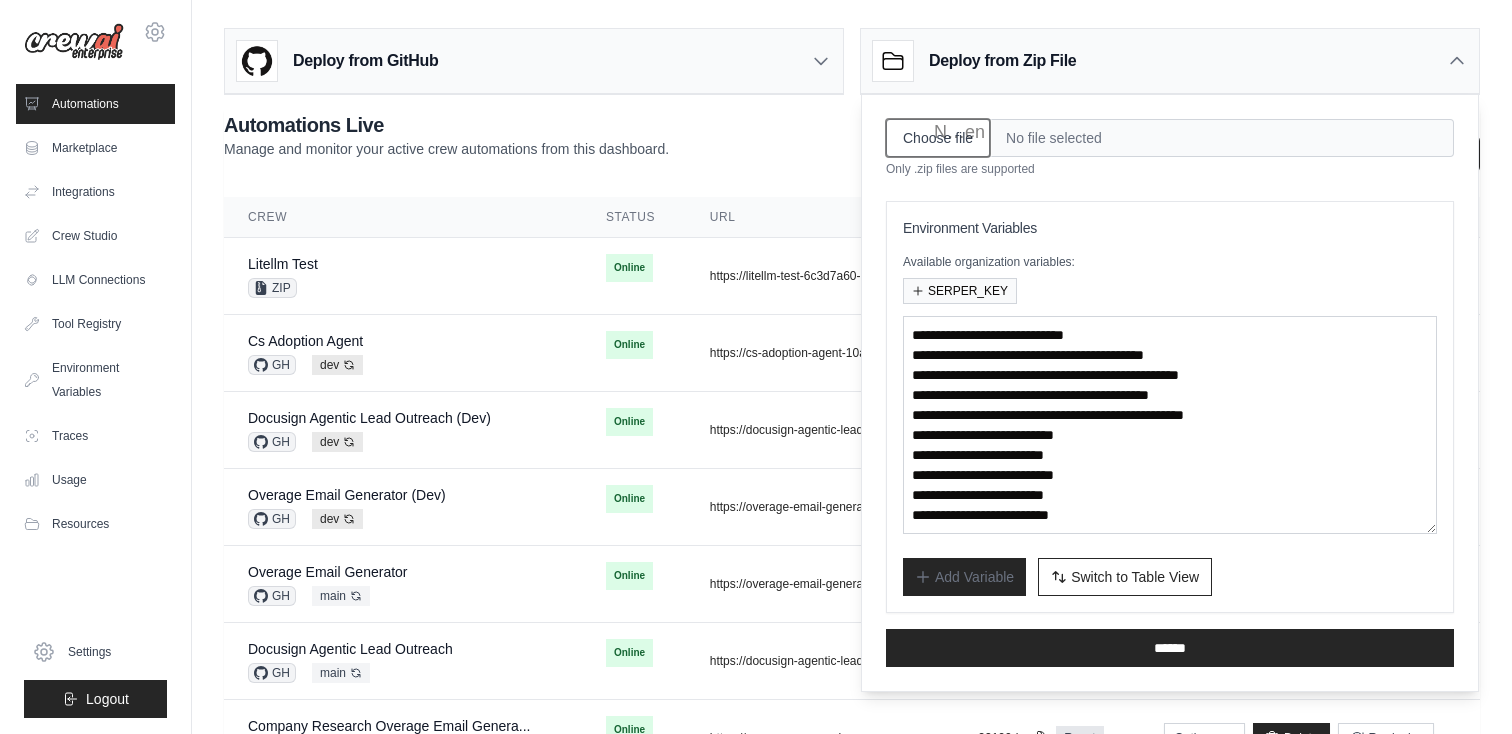 click on "Choose file" at bounding box center (938, 138) 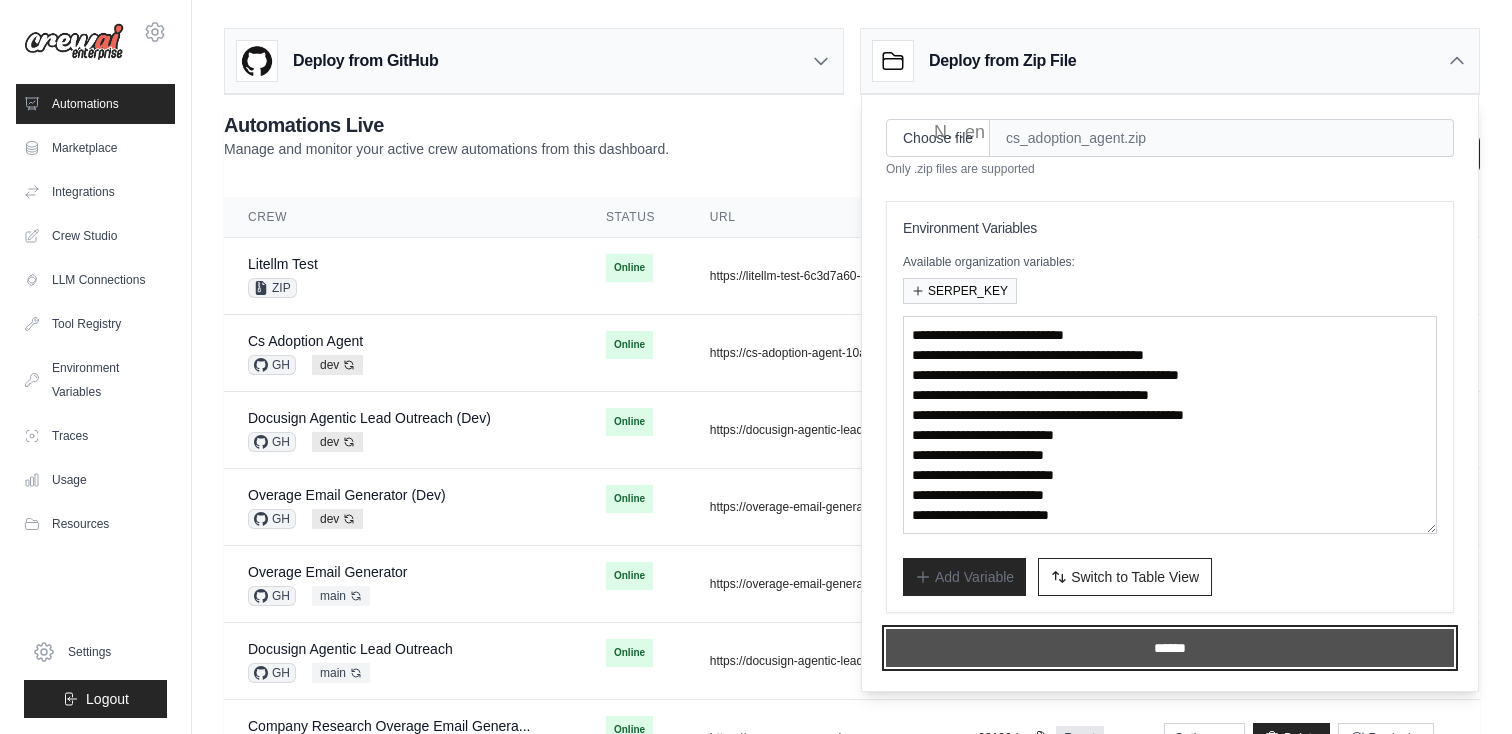 click on "******" at bounding box center [1170, 648] 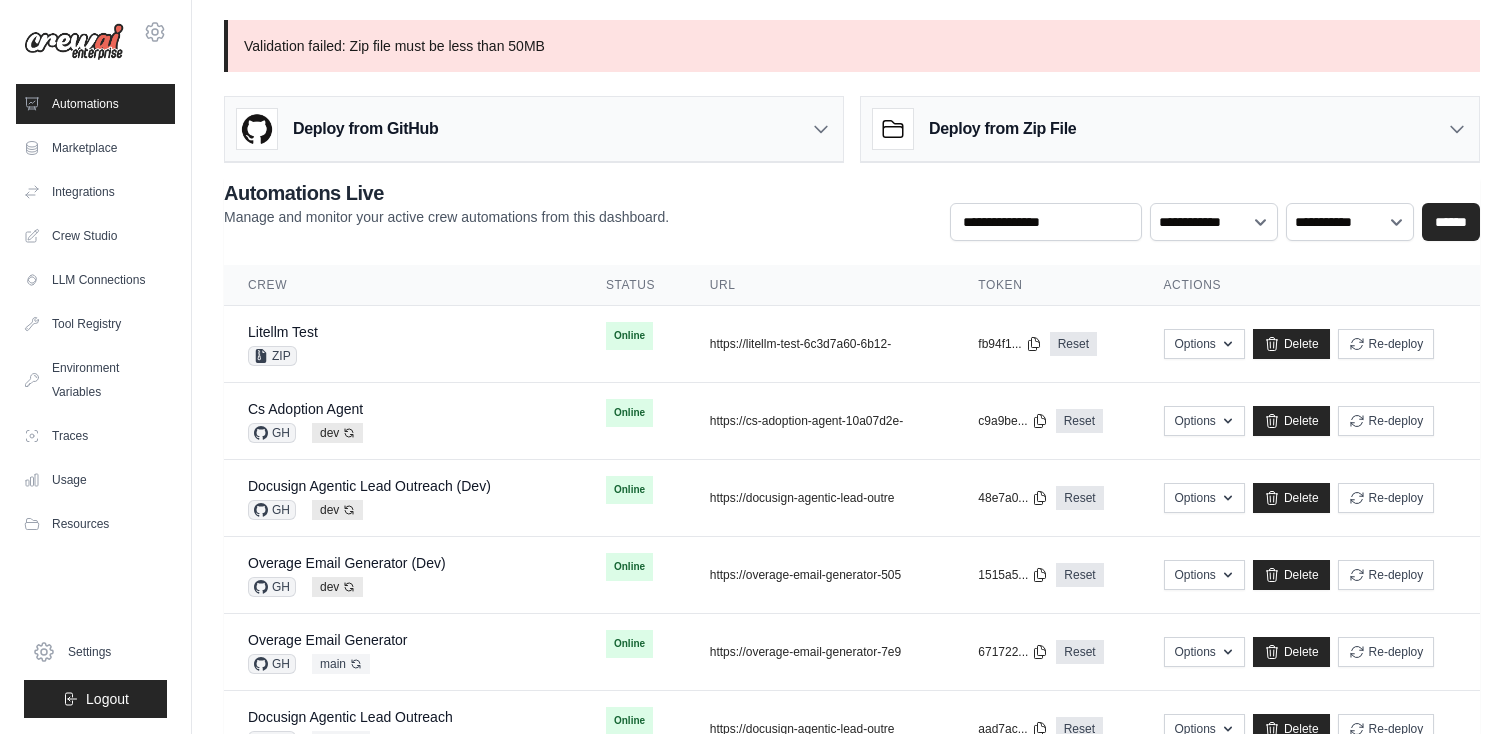 click on "**********" at bounding box center [852, 701] 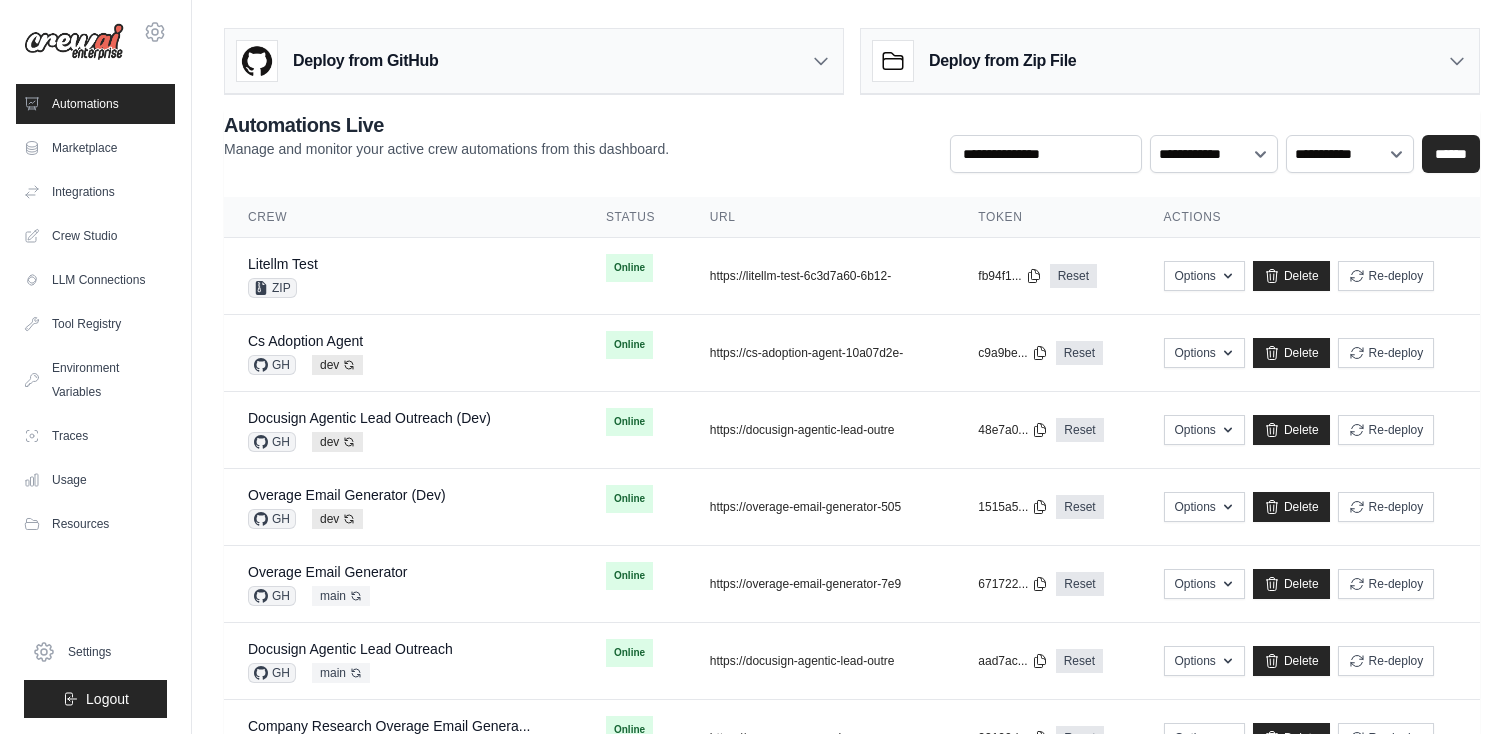 scroll, scrollTop: 0, scrollLeft: 0, axis: both 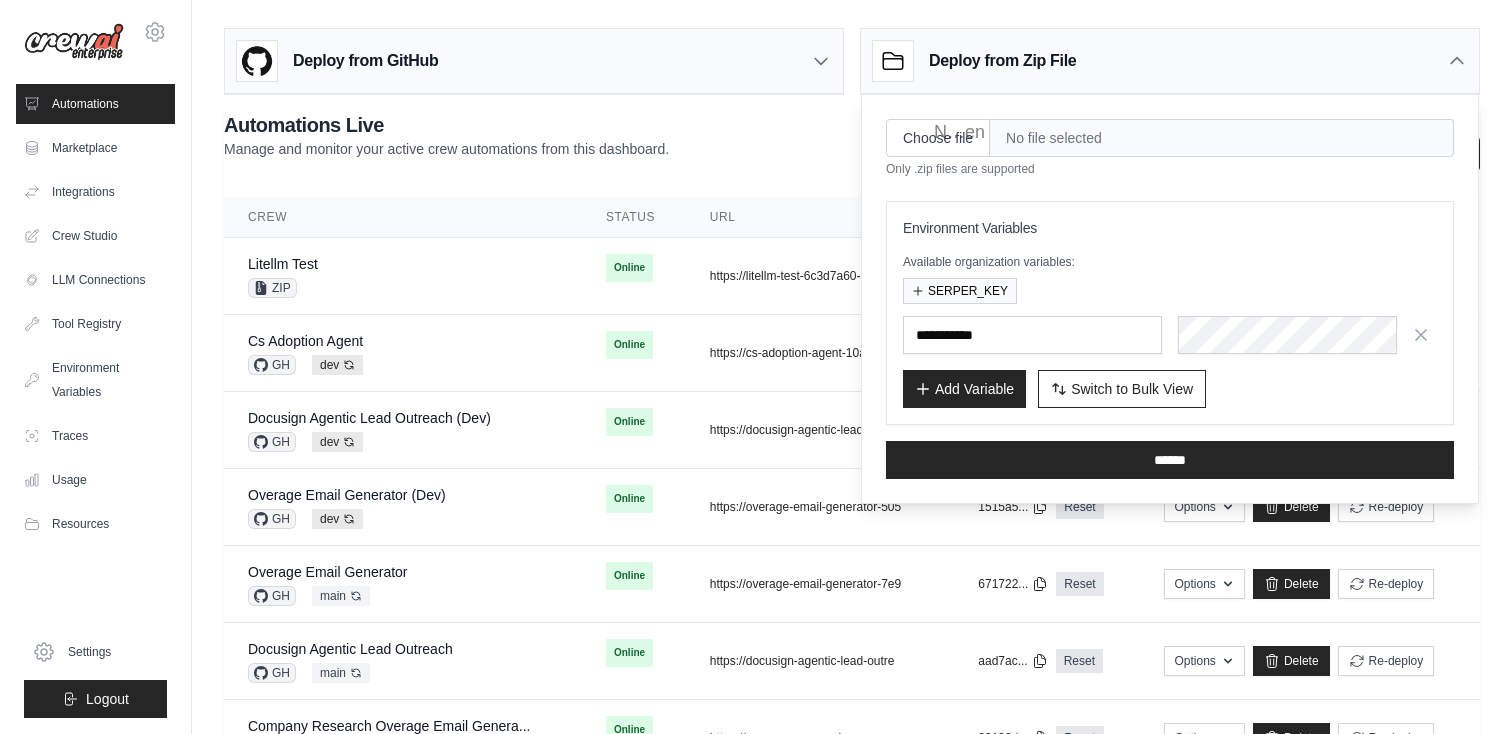 click 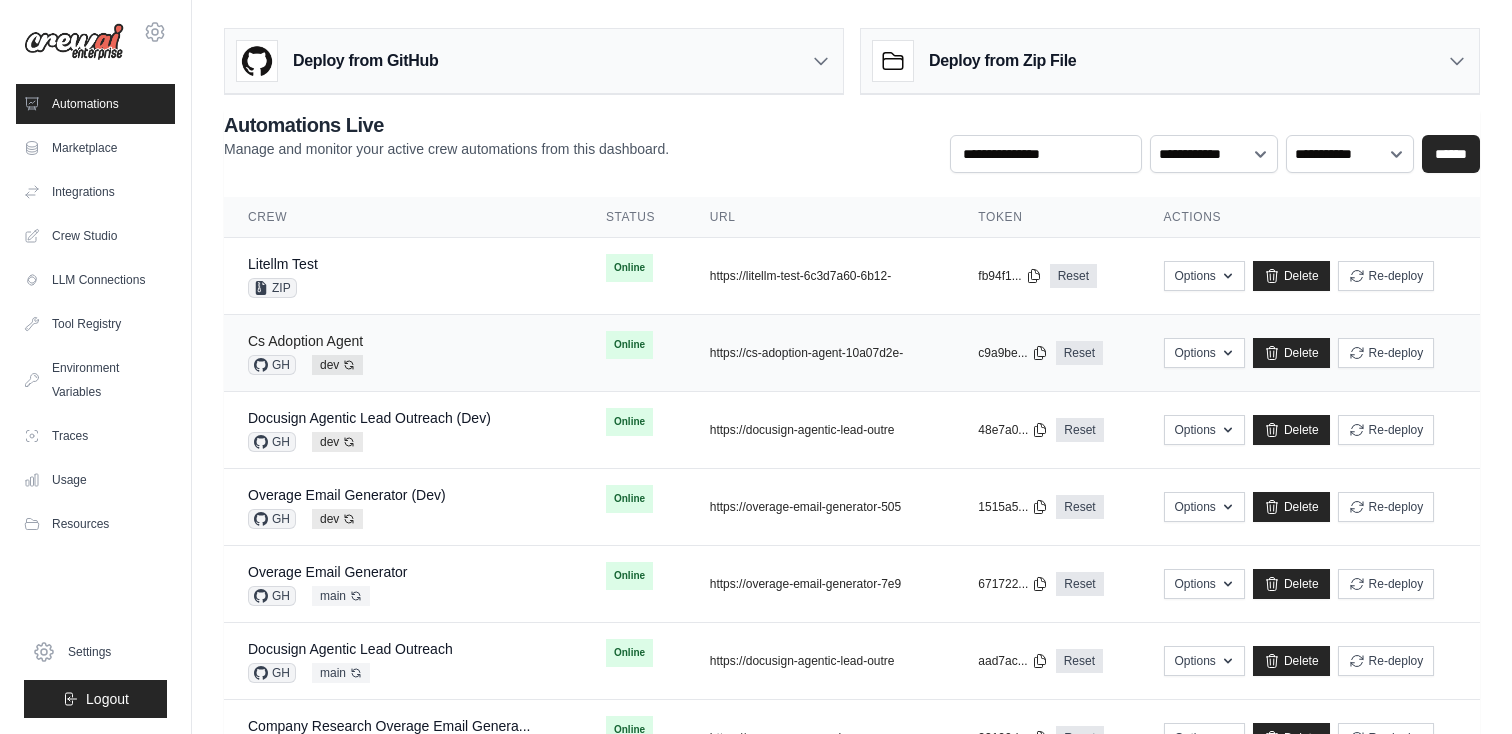 click on "Cs Adoption Agent" at bounding box center (305, 341) 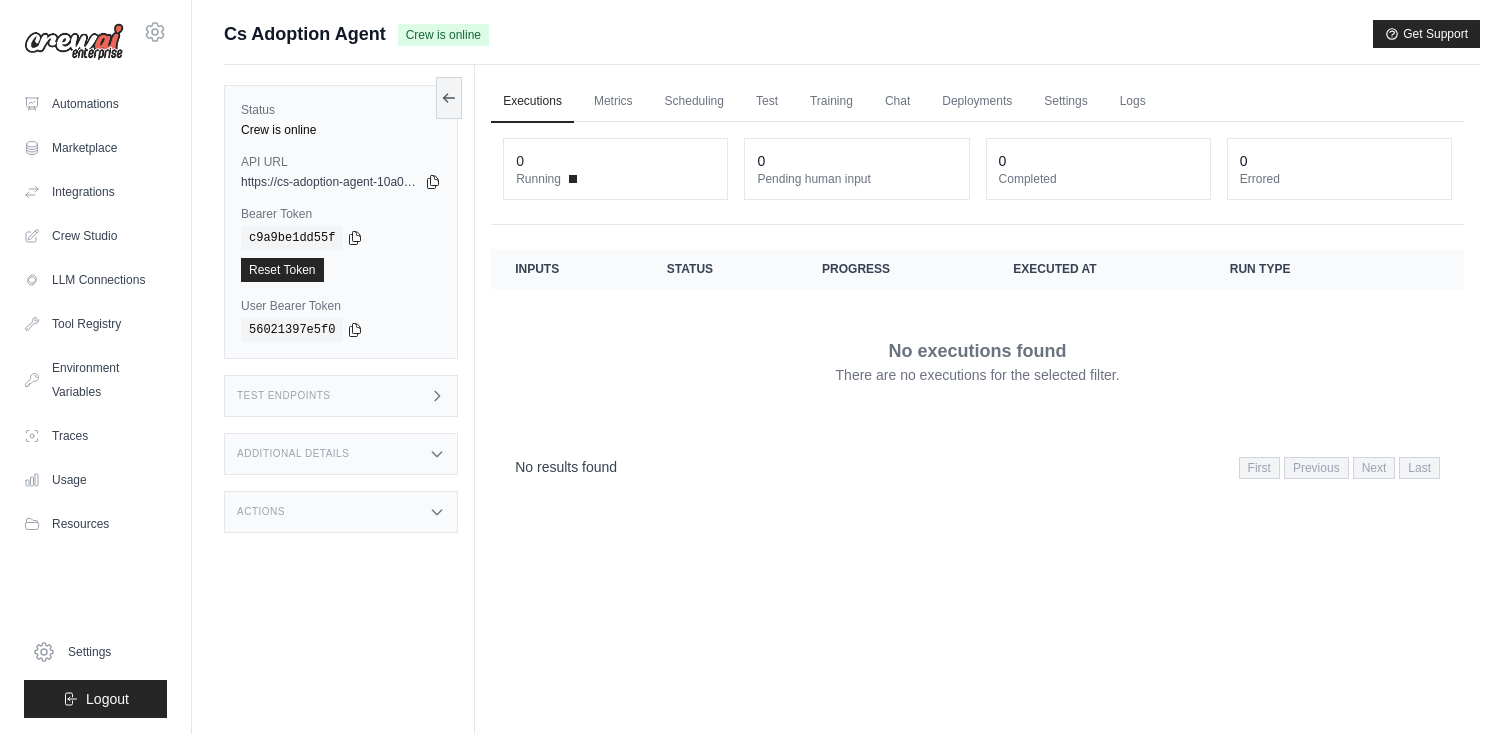 click on "Test Endpoints" at bounding box center (341, 396) 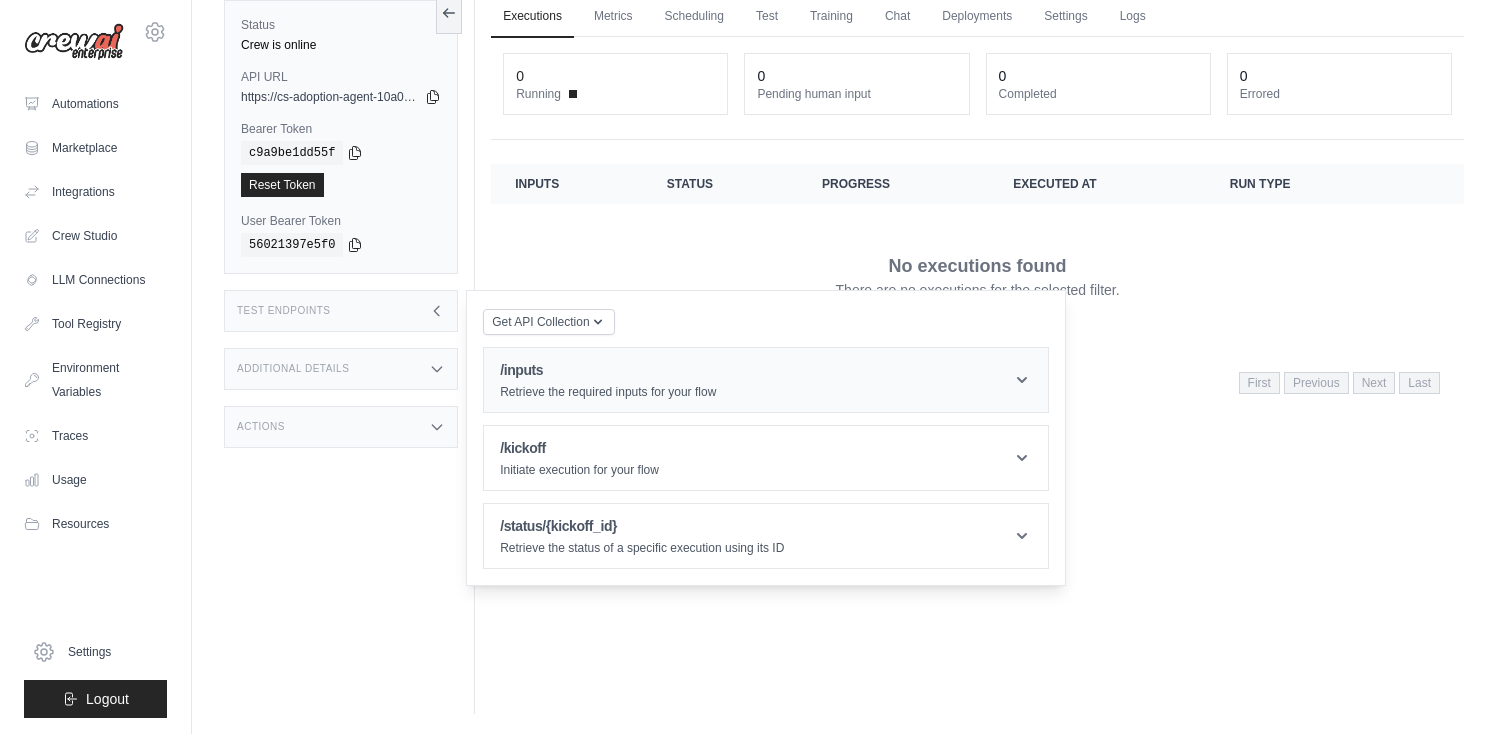 scroll, scrollTop: 82, scrollLeft: 0, axis: vertical 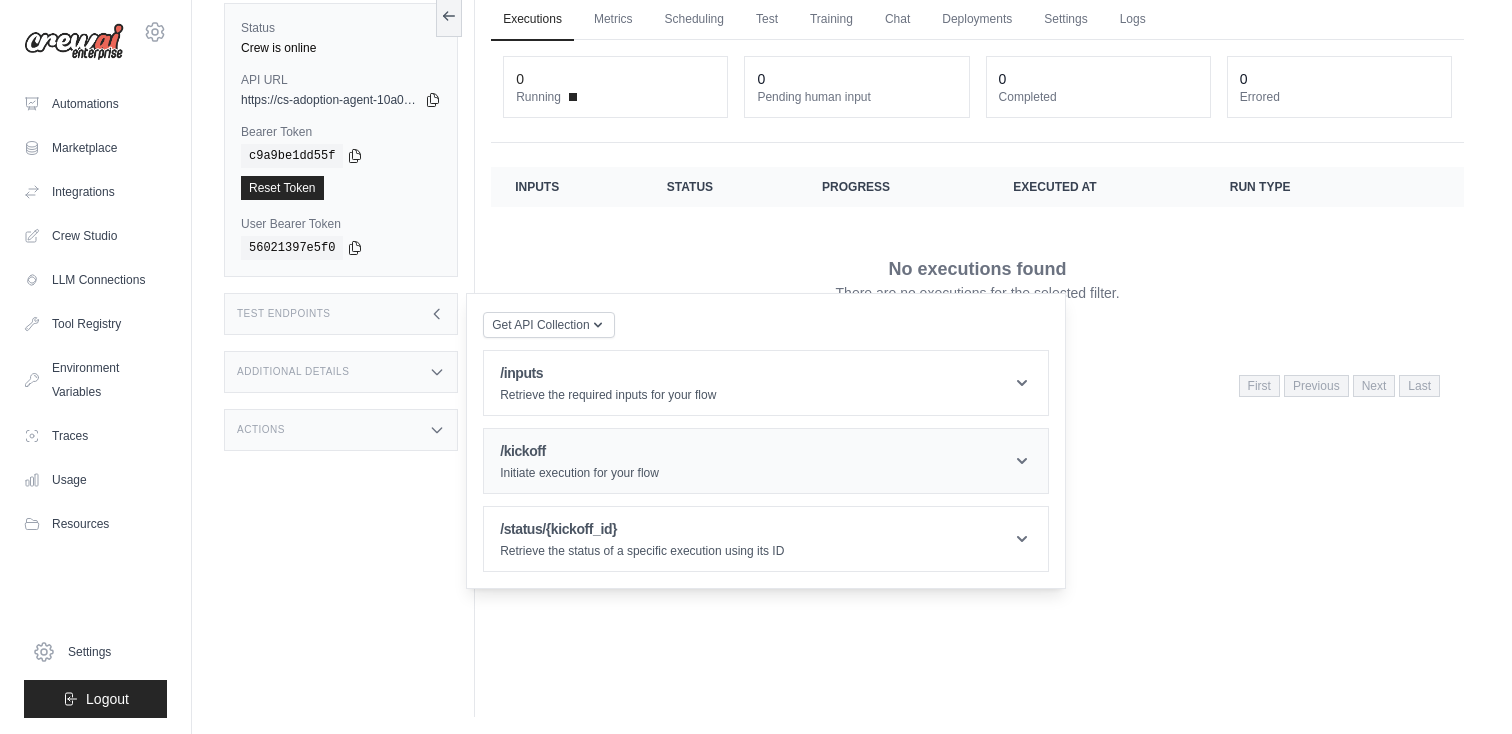 click on "/kickoff" at bounding box center [579, 451] 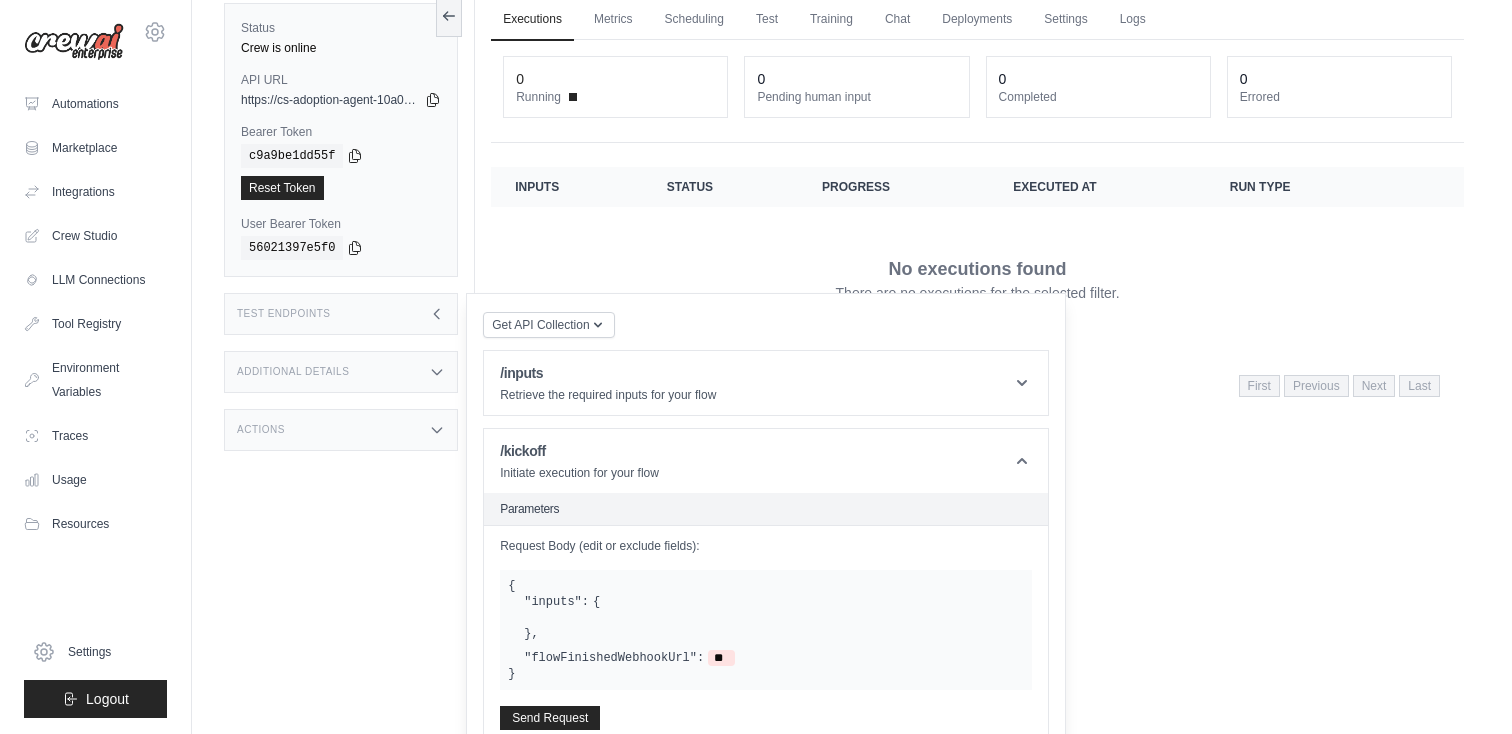 scroll, scrollTop: 253, scrollLeft: 0, axis: vertical 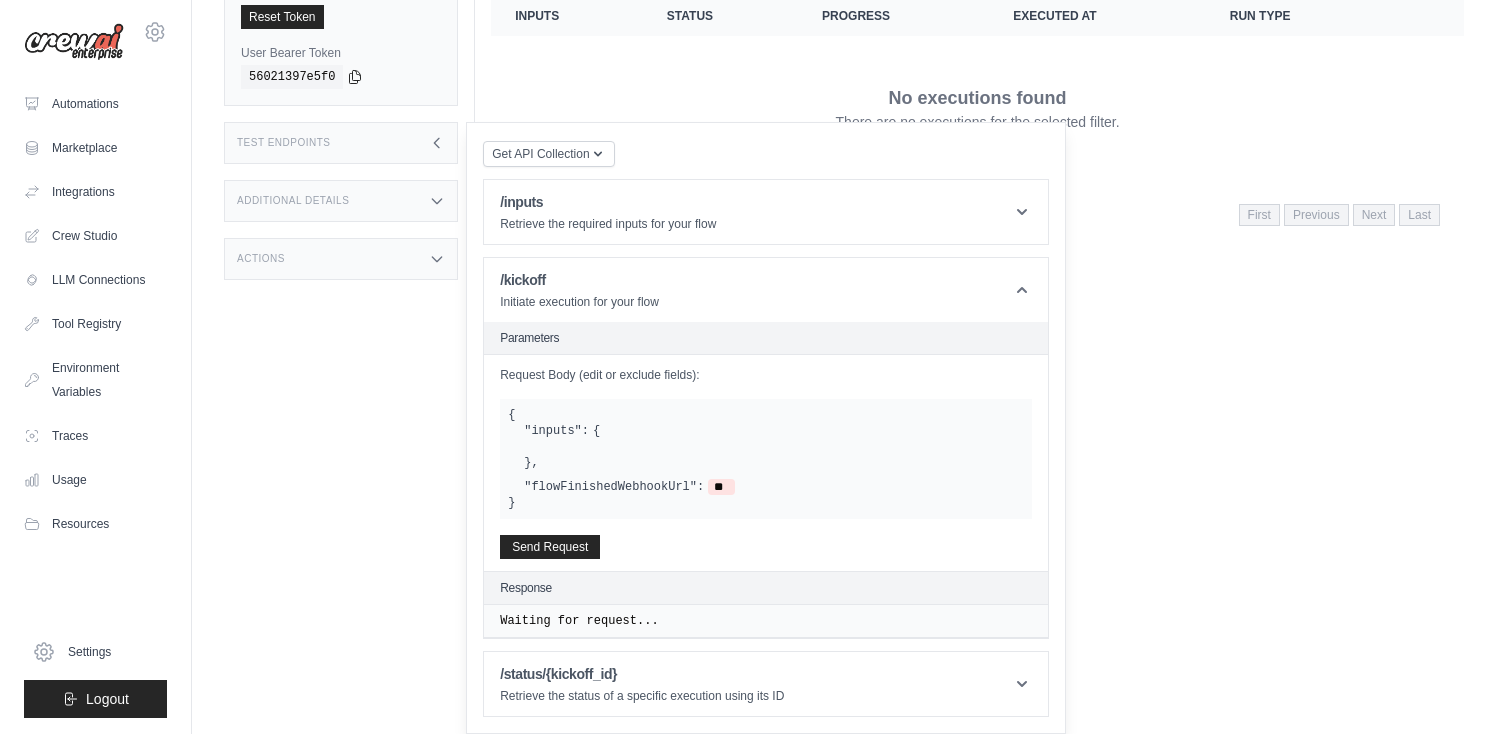 click at bounding box center [774, 447] 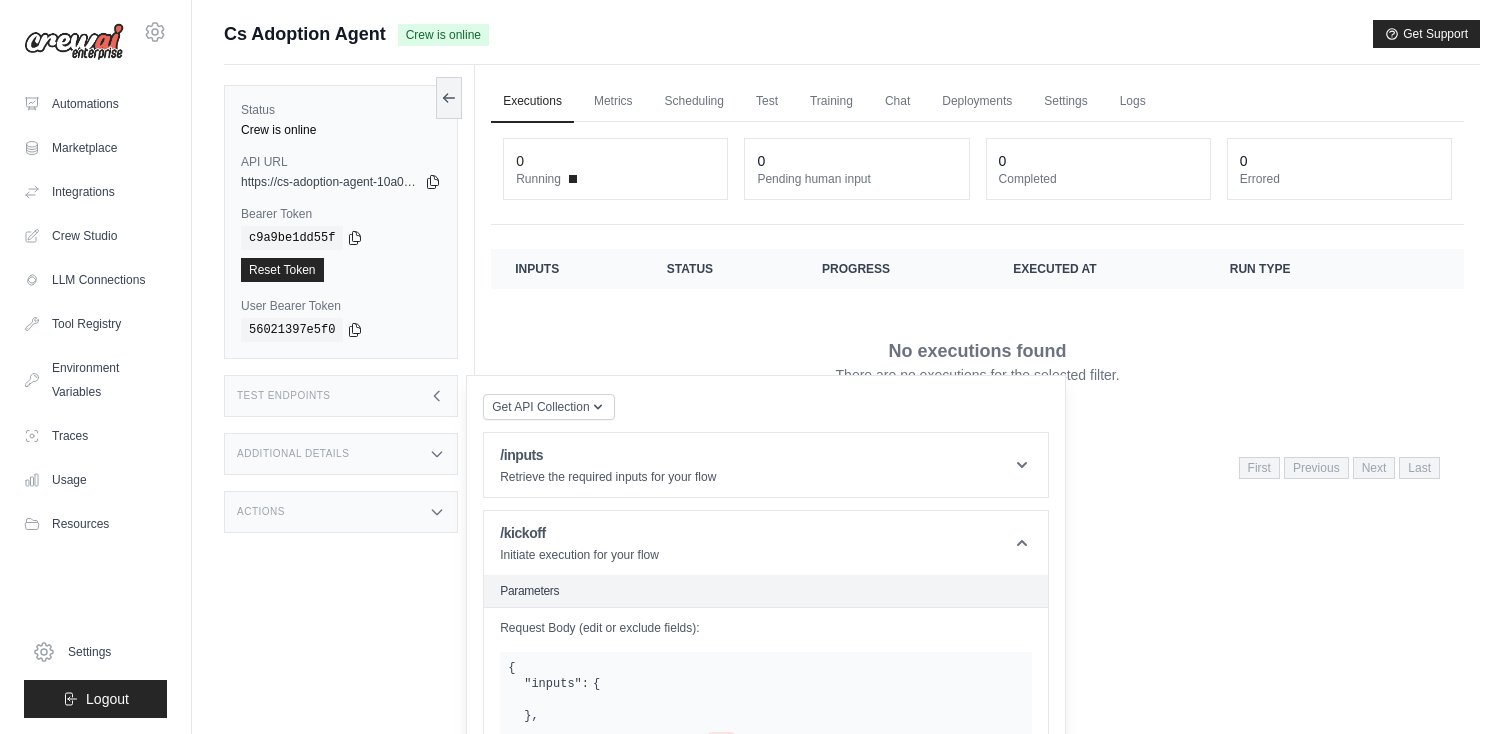 click on "Executions
Metrics
Scheduling
Test
Training
Chat
Deployments
Settings
Logs" at bounding box center (977, 101) 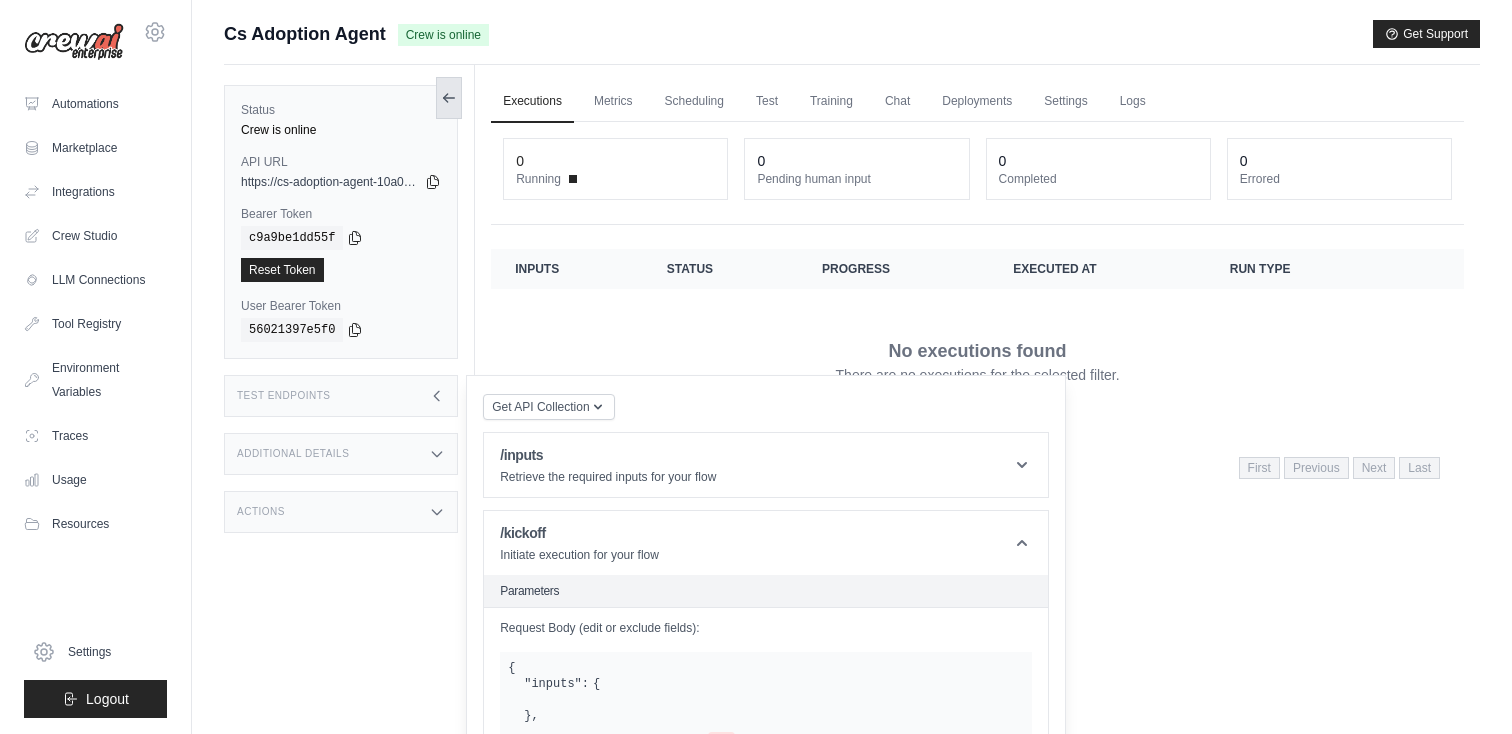 click at bounding box center (449, 98) 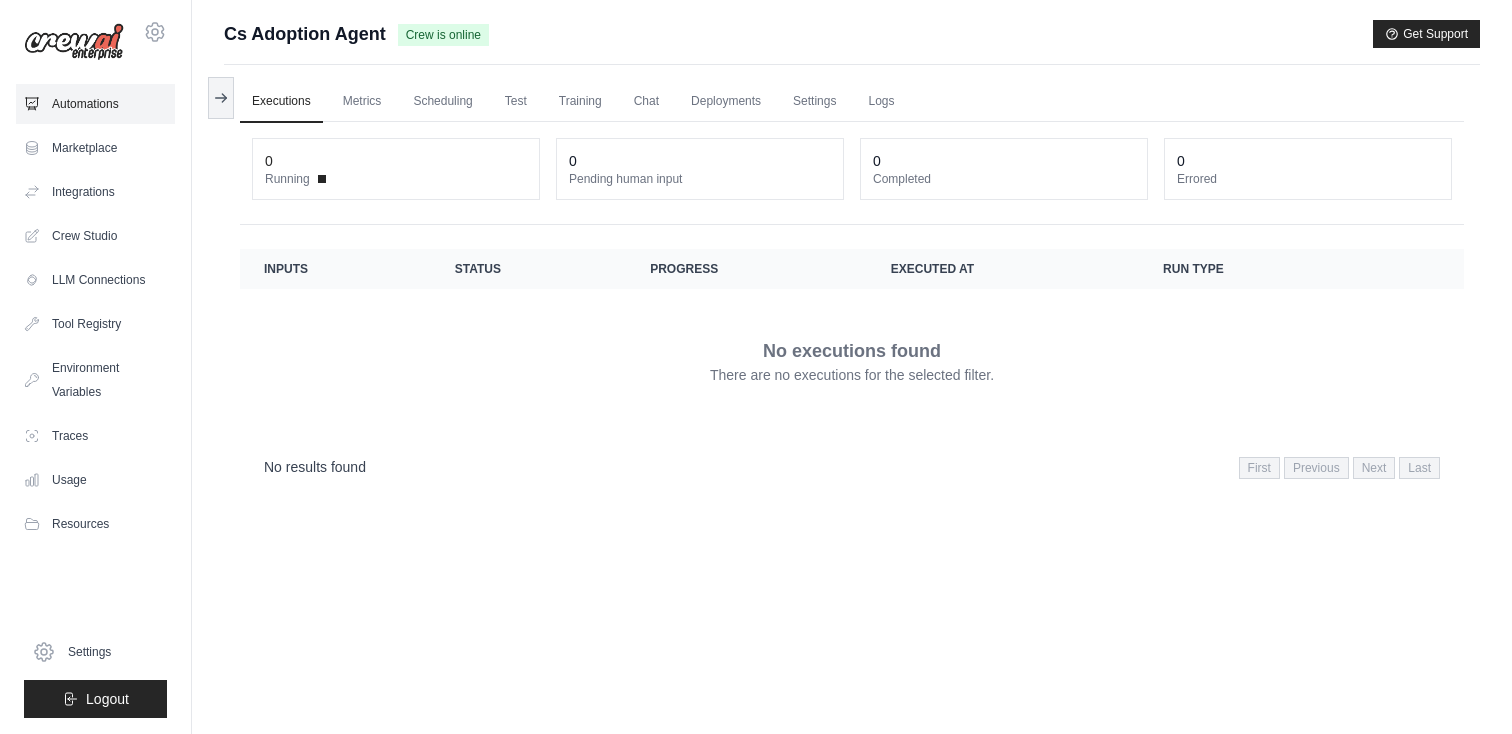 click on "Automations" at bounding box center [95, 104] 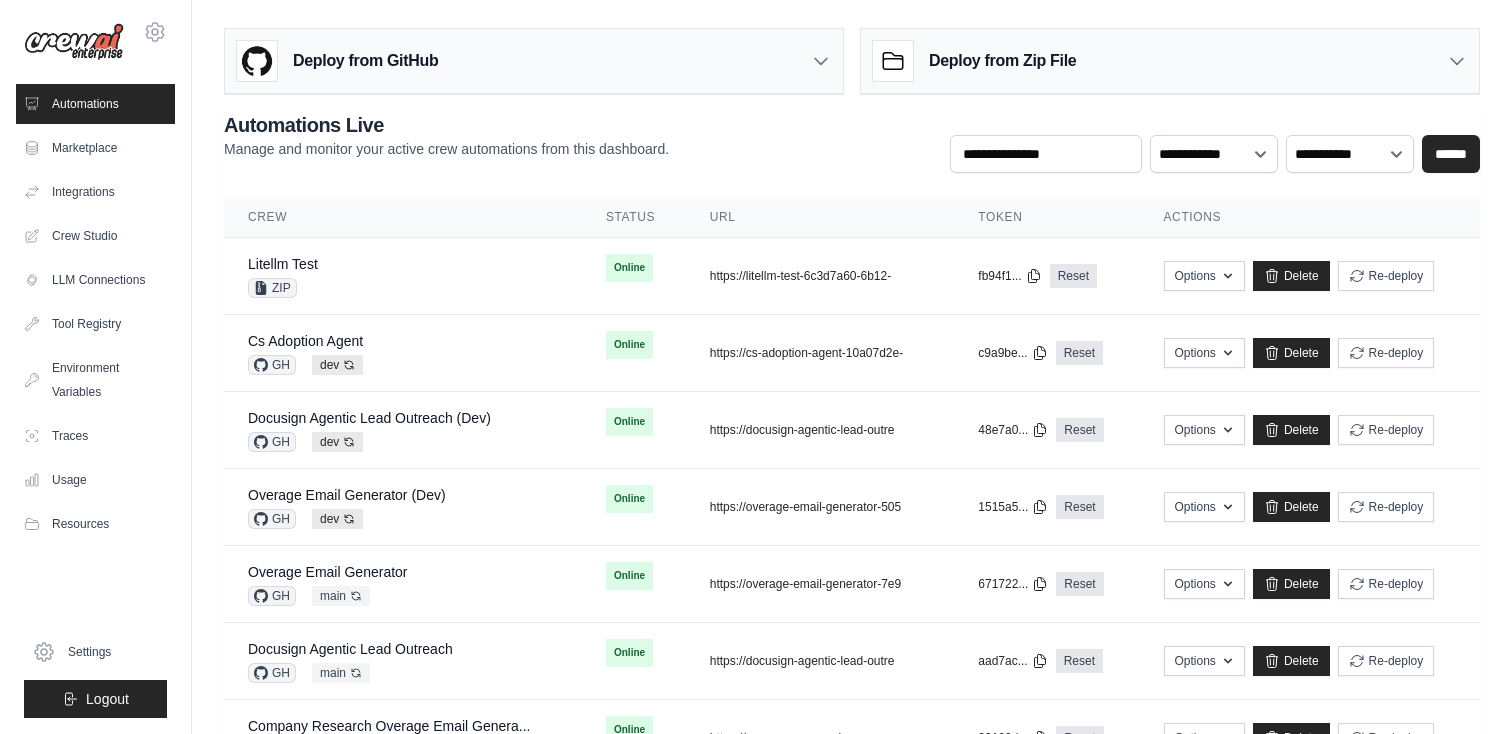 click on "Deploy from Zip File" at bounding box center [1170, 61] 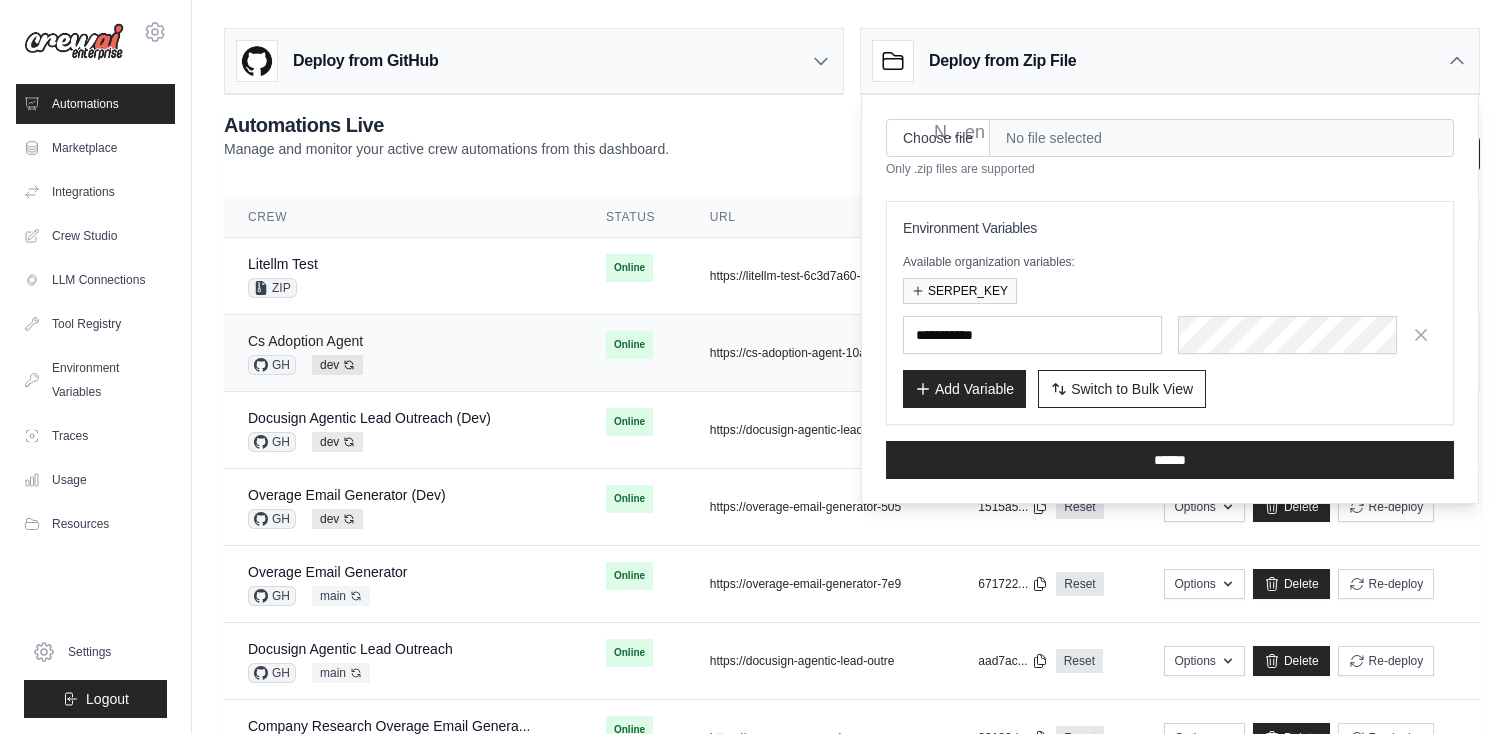 click on "Cs Adoption Agent" at bounding box center [305, 341] 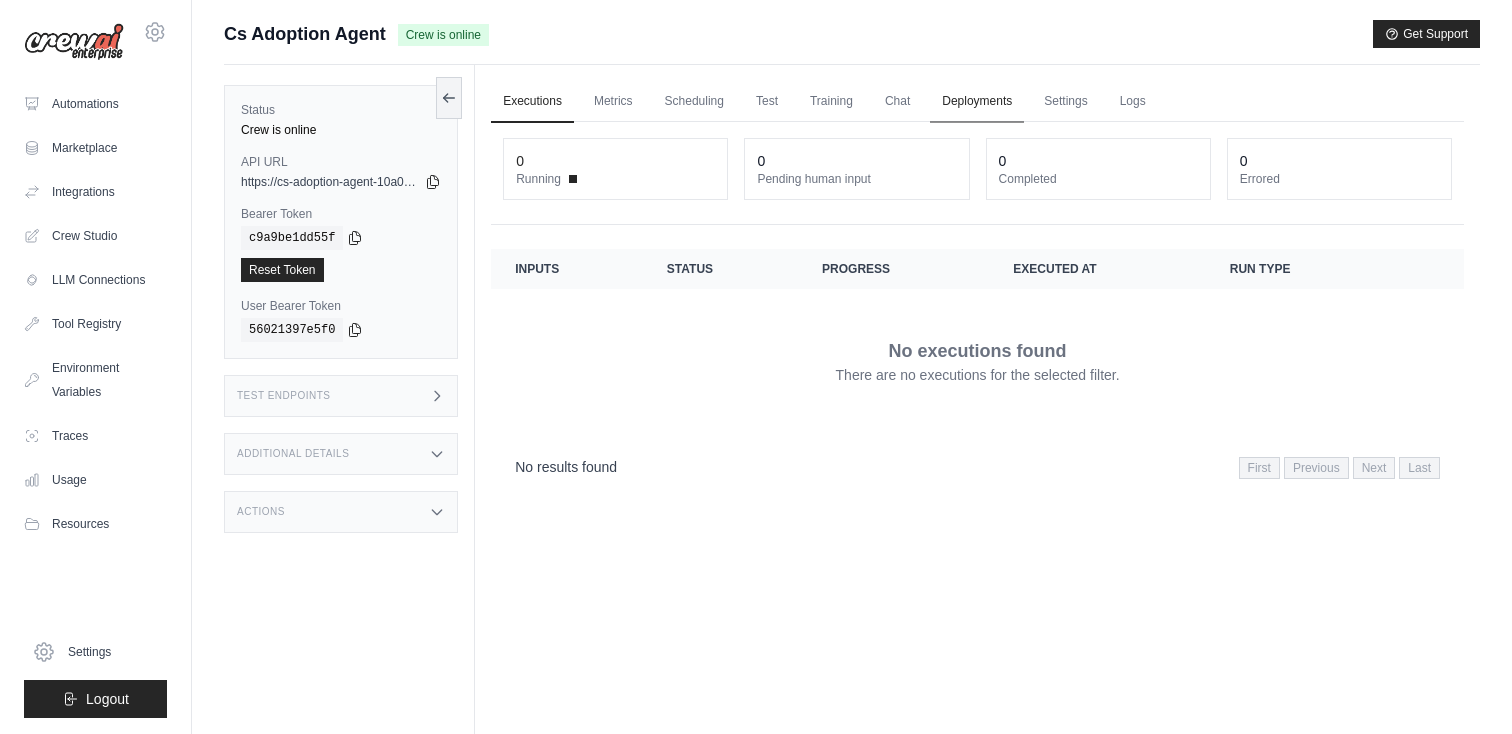 click on "Deployments" at bounding box center (977, 102) 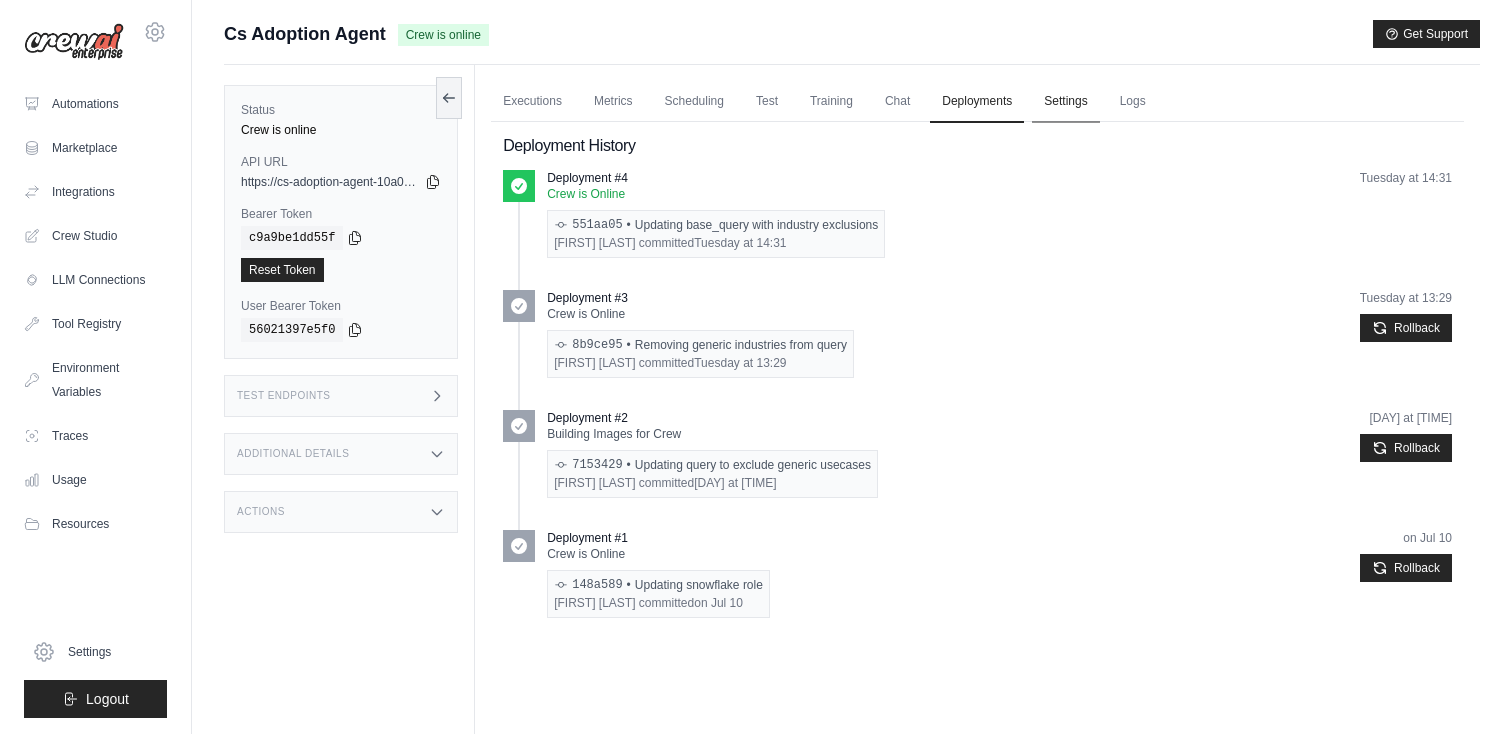 click on "Settings" at bounding box center (1065, 102) 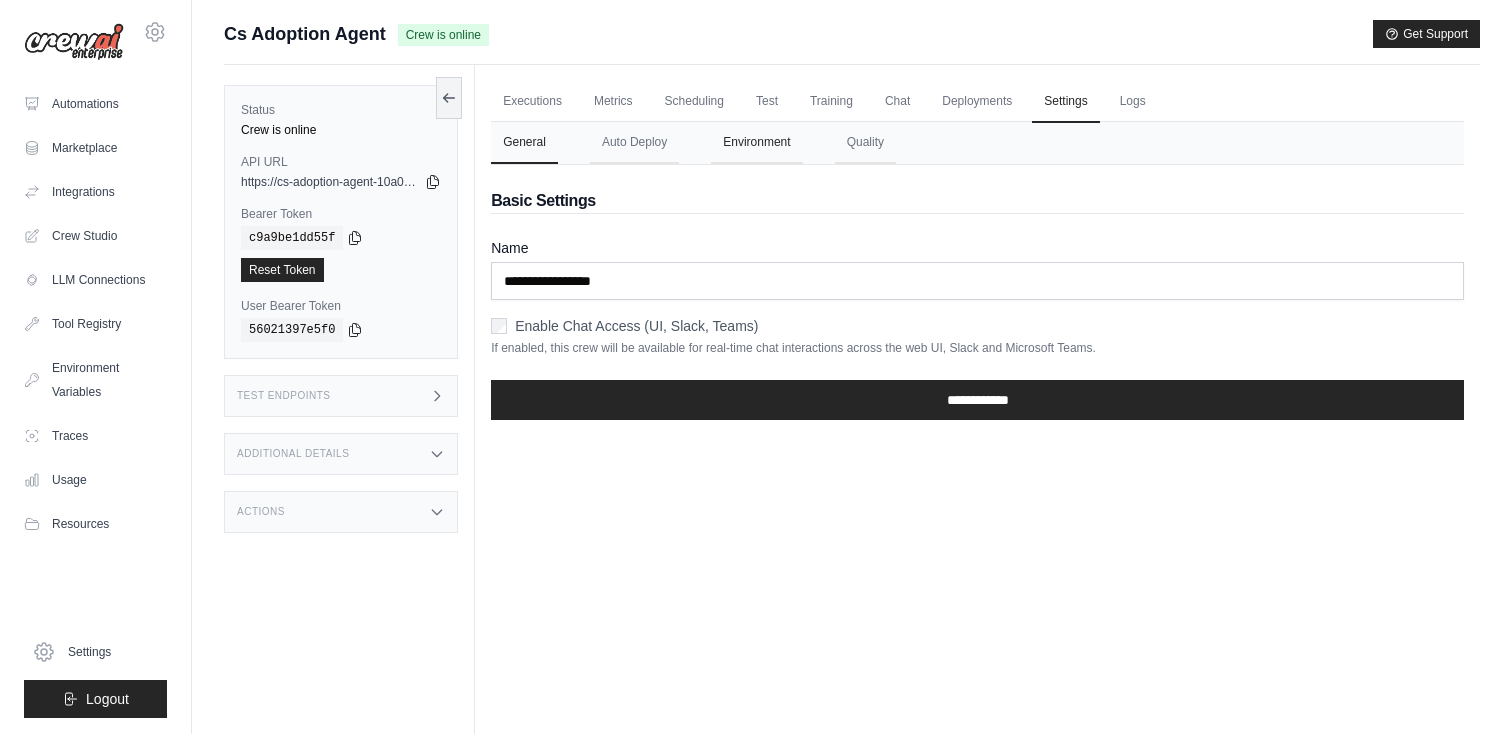 click on "Environment" at bounding box center [756, 143] 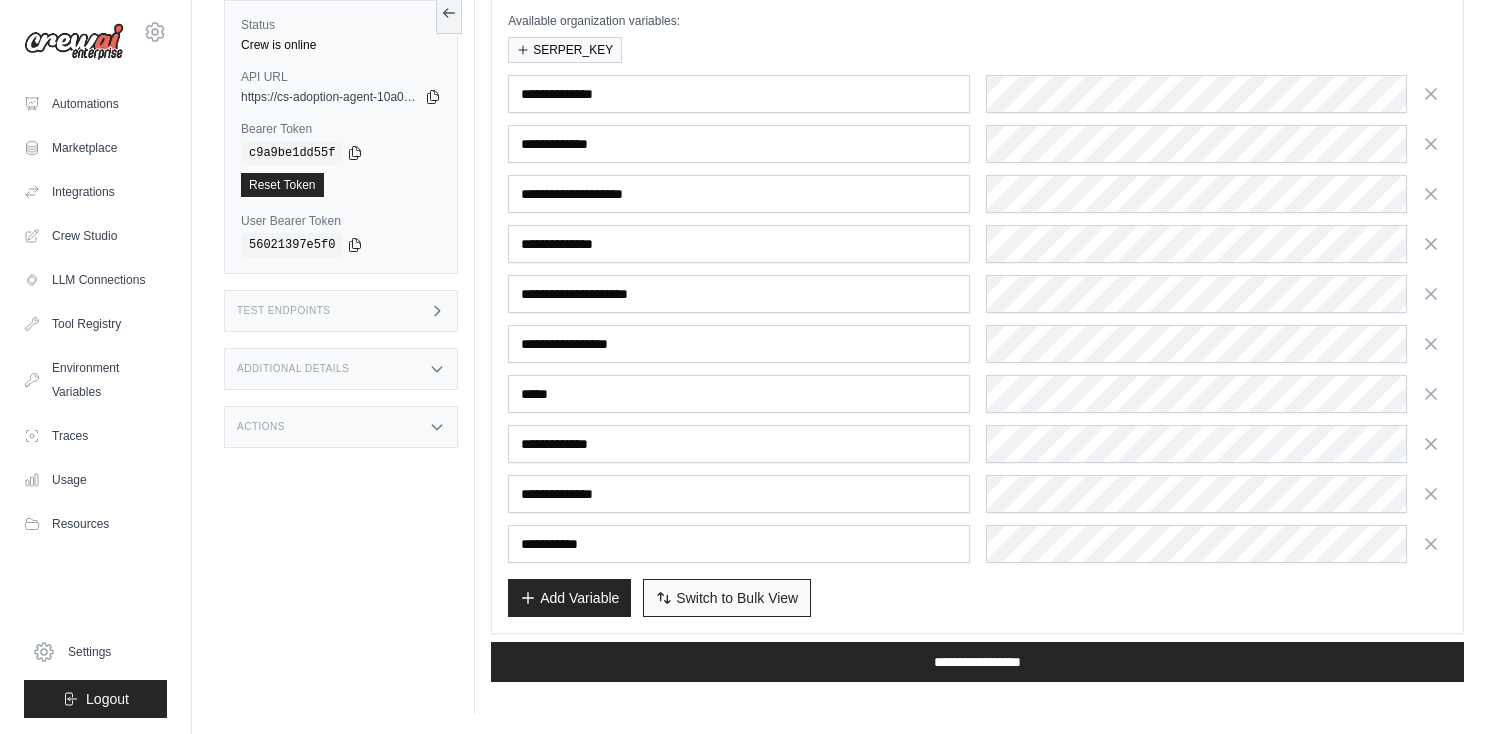 click on "Switch to Bulk View" at bounding box center (737, 598) 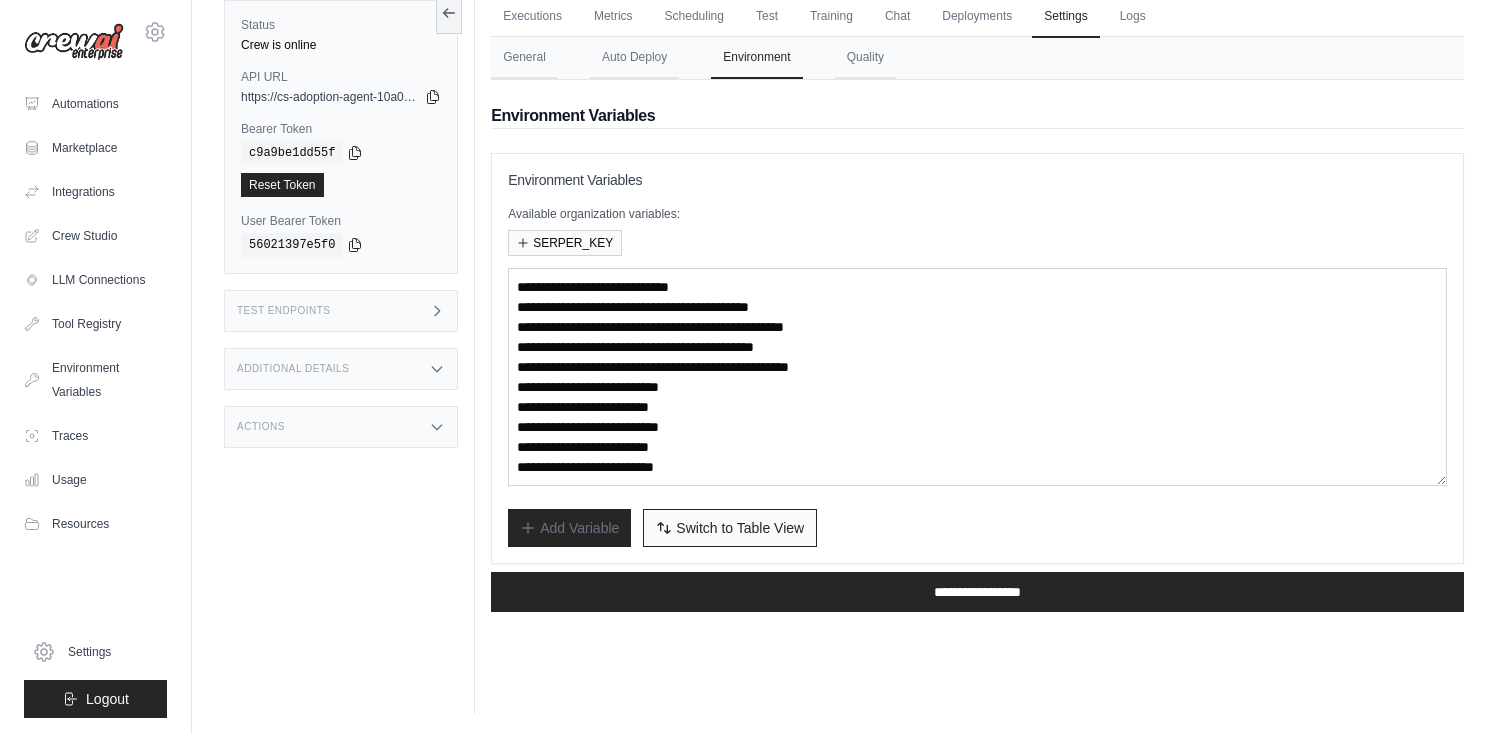 scroll, scrollTop: 85, scrollLeft: 0, axis: vertical 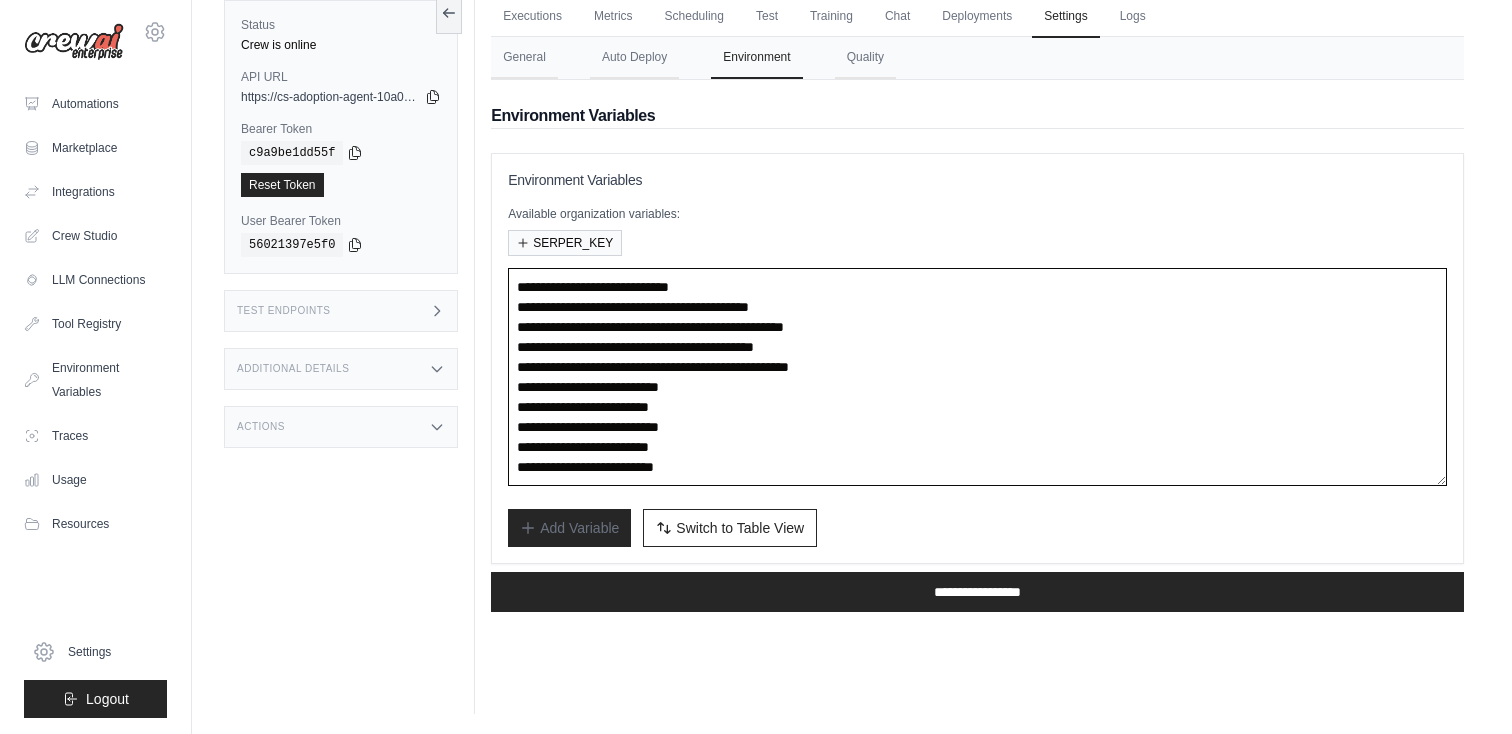 click on "**********" at bounding box center (977, 377) 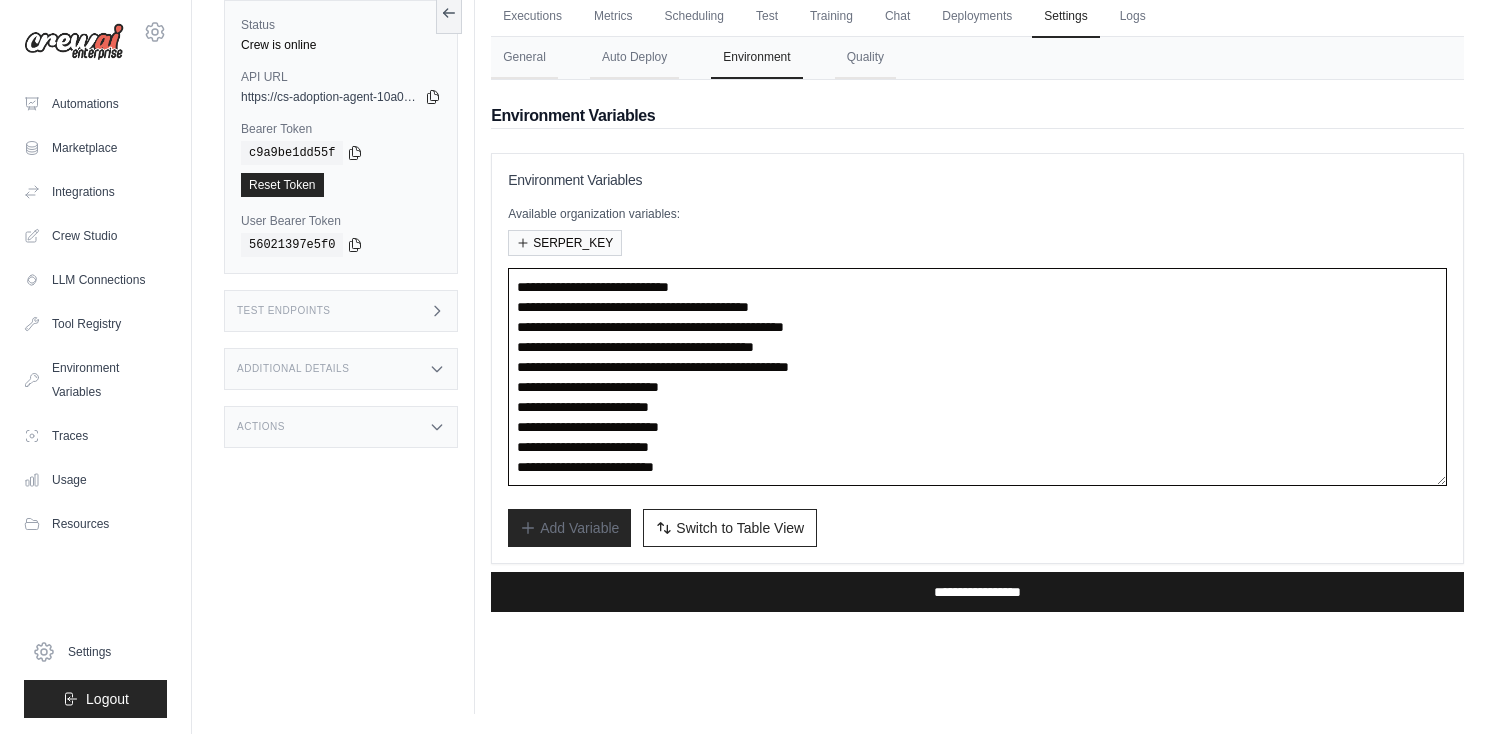 scroll, scrollTop: 0, scrollLeft: 0, axis: both 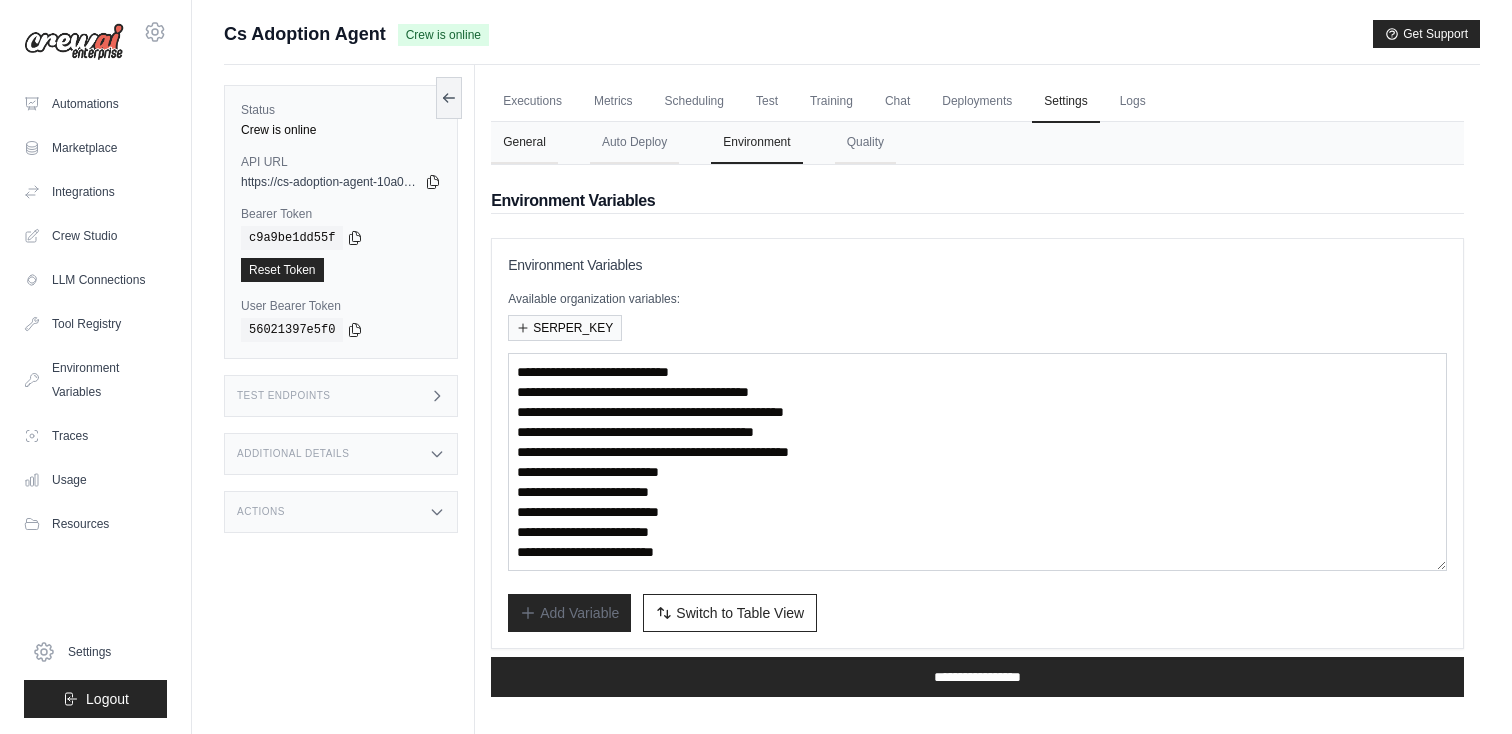 click on "General" at bounding box center [524, 143] 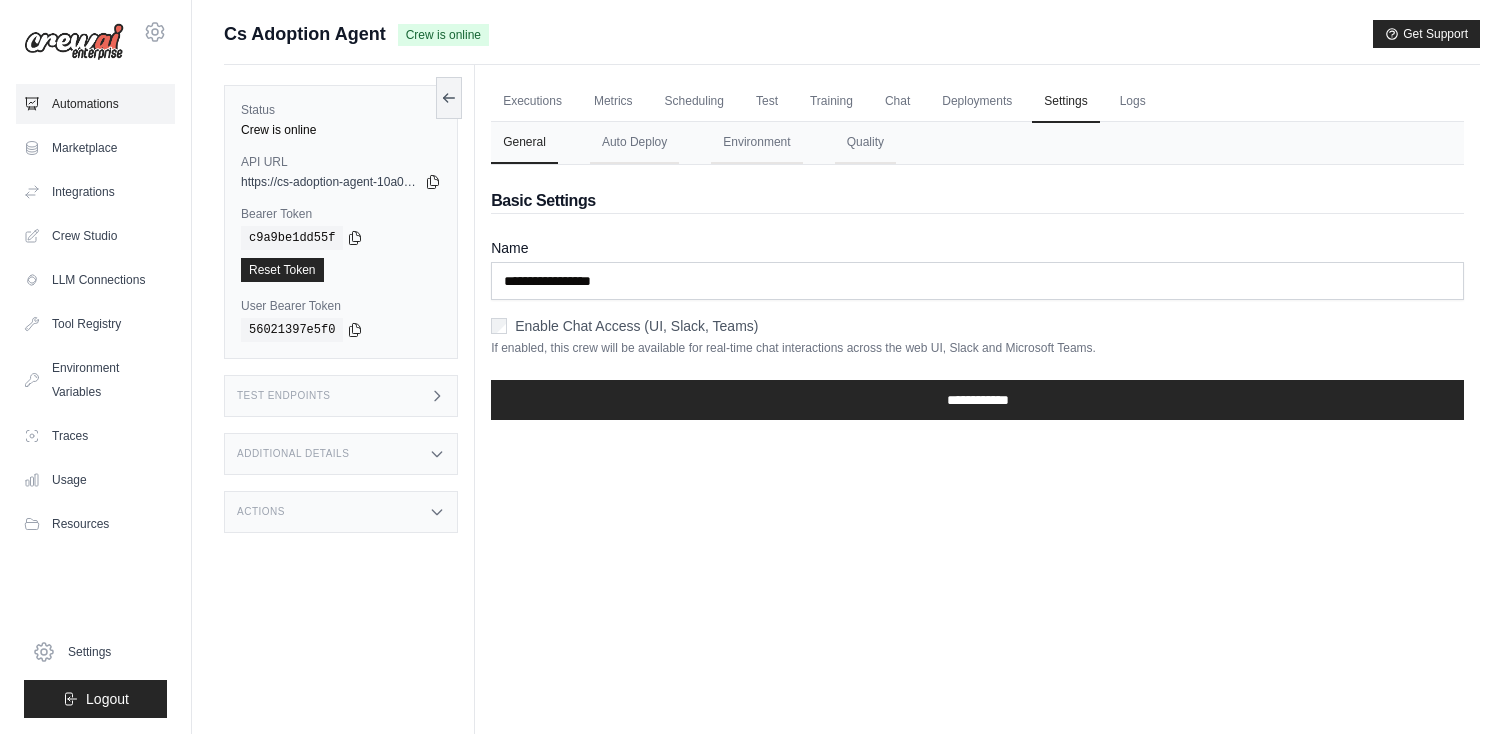 click on "Automations" at bounding box center (95, 104) 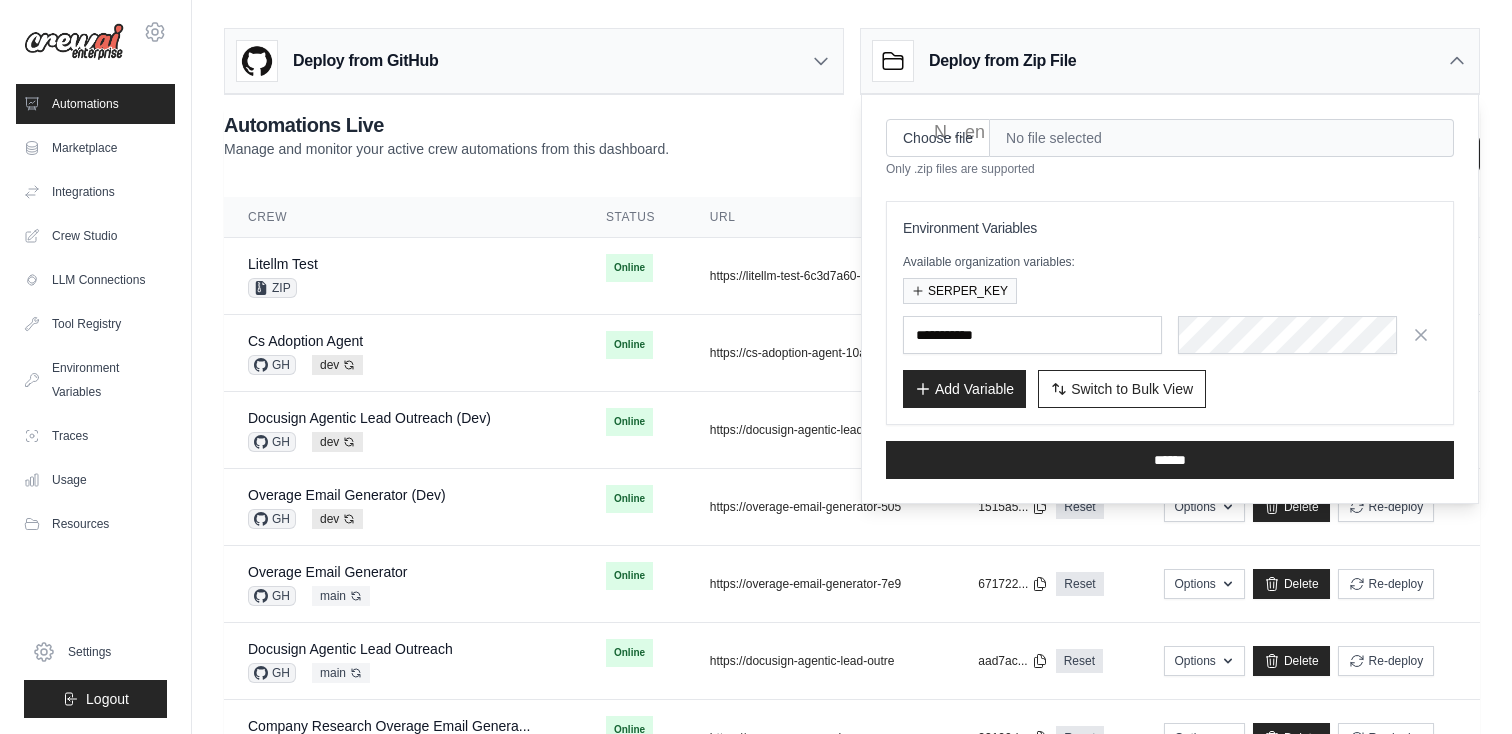 click on "Automations" at bounding box center (95, 104) 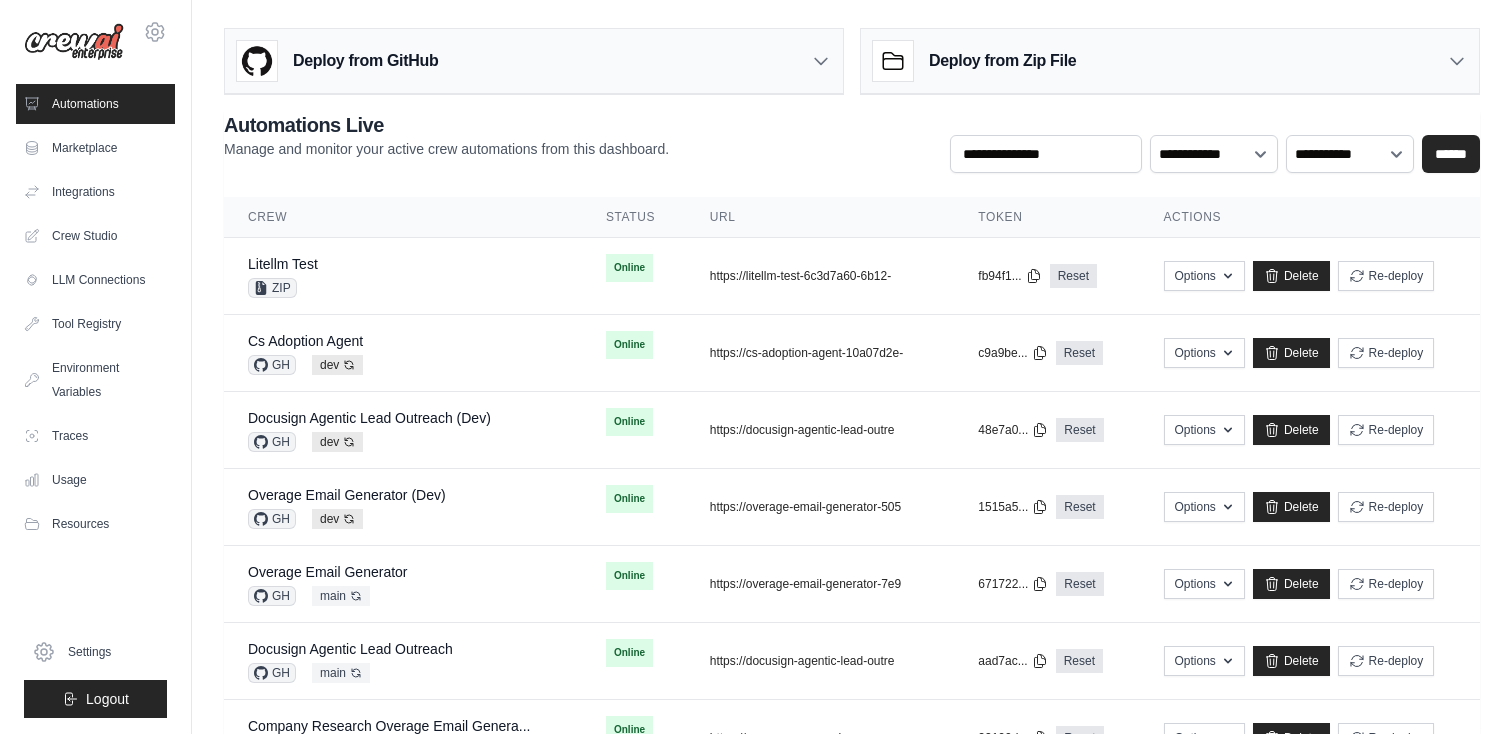 click on "Deploy from Zip File" at bounding box center (1002, 61) 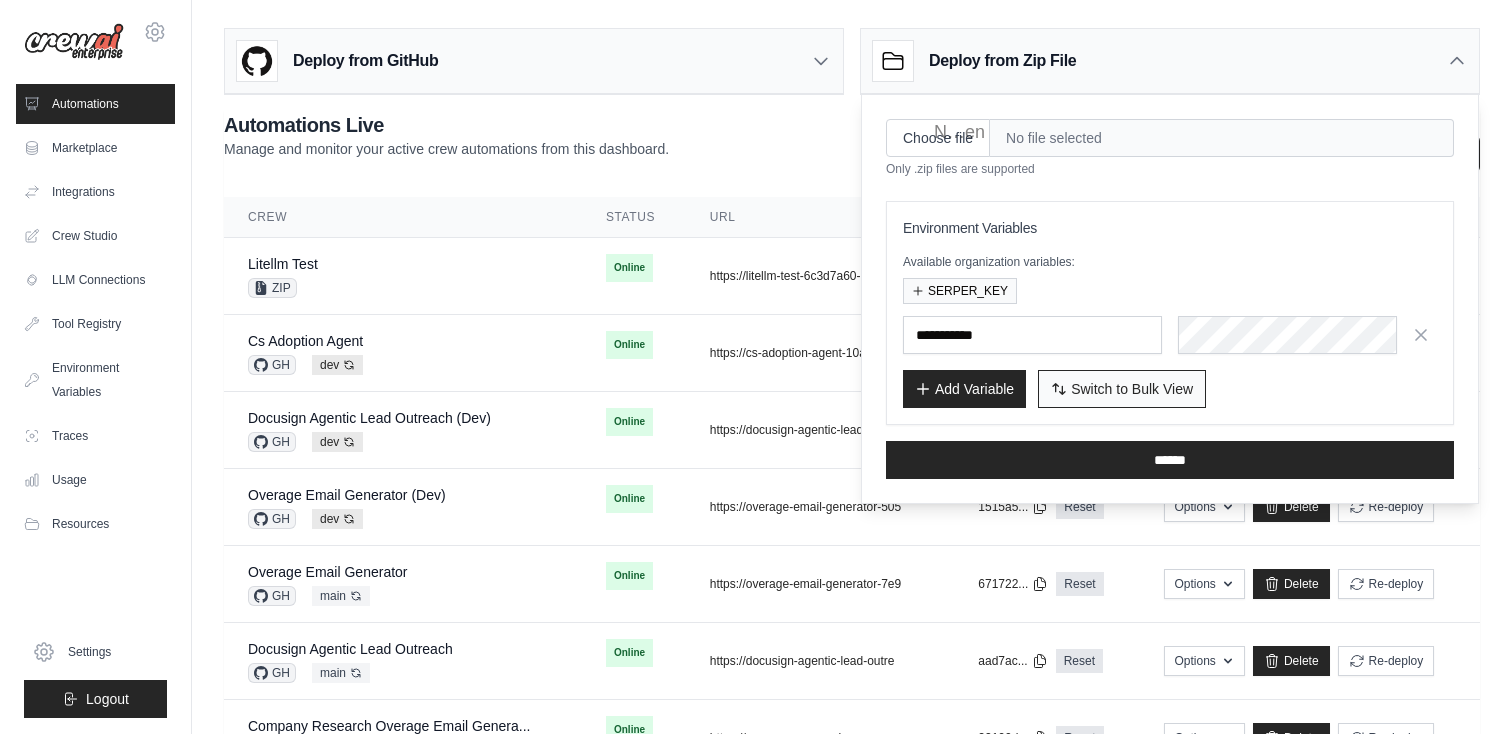 click on "Switch to Bulk View" at bounding box center [1132, 389] 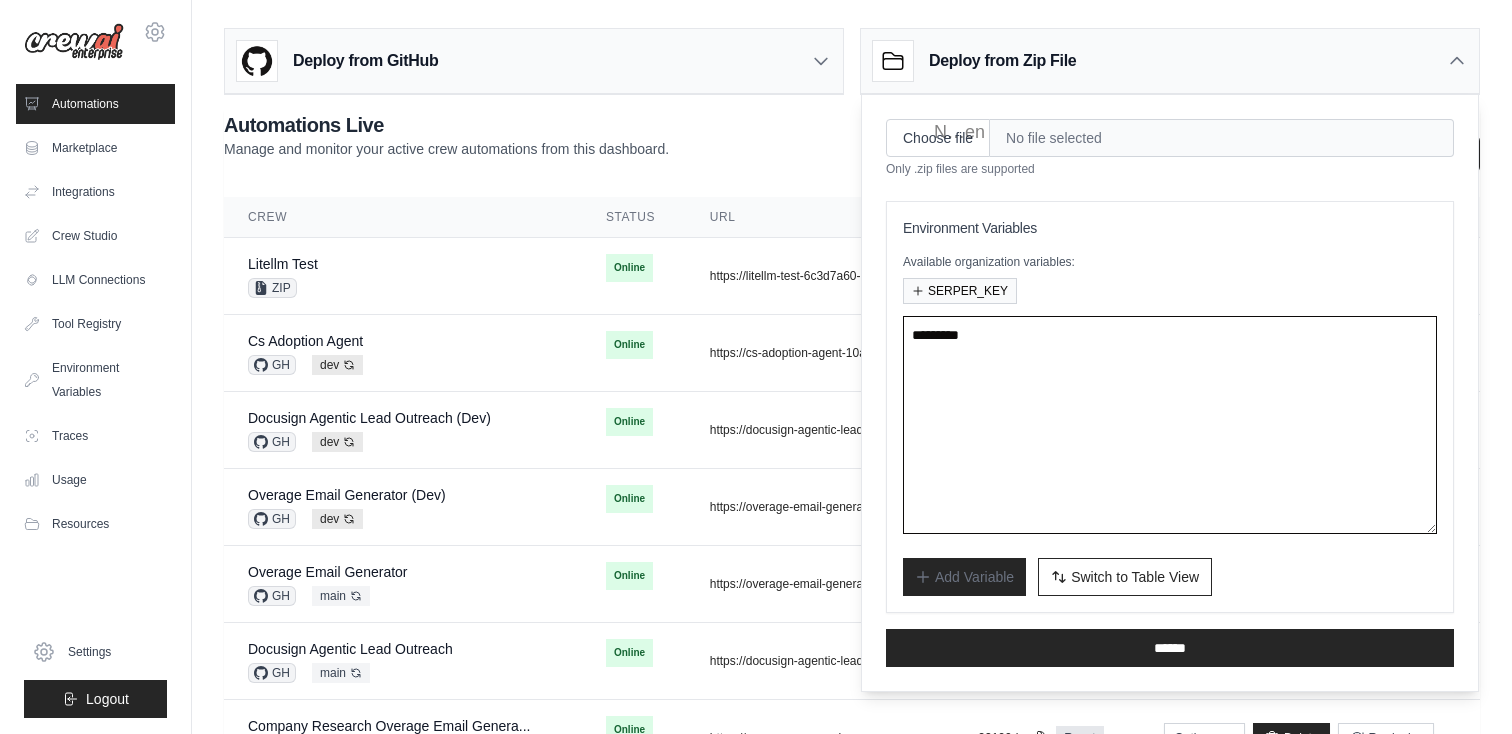 click at bounding box center (1170, 425) 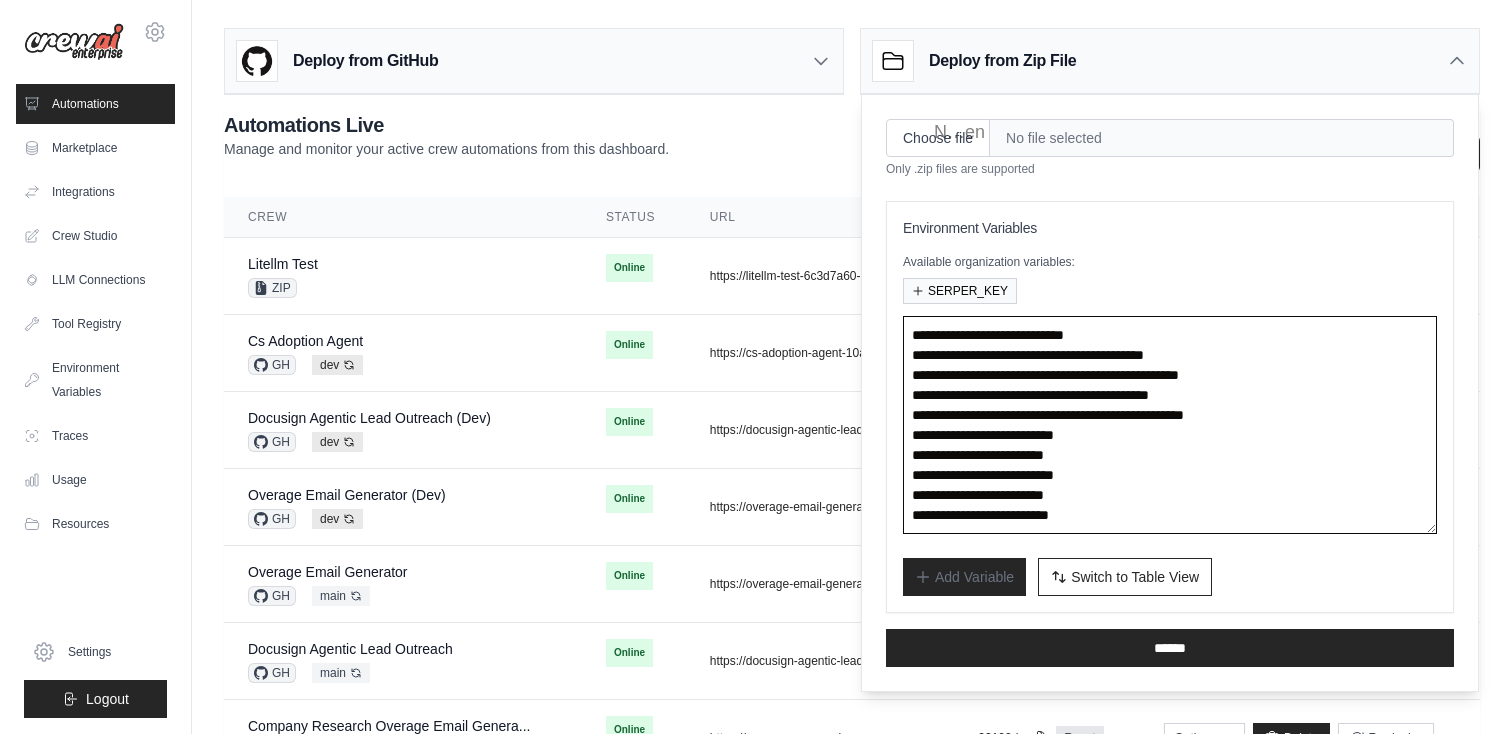 type on "**********" 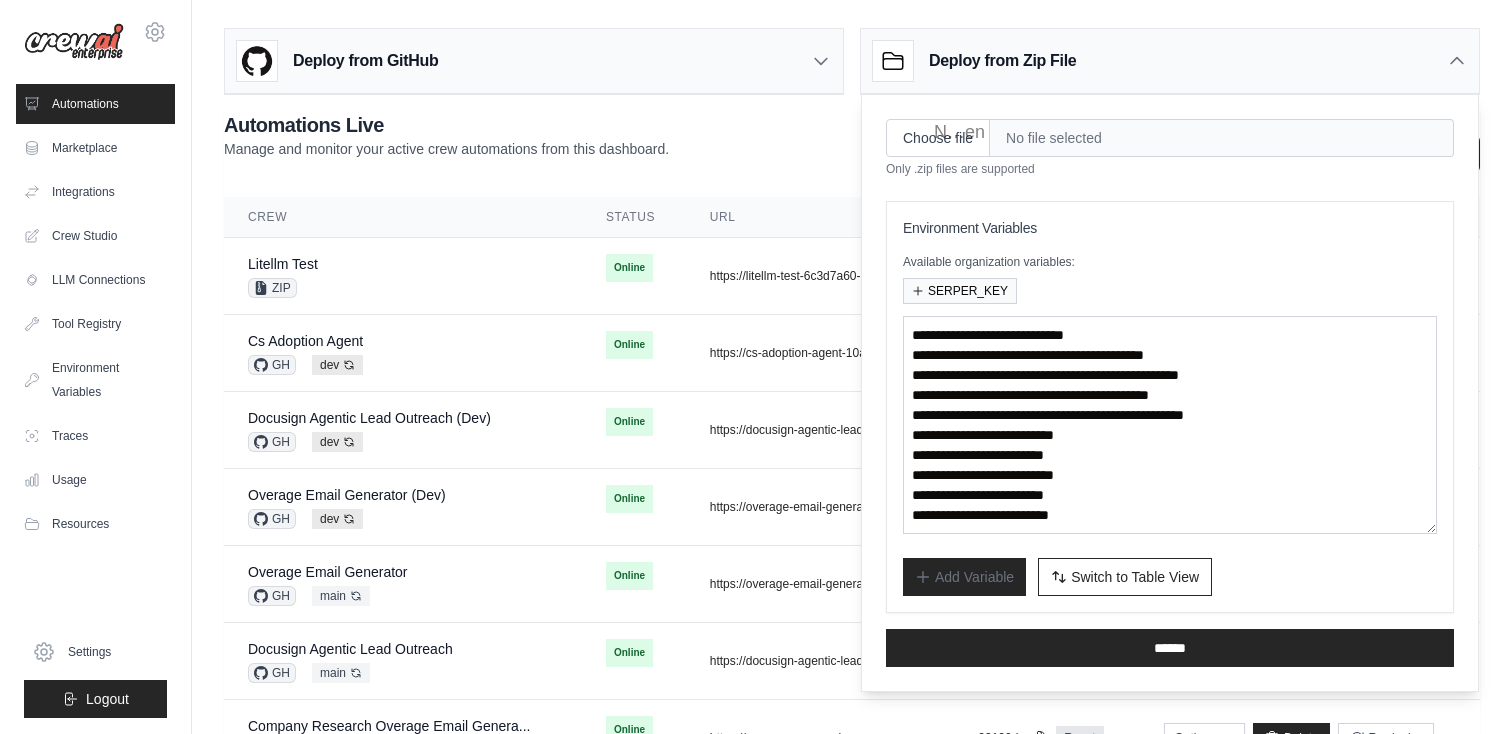 click on "No file selected" at bounding box center (1222, 138) 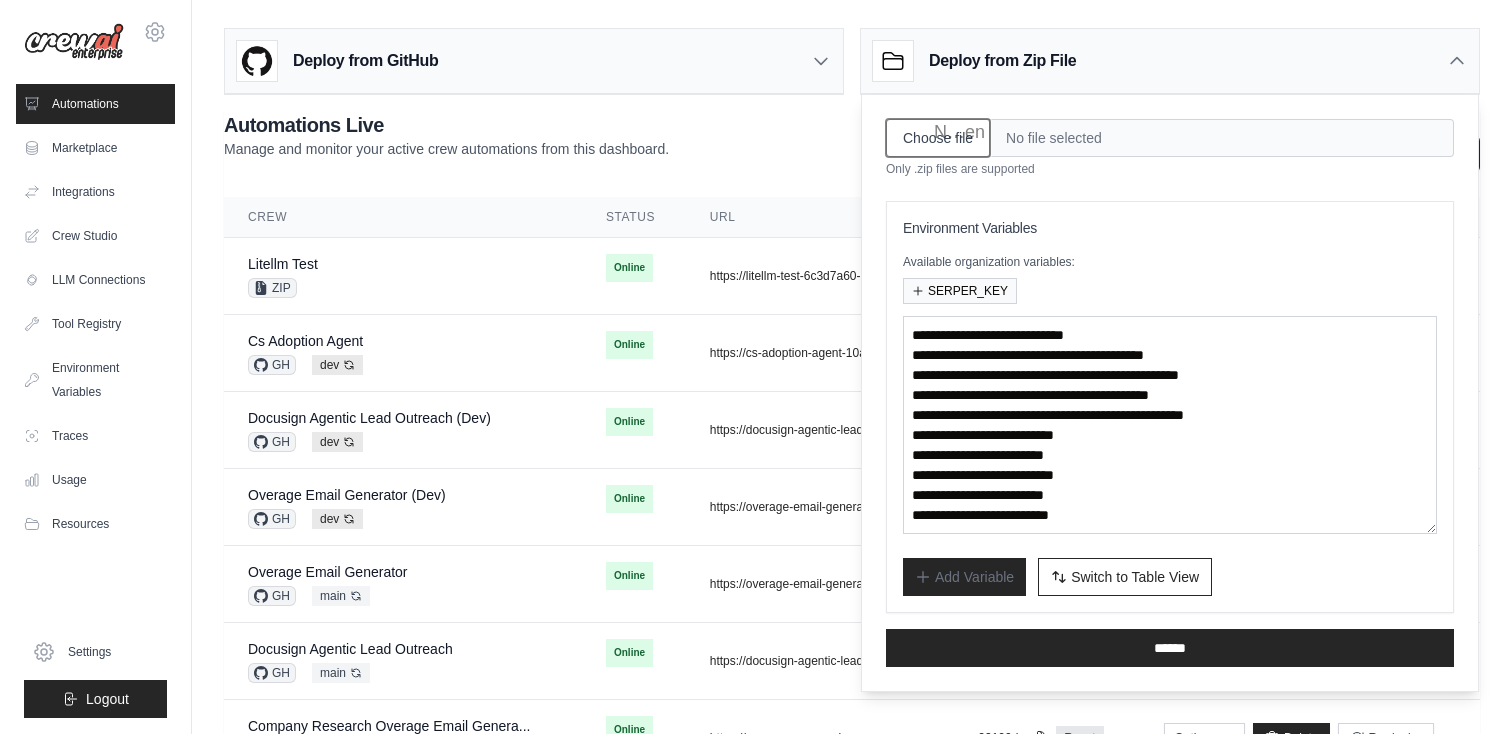 click on "Choose file" at bounding box center [938, 138] 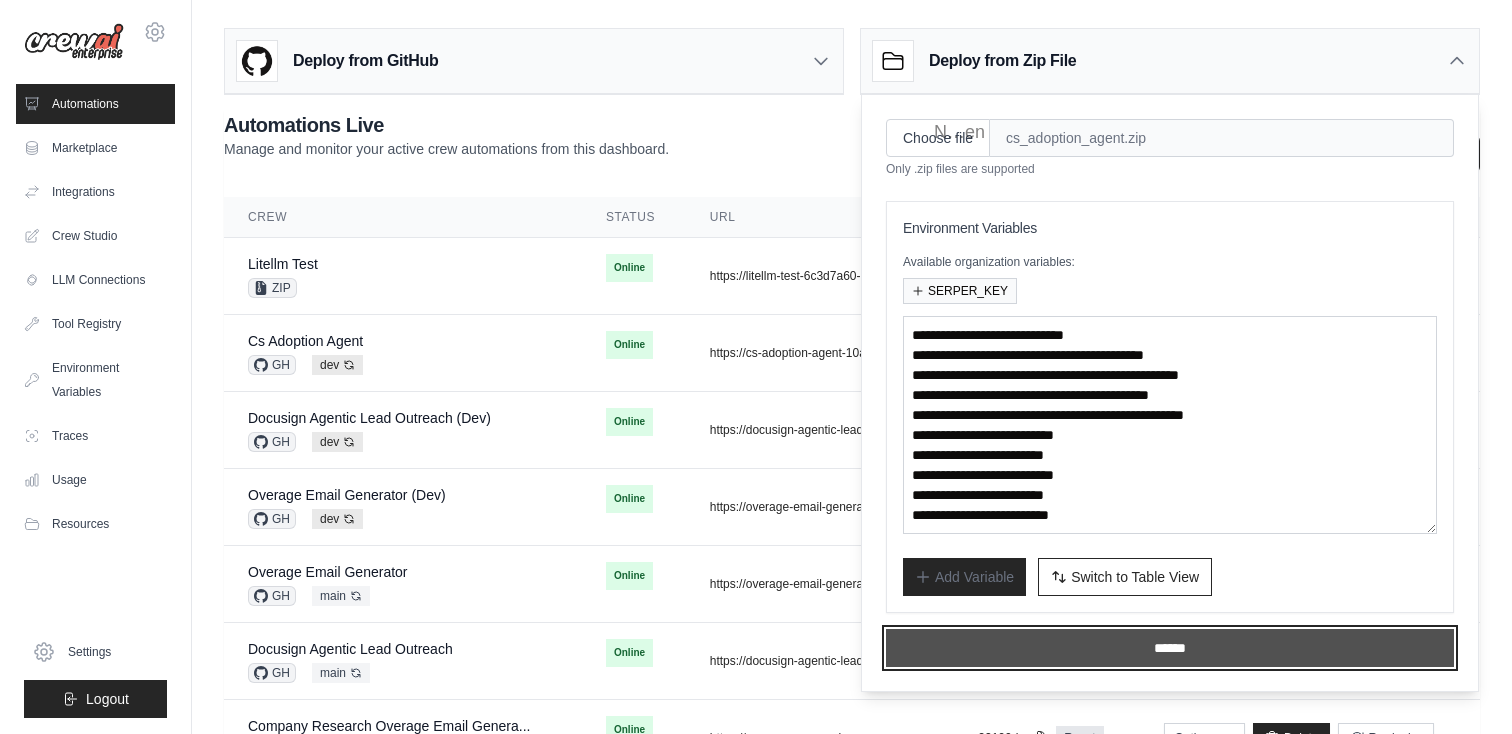 click on "******" at bounding box center (1170, 648) 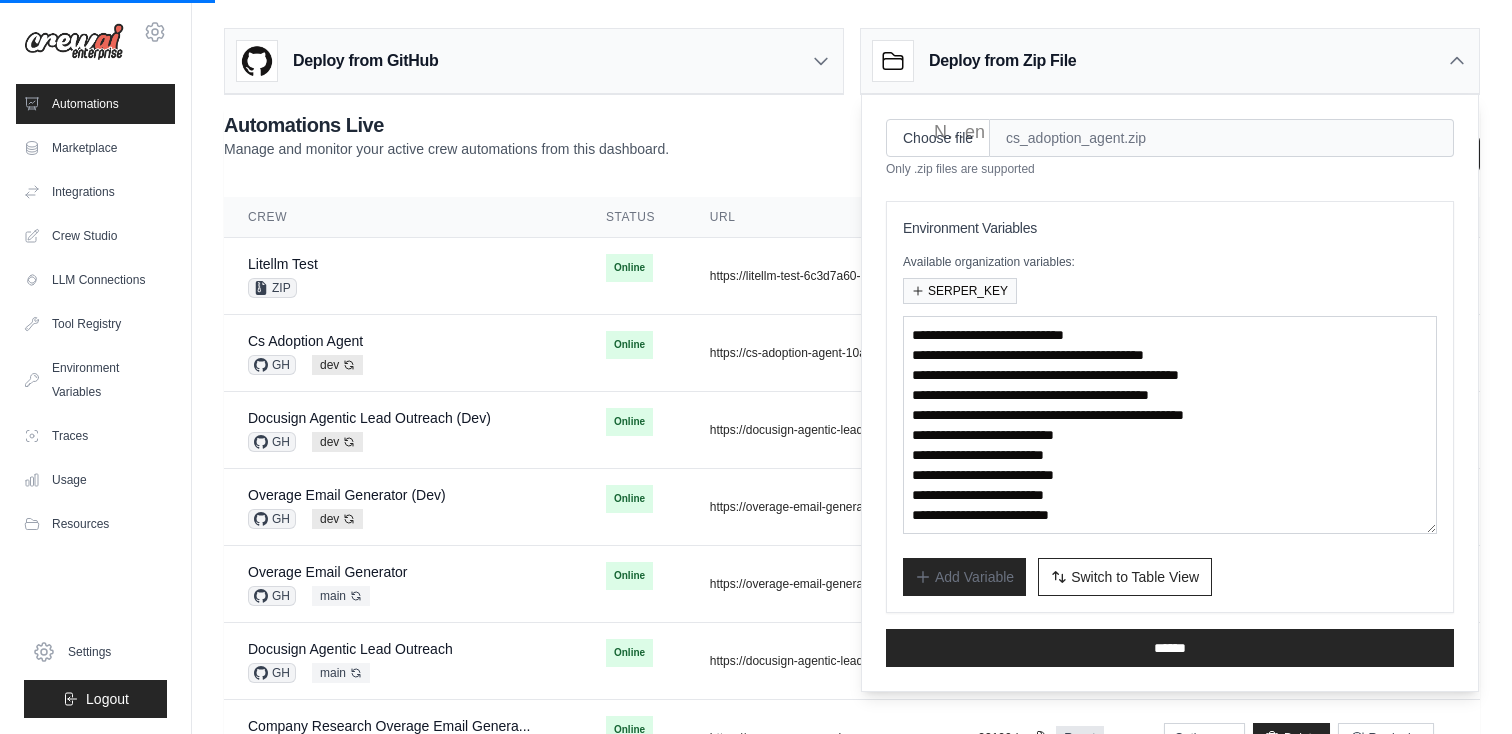 click on "Add Variable
Switch to Bulk View
Switch to Table View" at bounding box center (1170, 577) 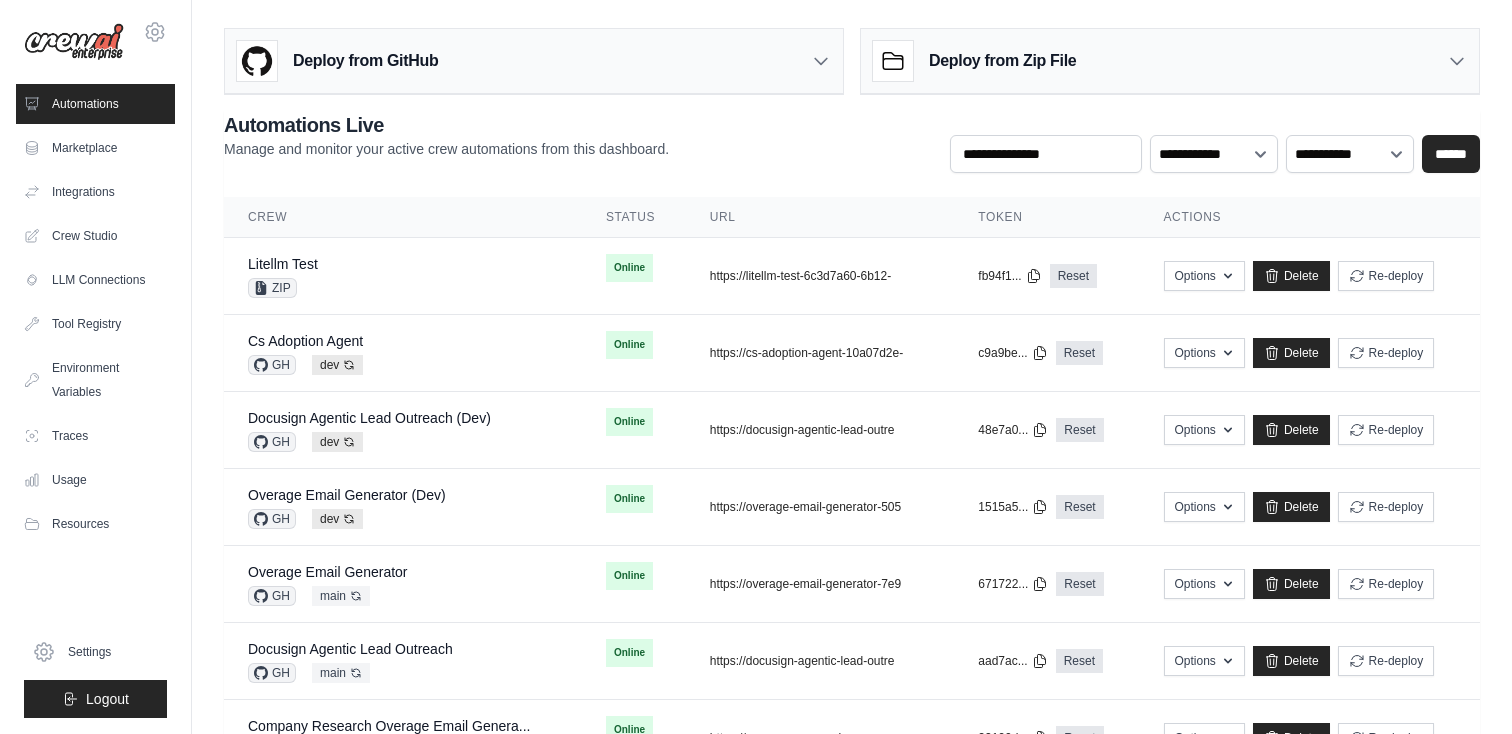 scroll, scrollTop: 0, scrollLeft: 0, axis: both 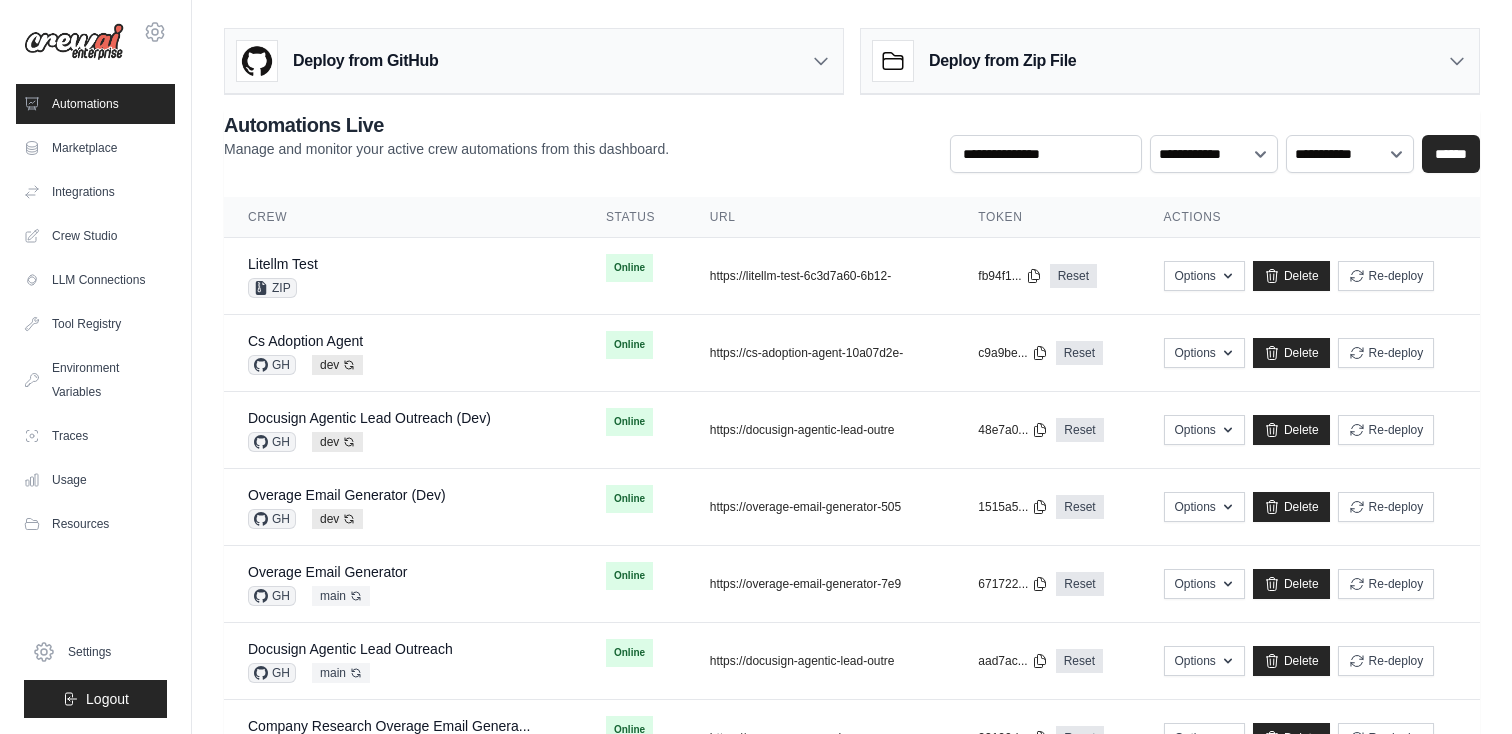 click on "Deploy from Zip File" at bounding box center [1002, 61] 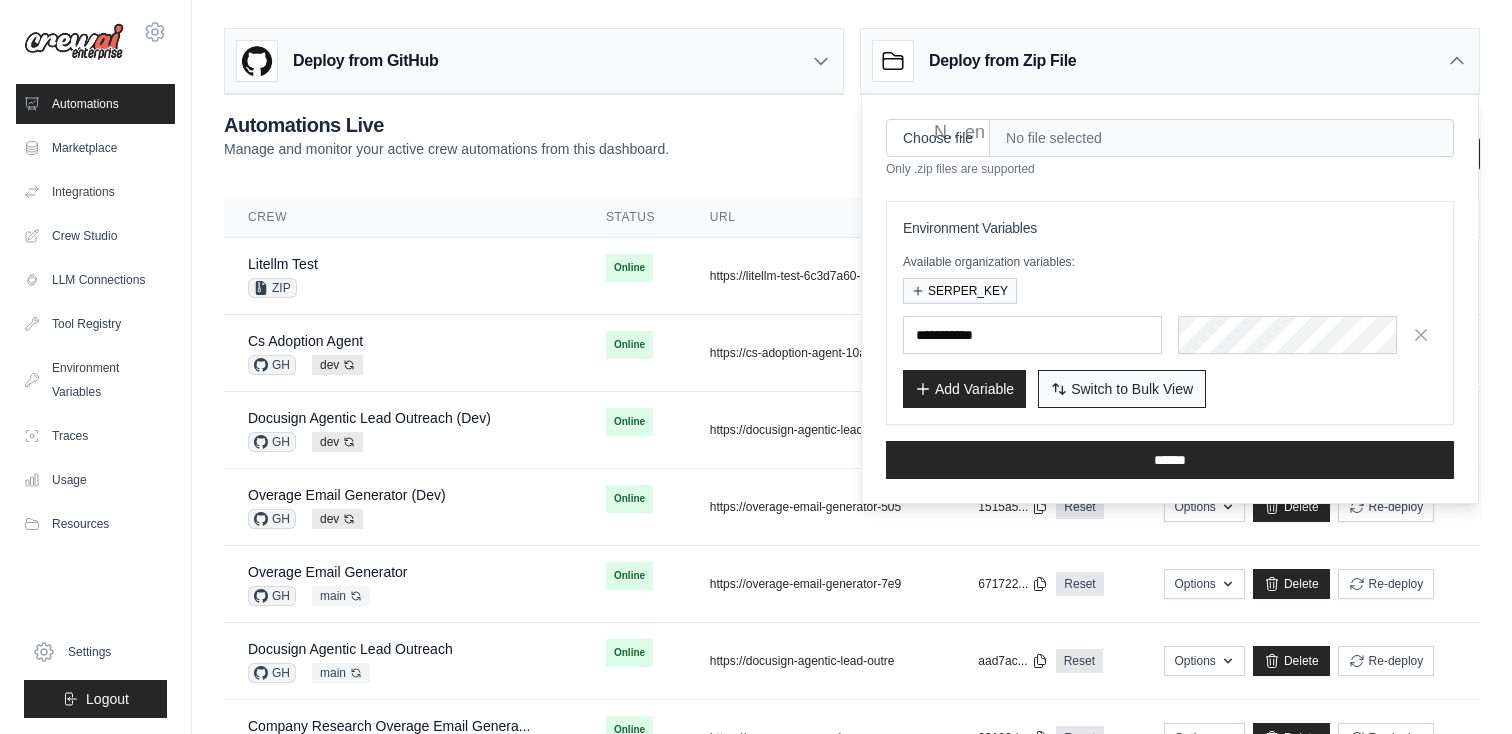 click on "Switch to Bulk View" at bounding box center (1132, 389) 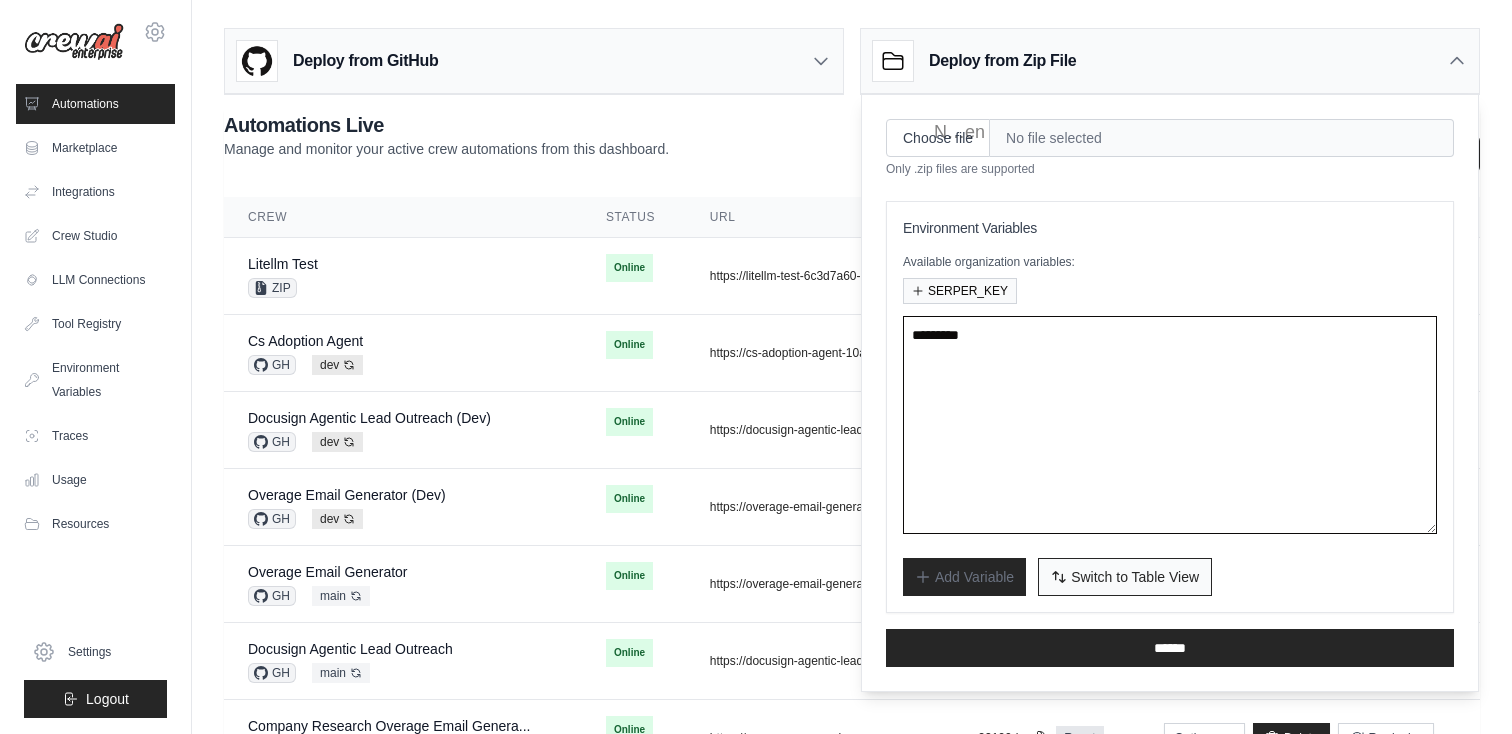 click at bounding box center [1170, 425] 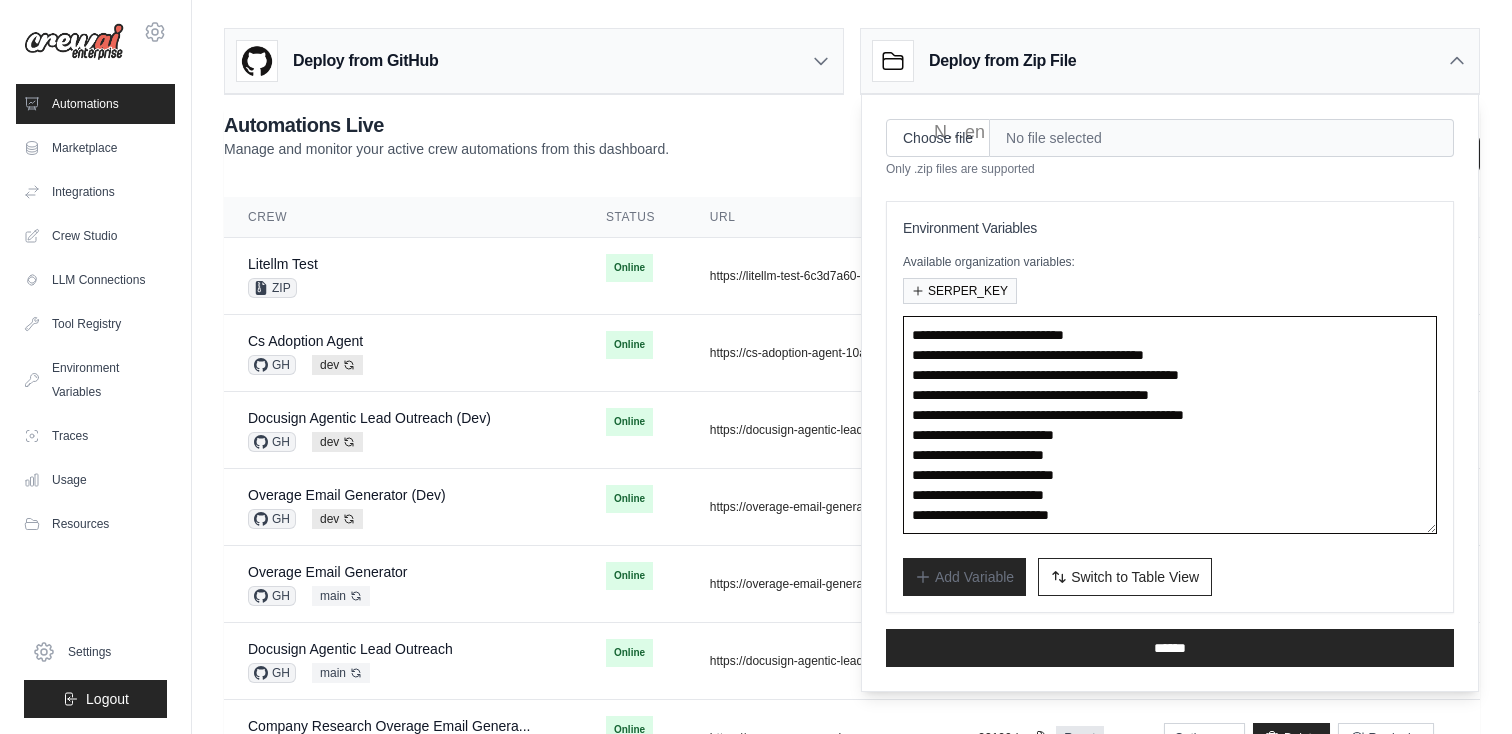 type on "**********" 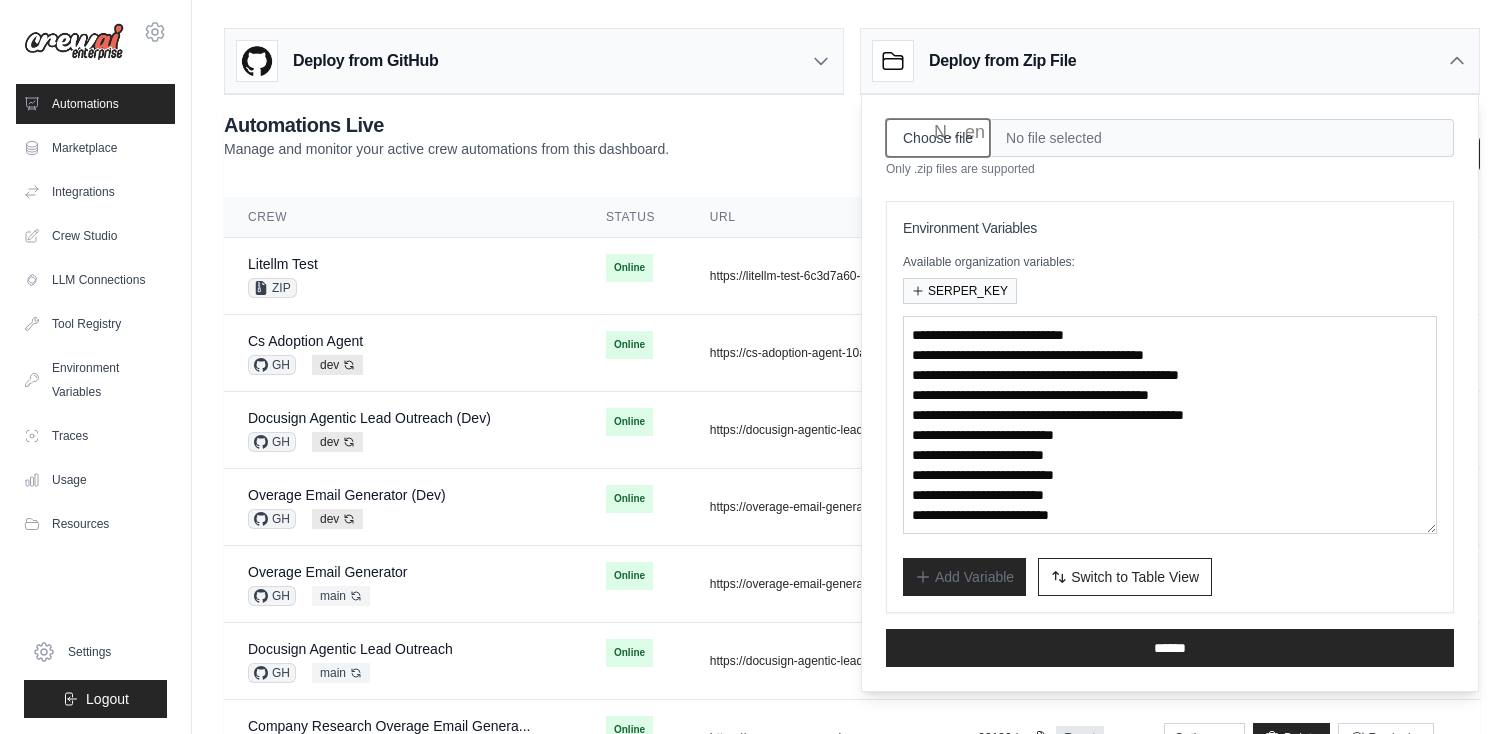 click on "Choose file" at bounding box center [938, 138] 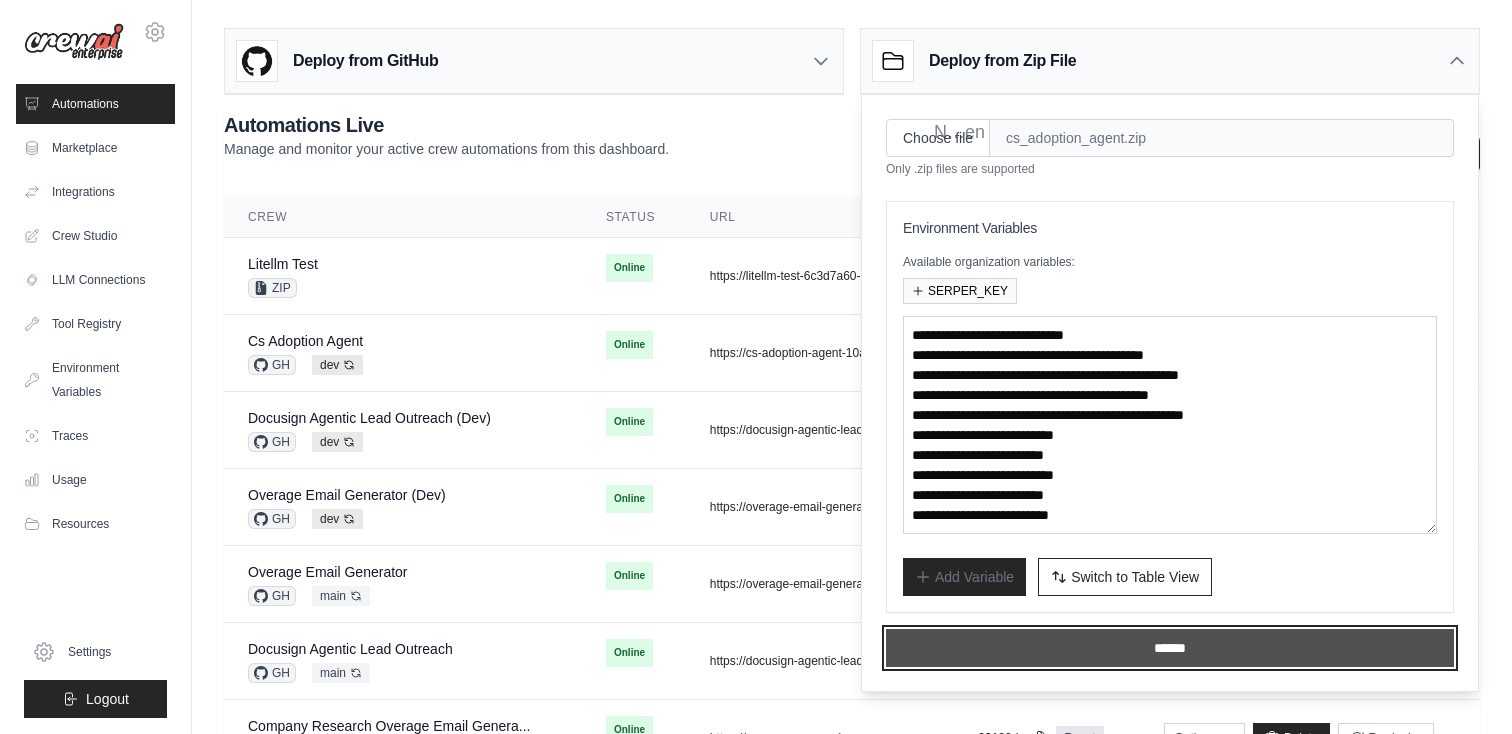 click on "******" at bounding box center (1170, 648) 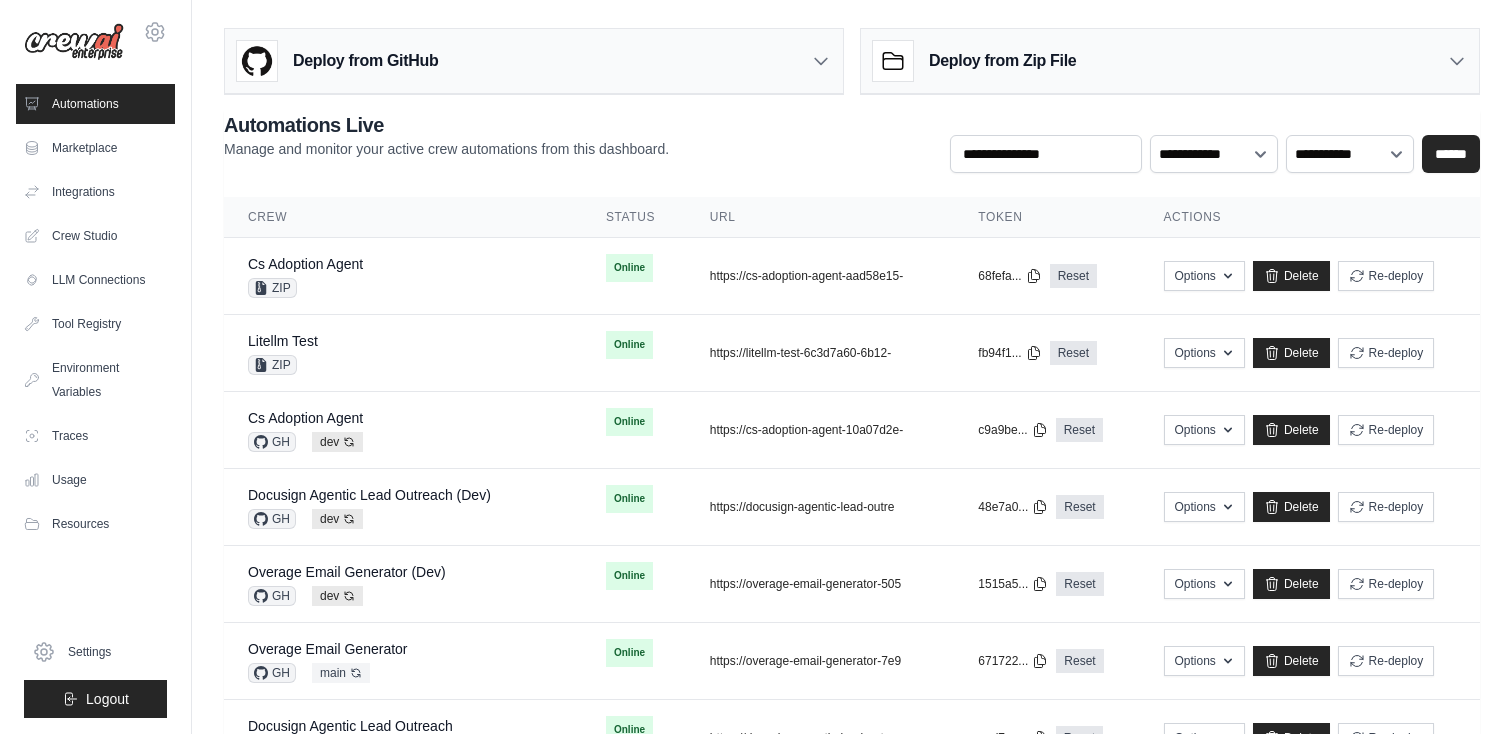 scroll, scrollTop: 0, scrollLeft: 0, axis: both 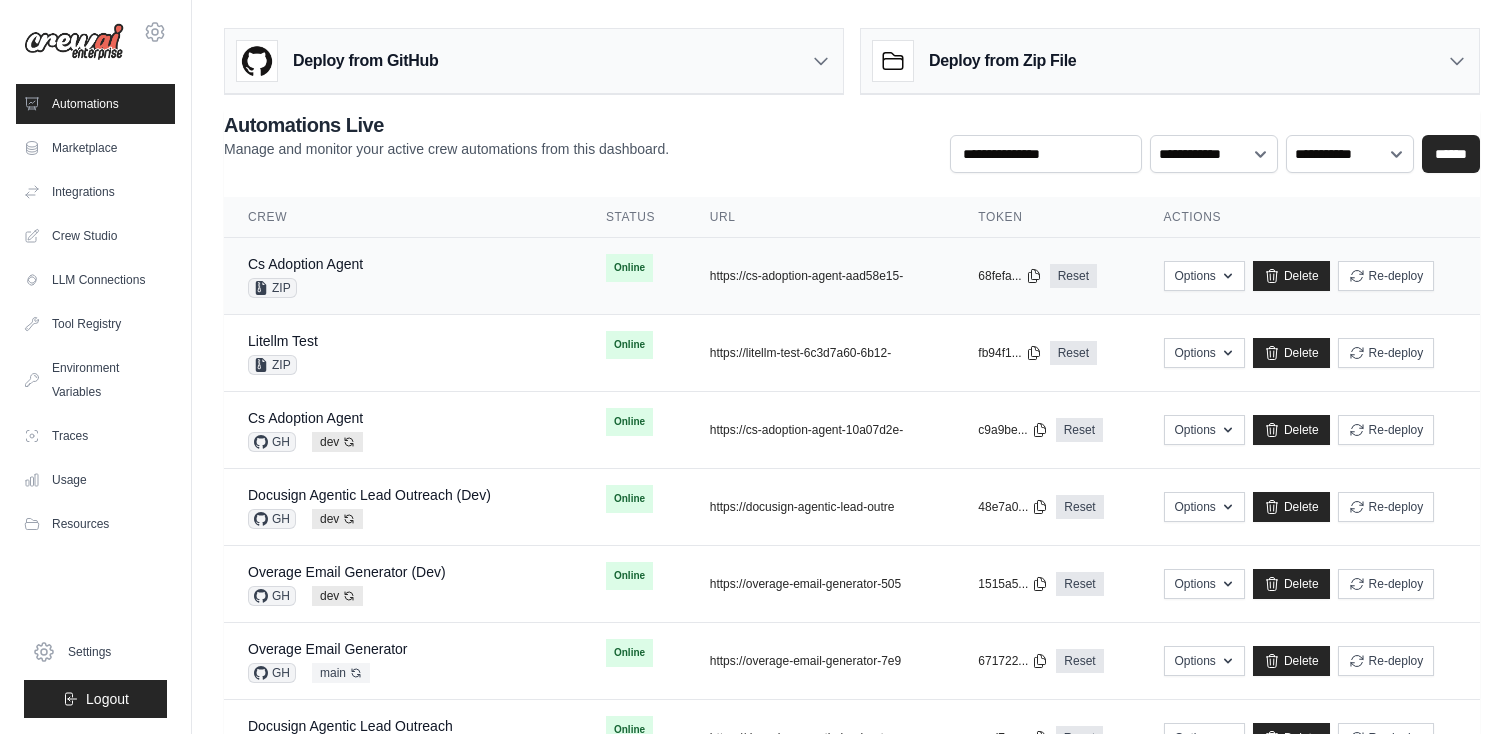 click on "Cs Adoption Agent
ZIP" at bounding box center (403, 276) 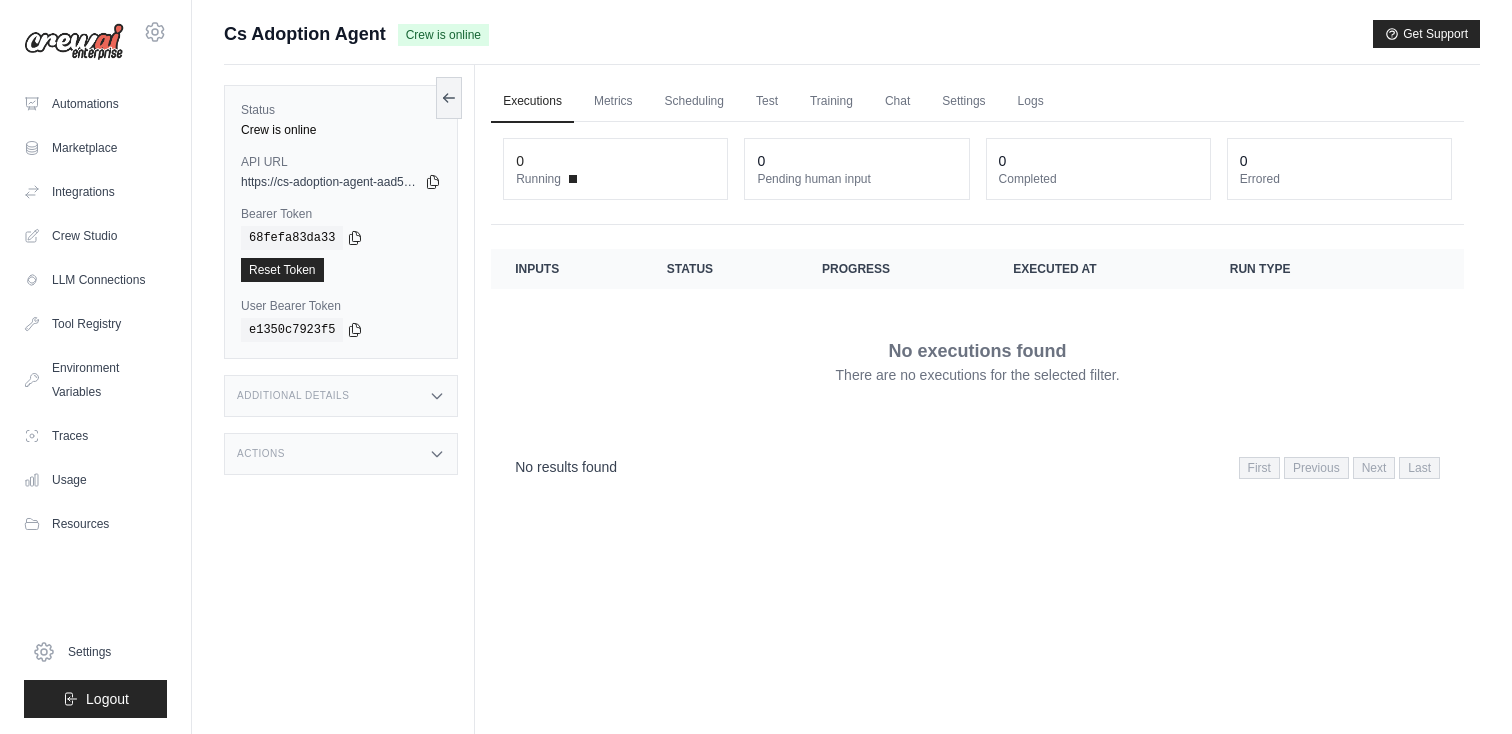 scroll, scrollTop: 0, scrollLeft: 0, axis: both 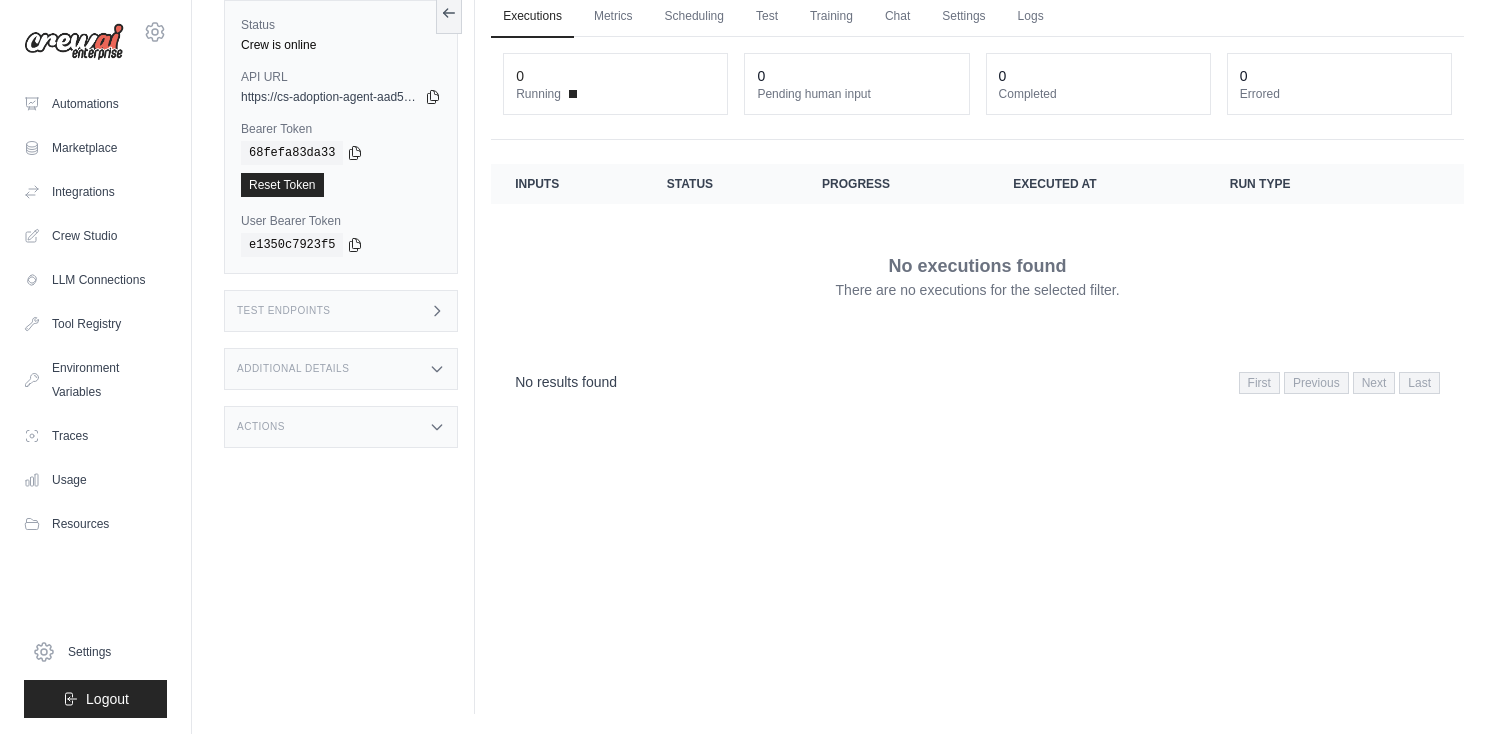 click on "No executions found
There are no executions for the selected filter." at bounding box center (977, 276) 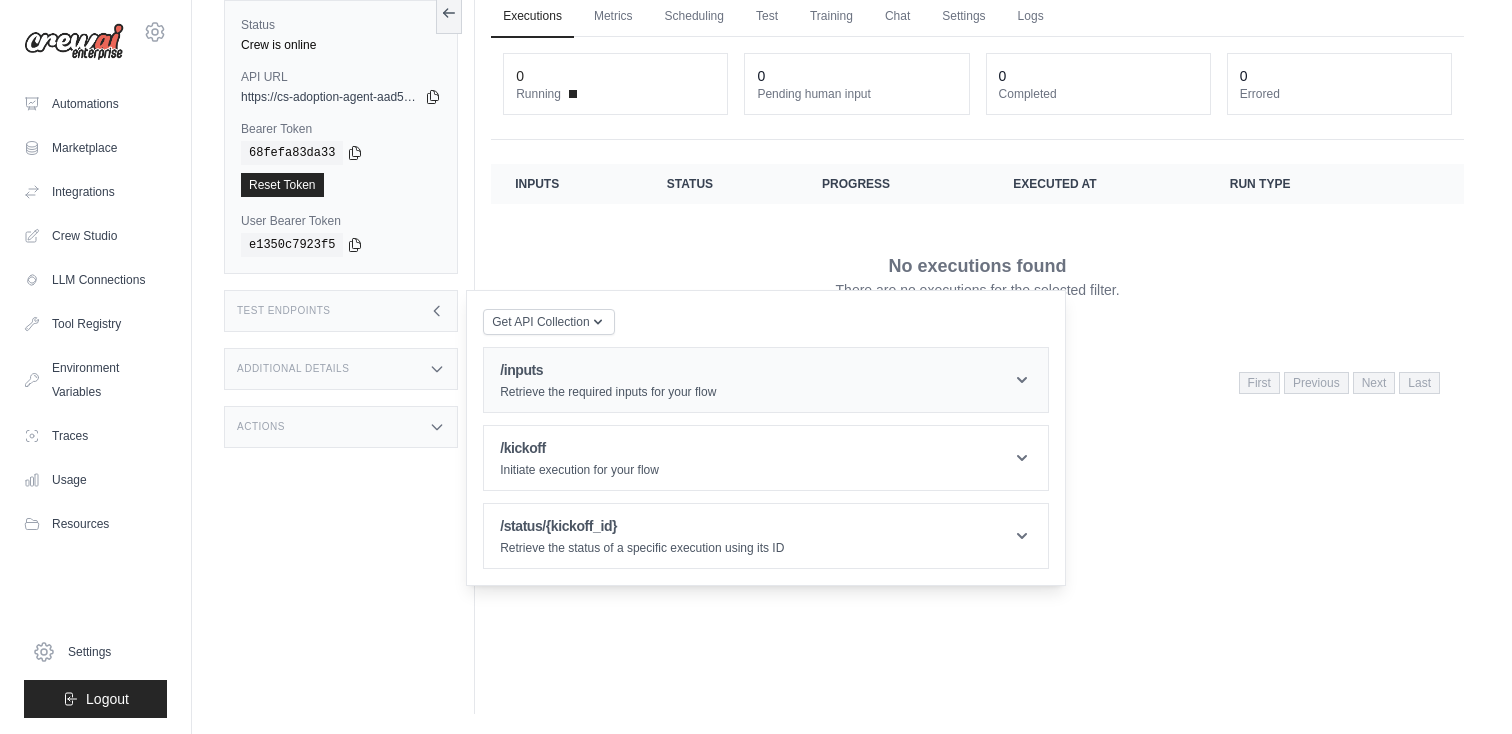 click on "/inputs" at bounding box center (608, 370) 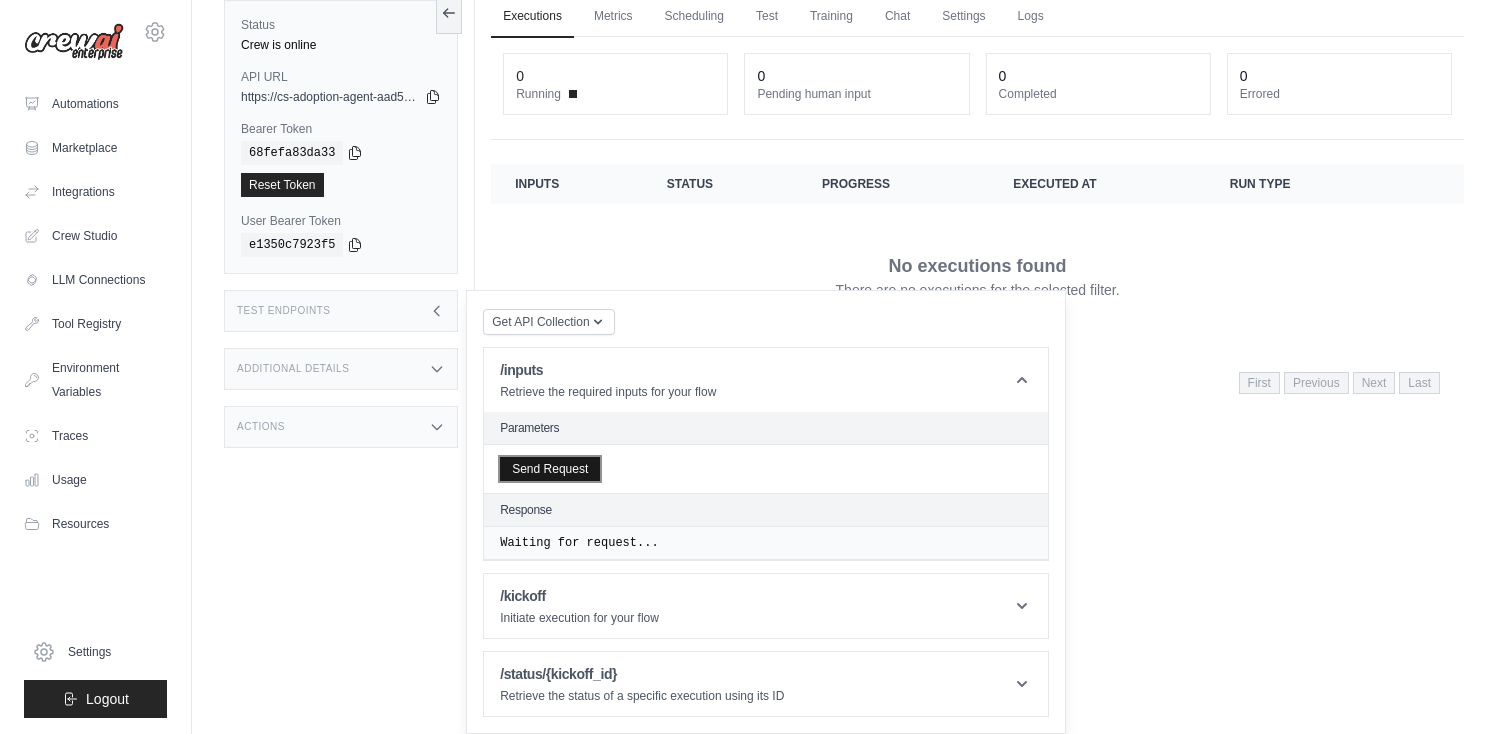 click on "Send Request" at bounding box center (550, 469) 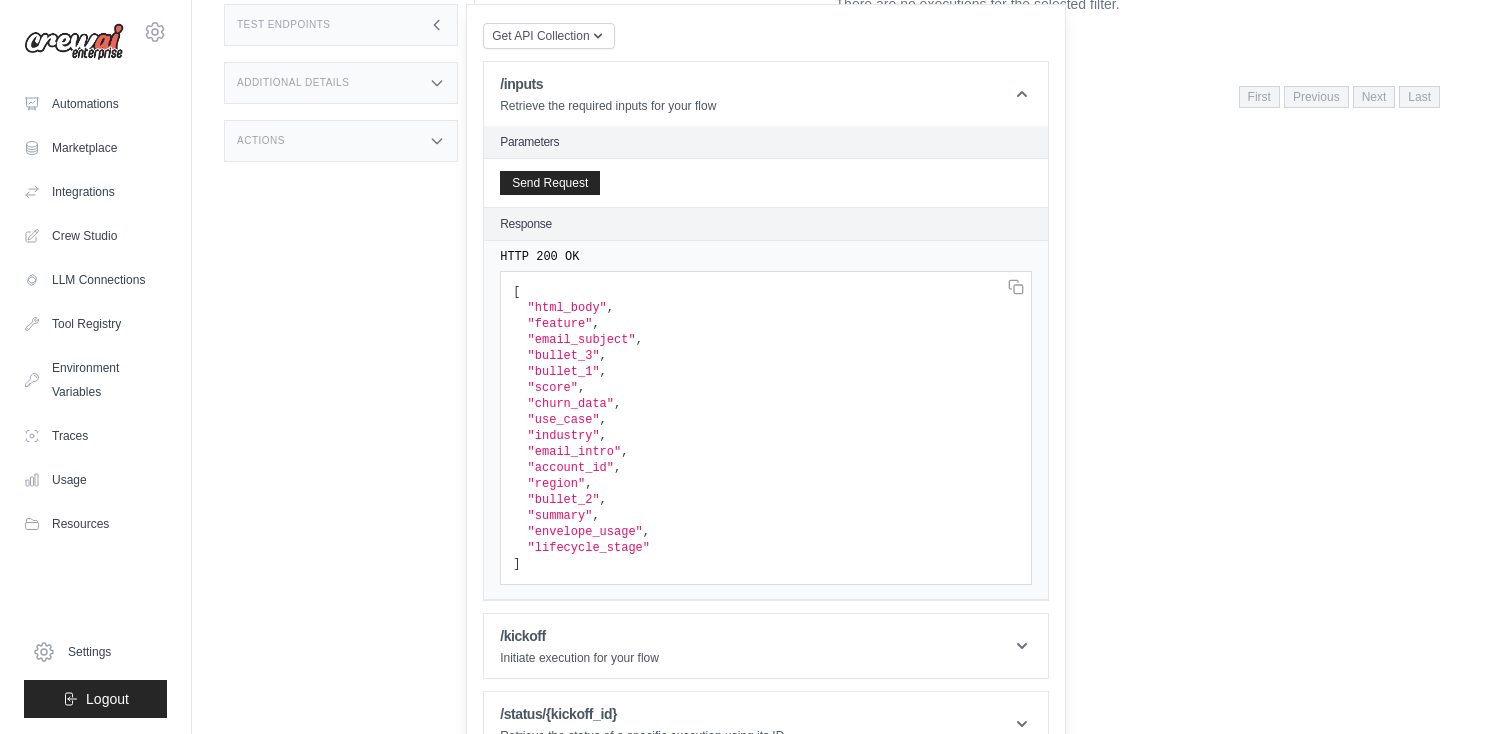 scroll, scrollTop: 411, scrollLeft: 0, axis: vertical 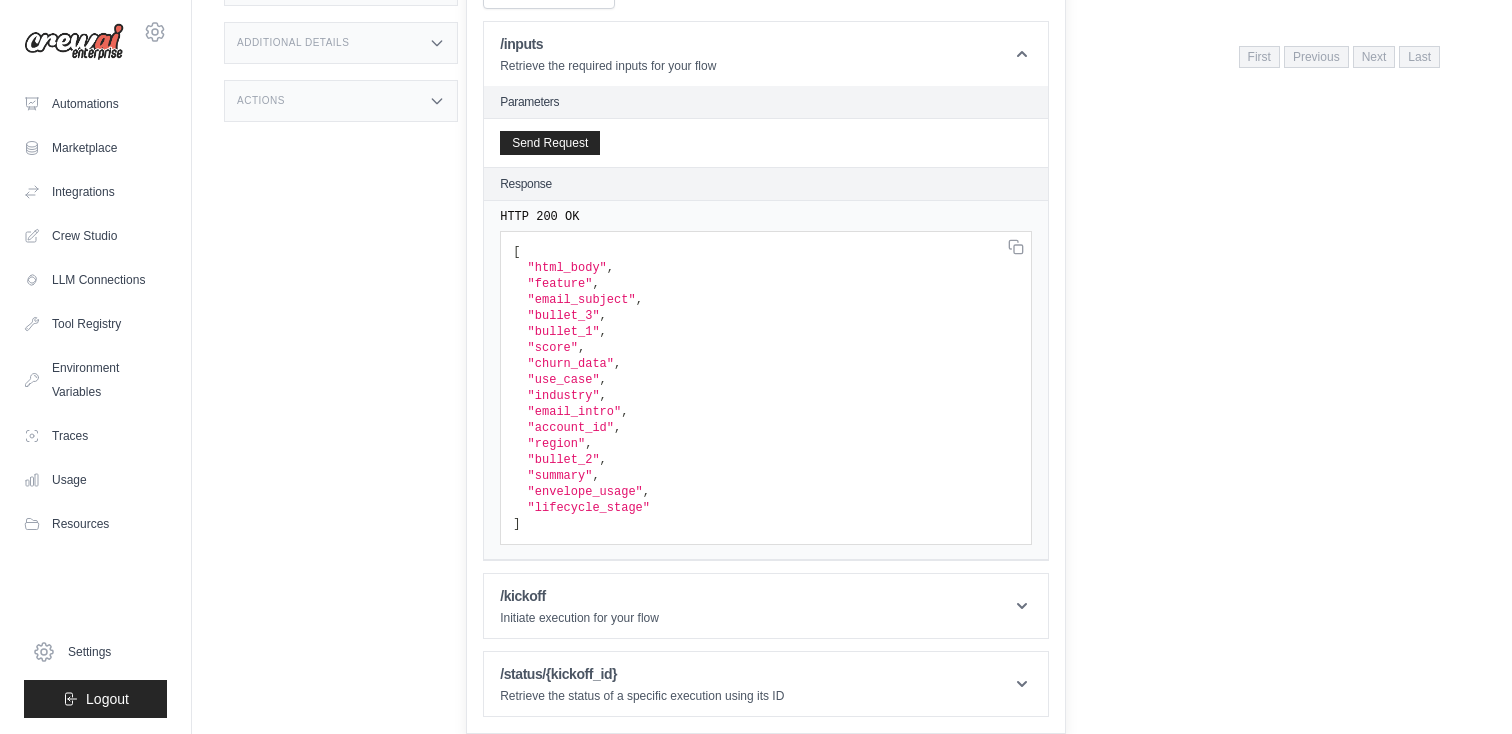 click on "Send Request" at bounding box center (766, 143) 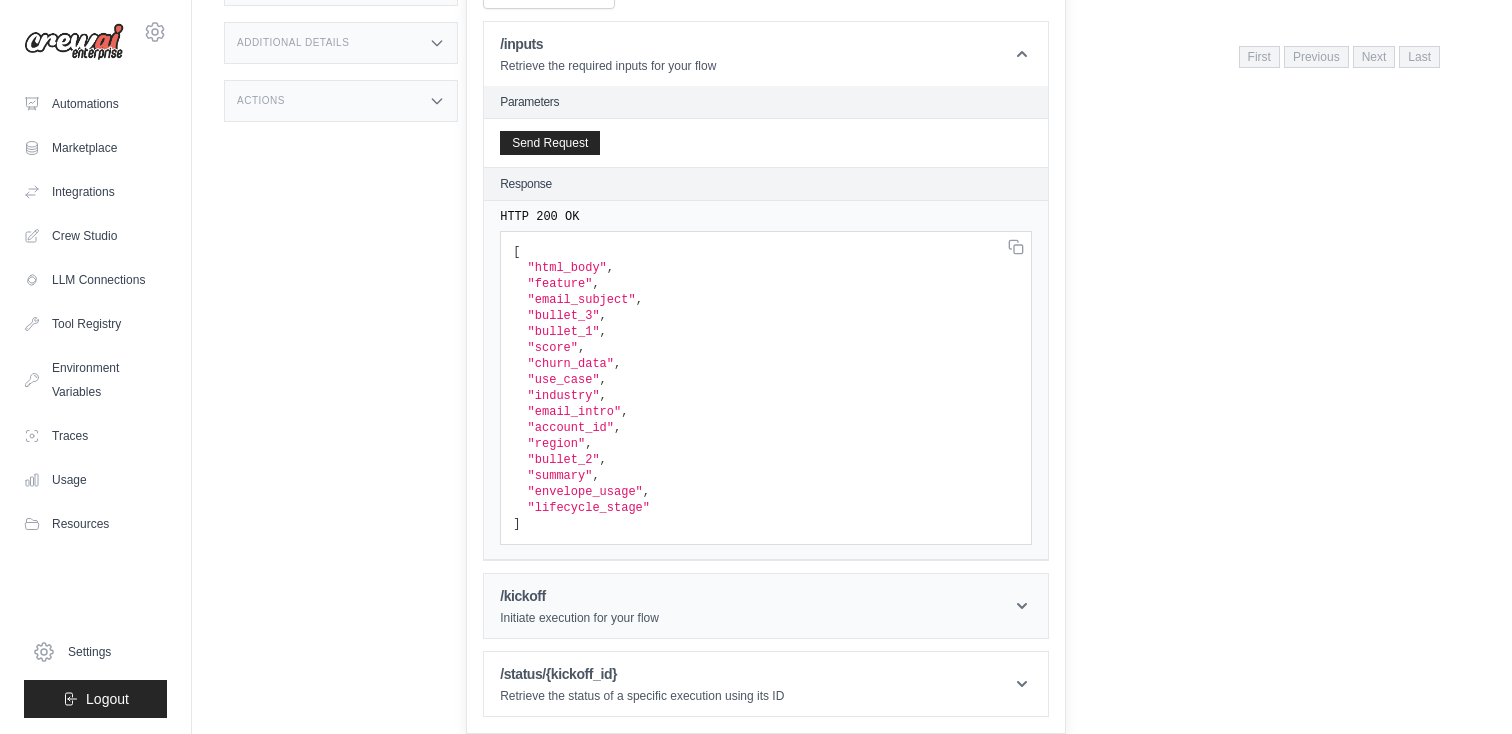 click on "/kickoff
Initiate execution for your flow" at bounding box center (766, 606) 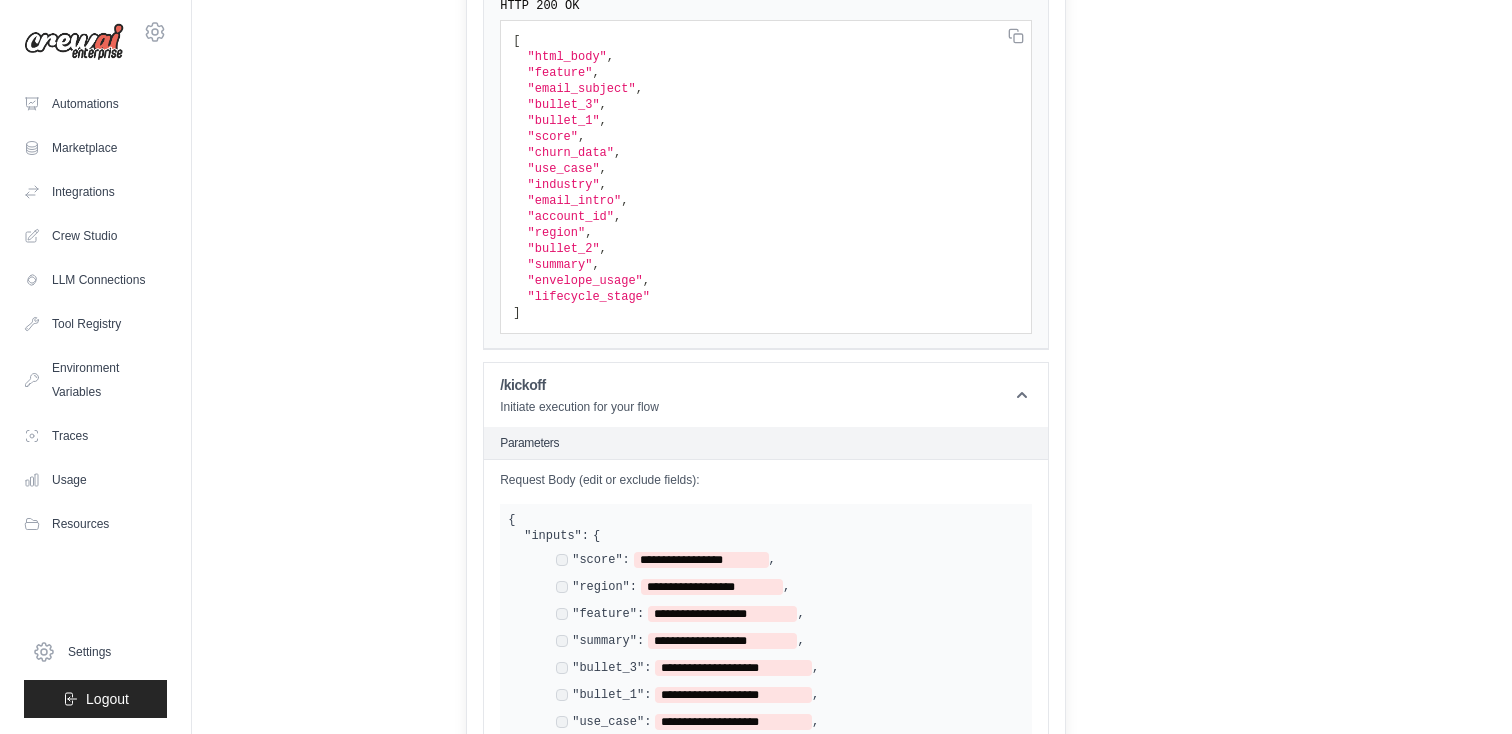 scroll, scrollTop: 0, scrollLeft: 0, axis: both 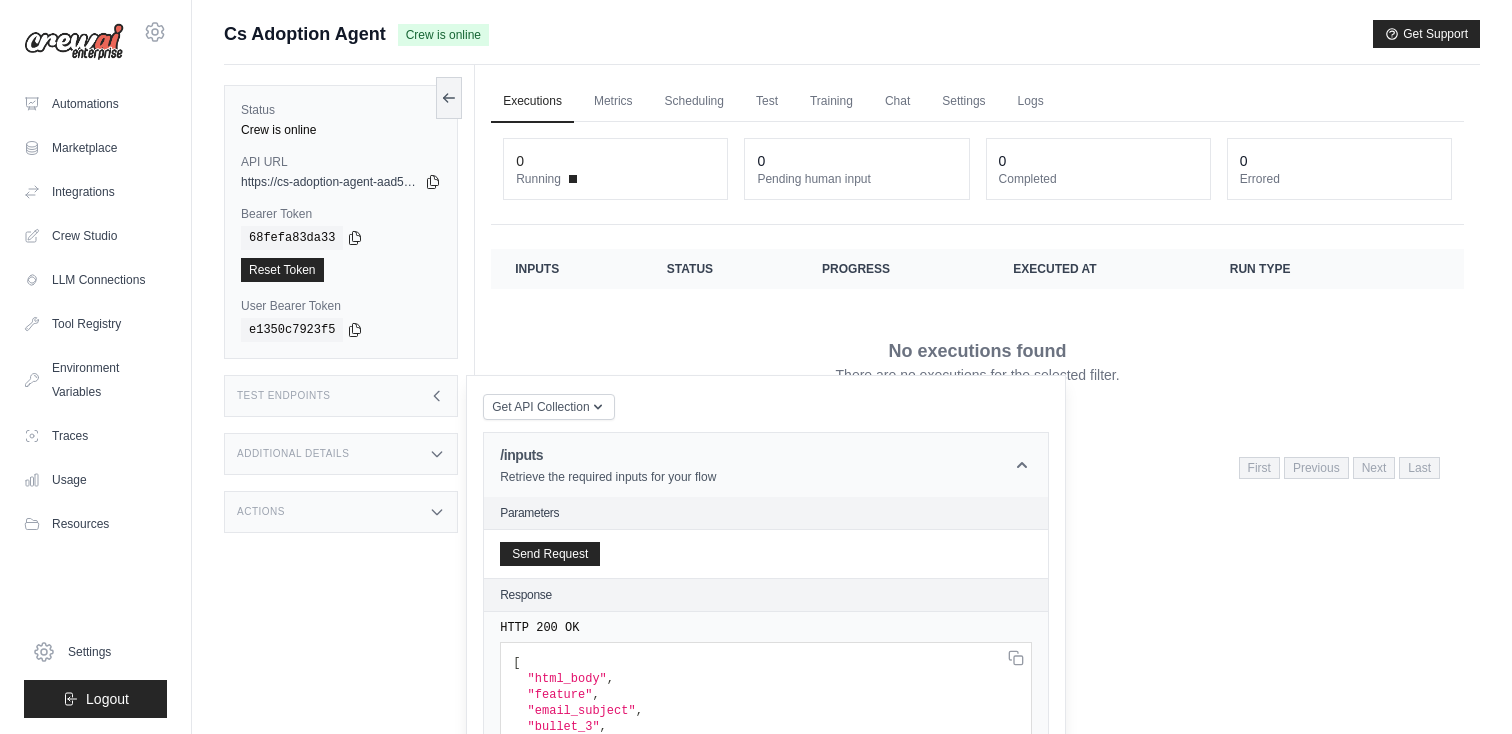 click on "/inputs
Retrieve the required inputs for your flow" at bounding box center (766, 465) 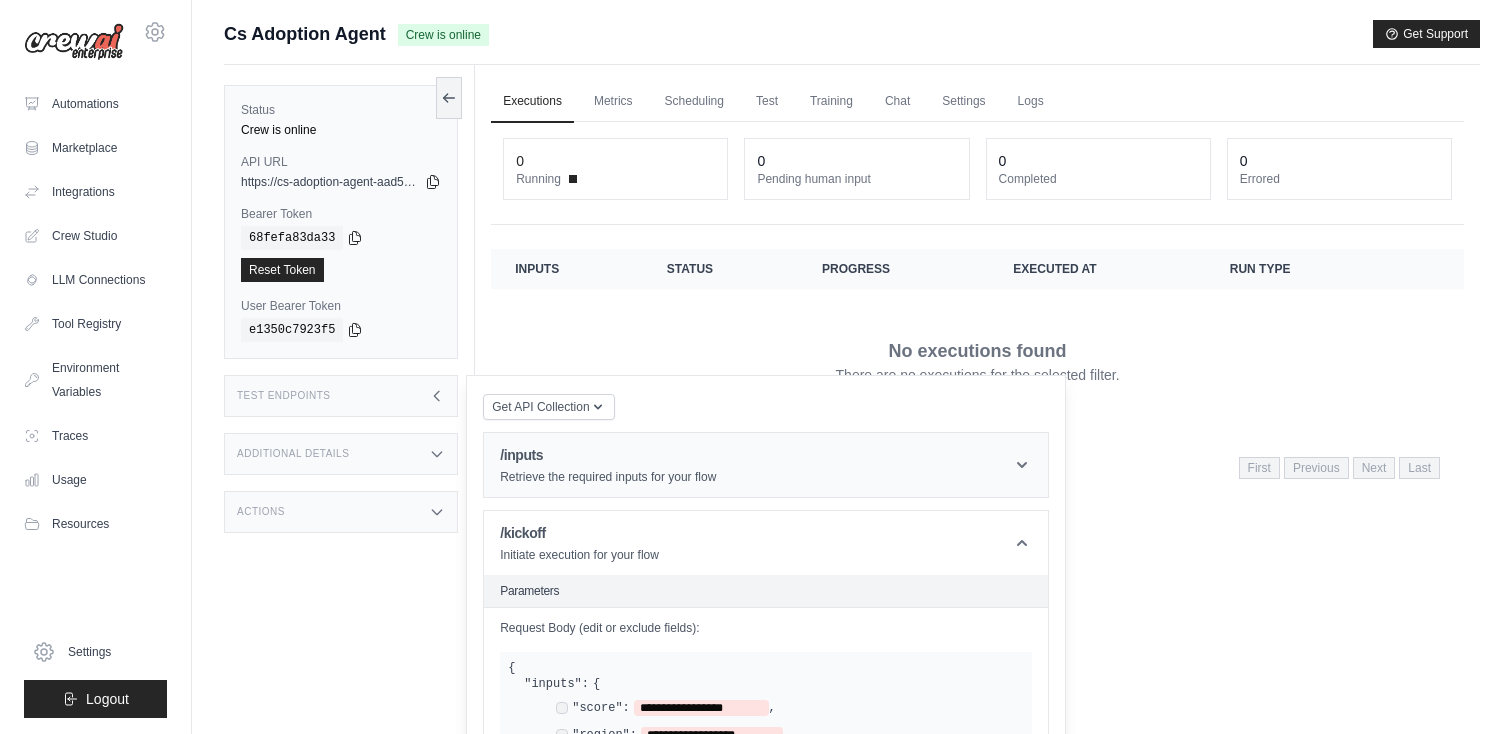 click on "/inputs
Retrieve the required inputs for your flow" at bounding box center (766, 465) 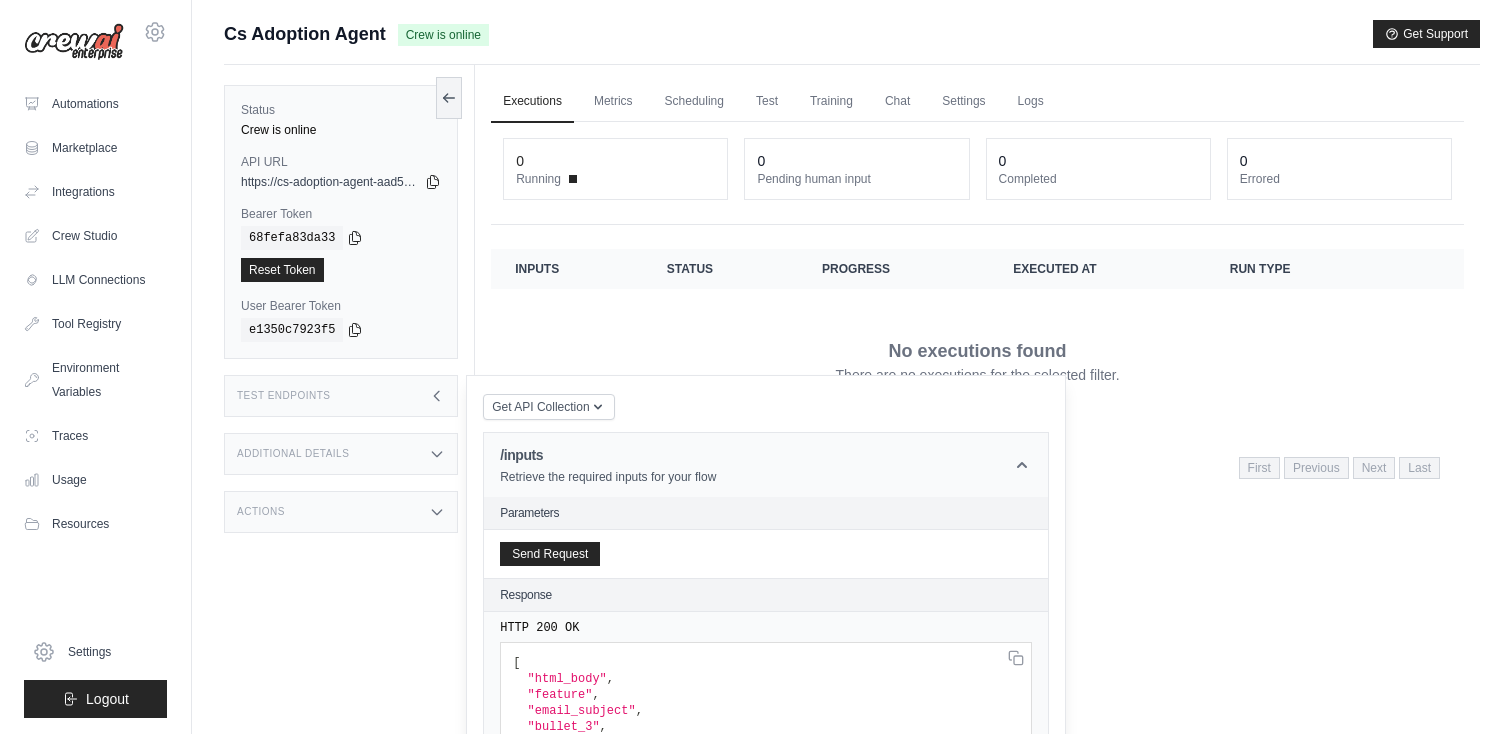 scroll, scrollTop: 176, scrollLeft: 0, axis: vertical 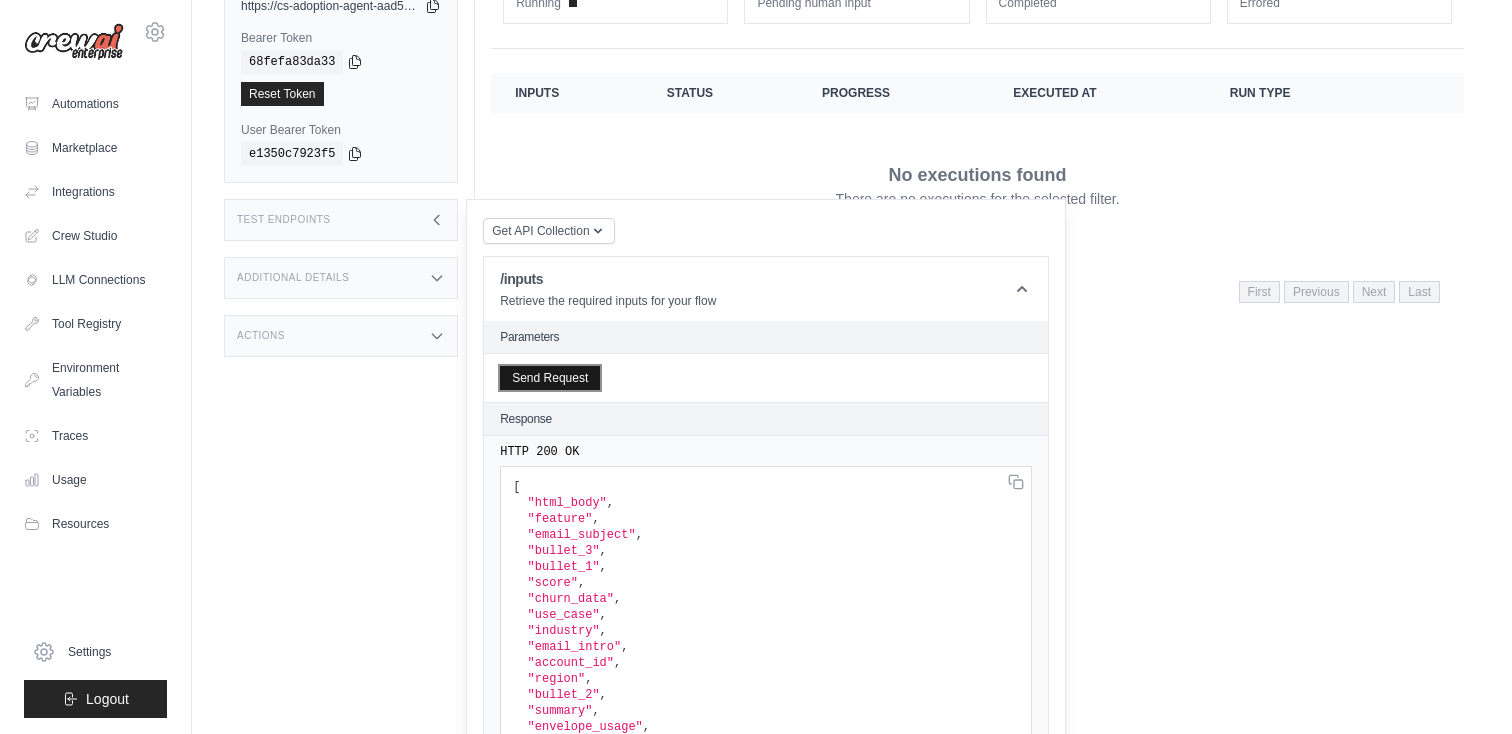 click on "Send Request" at bounding box center [550, 378] 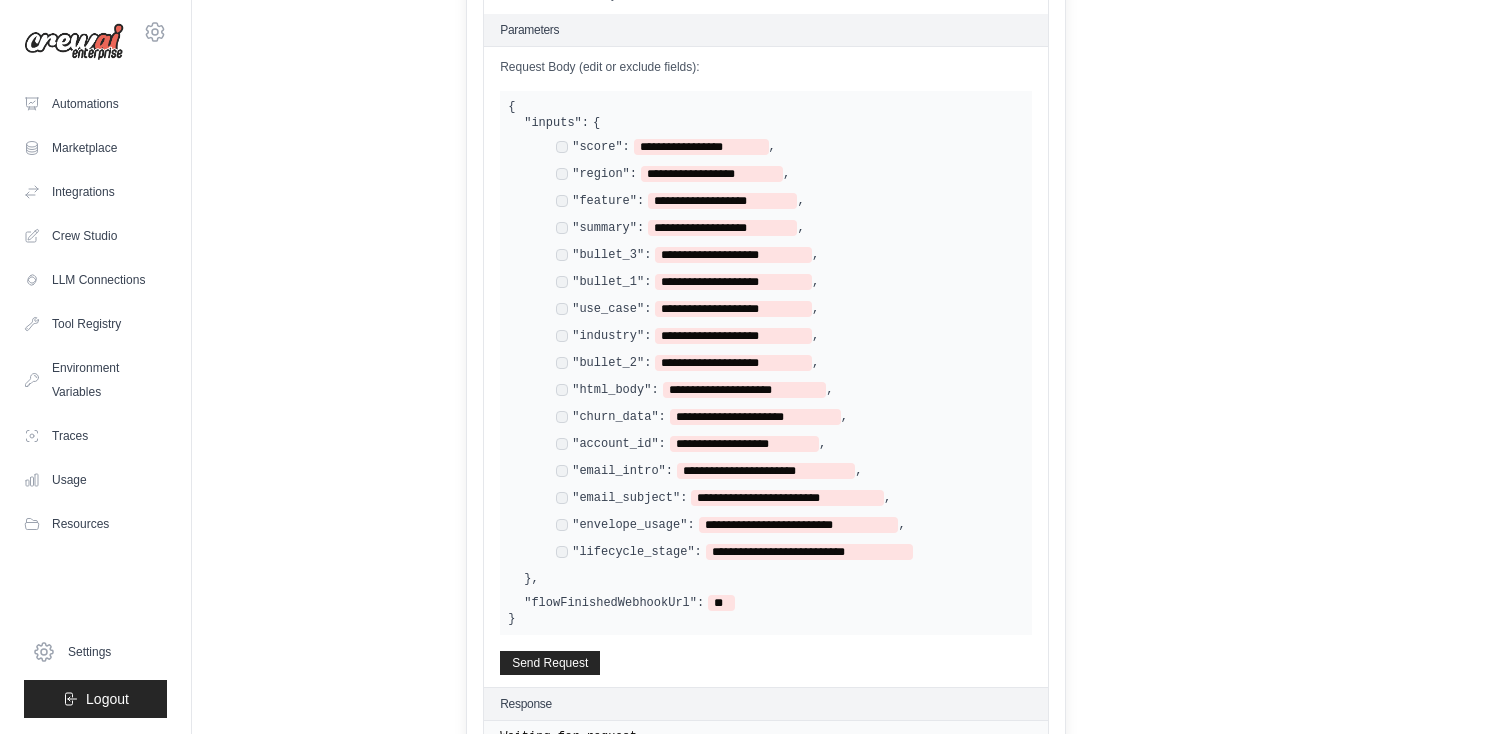 scroll, scrollTop: 959, scrollLeft: 0, axis: vertical 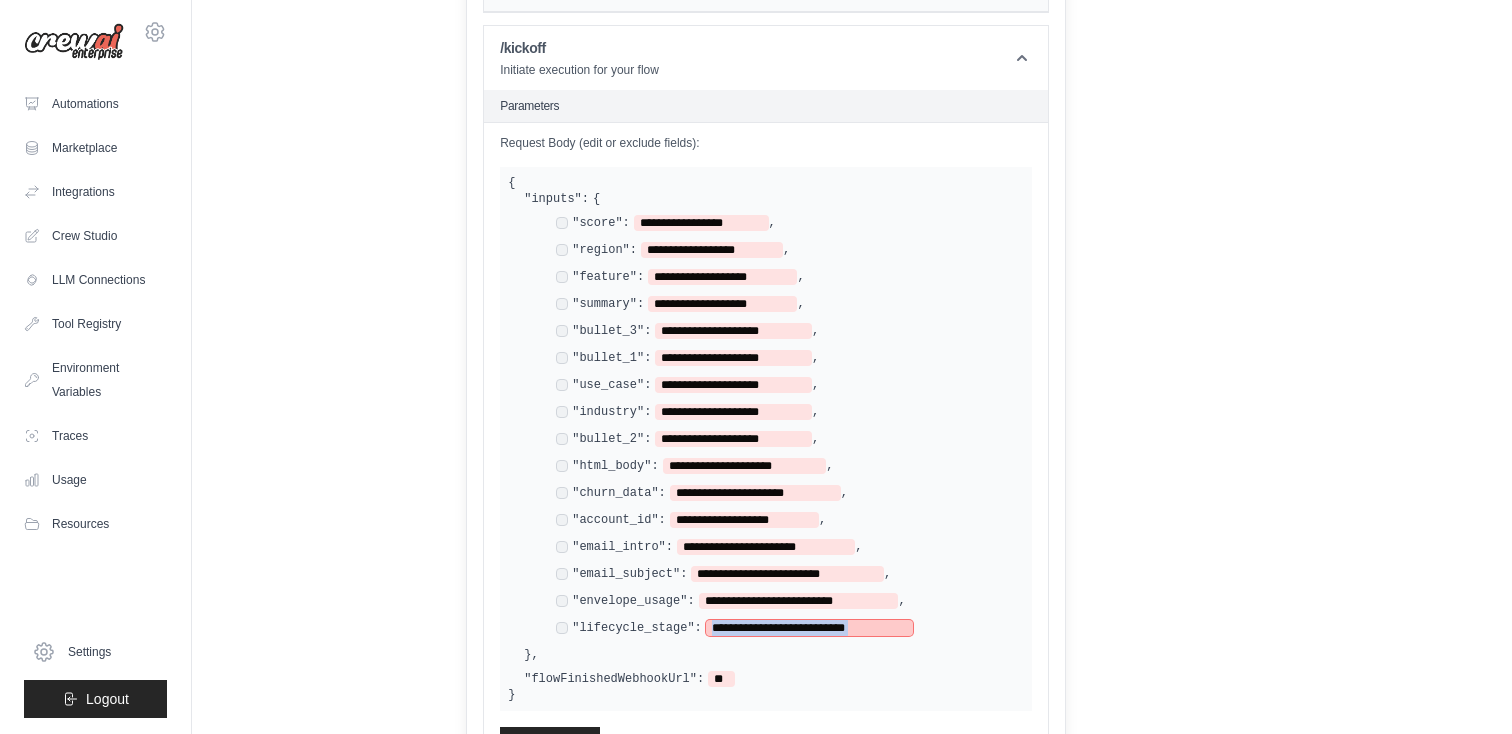 drag, startPoint x: 993, startPoint y: 616, endPoint x: 550, endPoint y: 258, distance: 569.57263 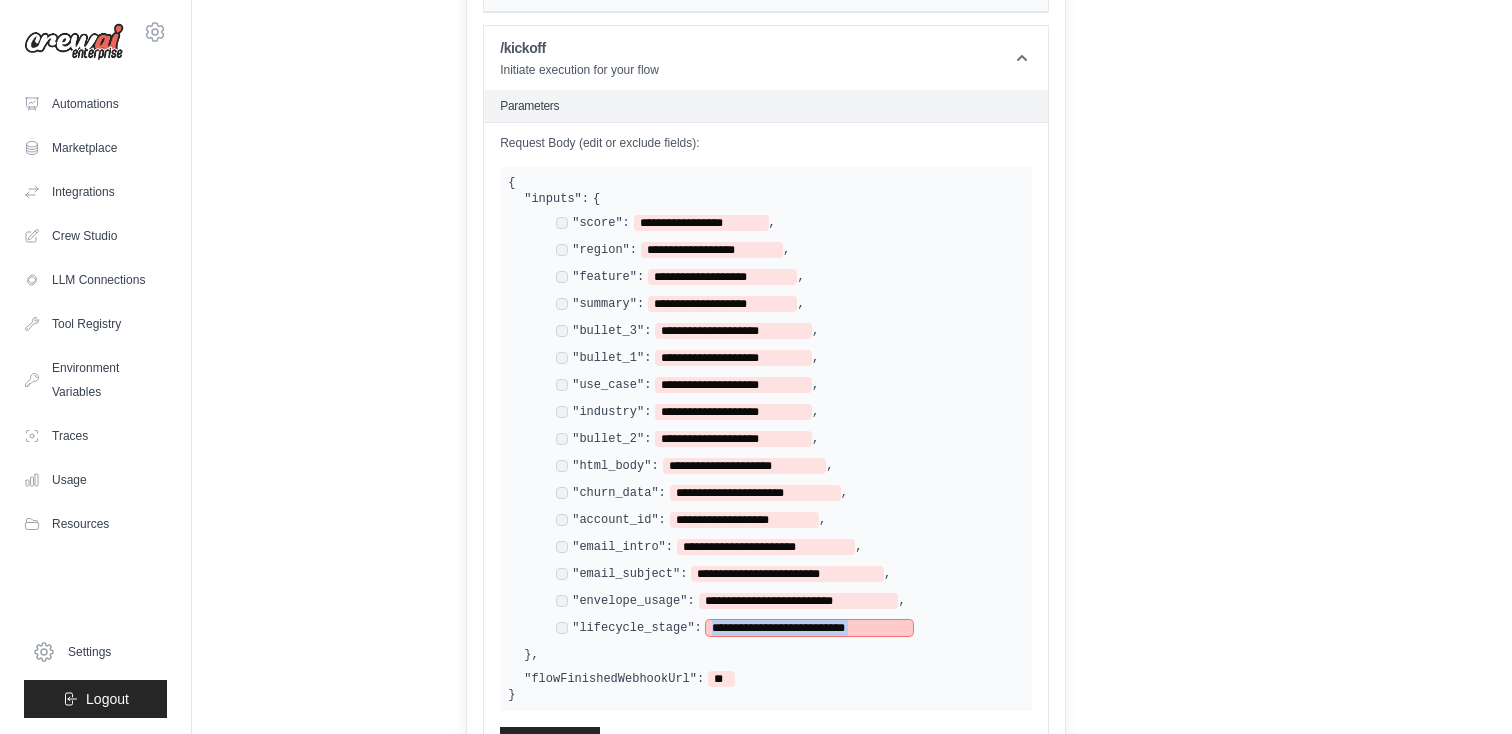 click on "**********" at bounding box center [782, 427] 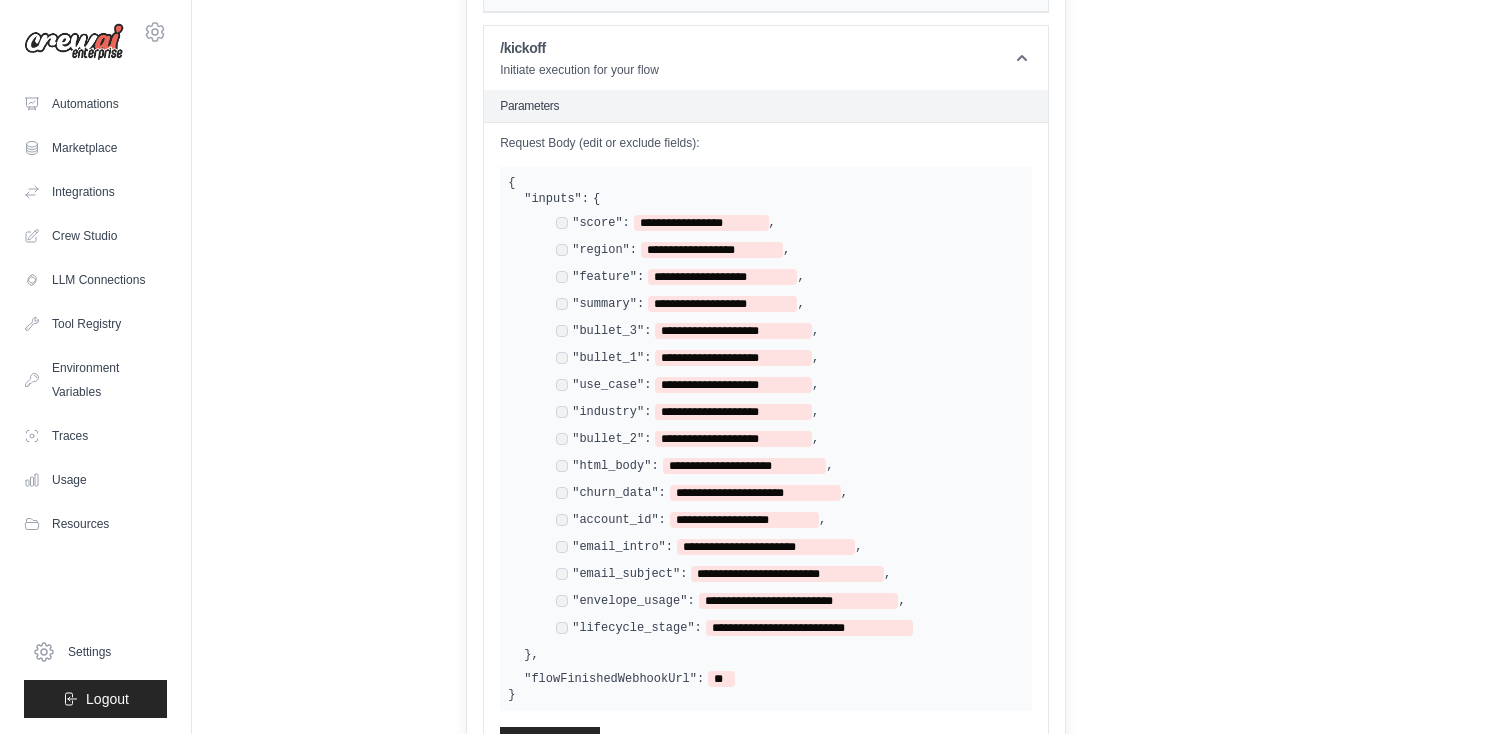 click on "**********" at bounding box center [774, 427] 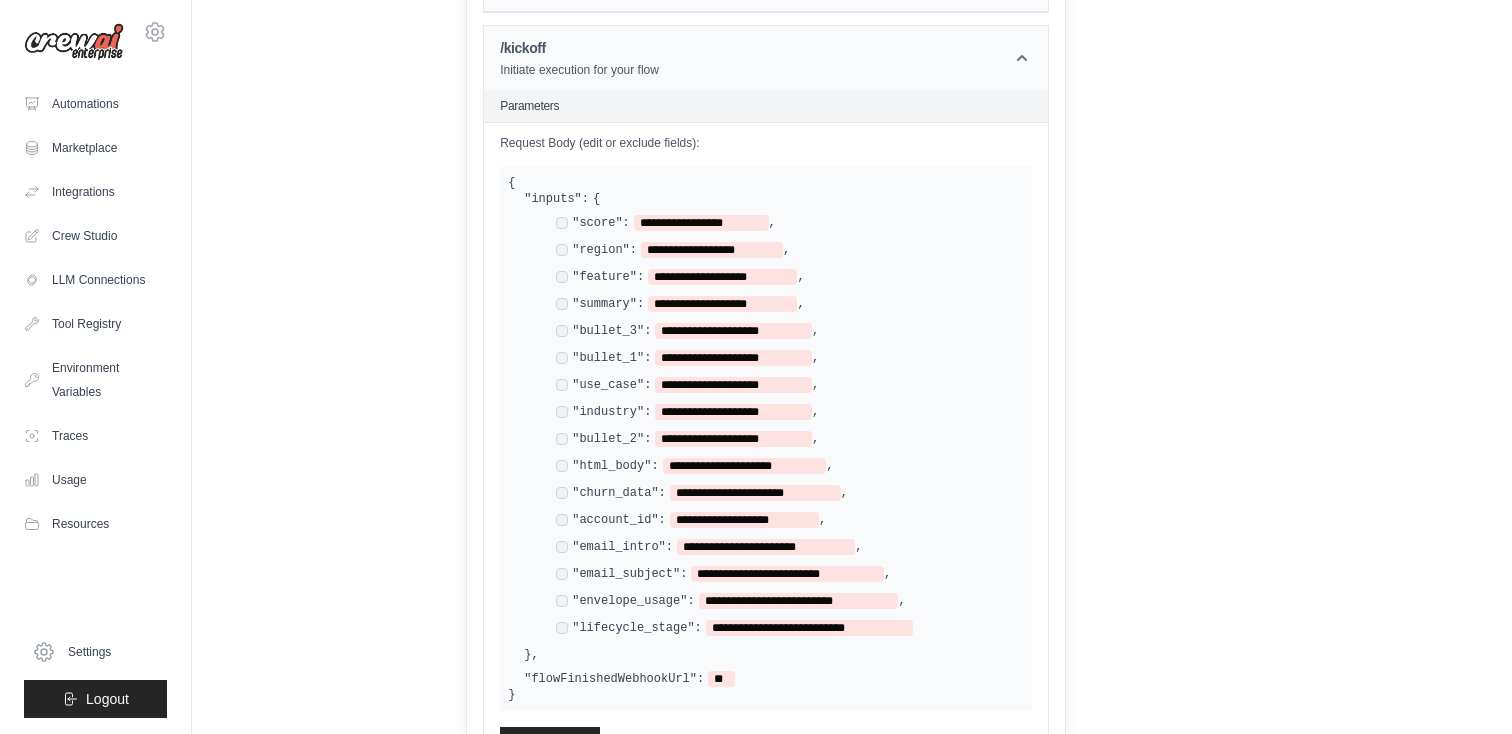 click on "/kickoff
Initiate execution for your flow" at bounding box center (766, 58) 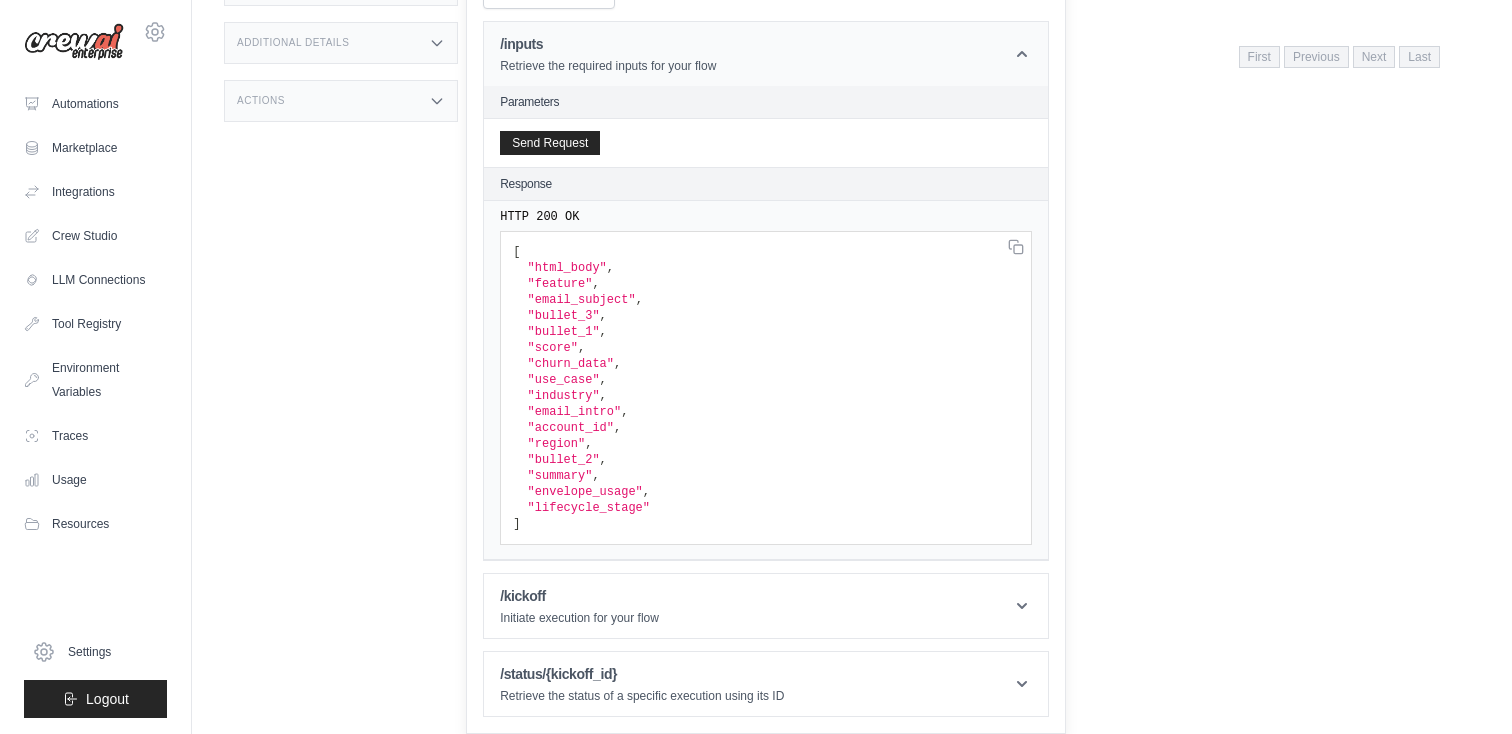 click 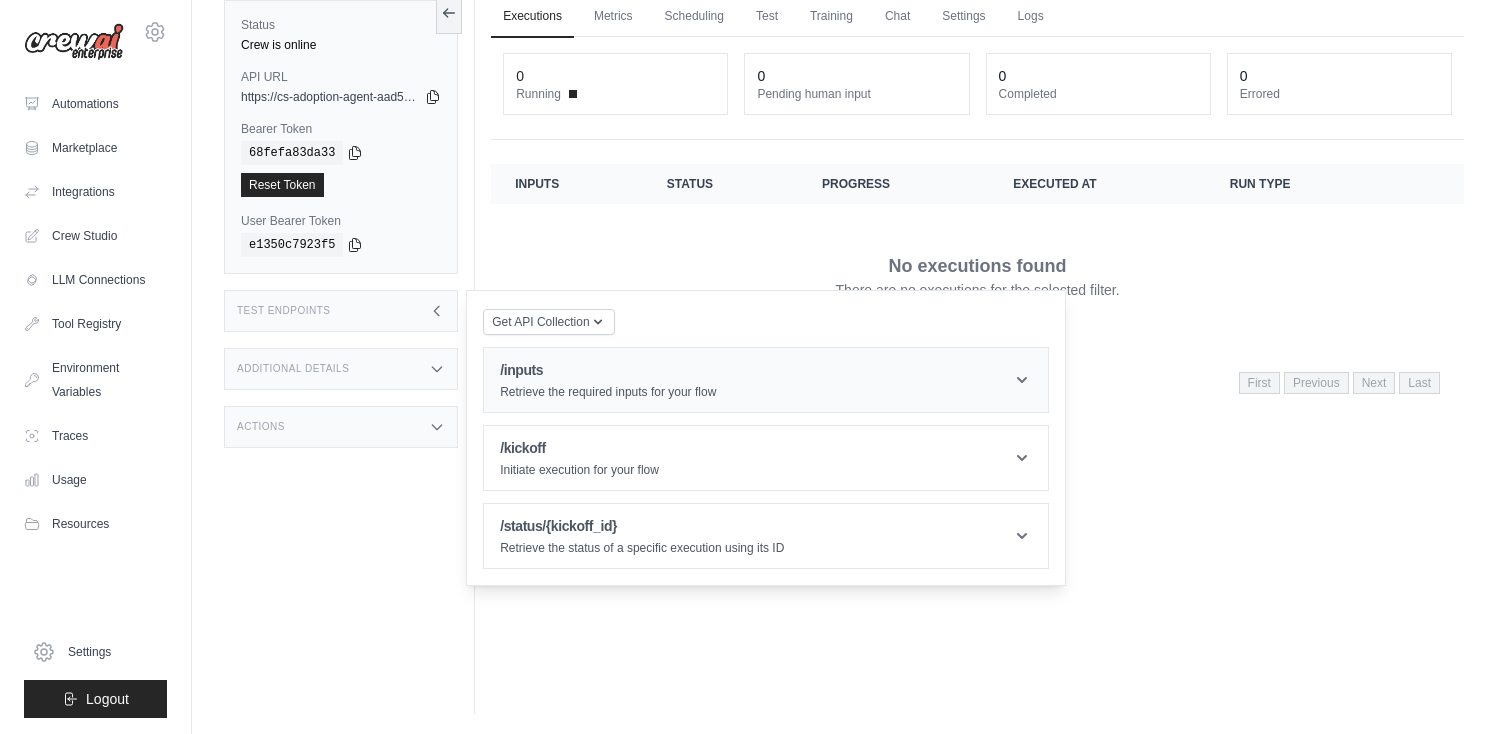 scroll, scrollTop: 85, scrollLeft: 0, axis: vertical 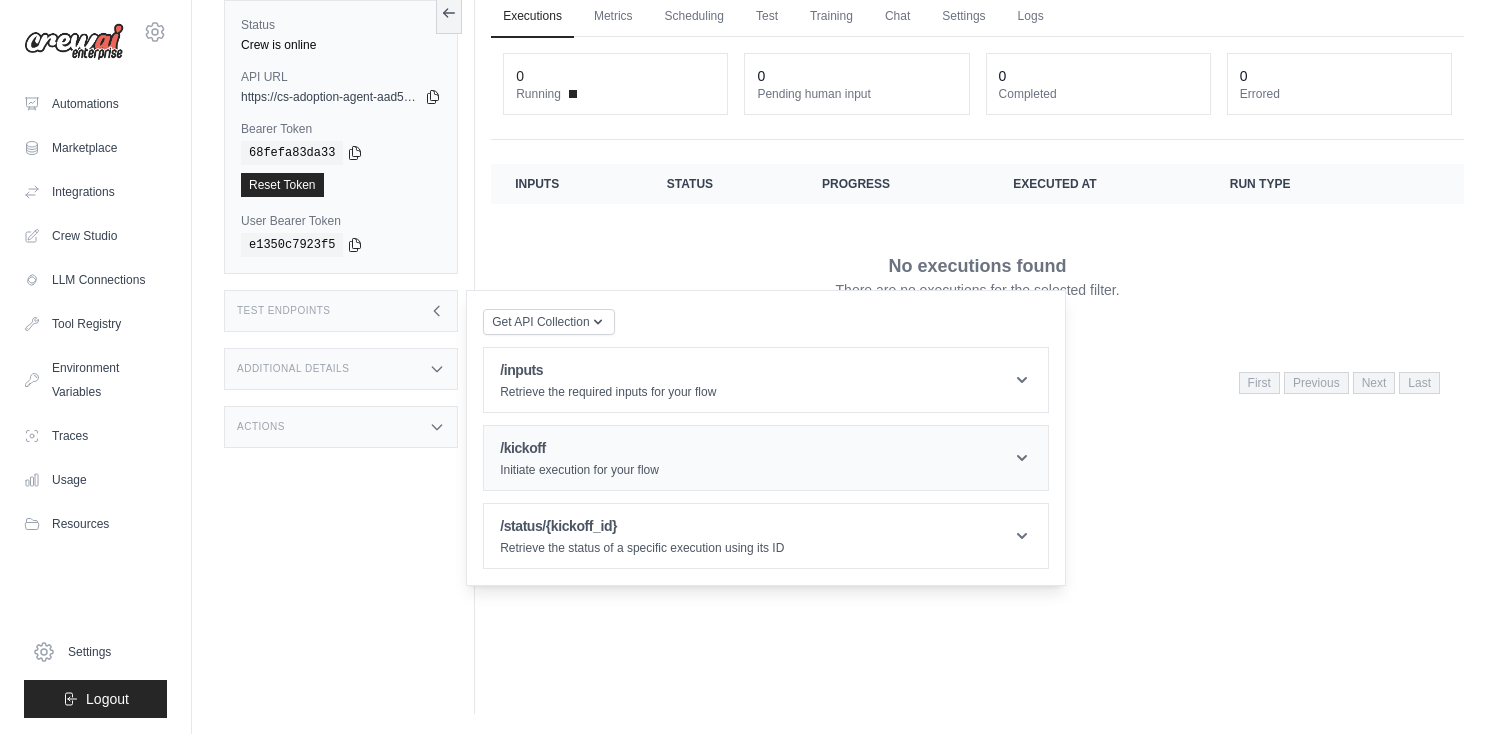 click on "/kickoff
Initiate execution for your flow" at bounding box center (766, 458) 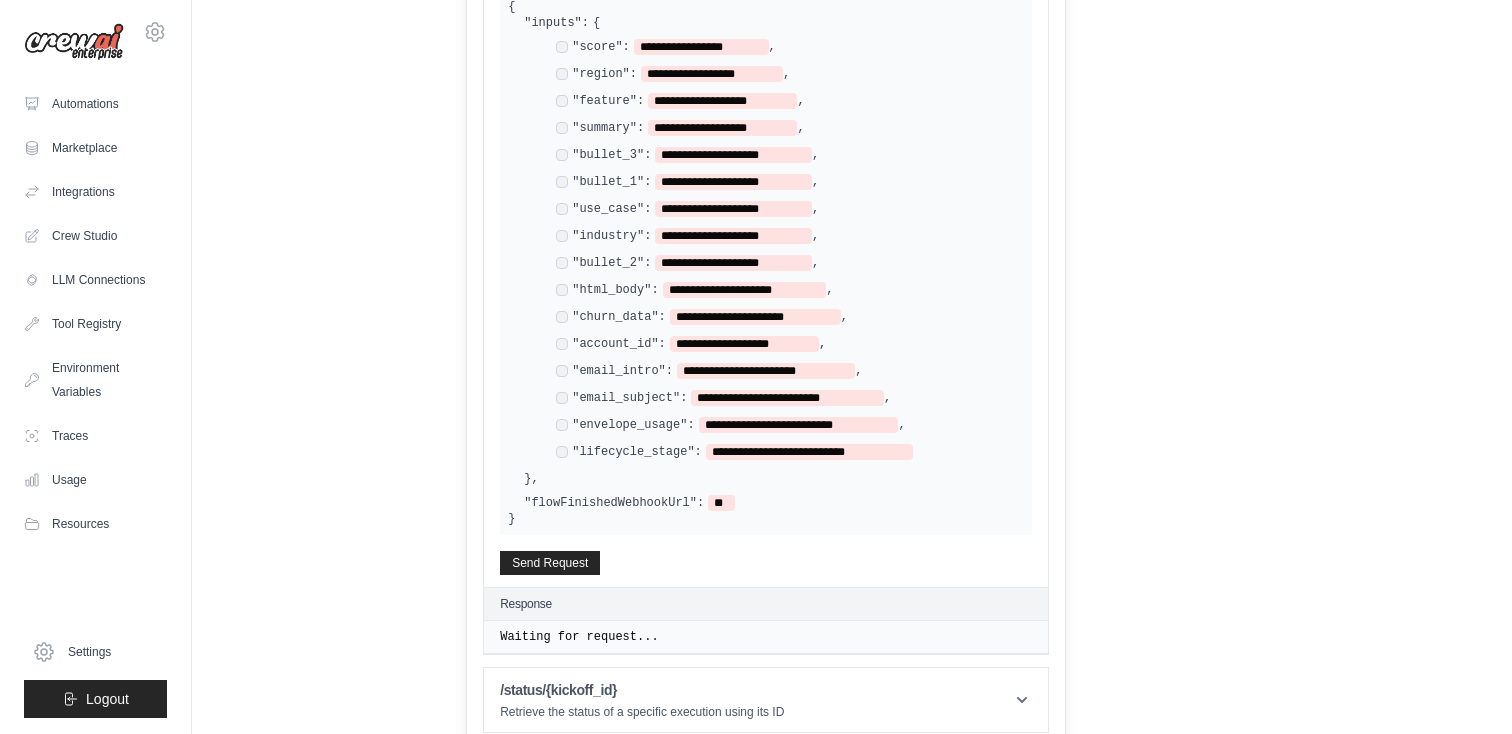 scroll, scrollTop: 660, scrollLeft: 0, axis: vertical 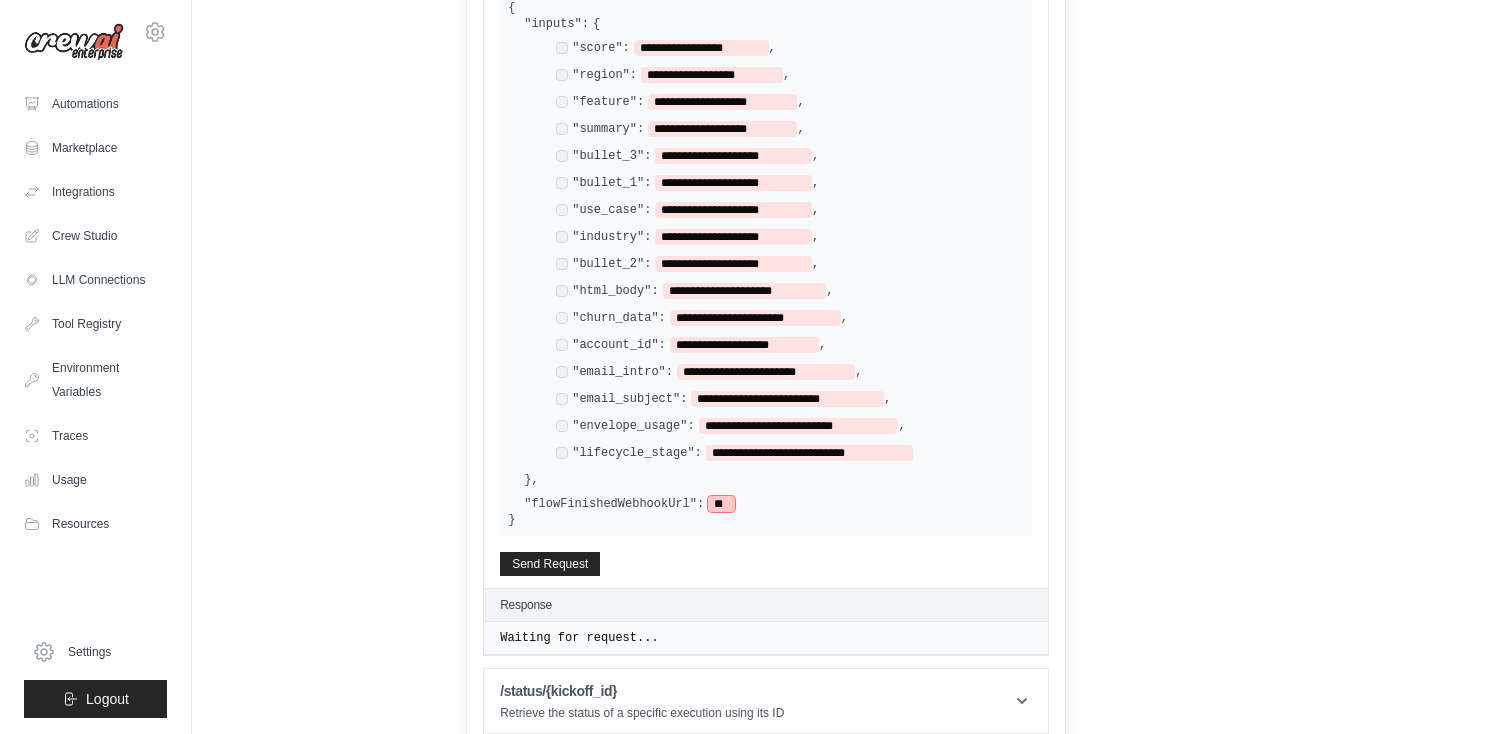 click on "**" at bounding box center [721, 504] 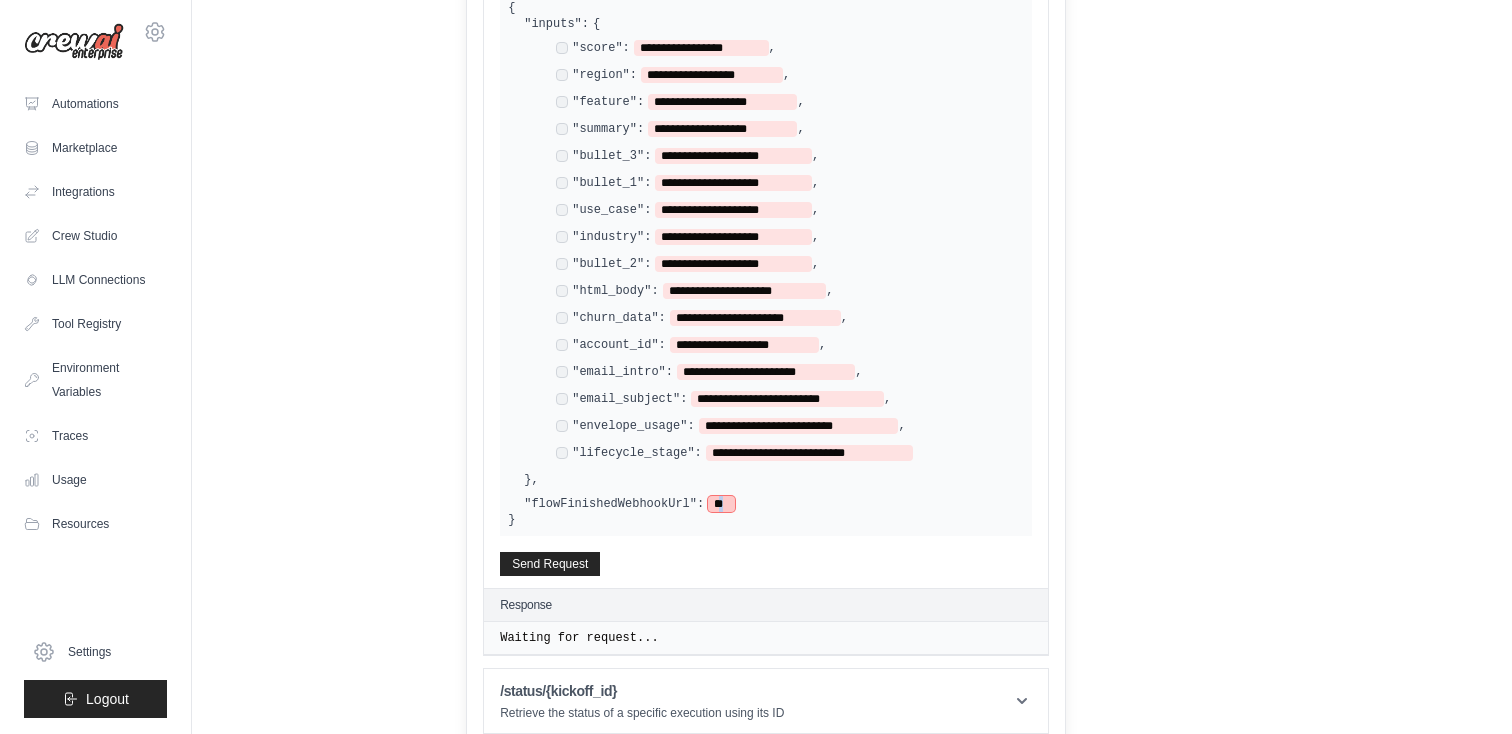click on "**" at bounding box center (721, 504) 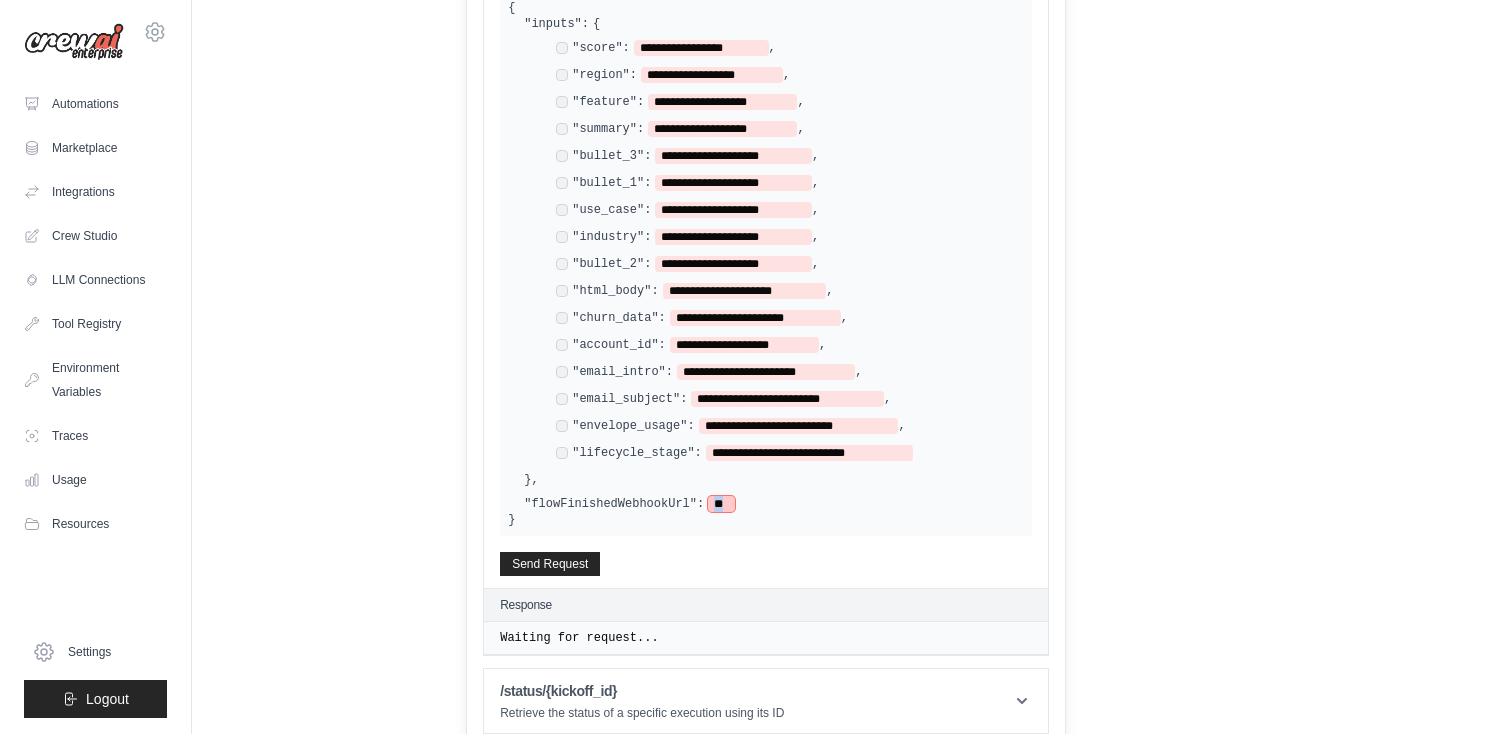 click on "**" at bounding box center (721, 504) 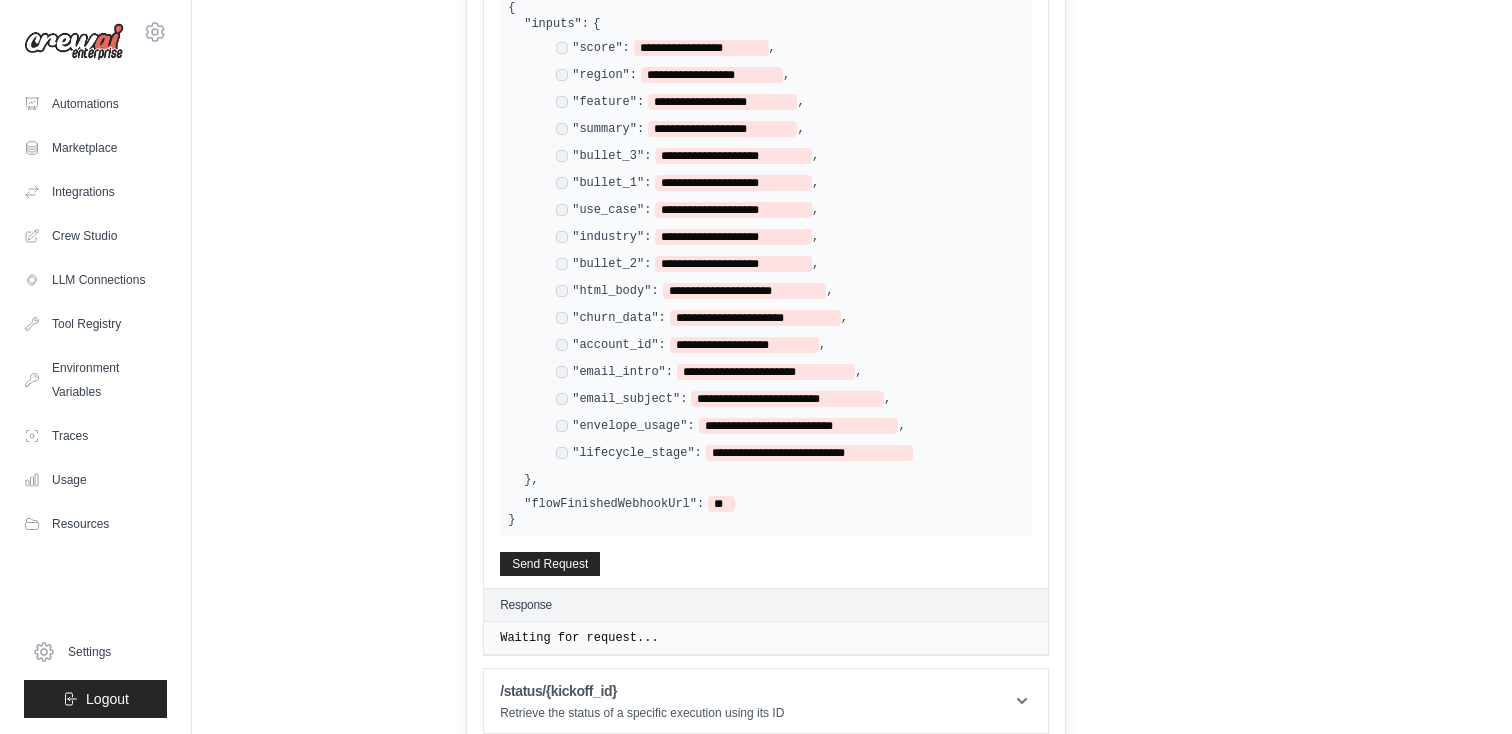 click on "**********" at bounding box center [782, 252] 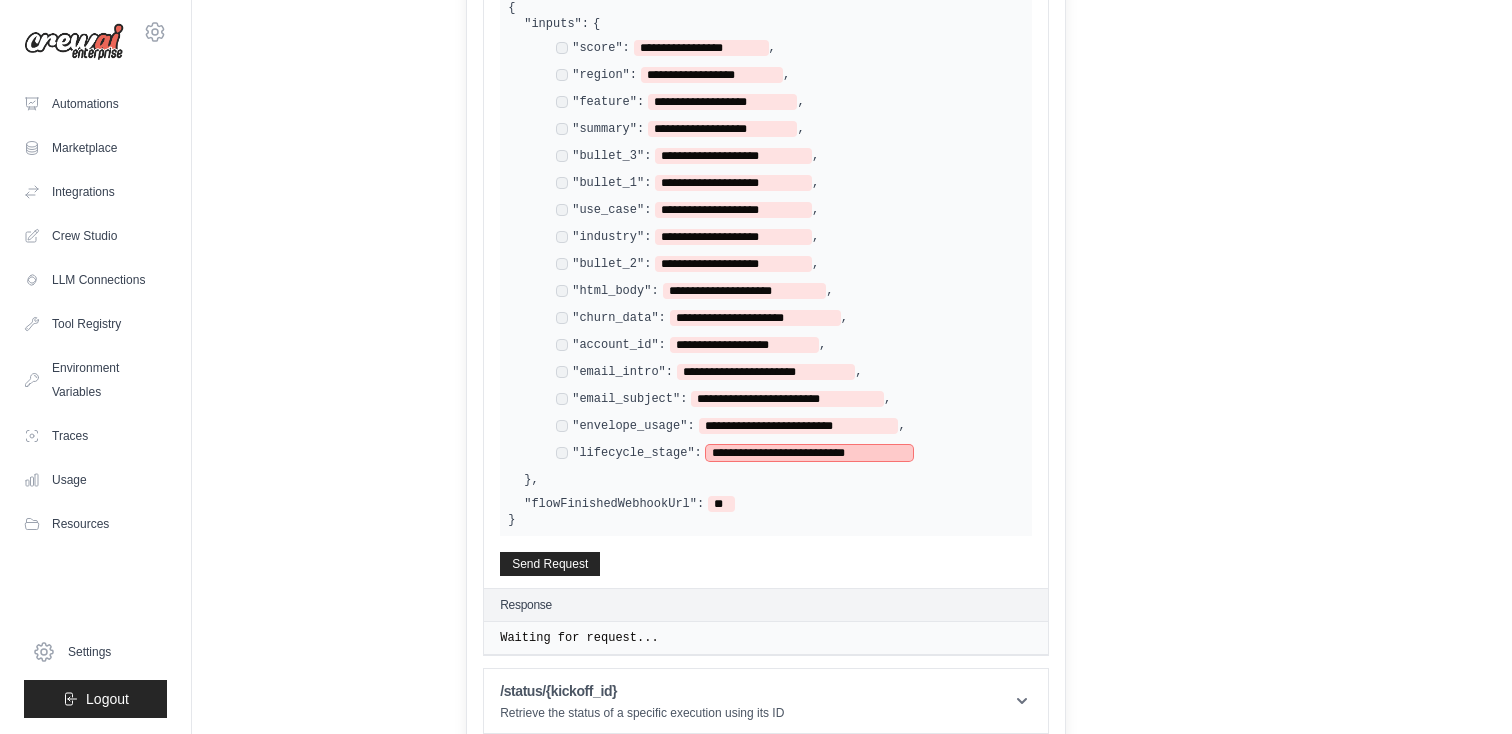 click on "**********" at bounding box center (809, 453) 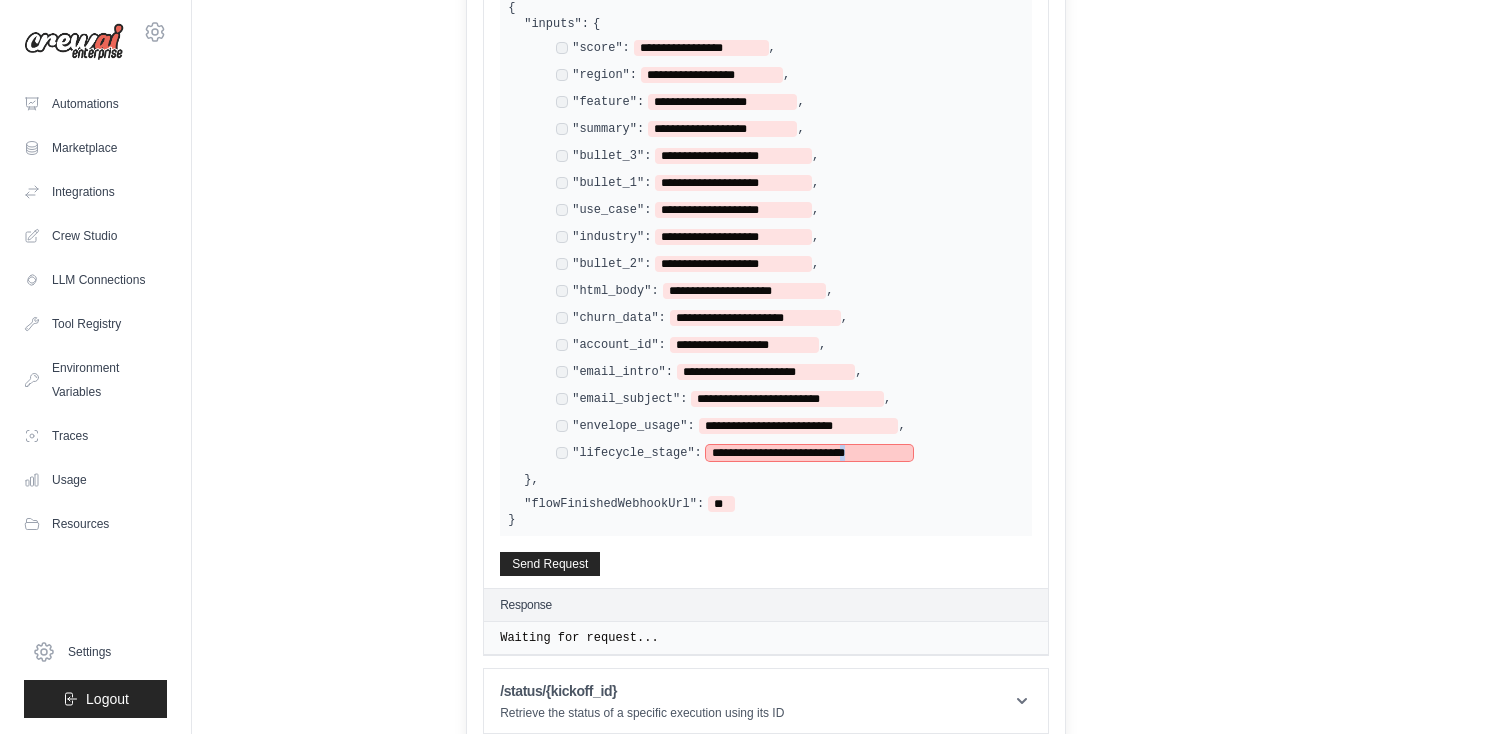 click on "**********" at bounding box center (809, 453) 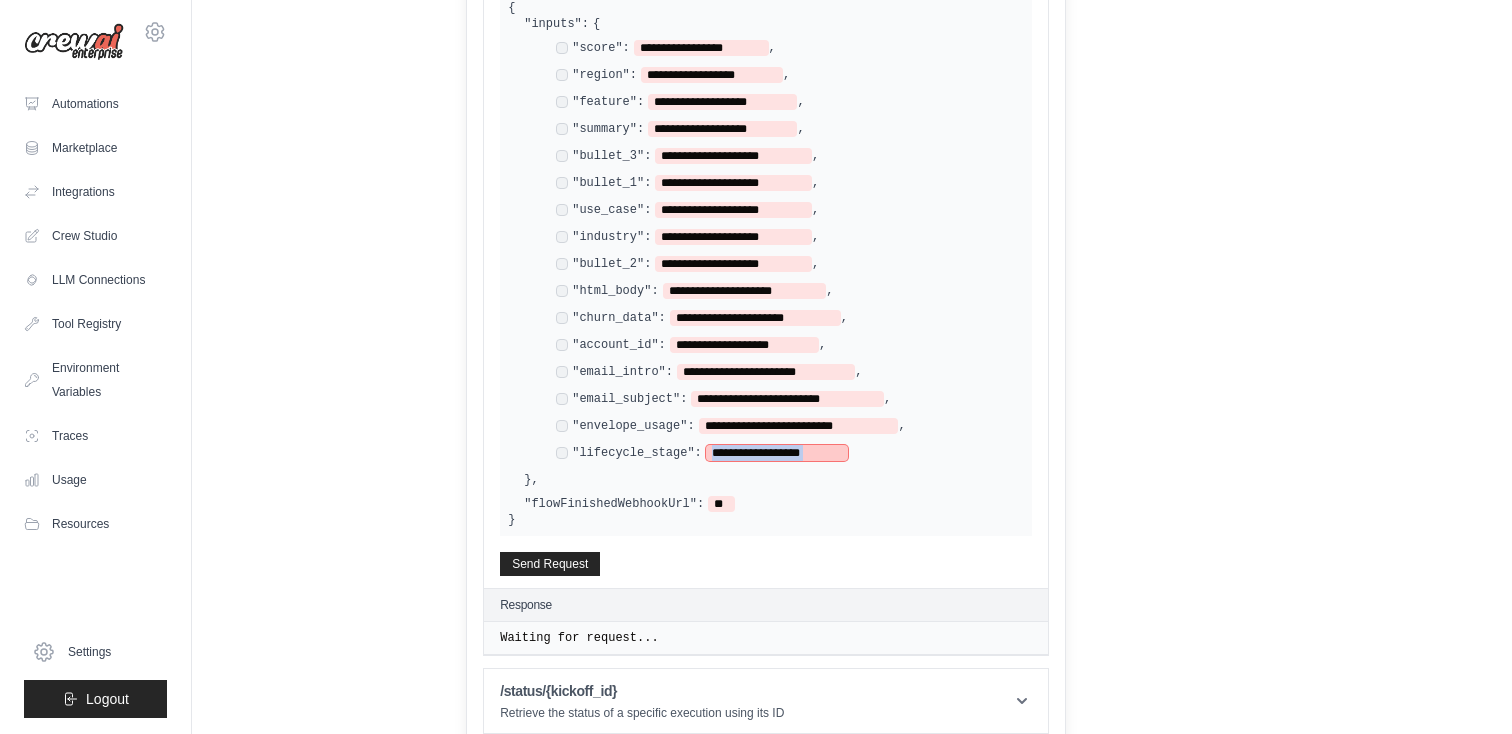 drag, startPoint x: 856, startPoint y: 437, endPoint x: 607, endPoint y: 358, distance: 261.2317 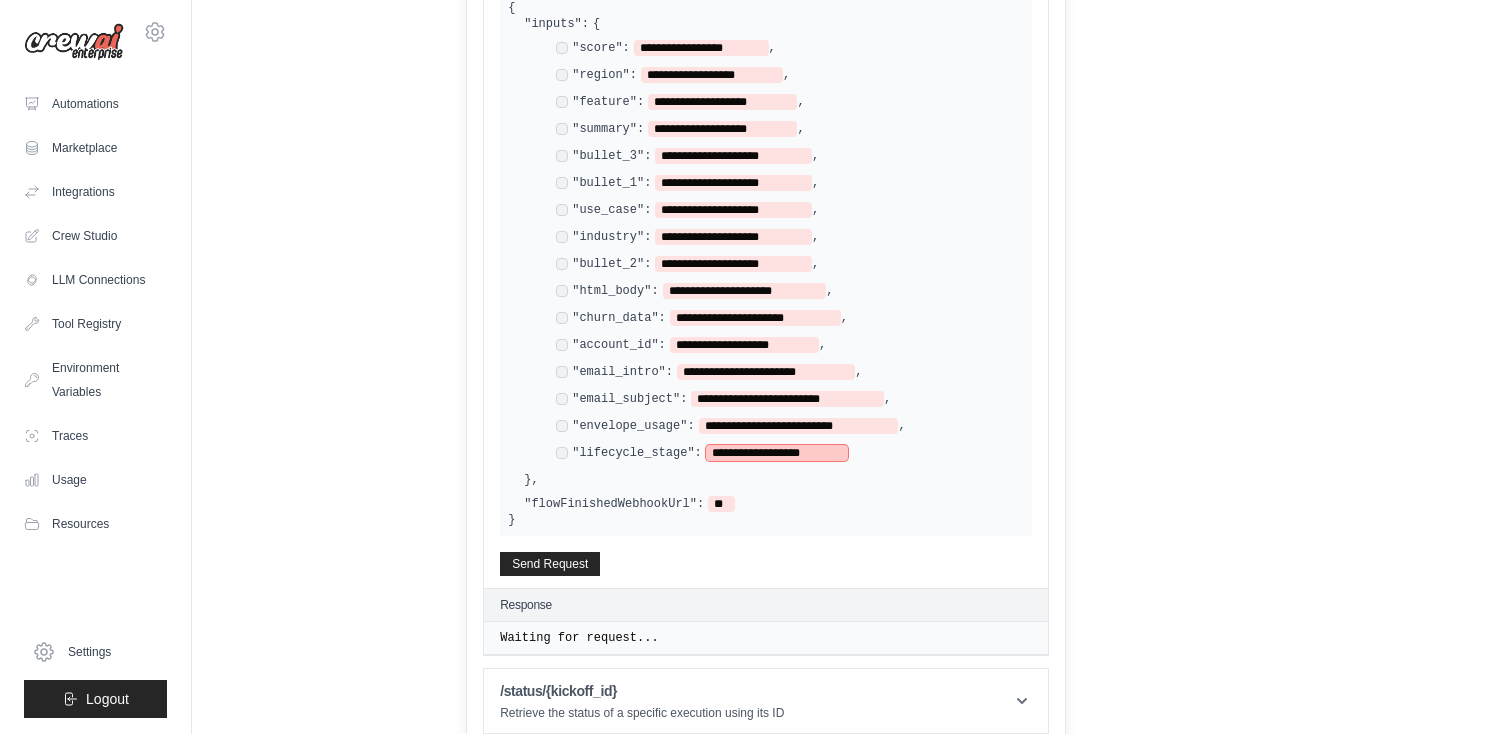 click on "**********" at bounding box center (777, 453) 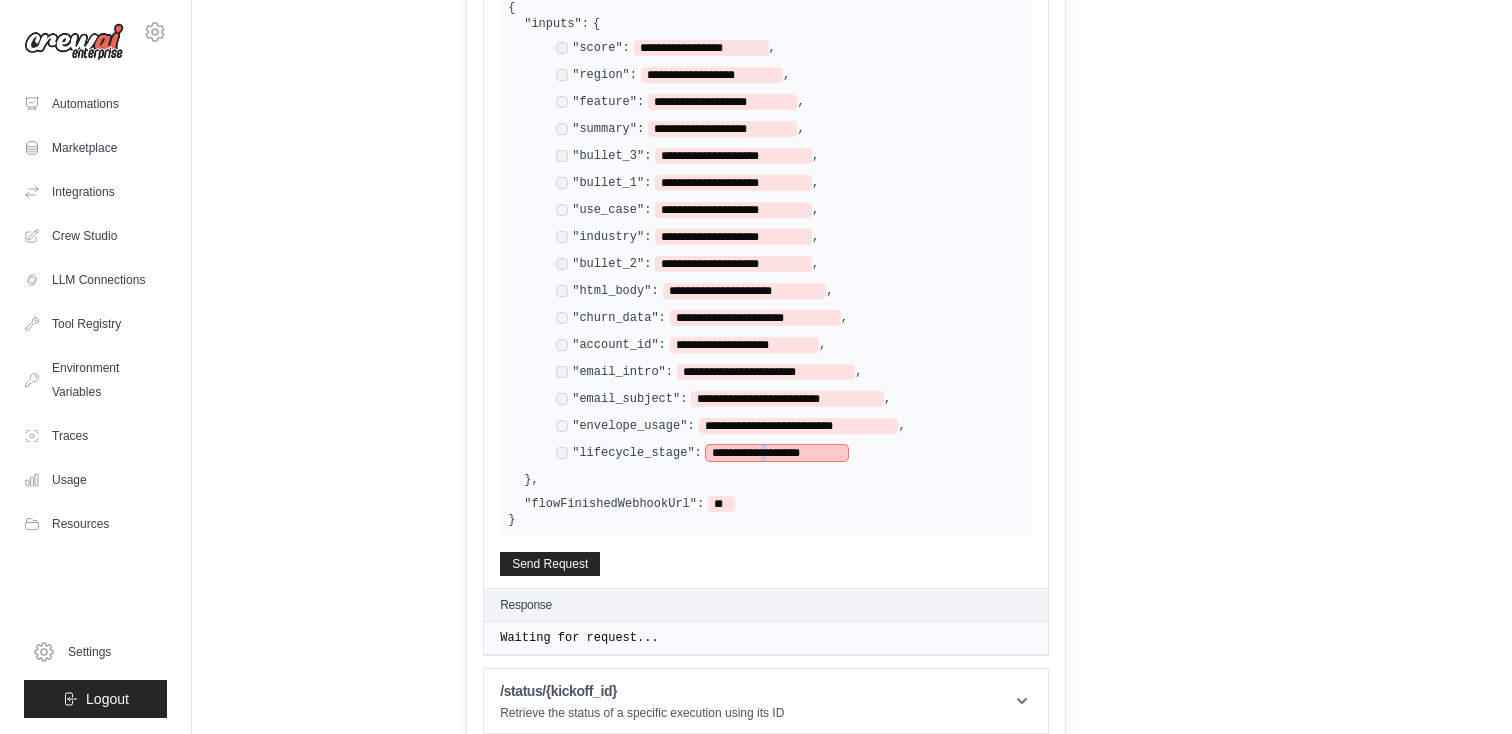 click on "**********" at bounding box center (777, 453) 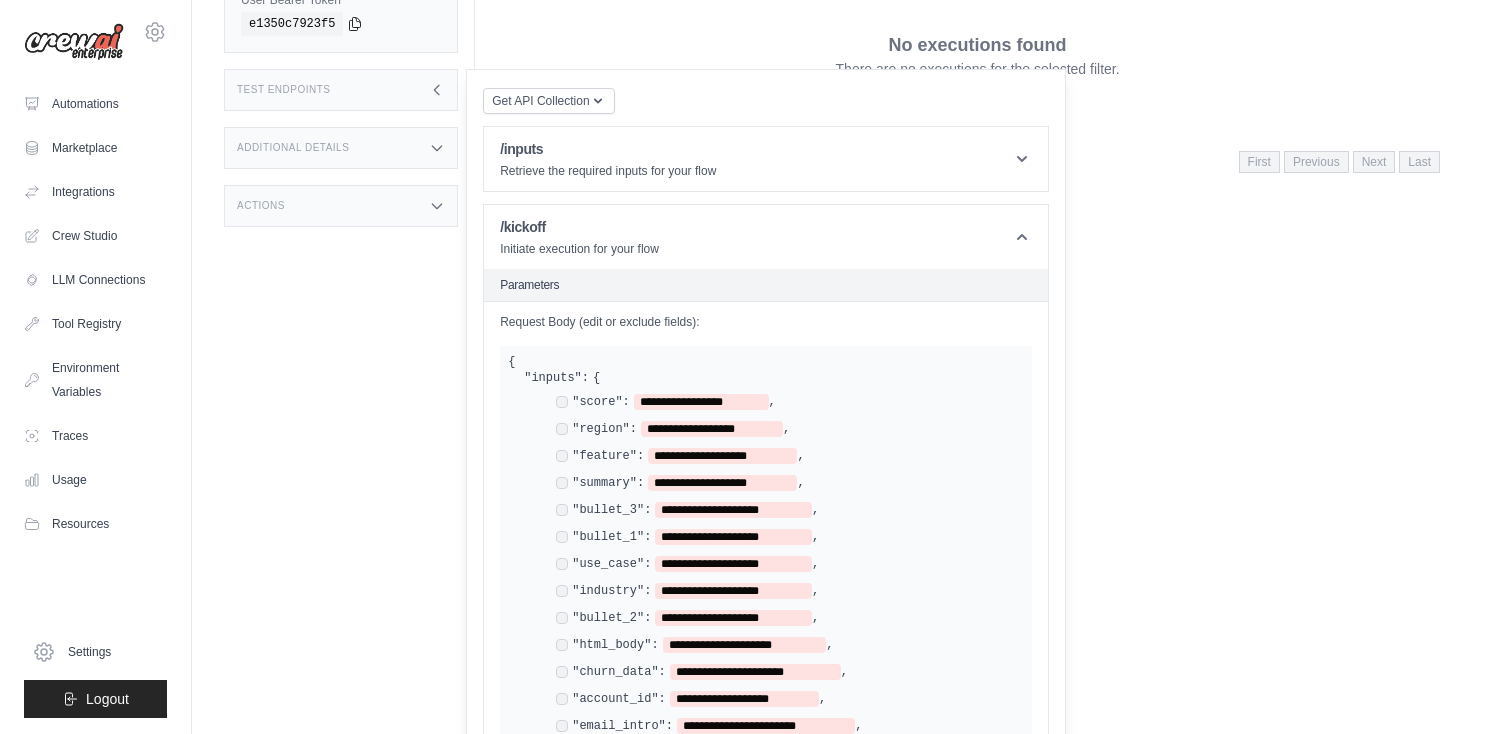 scroll, scrollTop: 263, scrollLeft: 0, axis: vertical 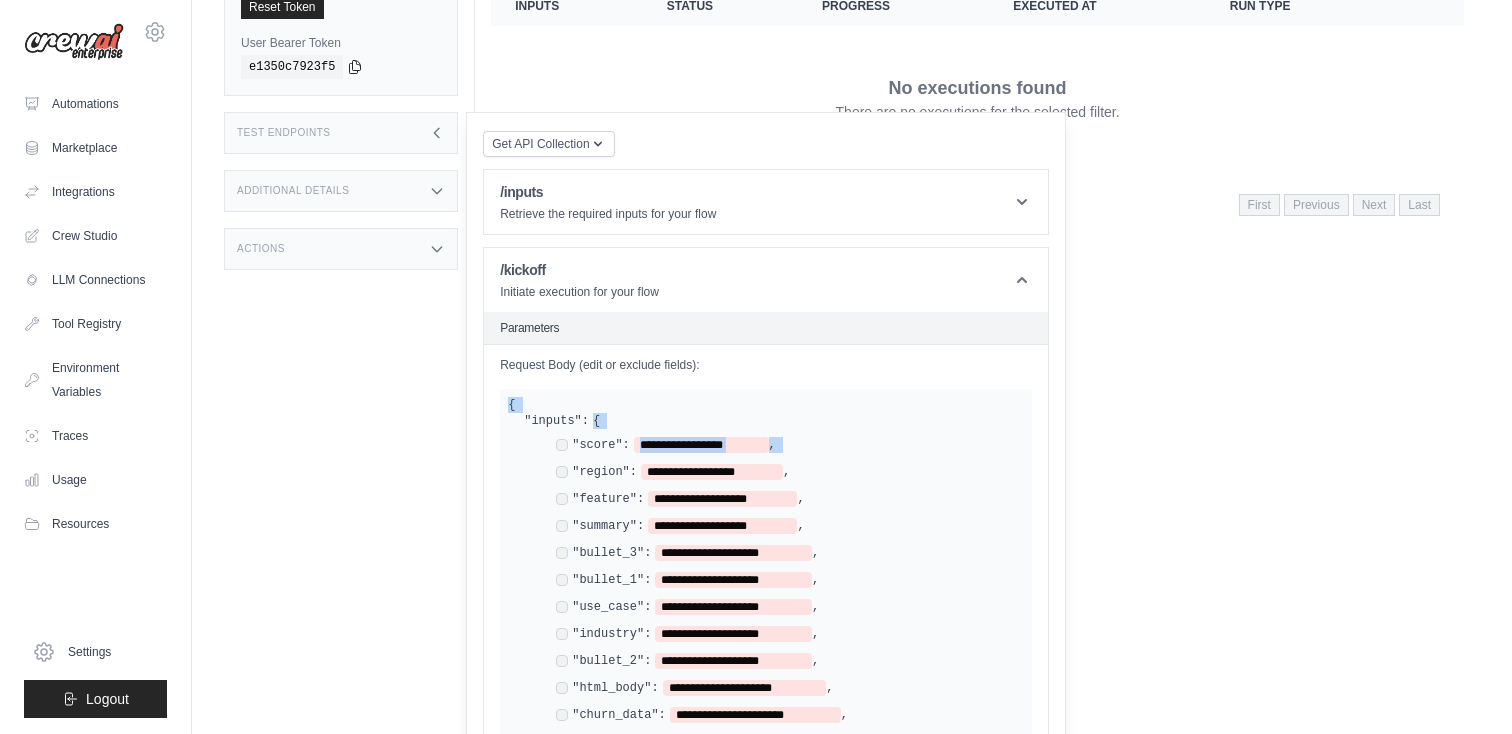drag, startPoint x: 508, startPoint y: 384, endPoint x: 680, endPoint y: 481, distance: 197.46645 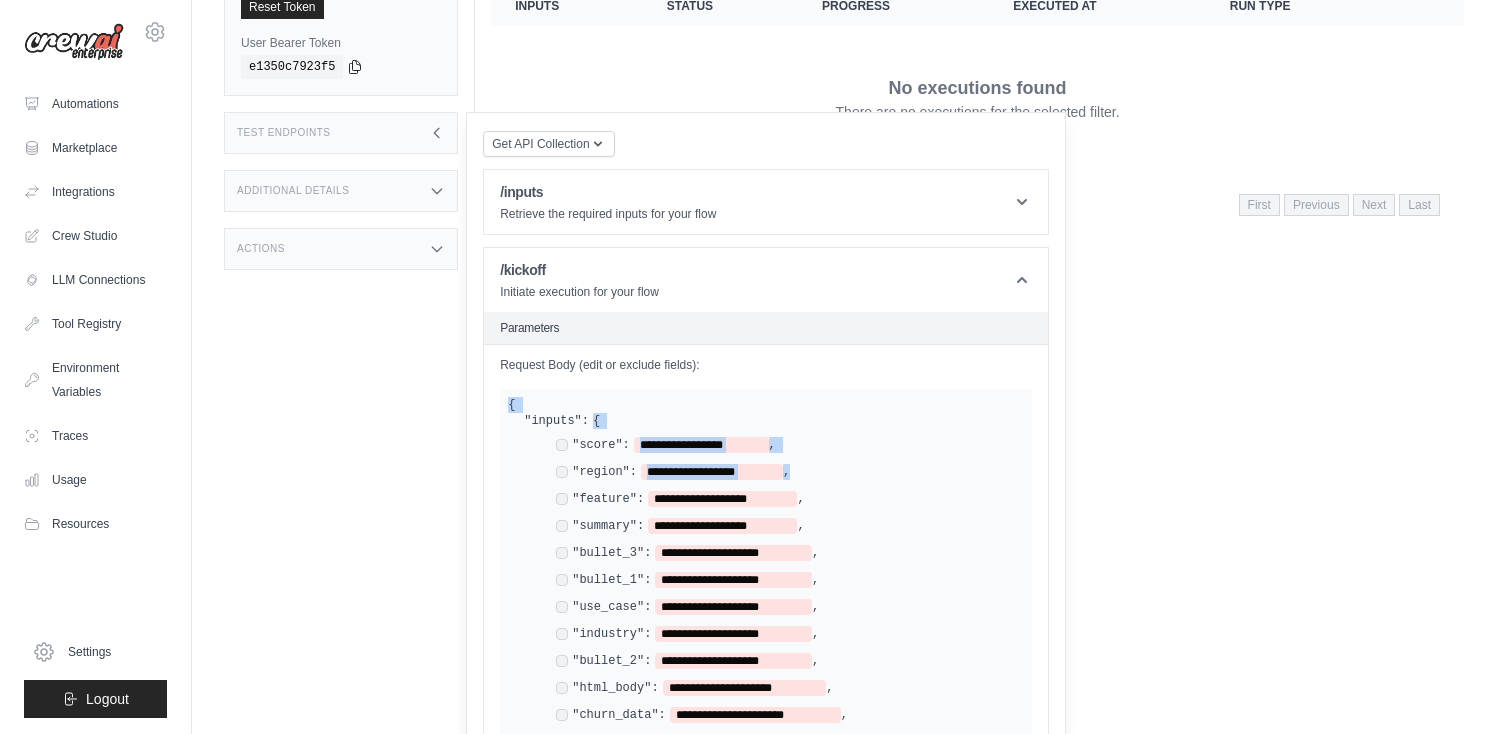 click on "**********" at bounding box center (766, 661) 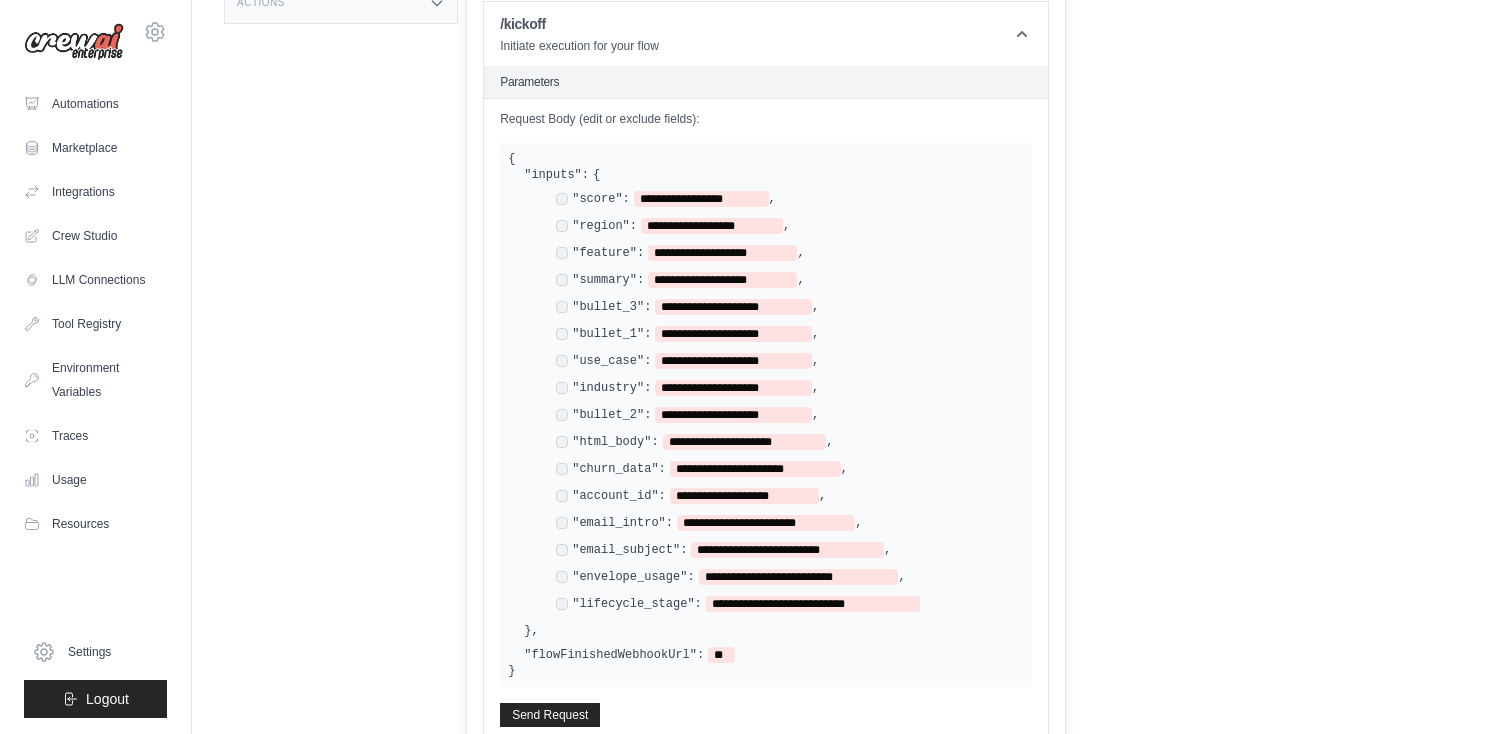 scroll, scrollTop: 511, scrollLeft: 0, axis: vertical 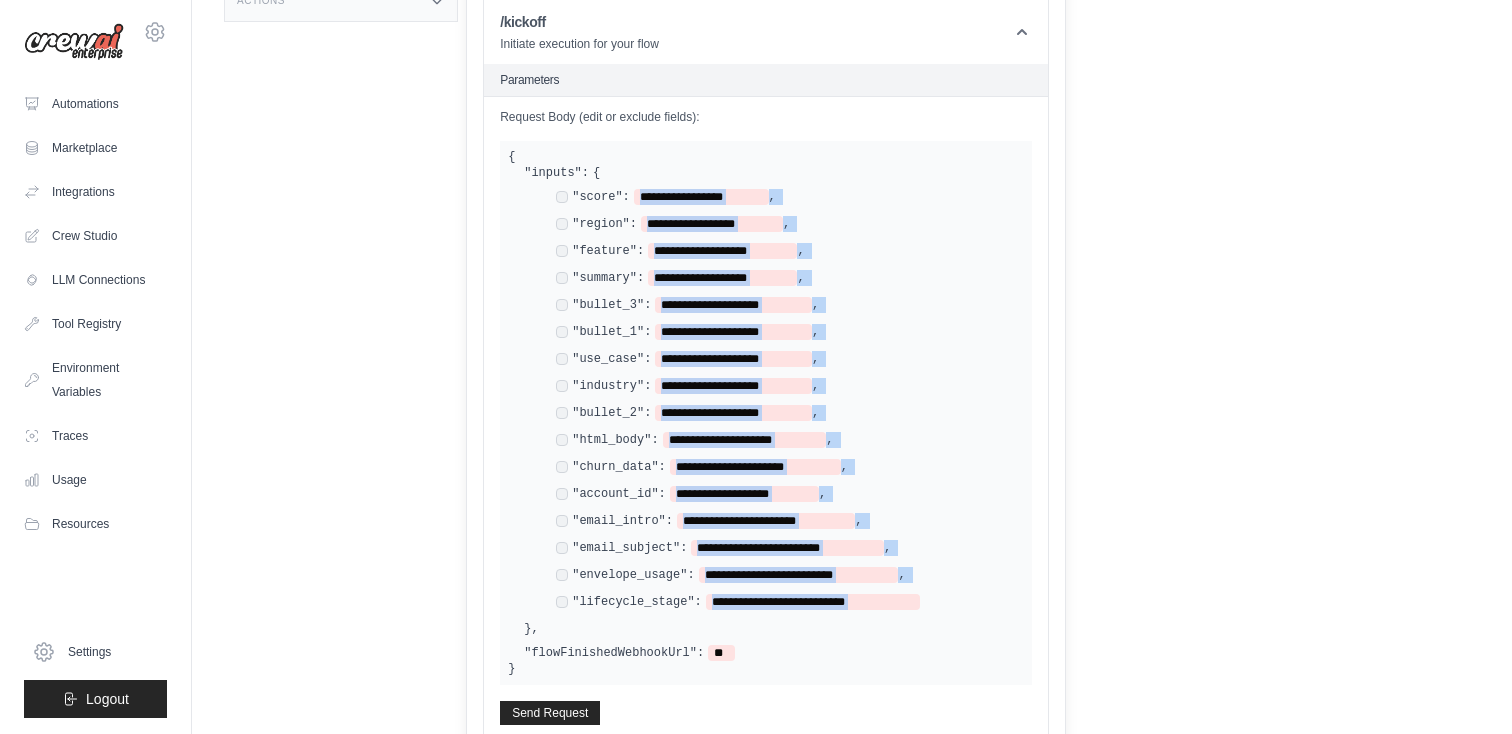 drag, startPoint x: 554, startPoint y: 191, endPoint x: 813, endPoint y: 598, distance: 482.421 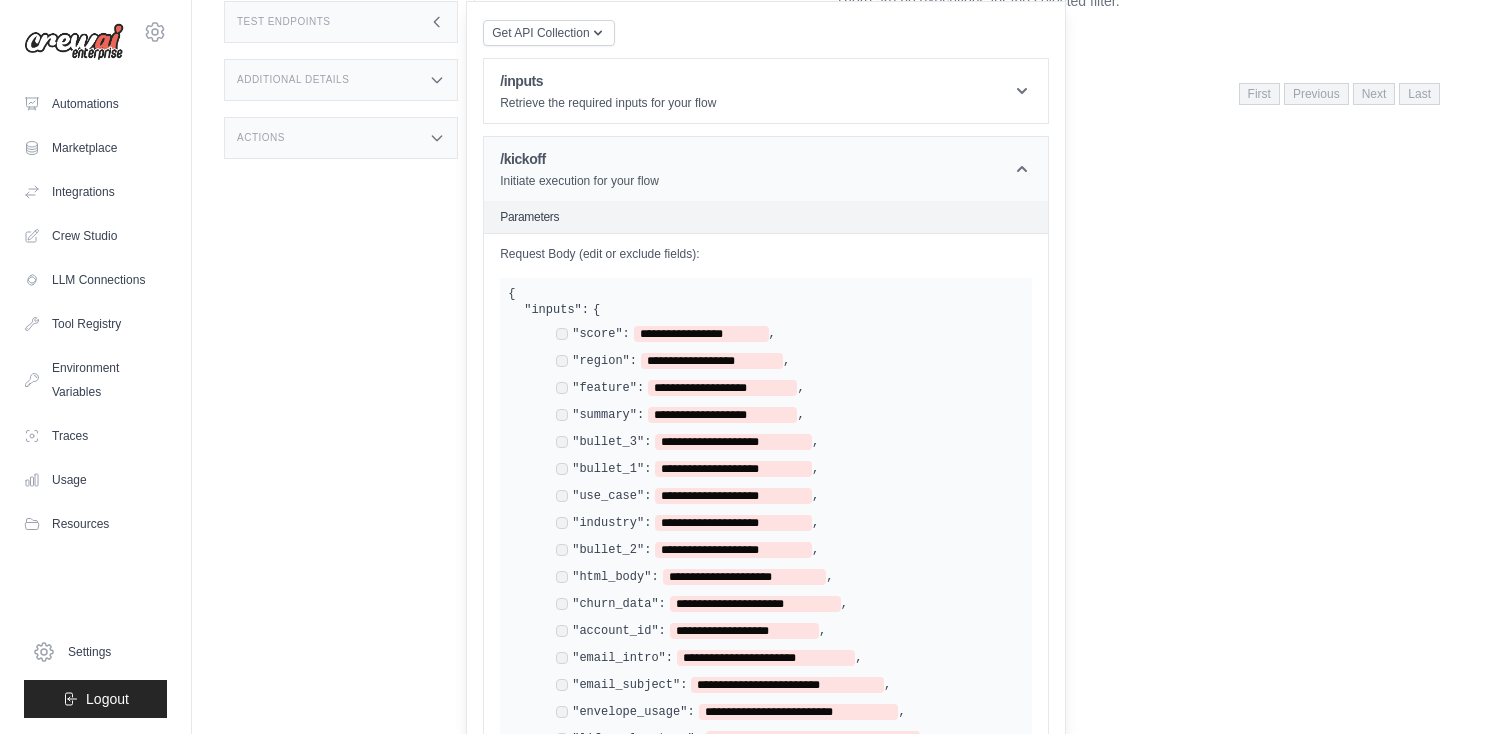 click on "/kickoff
Initiate execution for your flow" at bounding box center [766, 169] 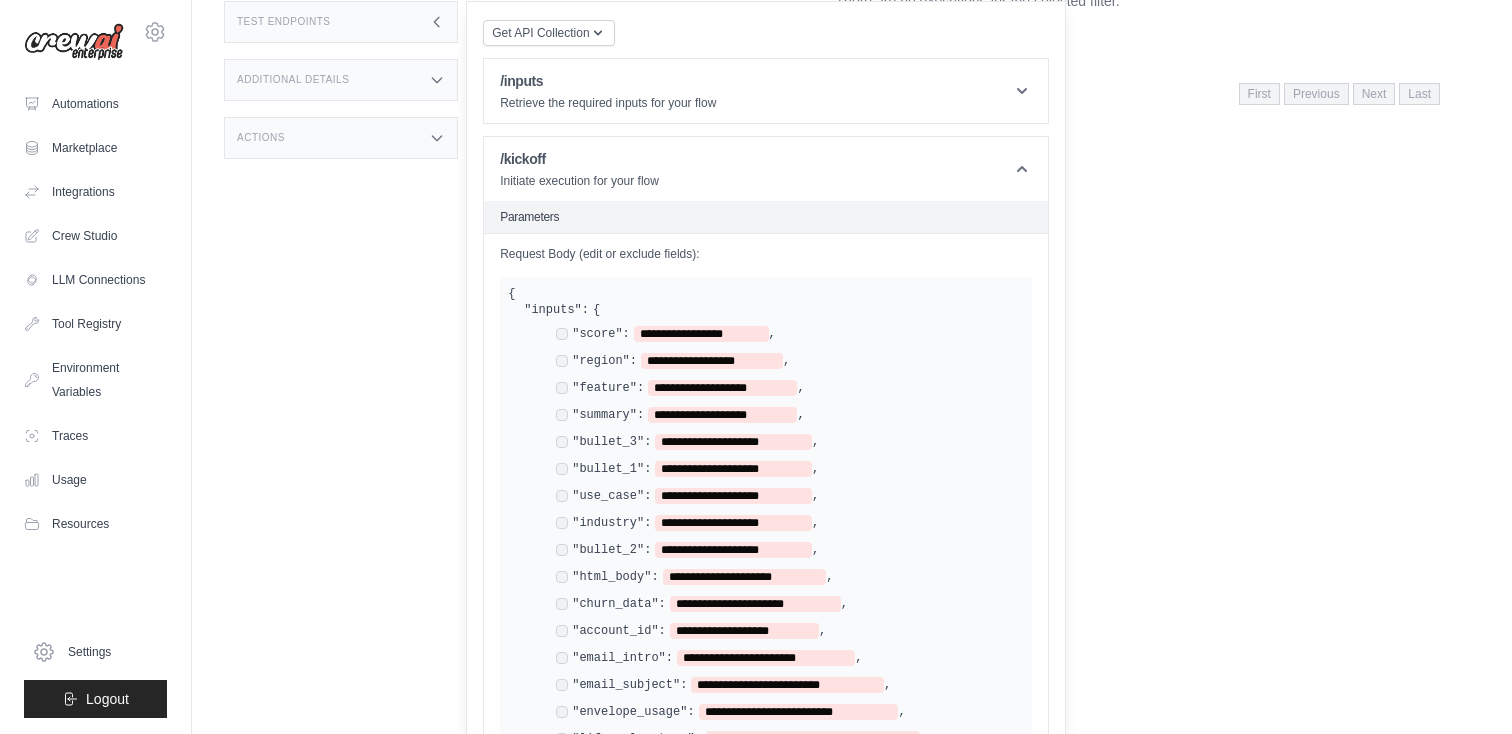 scroll, scrollTop: 85, scrollLeft: 0, axis: vertical 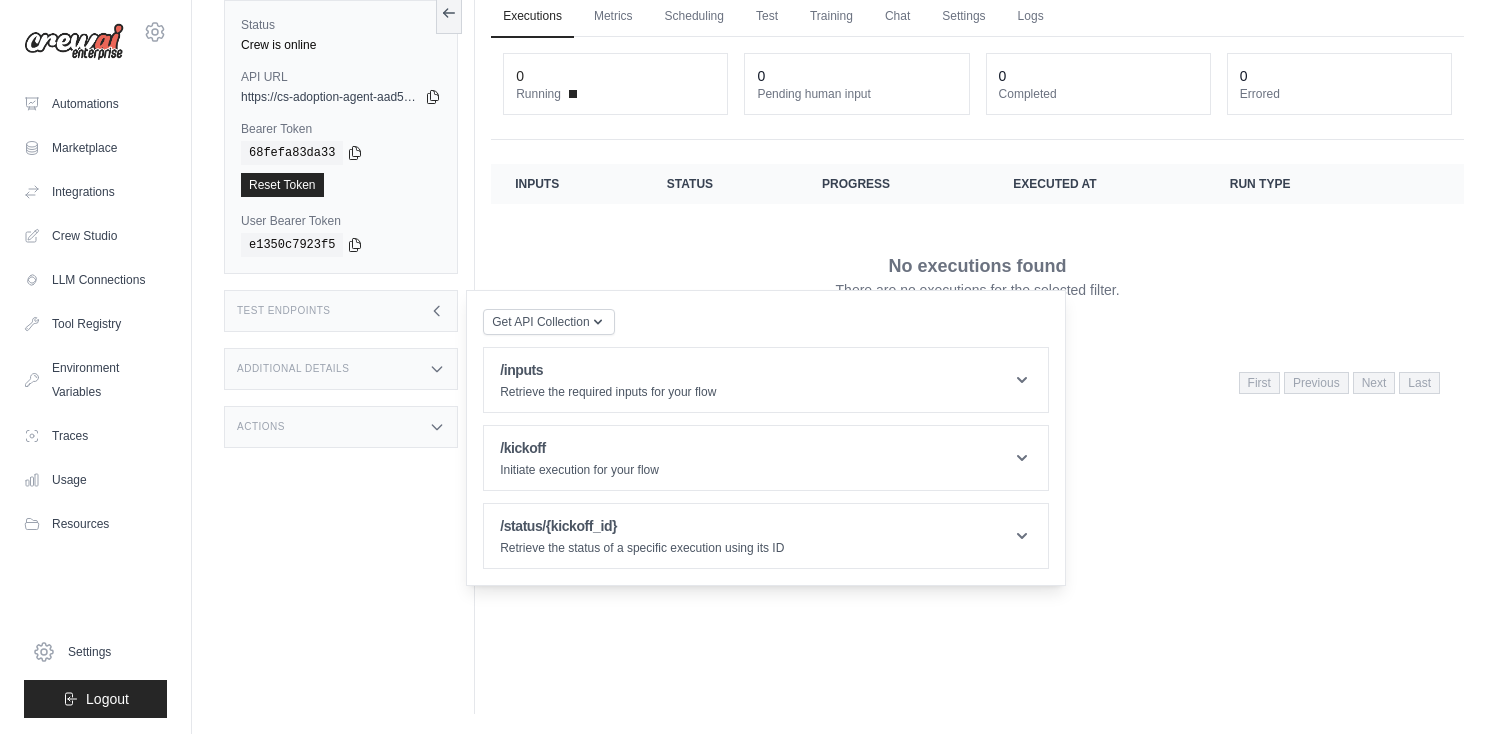 click on "**********" at bounding box center [977, 222] 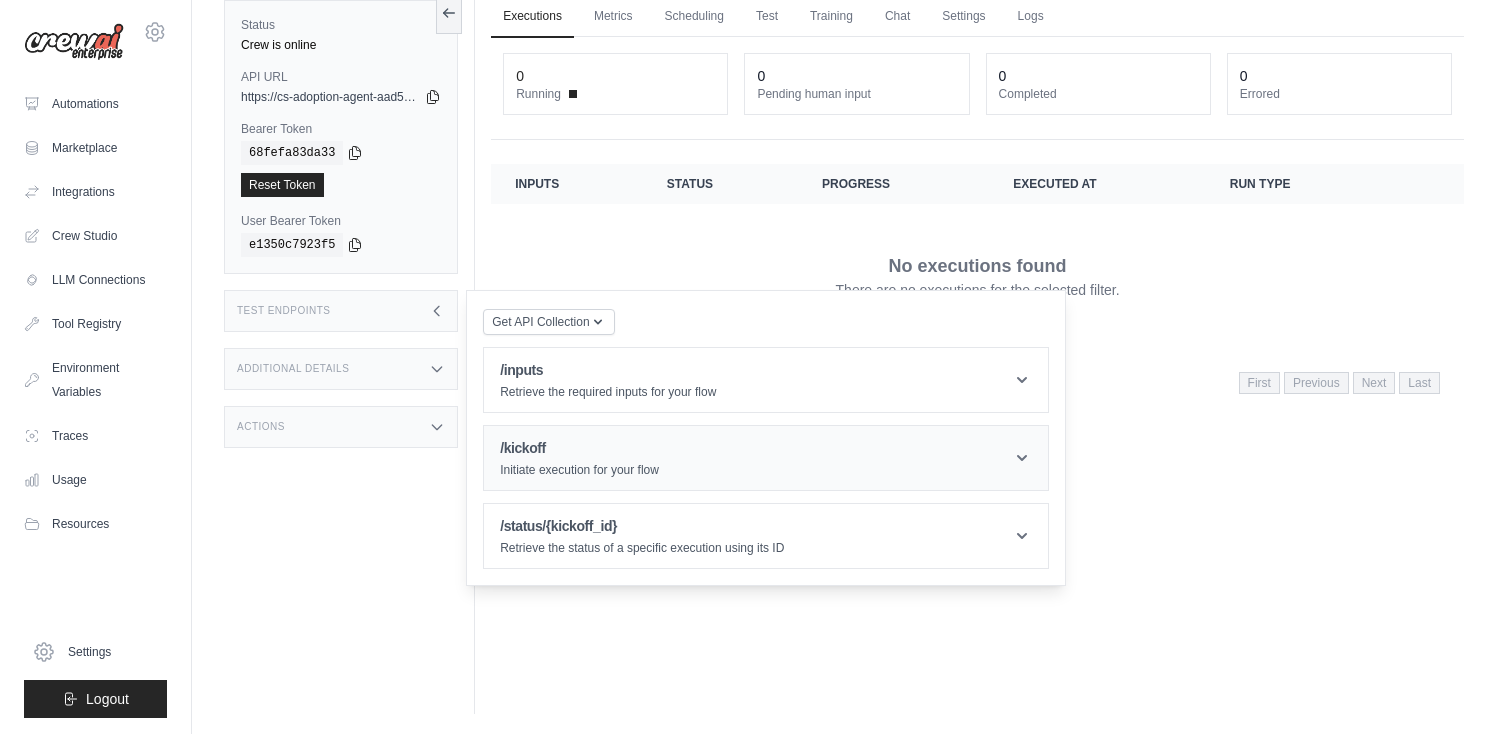 click on "/kickoff
Initiate execution for your flow" at bounding box center [766, 458] 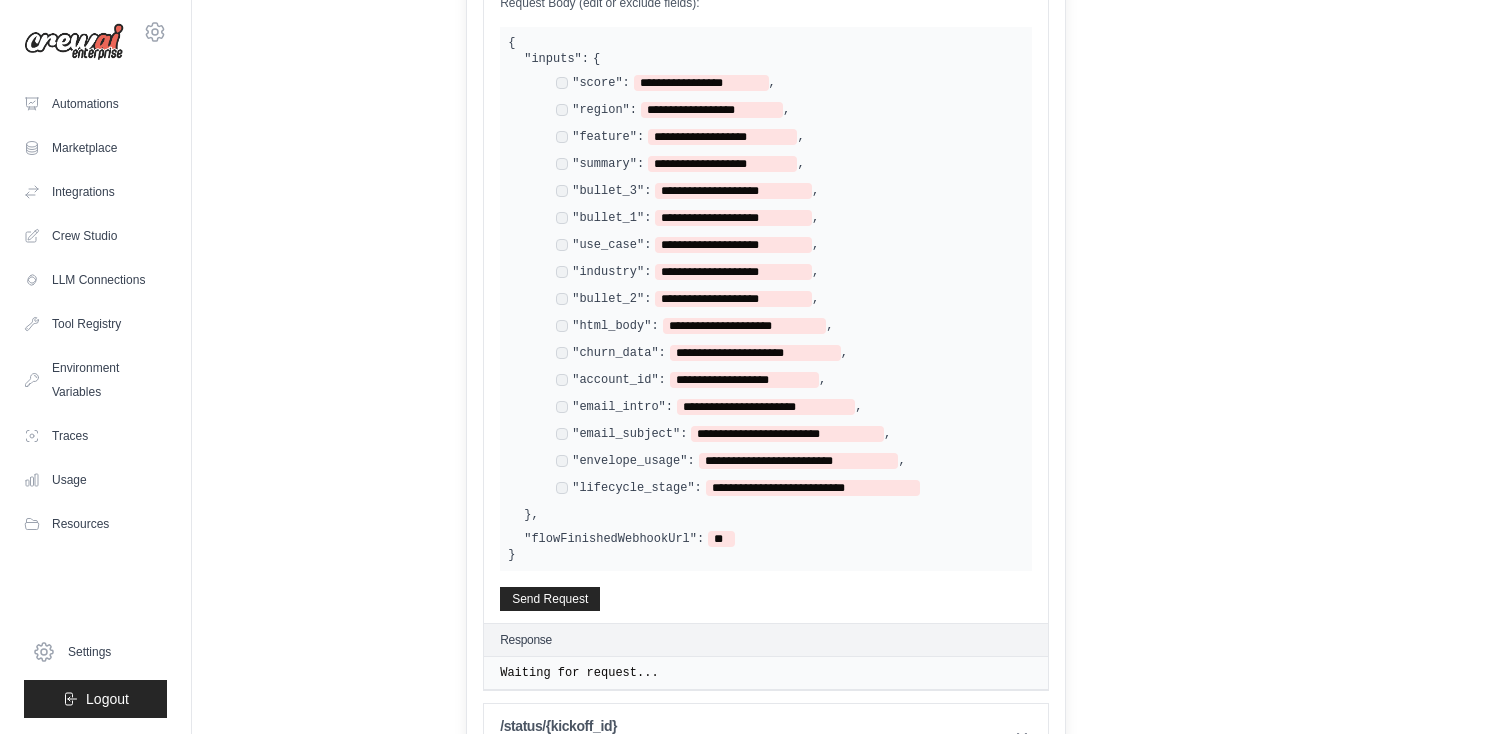 scroll, scrollTop: 661, scrollLeft: 0, axis: vertical 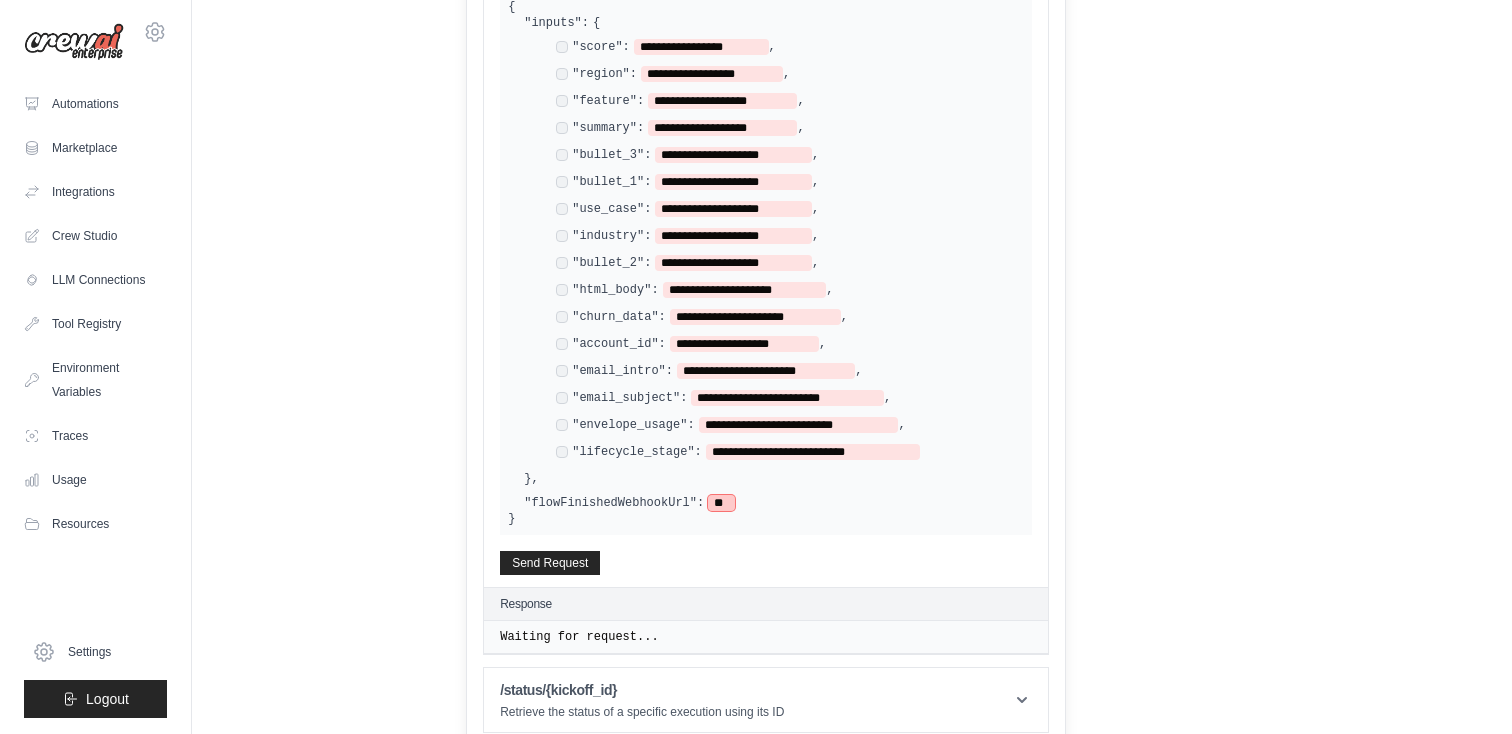 click on "**" at bounding box center (721, 503) 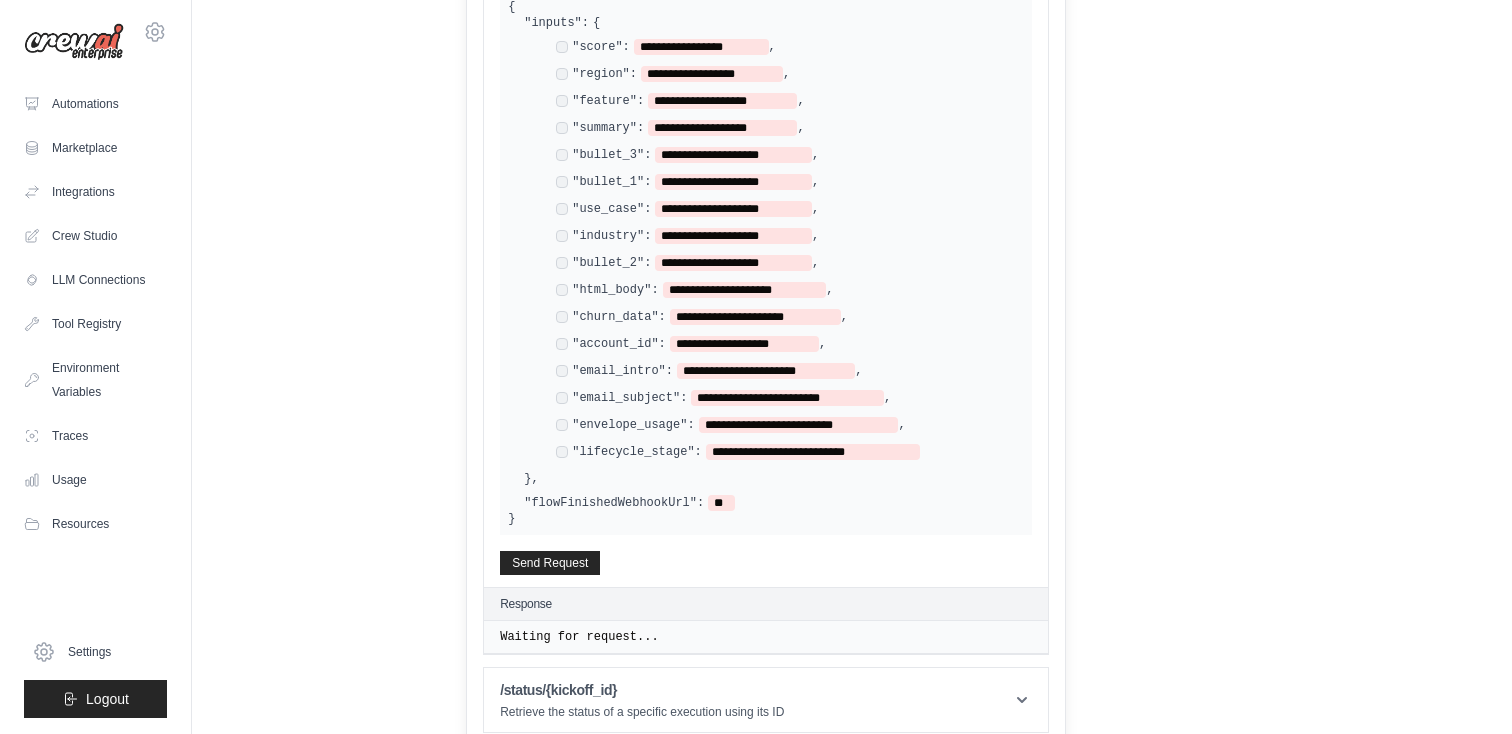 click on "**********" at bounding box center [766, 263] 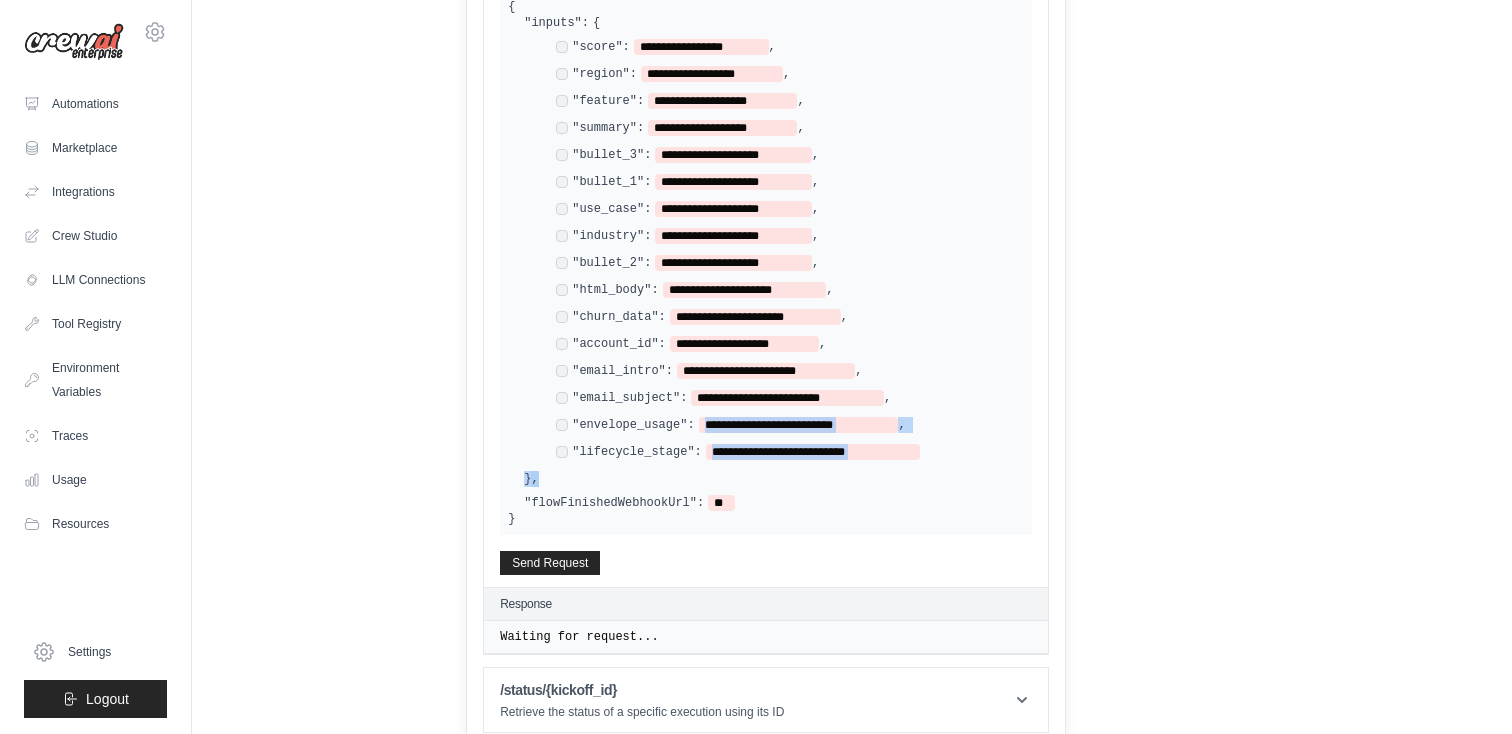 drag, startPoint x: 551, startPoint y: 466, endPoint x: 672, endPoint y: 418, distance: 130.17296 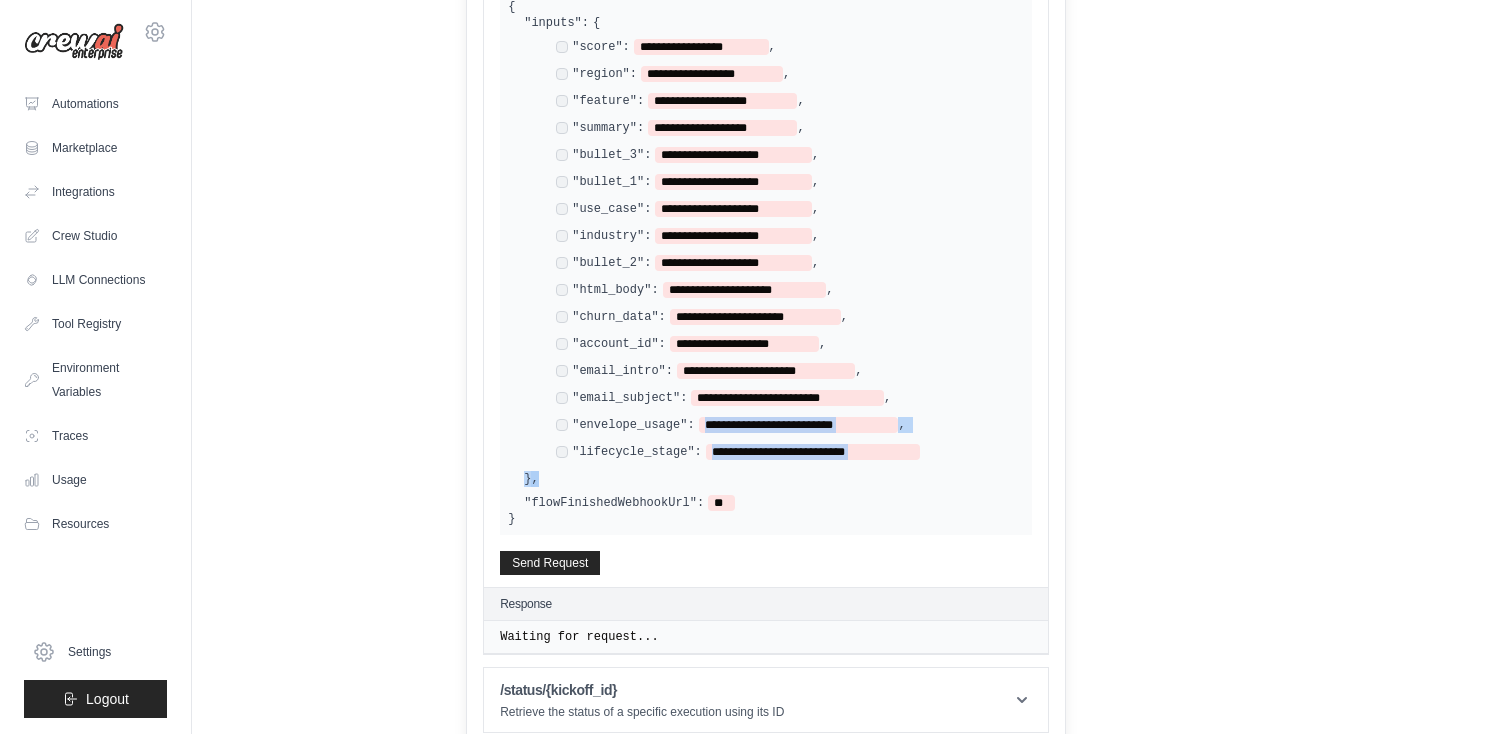 click on "**********" at bounding box center (774, 251) 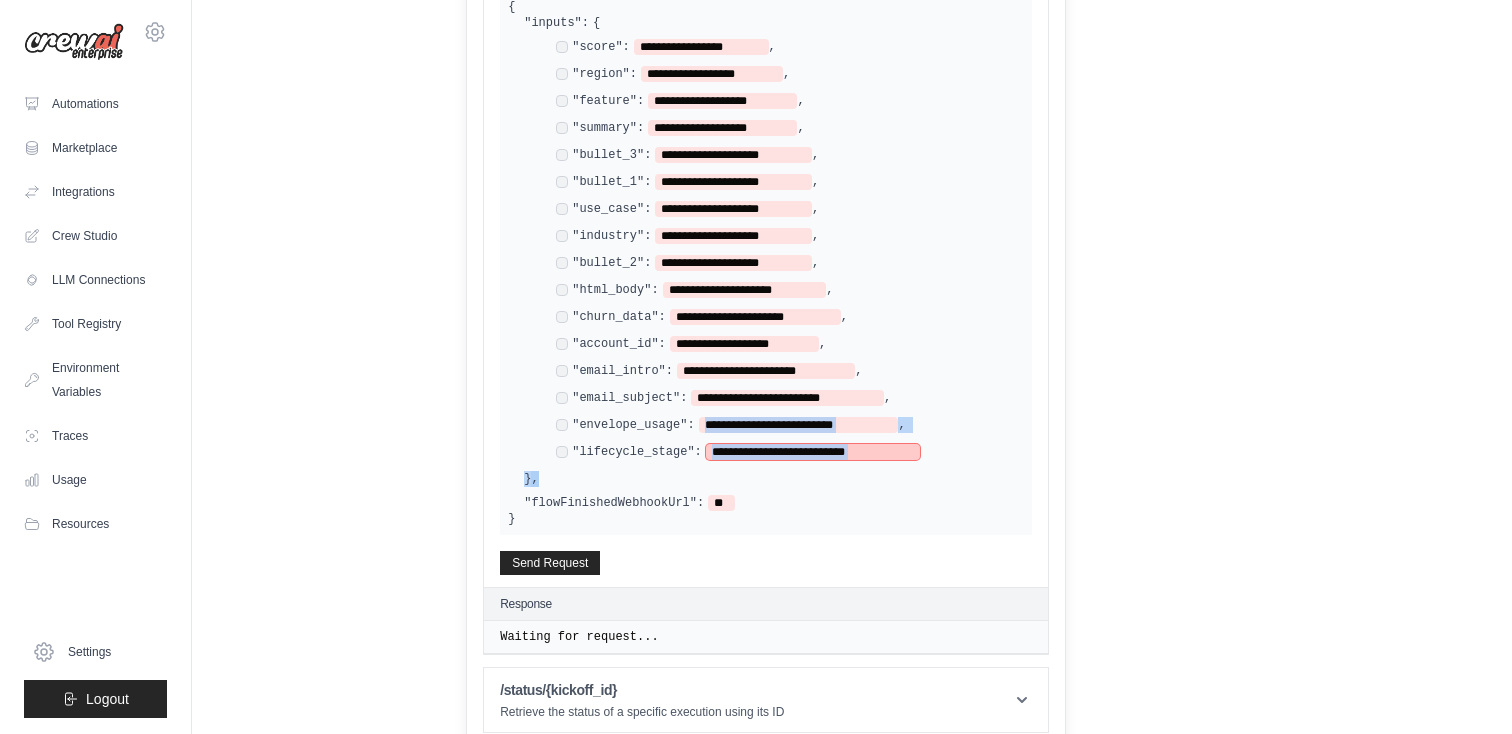click on "**********" at bounding box center (813, 452) 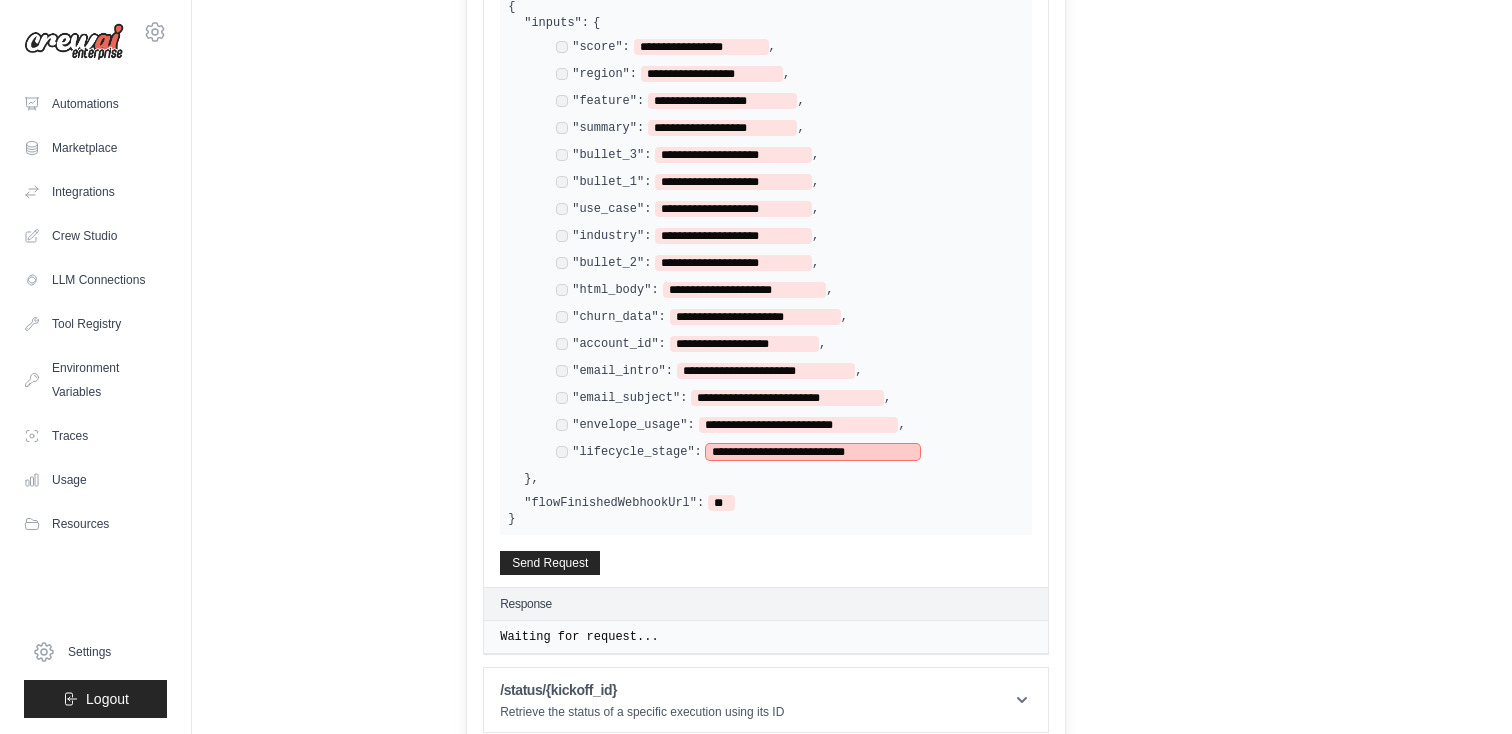 scroll, scrollTop: 372, scrollLeft: 0, axis: vertical 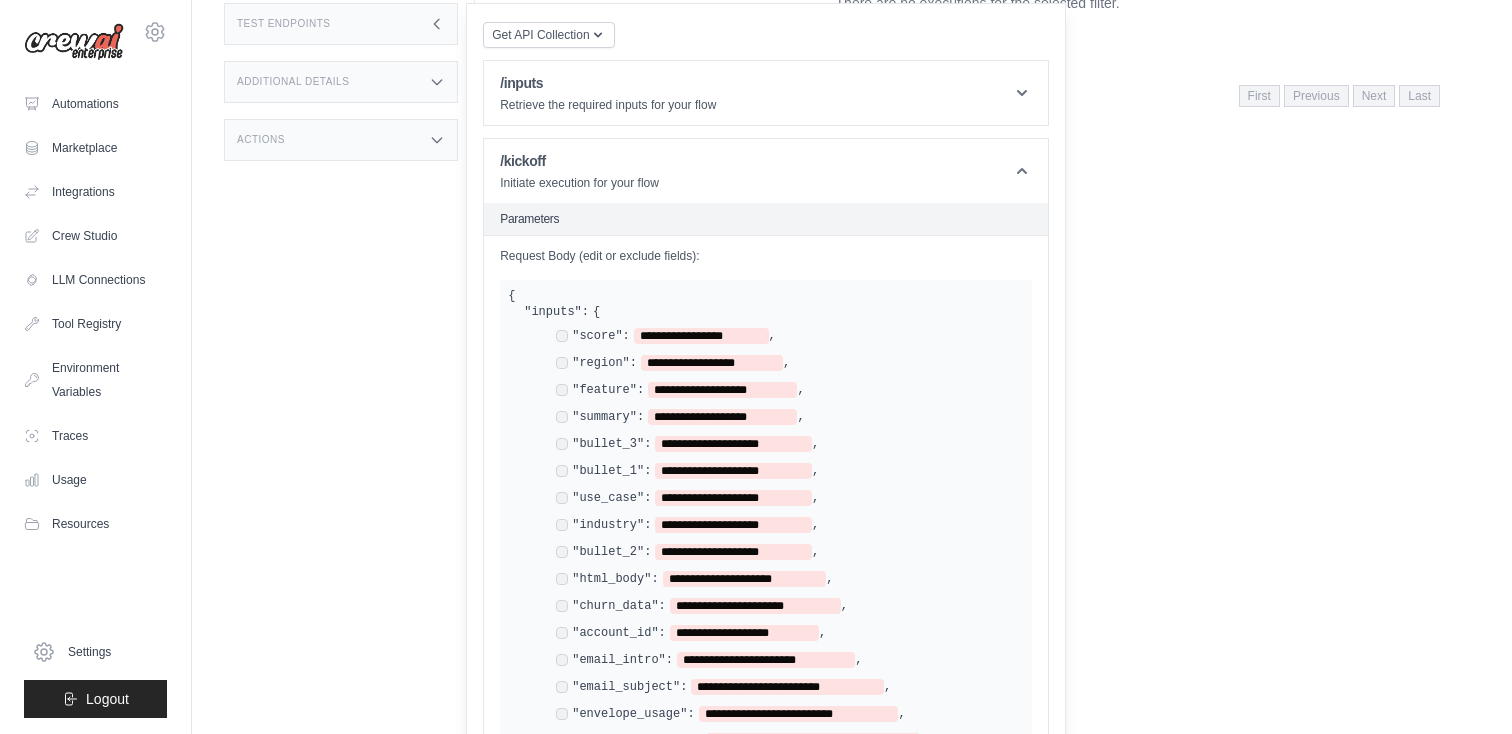 click on "**********" at bounding box center (666, 336) 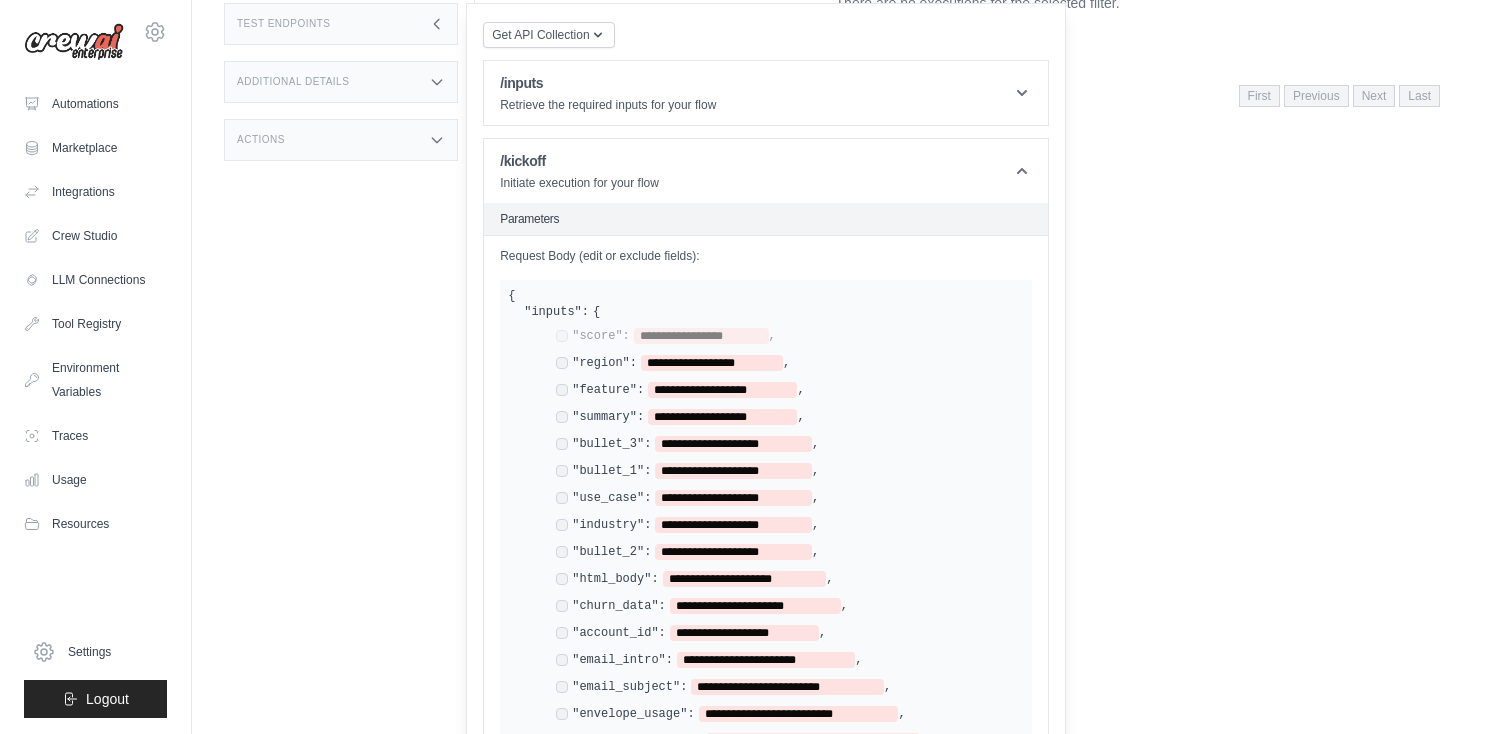 click on "**********" at bounding box center (790, 364) 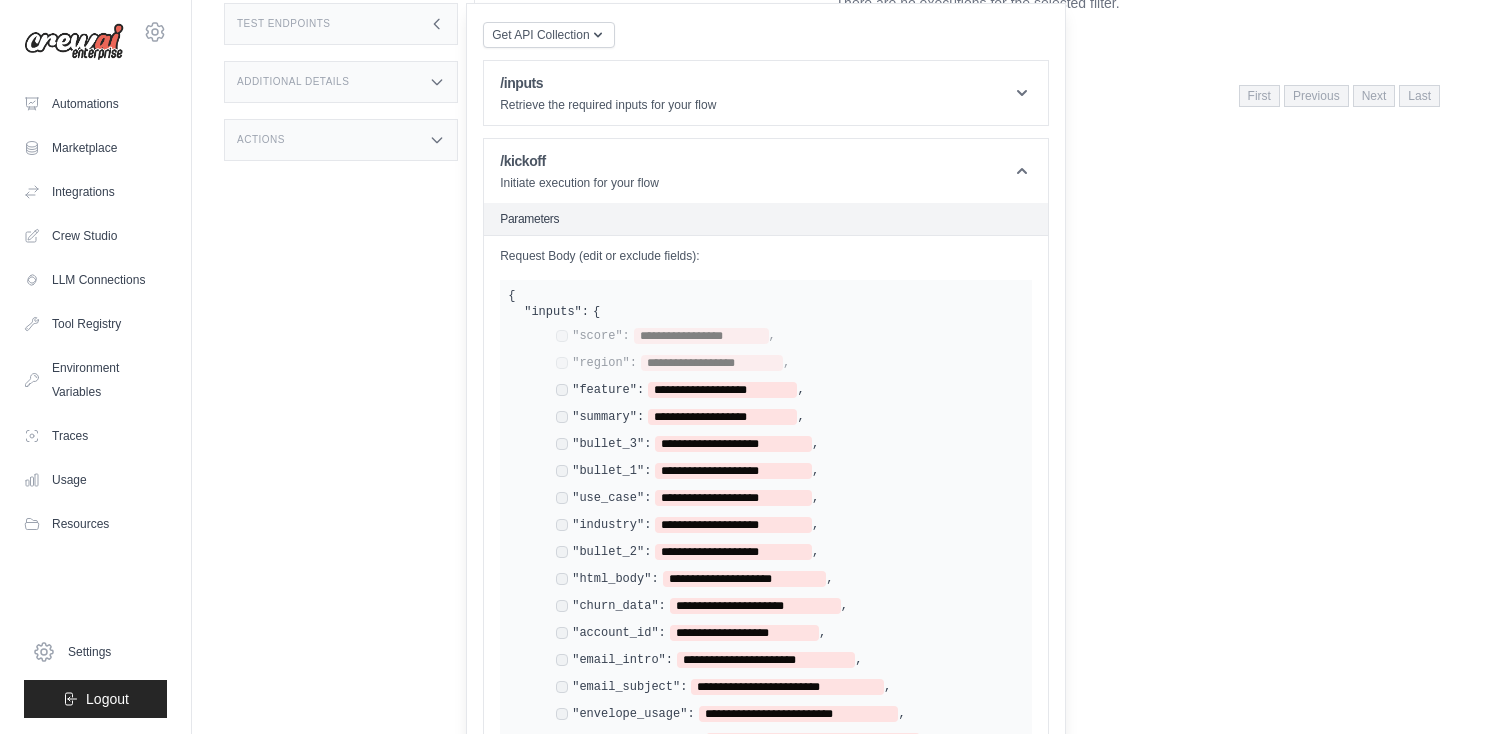 click on "**********" at bounding box center (790, 391) 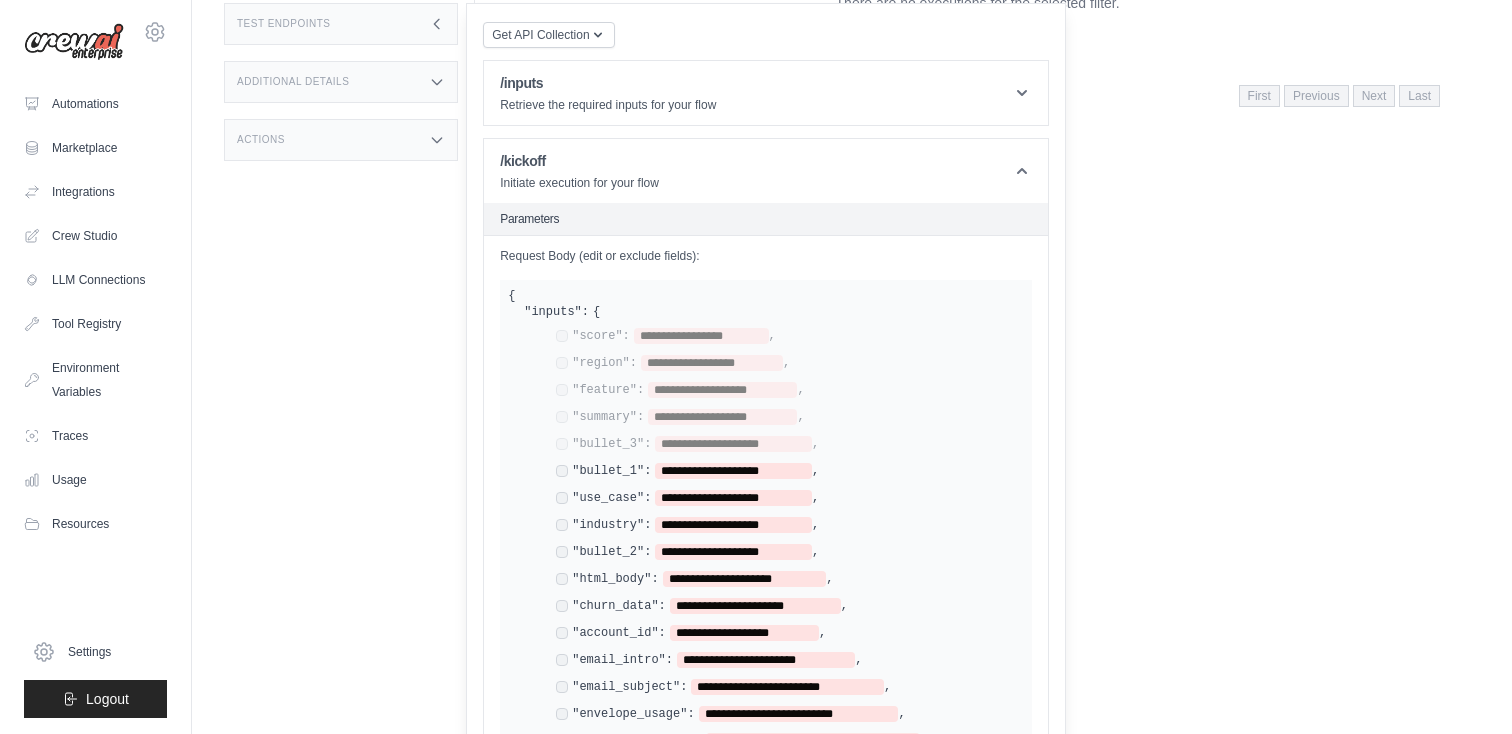 click on "**********" at bounding box center [782, 540] 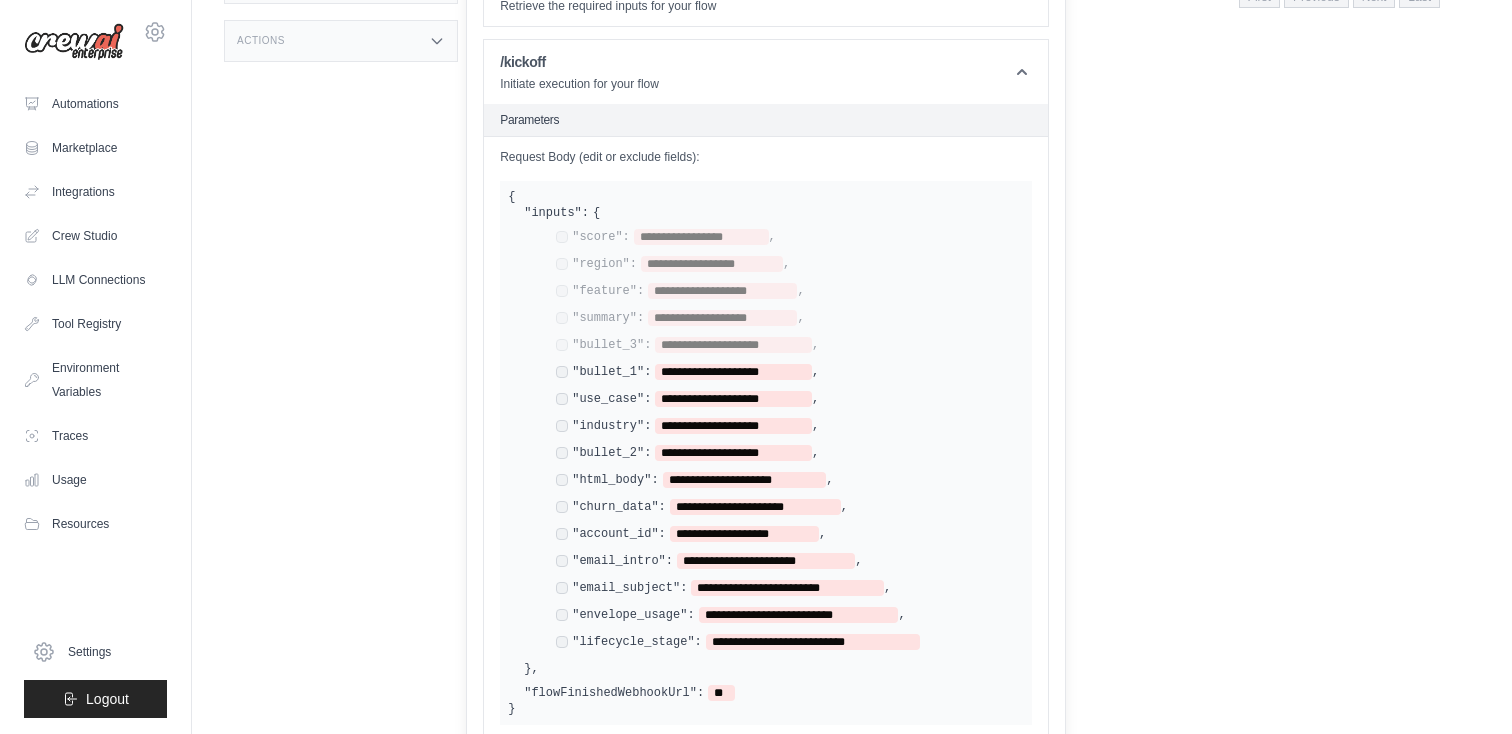 scroll, scrollTop: 661, scrollLeft: 0, axis: vertical 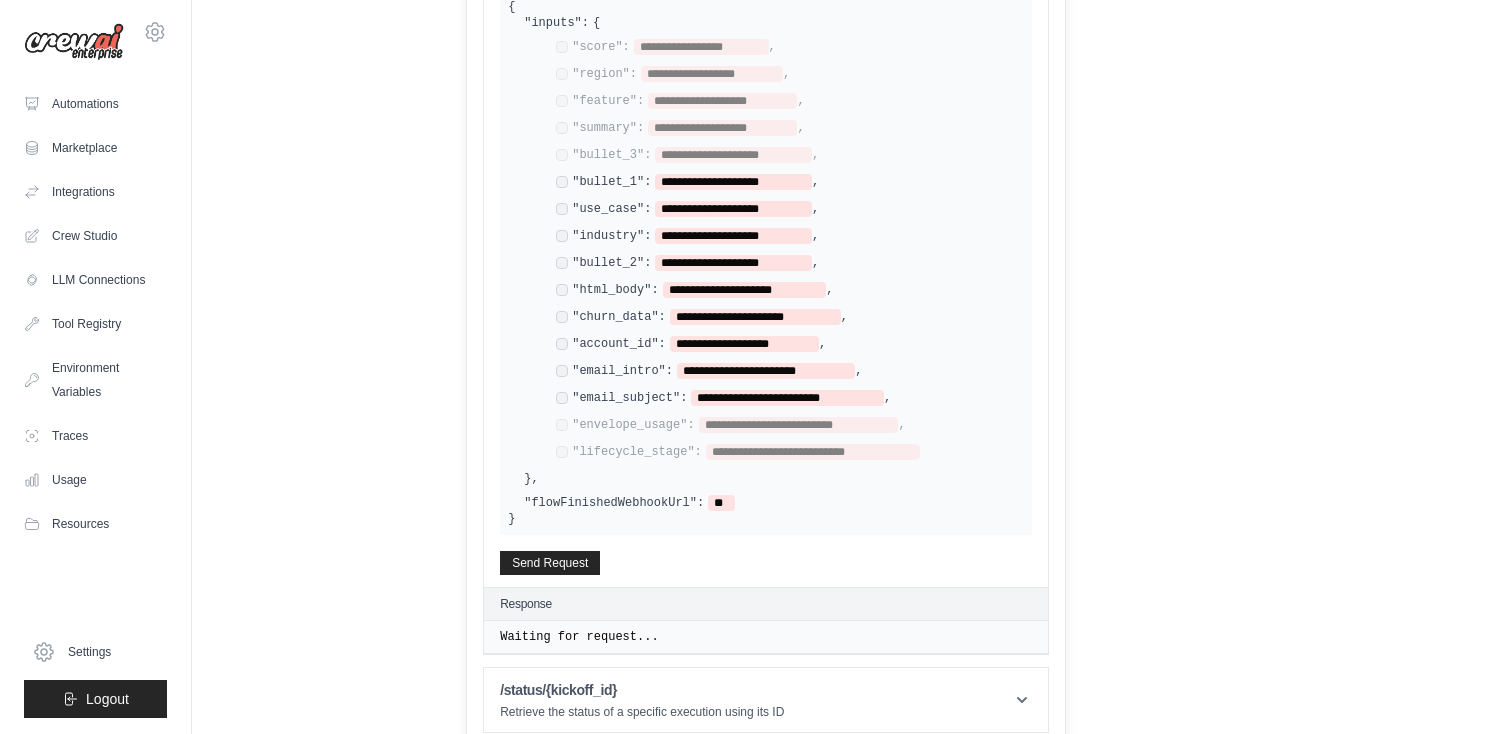 click on "**********" at bounding box center (723, 398) 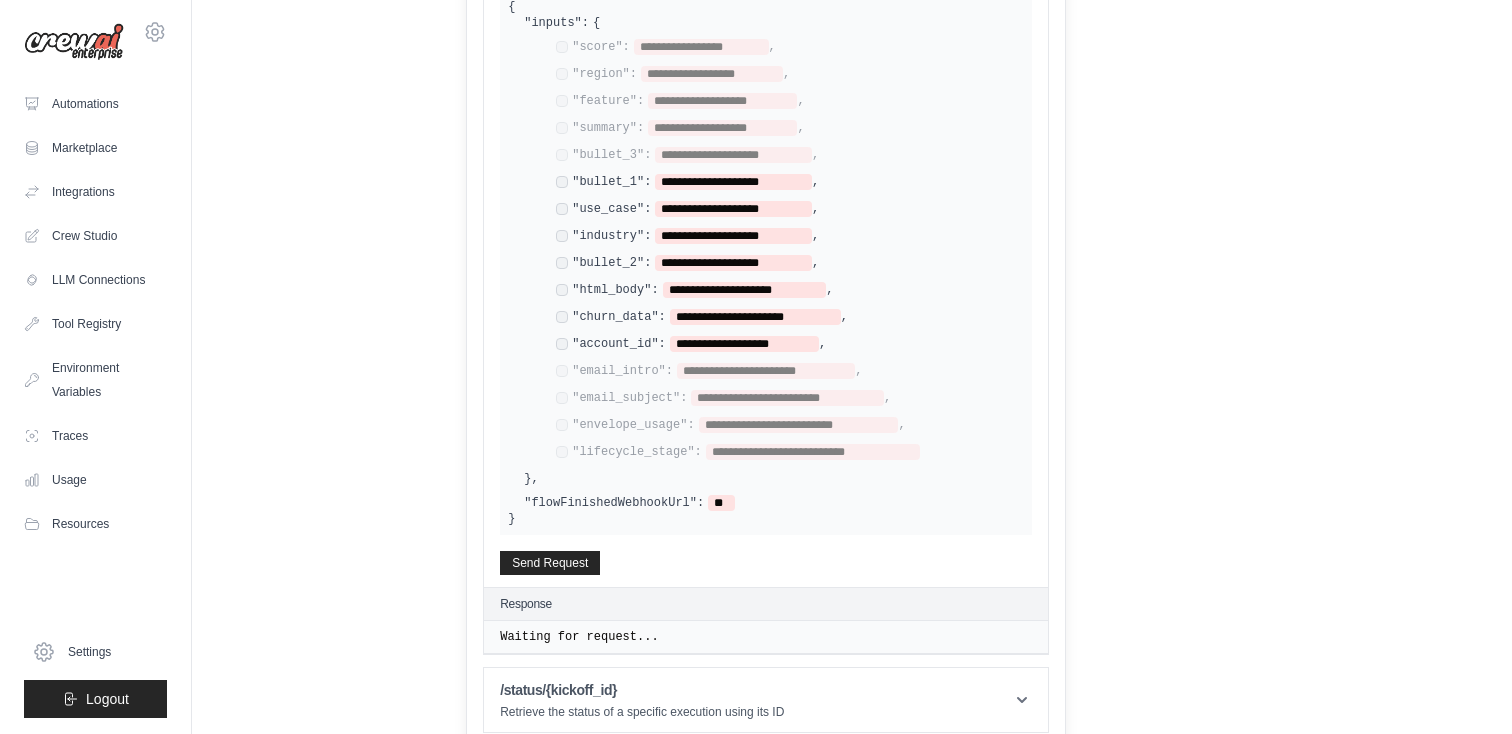 click on "**********" at bounding box center (691, 344) 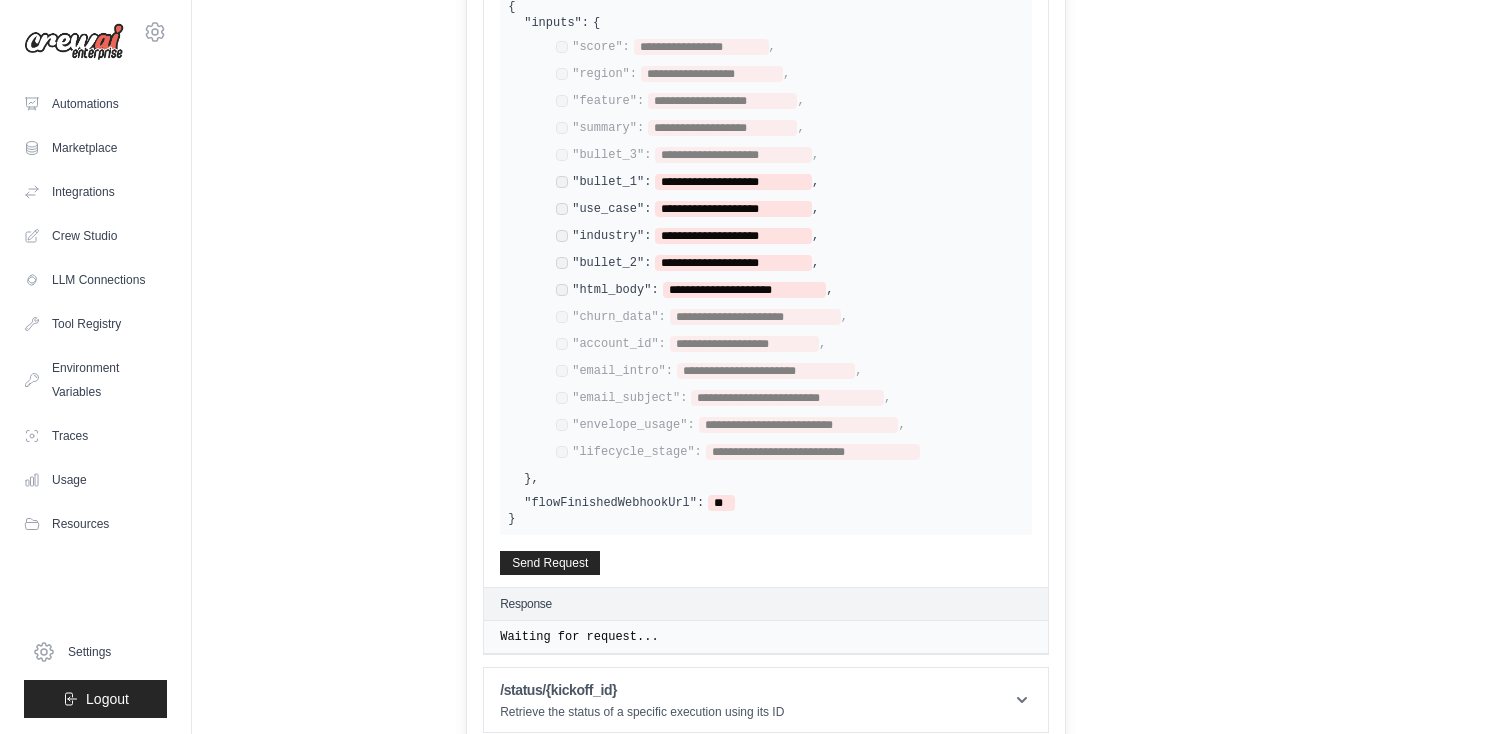 click on "**********" at bounding box center (790, 291) 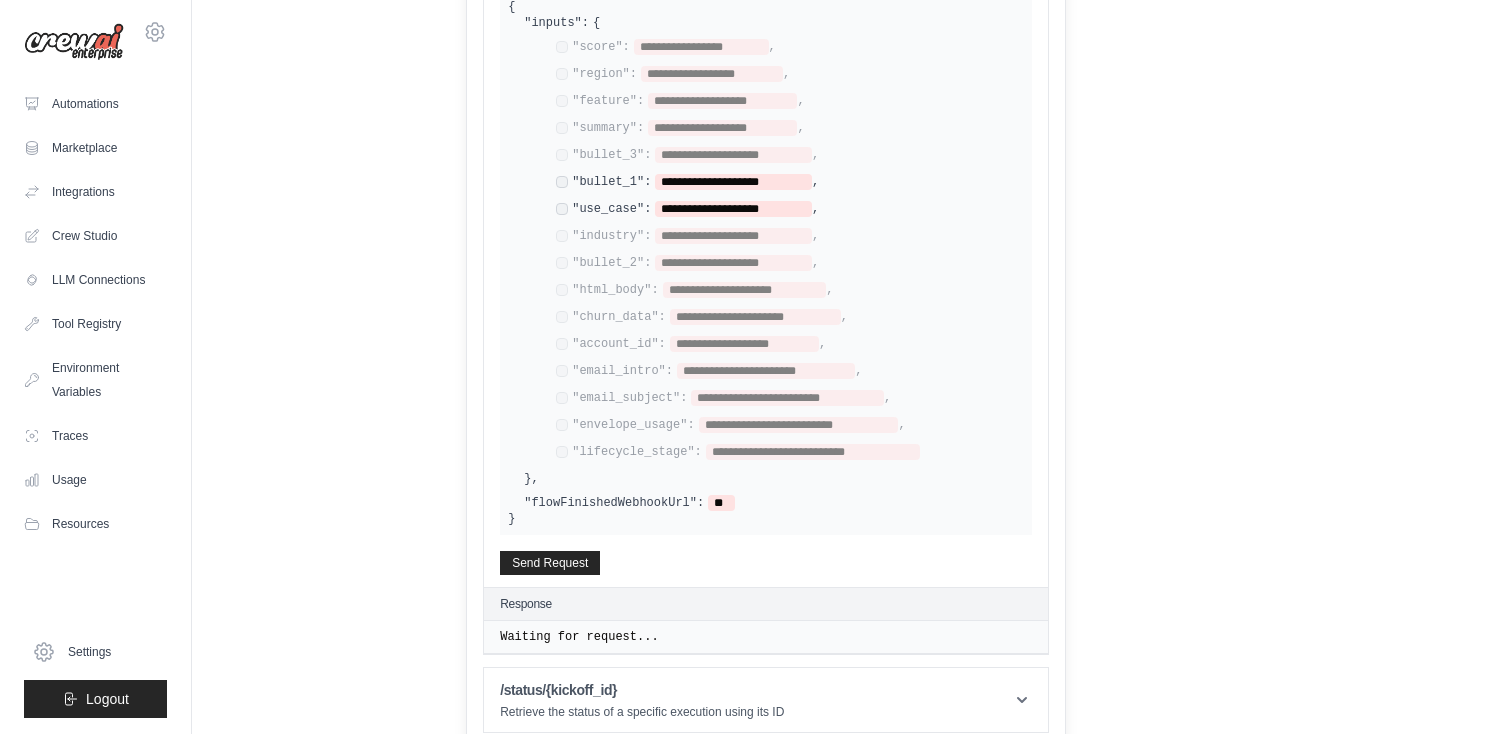 click on "**********" at bounding box center (790, 210) 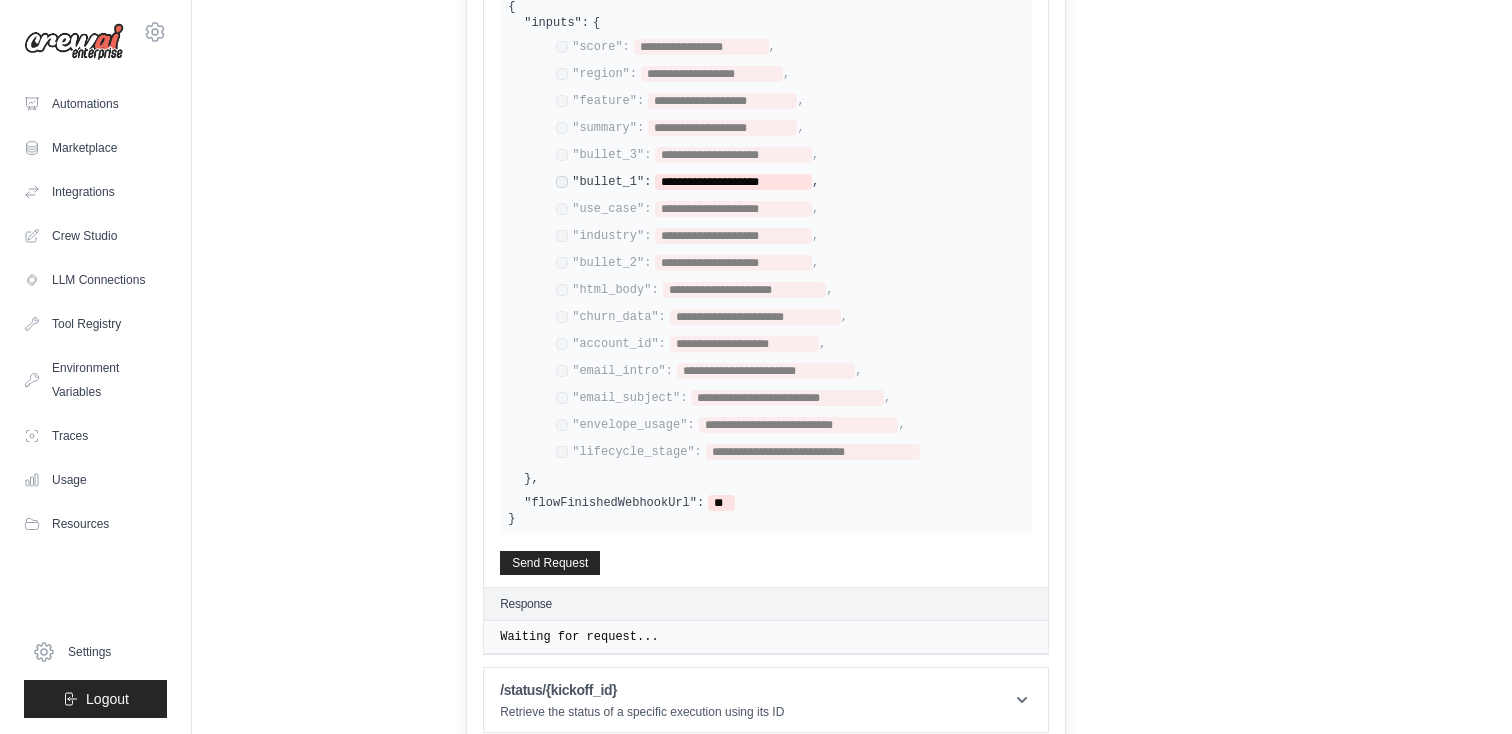 click on "**********" at bounding box center (790, 183) 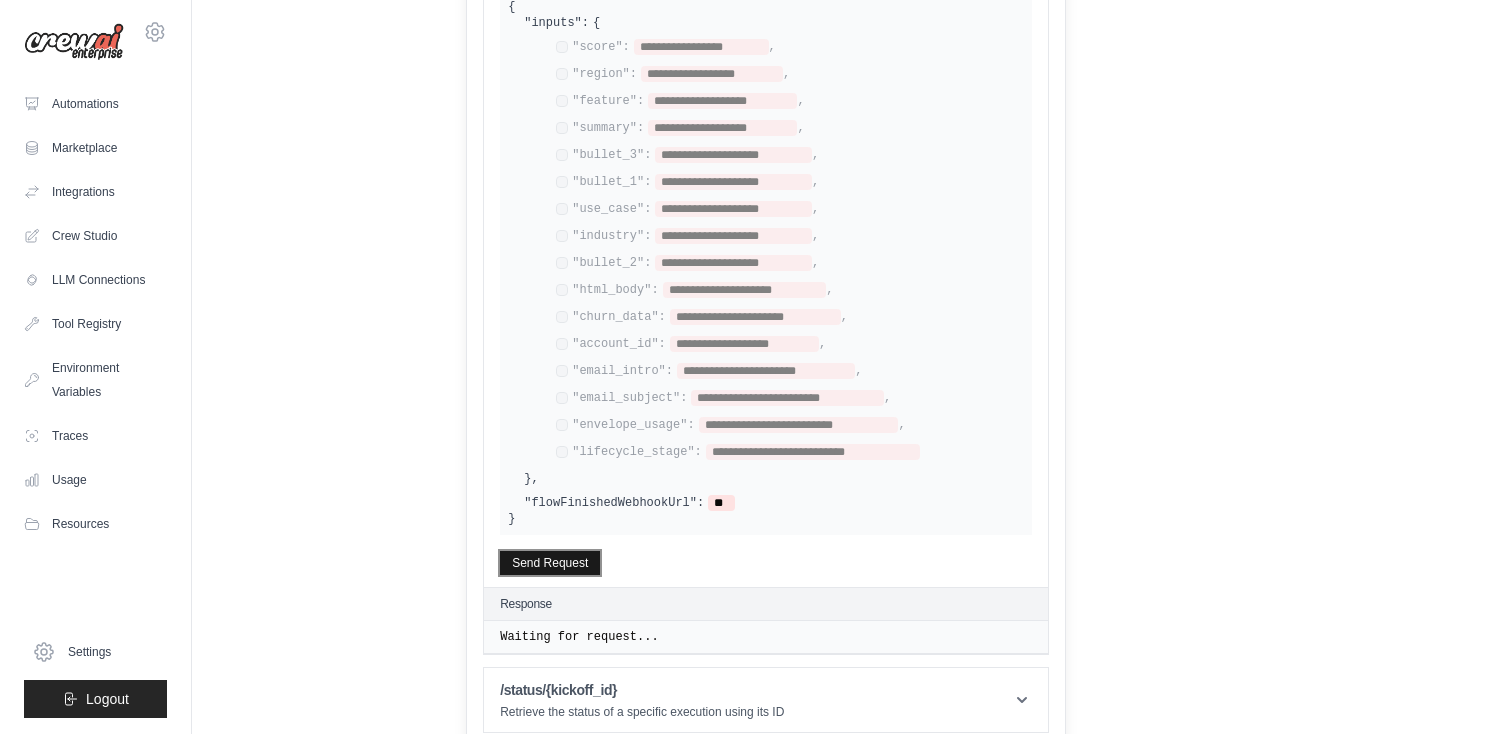 click on "Send Request" at bounding box center [550, 563] 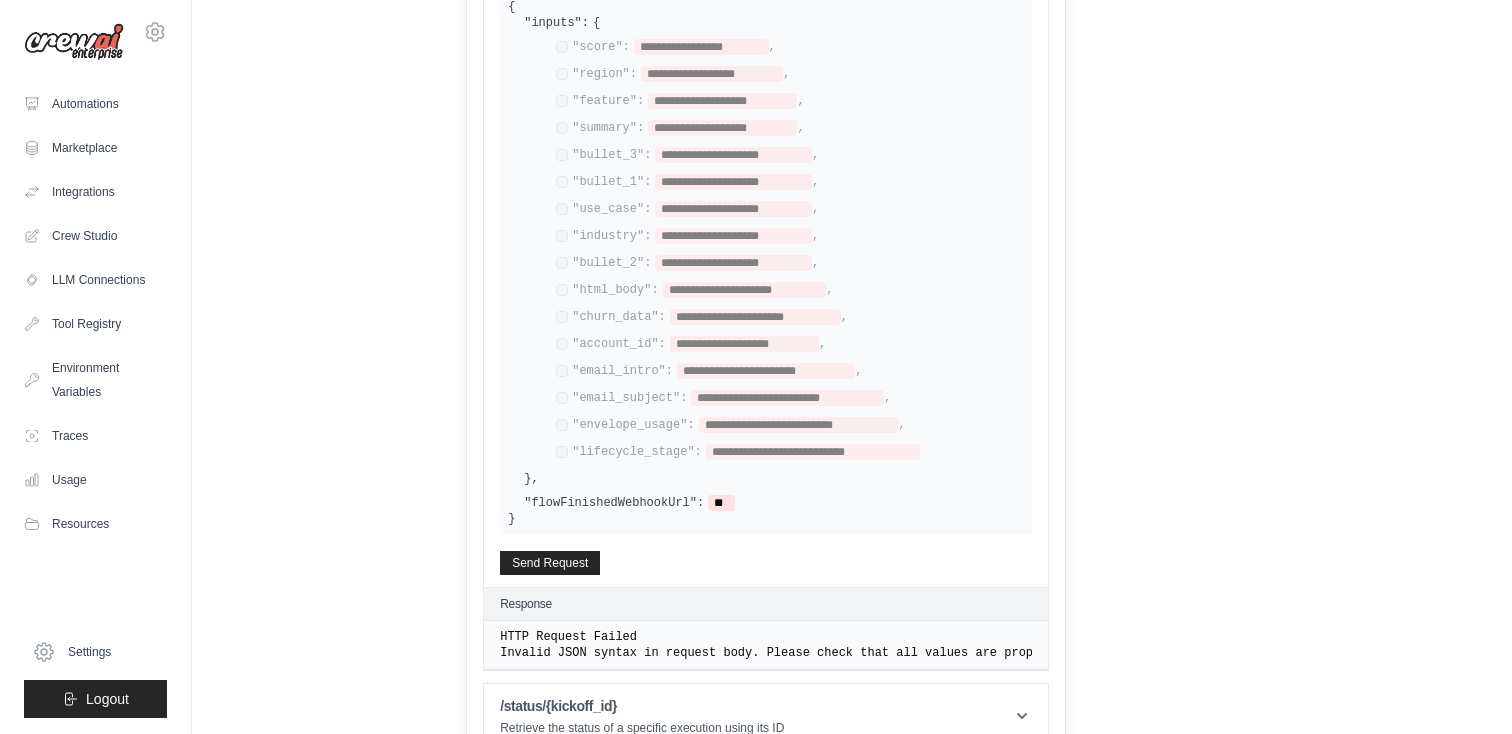 scroll, scrollTop: 677, scrollLeft: 0, axis: vertical 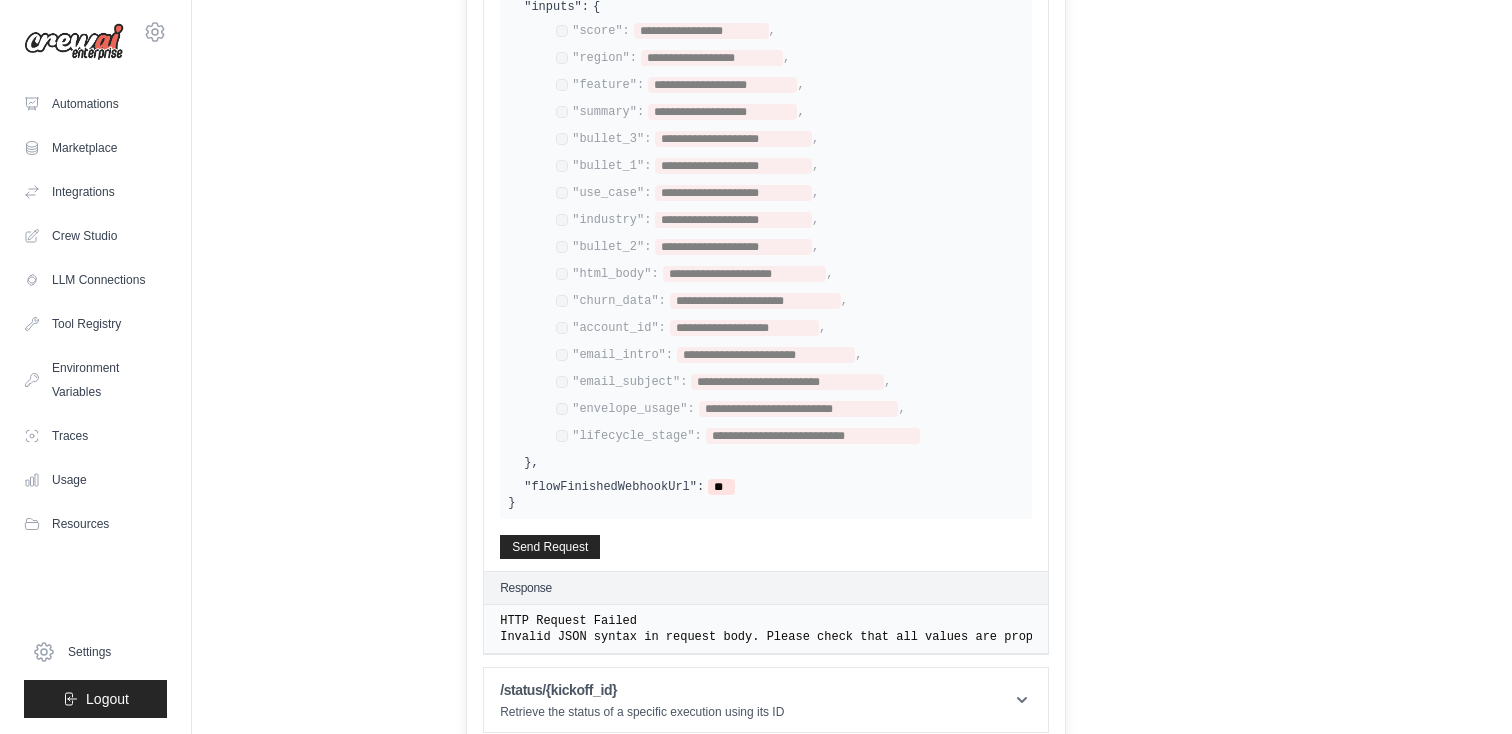 click on "HTTP Request Failed" at bounding box center (0, 0) 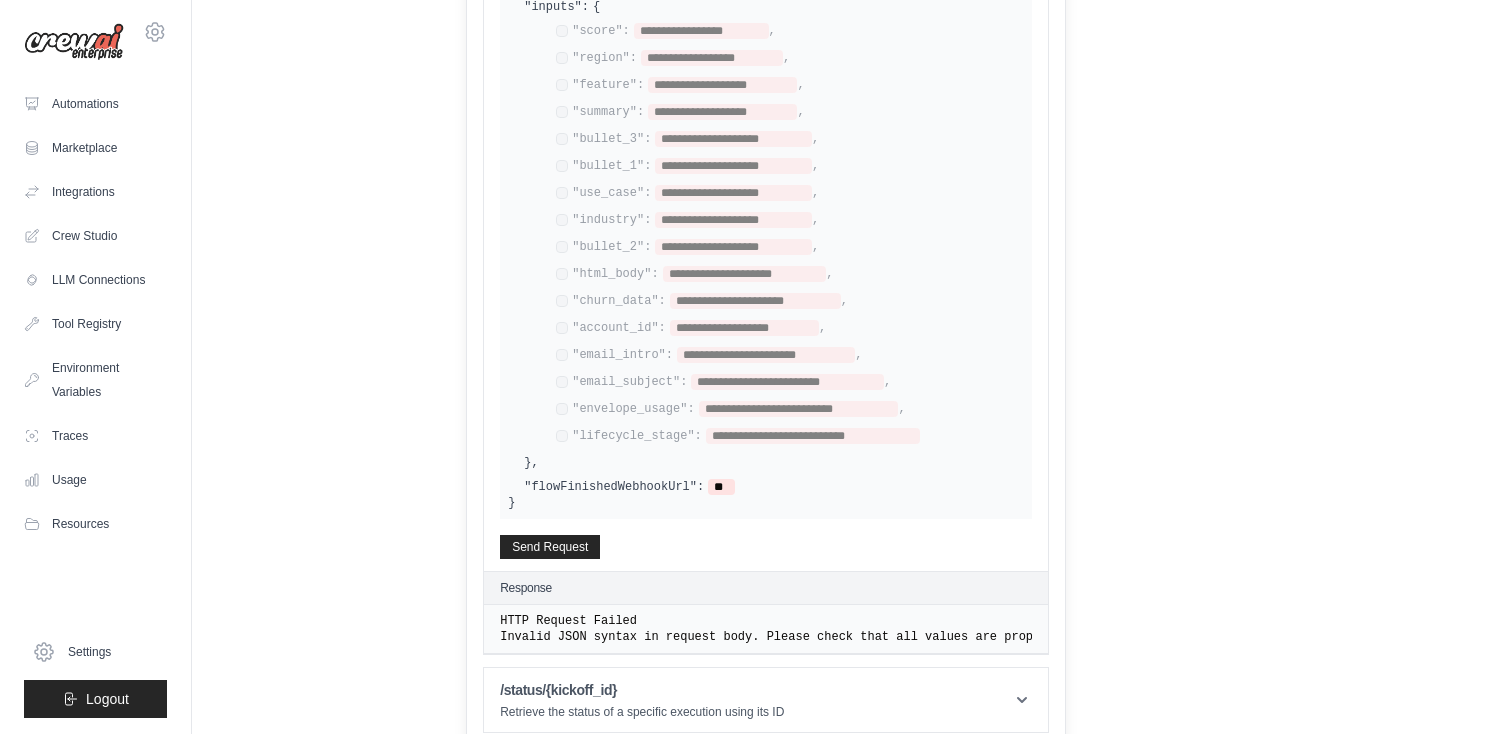 click on "HTTP Request Failed" at bounding box center [0, 0] 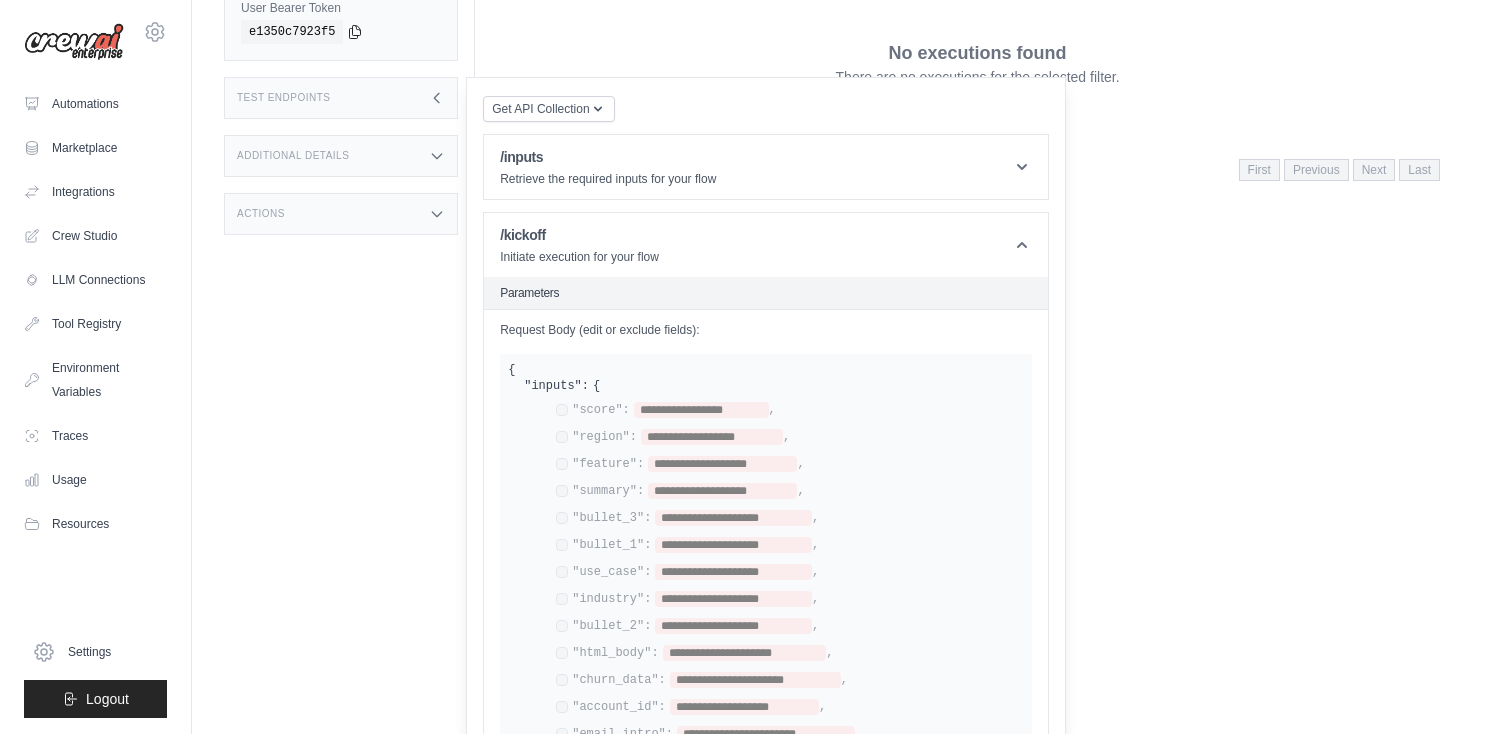 scroll, scrollTop: 677, scrollLeft: 0, axis: vertical 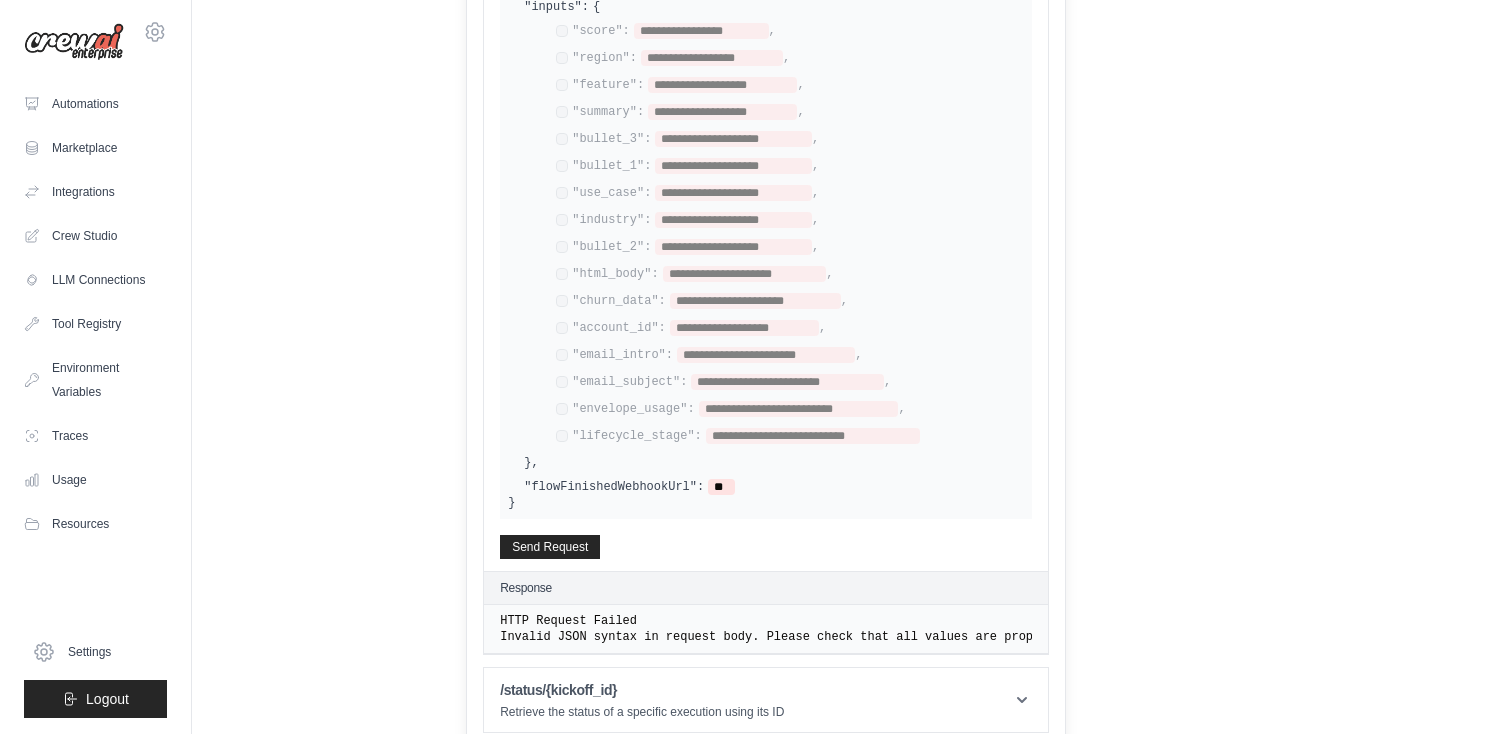 click on "**********" at bounding box center (766, 247) 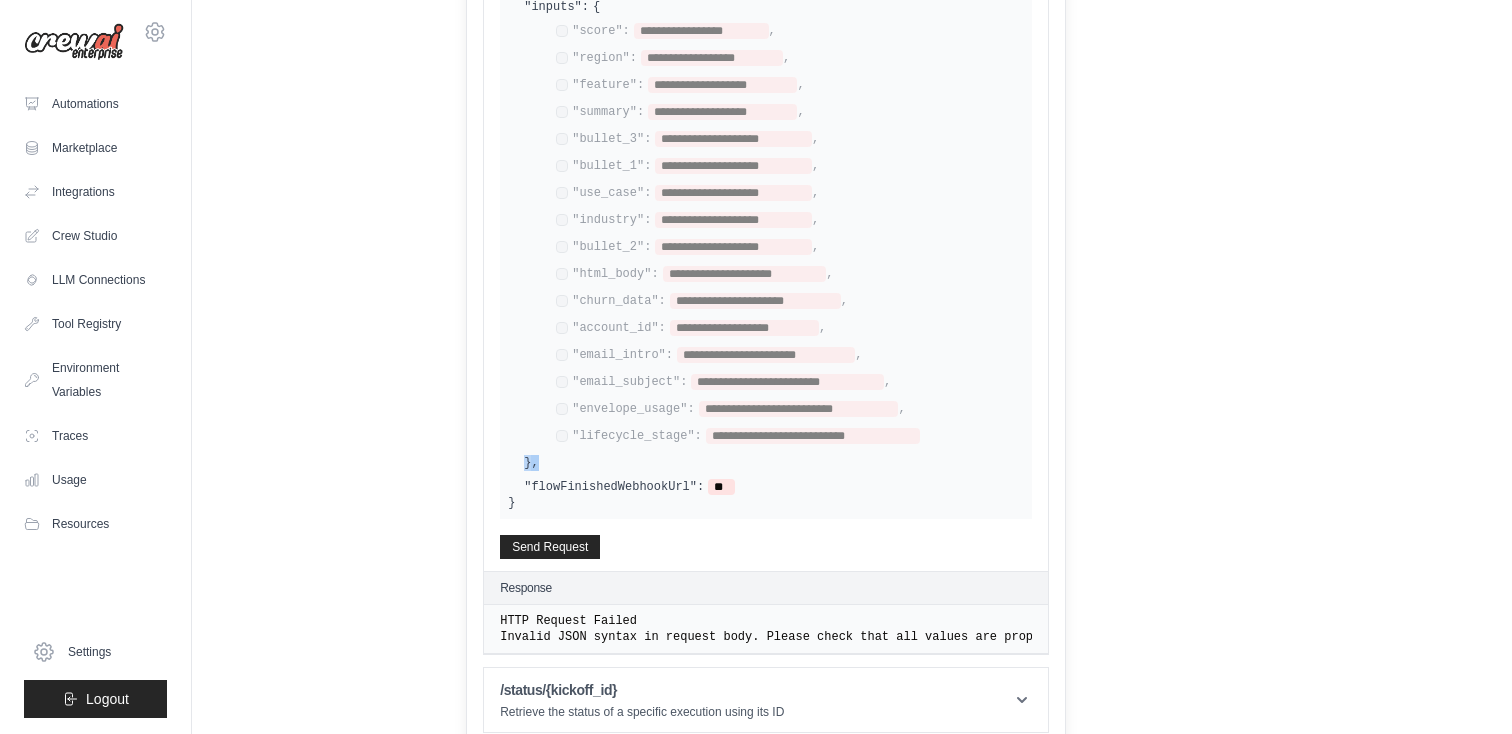 drag, startPoint x: 537, startPoint y: 449, endPoint x: 470, endPoint y: 441, distance: 67.47592 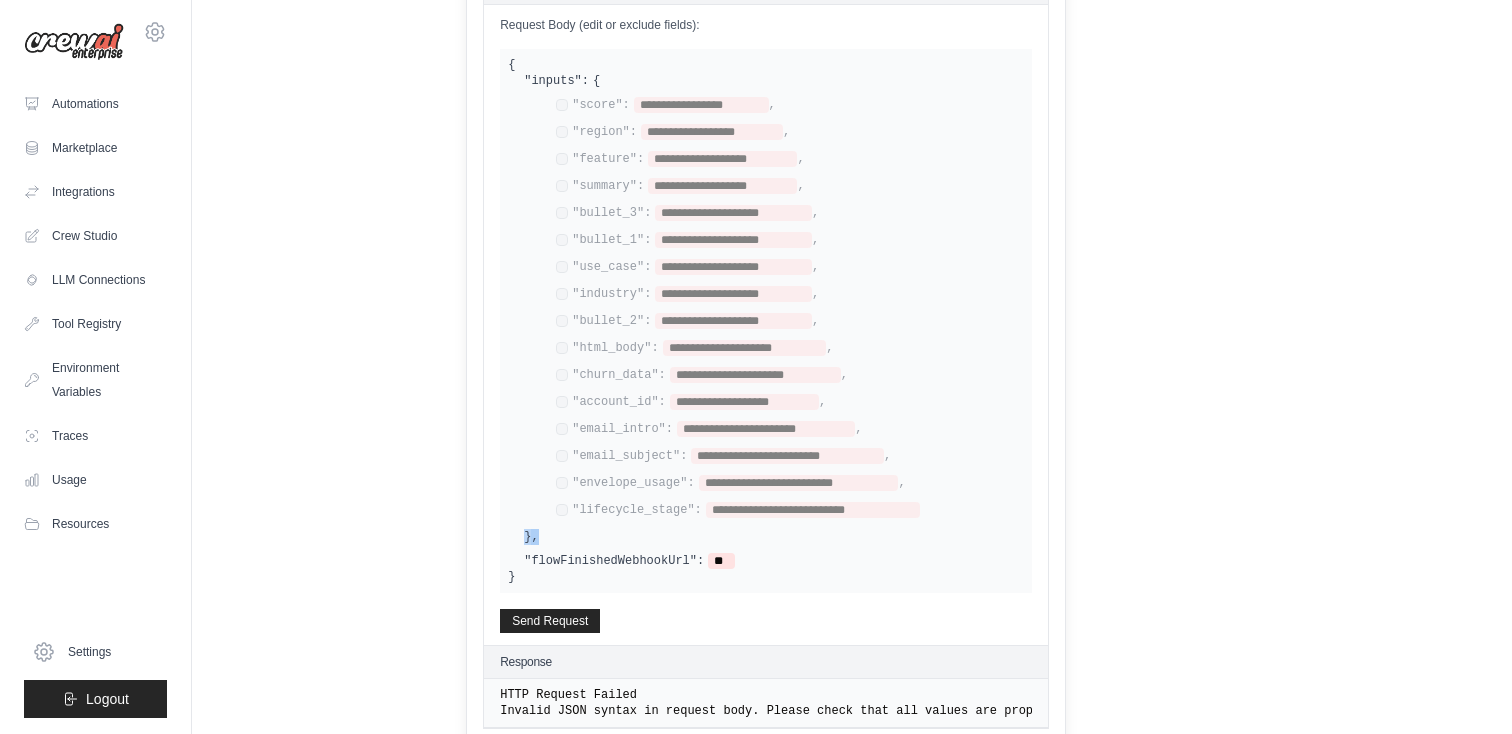 scroll, scrollTop: 541, scrollLeft: 0, axis: vertical 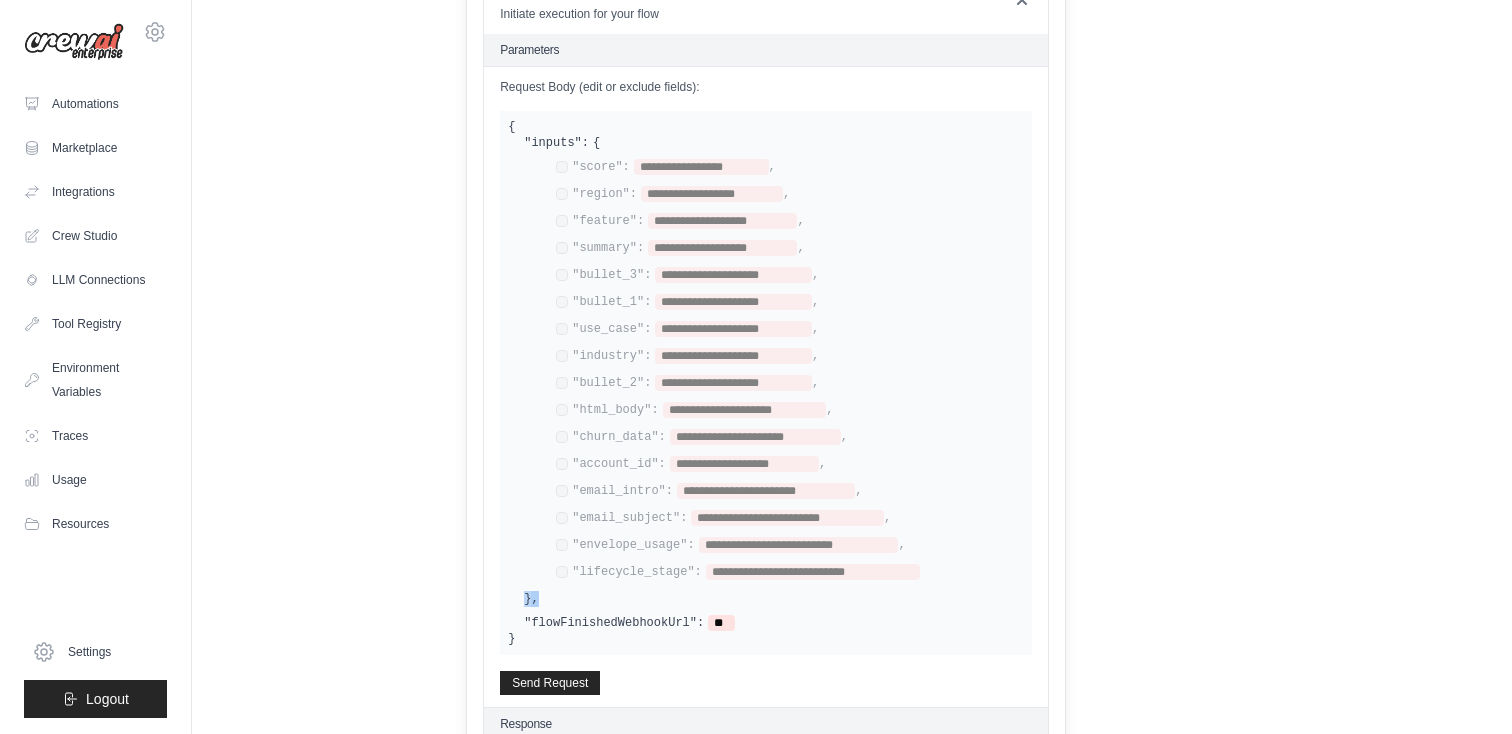click on "**********" at bounding box center (782, 371) 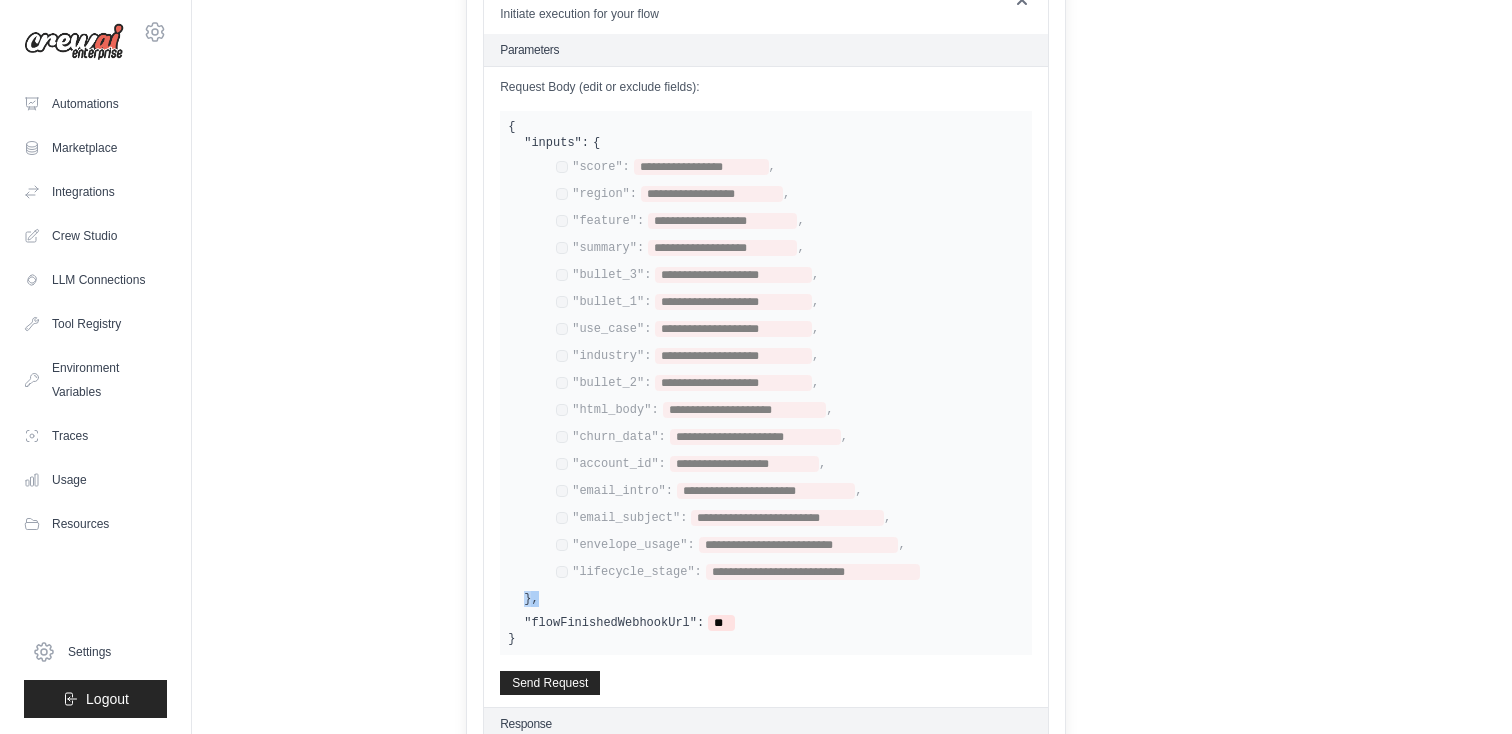 scroll, scrollTop: 677, scrollLeft: 0, axis: vertical 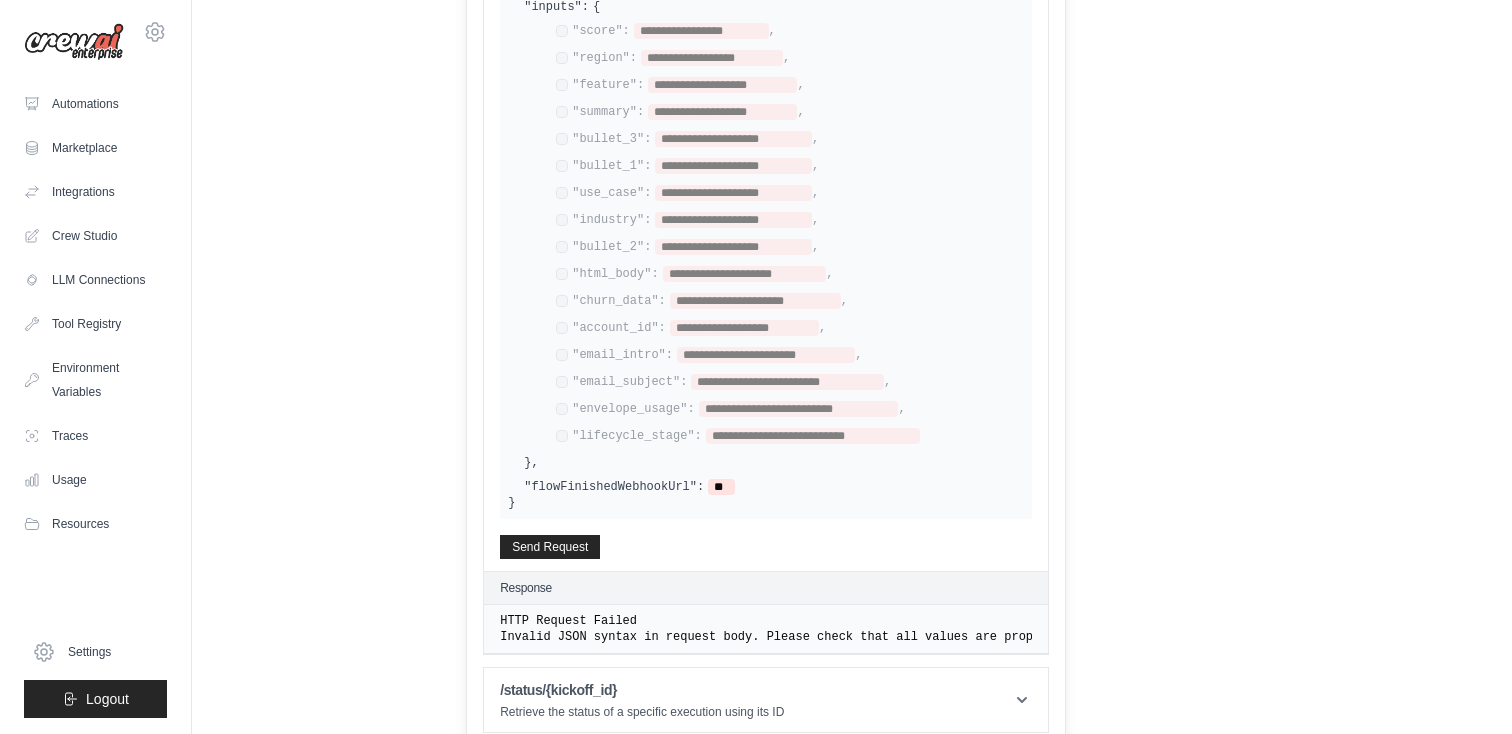 click on "**********" at bounding box center (782, 235) 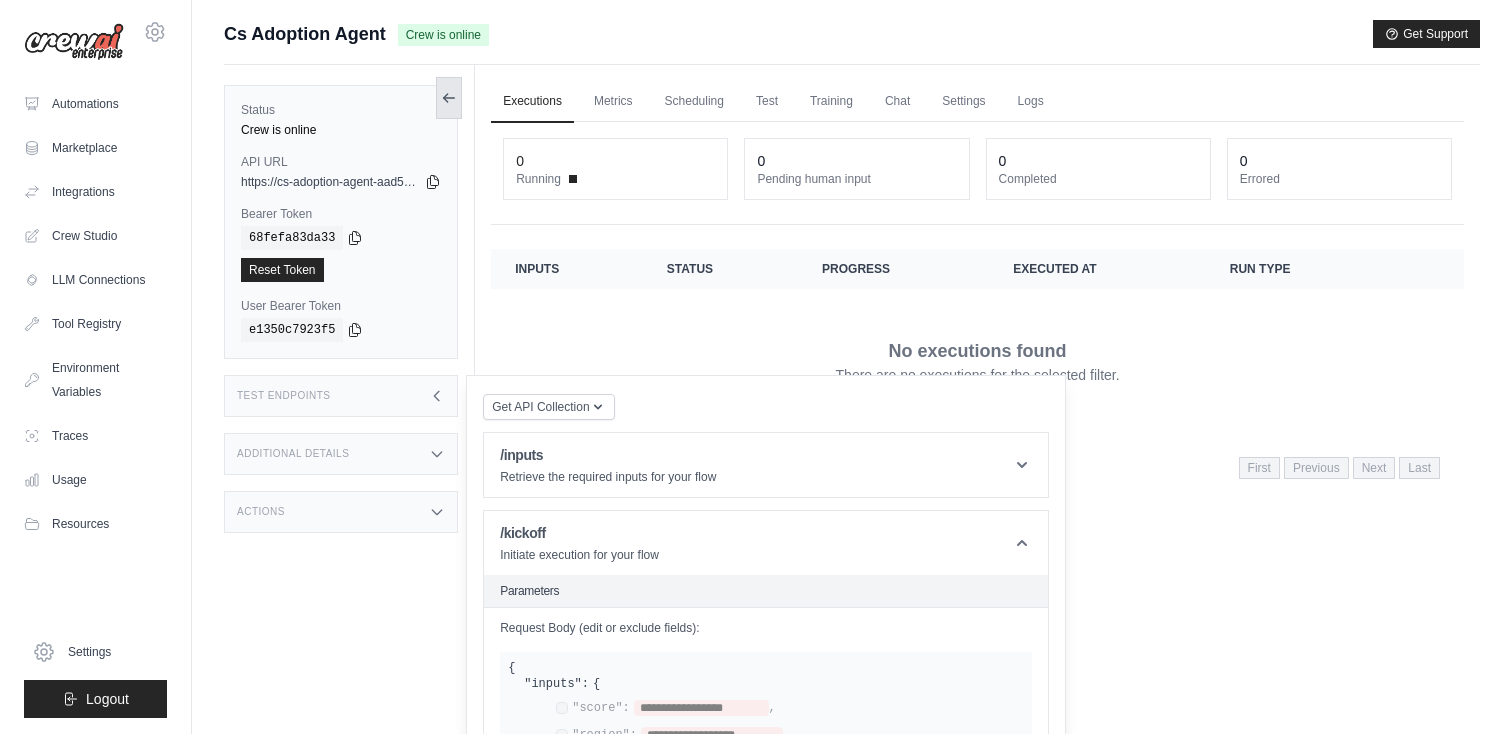 click 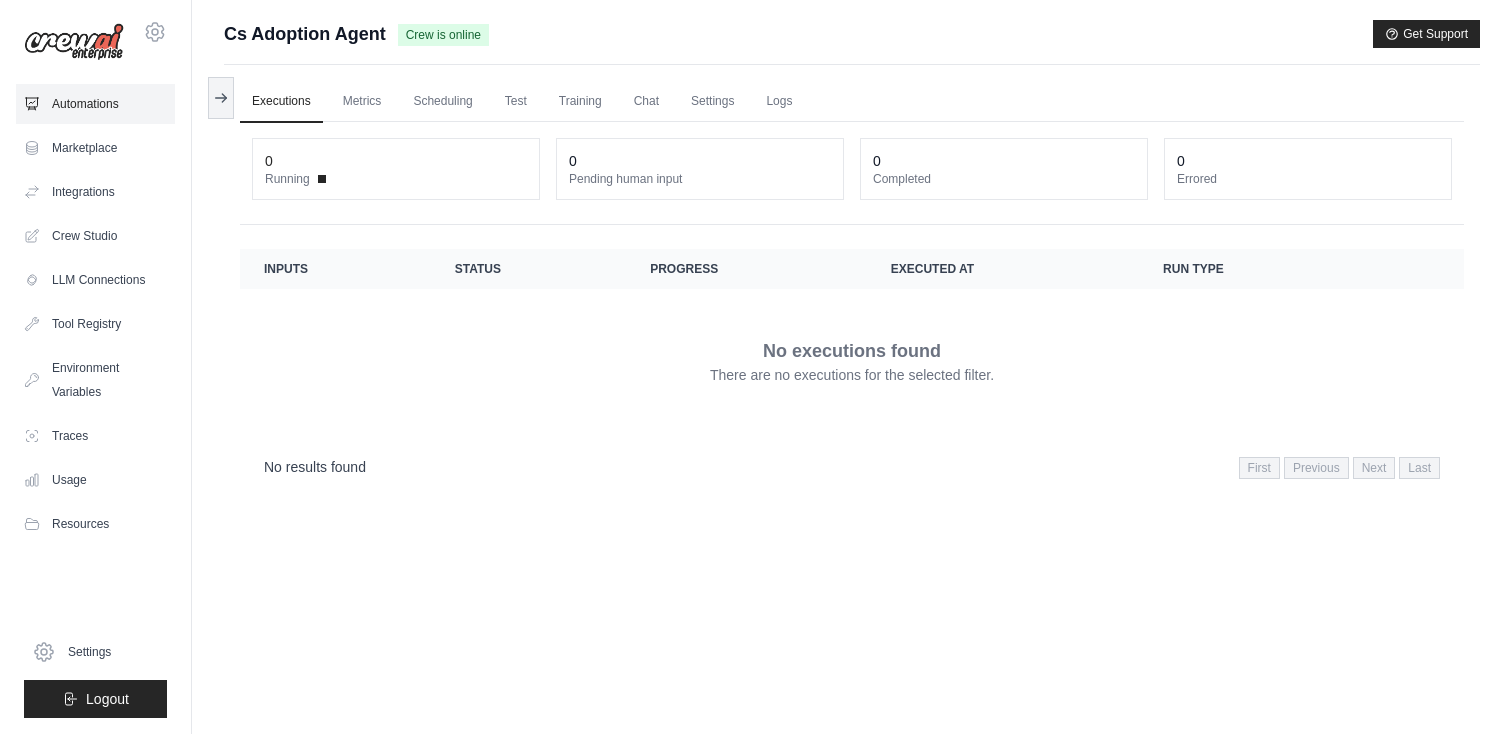 click on "Automations" at bounding box center (95, 104) 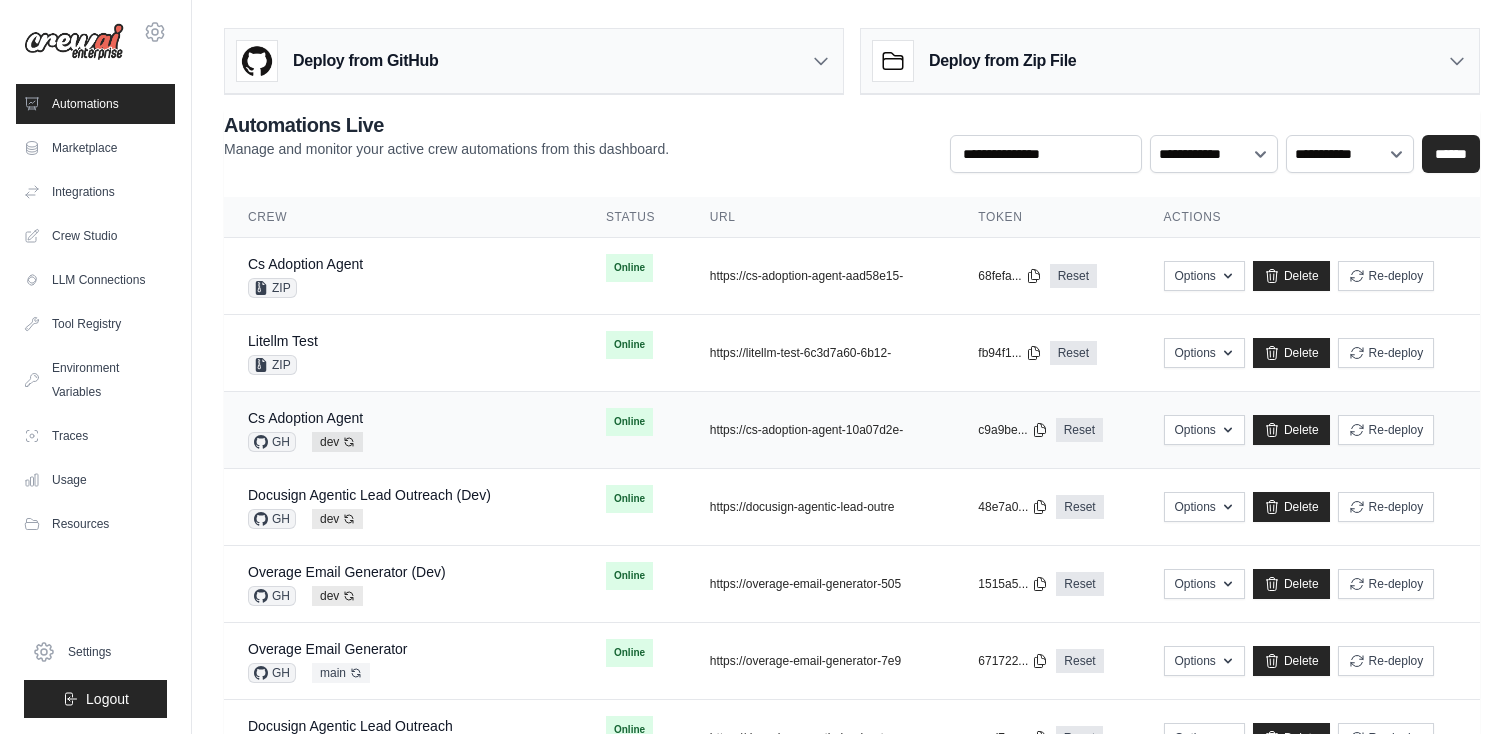 click on "Online" at bounding box center (634, 422) 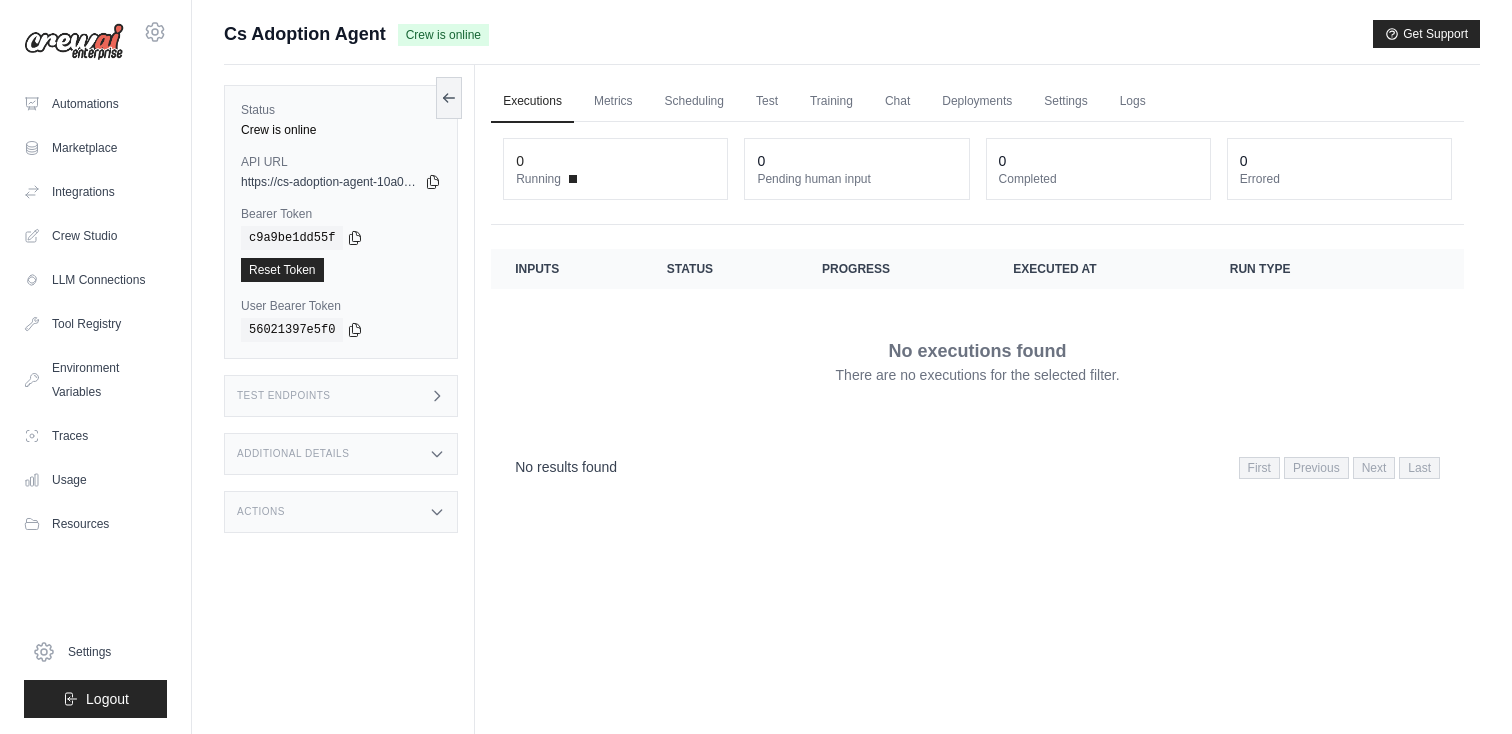 scroll, scrollTop: 0, scrollLeft: 0, axis: both 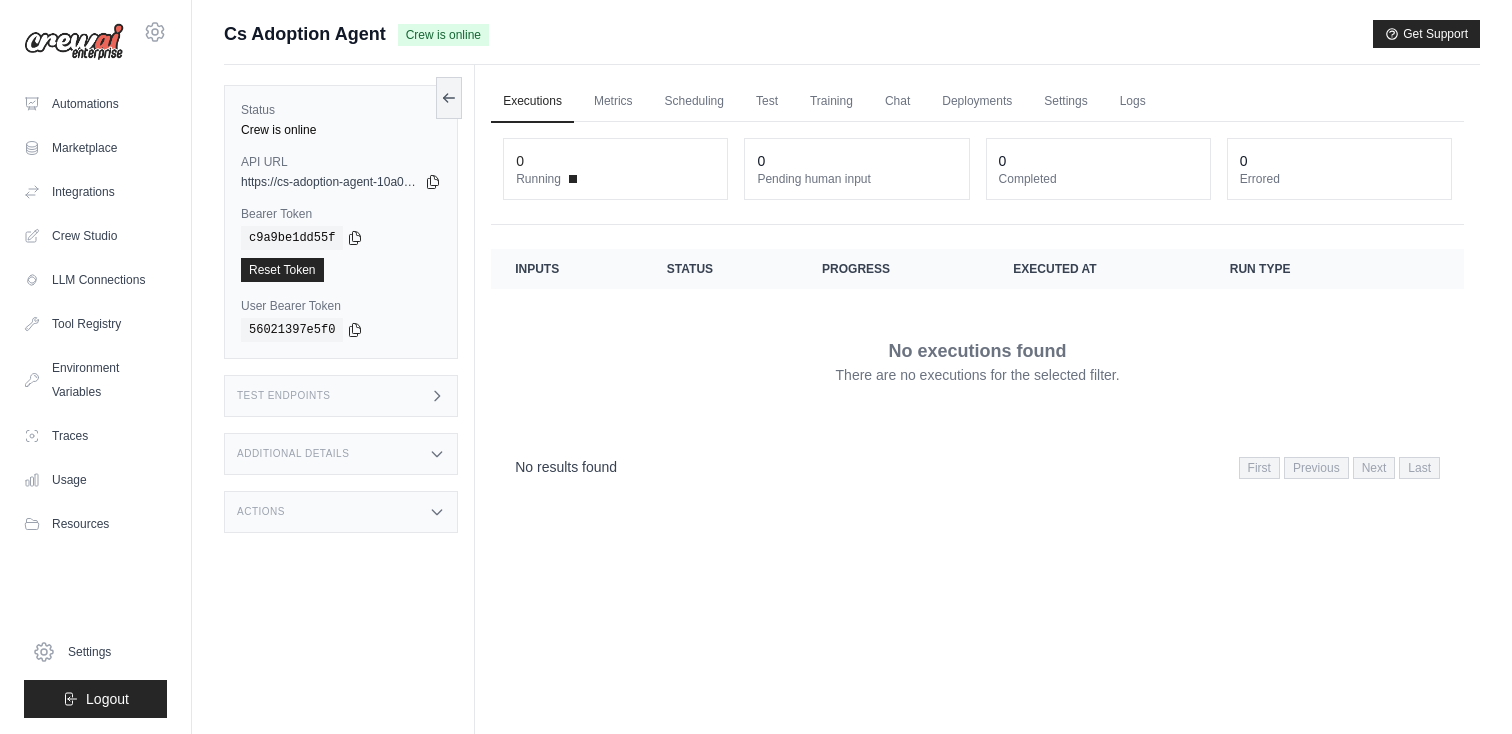 click on "Test Endpoints" at bounding box center (341, 396) 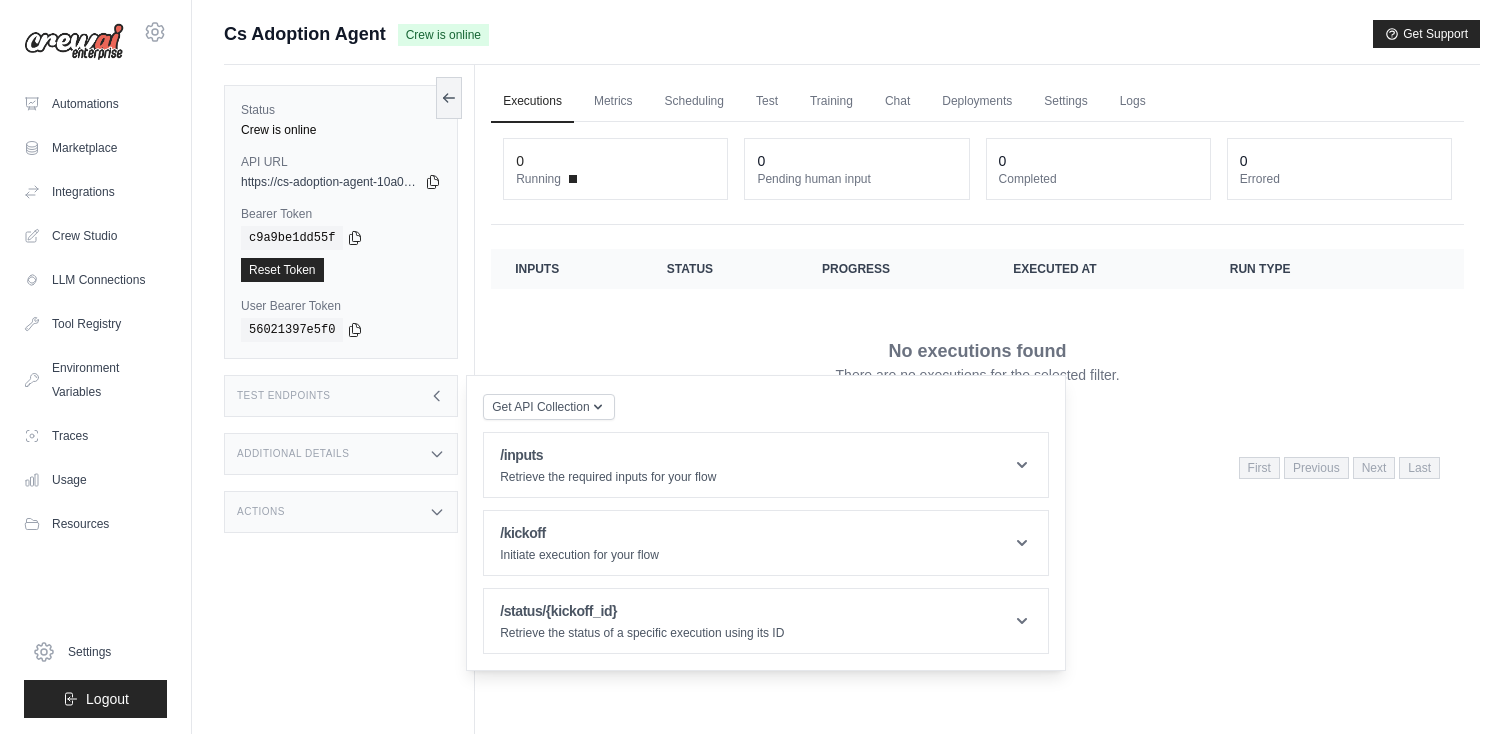click on "/kickoff
Initiate execution for your flow
Parameters
Request Body (edit or exclude fields):
{
"inputs":
{
}
,
"flowFinishedWebhookUrl":
[URL]
}
Send Request
Response
Waiting for request..." at bounding box center (766, 543) 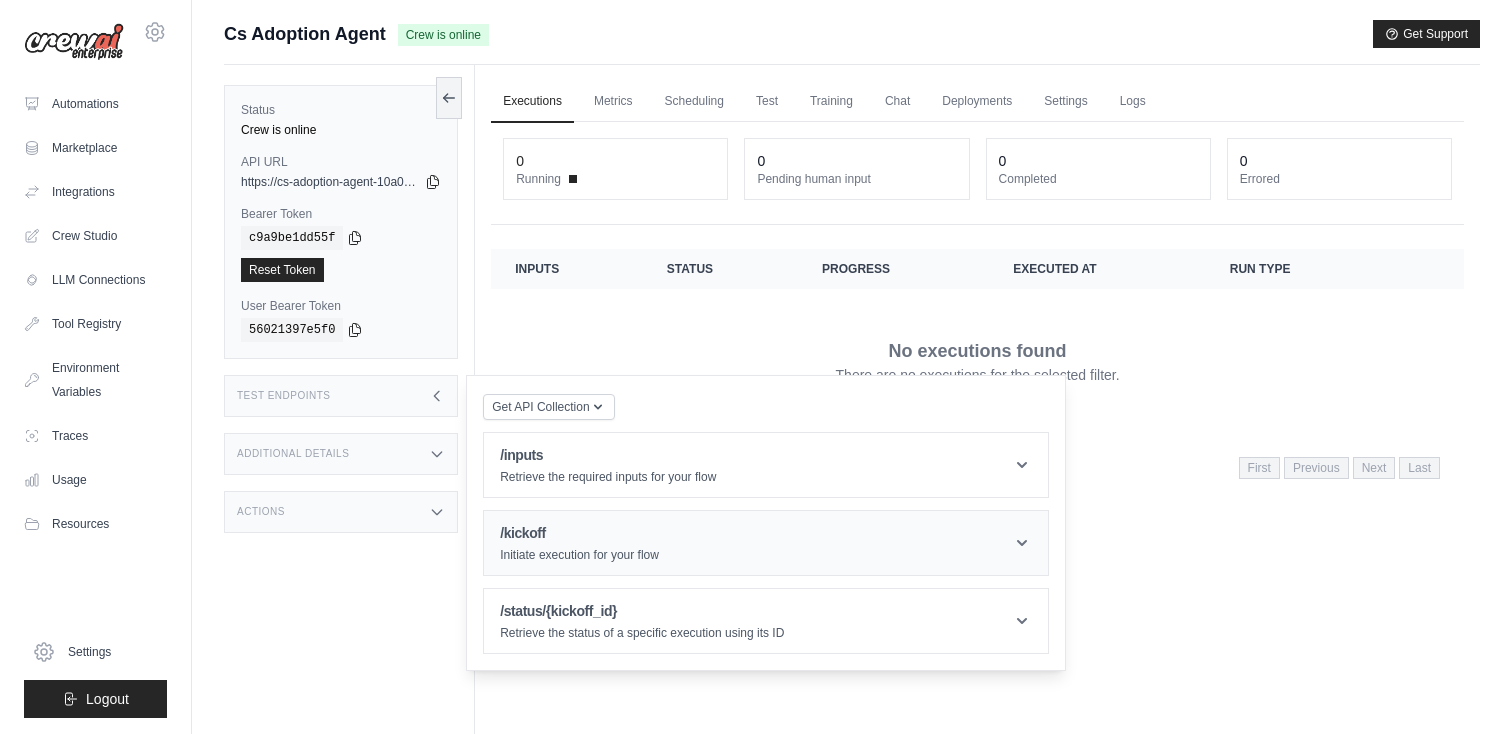 click on "/kickoff" at bounding box center (579, 533) 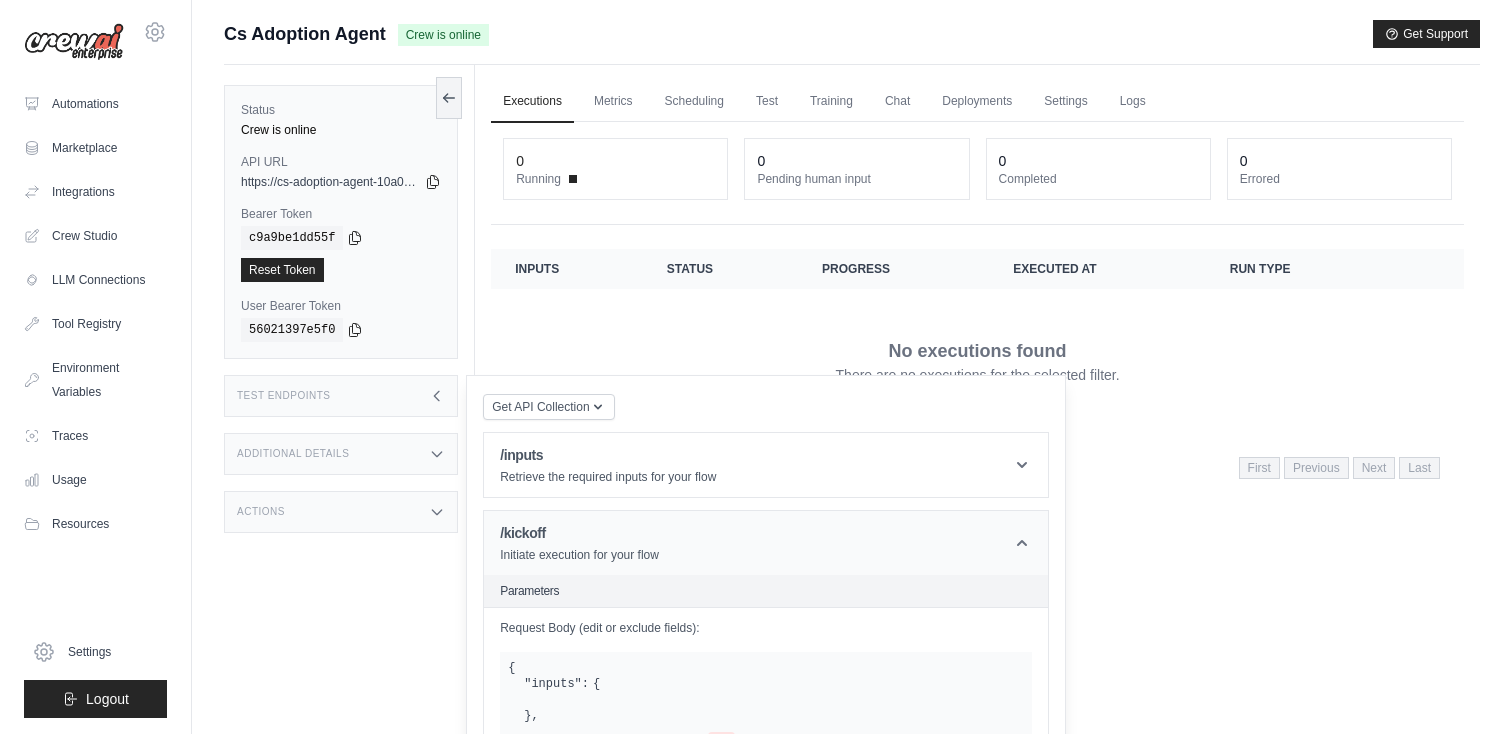 scroll, scrollTop: 253, scrollLeft: 0, axis: vertical 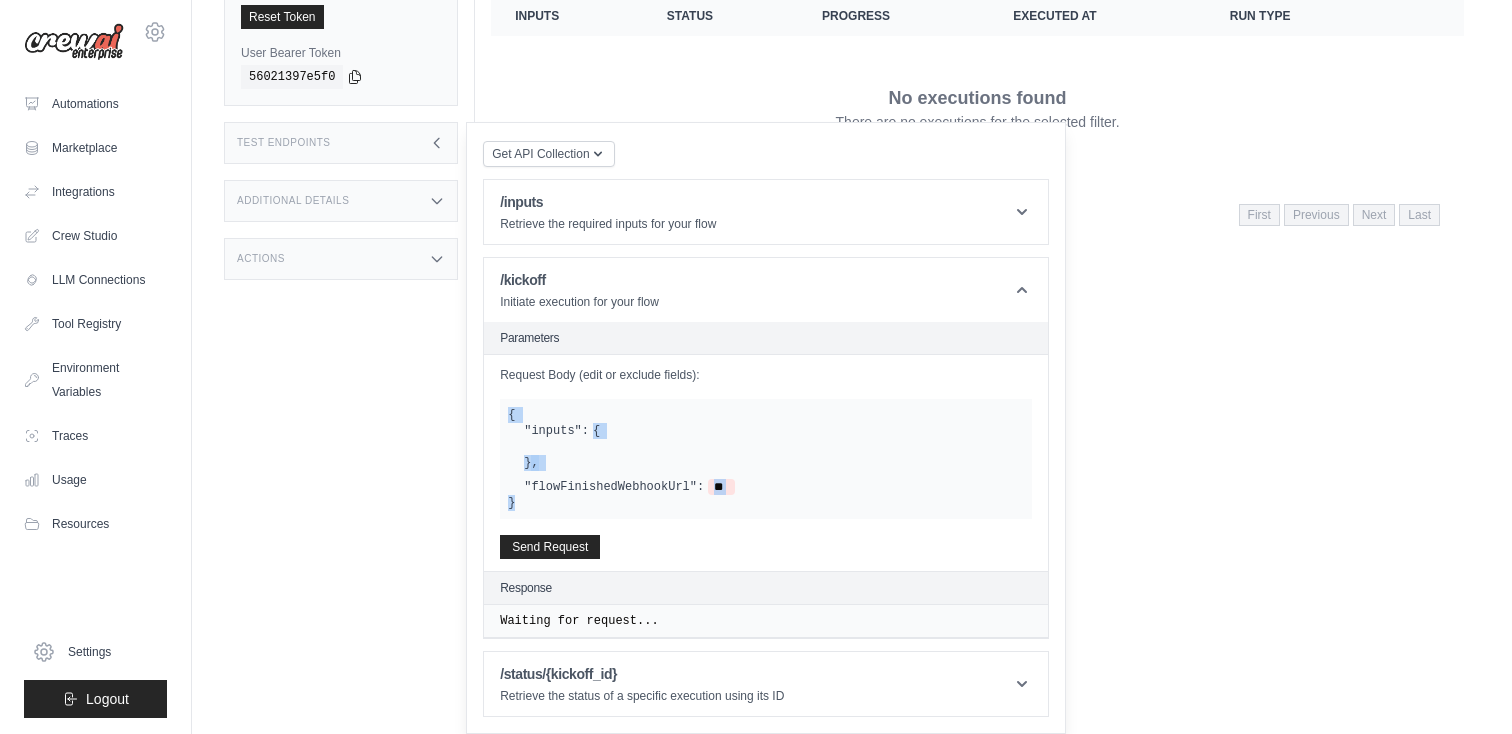 drag, startPoint x: 527, startPoint y: 510, endPoint x: 488, endPoint y: 389, distance: 127.12985 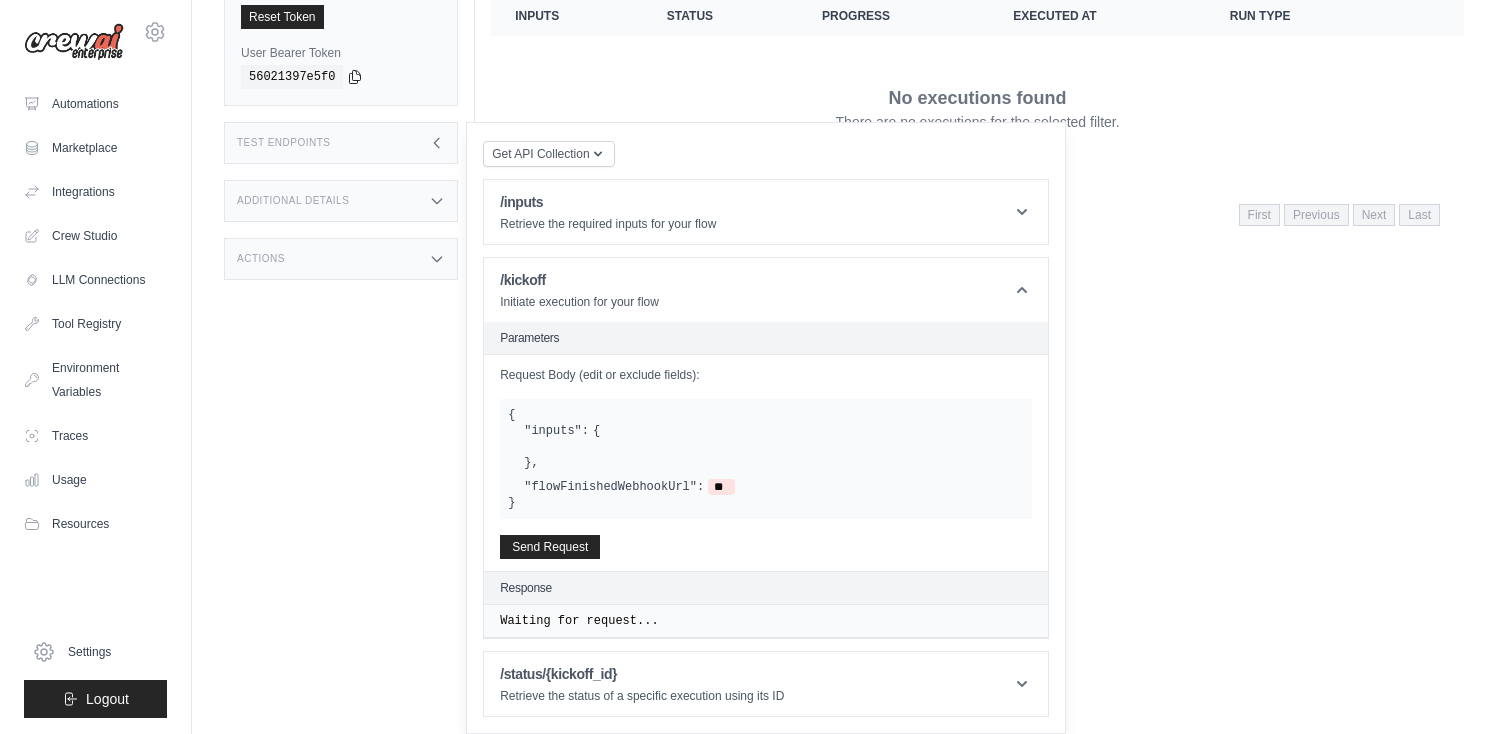 click at bounding box center (774, 447) 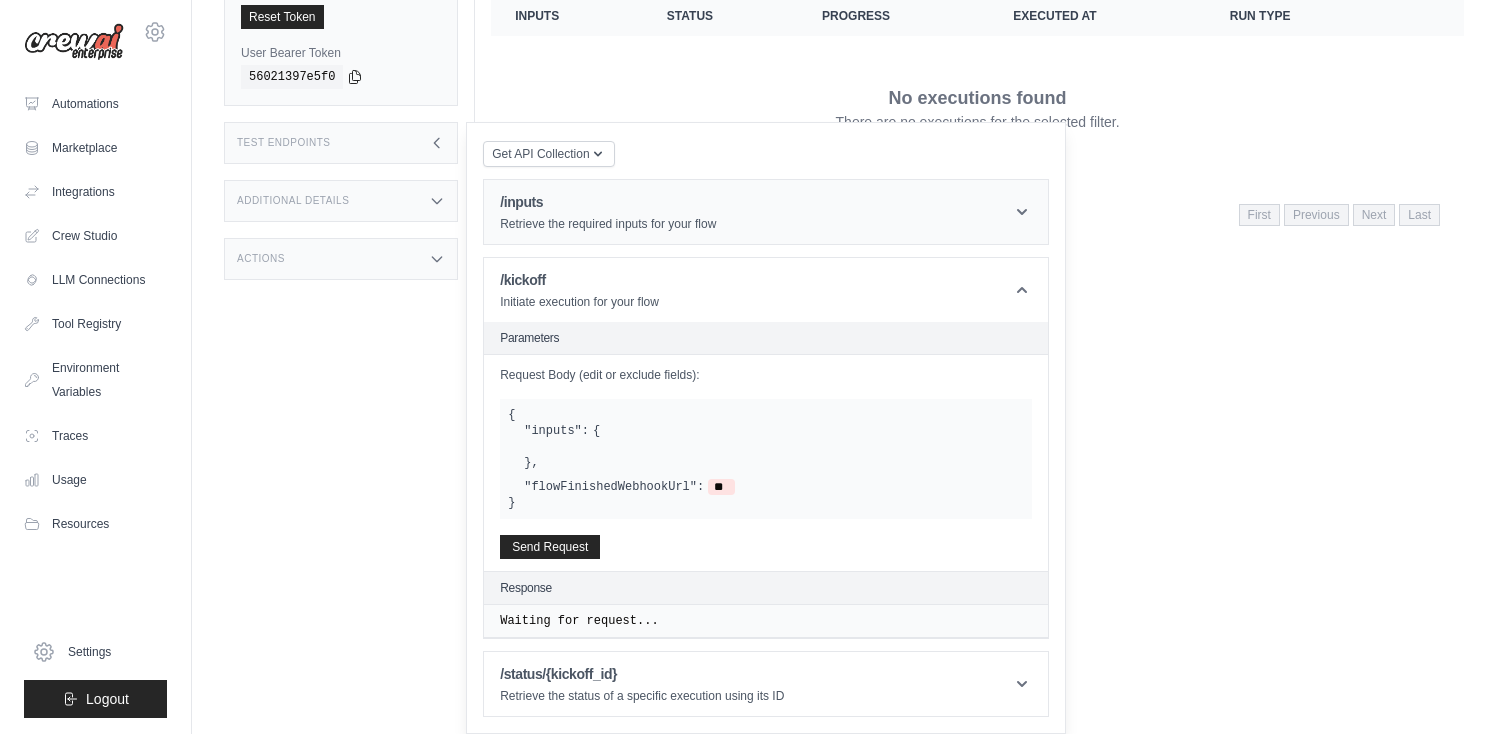 click on "/inputs
Retrieve the required inputs for your flow" at bounding box center (766, 212) 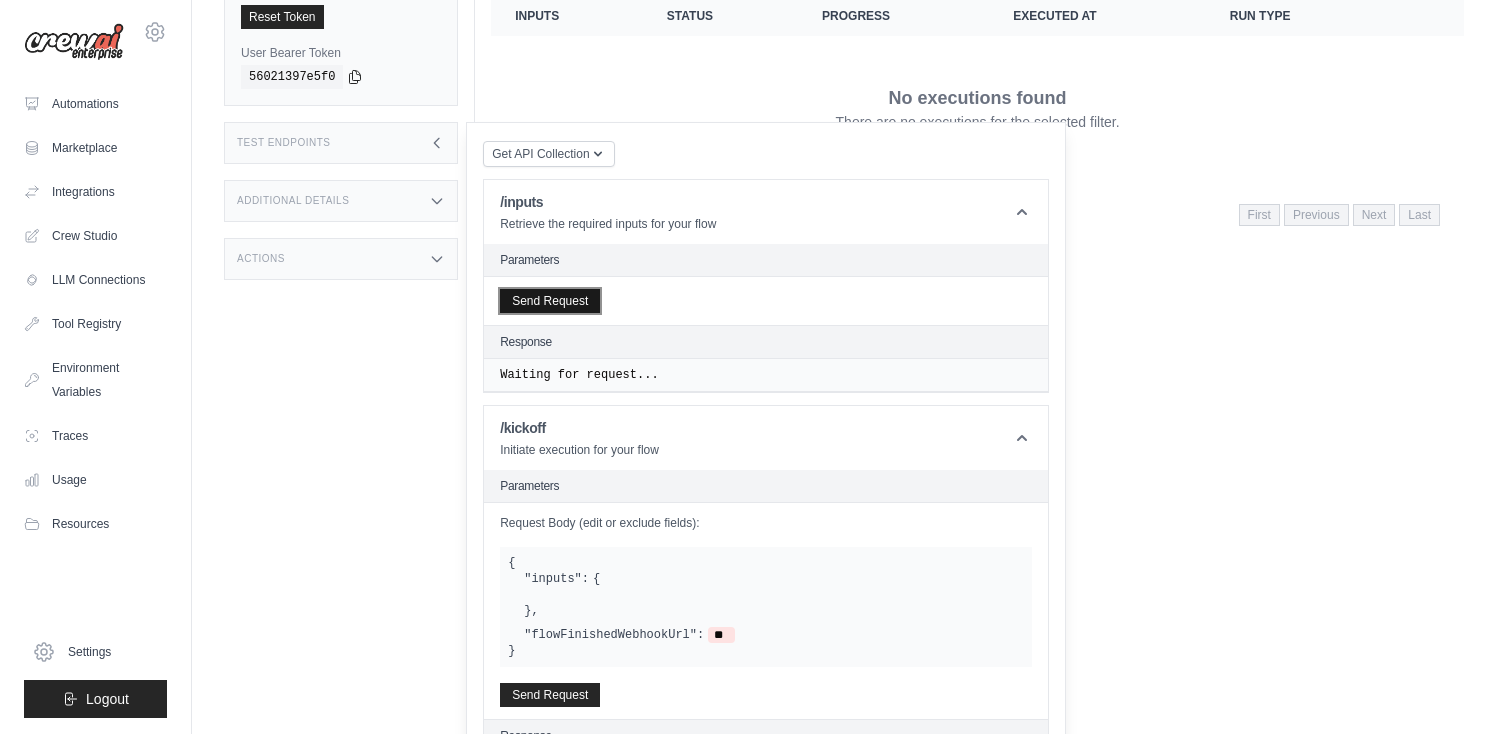 click on "Send Request" at bounding box center (550, 301) 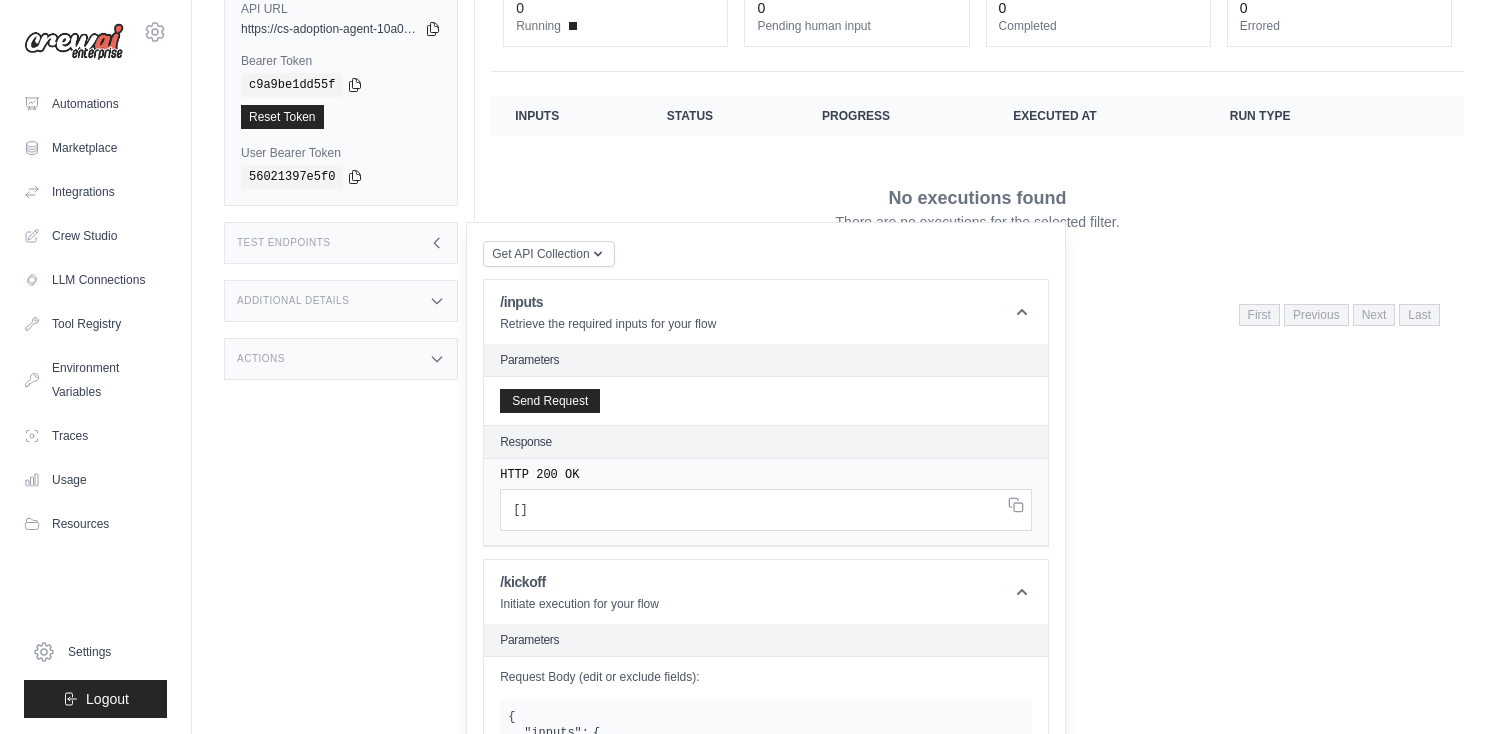 scroll, scrollTop: 0, scrollLeft: 0, axis: both 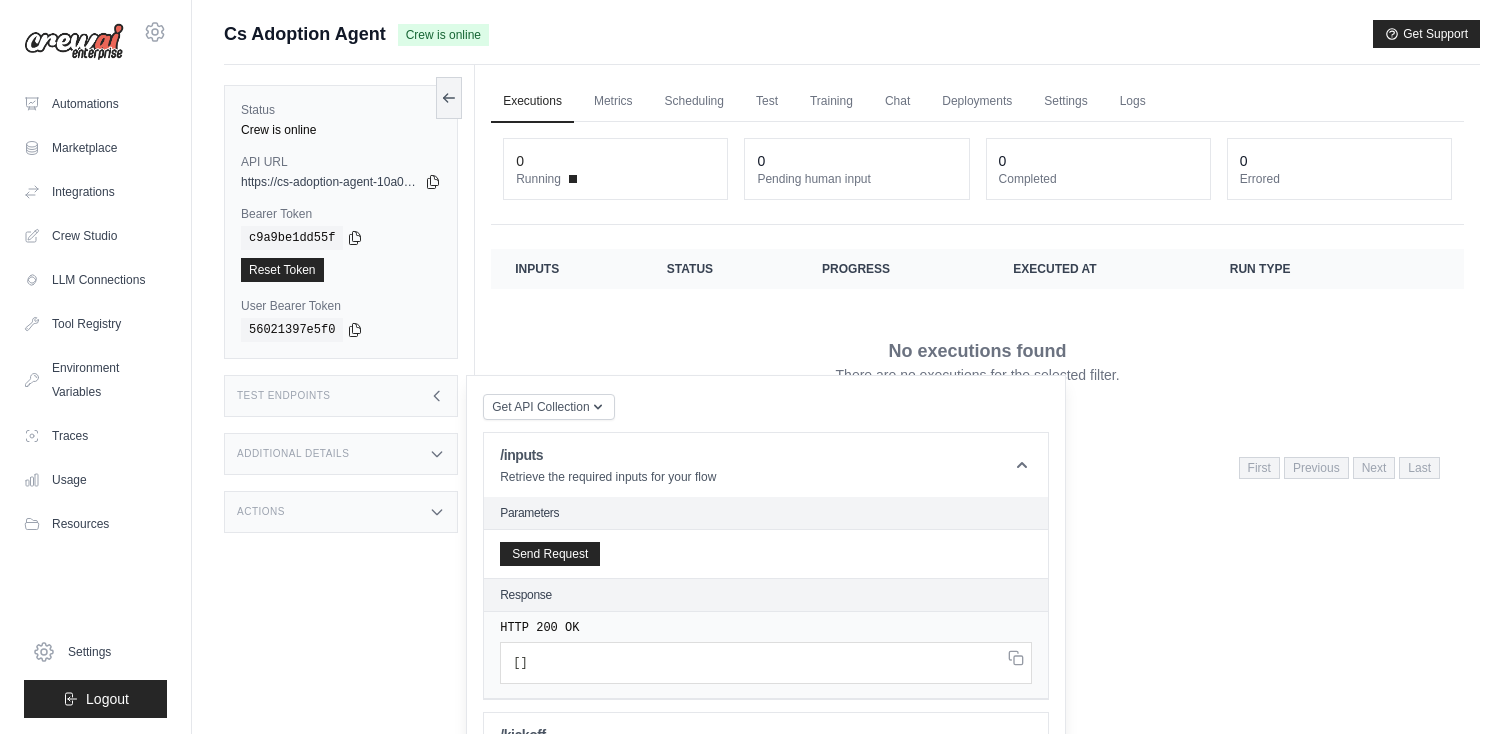 click on "No executions found
There are no executions for the selected filter." at bounding box center (977, 361) 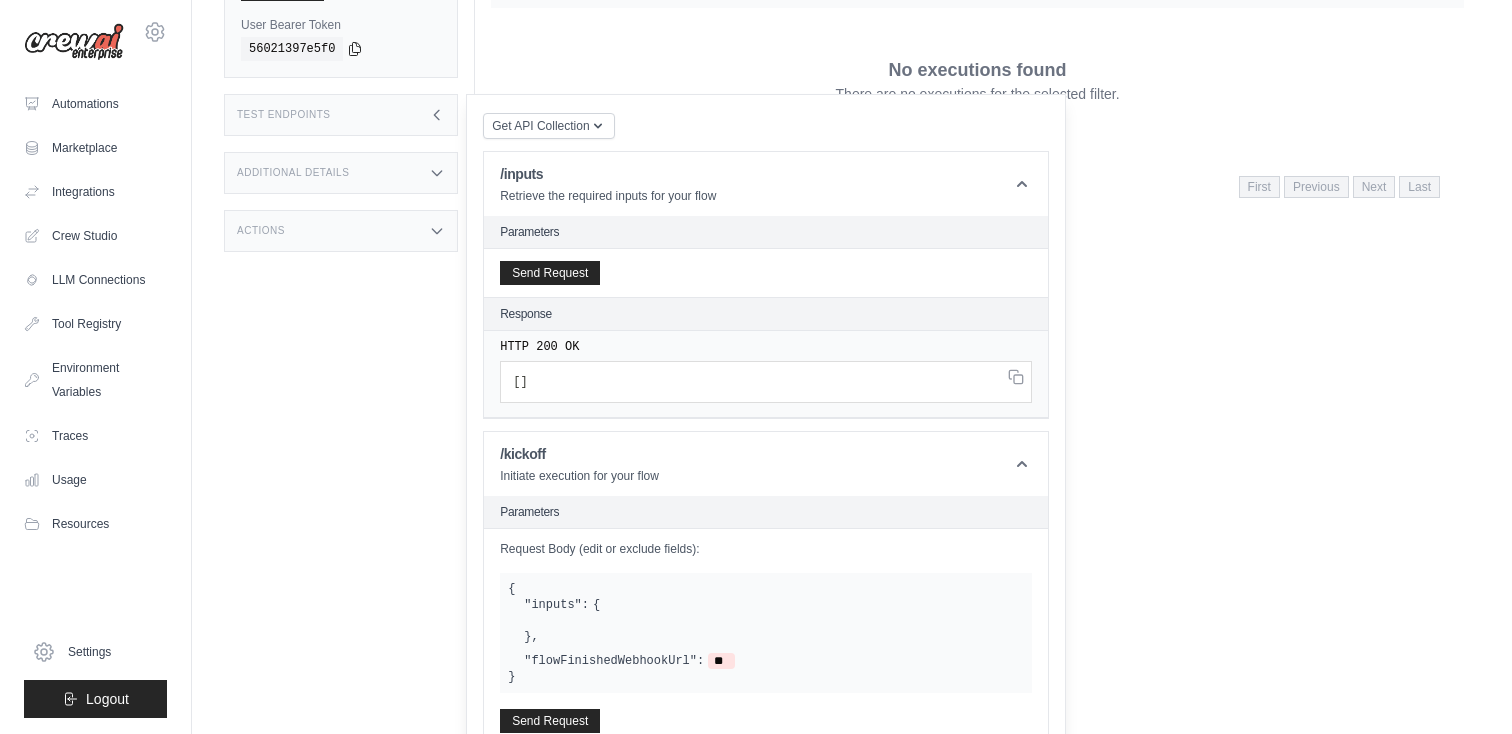 scroll, scrollTop: 321, scrollLeft: 0, axis: vertical 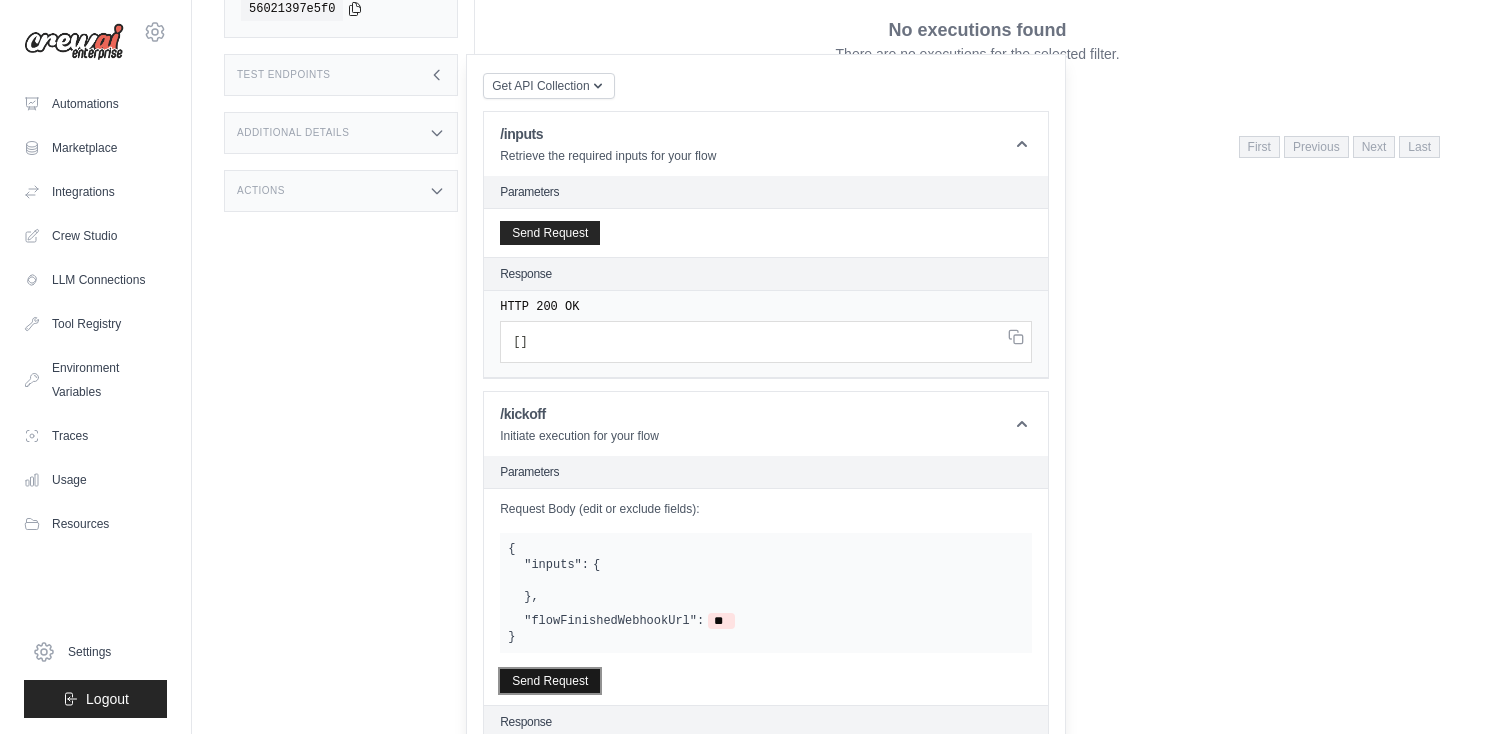 click on "Send Request" at bounding box center [550, 681] 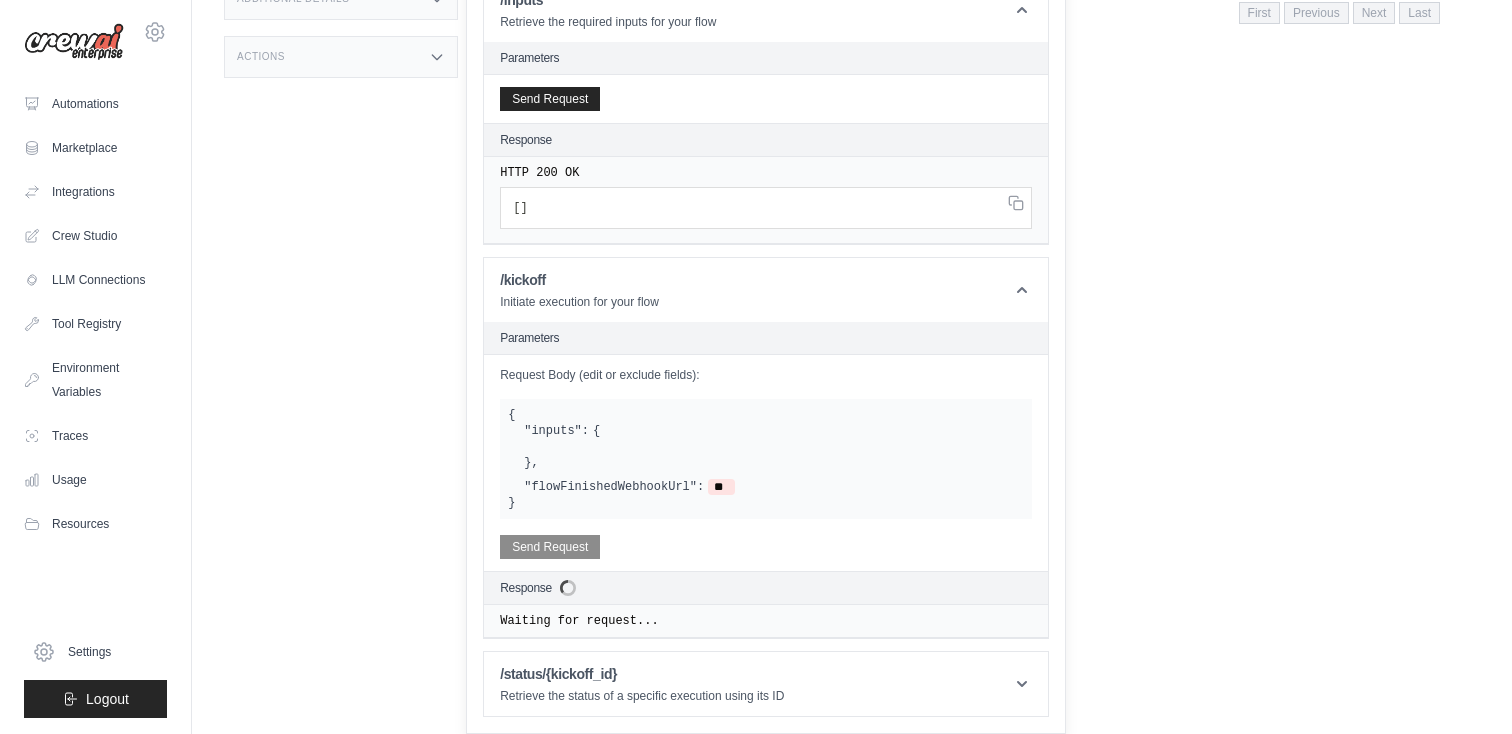 scroll, scrollTop: 557, scrollLeft: 0, axis: vertical 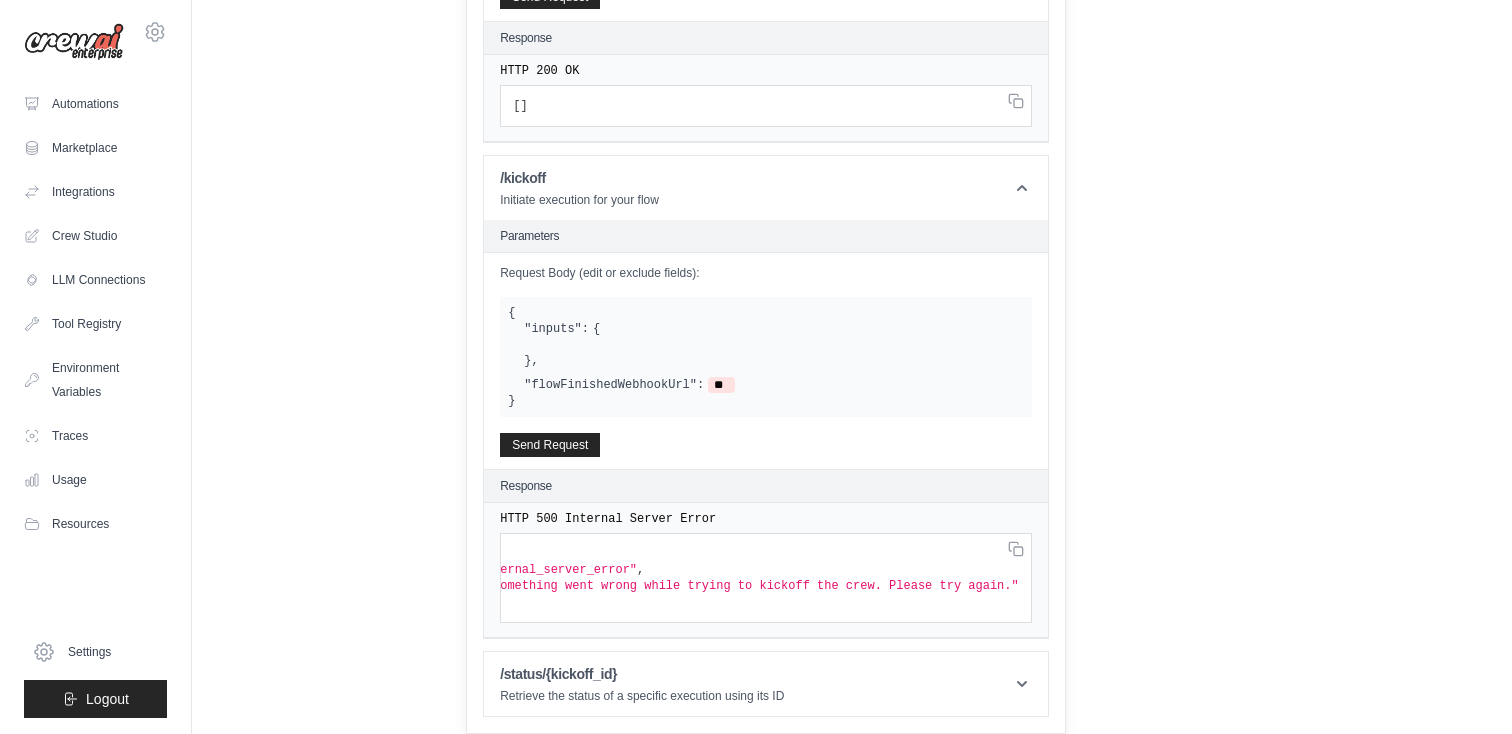 click on ""Something went wrong while trying to kickoff the crew. Please try again."" at bounding box center (752, 586) 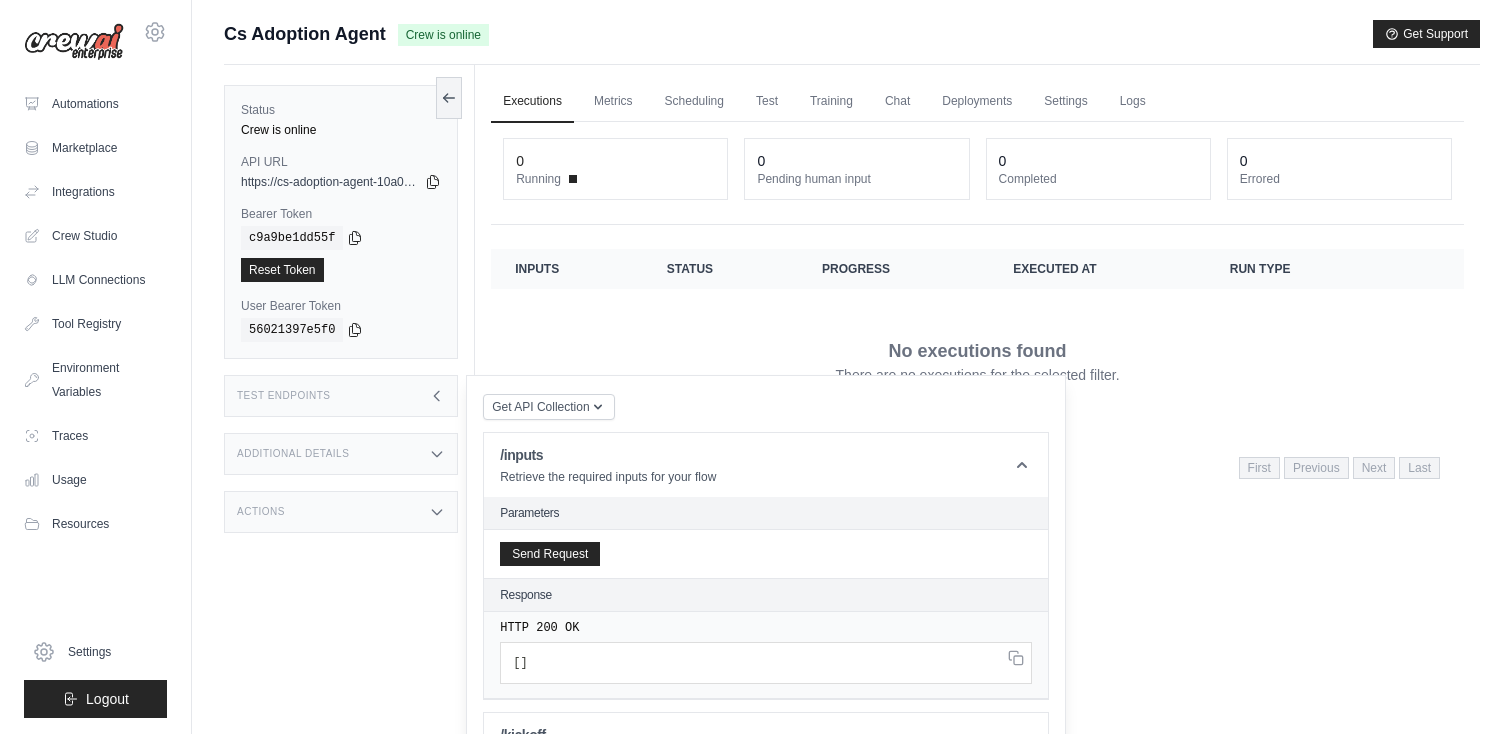 scroll, scrollTop: 557, scrollLeft: 0, axis: vertical 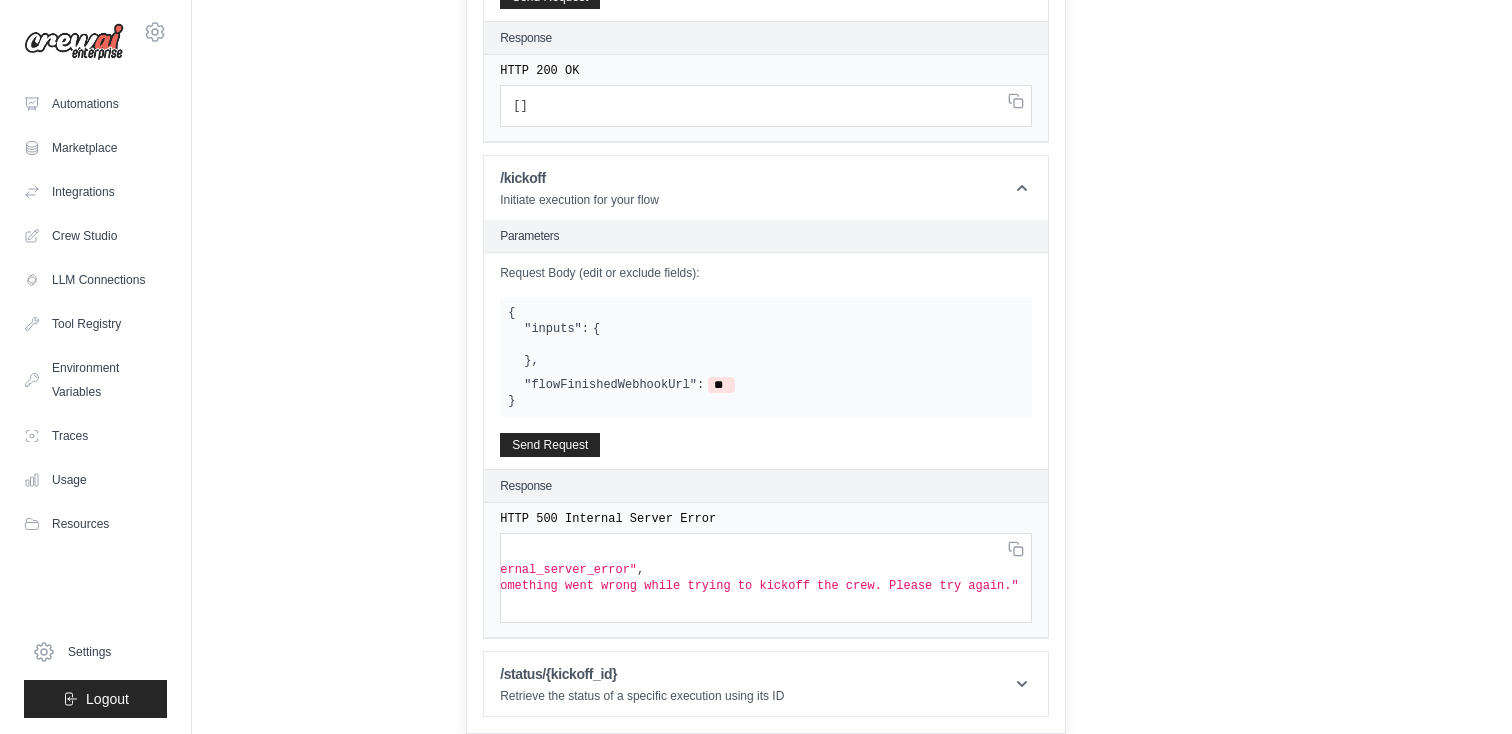 click on "{
"inputs":
{
}
,
"flowFinishedWebhookUrl":
**
}" at bounding box center (766, 357) 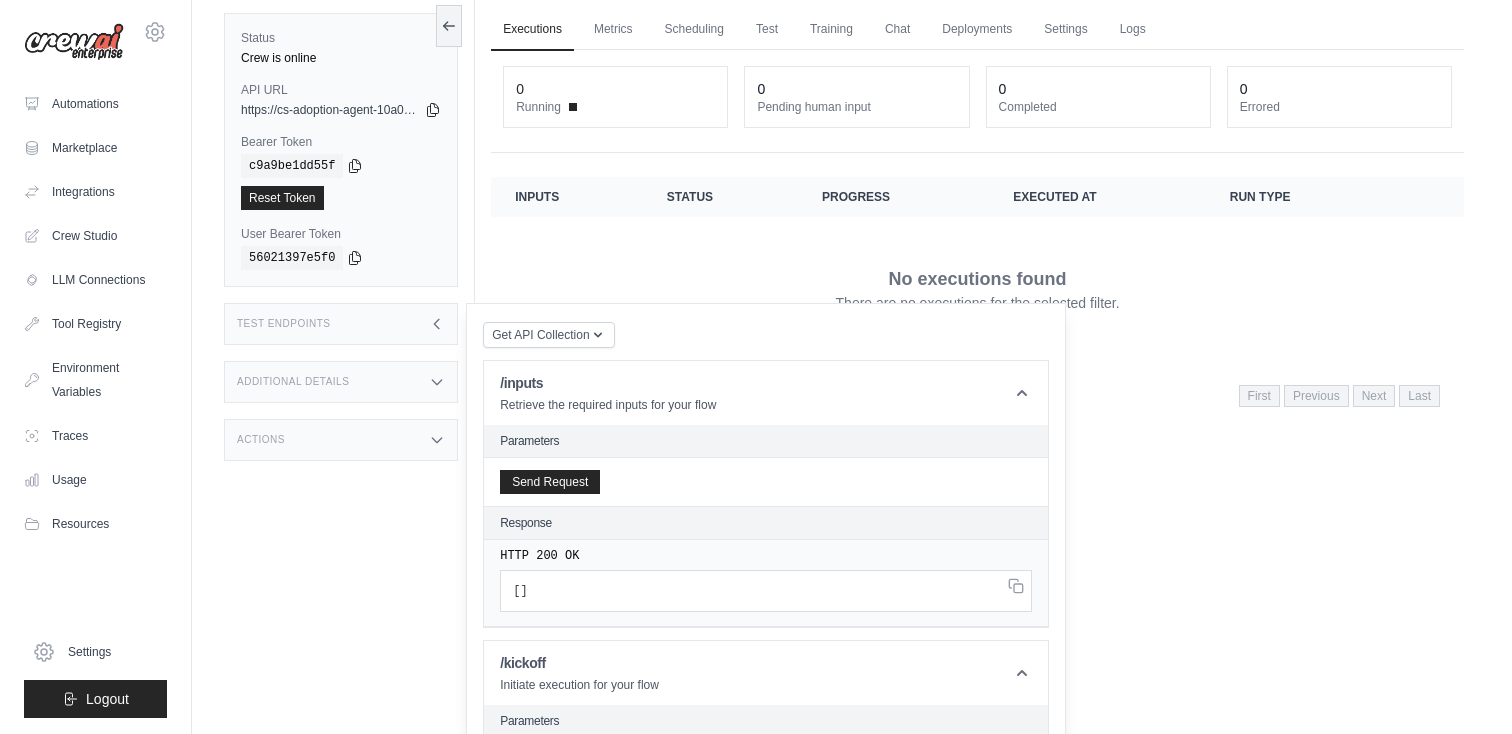 scroll, scrollTop: 0, scrollLeft: 0, axis: both 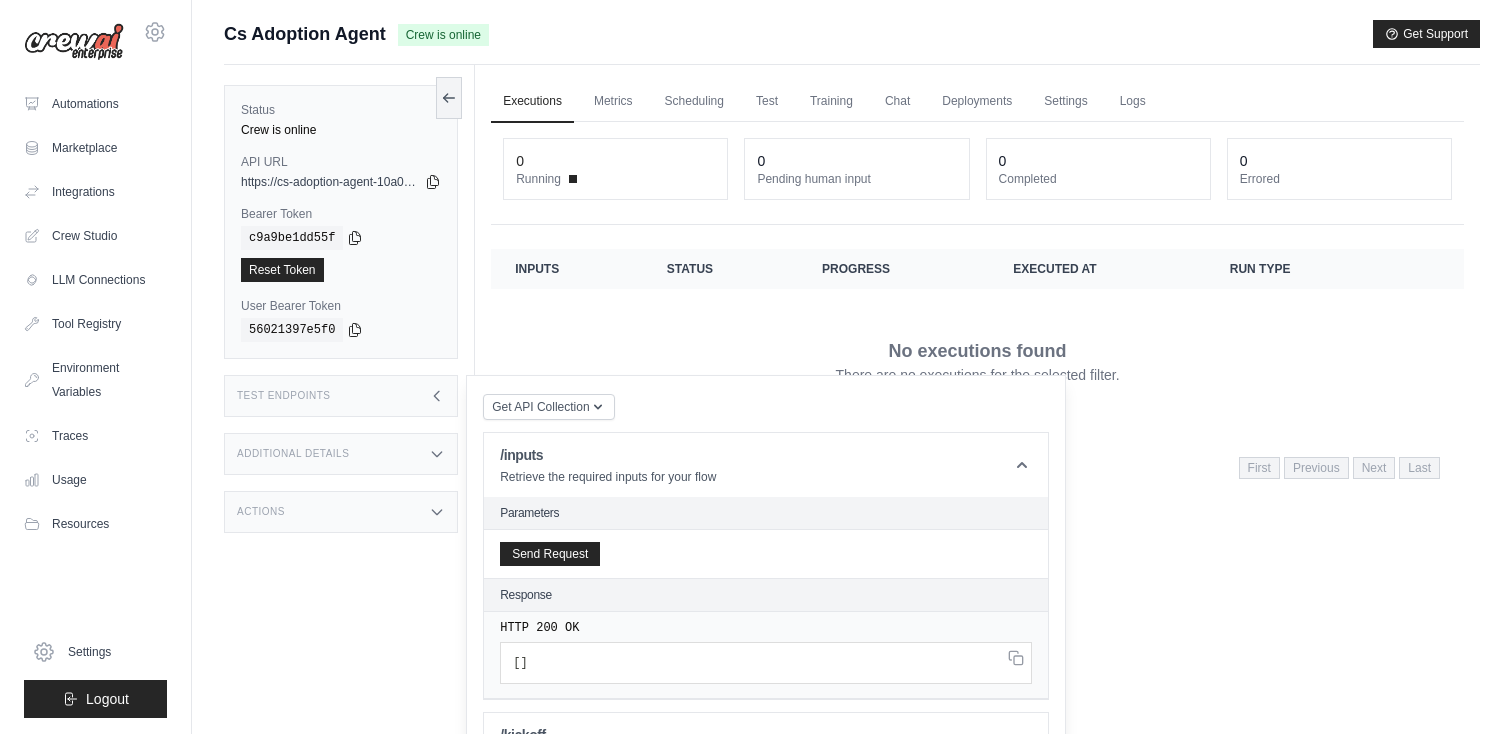 click on "Submit a support request
Describe your issue or question  *
Please be specific about what you're trying to achieve and any error messages you're seeing. Our expert team is ready to help and will respond as quickly as possible.
Cancel
Submit Request
Cs Adoption Agent
Crew is online" at bounding box center (852, 42) 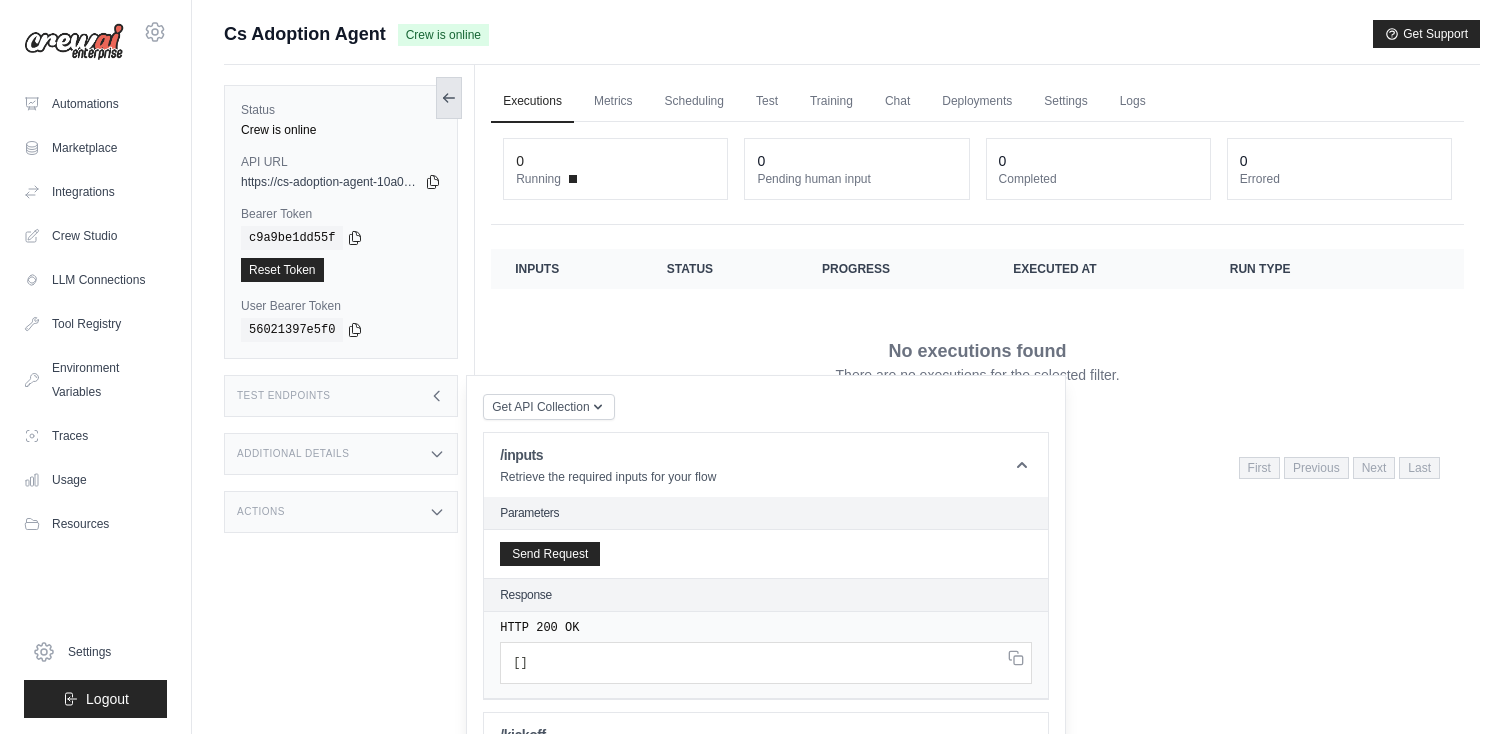 click at bounding box center [449, 98] 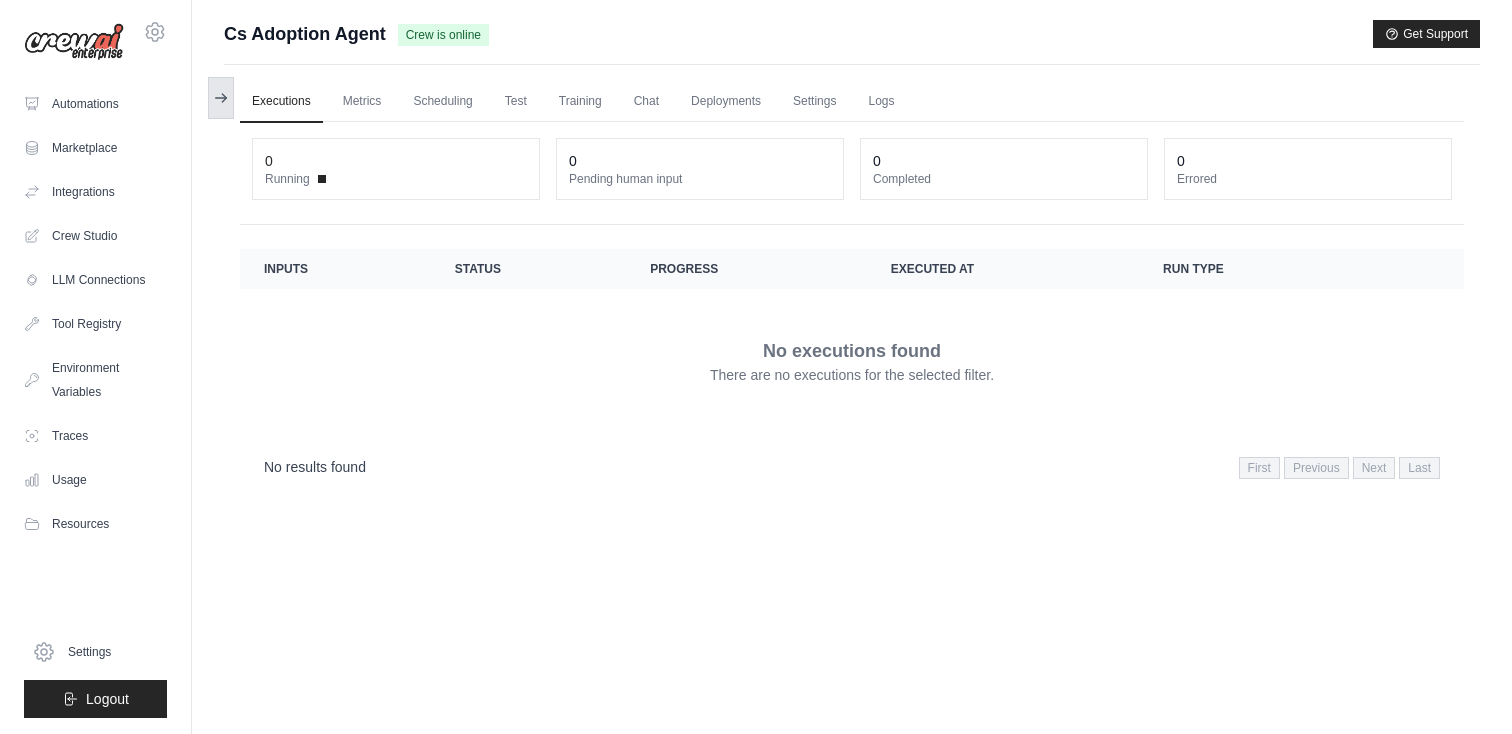 click 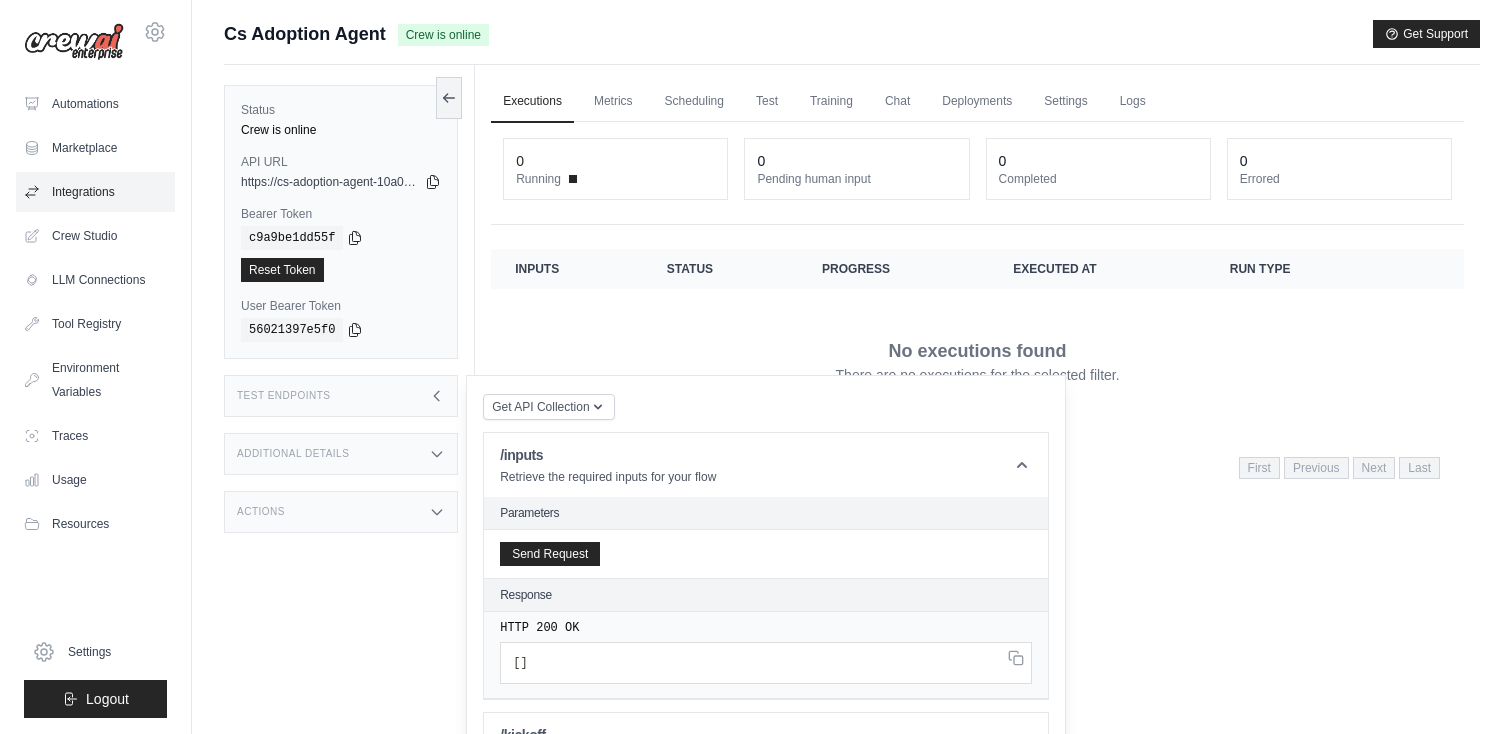 click on "Integrations" at bounding box center [95, 192] 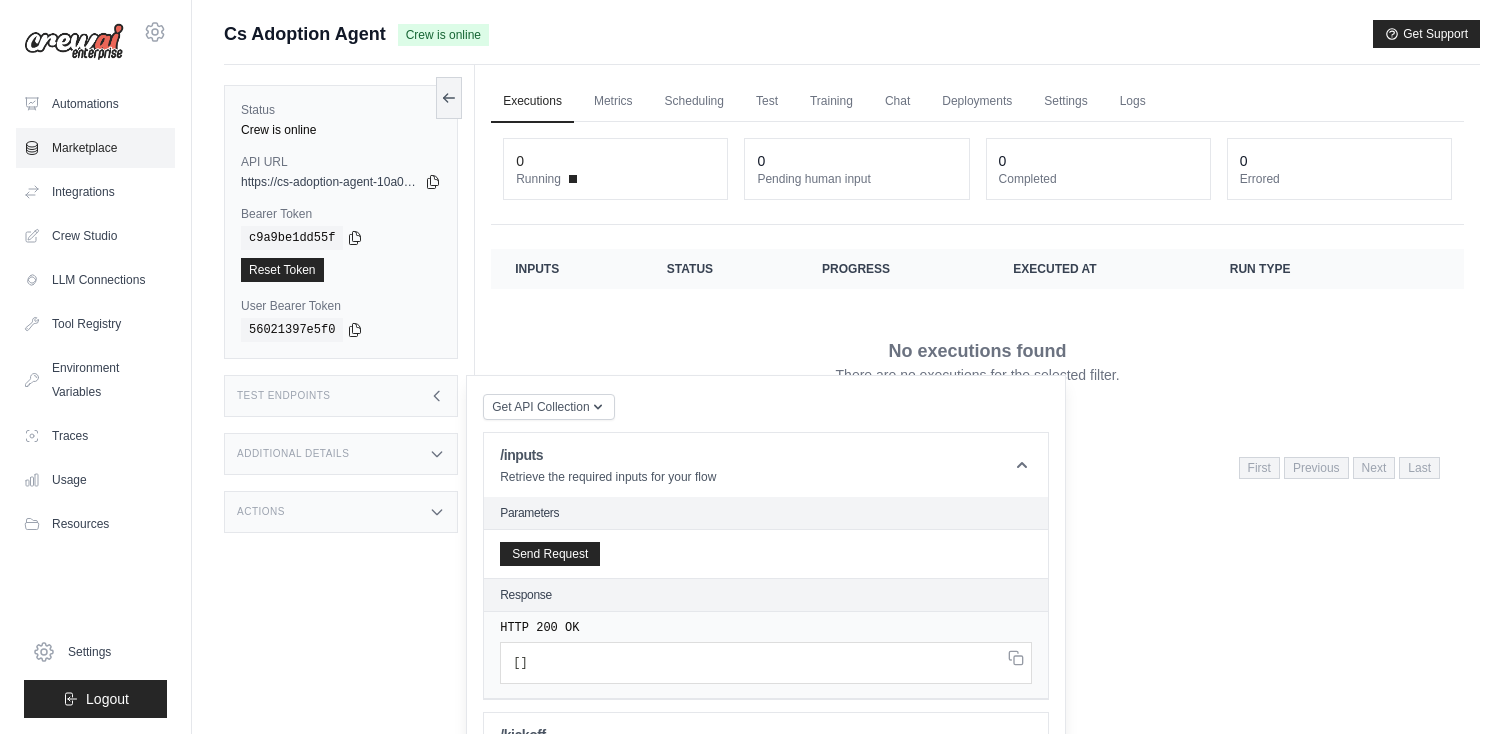 click on "Marketplace" at bounding box center [95, 148] 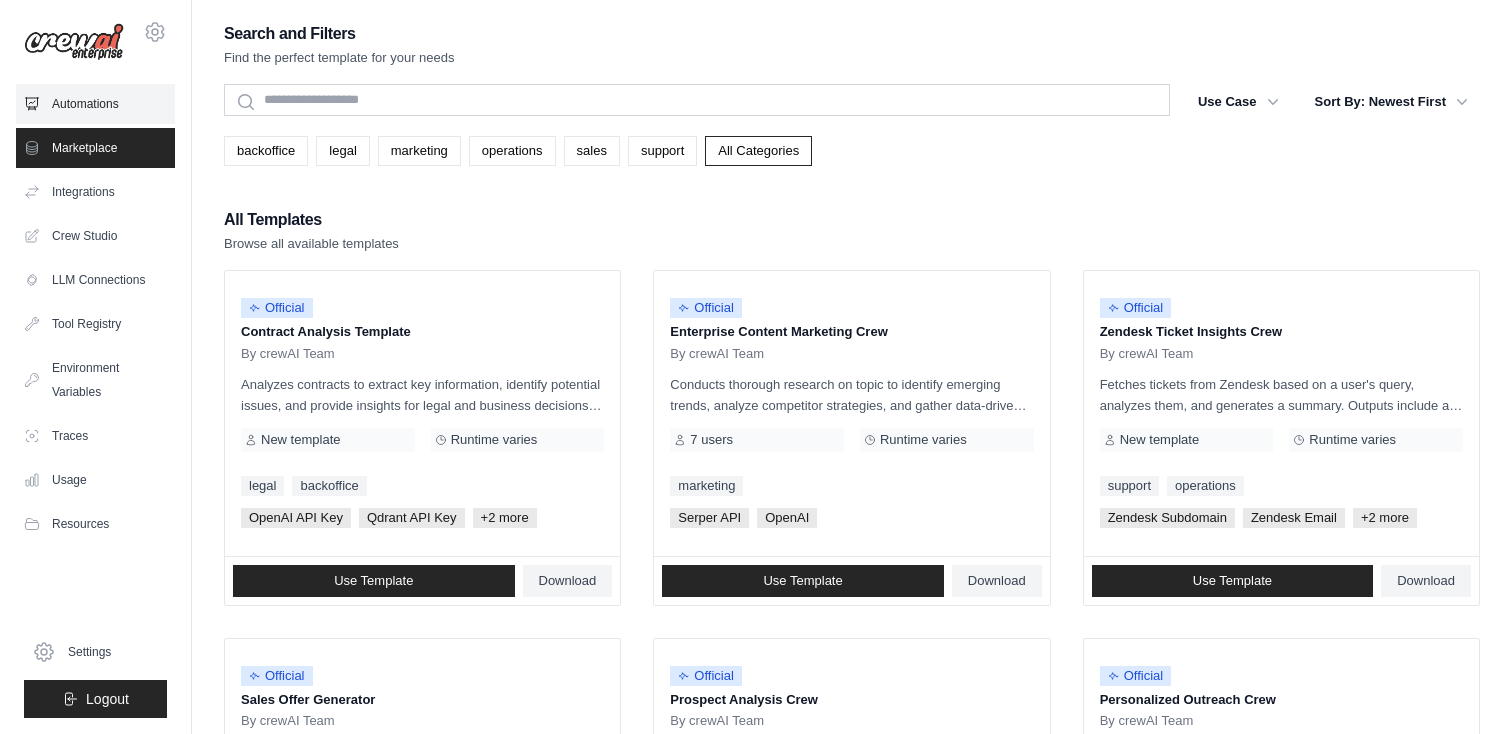 click on "Automations" at bounding box center [95, 104] 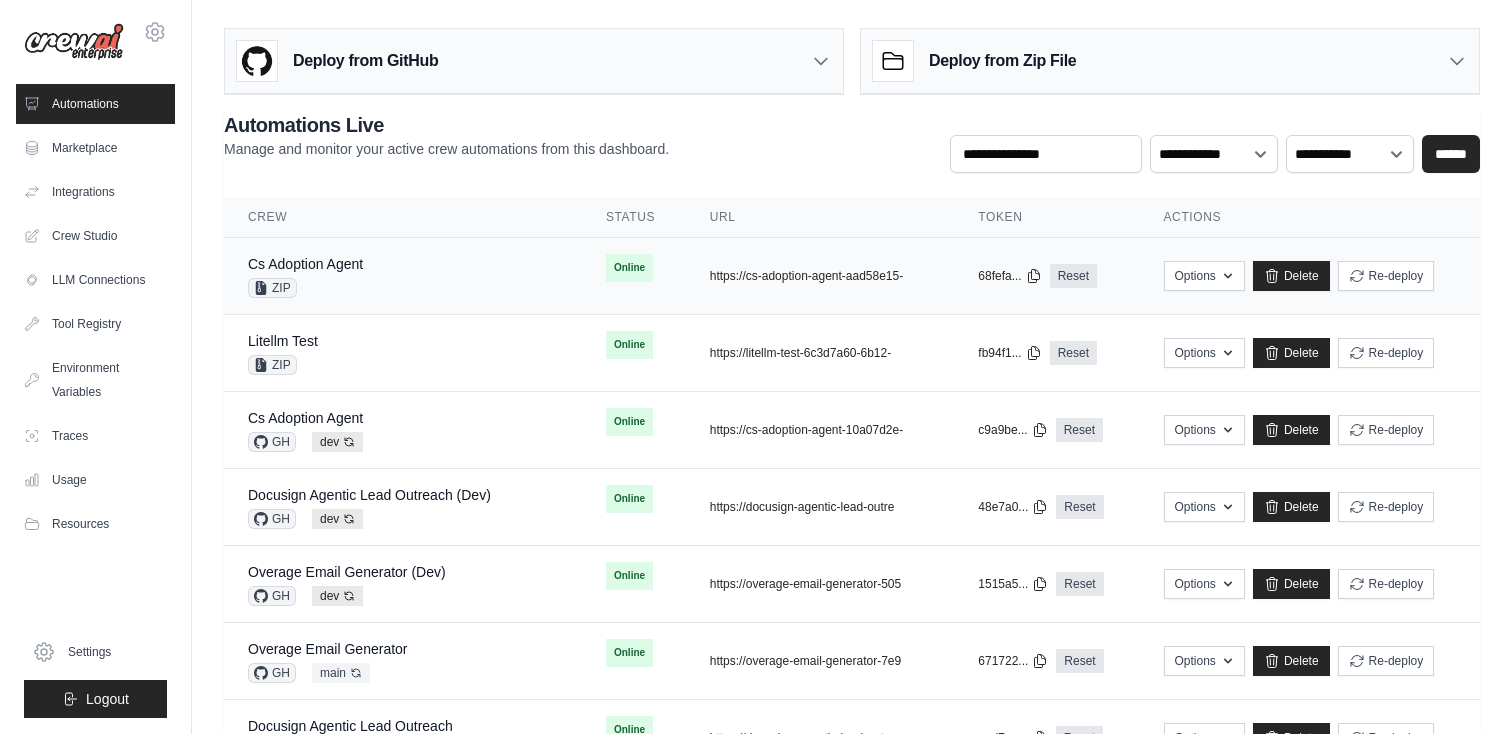 click on "Cs Adoption Agent
ZIP" at bounding box center [403, 276] 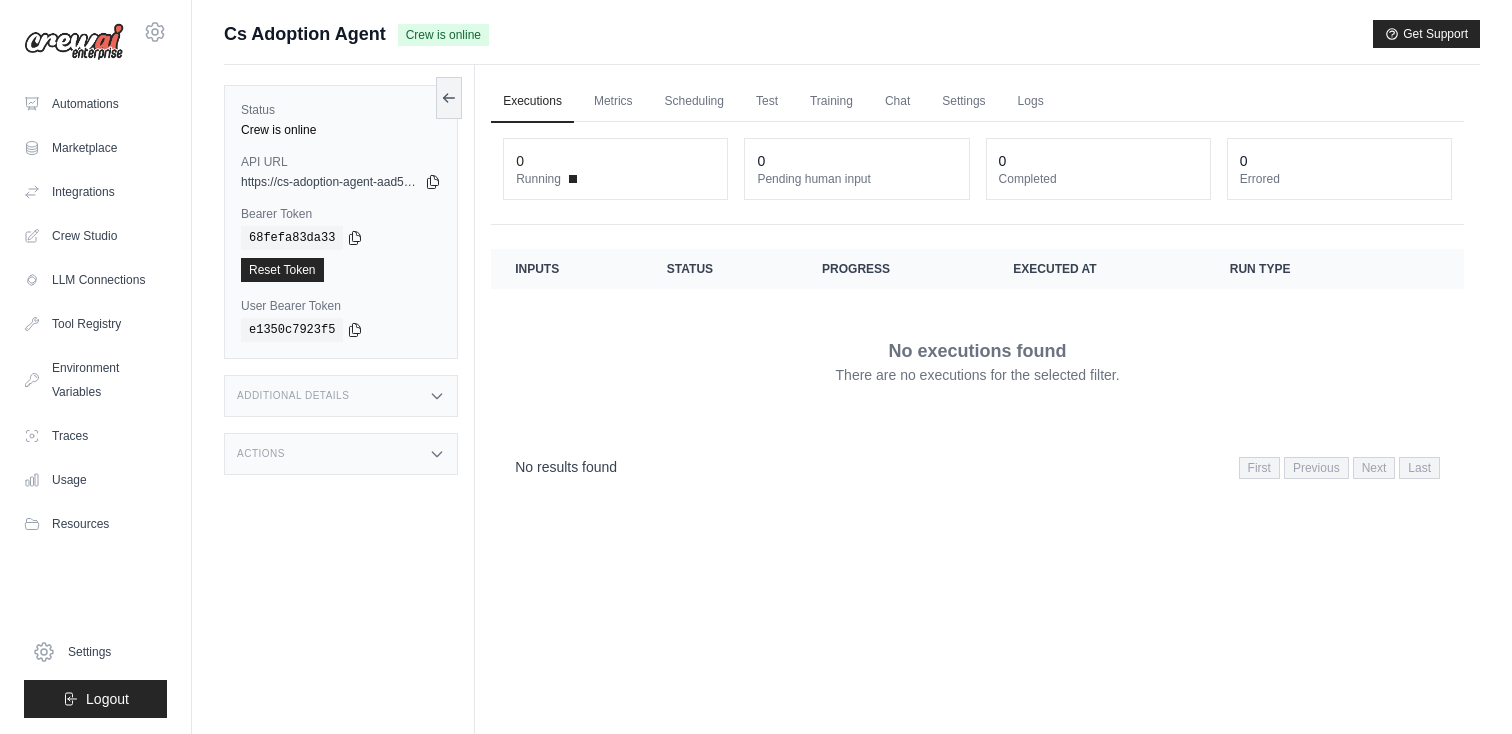 scroll, scrollTop: 0, scrollLeft: 0, axis: both 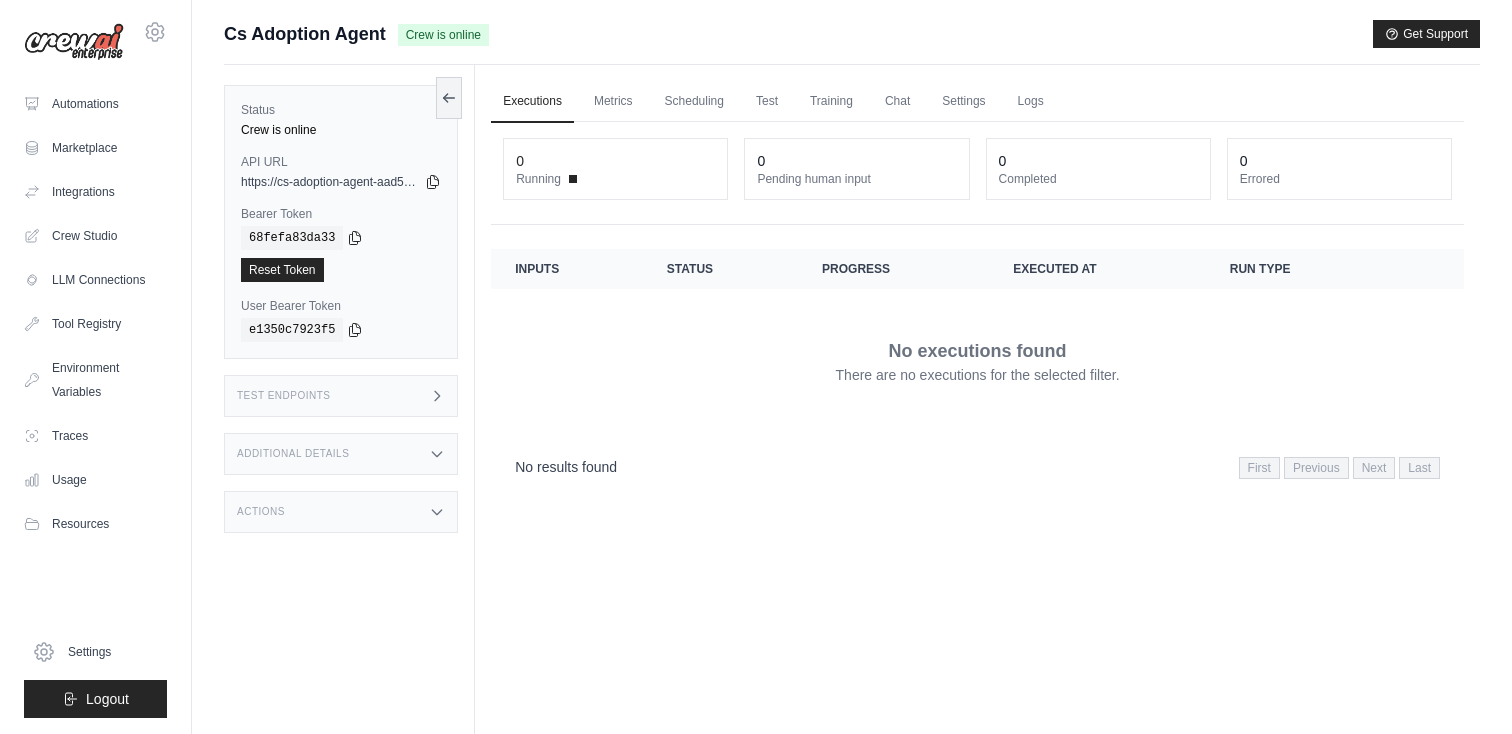 click on "Test Endpoints" at bounding box center [341, 396] 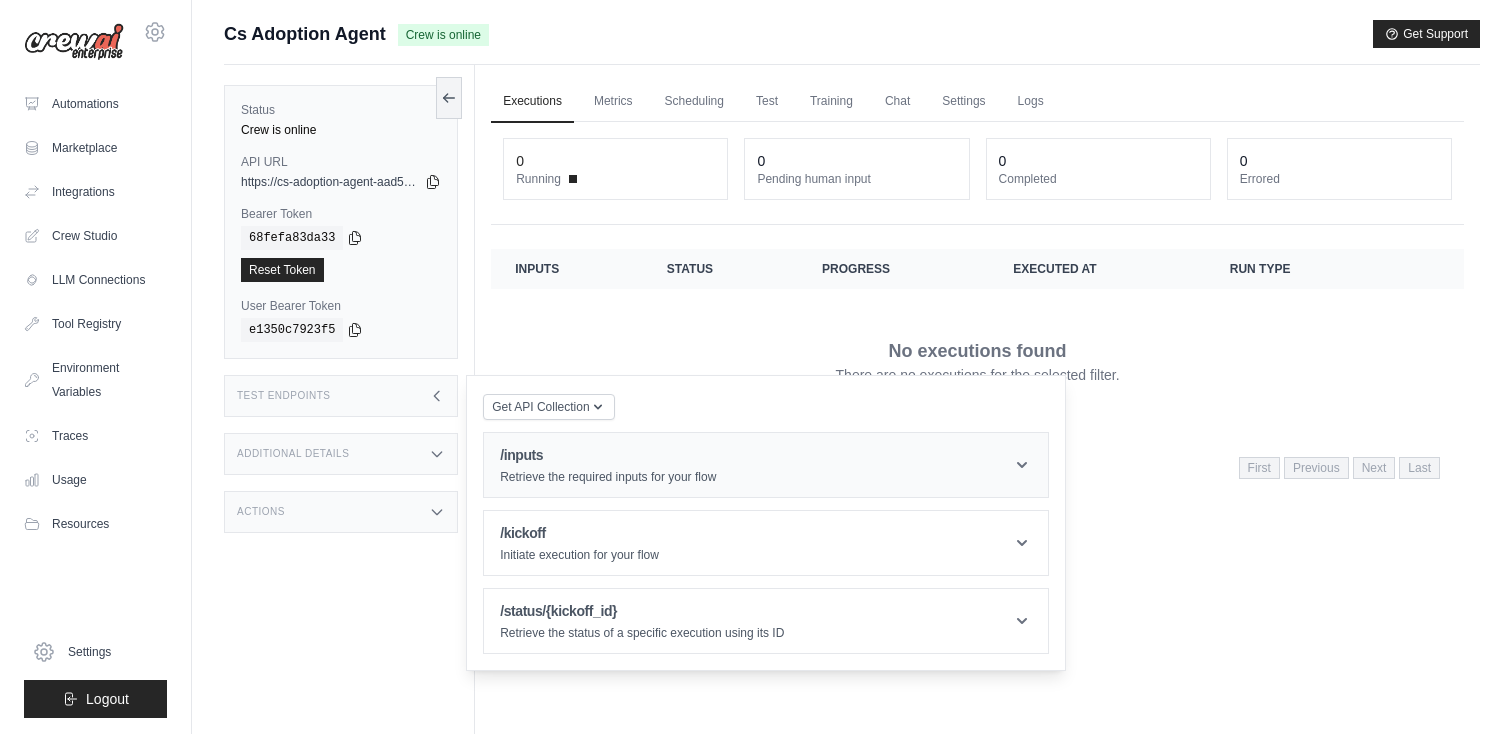 click on "/inputs
Retrieve the required inputs for your flow" at bounding box center [766, 465] 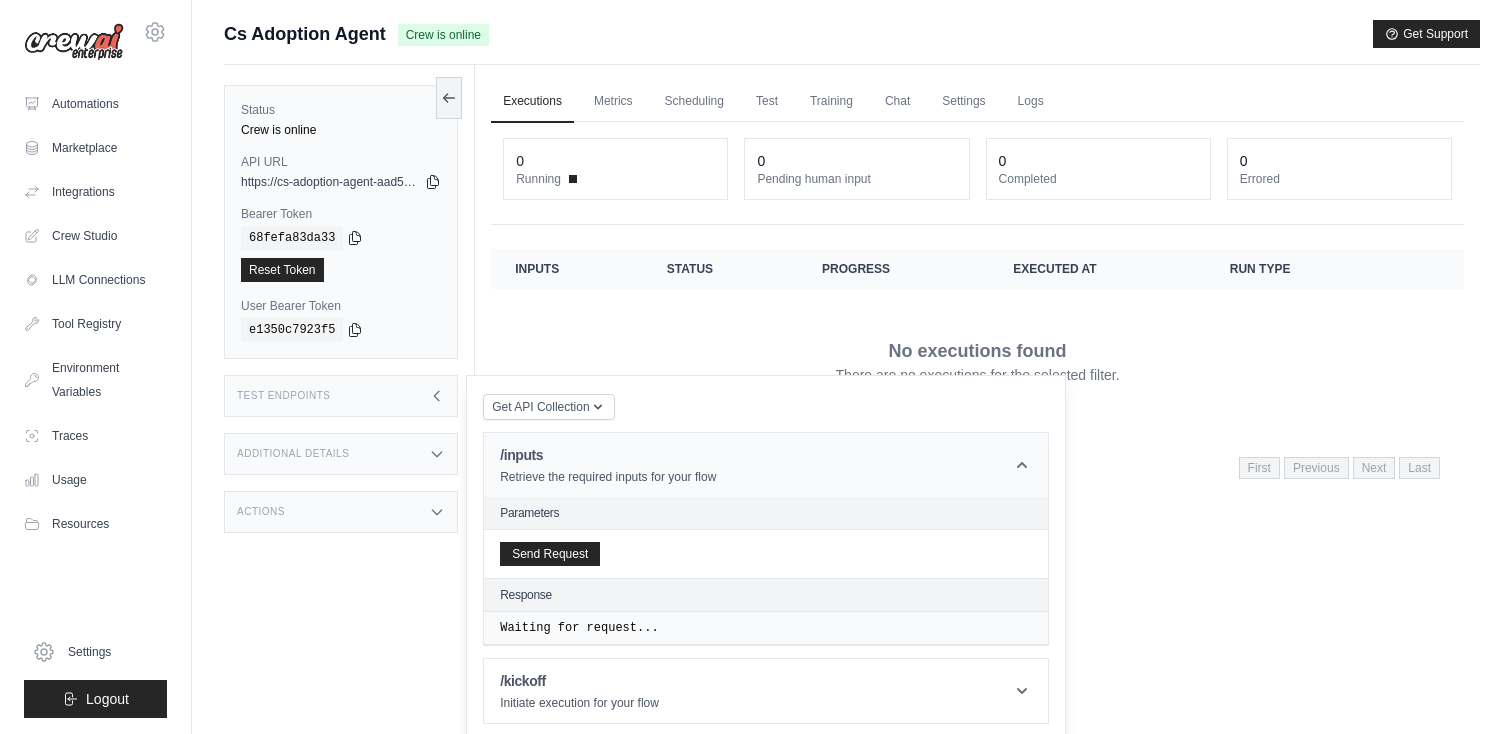 scroll, scrollTop: 85, scrollLeft: 0, axis: vertical 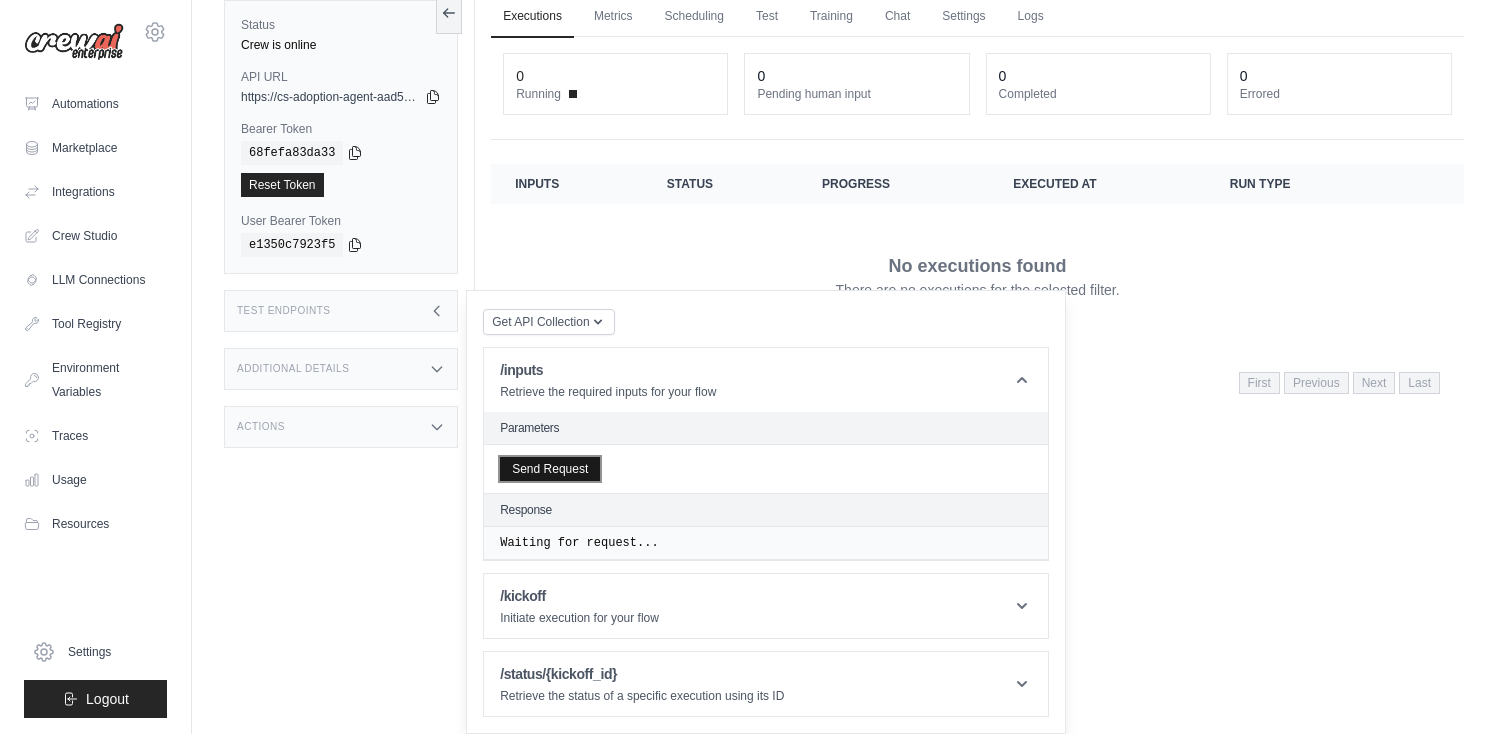 click on "Send Request" at bounding box center [550, 469] 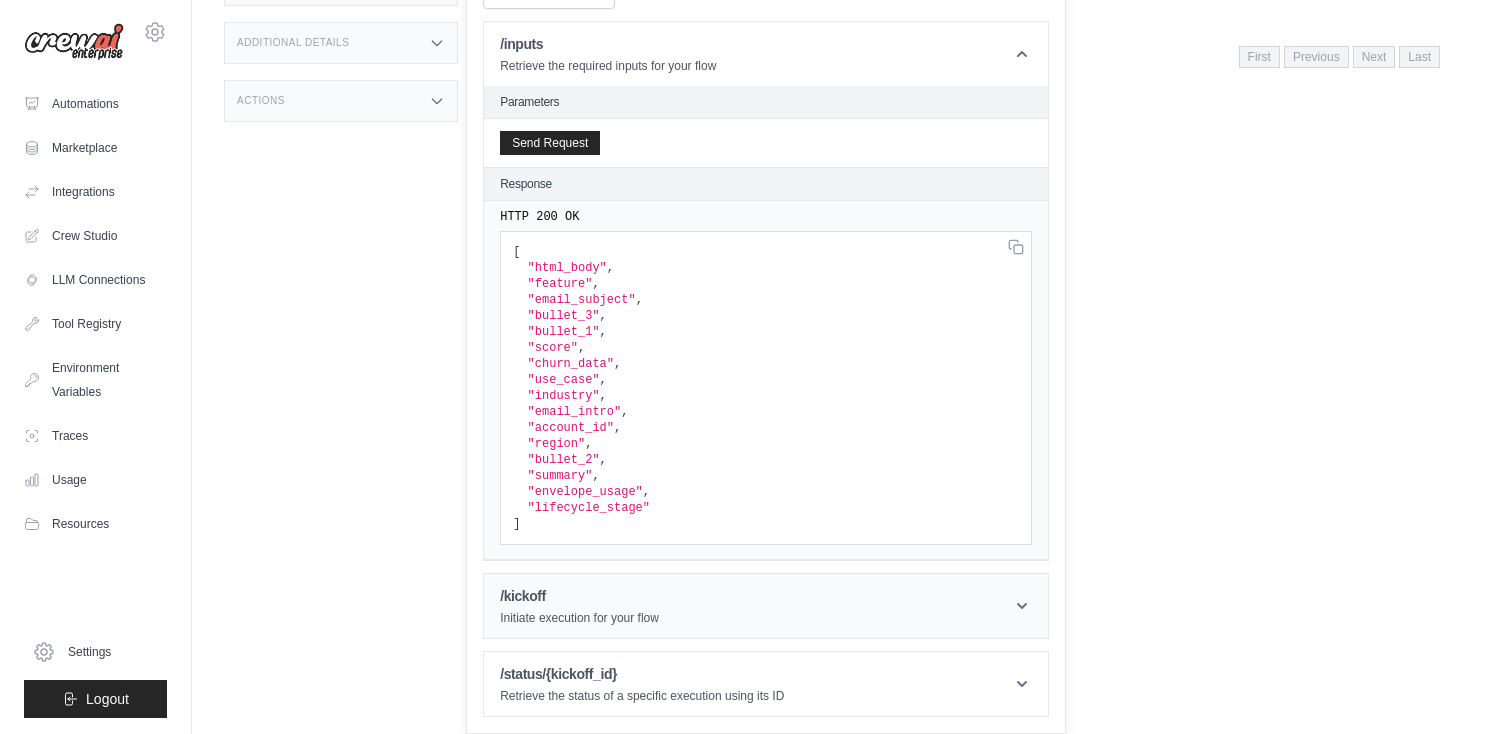 click on "/kickoff" at bounding box center [579, 596] 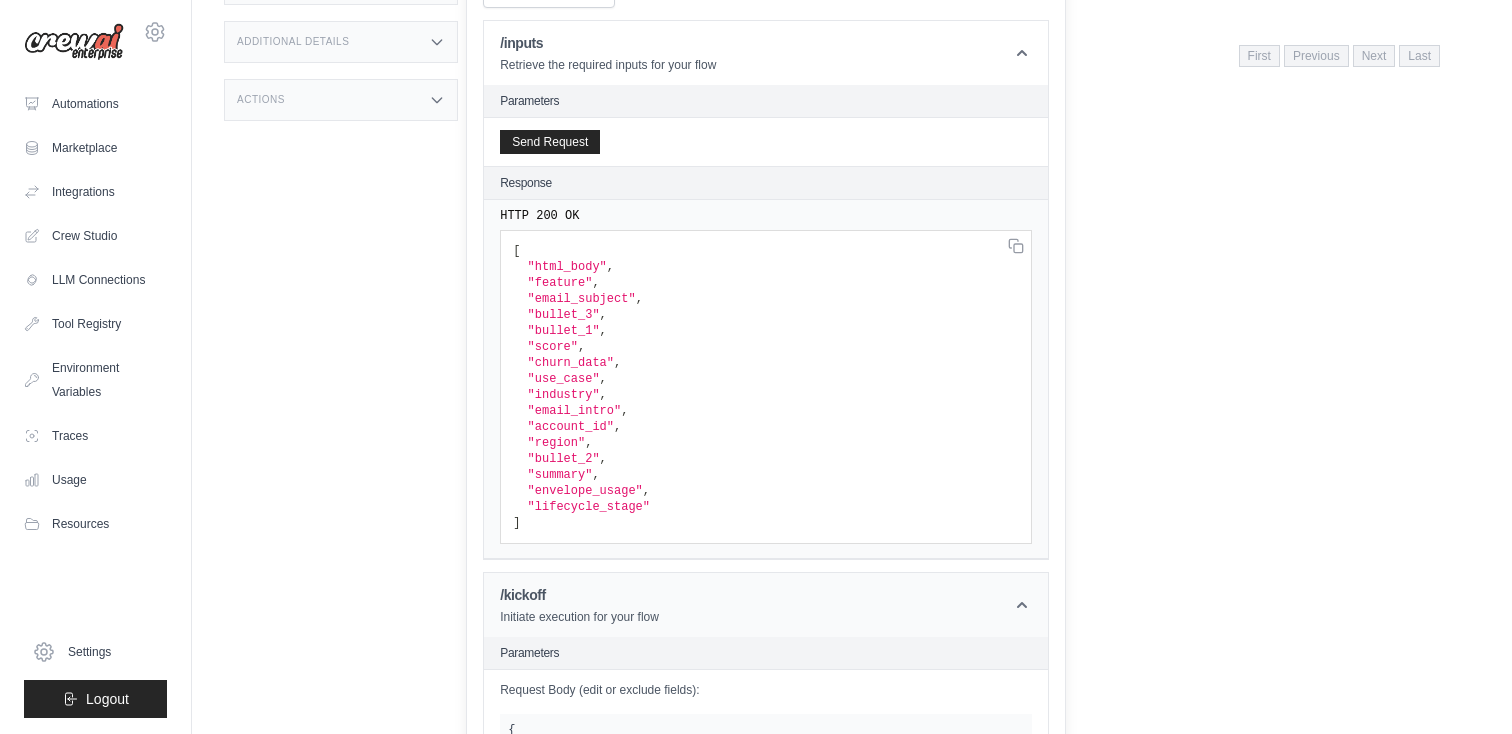 scroll, scrollTop: 1135, scrollLeft: 0, axis: vertical 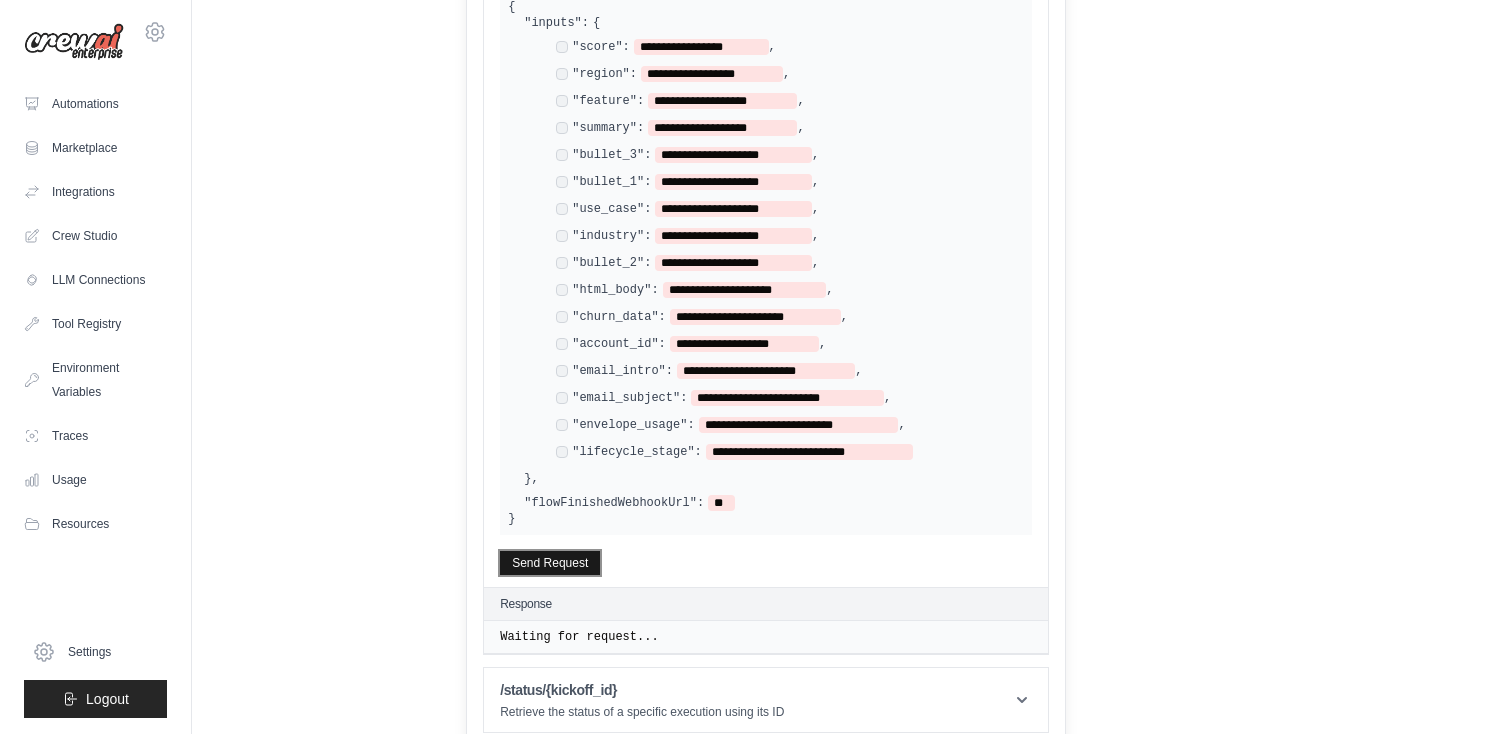 click on "Send Request" at bounding box center (550, 563) 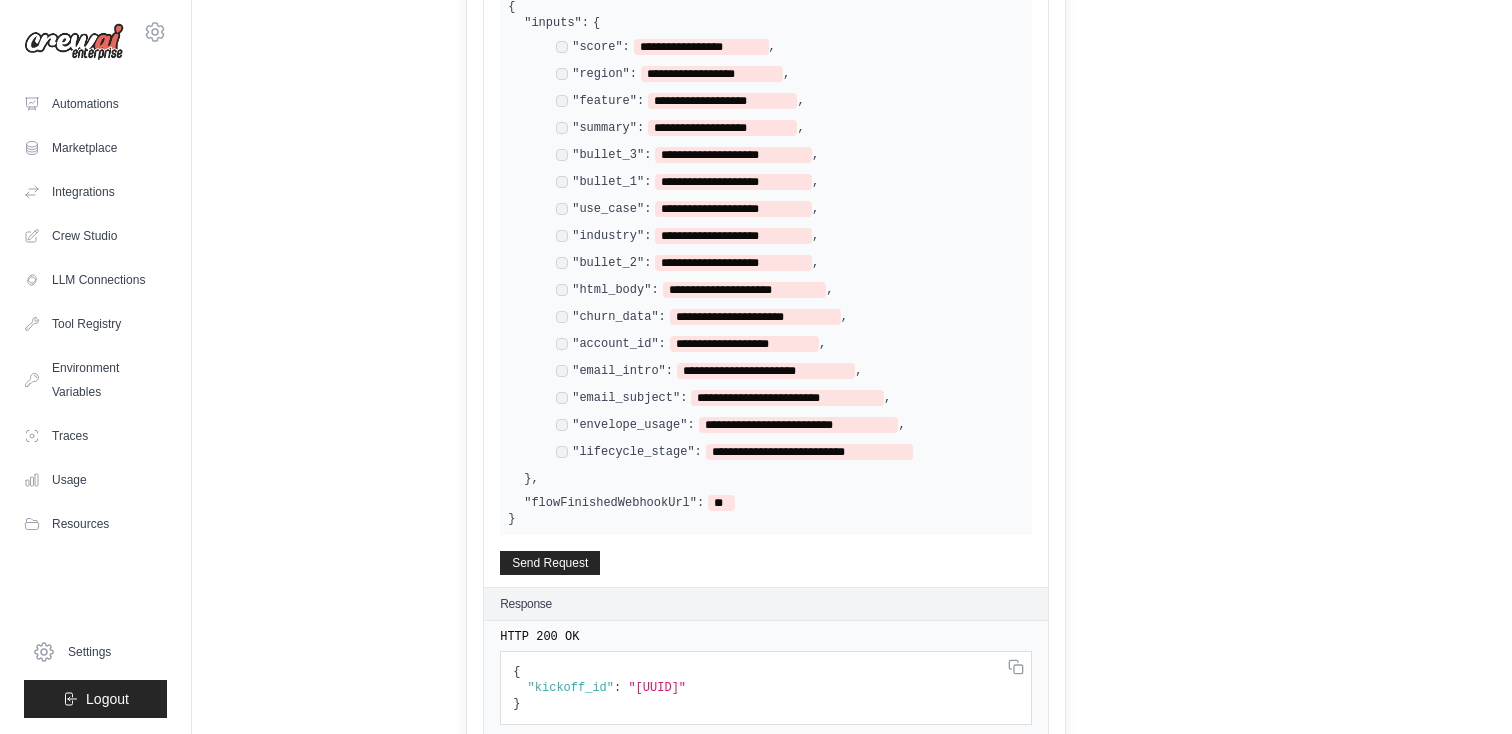 scroll, scrollTop: 1221, scrollLeft: 0, axis: vertical 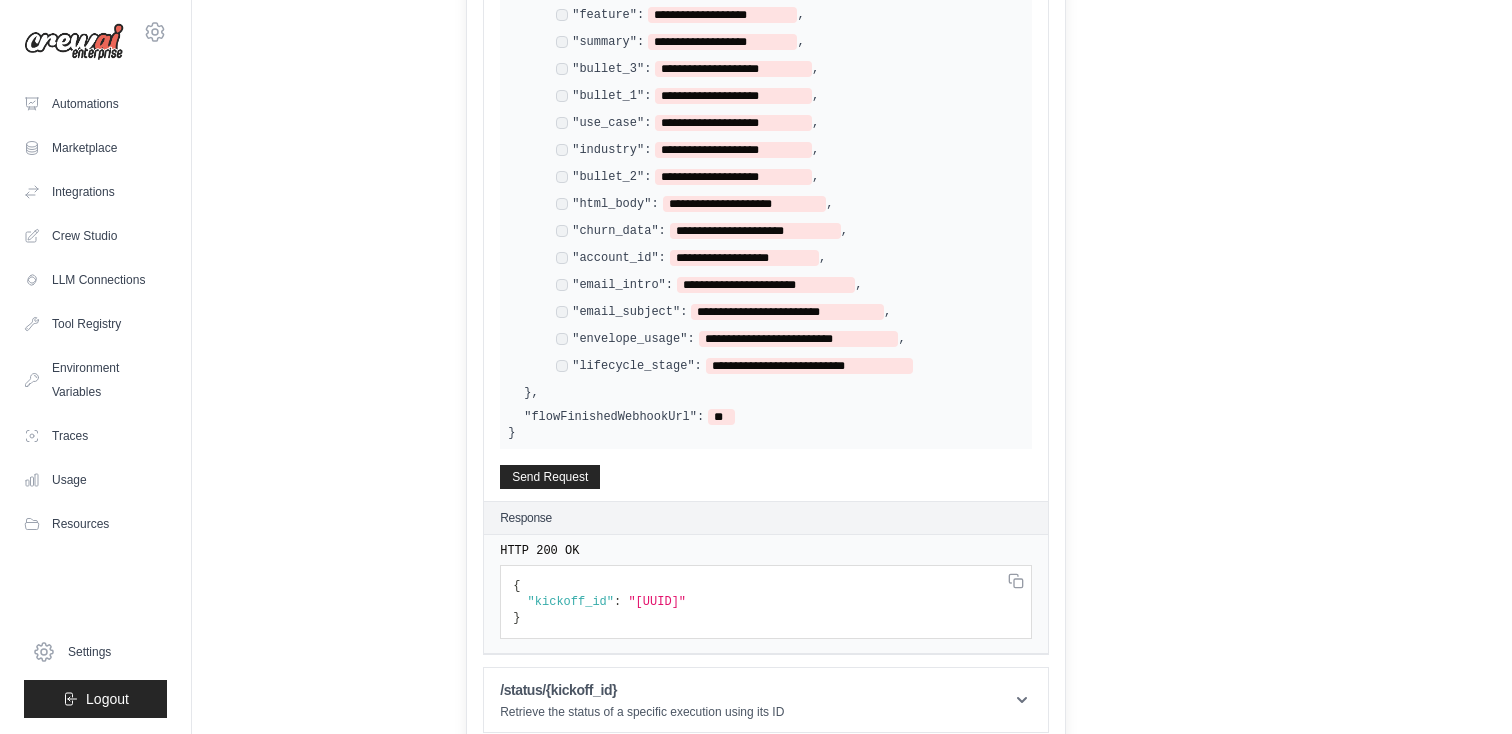 click on "{
"kickoff_id" :   "d124e586-82cf-49fa-8597-41b577946ae3"
}" at bounding box center [766, -422] 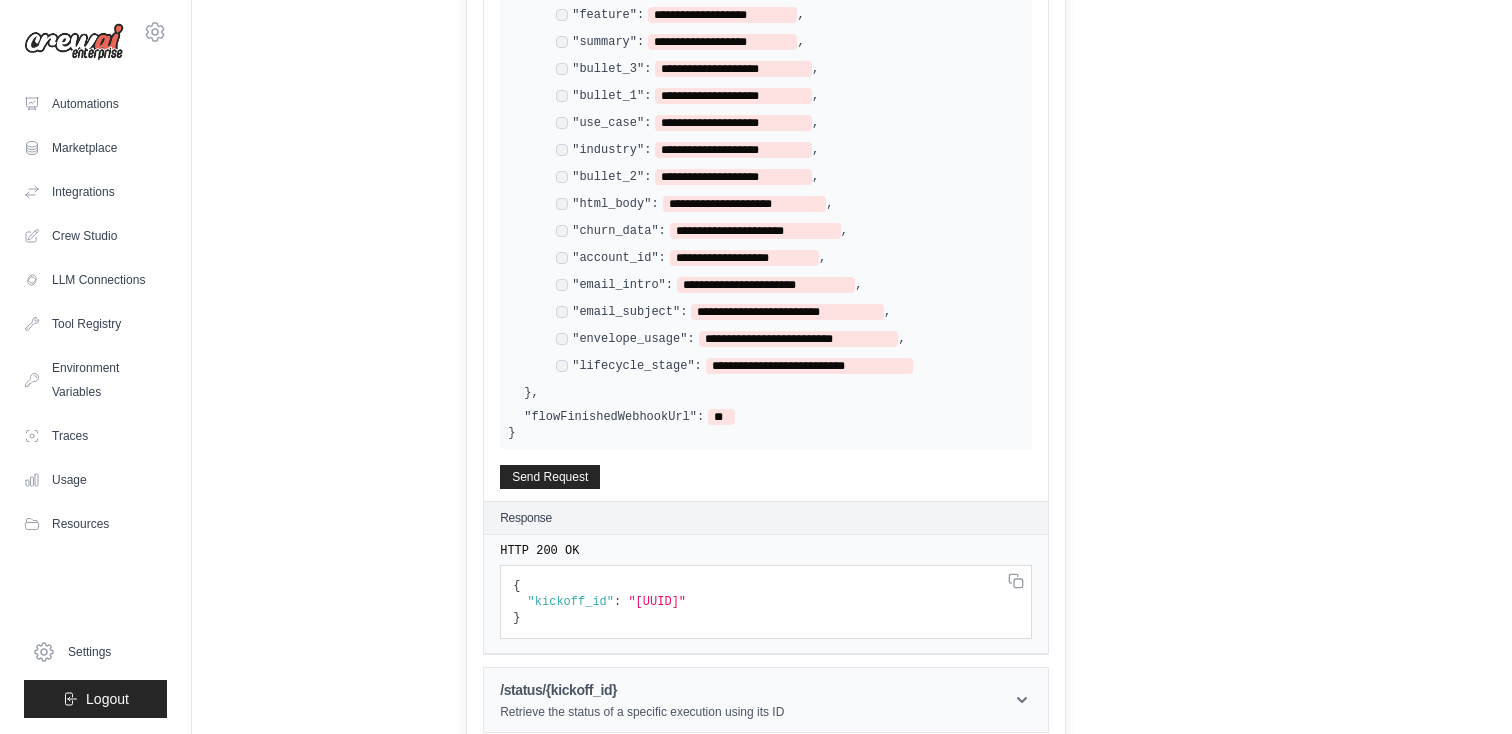 click on "/status/{kickoff_id}
Retrieve the status of a specific execution using its ID" at bounding box center (766, 700) 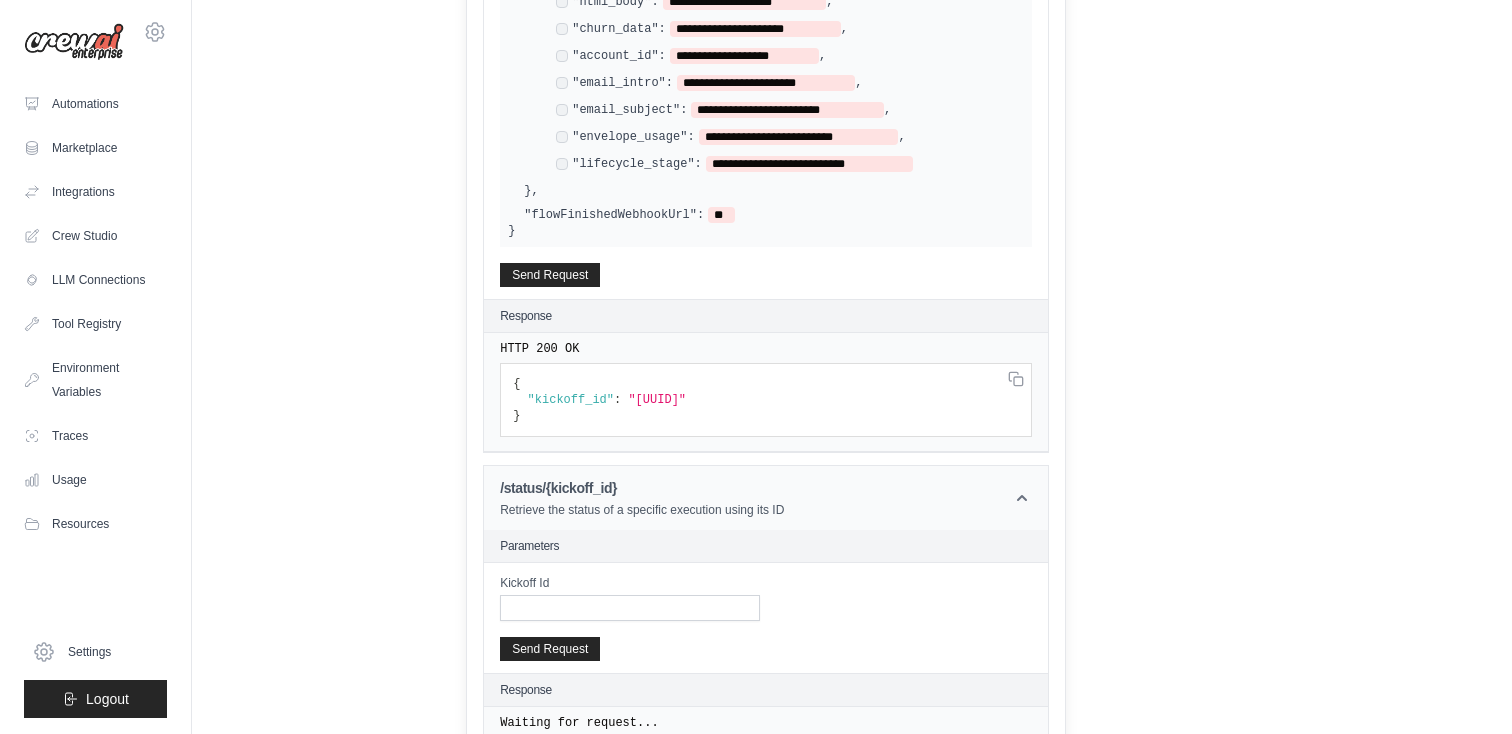 scroll, scrollTop: 1431, scrollLeft: 0, axis: vertical 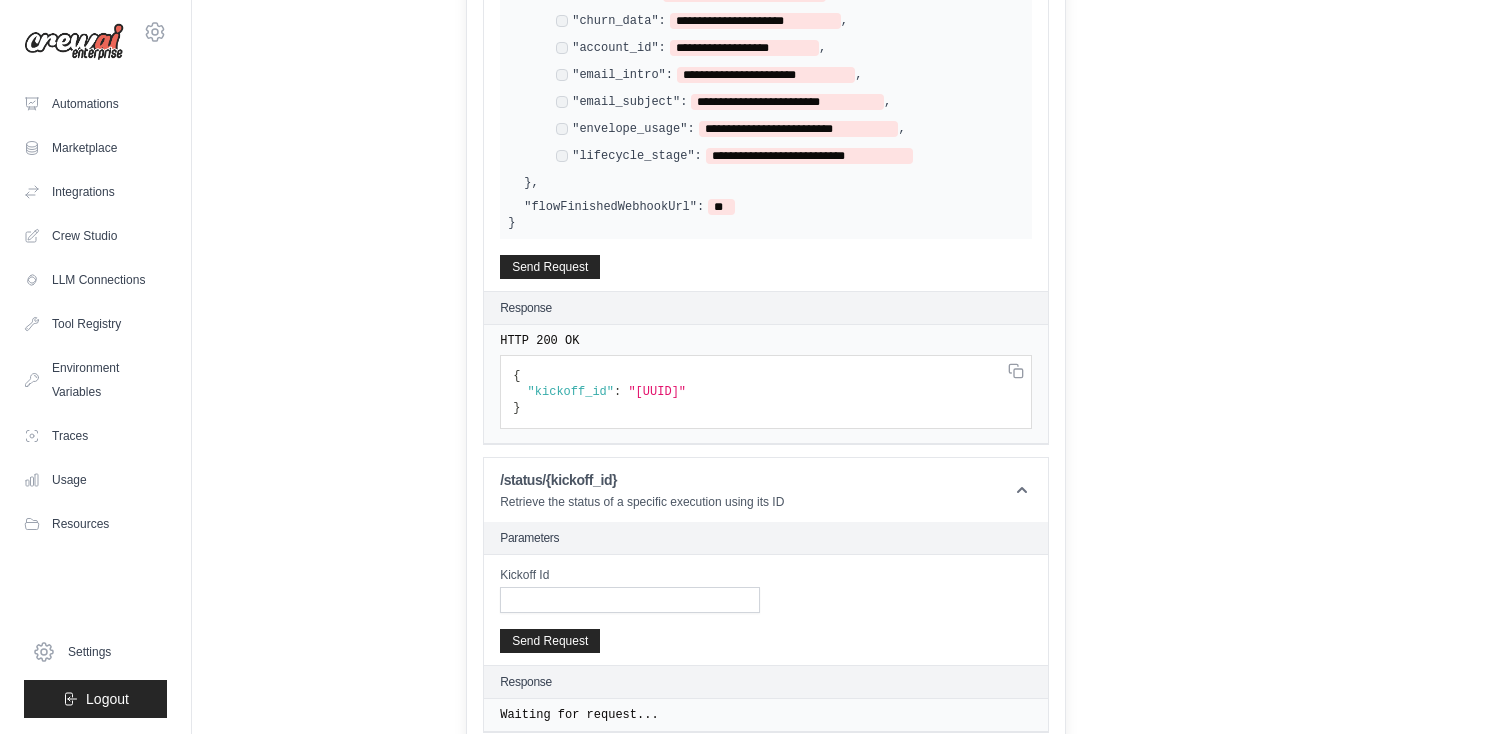 click on "Kickoff Id
Send Request" at bounding box center (766, -877) 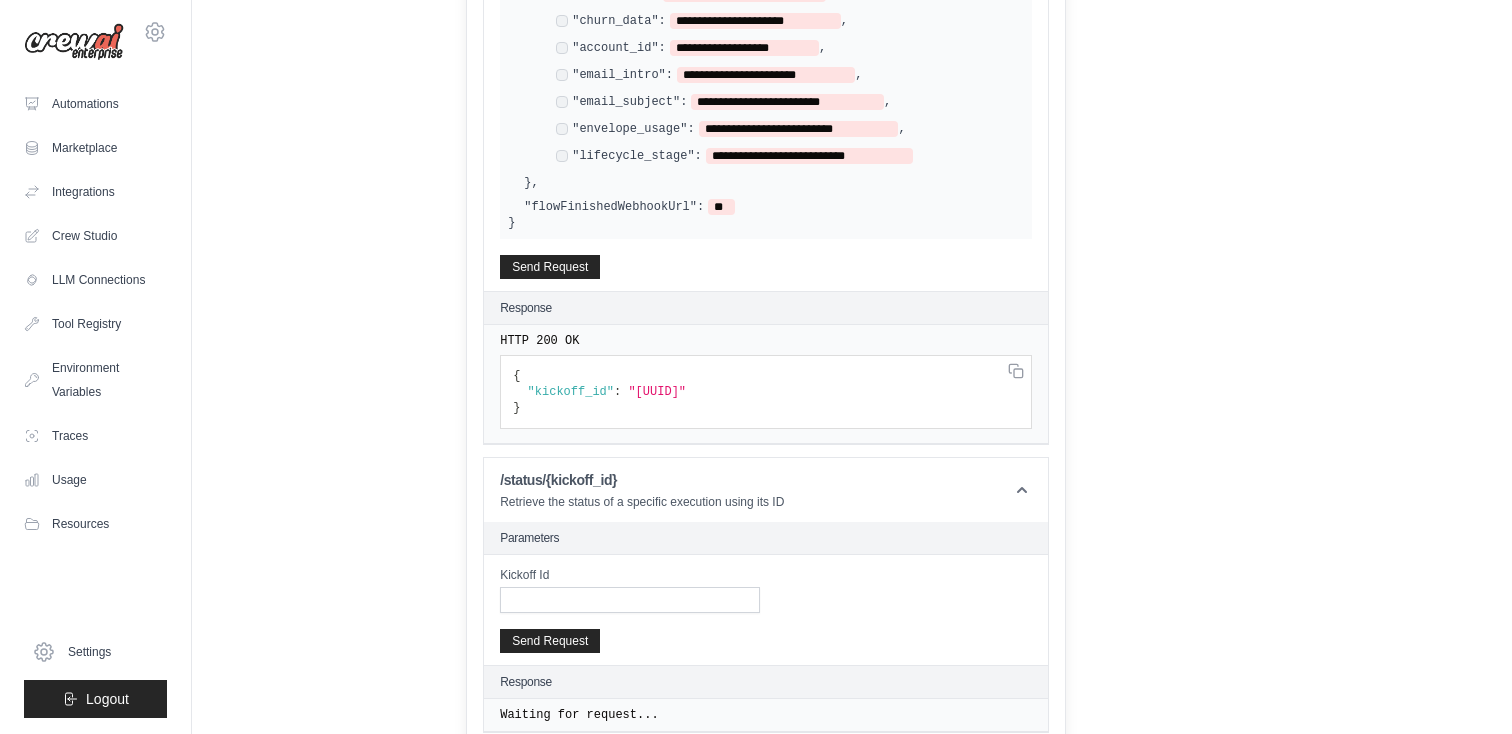 drag, startPoint x: 896, startPoint y: 381, endPoint x: 635, endPoint y: 378, distance: 261.01724 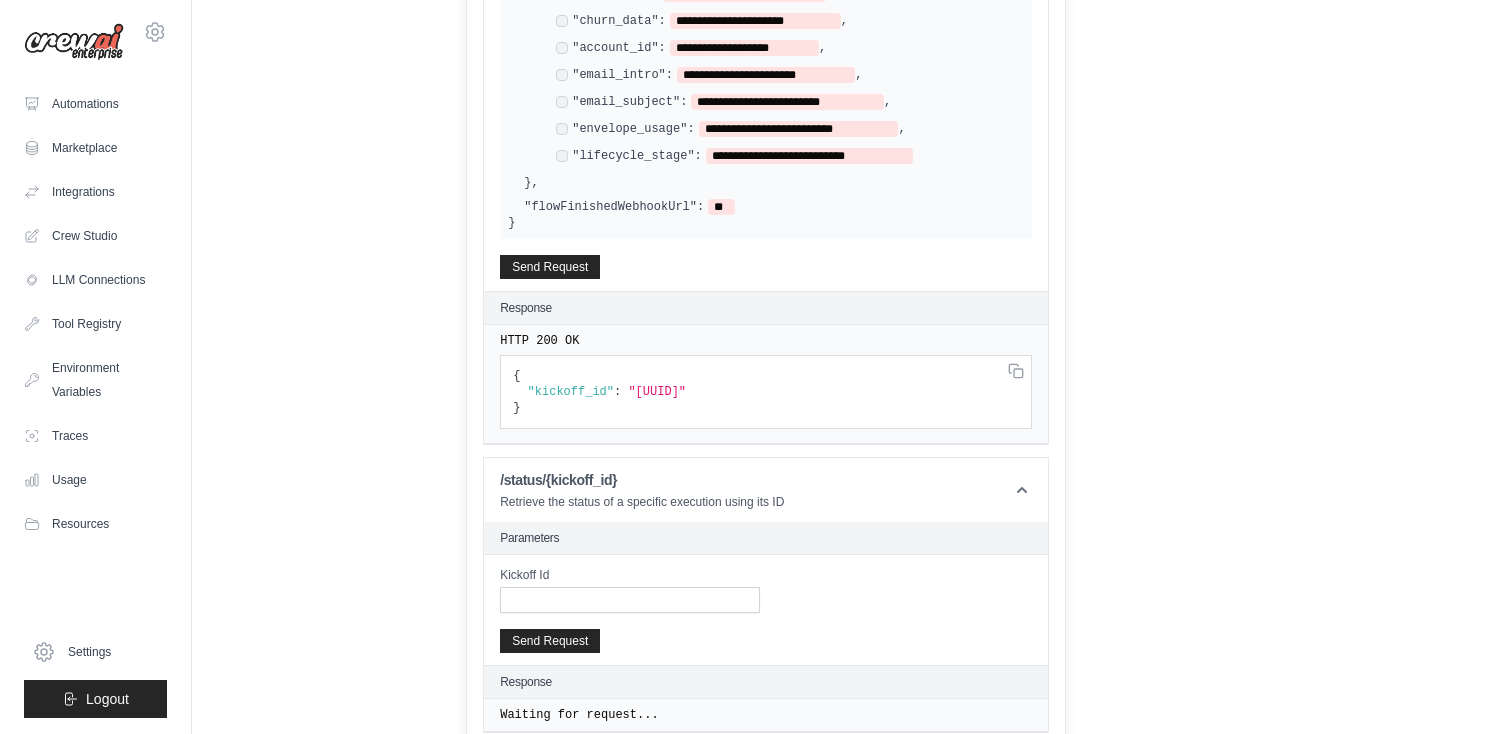 click on ""d124e586-82cf-49fa-8597-41b577946ae3"" at bounding box center [560, -736] 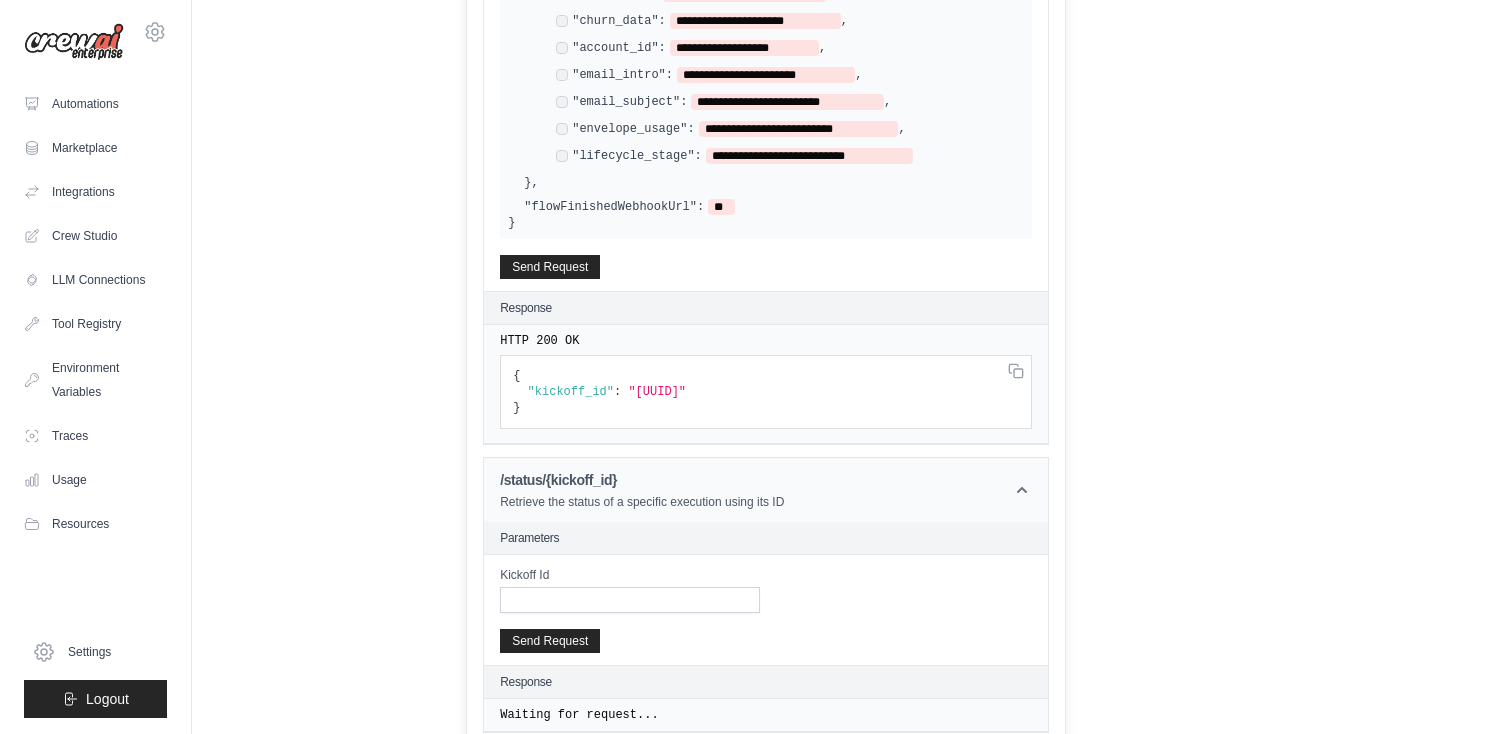 copy on "d124e586-82cf-49fa-8597-41b577946ae3" 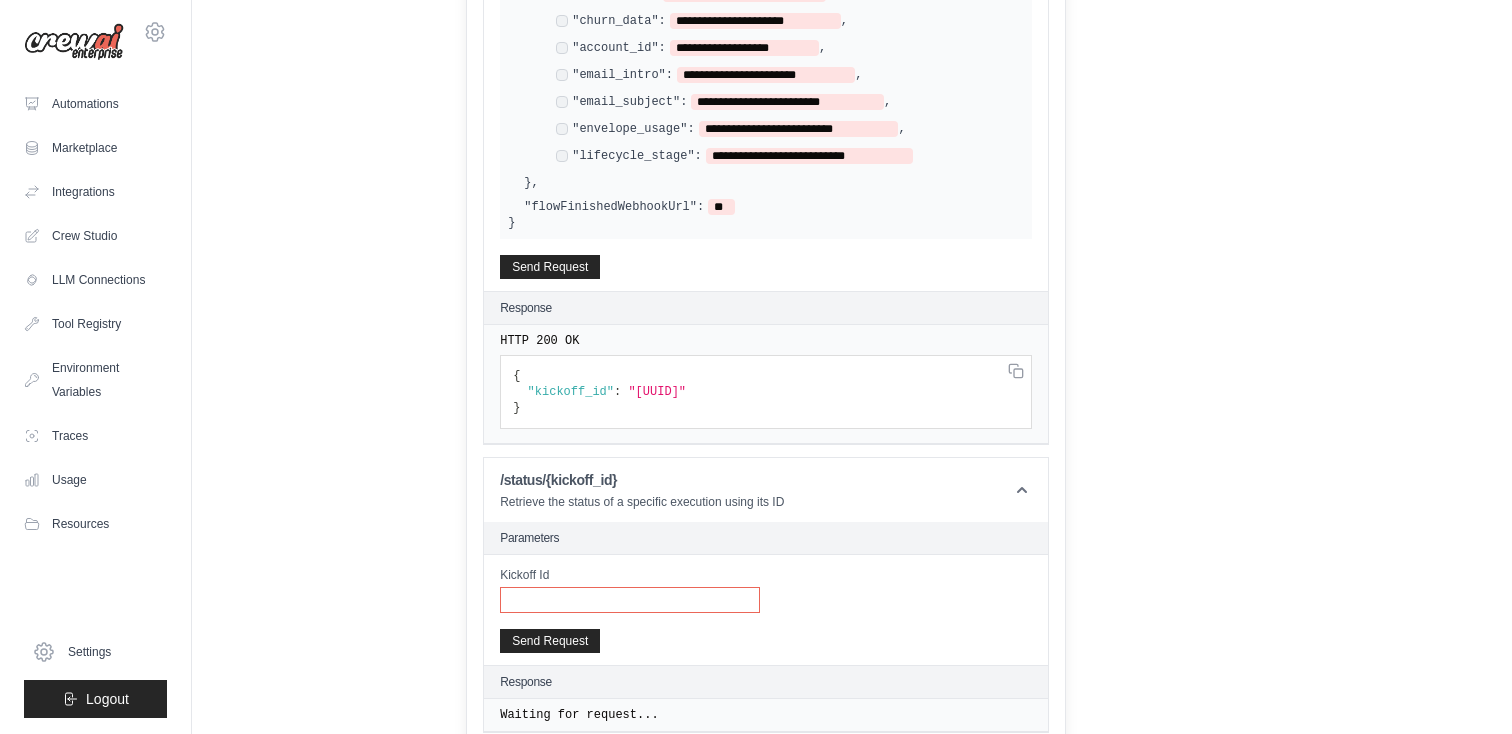 click on "Kickoff Id" at bounding box center (630, 600) 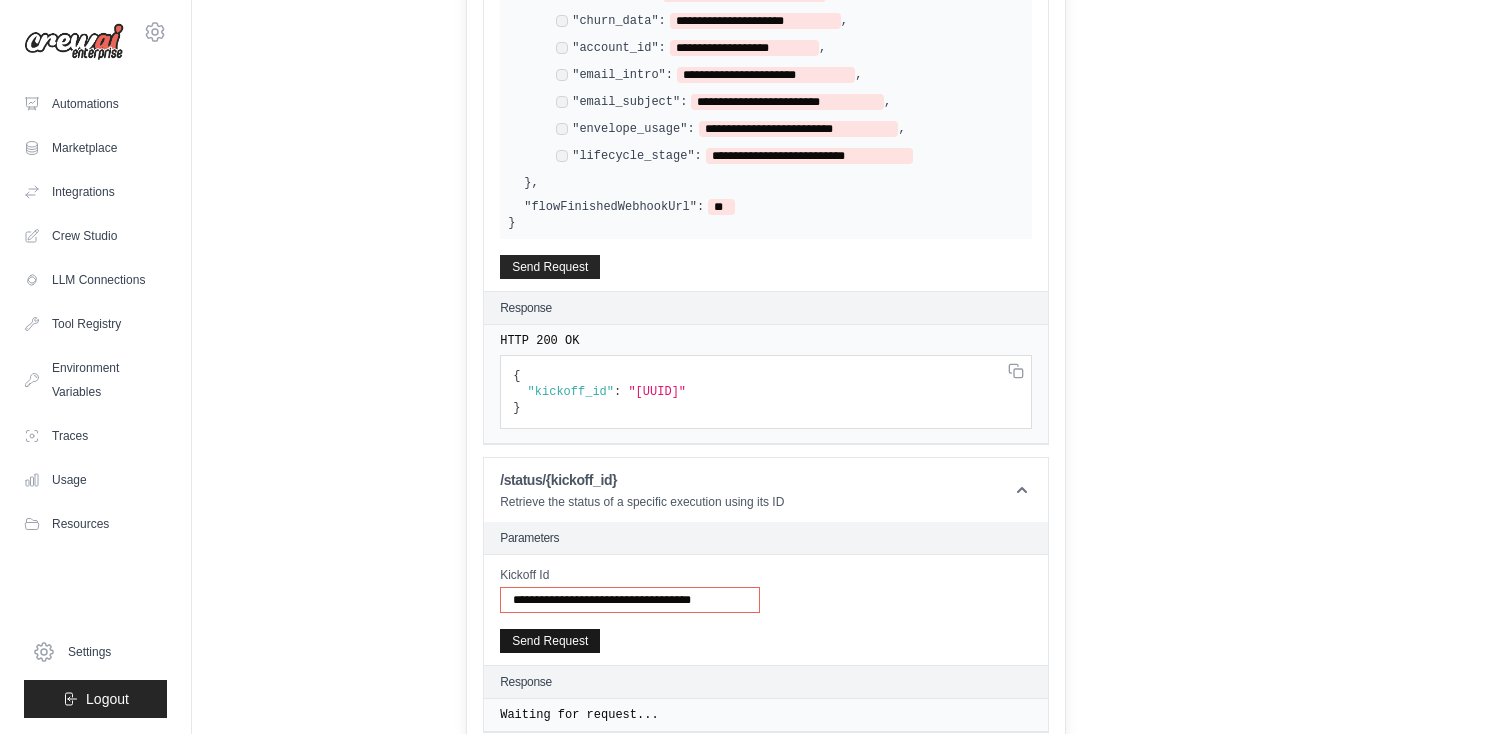 type on "**********" 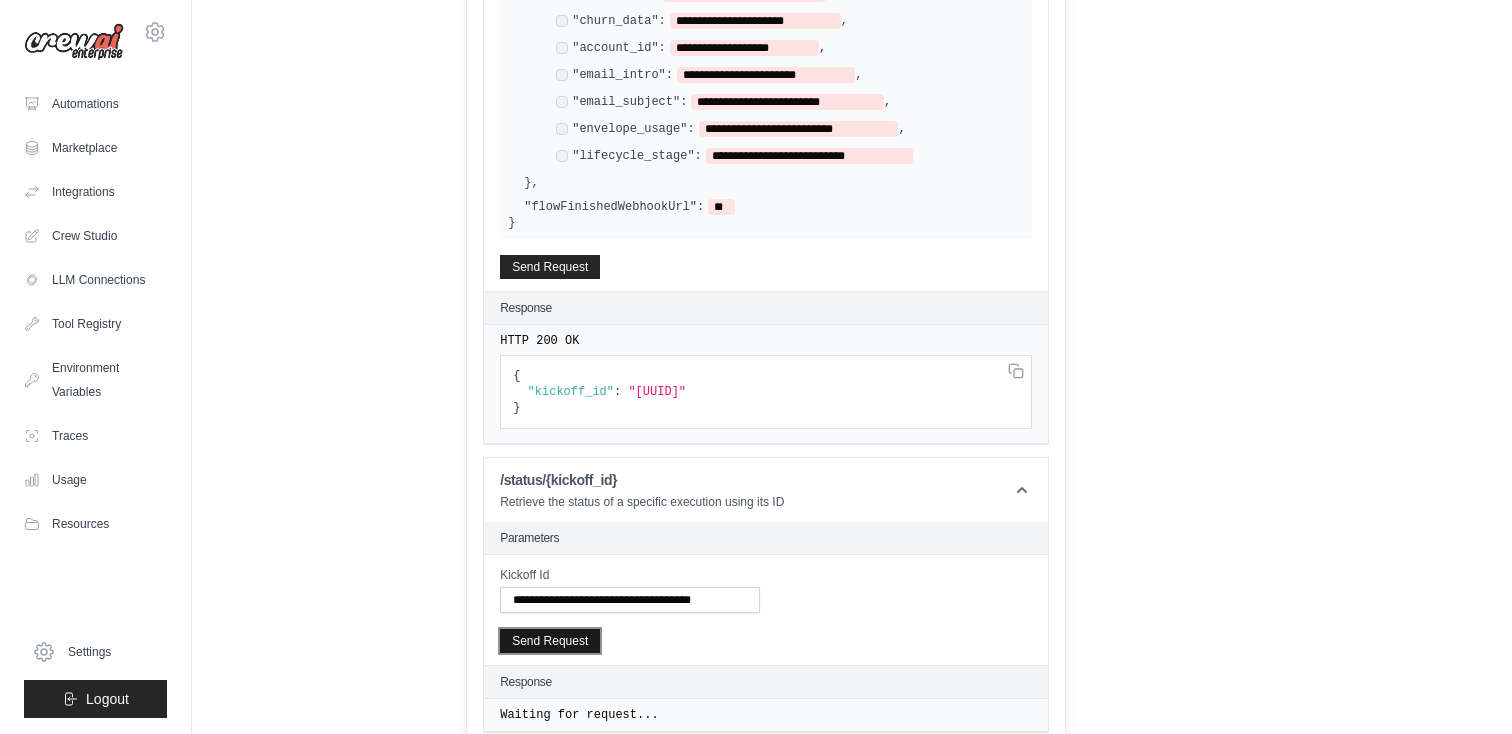 click on "Send Request" at bounding box center (550, 641) 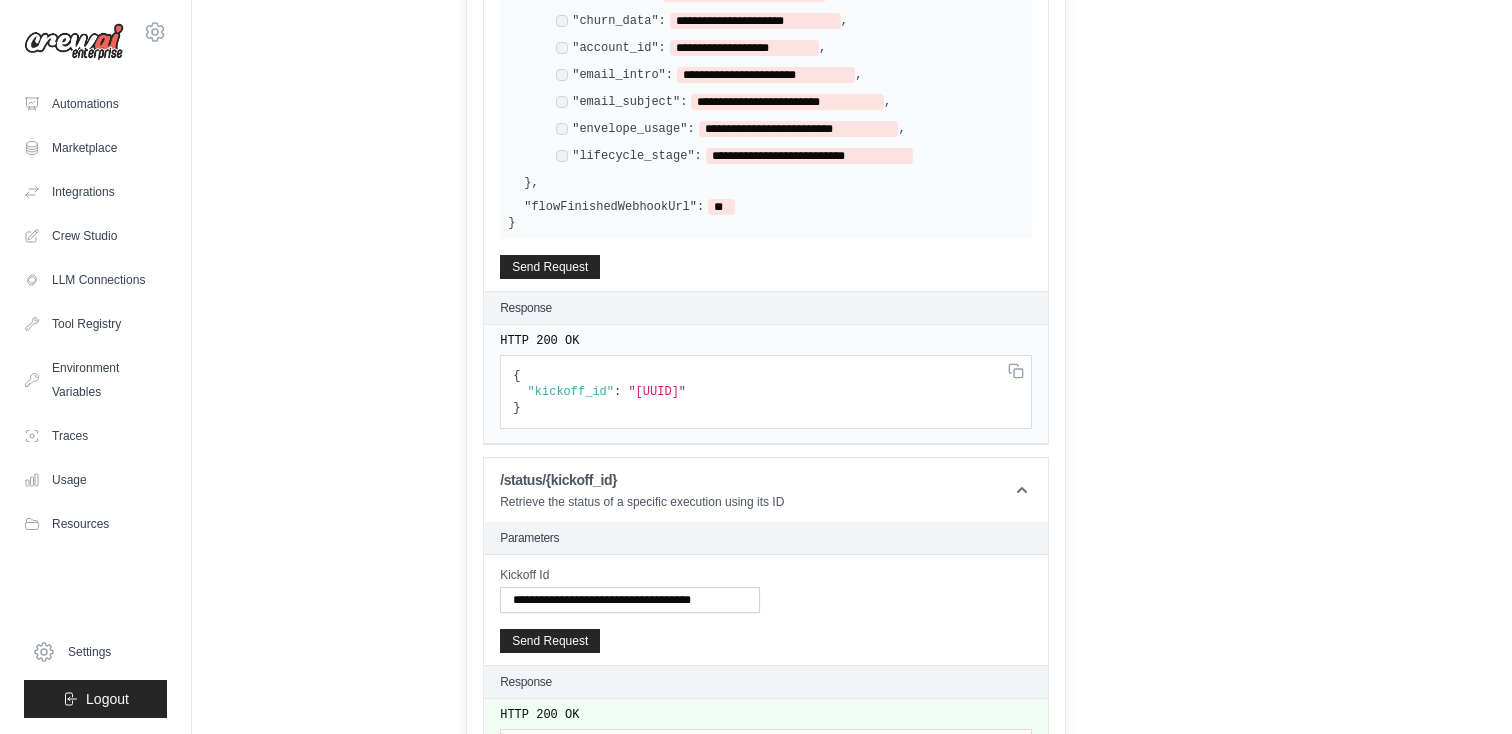 scroll, scrollTop: 1597, scrollLeft: 0, axis: vertical 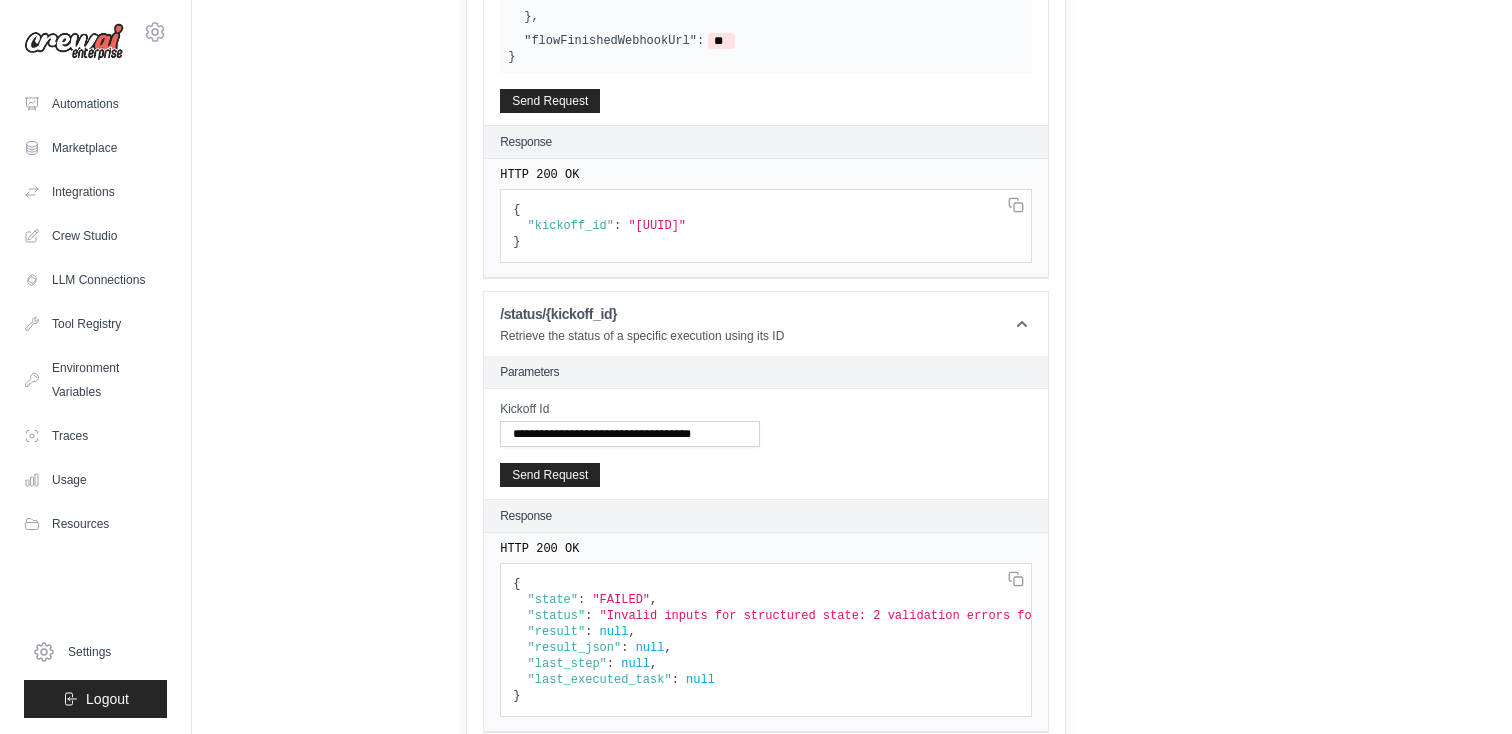 click on "{
"state" :   "FAILED" ,
"status" :   "Invalid inputs for structured state: 2 validation errors for StateWithId\nchurn_data\n  Input should be a valid dictionary [type=dict_type, input_value='Value for churn data', input_type=str]\n    For further information visit https://errors.pydantic.dev/2.11/v/dict_type\nscore\n  Input should be a valid number, unable to parse string as a number [type=float_parsing, input_value='Value for score', input_type=str]\n    For further information visit https://errors.pydantic.dev/2.11/v/float_parsing" ,
"result" :   null ,
"result_json" :   null ,
"last_step" :   null ,
"last_executed_task" :   null
}" at bounding box center [766, -798] 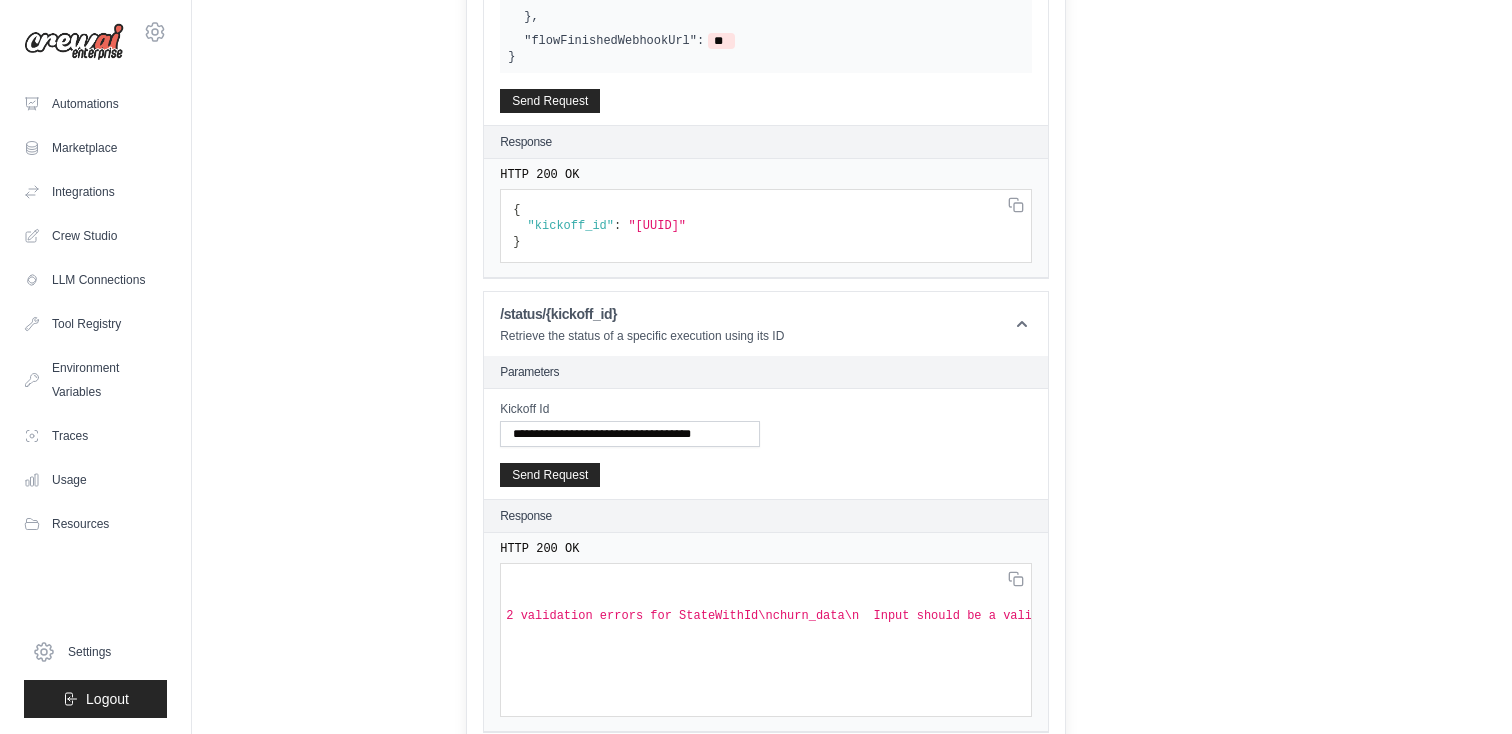 scroll, scrollTop: 0, scrollLeft: 557, axis: horizontal 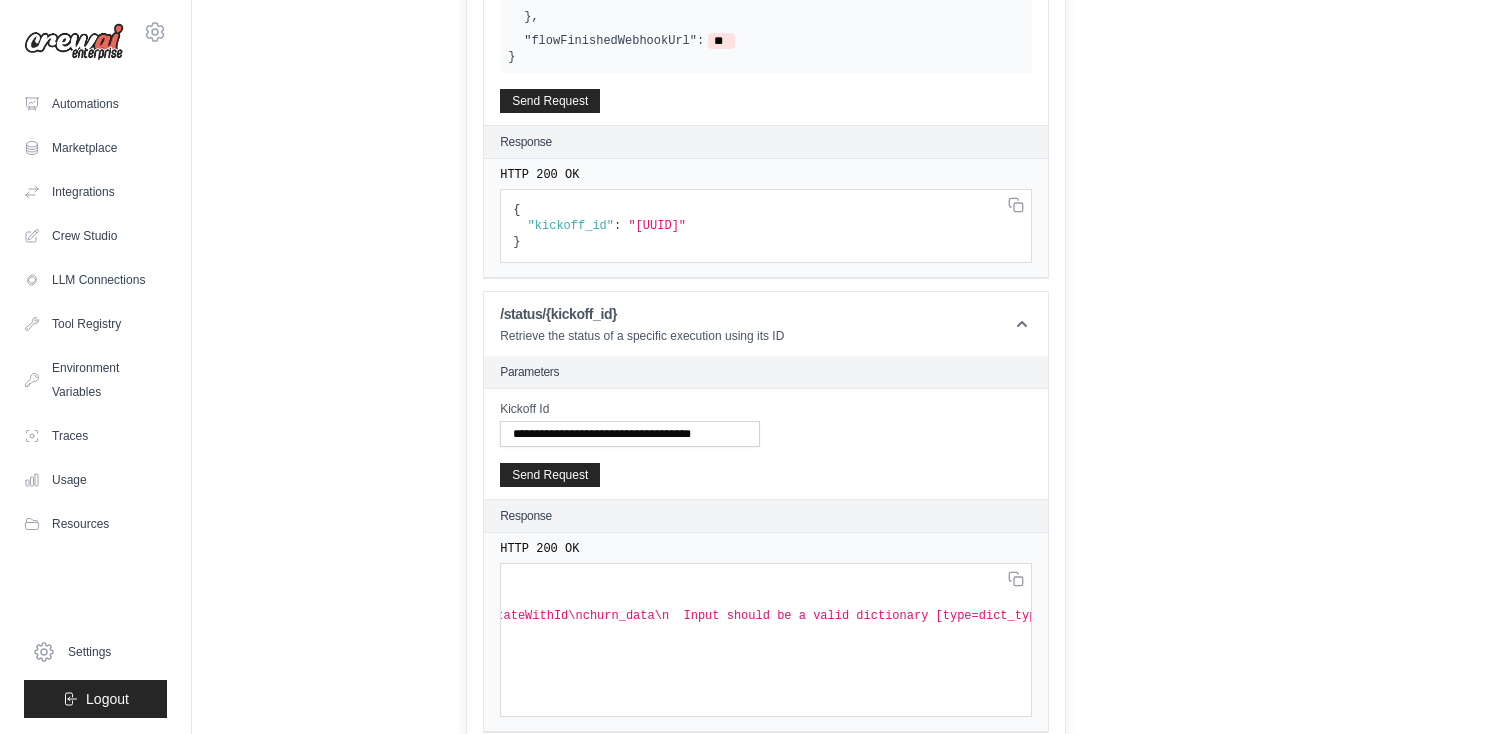 click on "{
"state" :   "FAILED" ,
"status" :   "Invalid inputs for structured state: 2 validation errors for StateWithId\nchurn_data\n  Input should be a valid dictionary [type=dict_type, input_value='Value for churn data', input_type=str]\n    For further information visit https://errors.pydantic.dev/2.11/v/dict_type\nscore\n  Input should be a valid number, unable to parse string as a number [type=float_parsing, input_value='Value for score', input_type=str]\n    For further information visit https://errors.pydantic.dev/2.11/v/float_parsing" ,
"result" :   null ,
"result_json" :   null ,
"last_step" :   null ,
"last_executed_task" :   null
}" at bounding box center [766, -798] 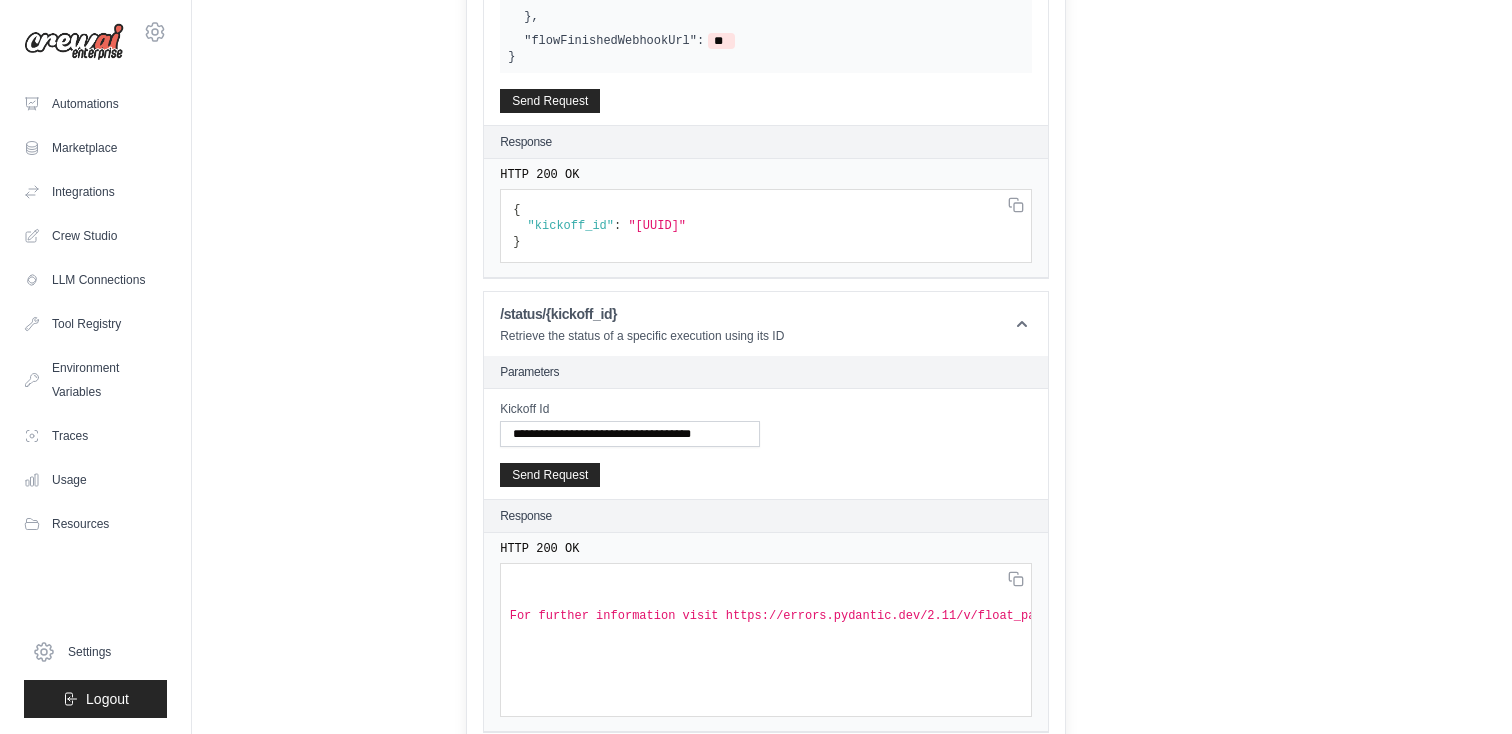 scroll, scrollTop: 0, scrollLeft: 3214, axis: horizontal 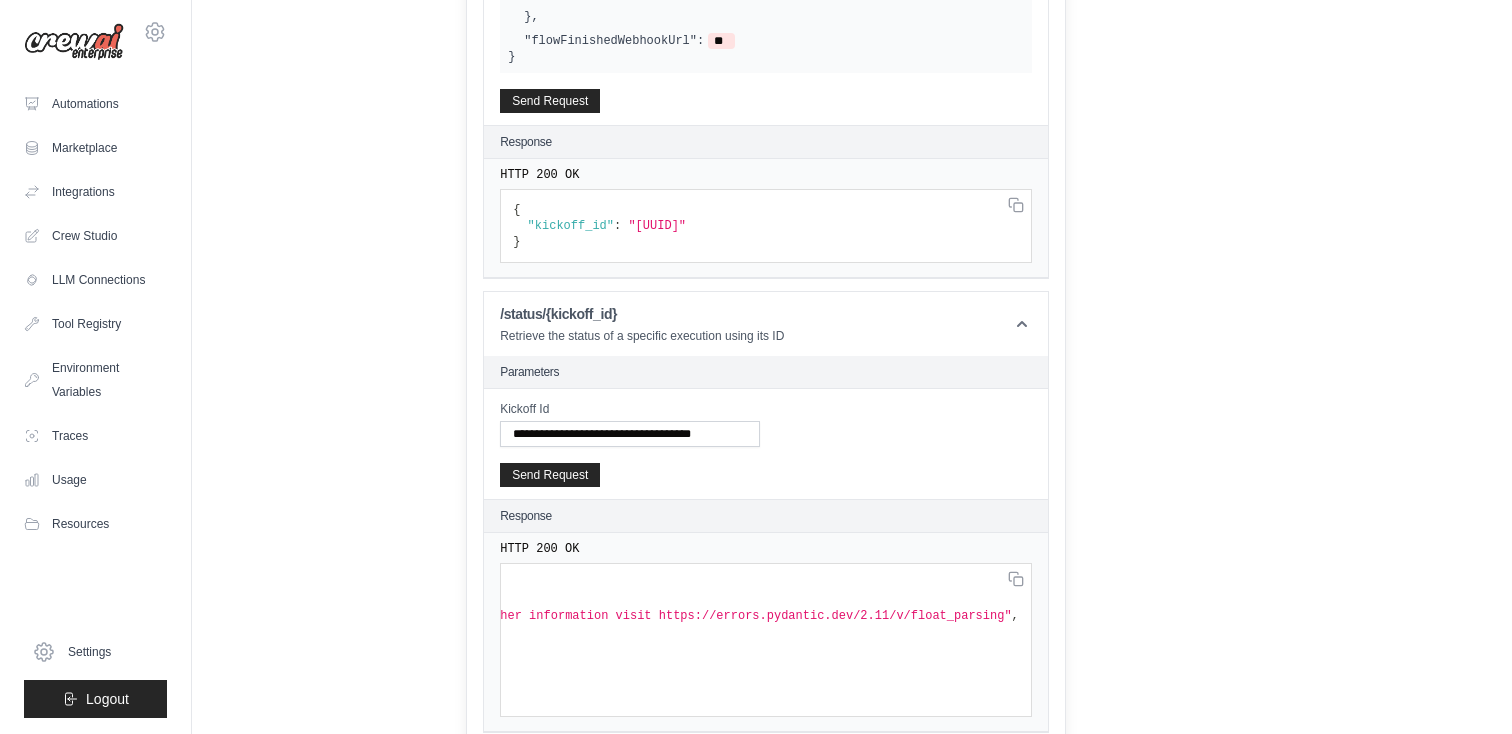 click on ""Invalid inputs for structured state: 2 validation errors for StateWithId\nchurn_data\n  Input should be a valid dictionary [type=dict_type, input_value='Value for churn data', input_type=str]\n    For further information visit https://errors.pydantic.dev/2.11/v/dict_type\nscore\n  Input should be a valid number, unable to parse string as a number [type=float_parsing, input_value='Value for score', input_type=str]\n    For further information visit https://errors.pydantic.dev/2.11/v/float_parsing"" at bounding box center (564, -870) 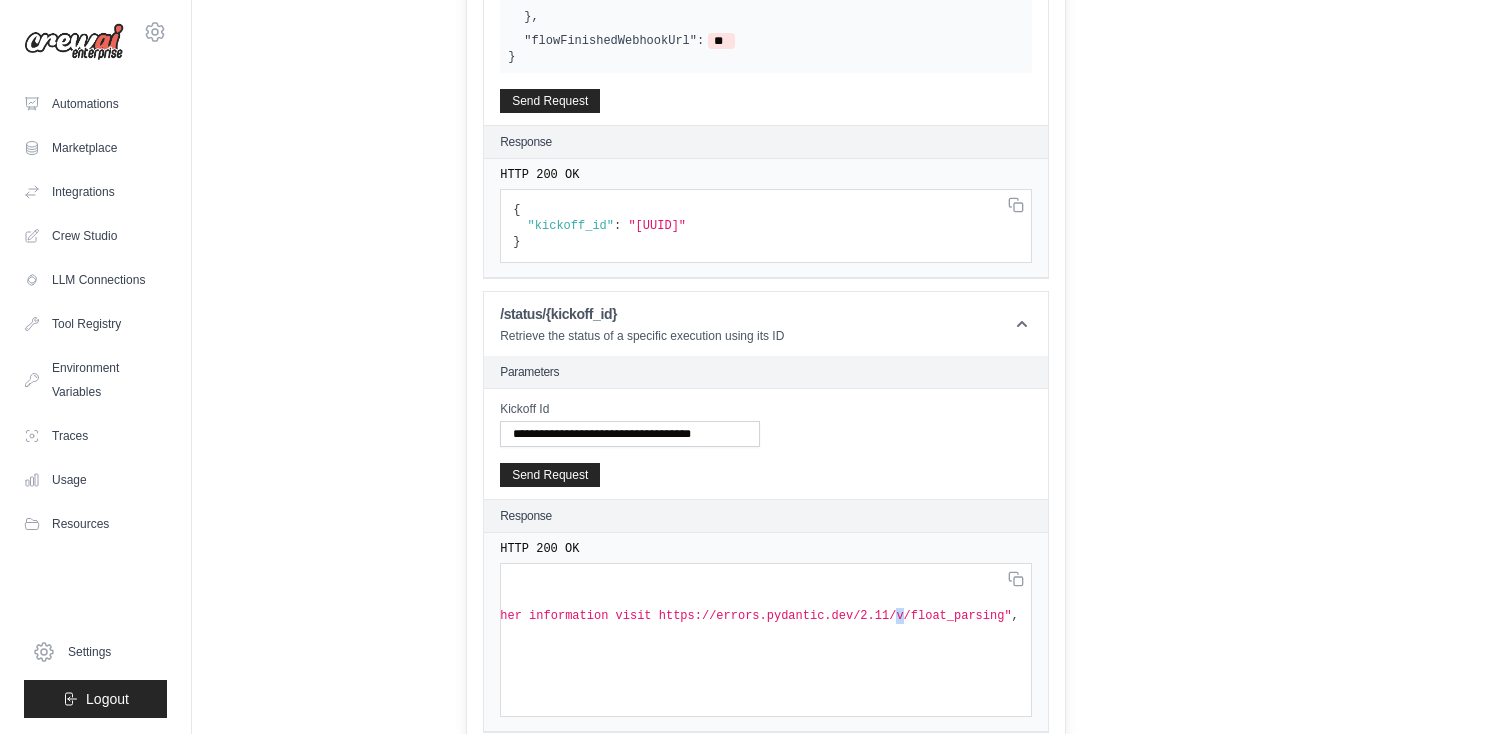 click on ""Invalid inputs for structured state: 2 validation errors for StateWithId\nchurn_data\n  Input should be a valid dictionary [type=dict_type, input_value='Value for churn data', input_type=str]\n    For further information visit https://errors.pydantic.dev/2.11/v/dict_type\nscore\n  Input should be a valid number, unable to parse string as a number [type=float_parsing, input_value='Value for score', input_type=str]\n    For further information visit https://errors.pydantic.dev/2.11/v/float_parsing"" at bounding box center (564, -870) 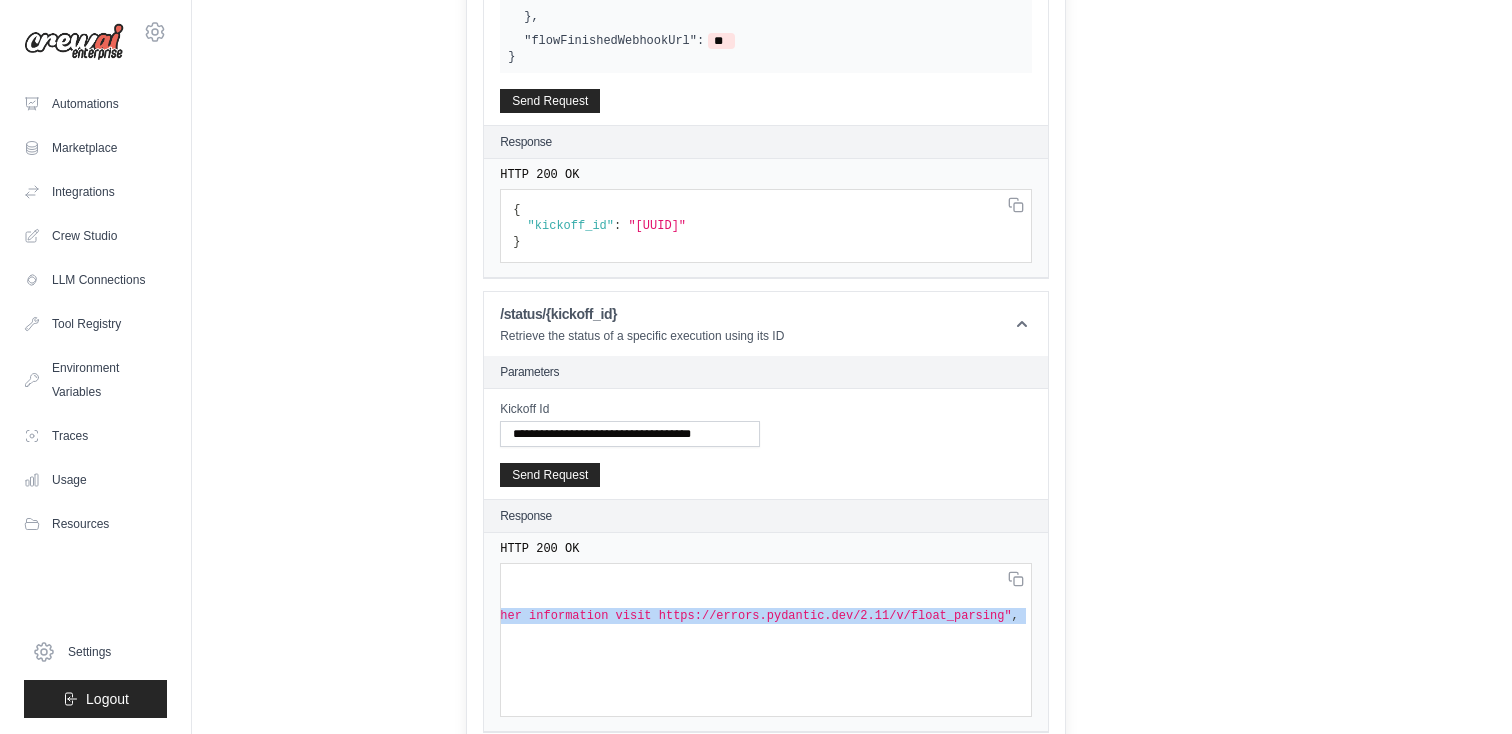 click on ""Invalid inputs for structured state: 2 validation errors for StateWithId\nchurn_data\n  Input should be a valid dictionary [type=dict_type, input_value='Value for churn data', input_type=str]\n    For further information visit https://errors.pydantic.dev/2.11/v/dict_type\nscore\n  Input should be a valid number, unable to parse string as a number [type=float_parsing, input_value='Value for score', input_type=str]\n    For further information visit https://errors.pydantic.dev/2.11/v/float_parsing"" at bounding box center (564, -870) 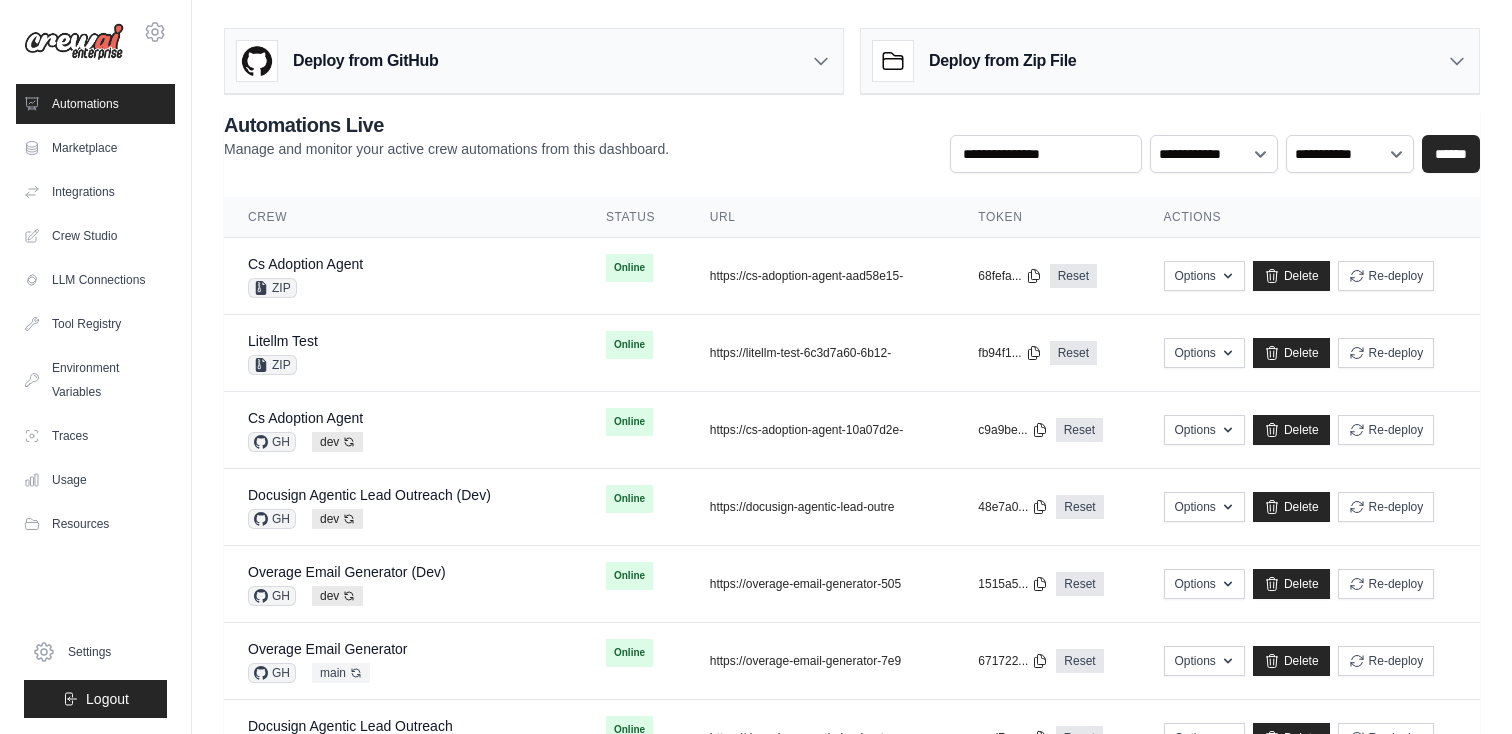 scroll, scrollTop: 0, scrollLeft: 0, axis: both 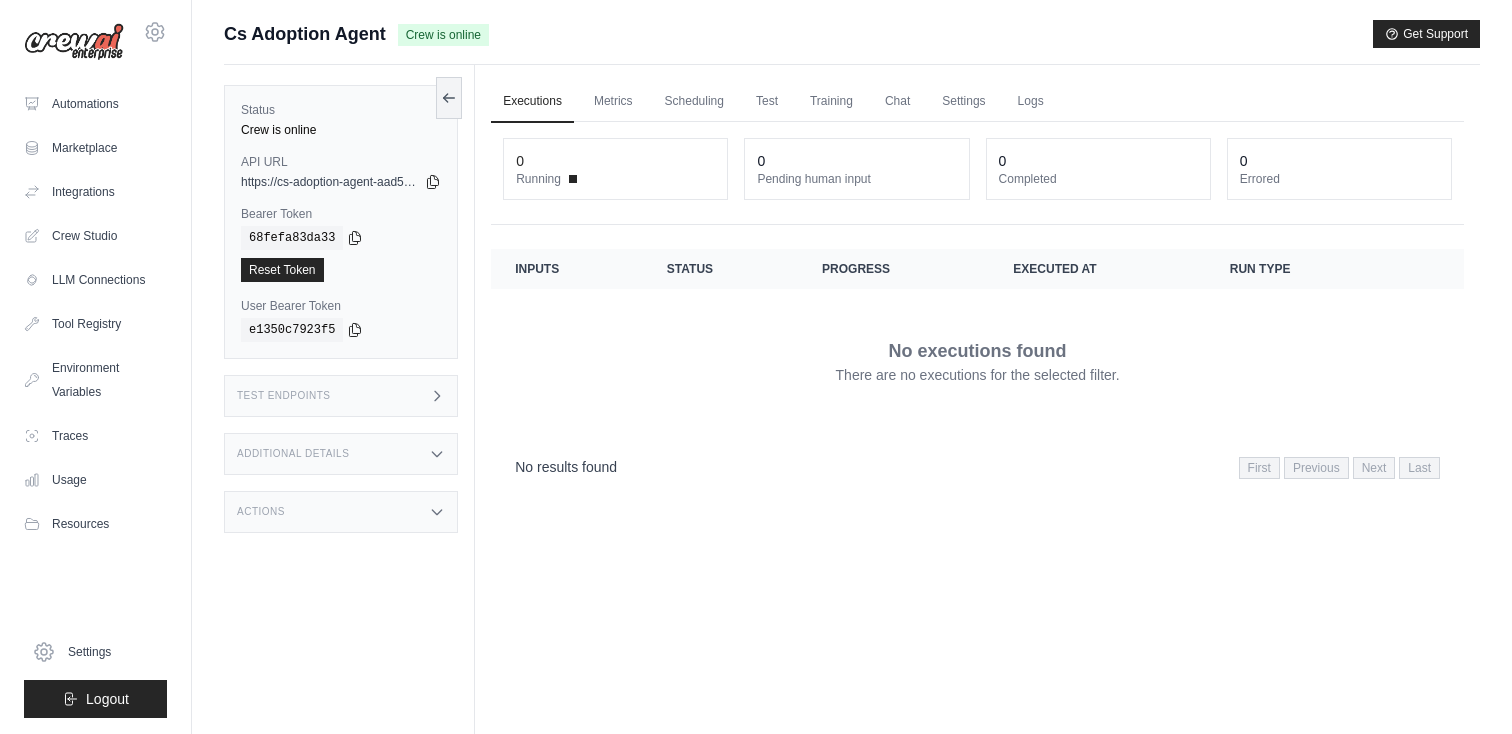 click on "No executions found
There are no executions for the selected filter." at bounding box center (977, 361) 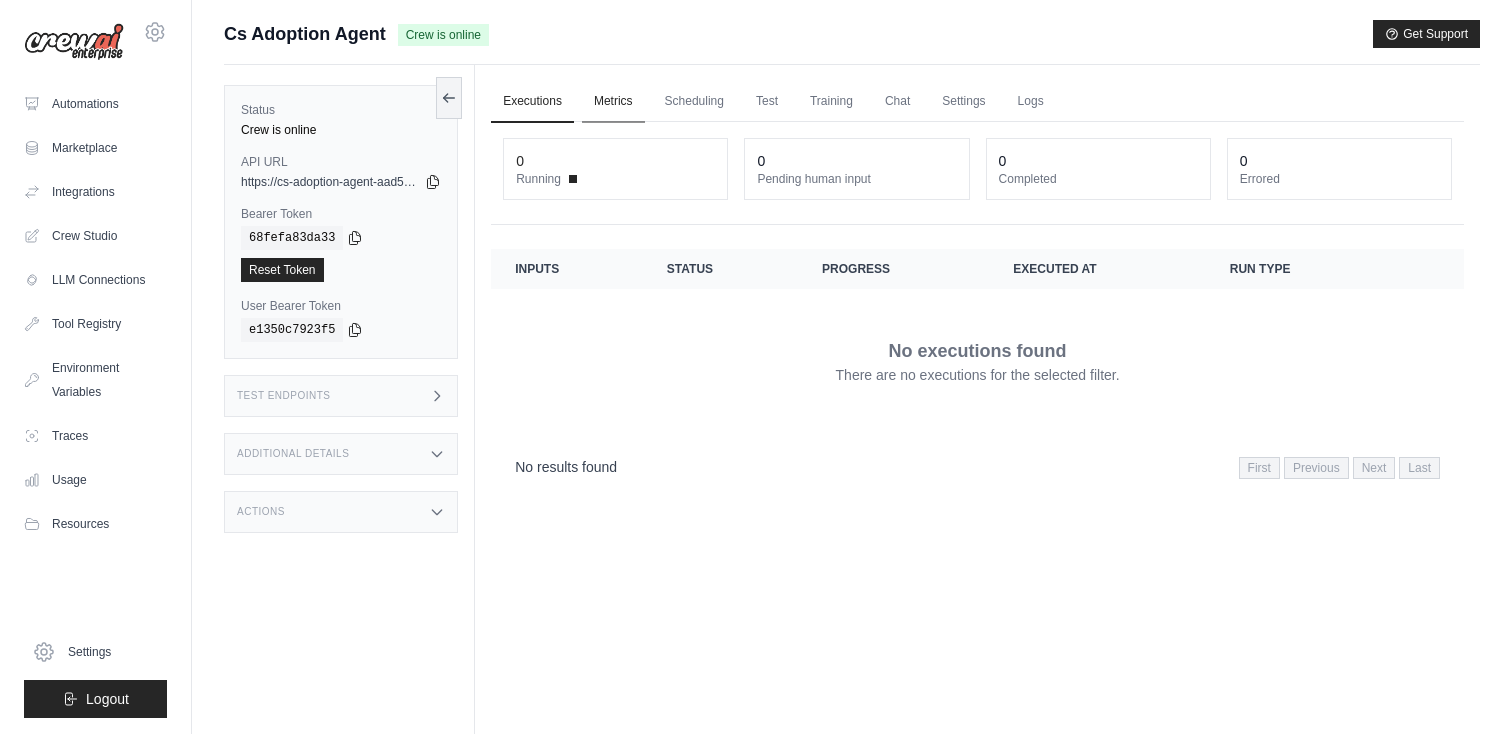 click on "Metrics" at bounding box center [613, 102] 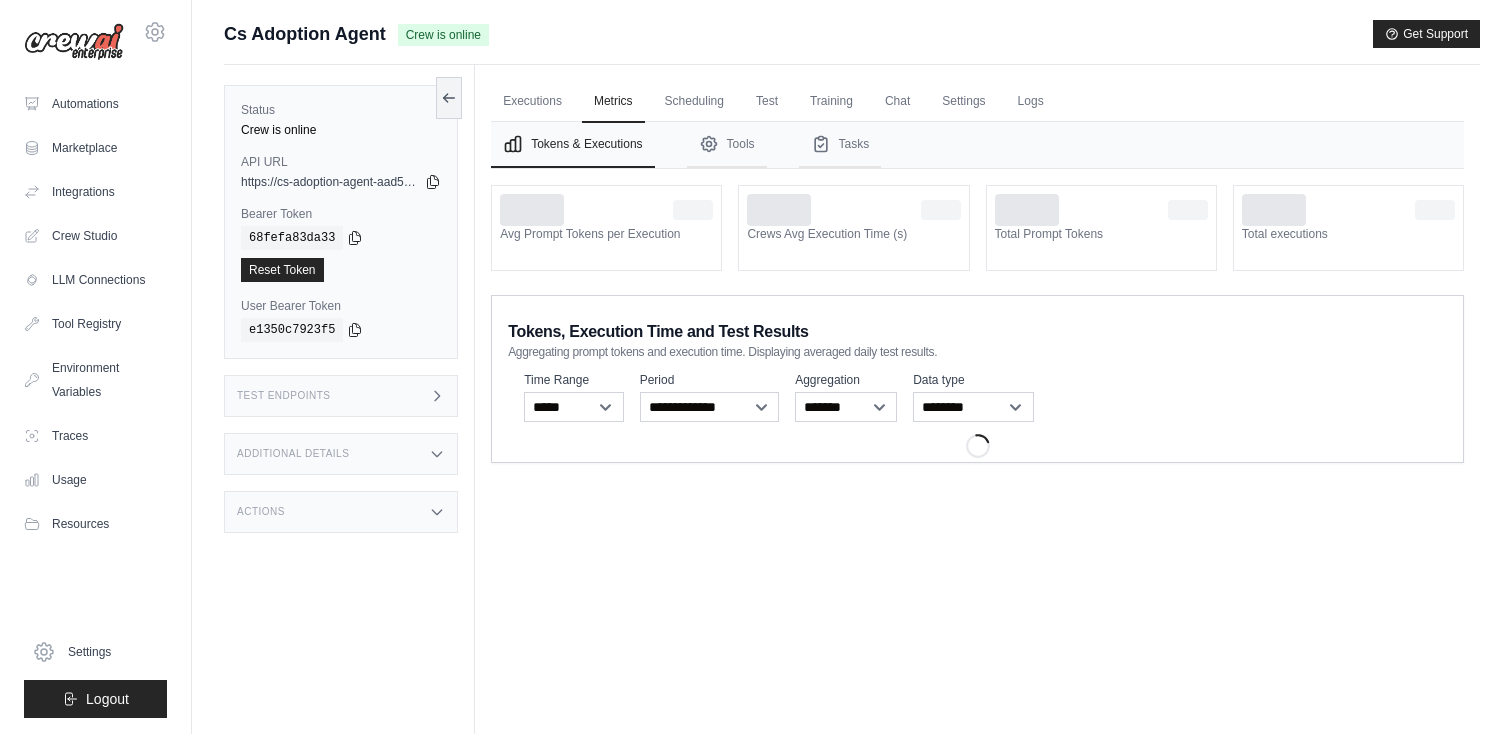 click on "Test Endpoints" at bounding box center [341, 396] 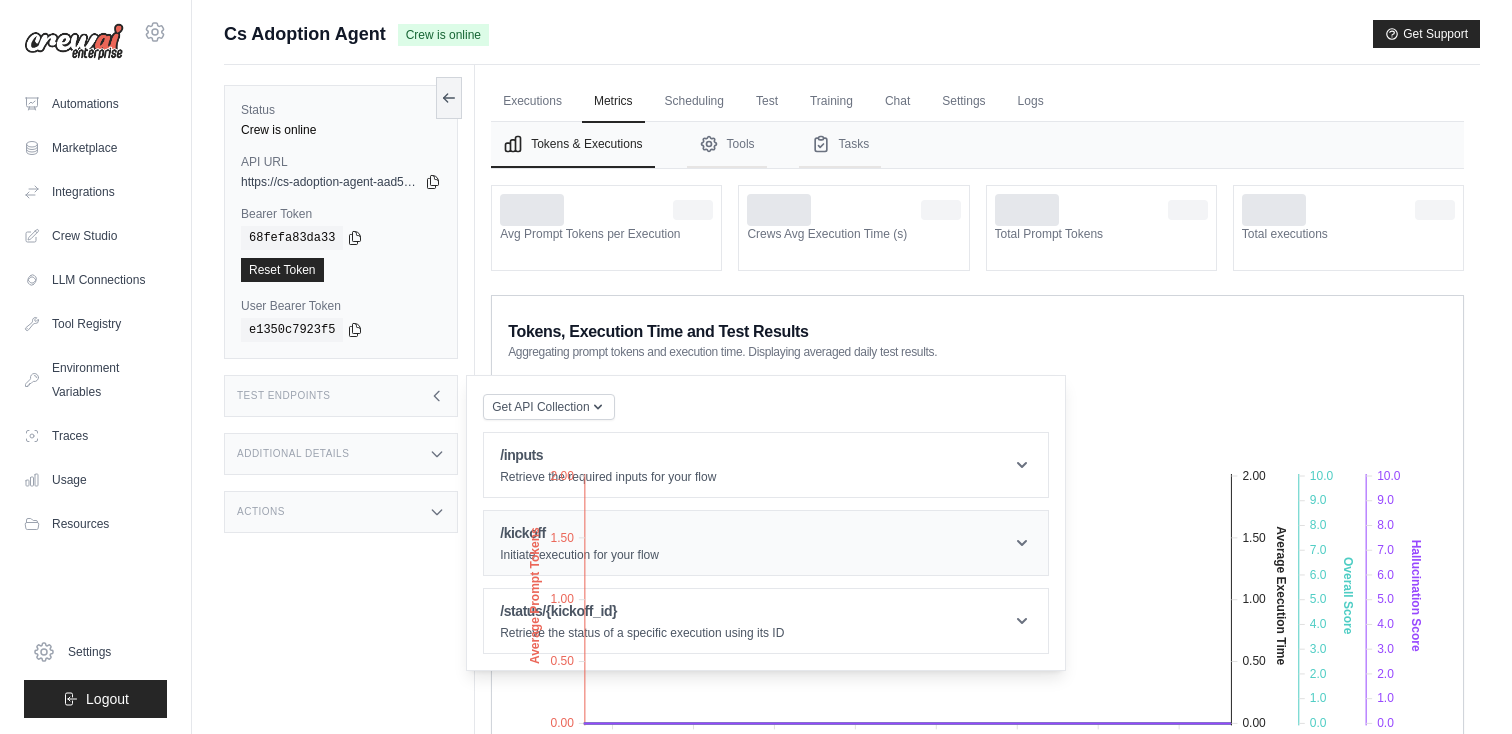 scroll, scrollTop: 130, scrollLeft: 0, axis: vertical 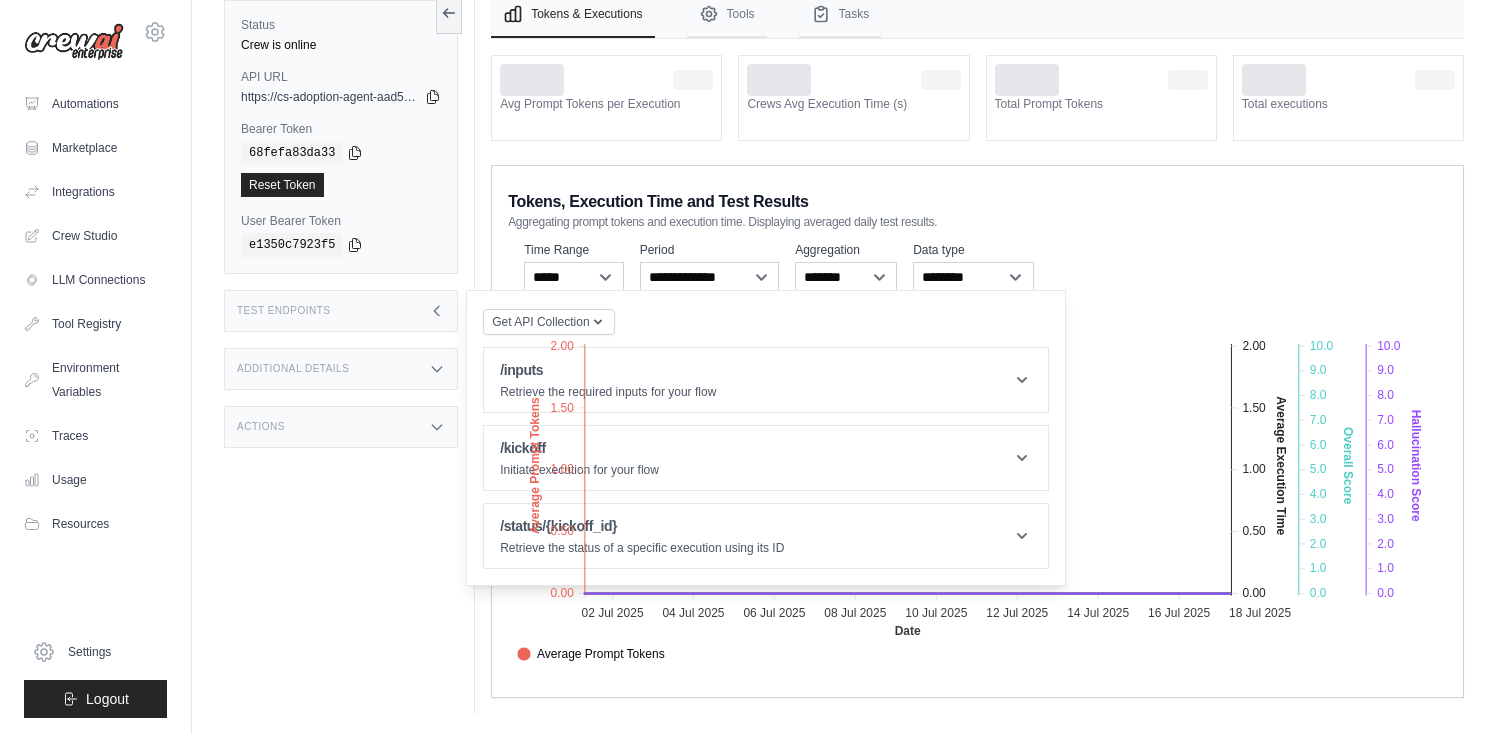 click on "Average Prompt Tokens Average Execution Time Score Hallucination Score Crew Versions" 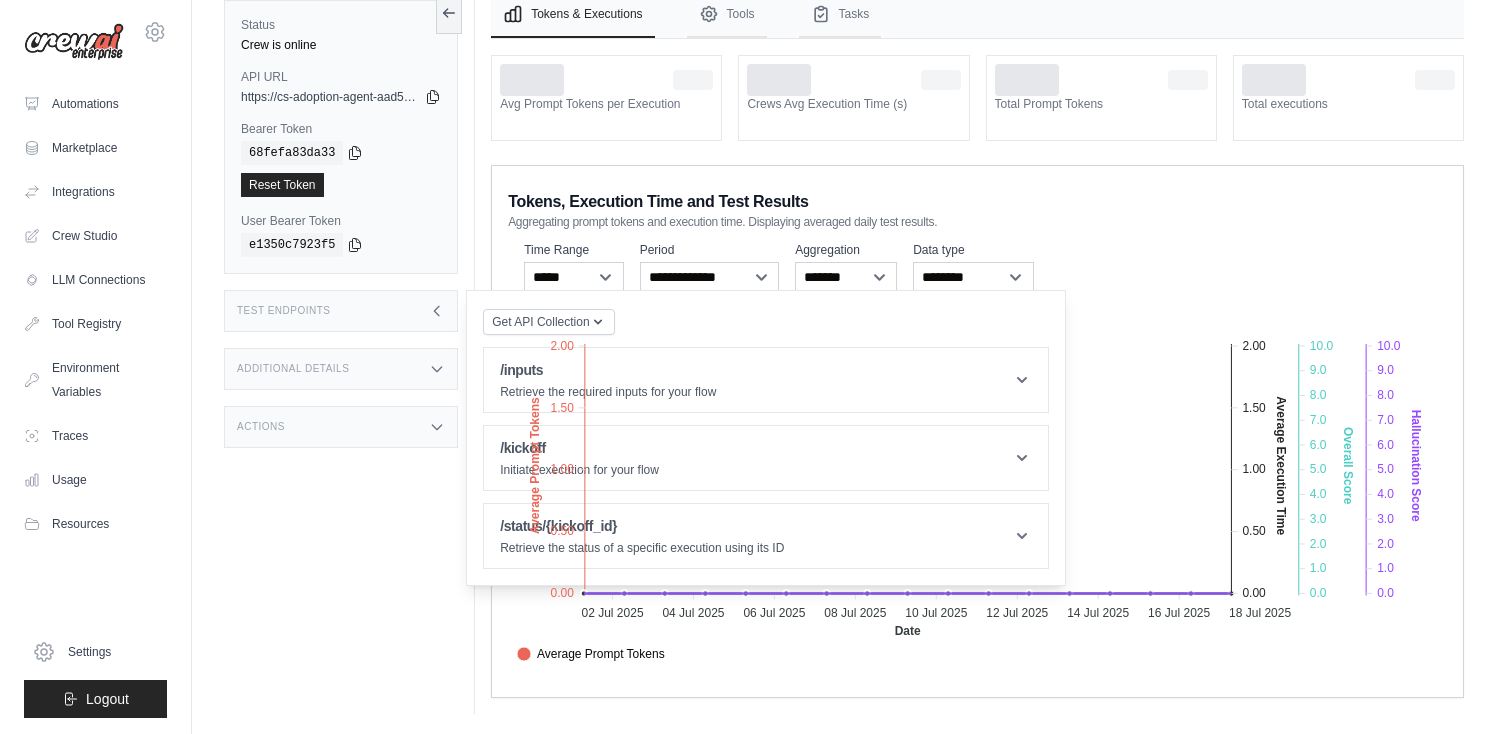 click on "Average Prompt Tokens Average Execution Time Score Hallucination Score Crew Versions" 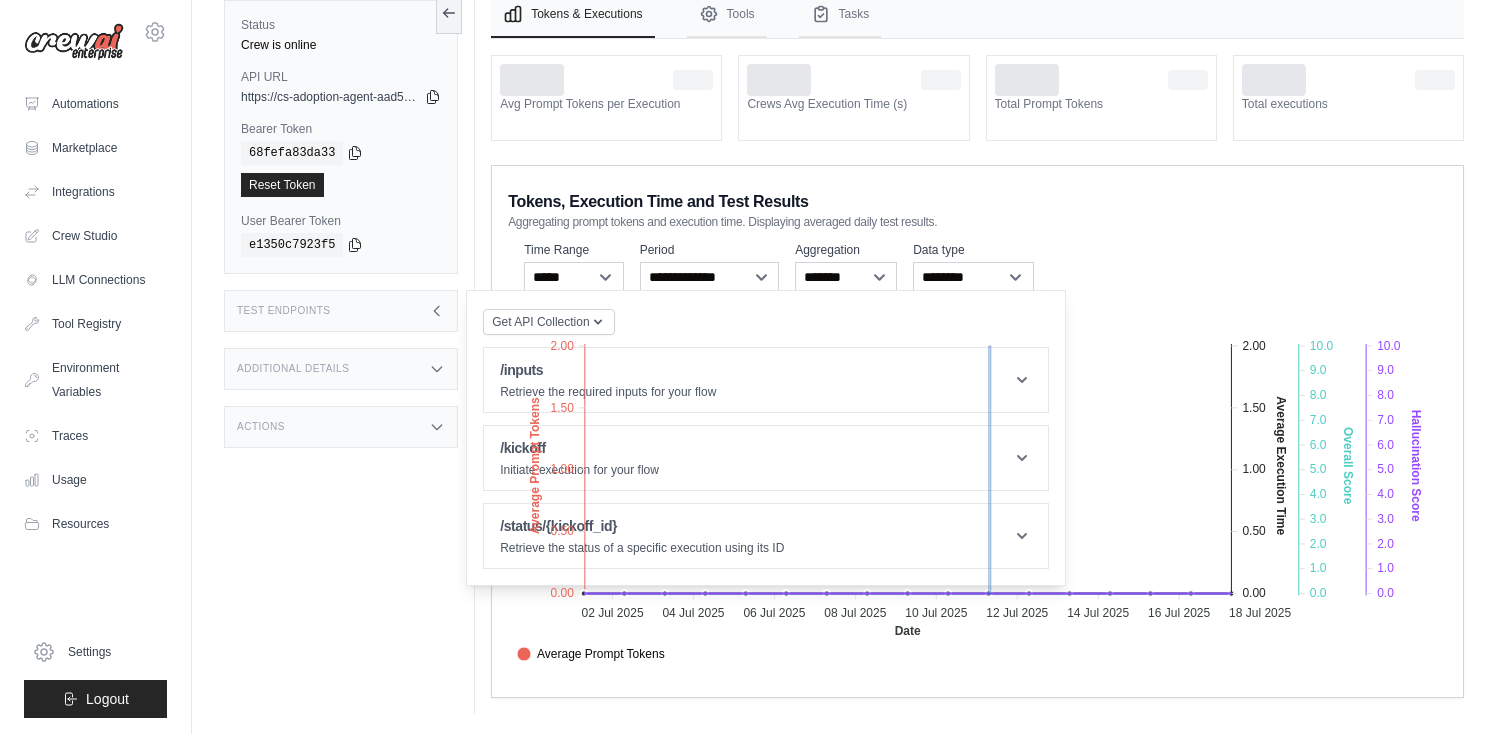 click on "Average Prompt Tokens Average Execution Time Score Hallucination Score Crew Versions" 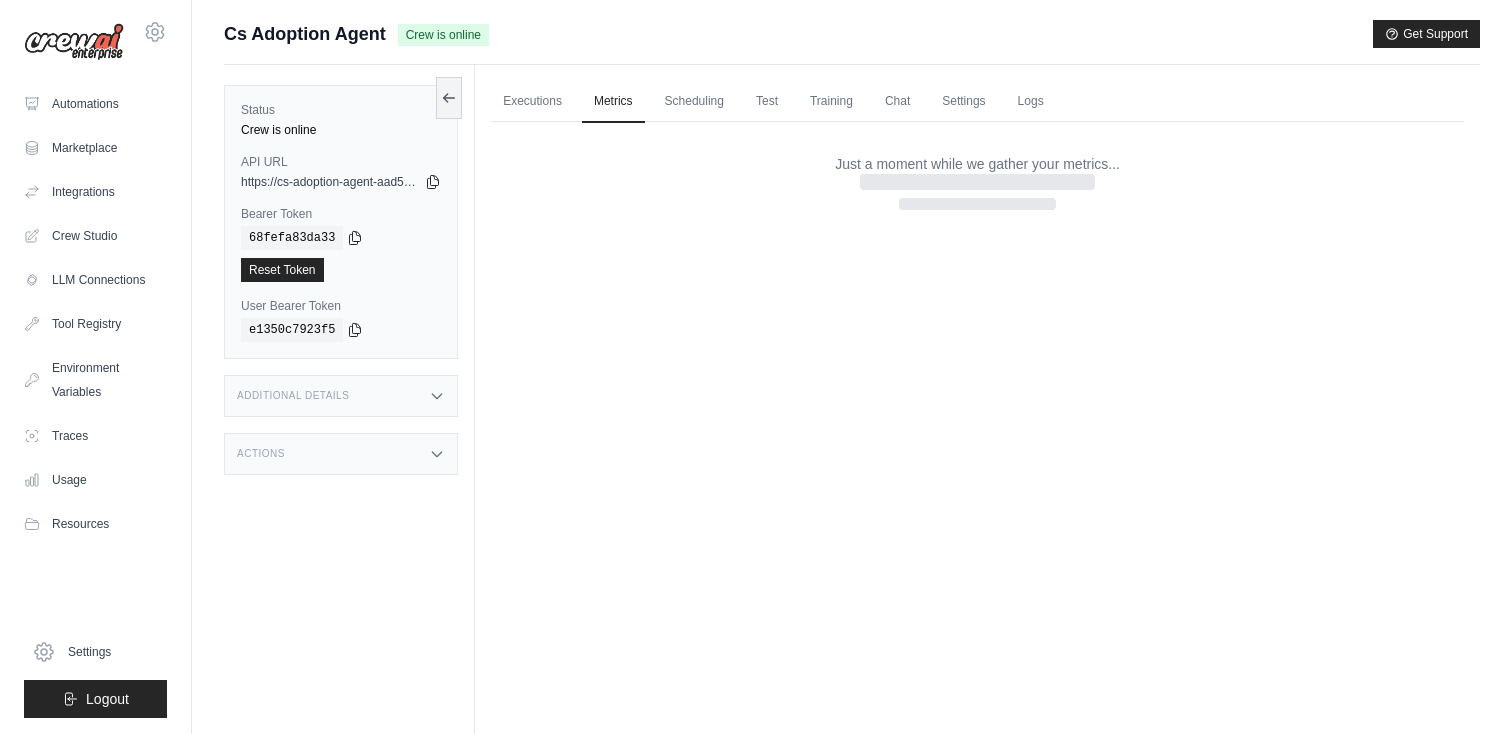 scroll, scrollTop: 85, scrollLeft: 0, axis: vertical 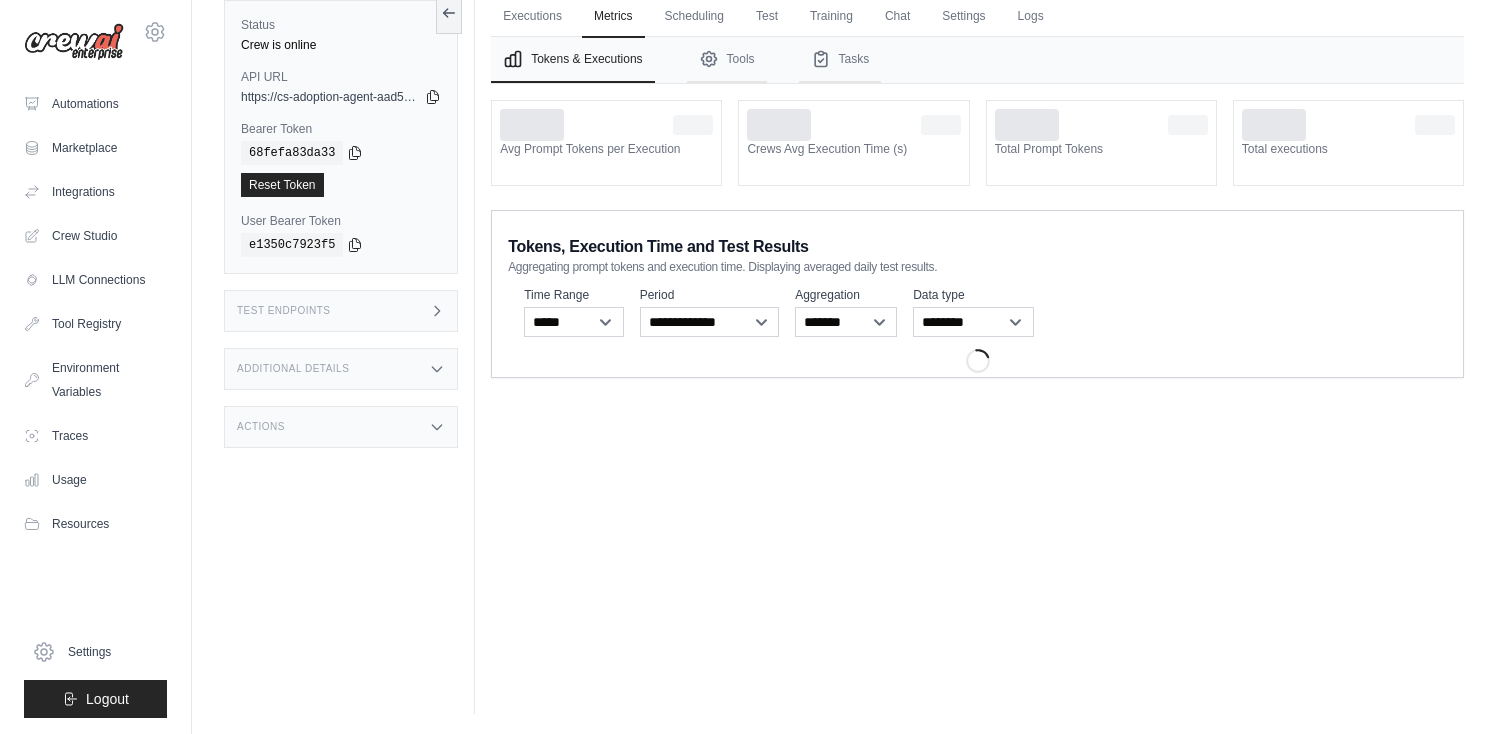 click on "Status
Crew is online
API URL
copied
https://cs-adoption-agent-example.com
Bearer Token
copied
[TOKEN]
Reset Token
User Bearer Token" at bounding box center (349, 347) 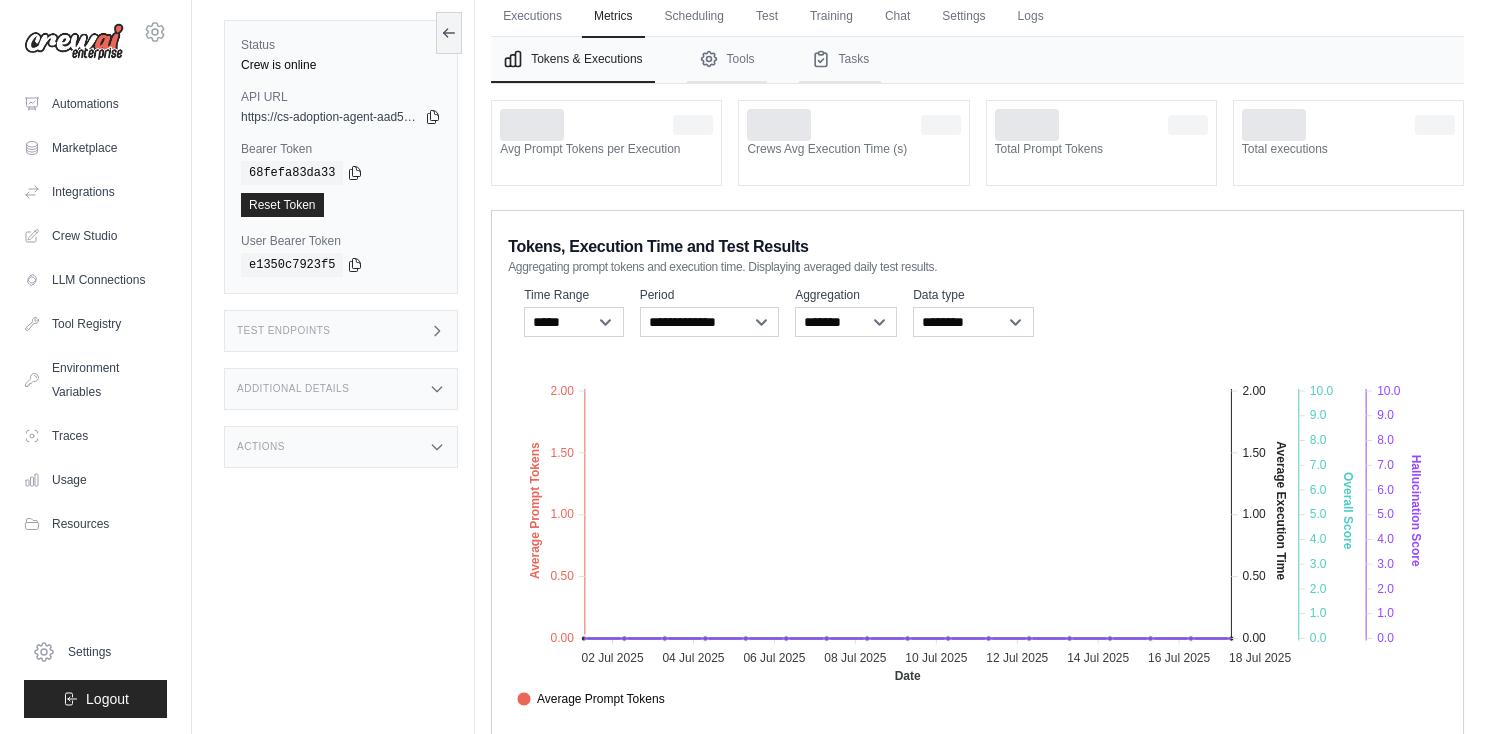 click on "Test Endpoints" at bounding box center (341, 331) 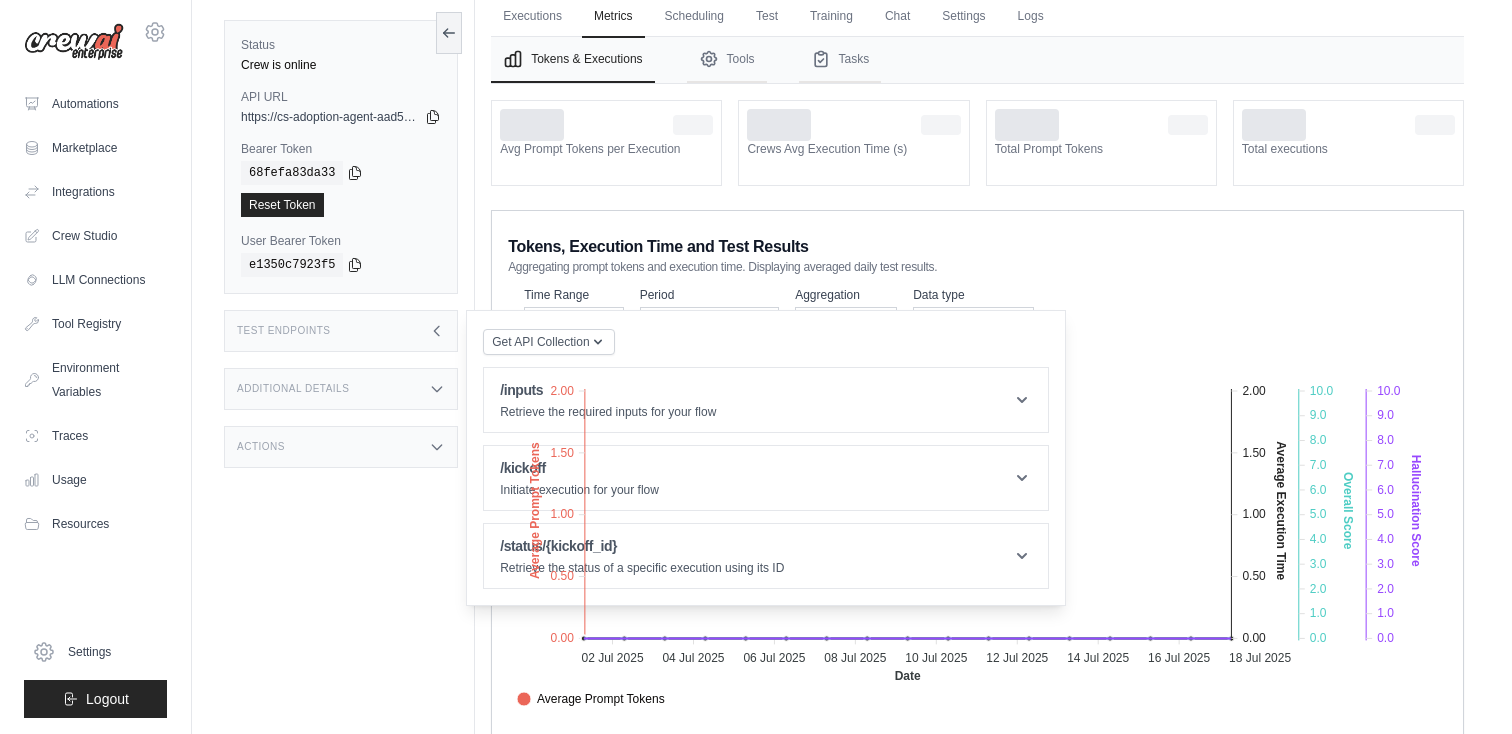 click on "Average Prompt Tokens Average Execution Time Score Hallucination Score Crew Versions" 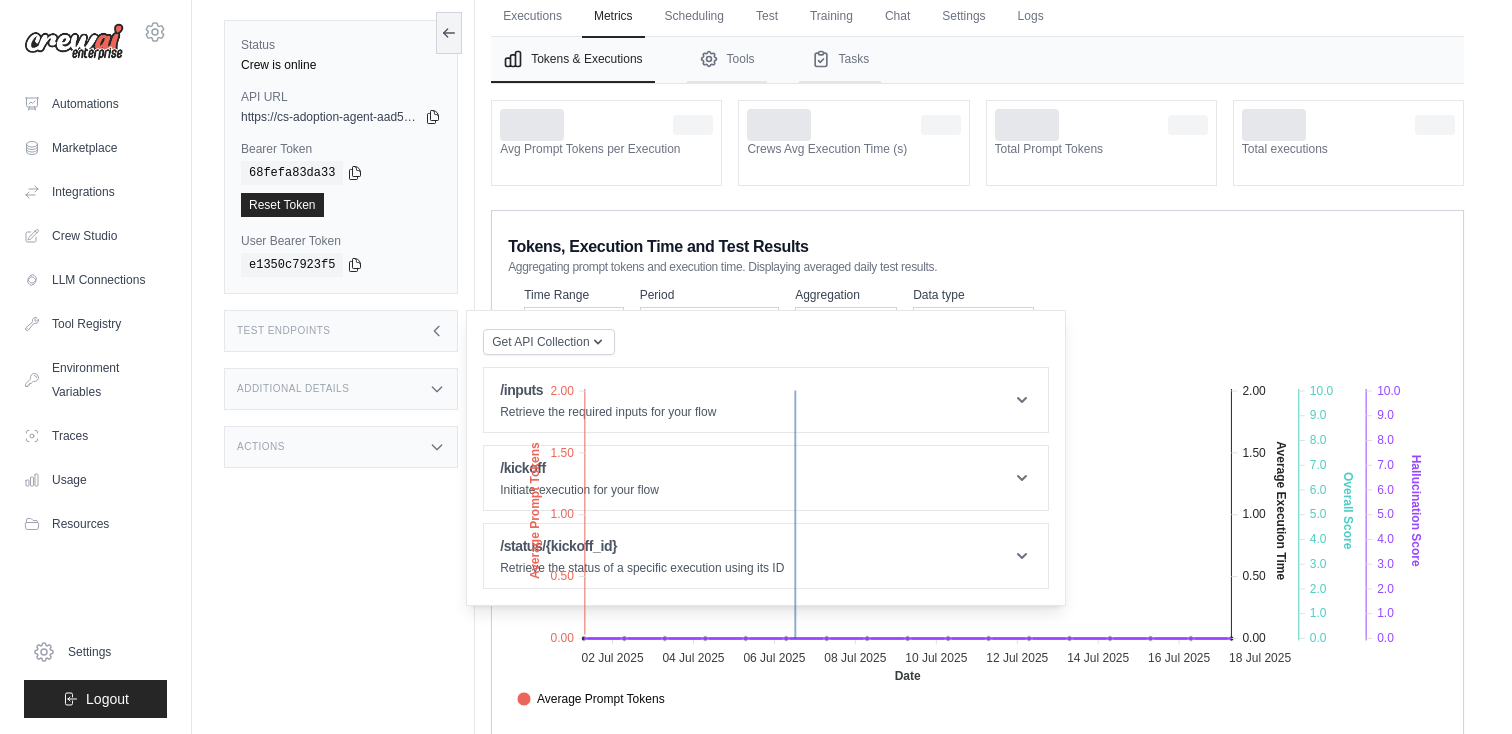 click on "Average Prompt Tokens Average Execution Time Score Hallucination Score Crew Versions" 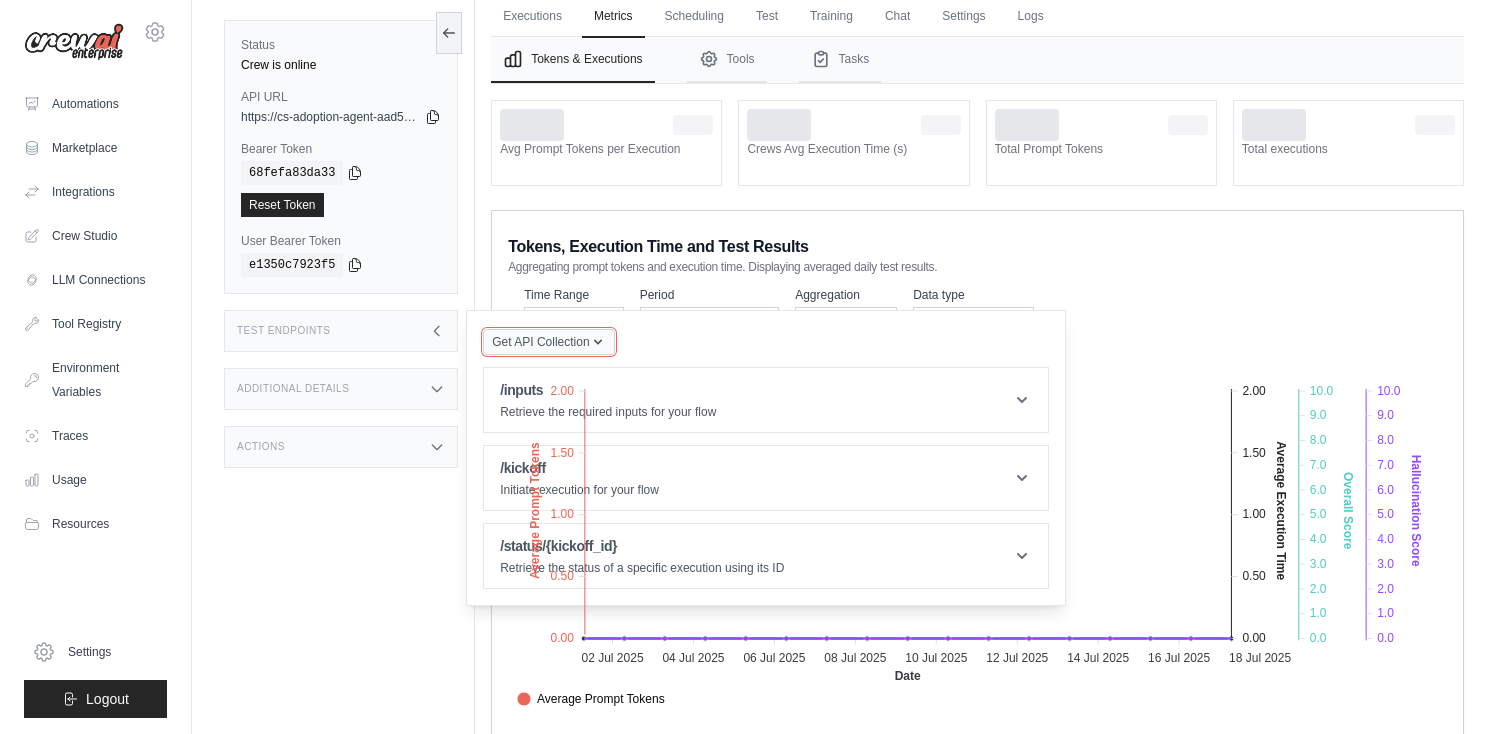 click 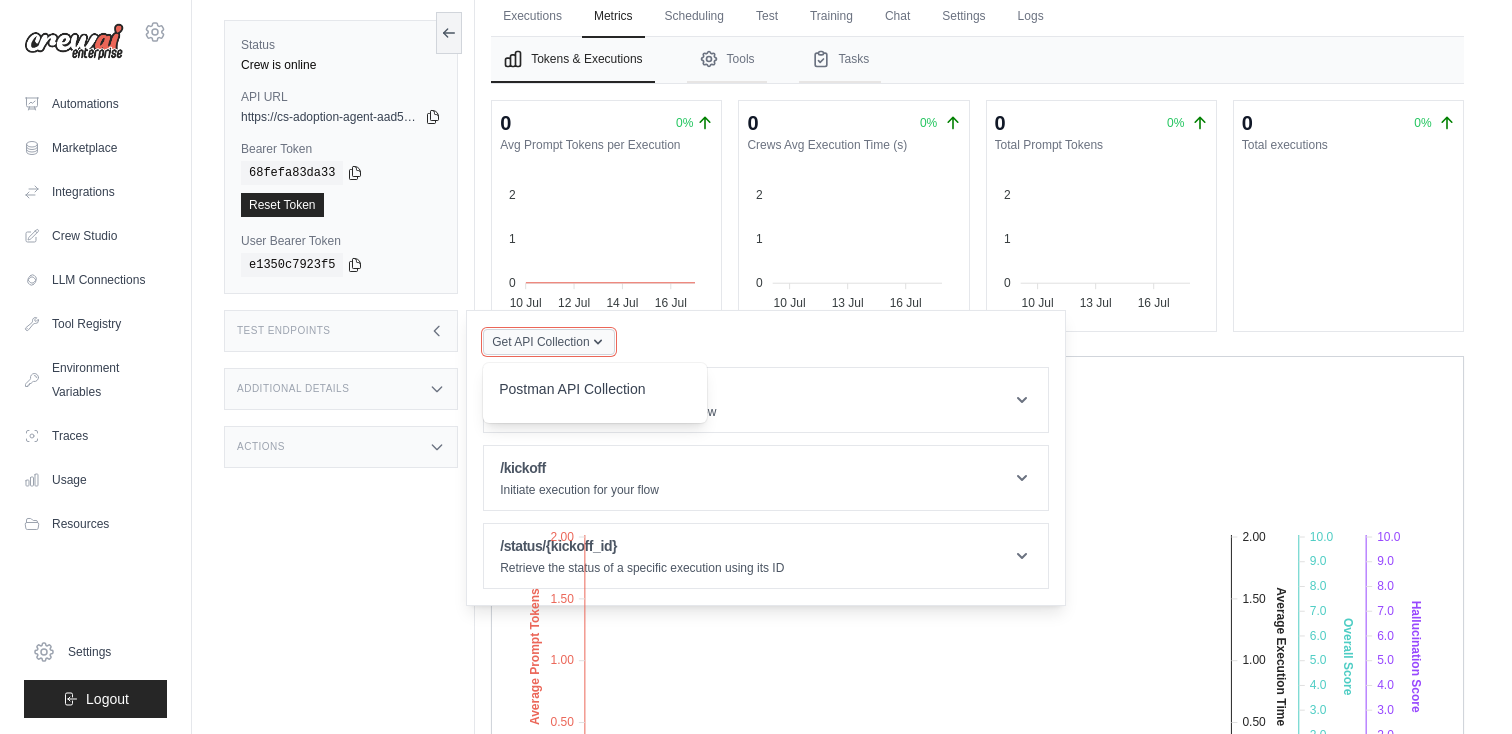 click 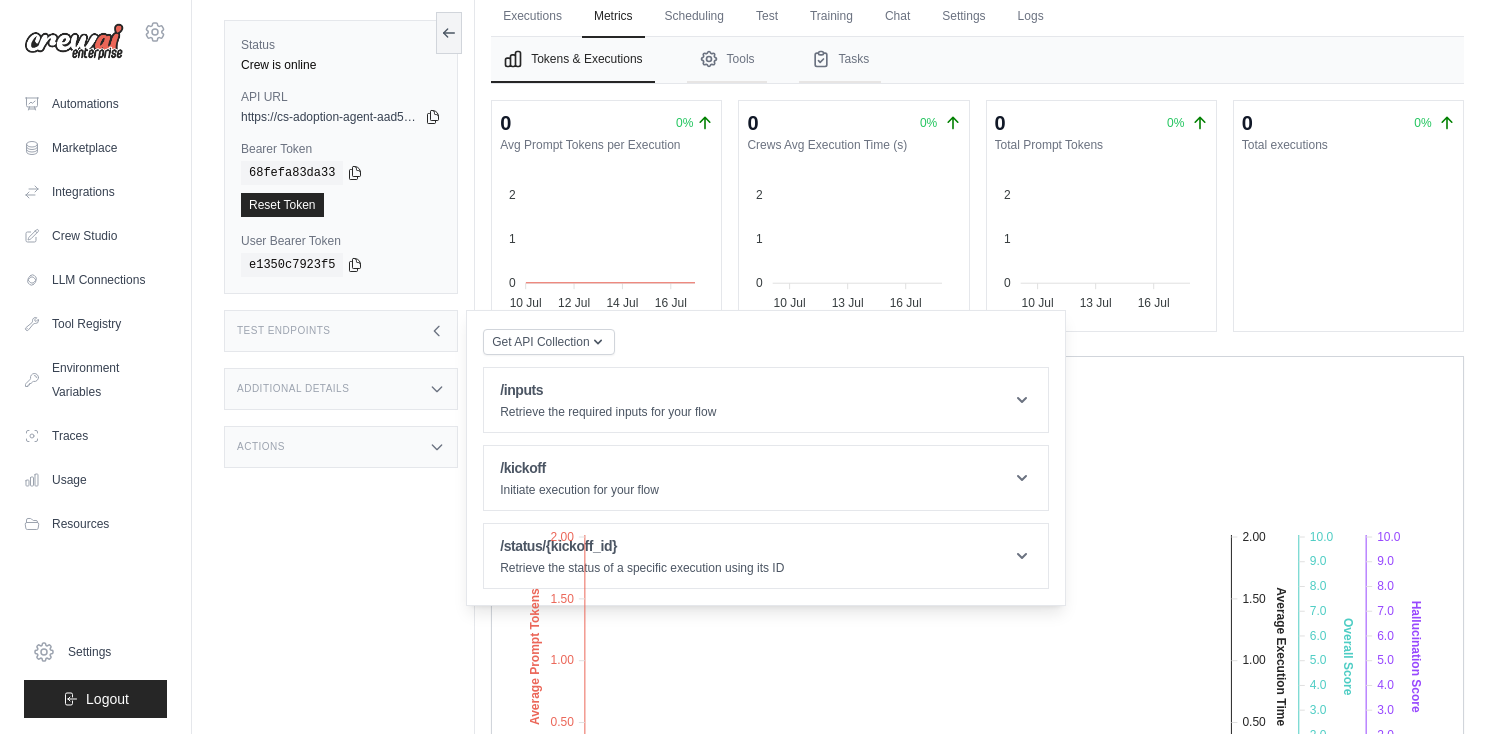 click on "Test Endpoints" at bounding box center [341, 331] 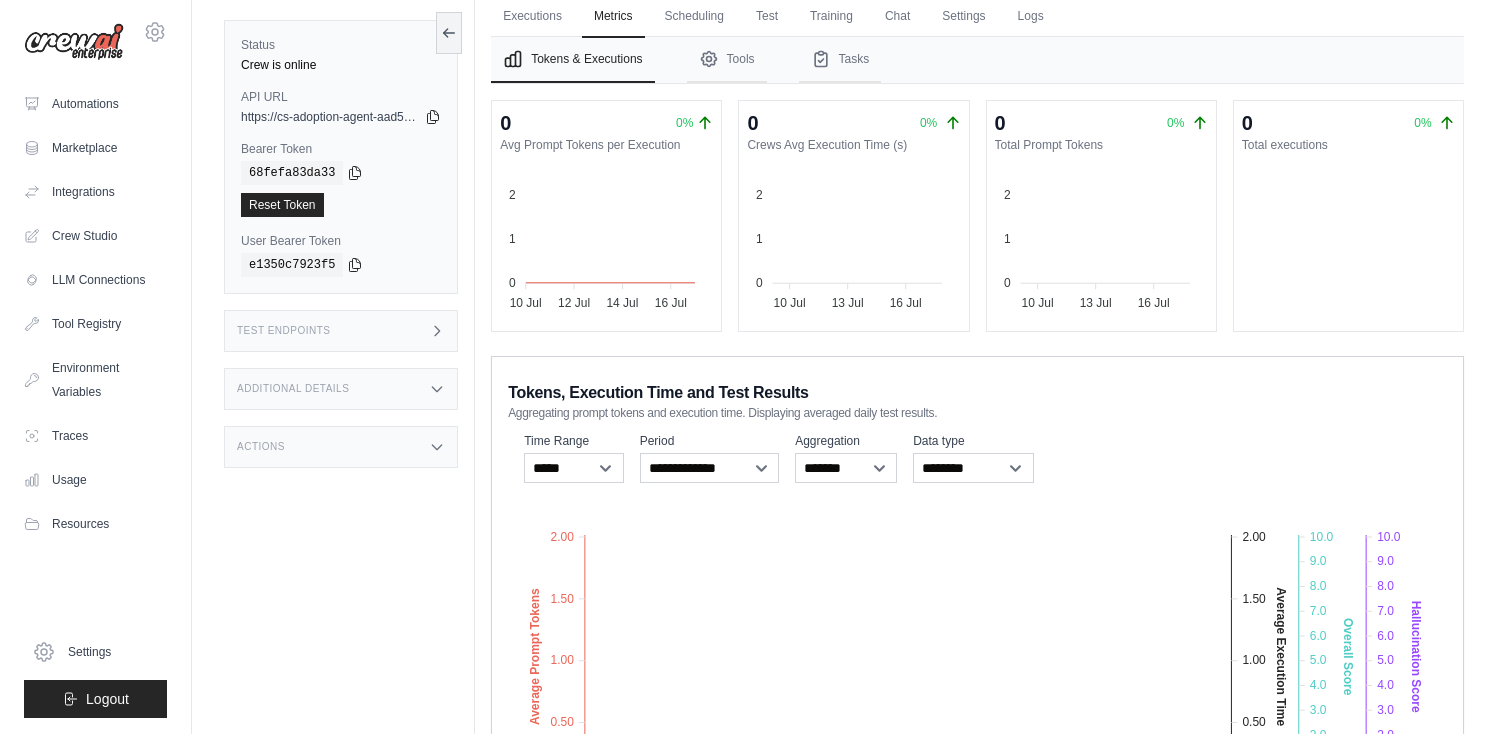 click on "Additional Details" at bounding box center (341, 389) 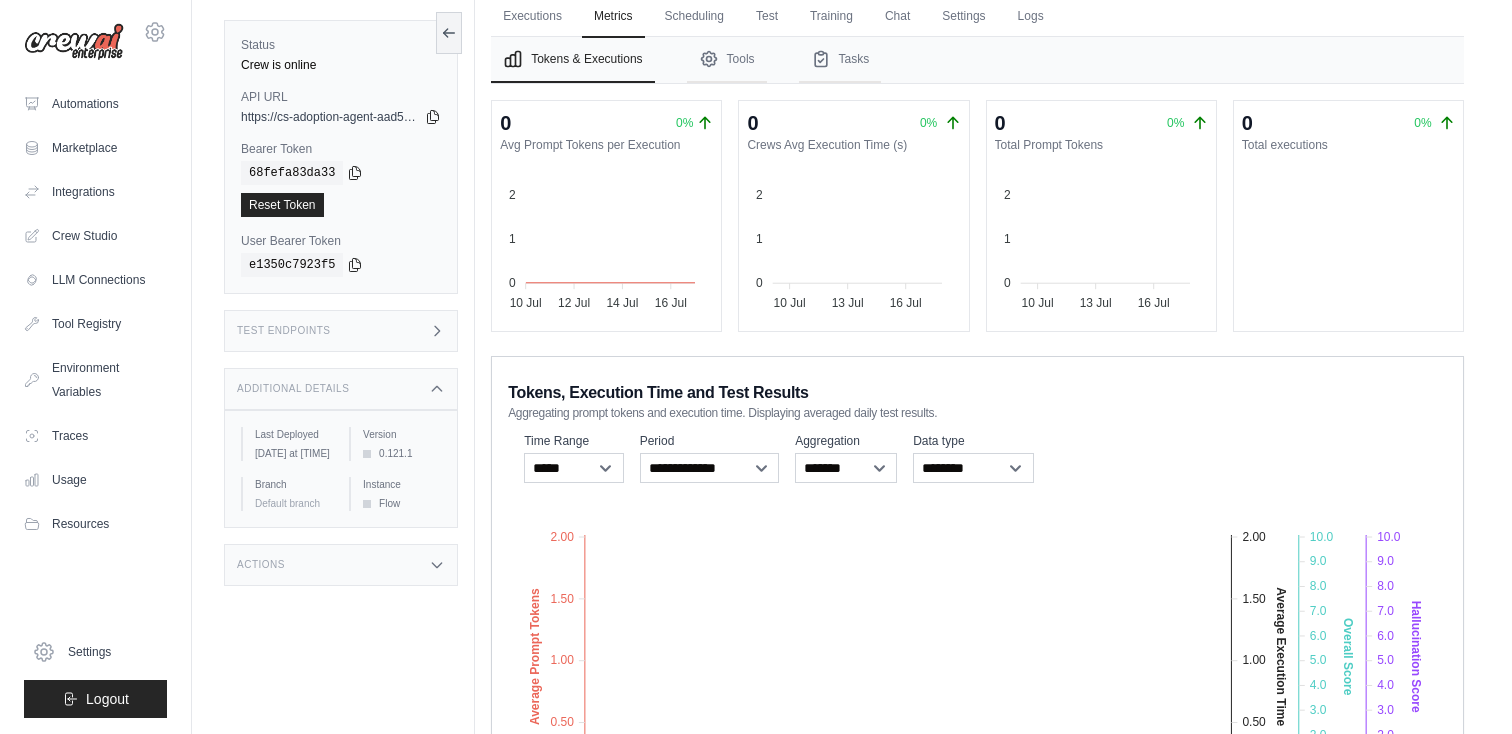 click on "Test Endpoints" at bounding box center (341, 331) 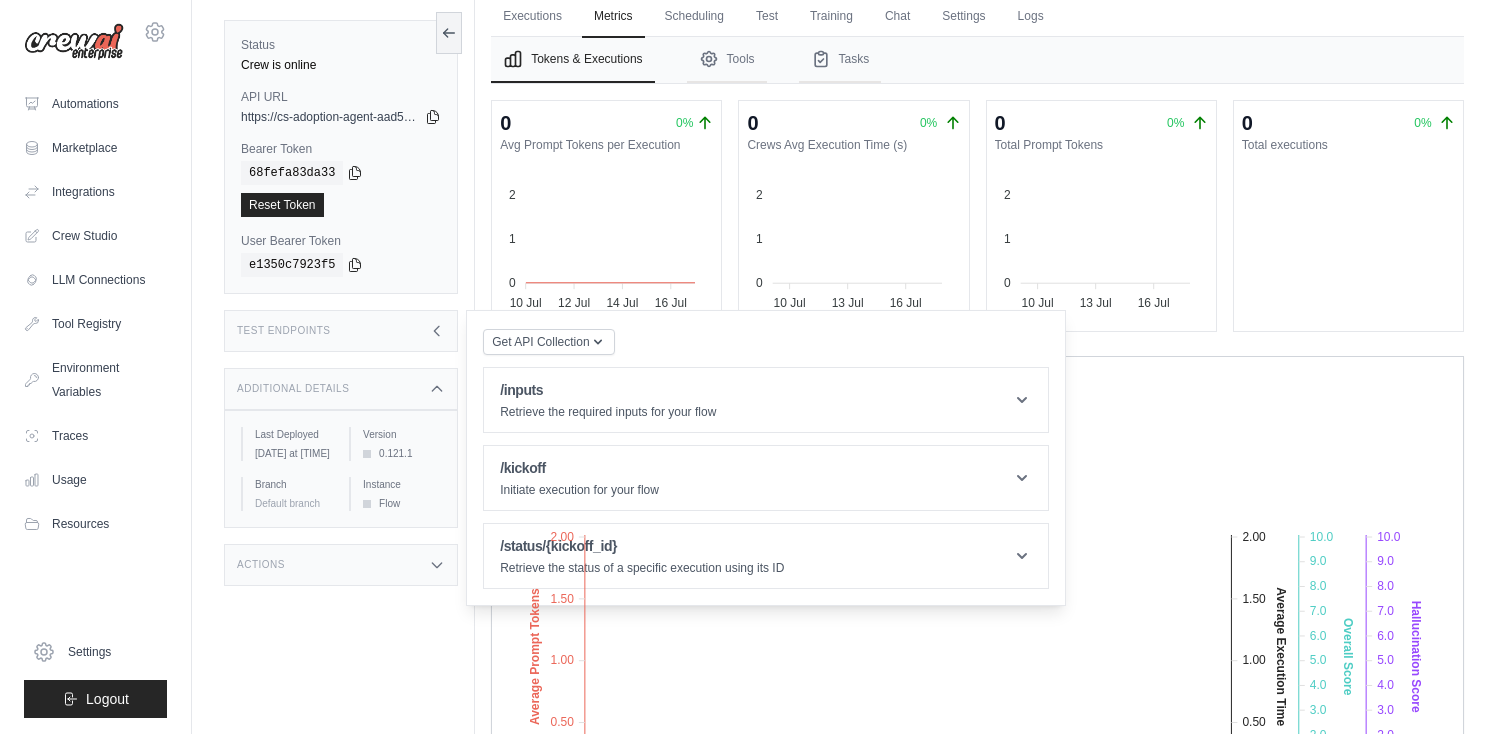 click on "Average Prompt Tokens Average Execution Time Score Hallucination Score Crew Versions" 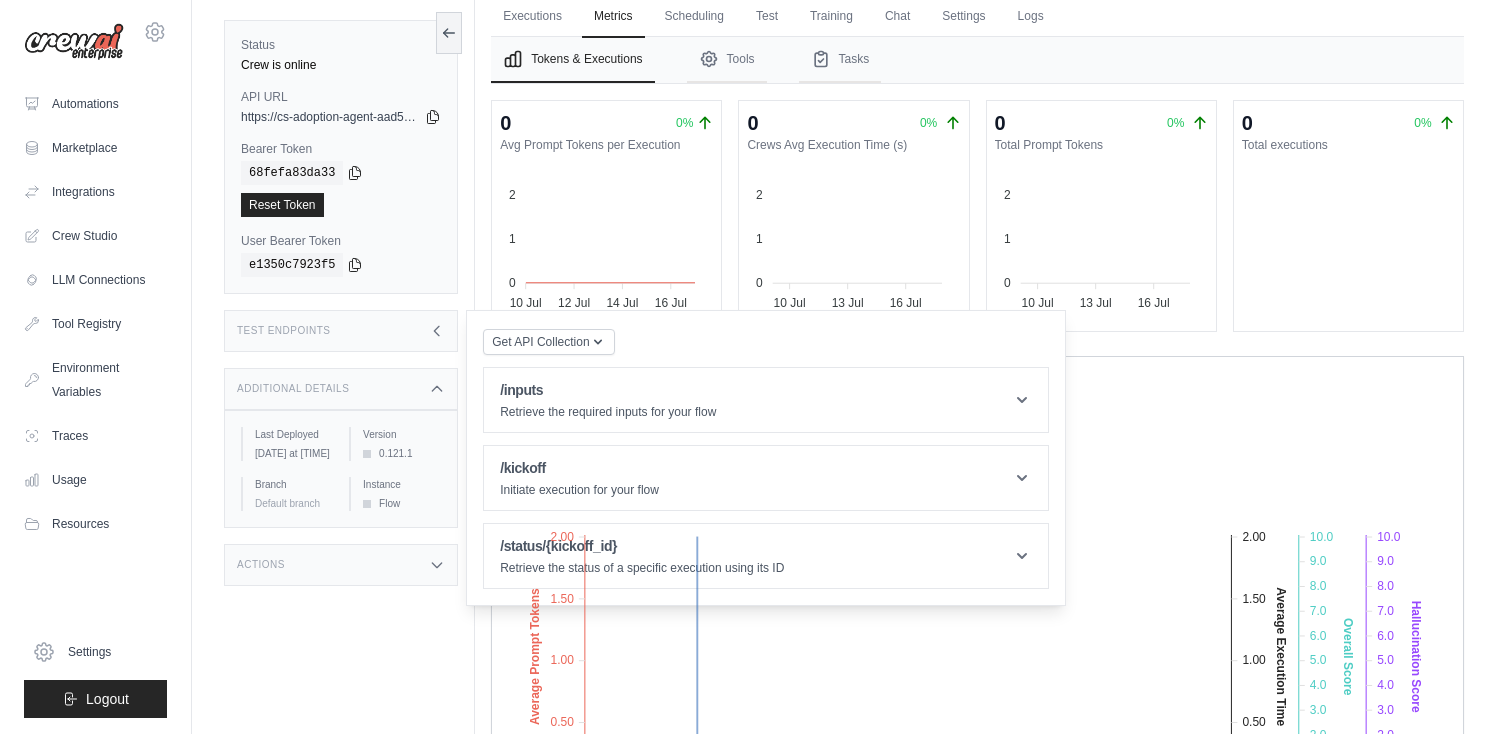 click on "2.00" 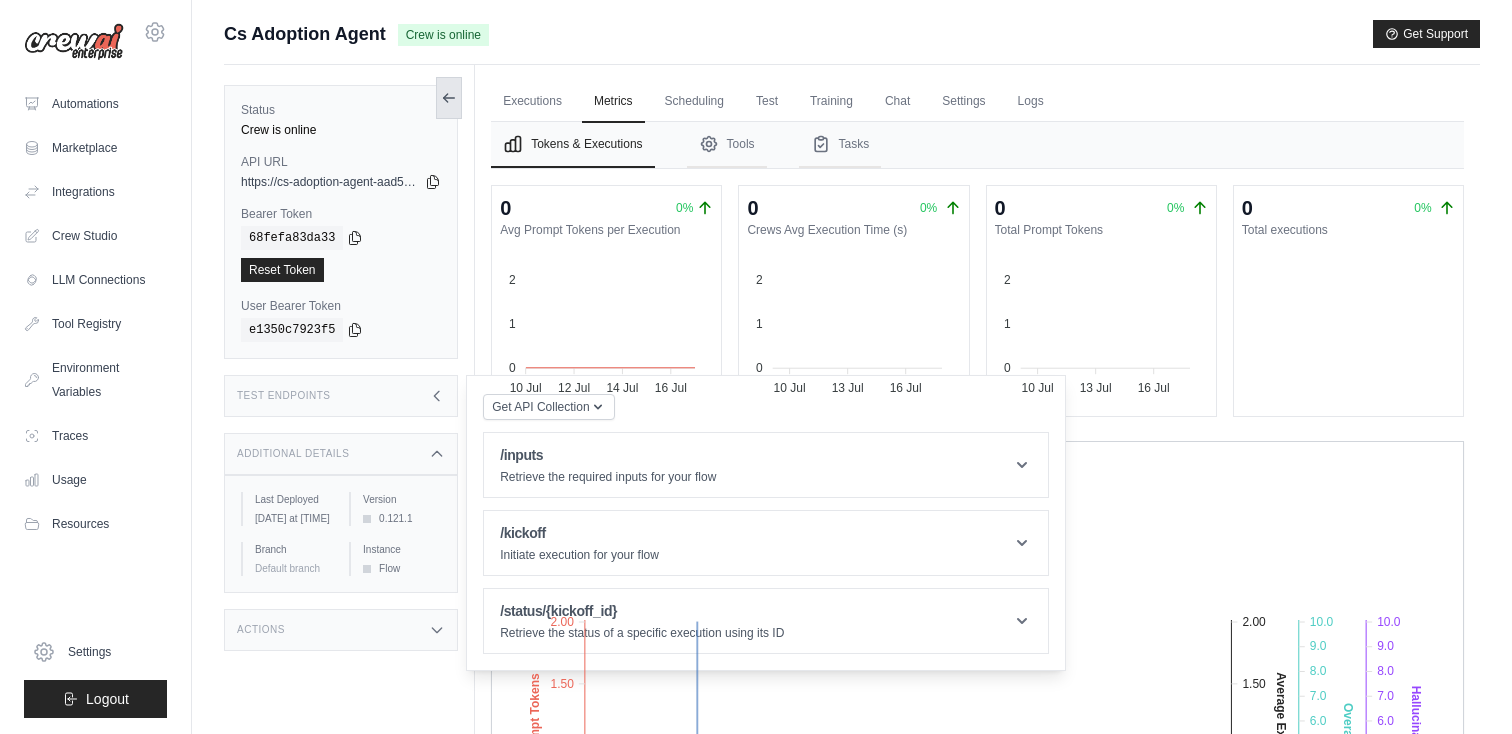 click at bounding box center [449, 98] 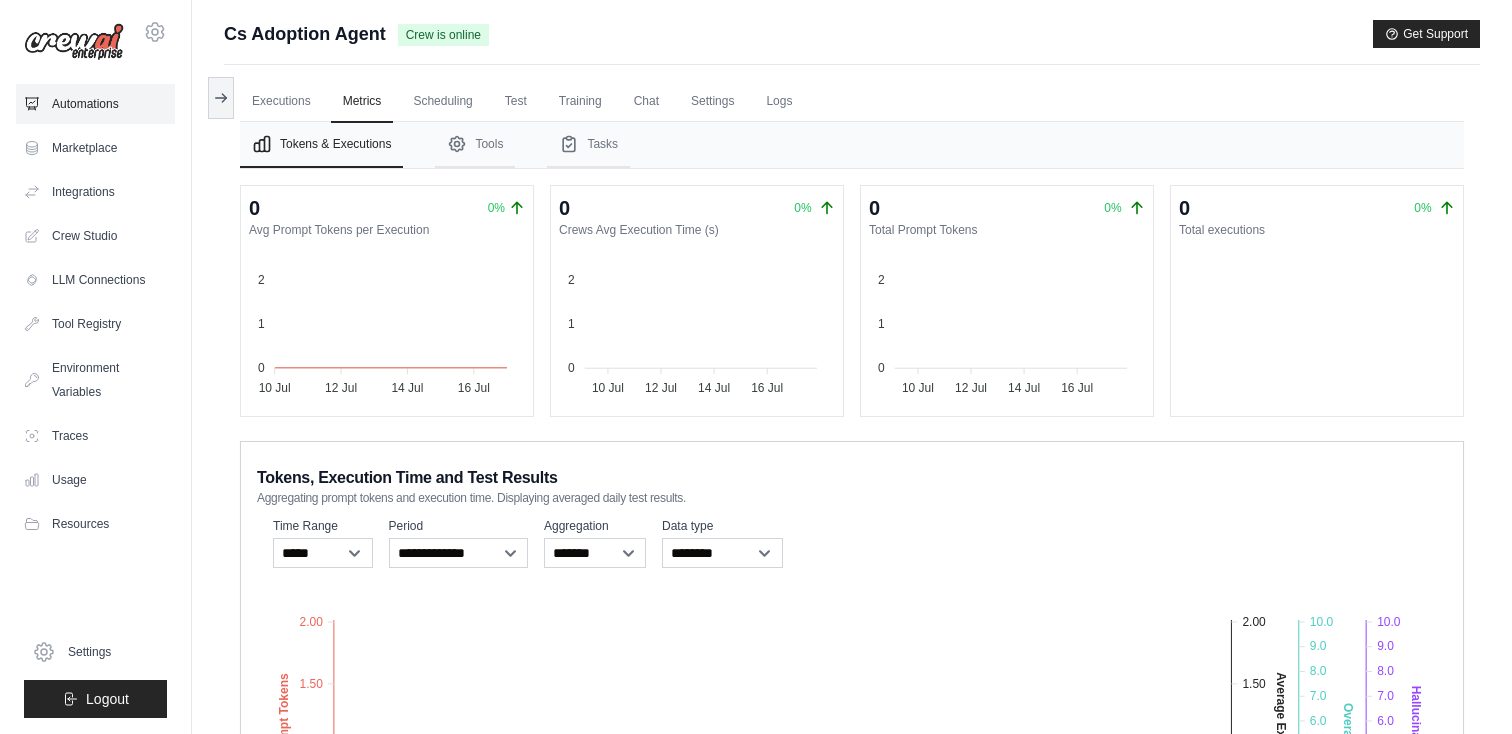 click on "Automations" at bounding box center (95, 104) 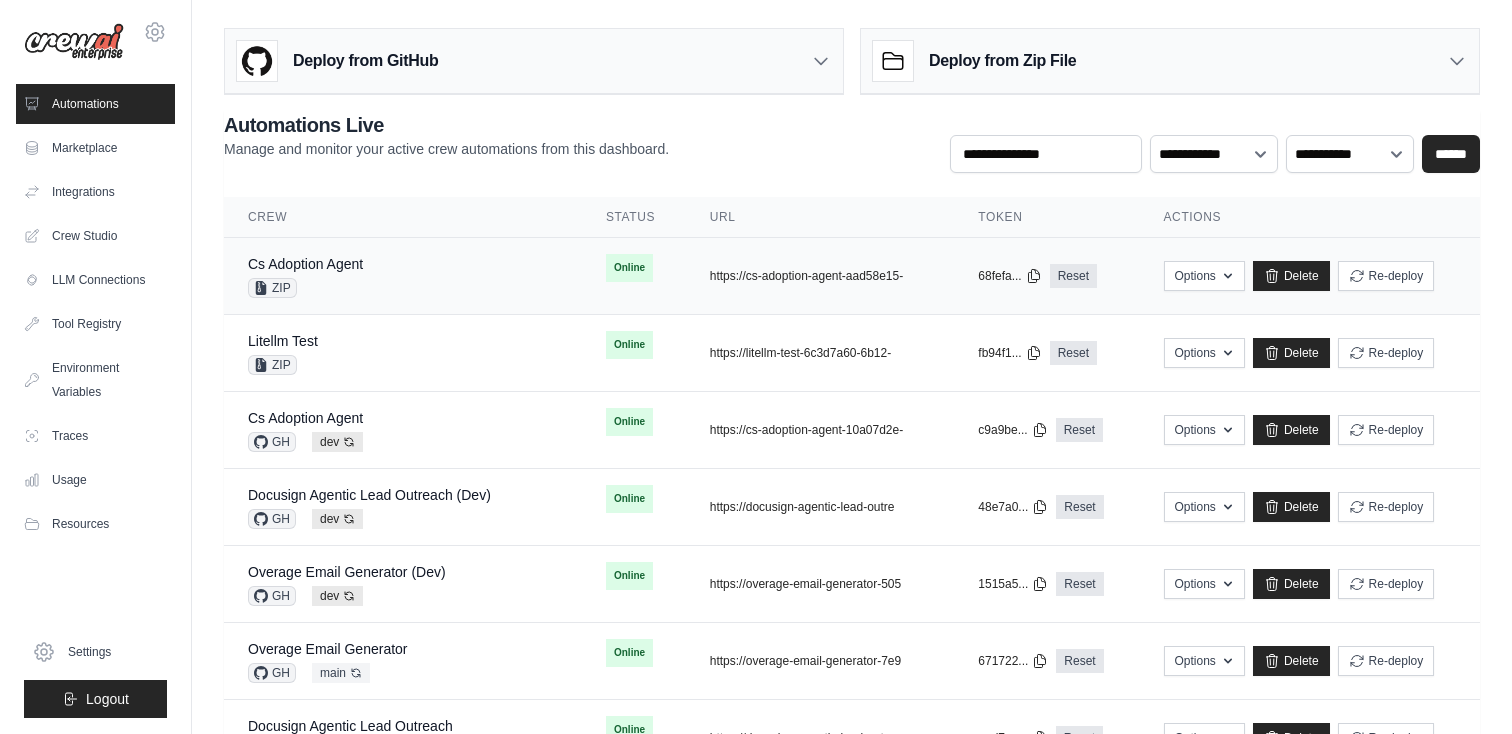 click on "Cs Adoption Agent
ZIP" at bounding box center [403, 276] 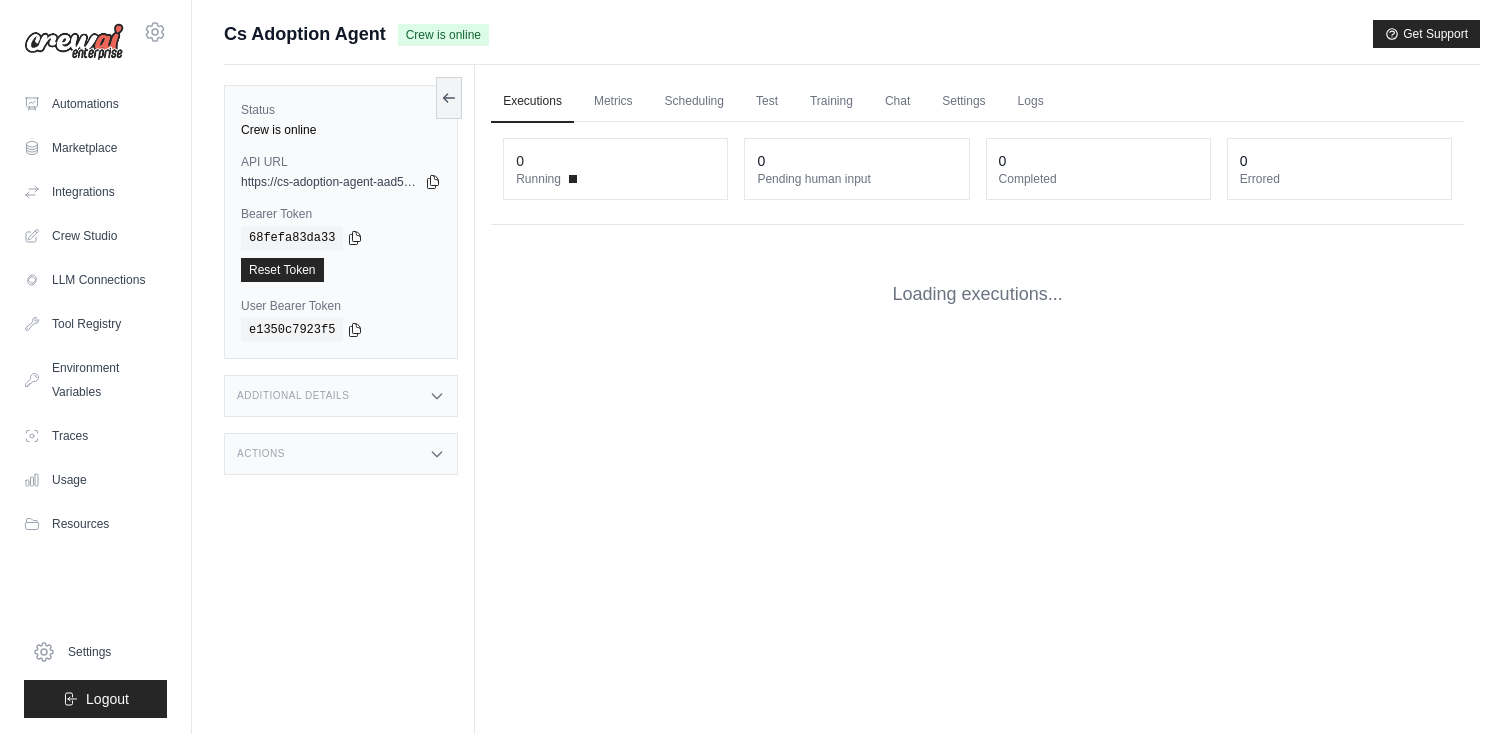 scroll, scrollTop: 0, scrollLeft: 0, axis: both 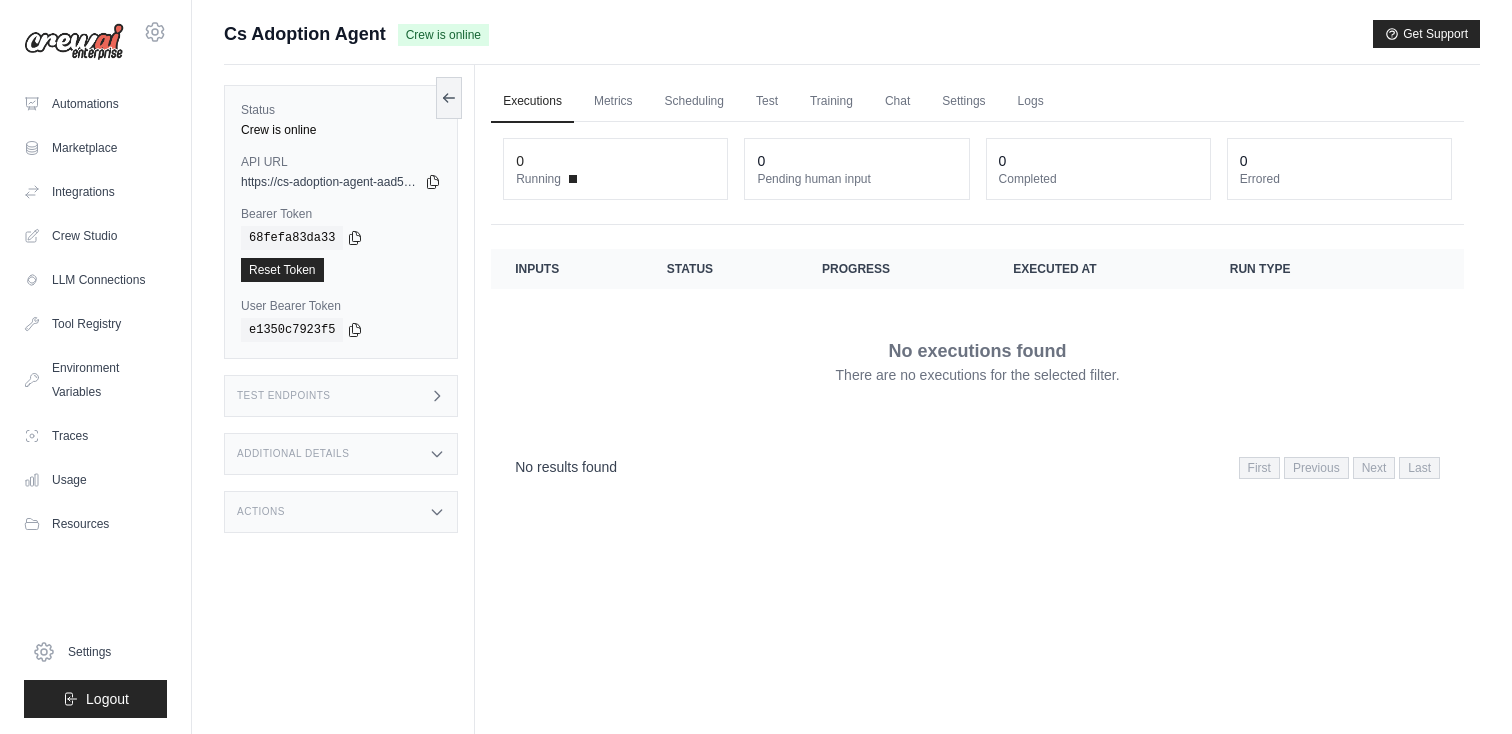 click 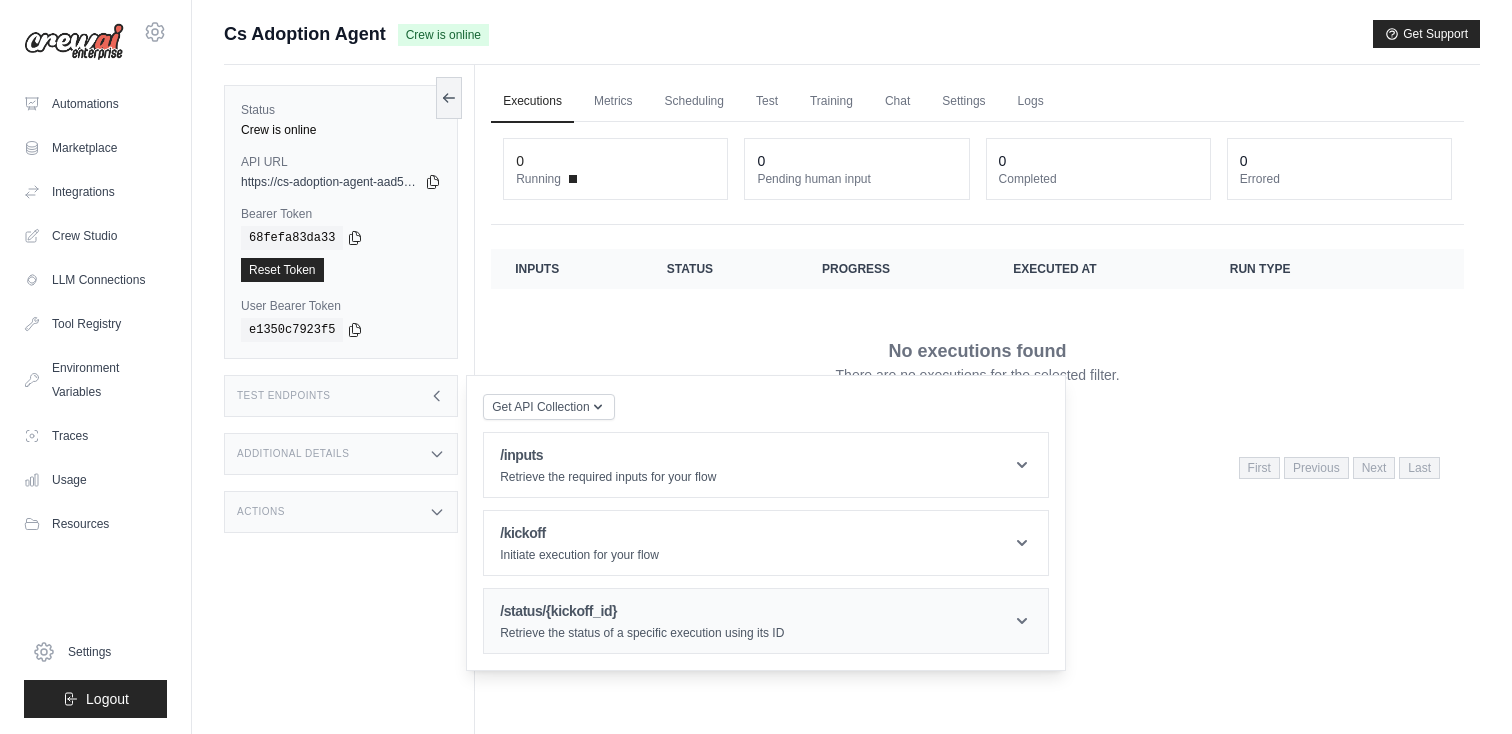 click on "Retrieve the status of a specific execution using its ID" at bounding box center (642, 633) 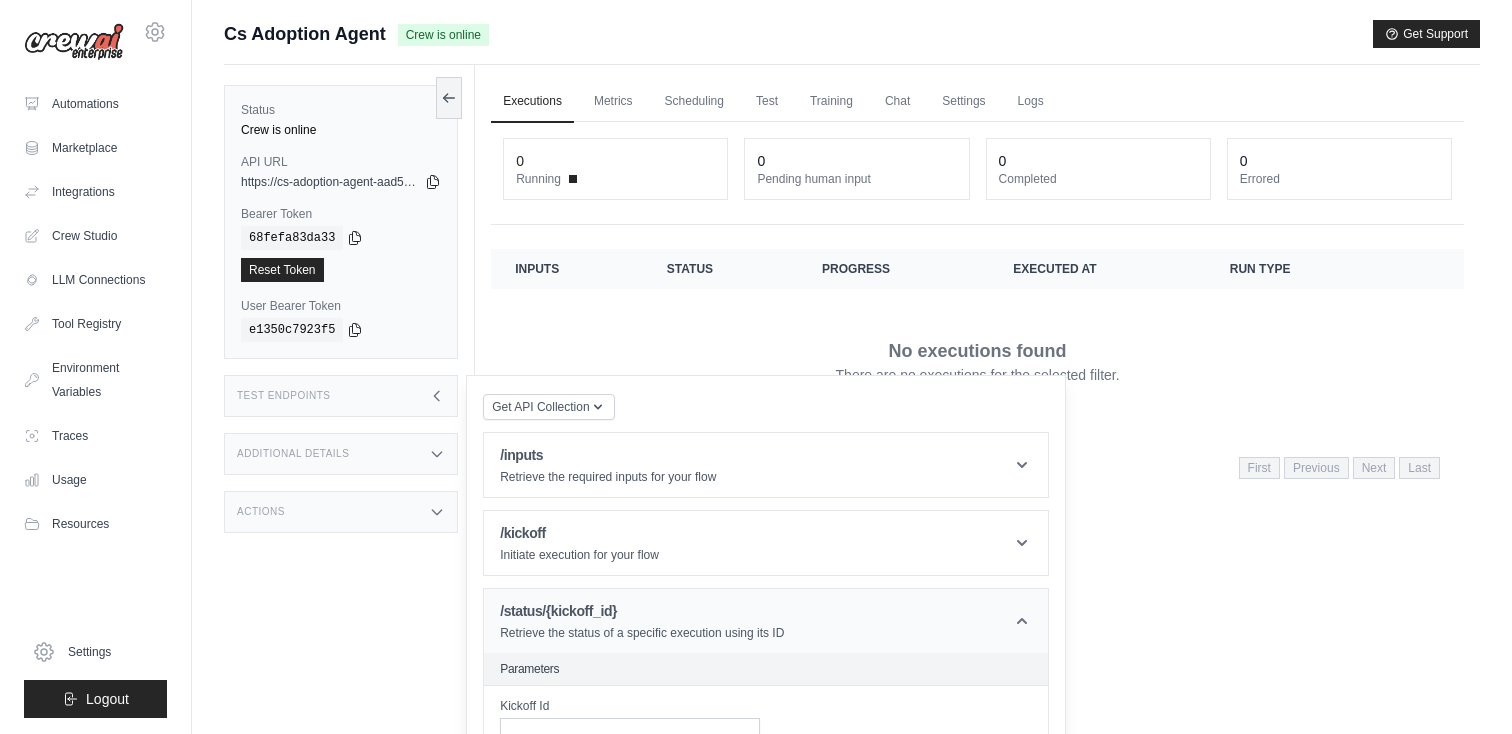 scroll, scrollTop: 147, scrollLeft: 0, axis: vertical 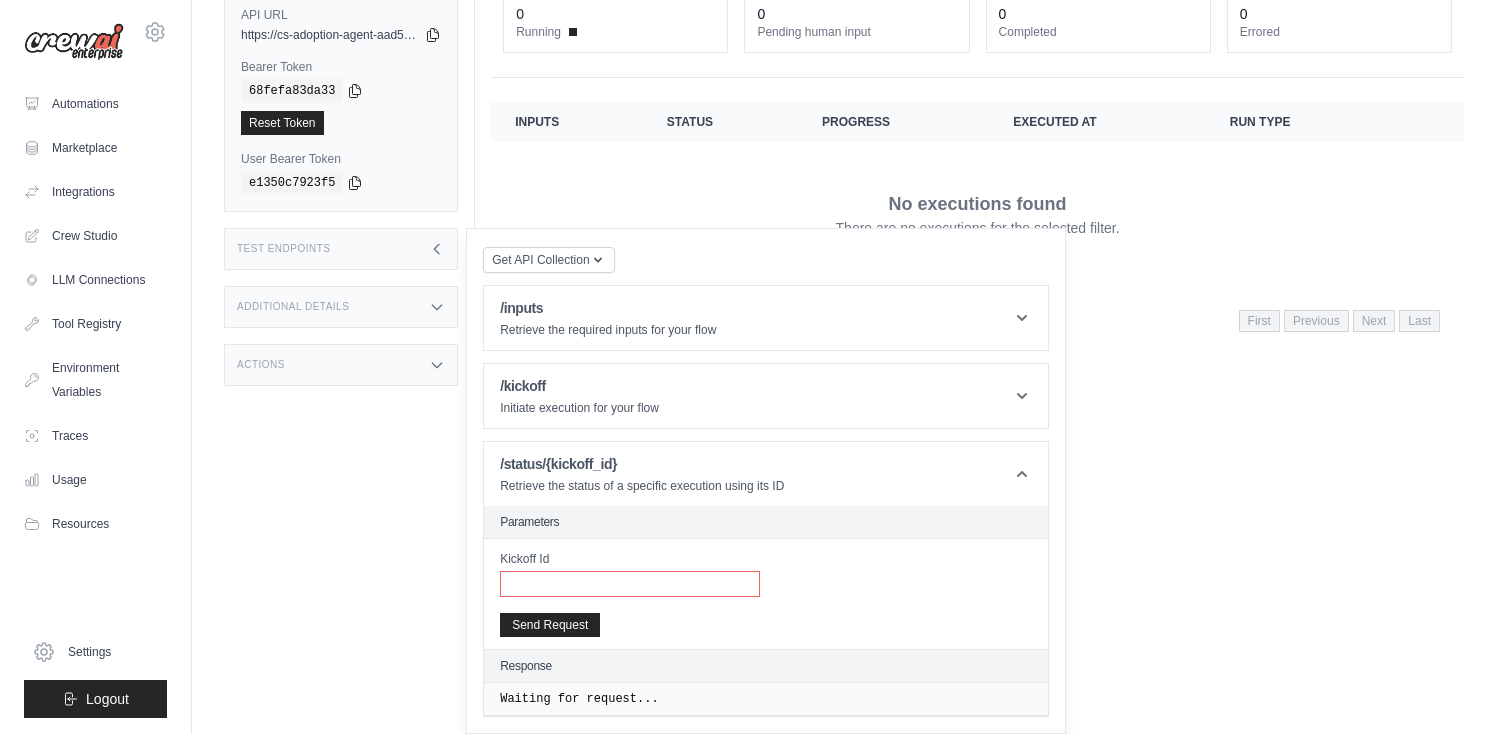 click on "Kickoff Id" at bounding box center (630, 584) 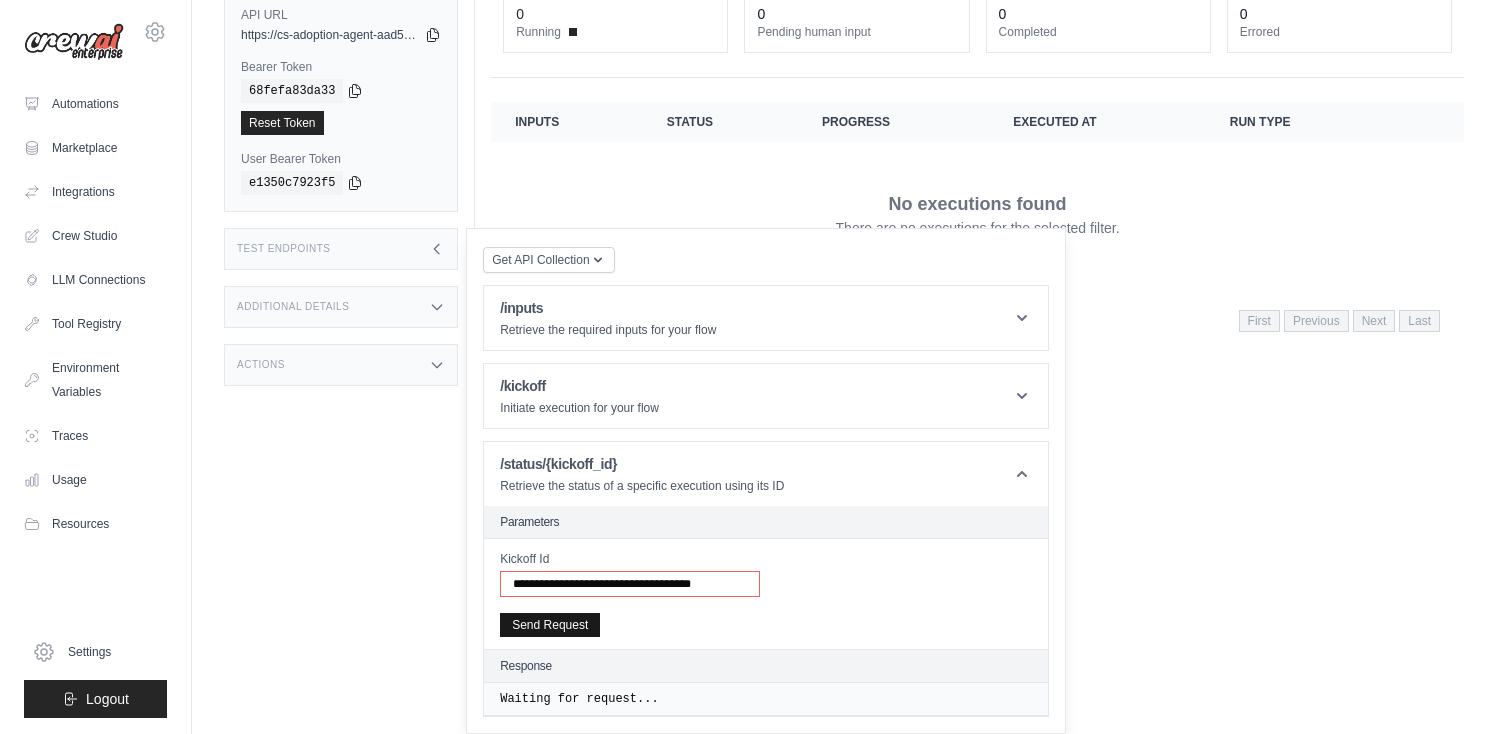 type on "**********" 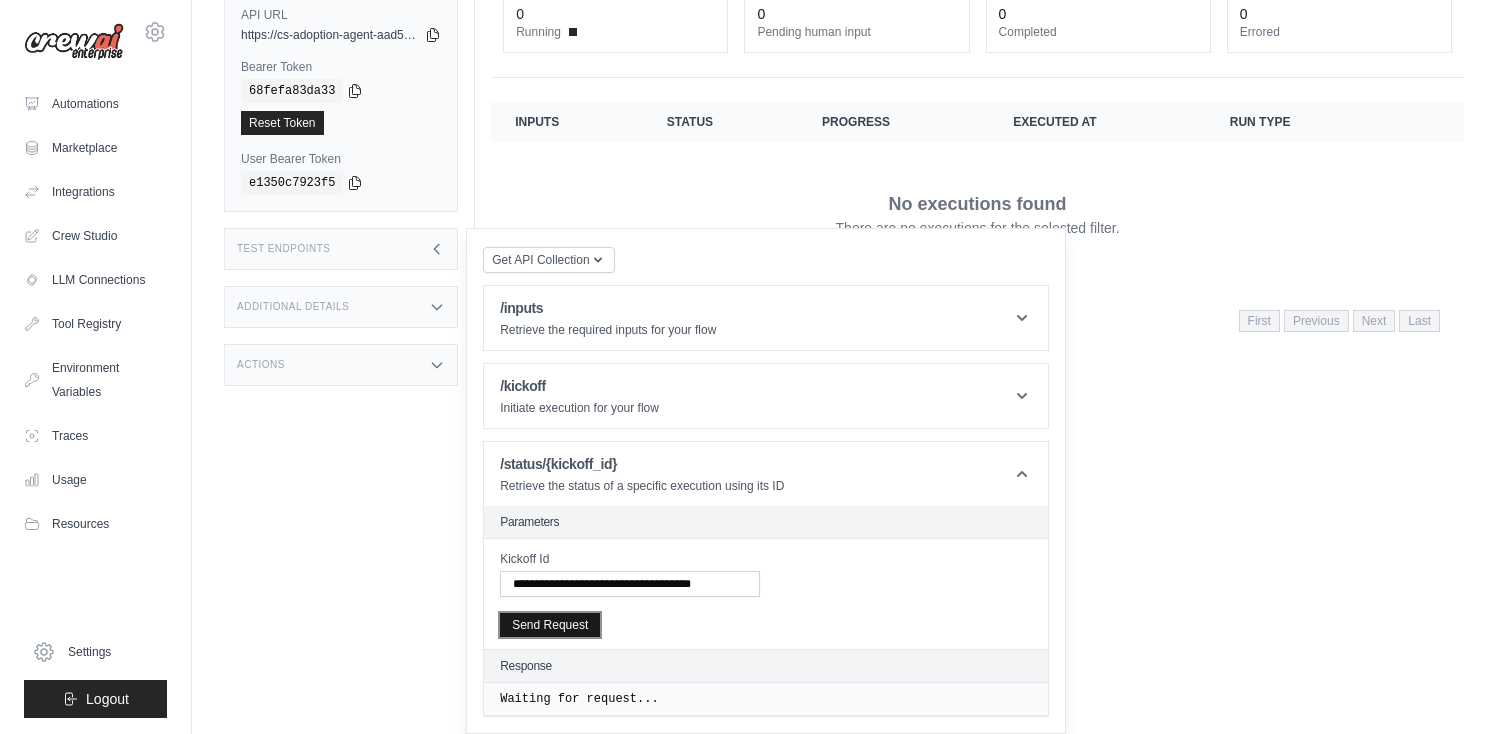 click on "Send Request" at bounding box center (550, 625) 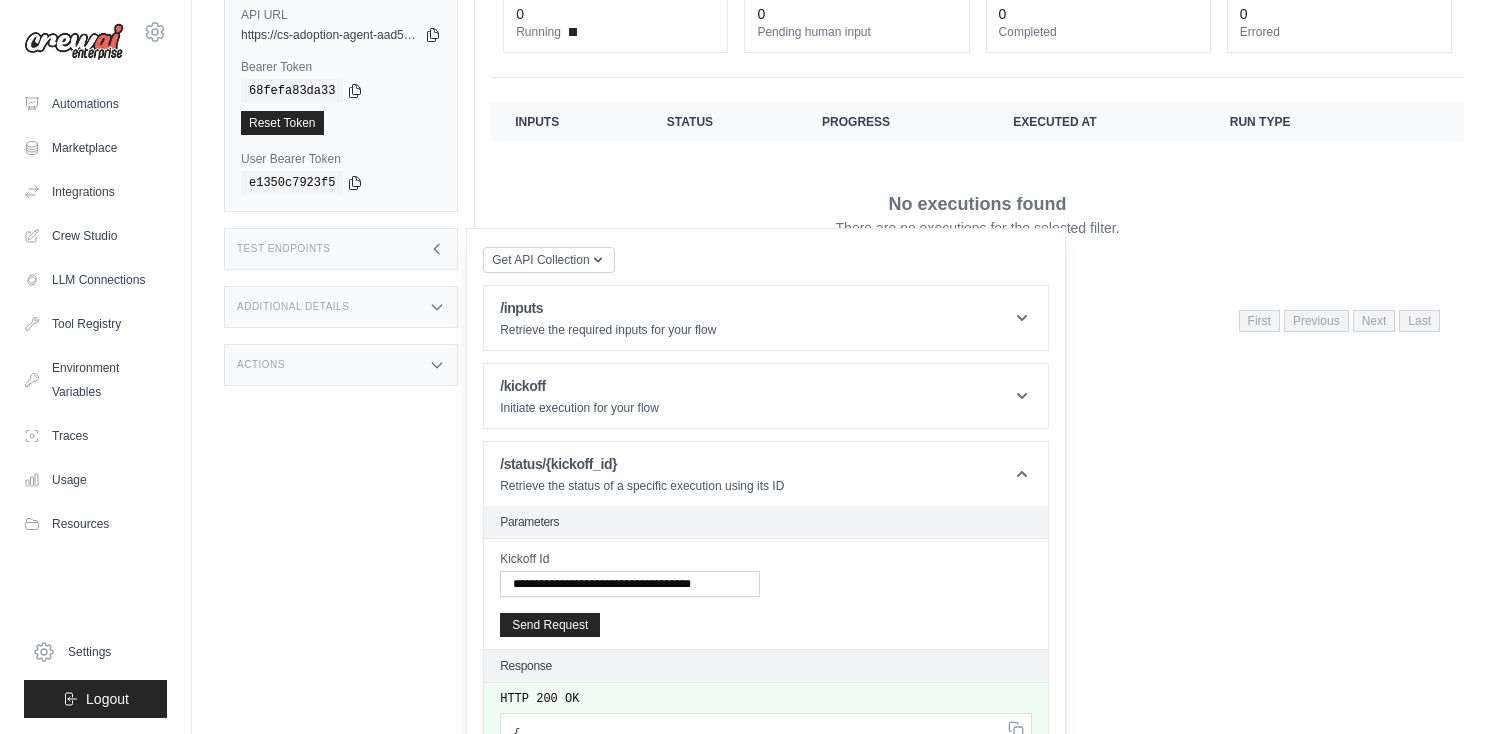 scroll, scrollTop: 313, scrollLeft: 0, axis: vertical 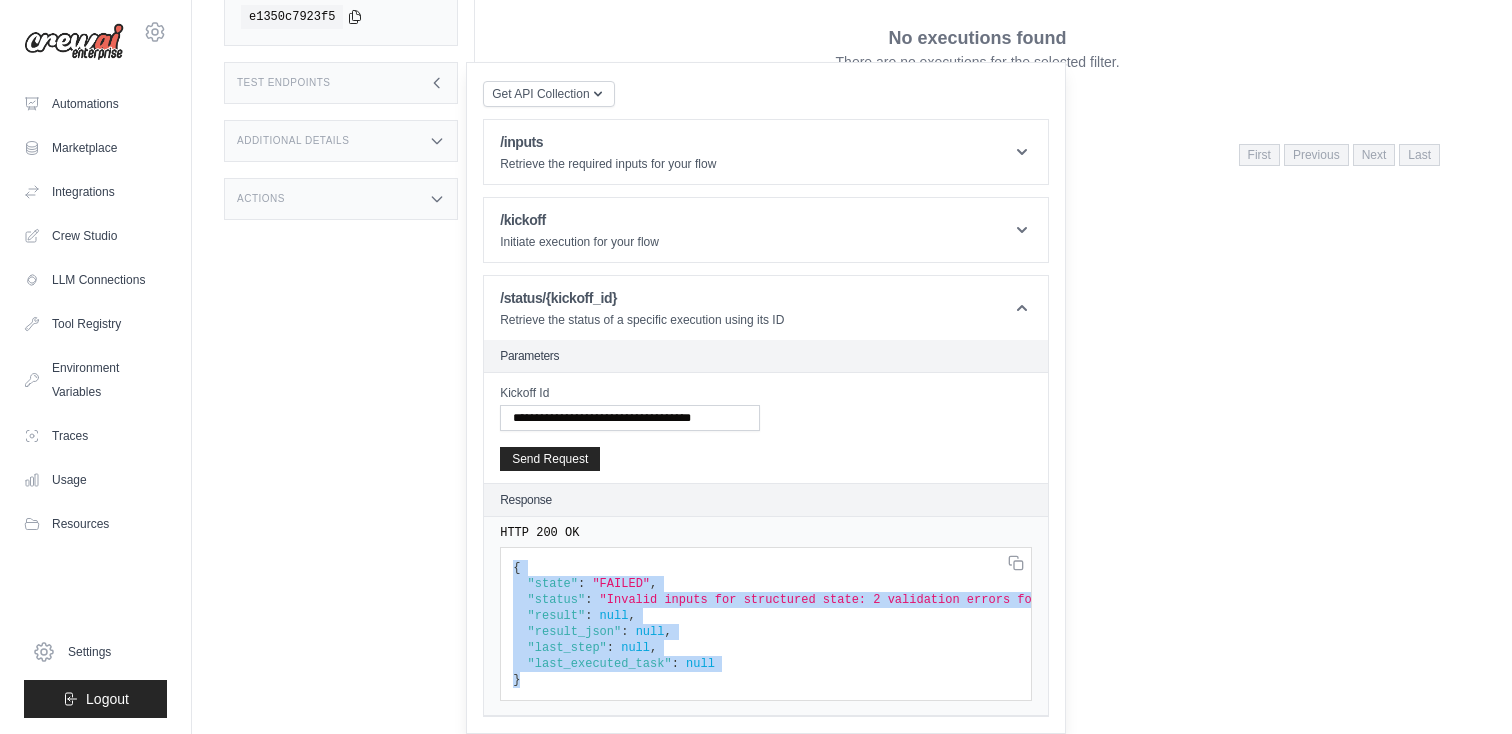 drag, startPoint x: 547, startPoint y: 680, endPoint x: 498, endPoint y: 546, distance: 142.67796 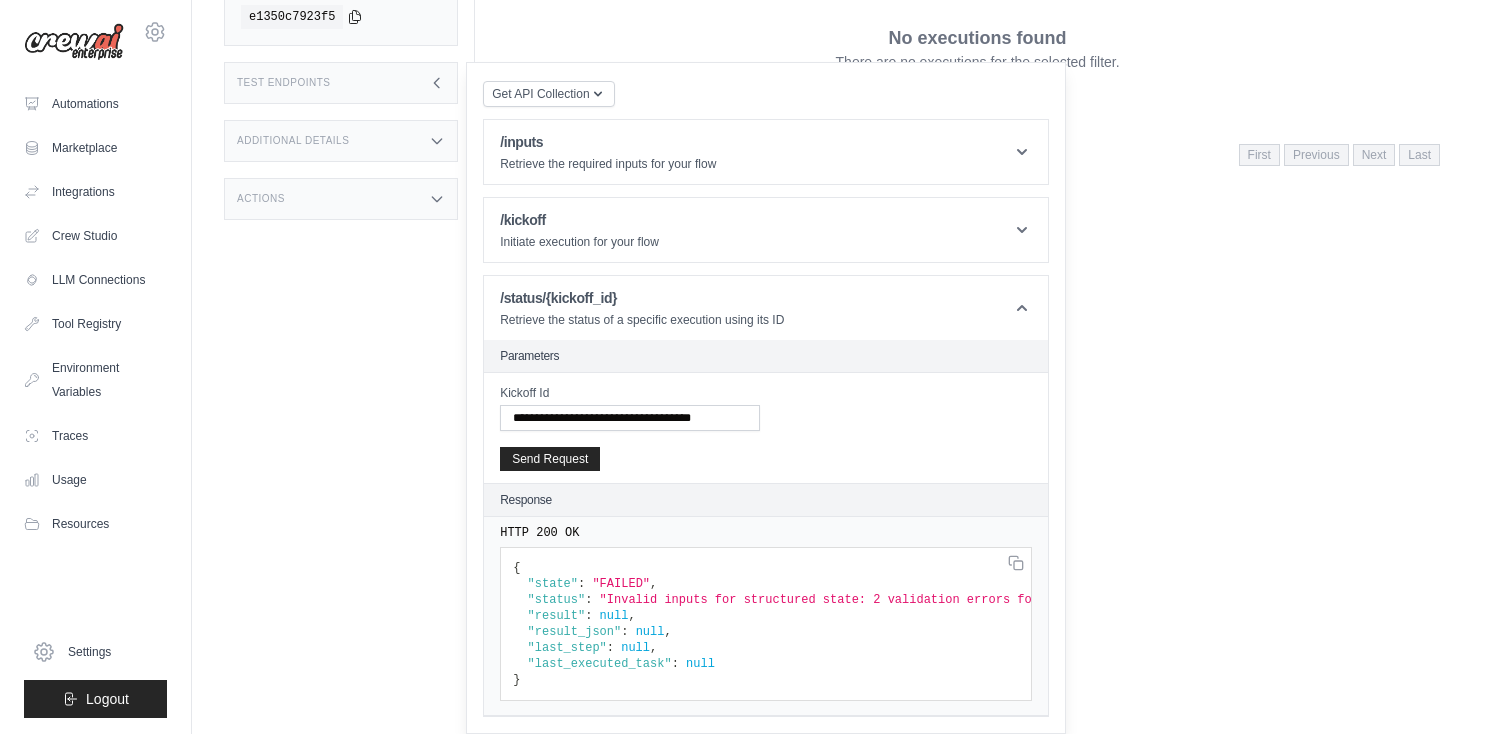 click on ""Invalid inputs for structured state: 2 validation errors for StateWithId\nchurn_data\n  Input should be a valid dictionary [type=dict_type, input_value='Value for churn data', input_type=str]\n    For further information visit https://errors.pydantic.dev/2.11/v/dict_type\nscore\n  Input should be a valid number, unable to parse string as a number [type=float_parsing, input_value='Value for score', input_type=str]\n    For further information visit https://errors.pydantic.dev/2.11/v/float_parsing"" at bounding box center [2407, 600] 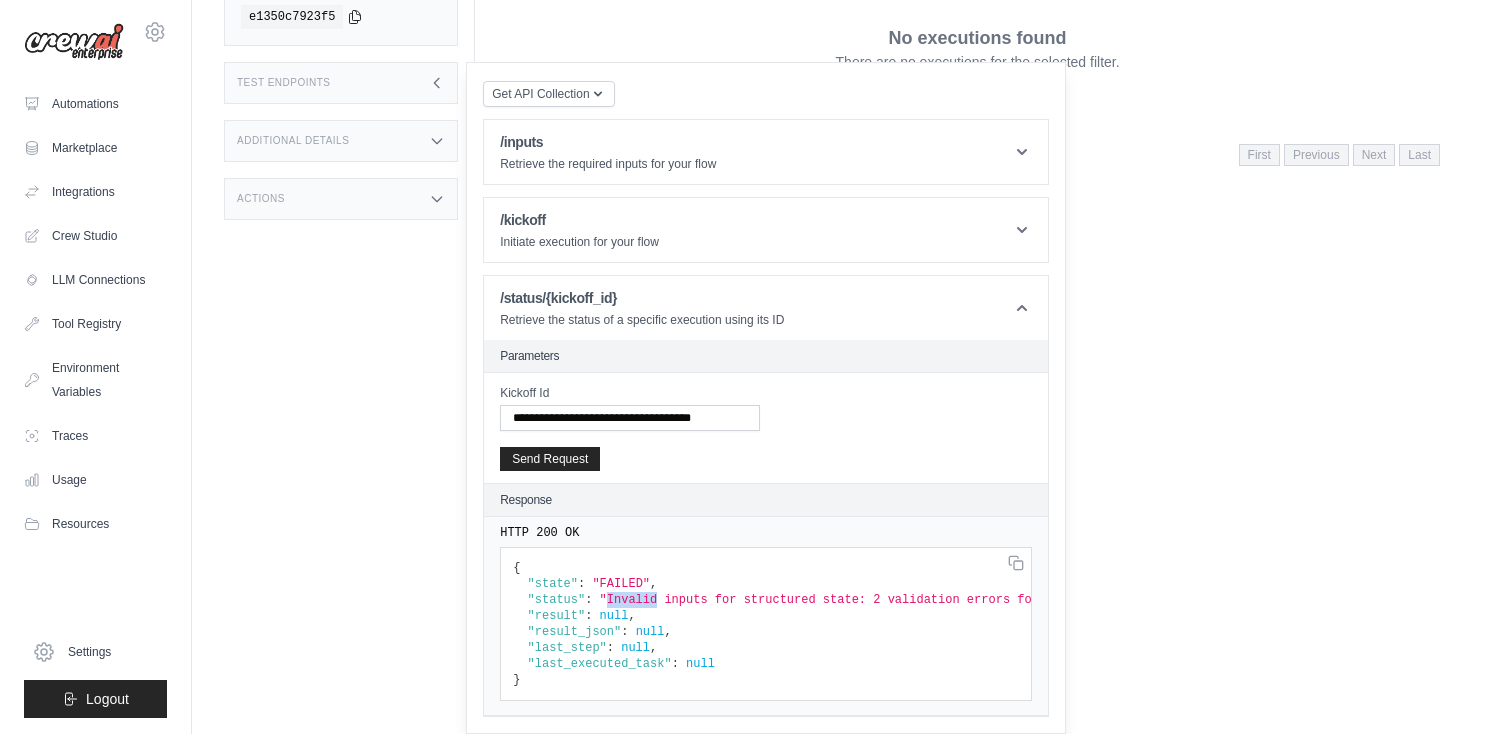 click on ""Invalid inputs for structured state: 2 validation errors for StateWithId\nchurn_data\n  Input should be a valid dictionary [type=dict_type, input_value='Value for churn data', input_type=str]\n    For further information visit https://errors.pydantic.dev/2.11/v/dict_type\nscore\n  Input should be a valid number, unable to parse string as a number [type=float_parsing, input_value='Value for score', input_type=str]\n    For further information visit https://errors.pydantic.dev/2.11/v/float_parsing"" at bounding box center (2407, 600) 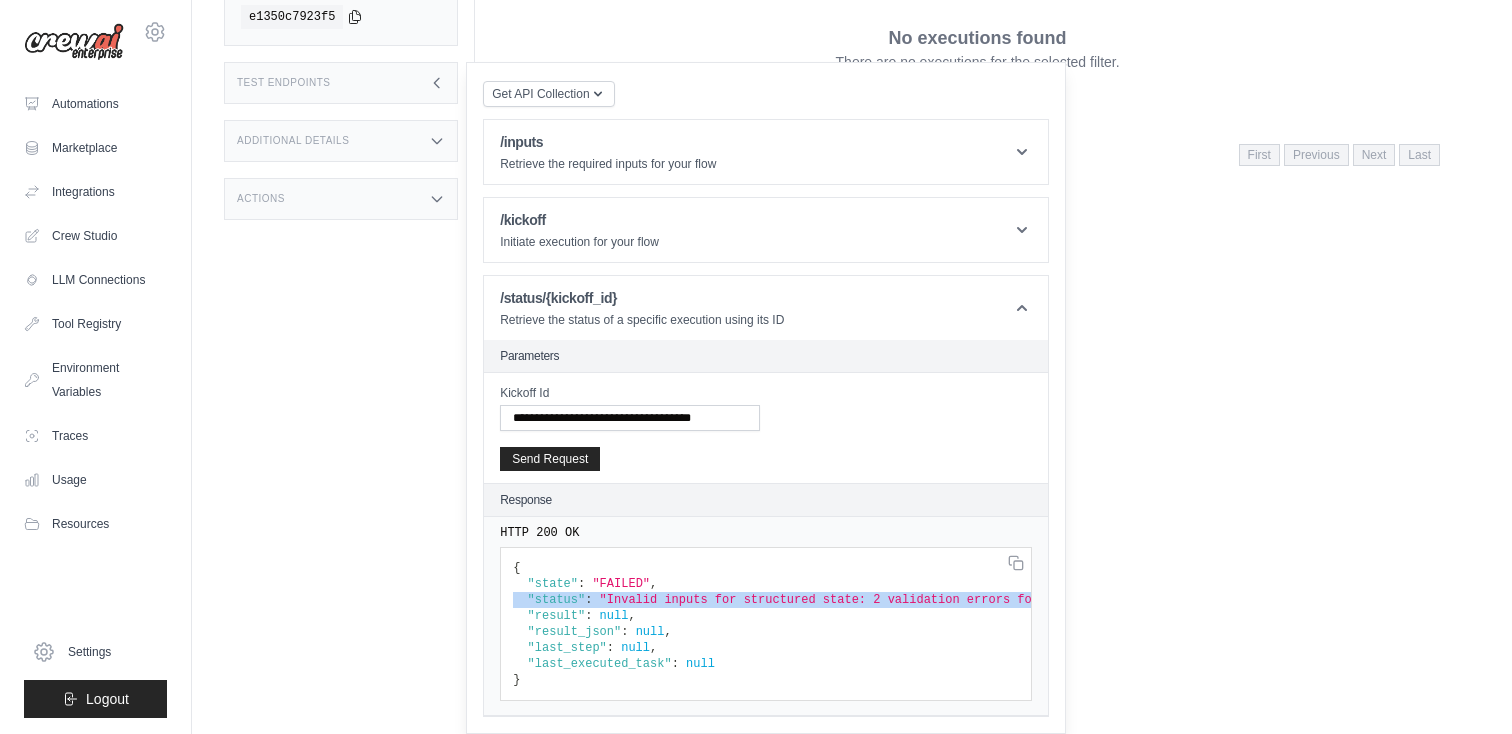 click on ""Invalid inputs for structured state: 2 validation errors for StateWithId\nchurn_data\n  Input should be a valid dictionary [type=dict_type, input_value='Value for churn data', input_type=str]\n    For further information visit https://errors.pydantic.dev/2.11/v/dict_type\nscore\n  Input should be a valid number, unable to parse string as a number [type=float_parsing, input_value='Value for score', input_type=str]\n    For further information visit https://errors.pydantic.dev/2.11/v/float_parsing"" at bounding box center [2407, 600] 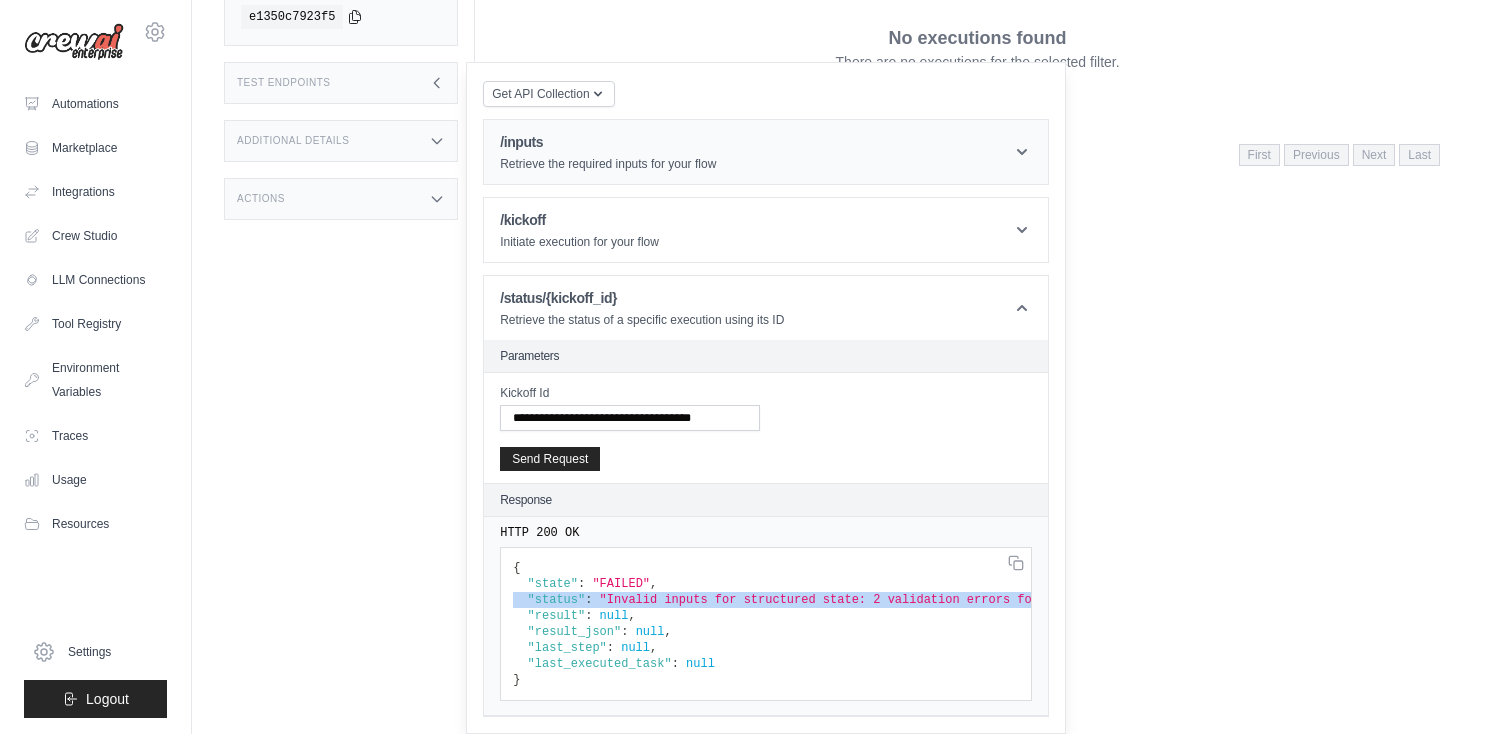 scroll, scrollTop: 0, scrollLeft: 0, axis: both 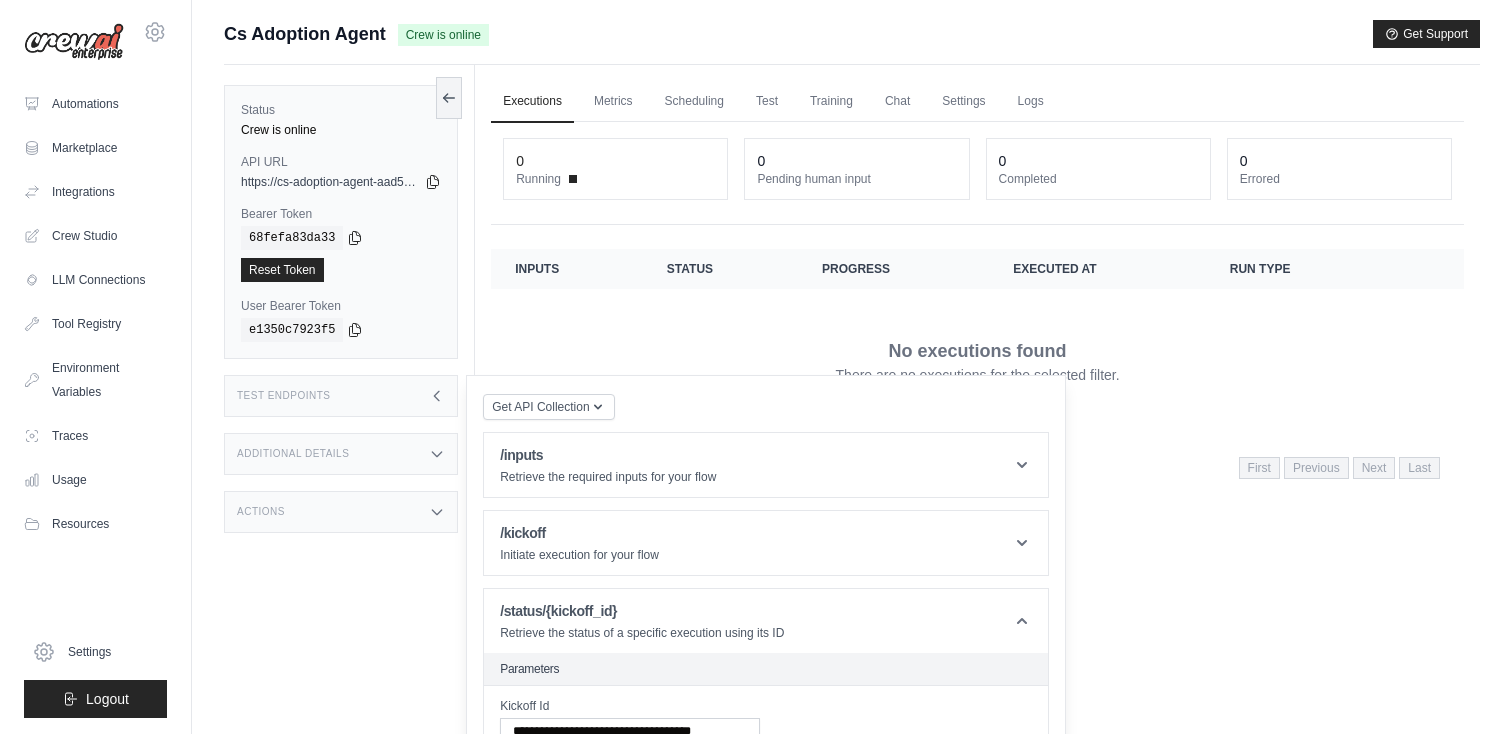 click on "Additional Details" at bounding box center [341, 454] 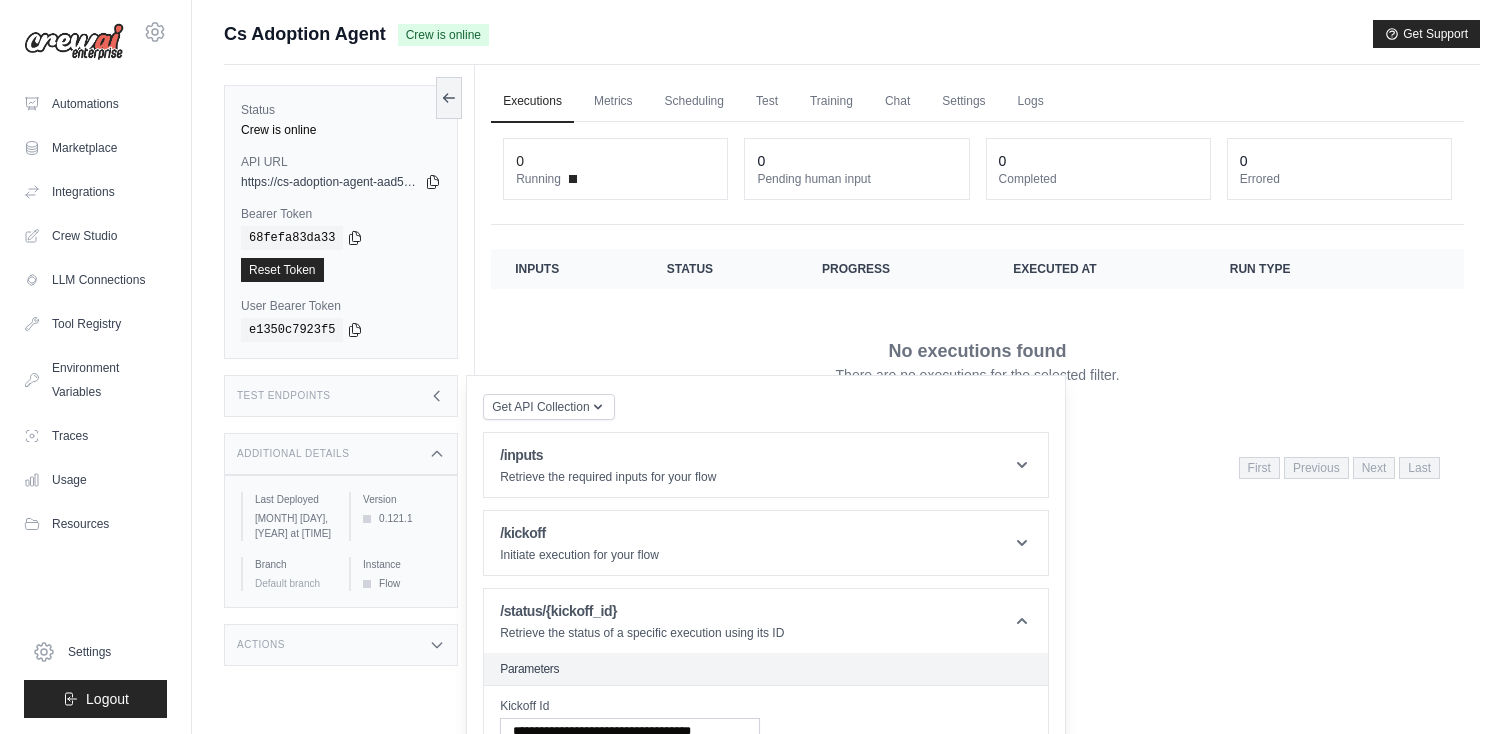 click on "Test Endpoints" at bounding box center (341, 396) 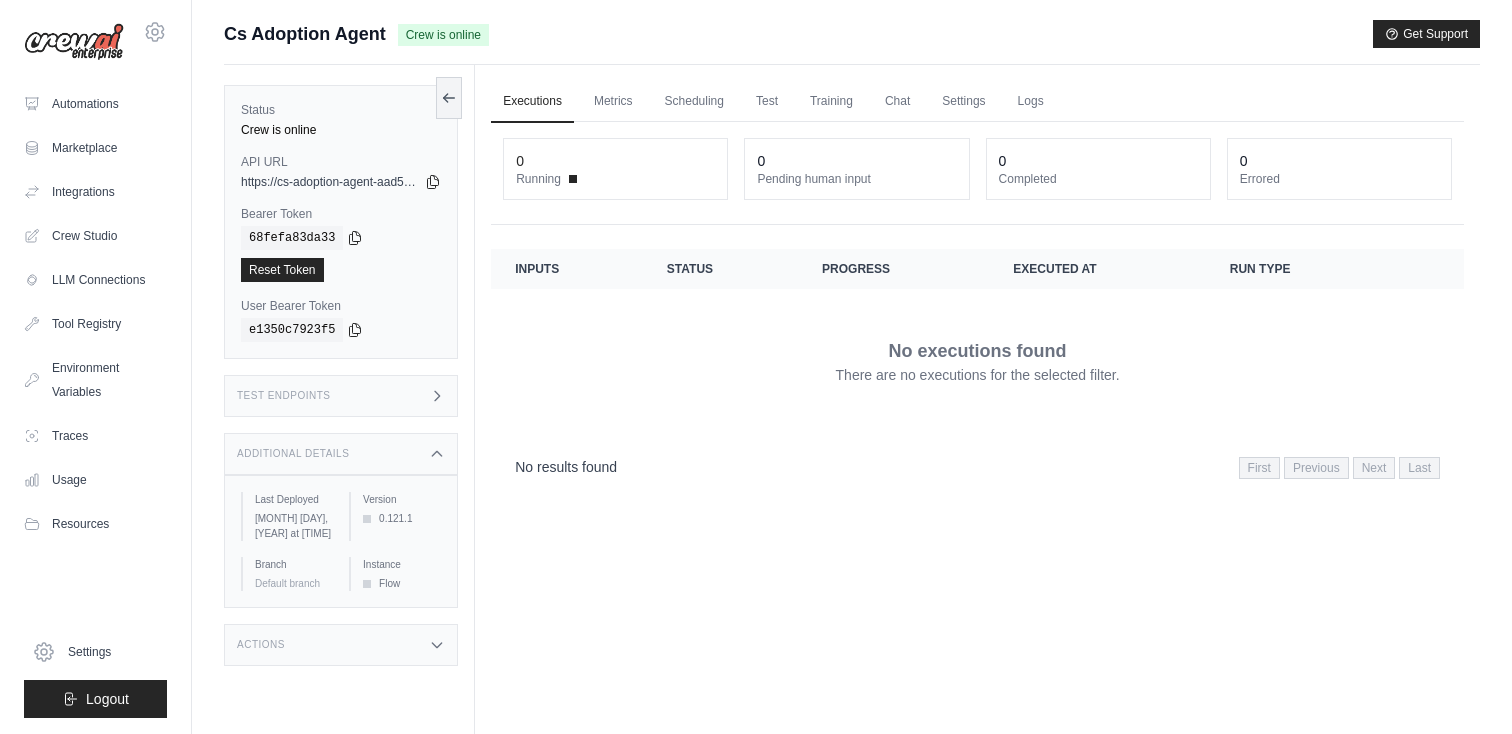 click on "Test Endpoints" at bounding box center [341, 396] 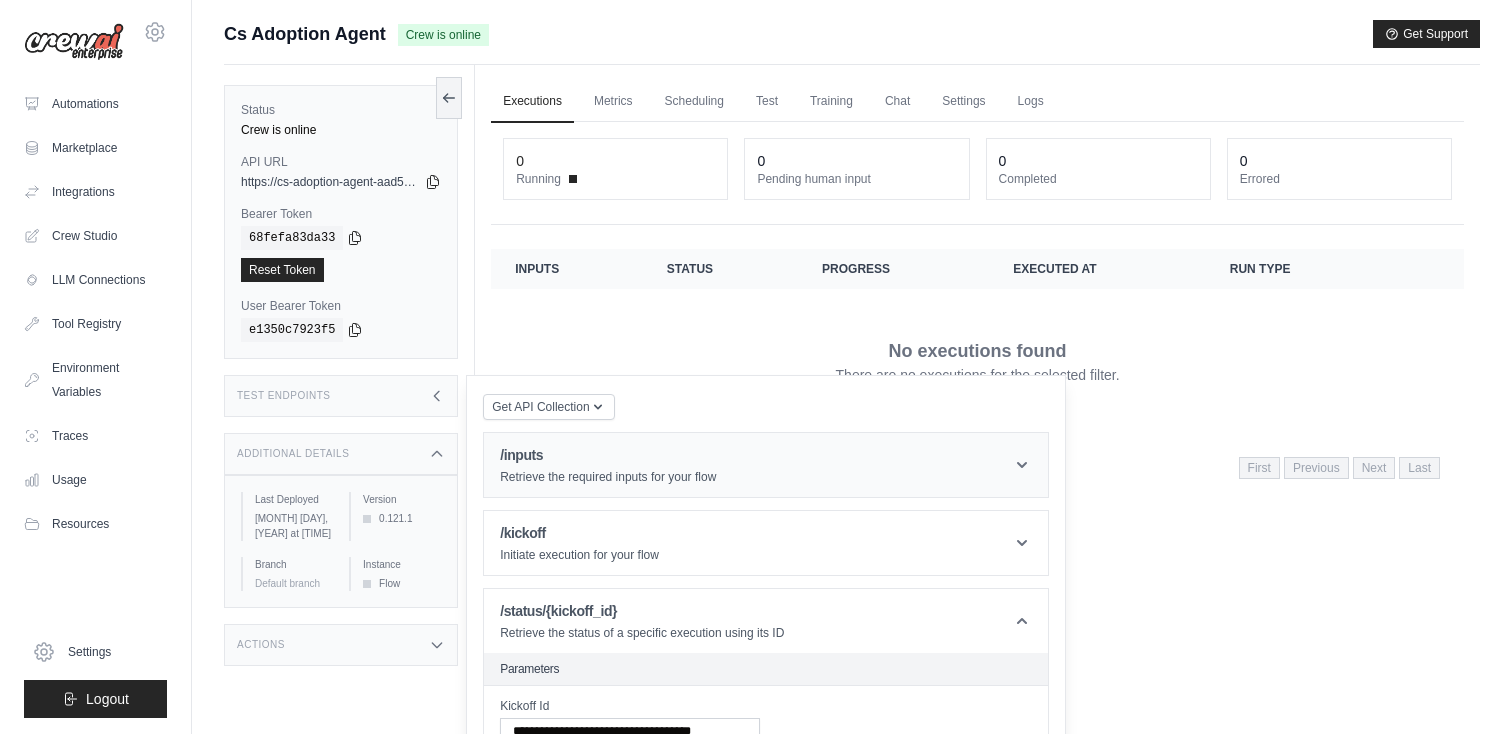 click on "/inputs" at bounding box center (608, 455) 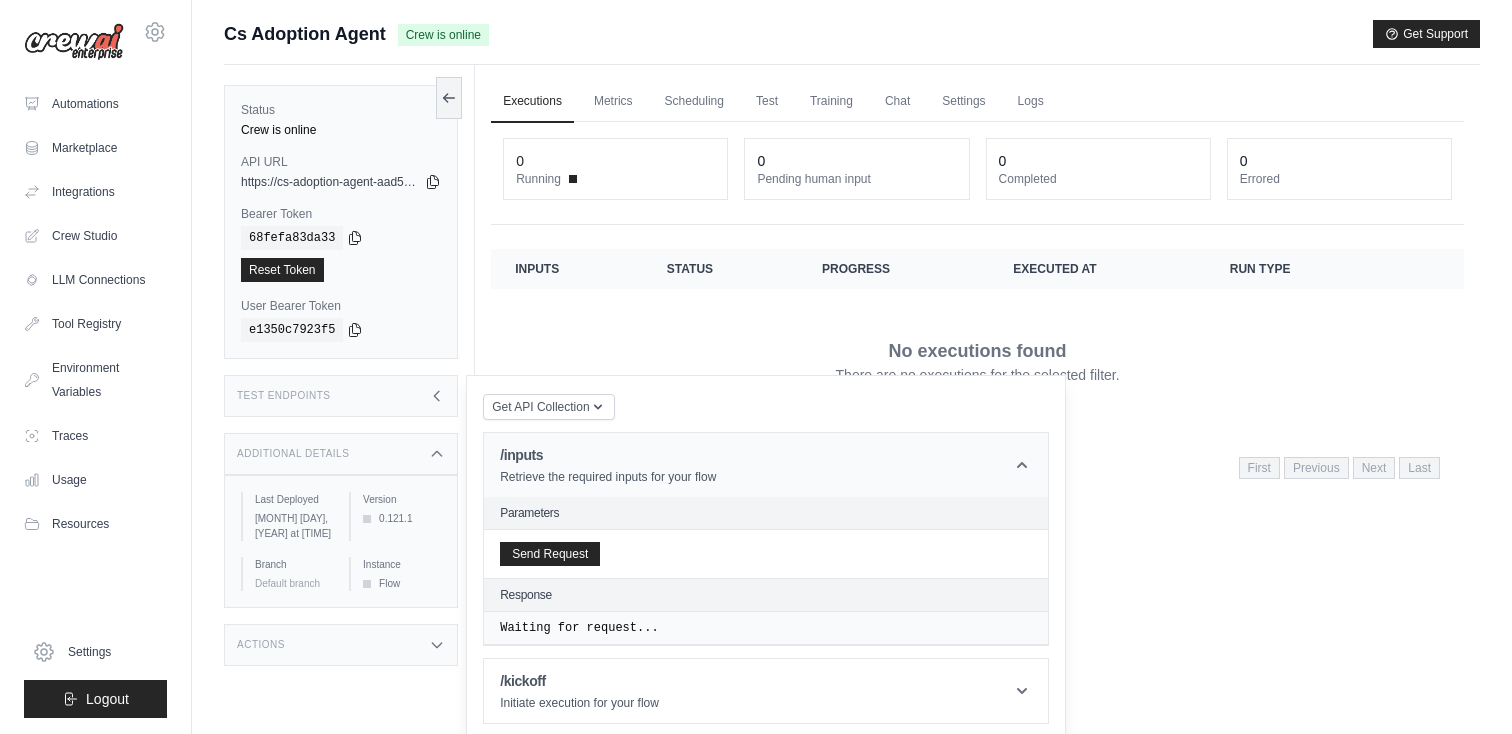 click on "/inputs" at bounding box center (608, 455) 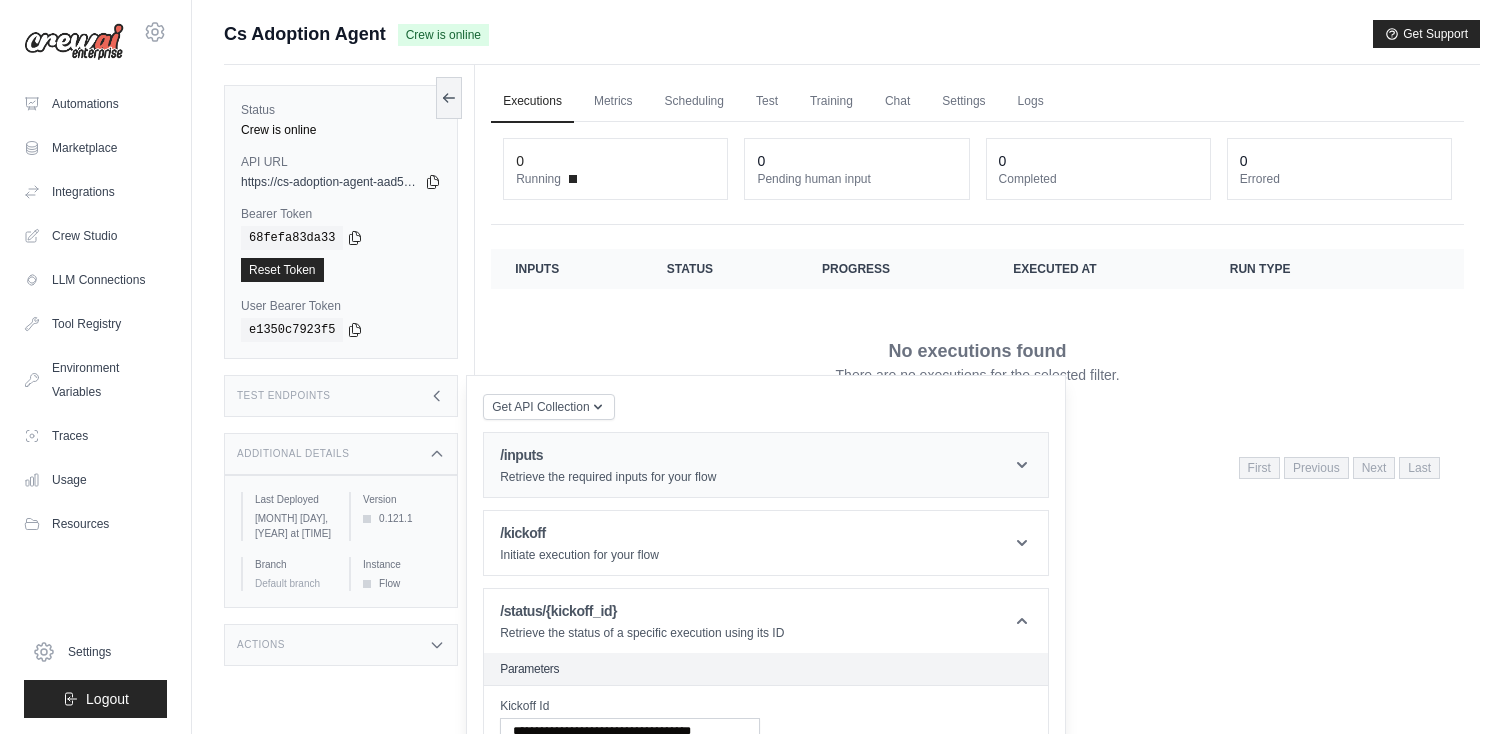 scroll, scrollTop: 227, scrollLeft: 0, axis: vertical 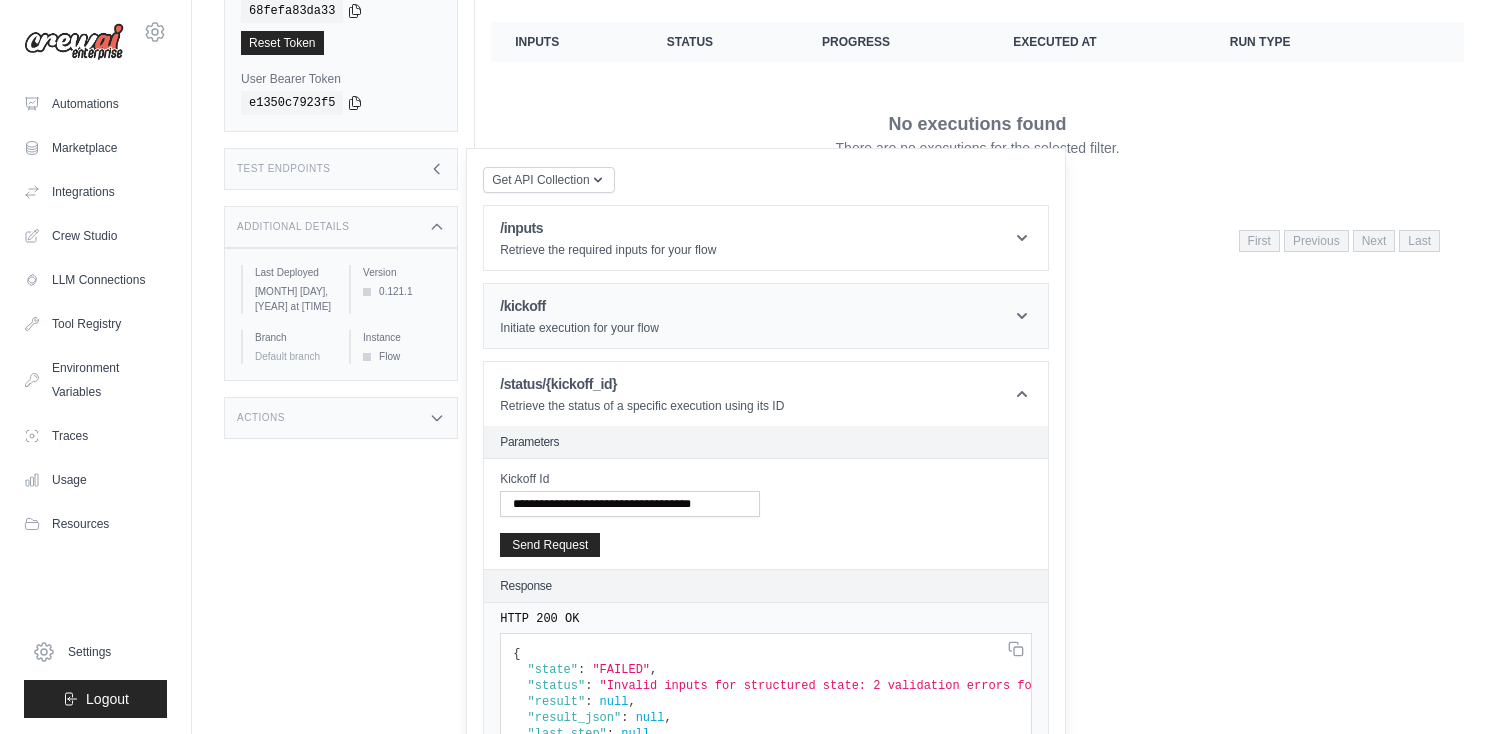 click on "/kickoff
Initiate execution for your flow" at bounding box center [766, 316] 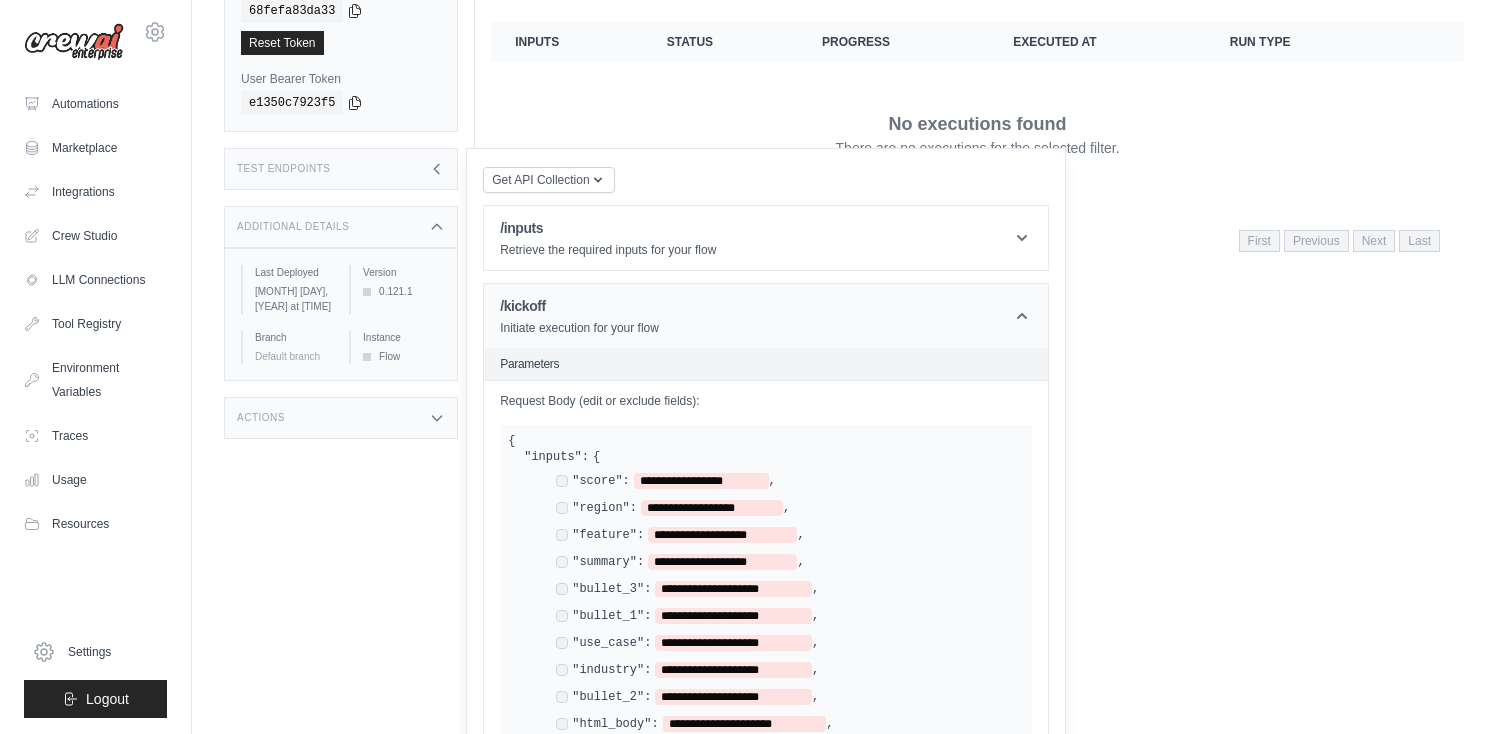click on "/kickoff
Initiate execution for your flow" at bounding box center [766, 316] 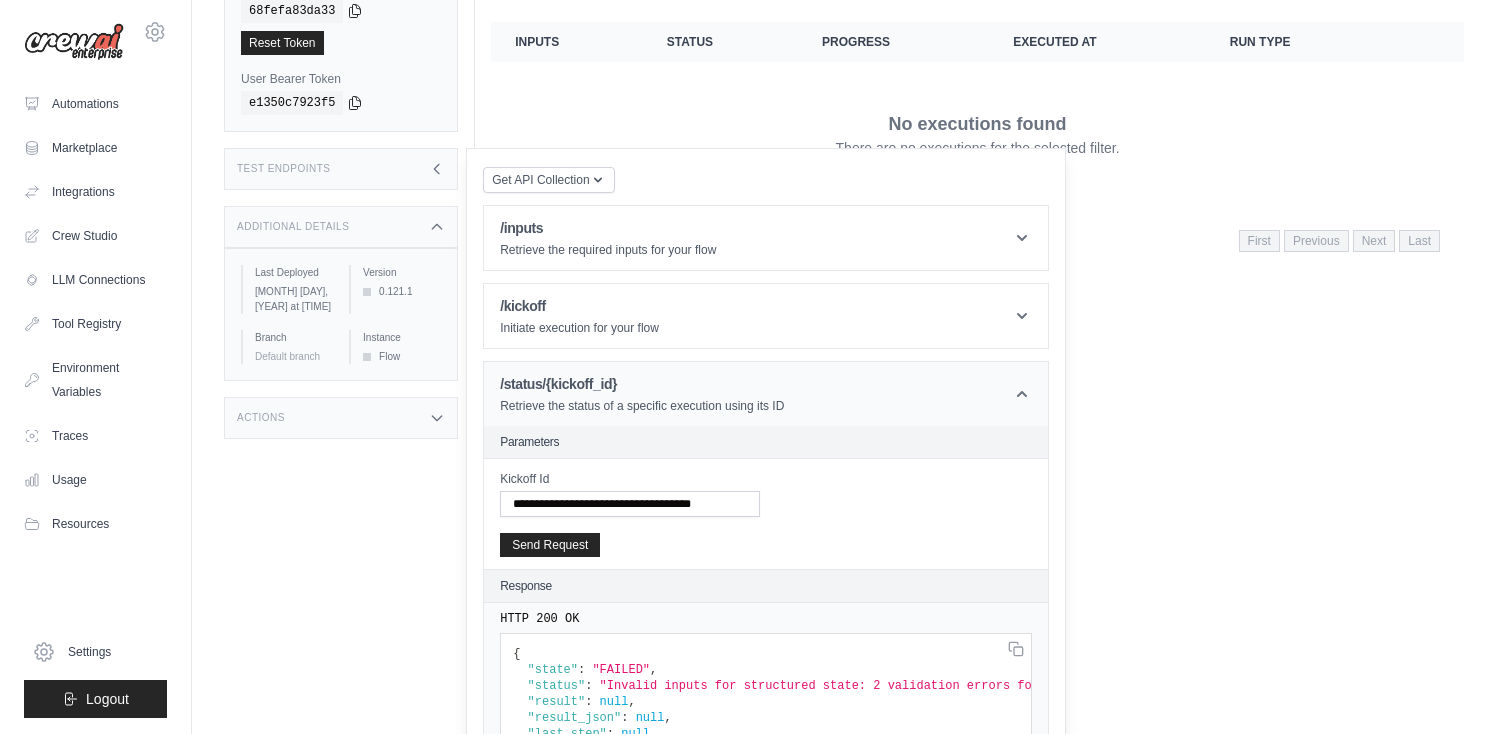 click on "/status/{kickoff_id}" at bounding box center [642, 384] 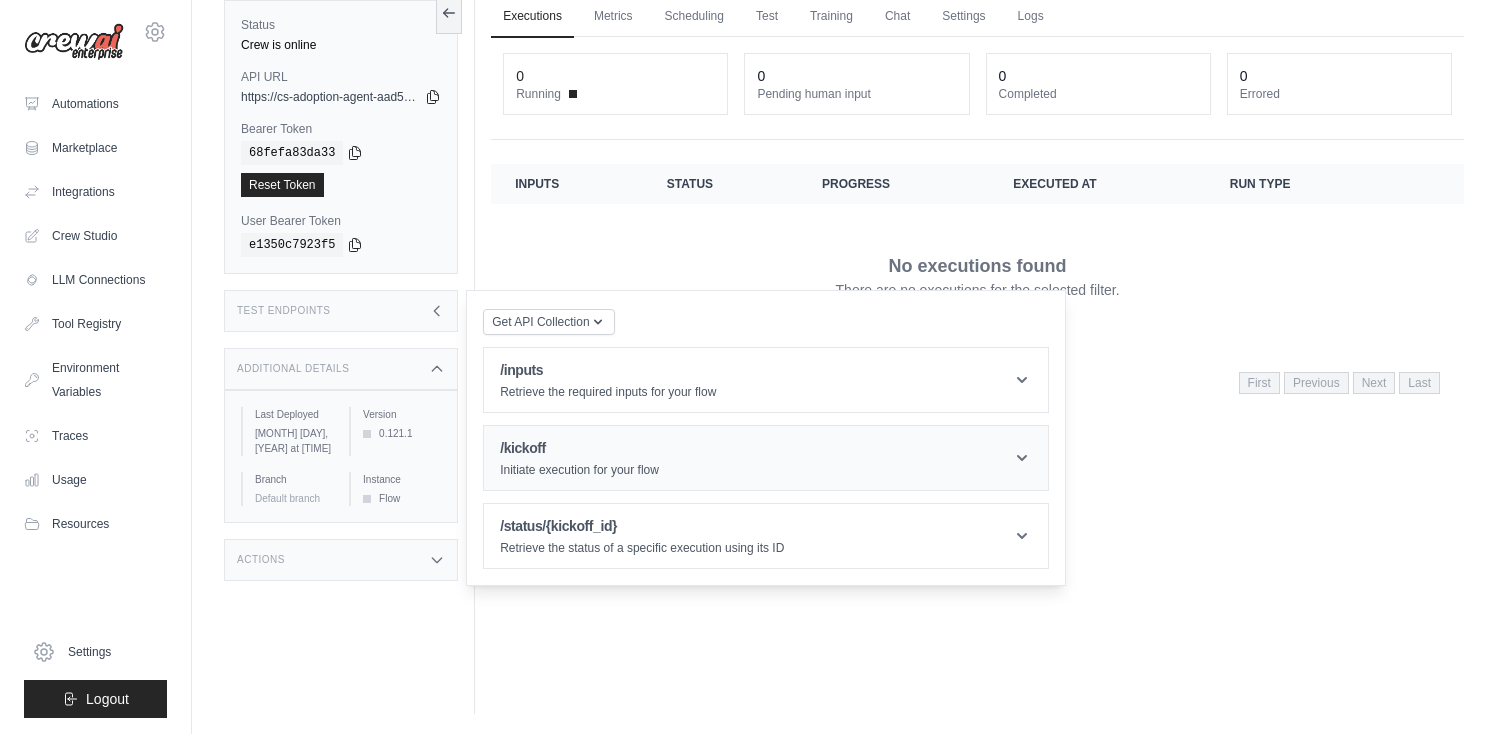 click on "/kickoff" at bounding box center [579, 448] 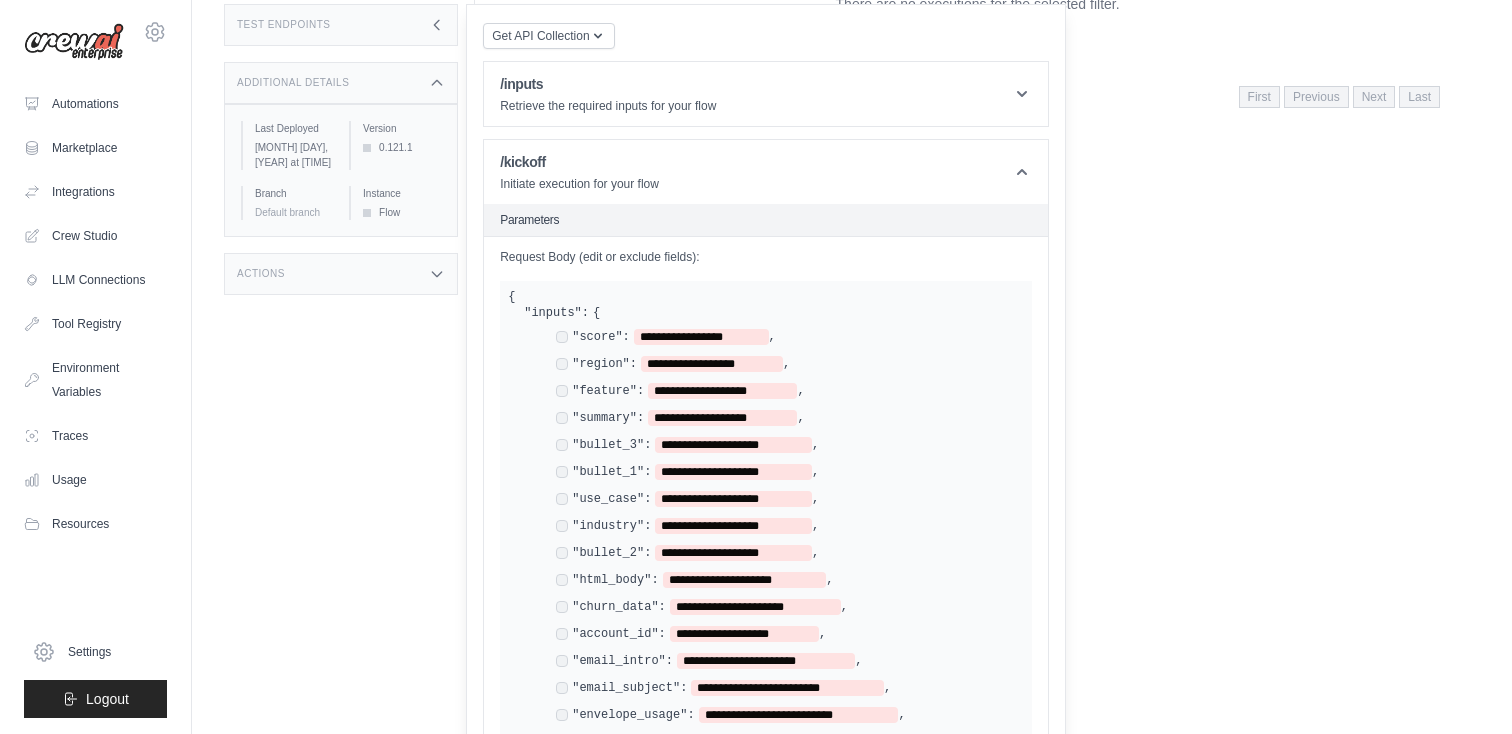 scroll, scrollTop: 0, scrollLeft: 0, axis: both 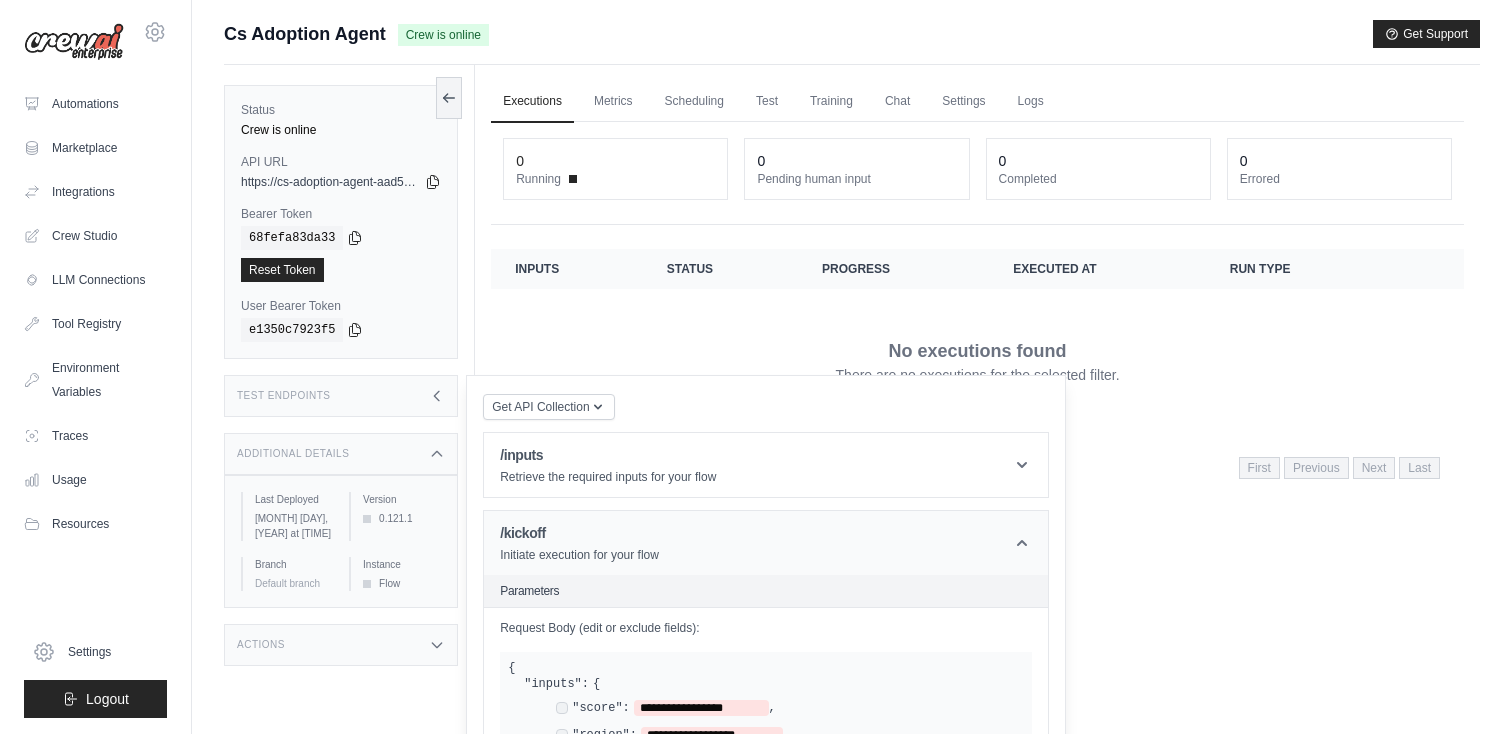 click on "/kickoff
Initiate execution for your flow" at bounding box center (579, 543) 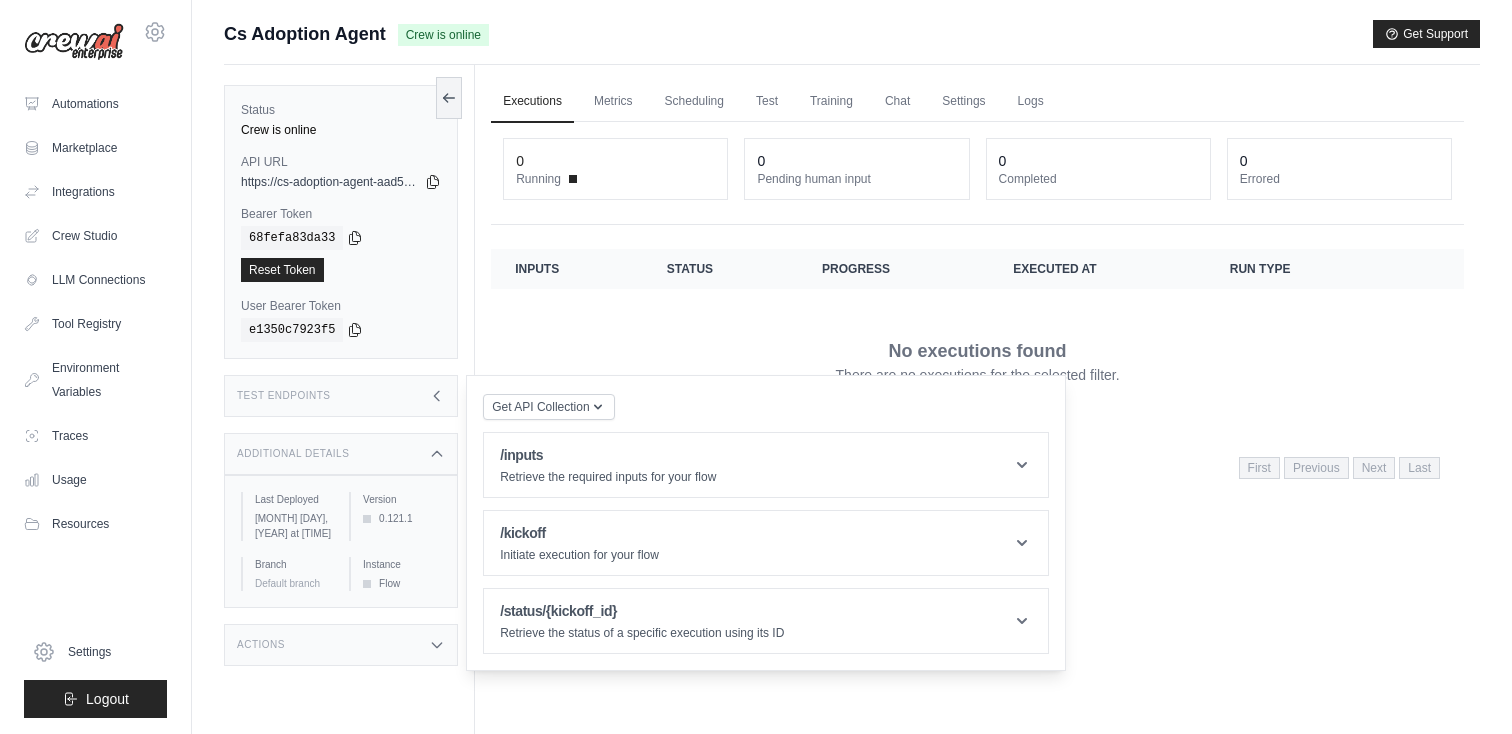 click on "Actions" at bounding box center [341, 645] 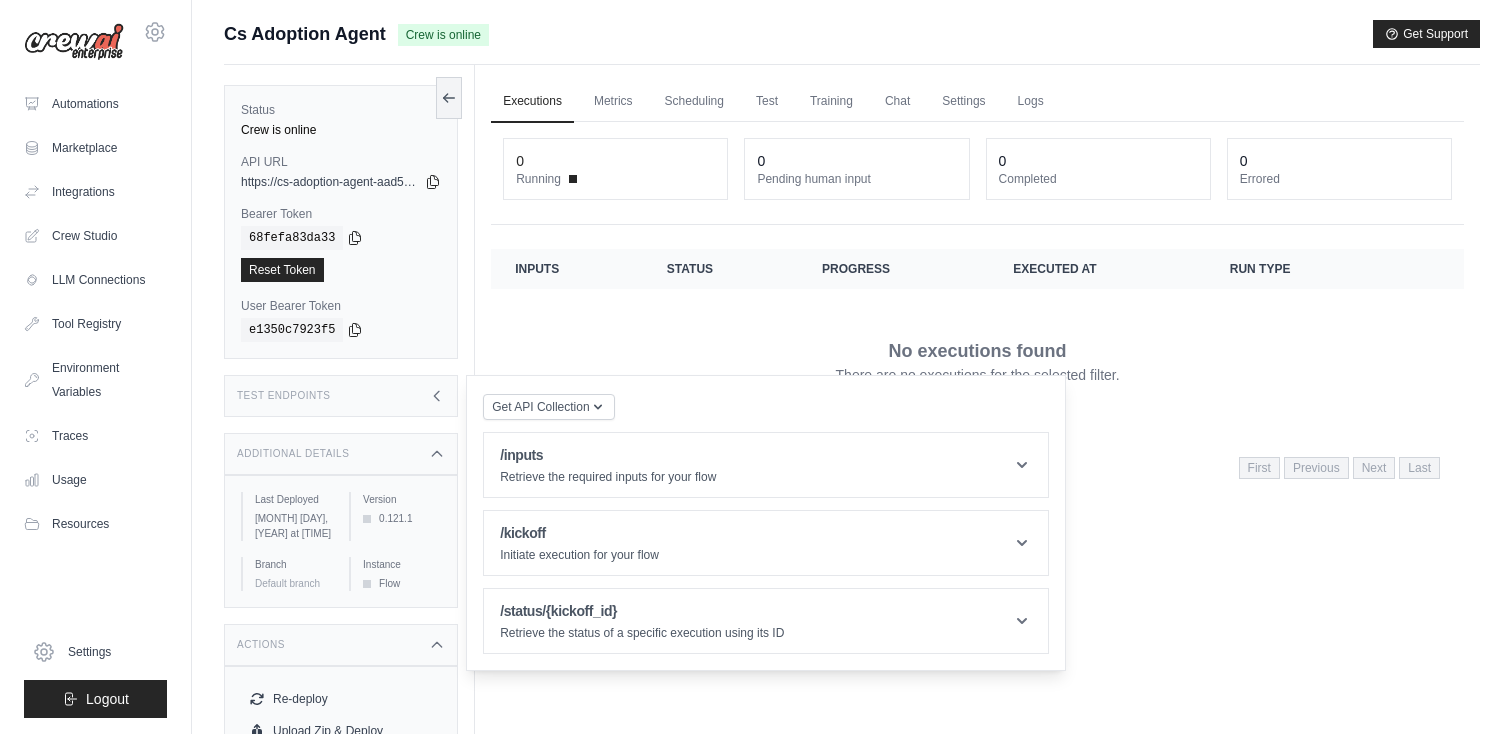 scroll, scrollTop: 206, scrollLeft: 0, axis: vertical 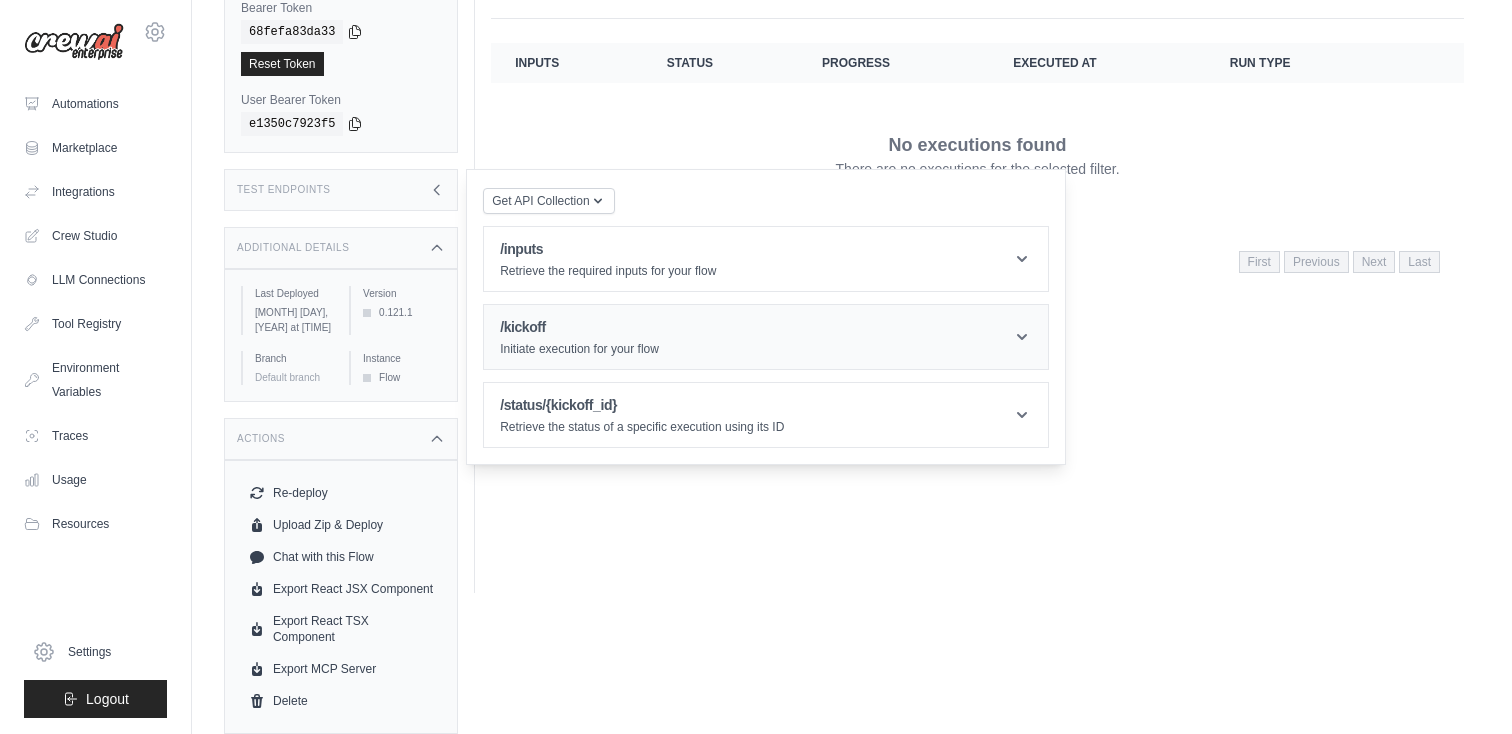 click on "/kickoff
Initiate execution for your flow" at bounding box center [766, 337] 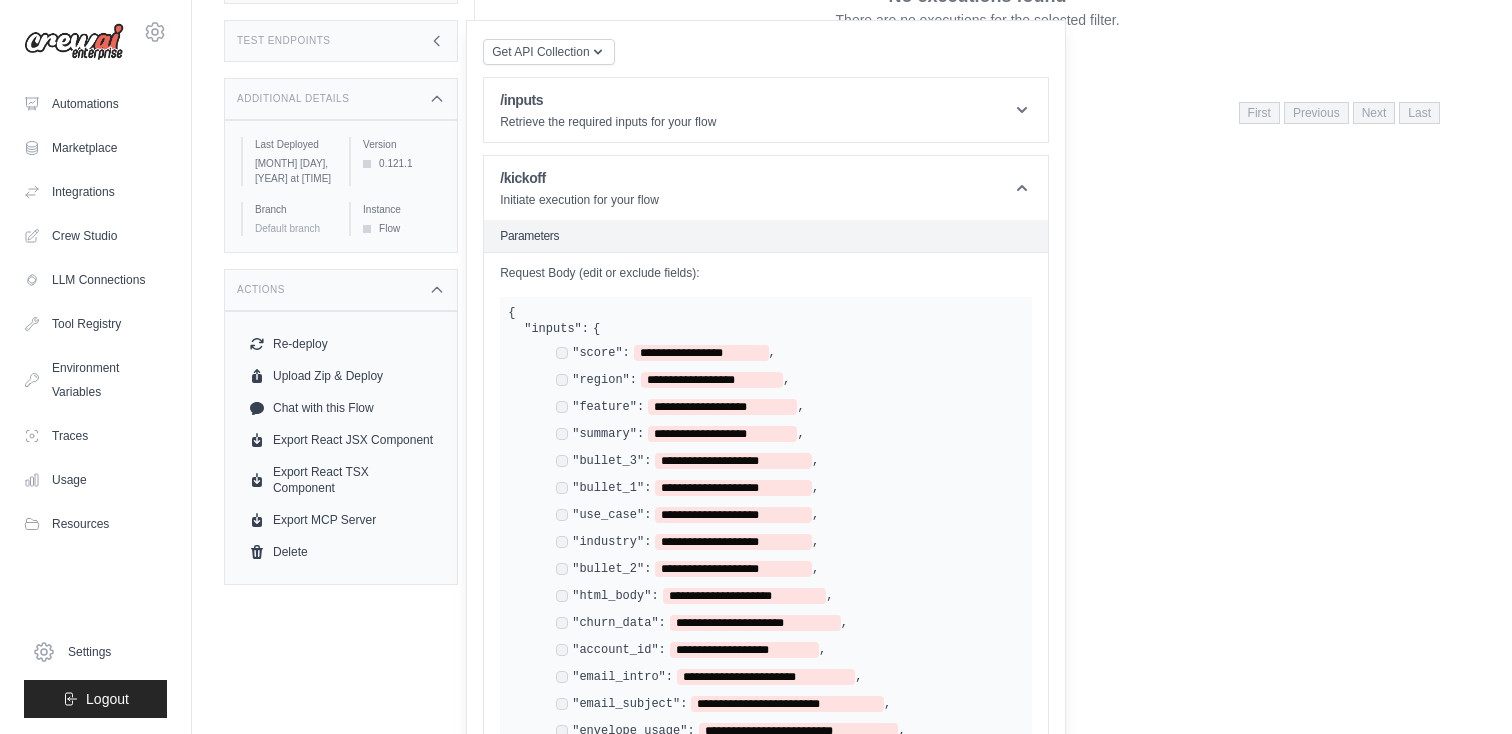 scroll, scrollTop: 465, scrollLeft: 0, axis: vertical 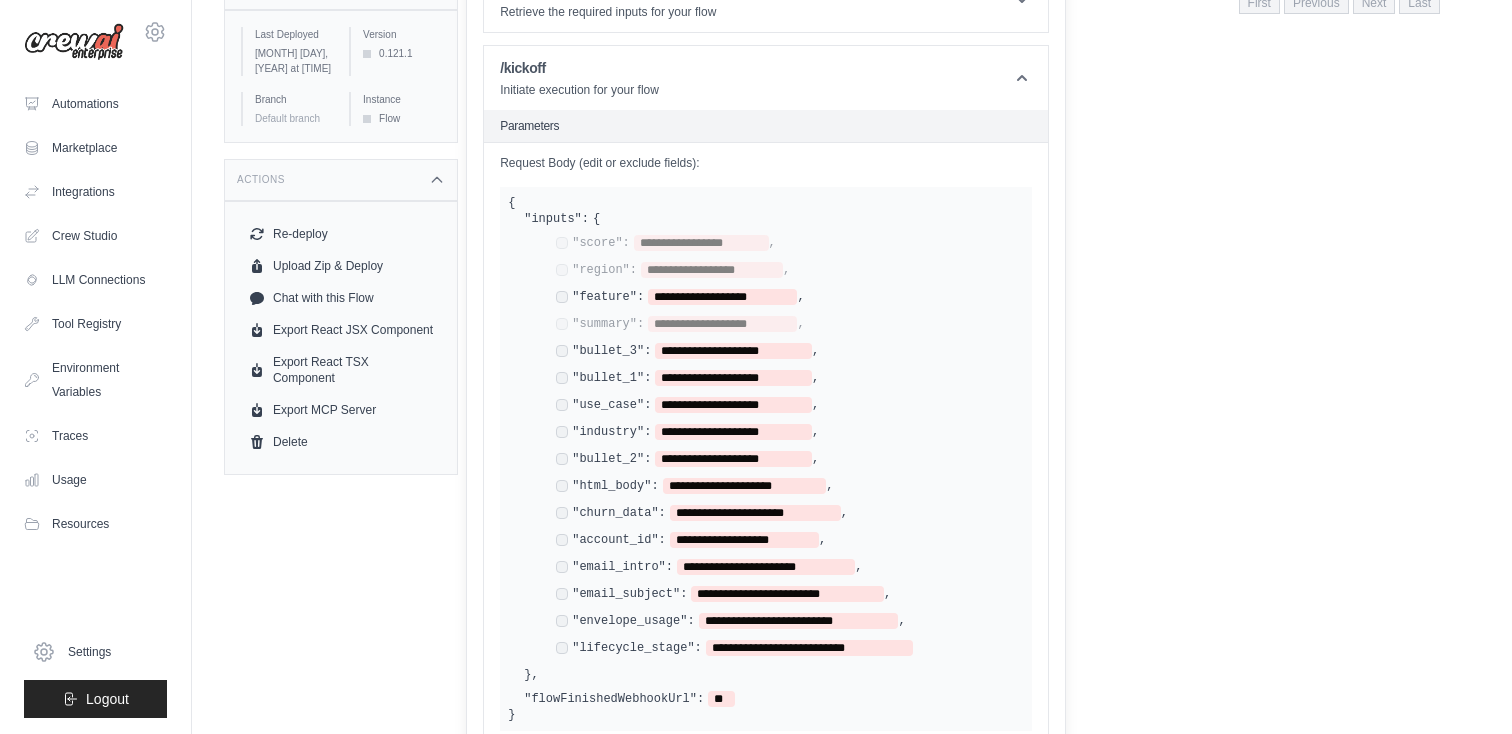 click on "**********" at bounding box center (687, 351) 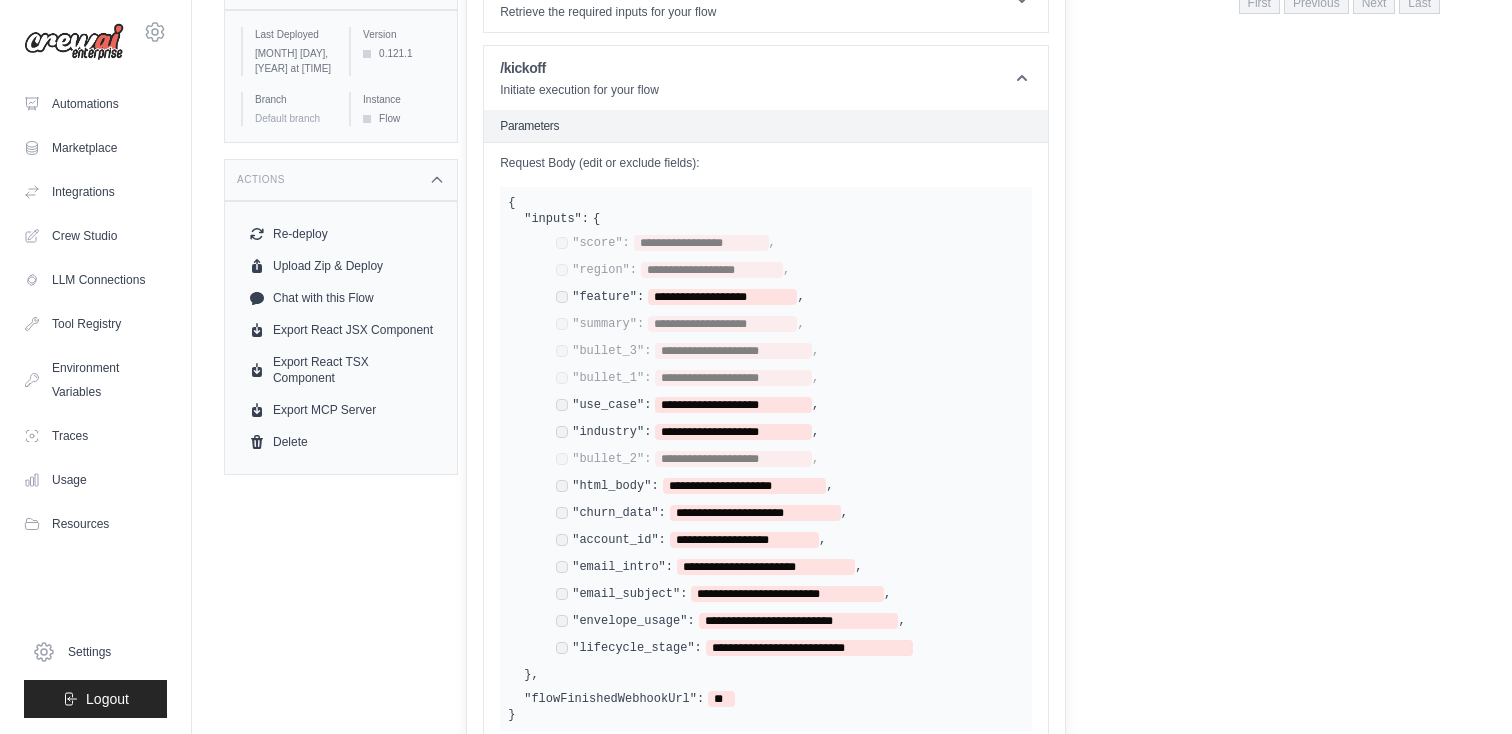 click on "**********" at bounding box center (694, 486) 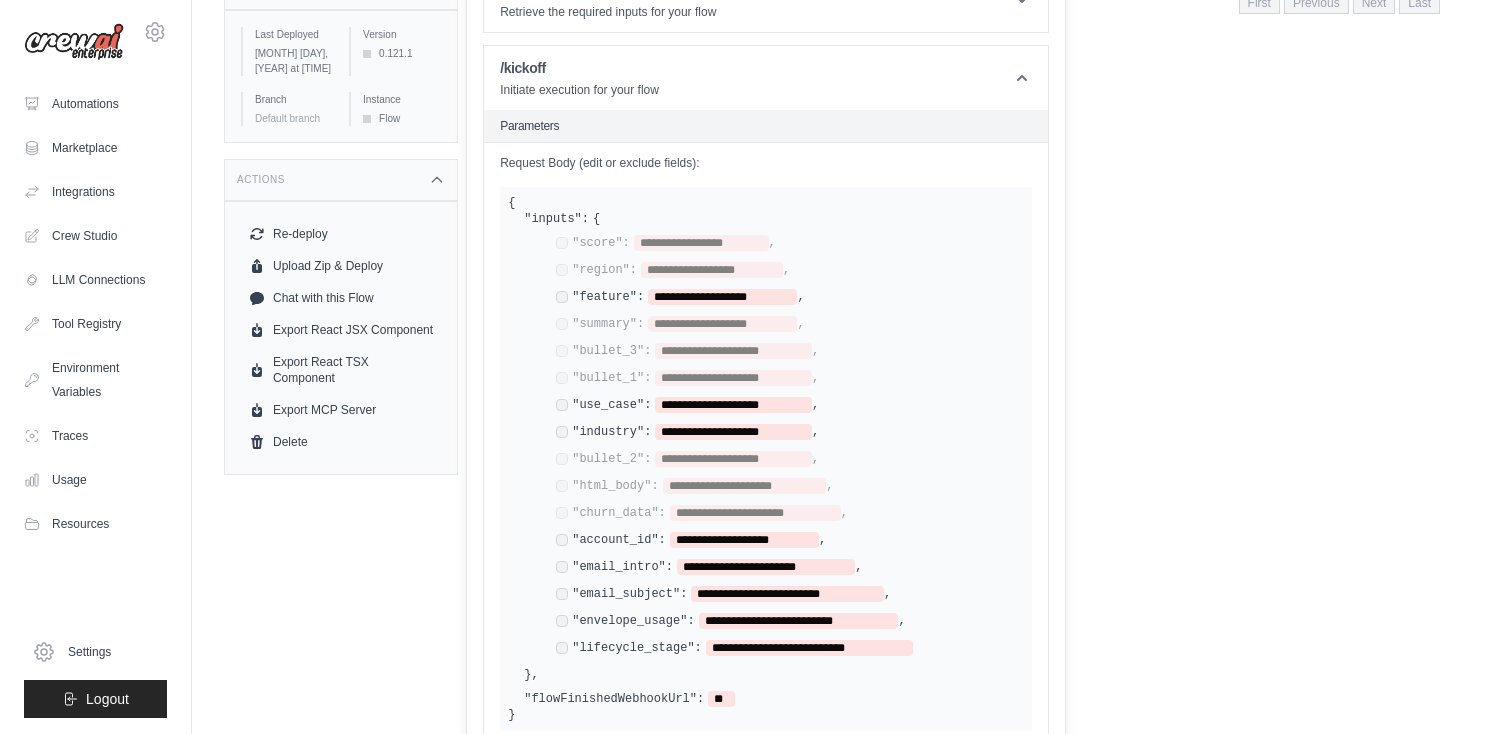 click on "**********" at bounding box center (782, 447) 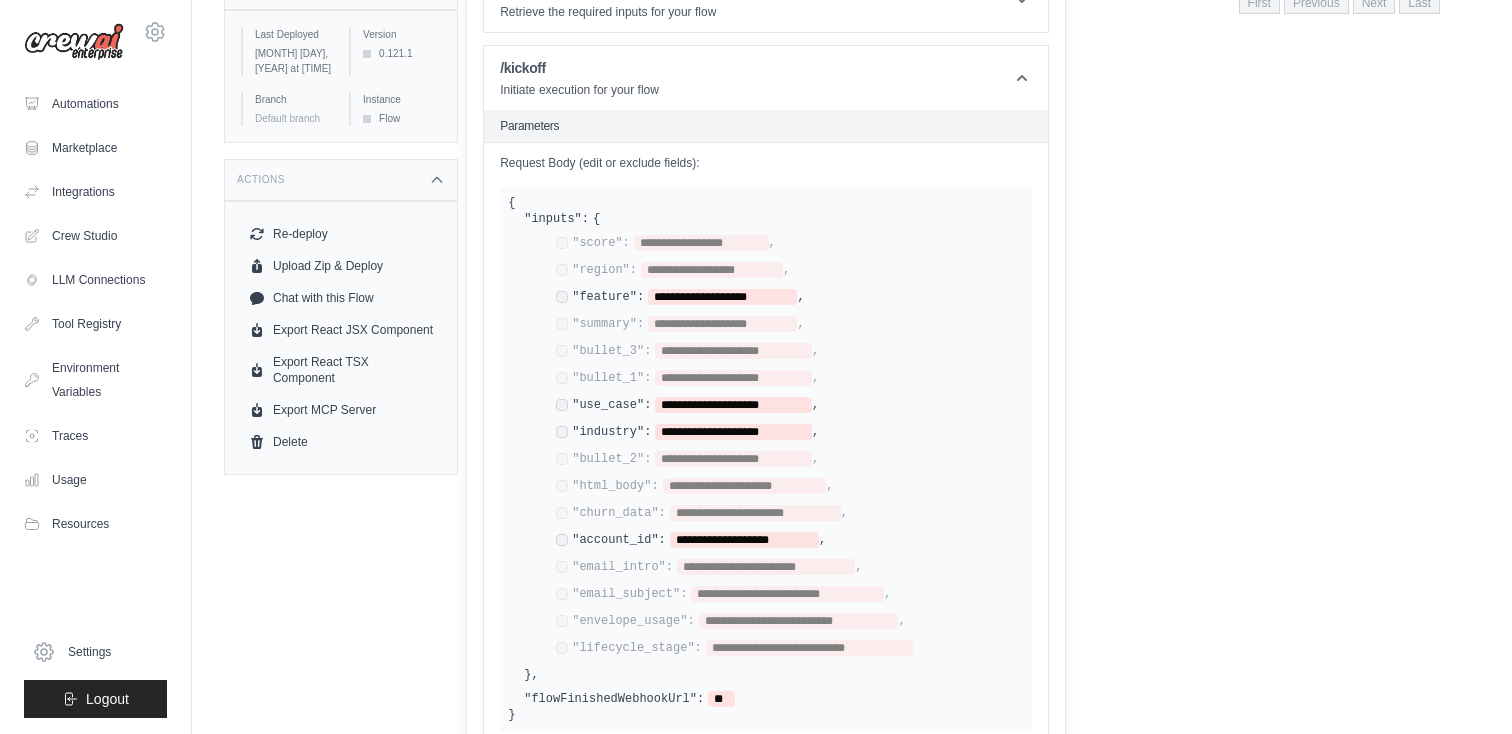 click on "**********" at bounding box center [790, 298] 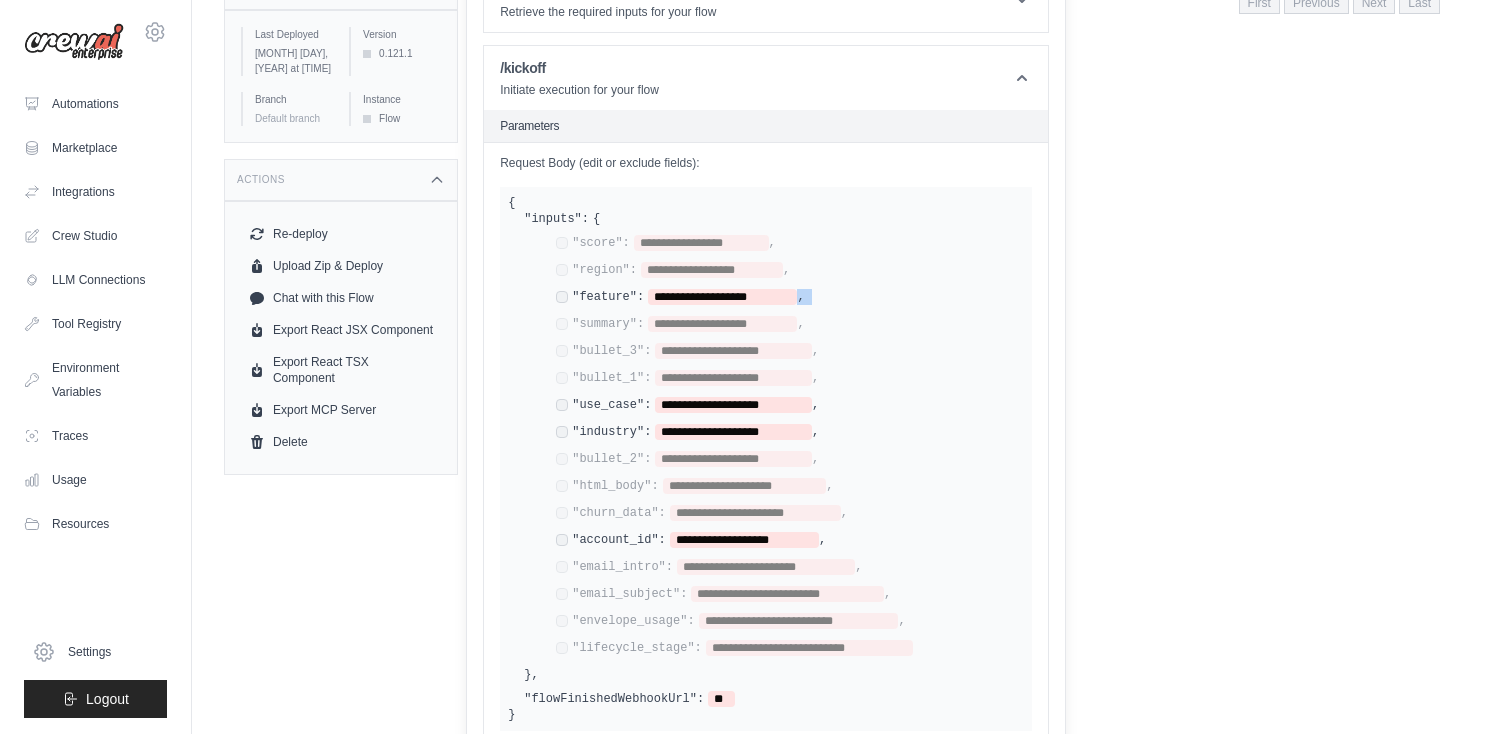 click on "**********" at bounding box center (790, 298) 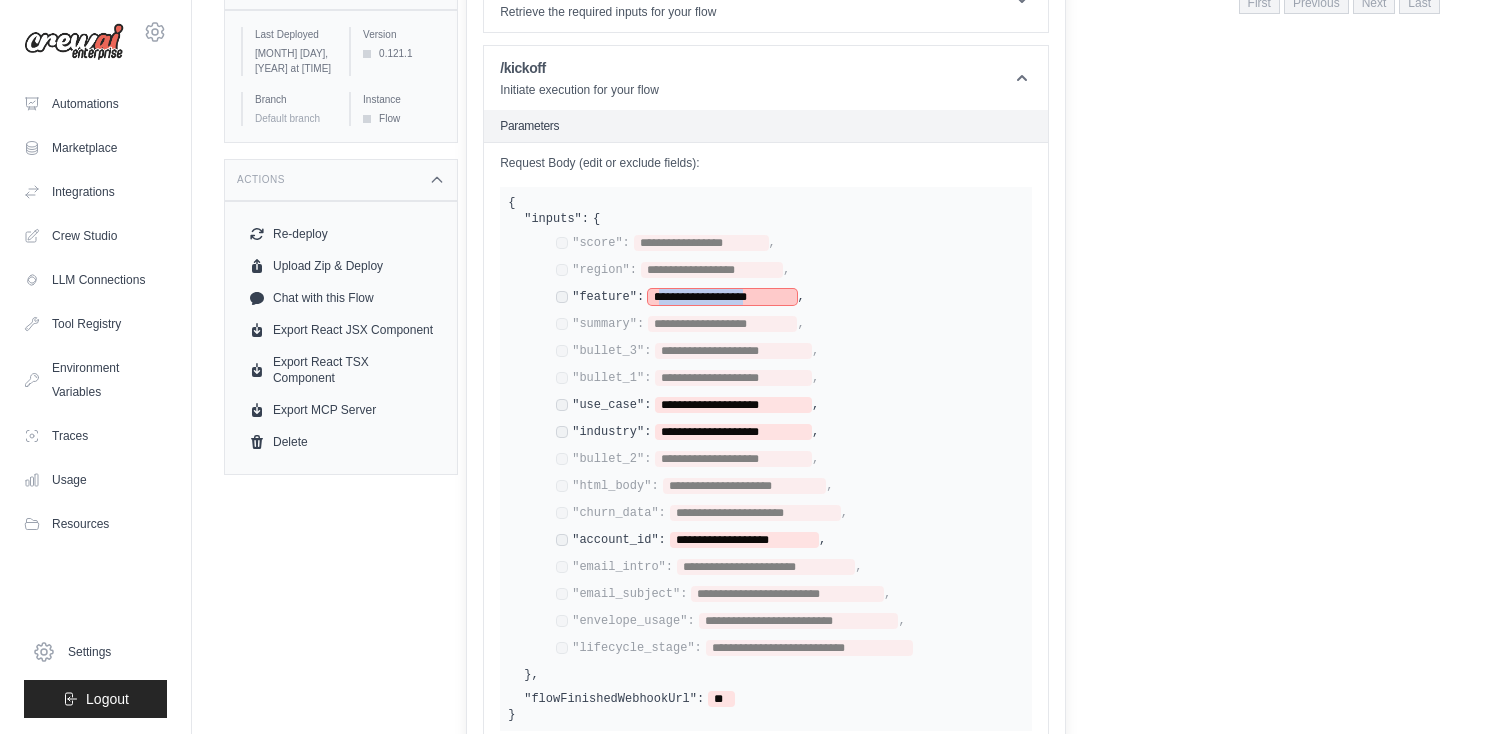 drag, startPoint x: 785, startPoint y: 299, endPoint x: 662, endPoint y: 297, distance: 123.01626 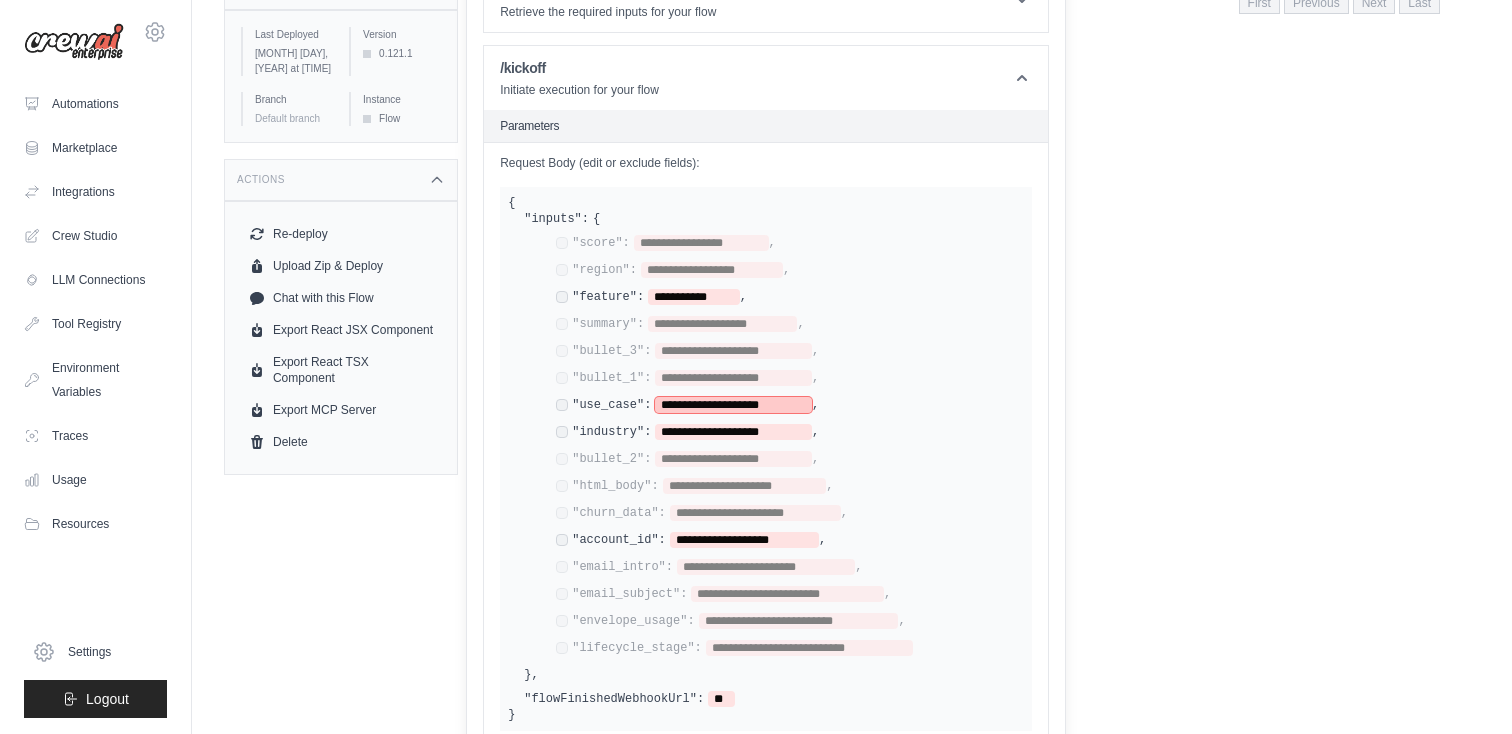 click on "**********" at bounding box center [733, 405] 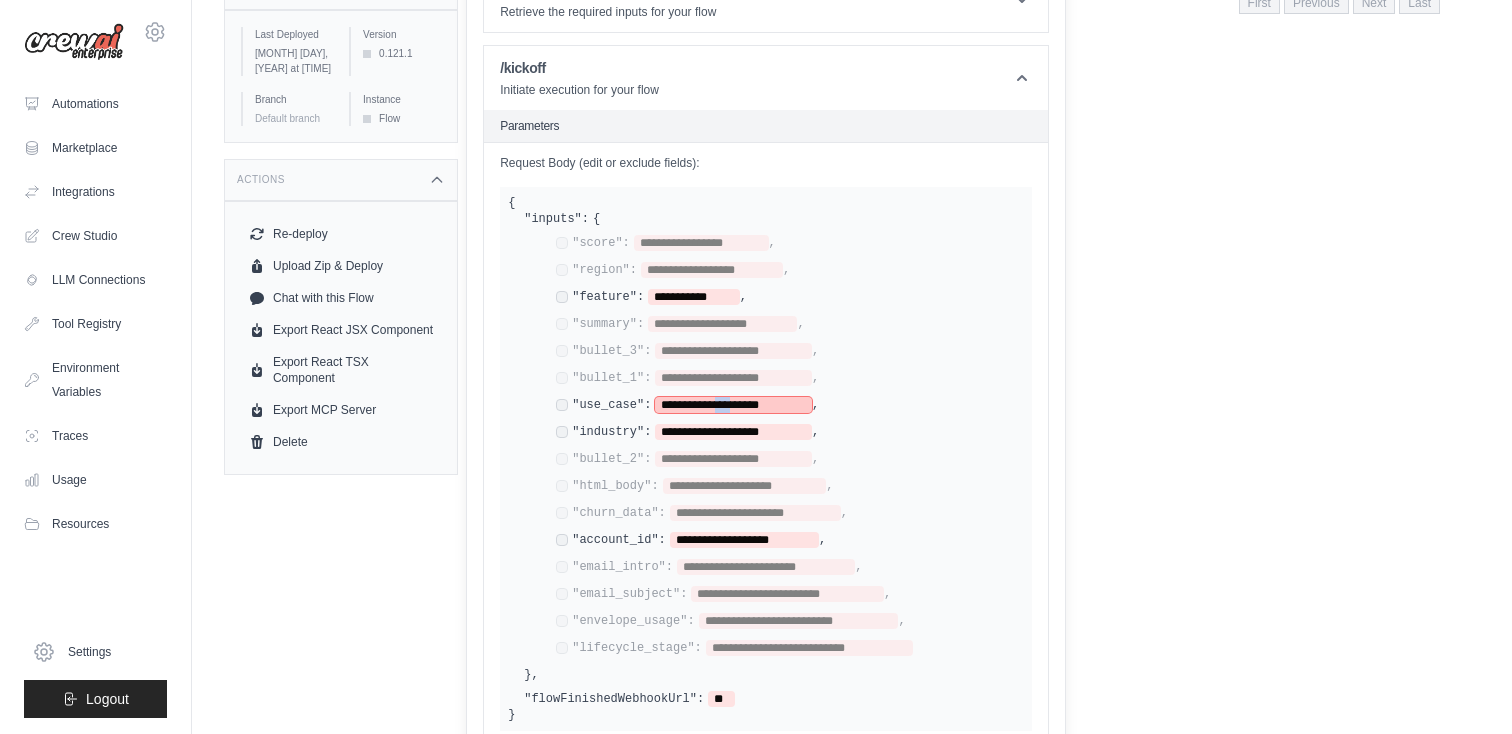 click on "**********" at bounding box center (733, 405) 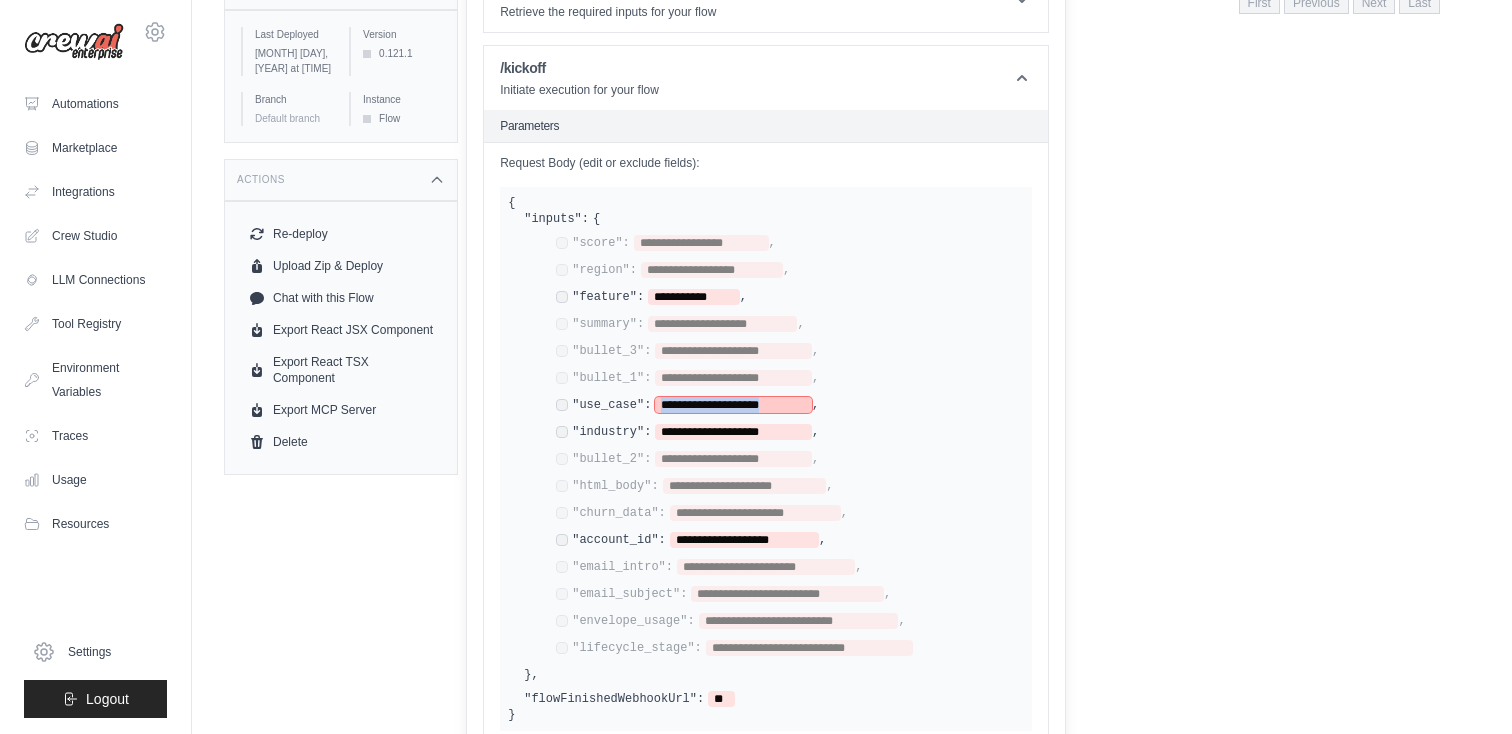 click on "**********" at bounding box center (733, 405) 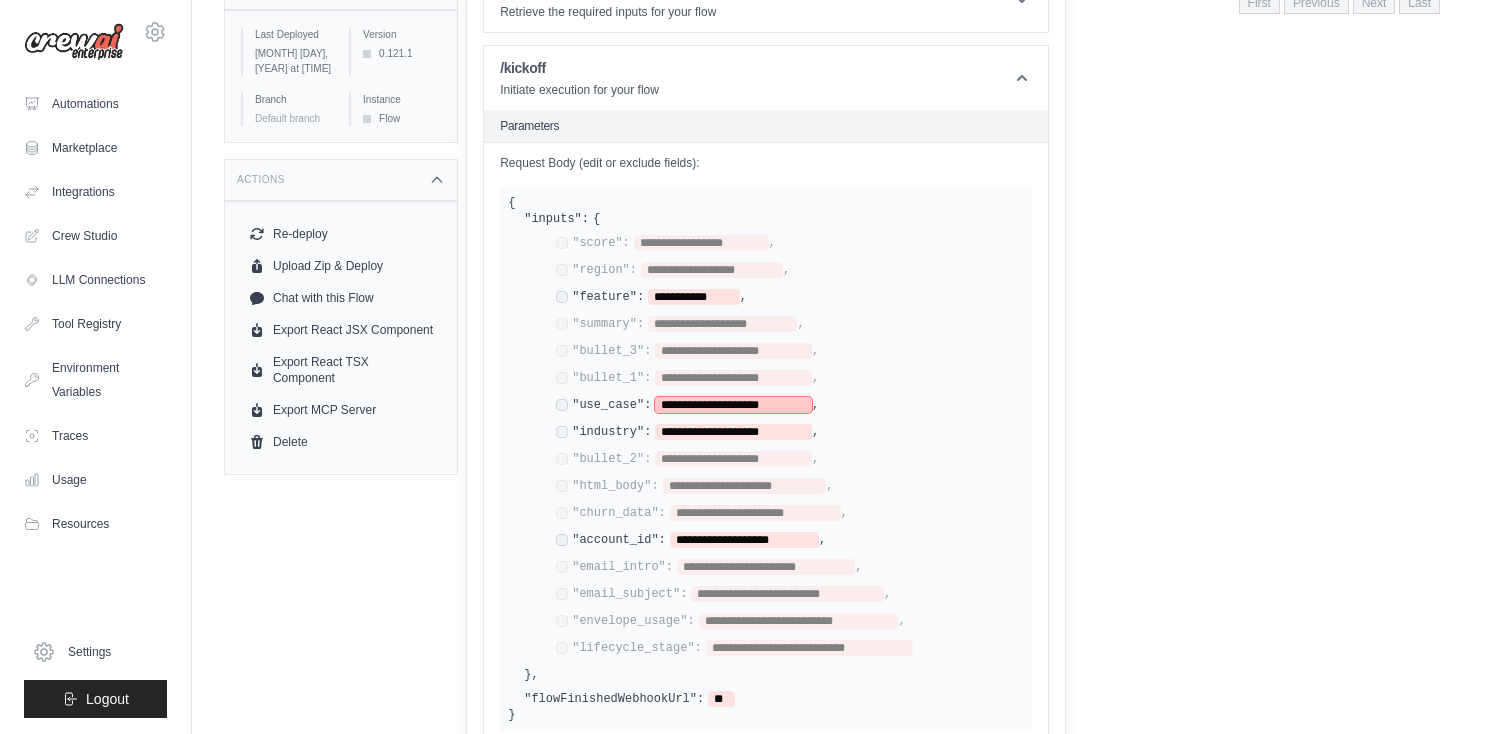 click on "**********" at bounding box center [733, 405] 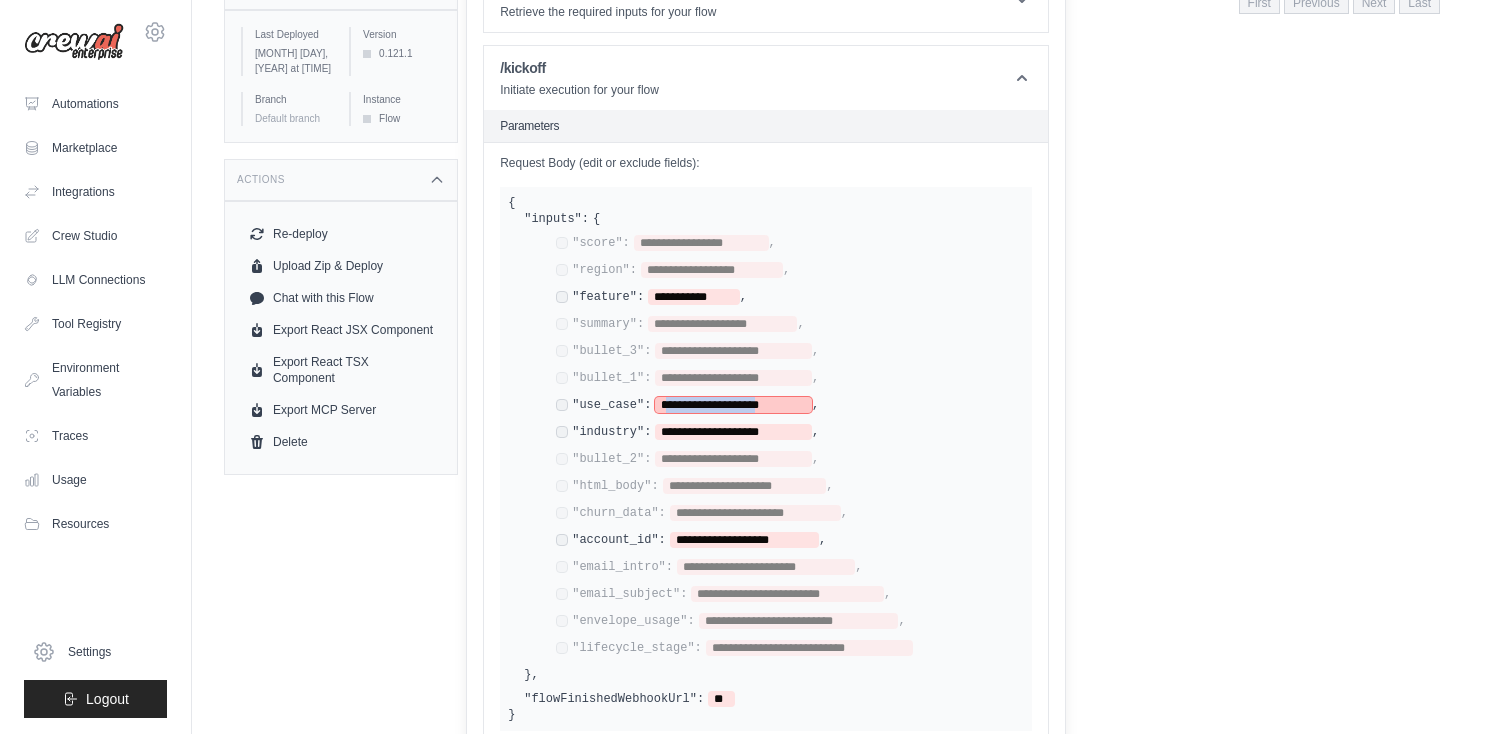 drag, startPoint x: 796, startPoint y: 401, endPoint x: 667, endPoint y: 400, distance: 129.00388 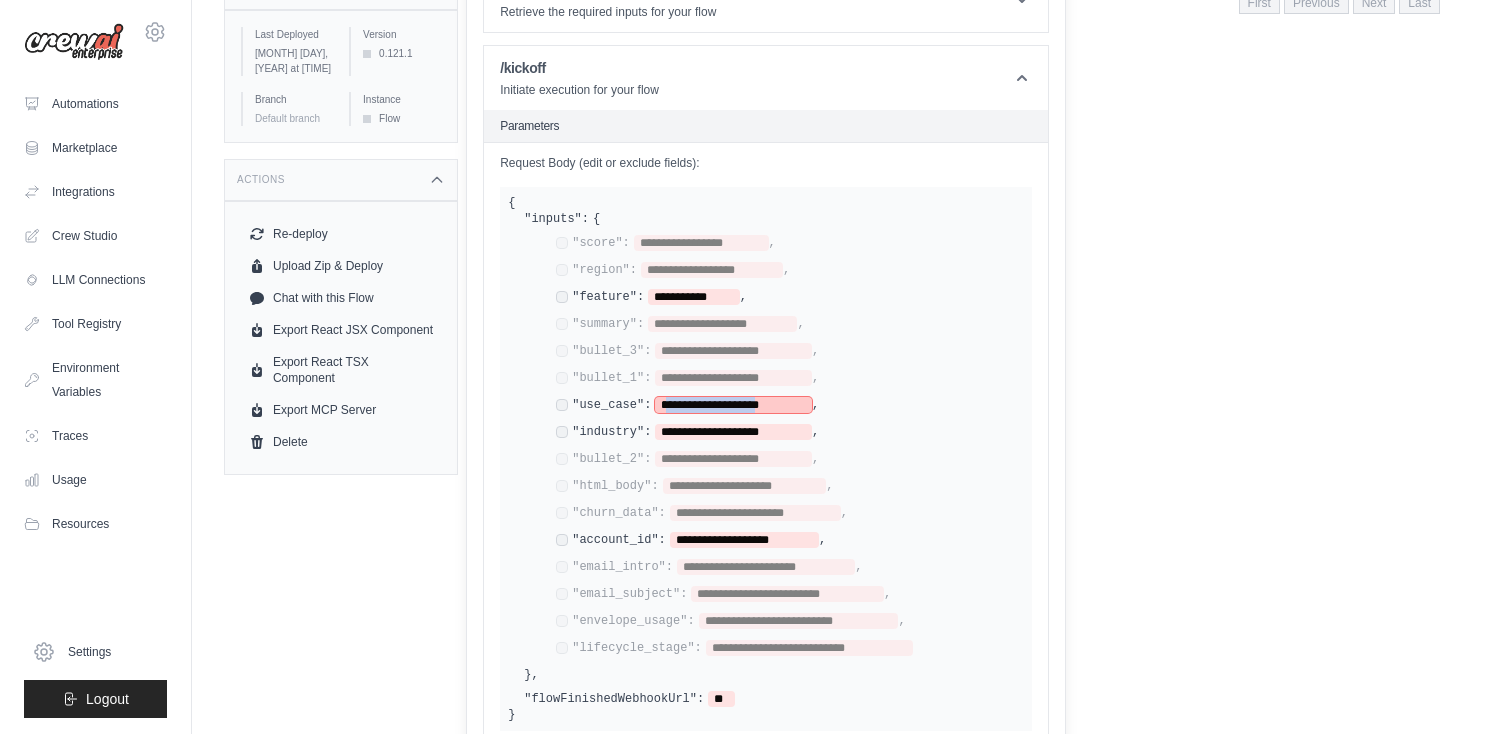 click on "**********" at bounding box center [733, 405] 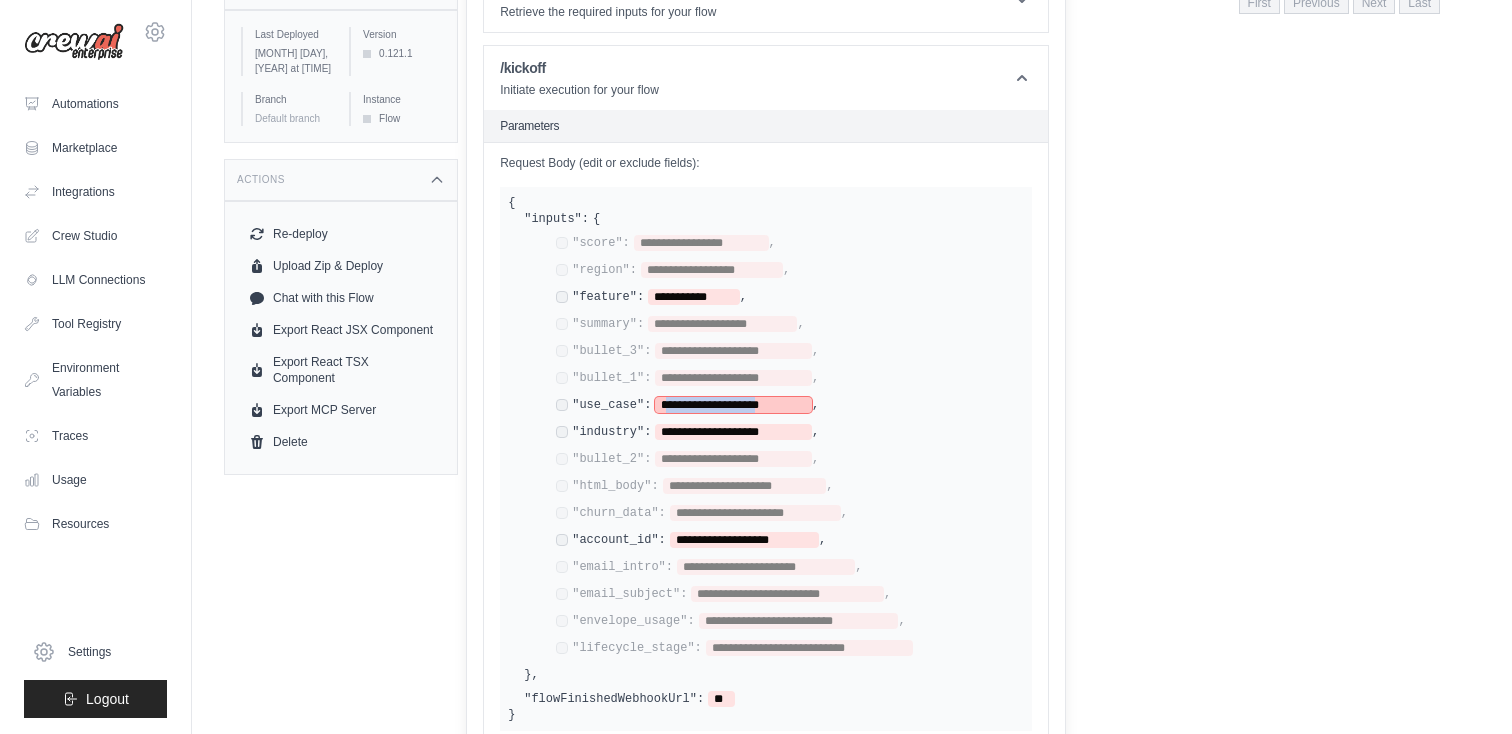type 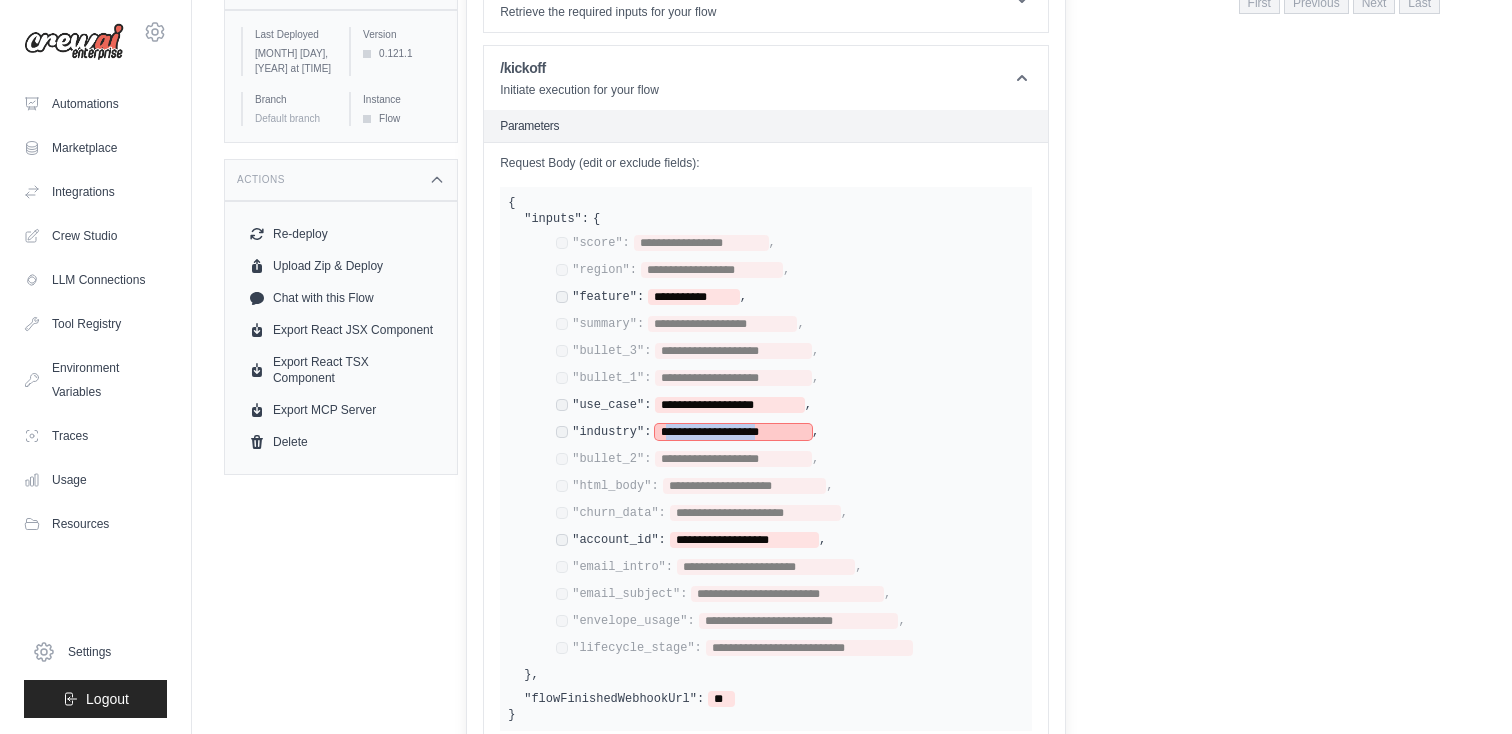 drag, startPoint x: 801, startPoint y: 427, endPoint x: 667, endPoint y: 427, distance: 134 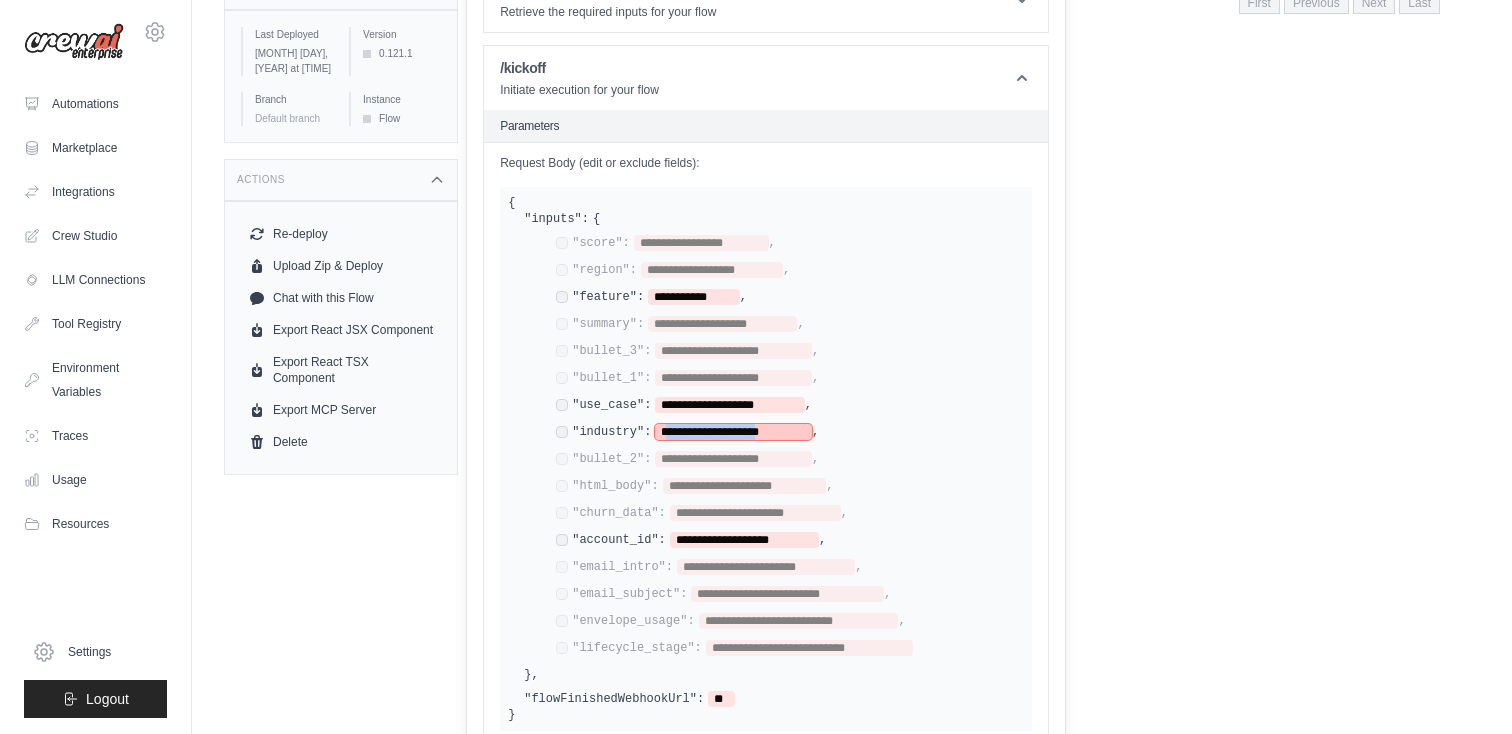 click on "**********" at bounding box center [733, 432] 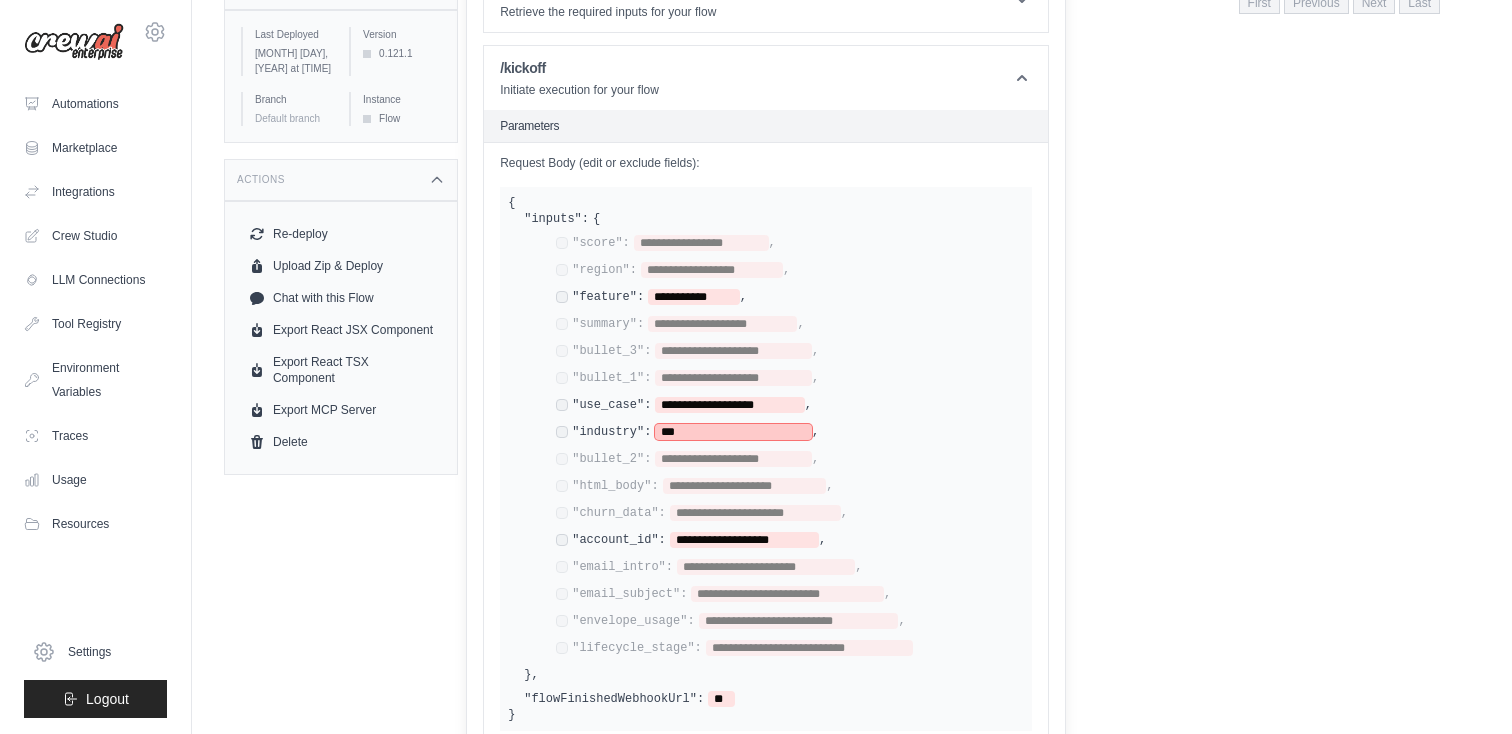 type 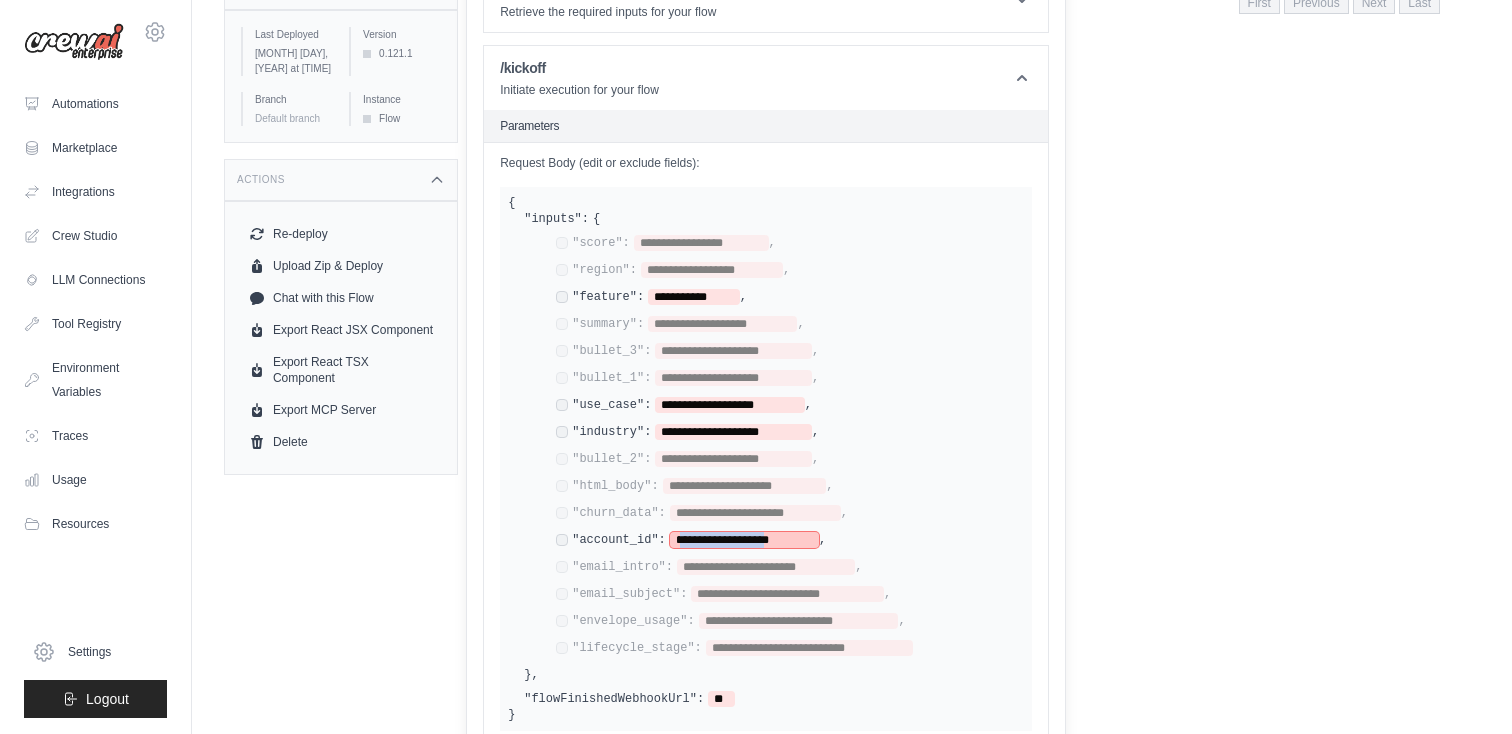 drag, startPoint x: 804, startPoint y: 530, endPoint x: 684, endPoint y: 532, distance: 120.01666 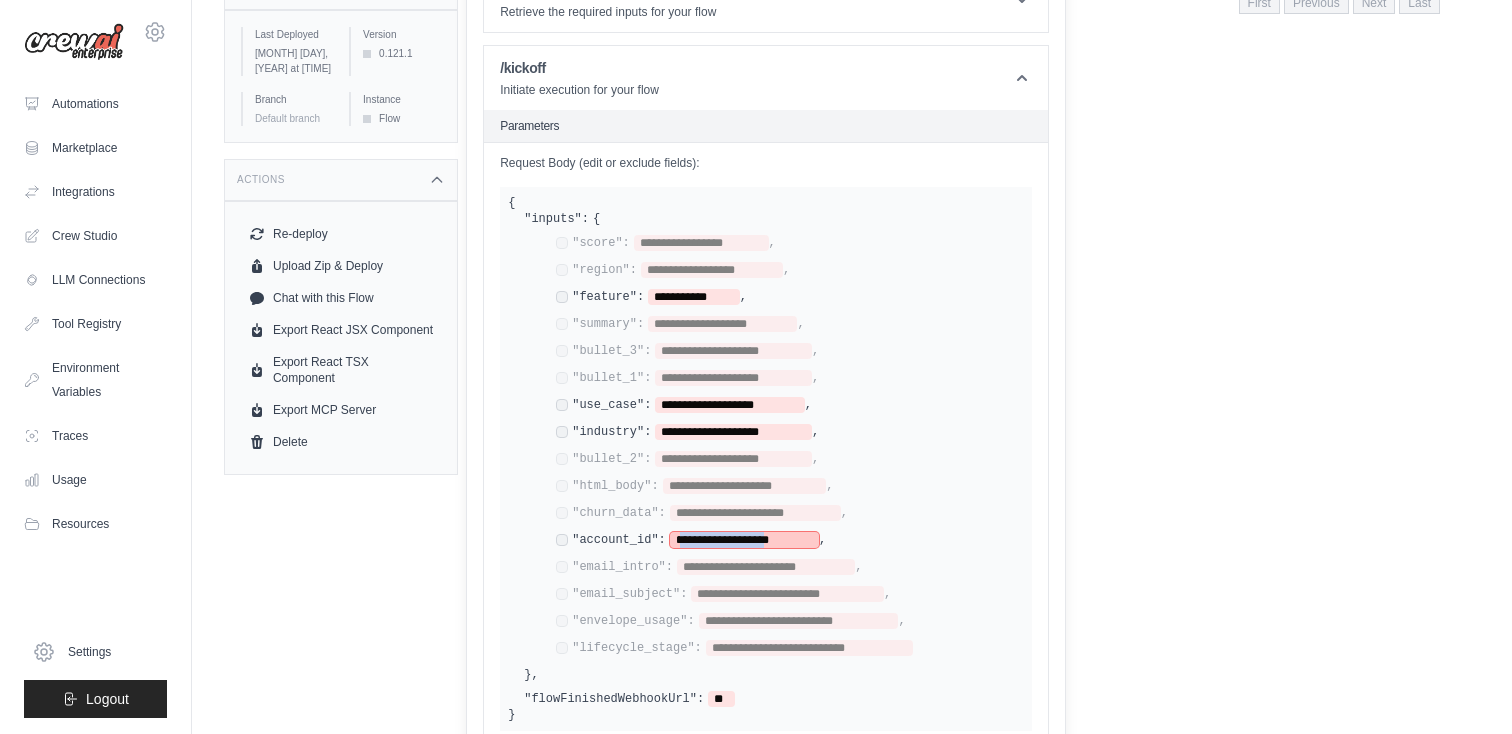 type 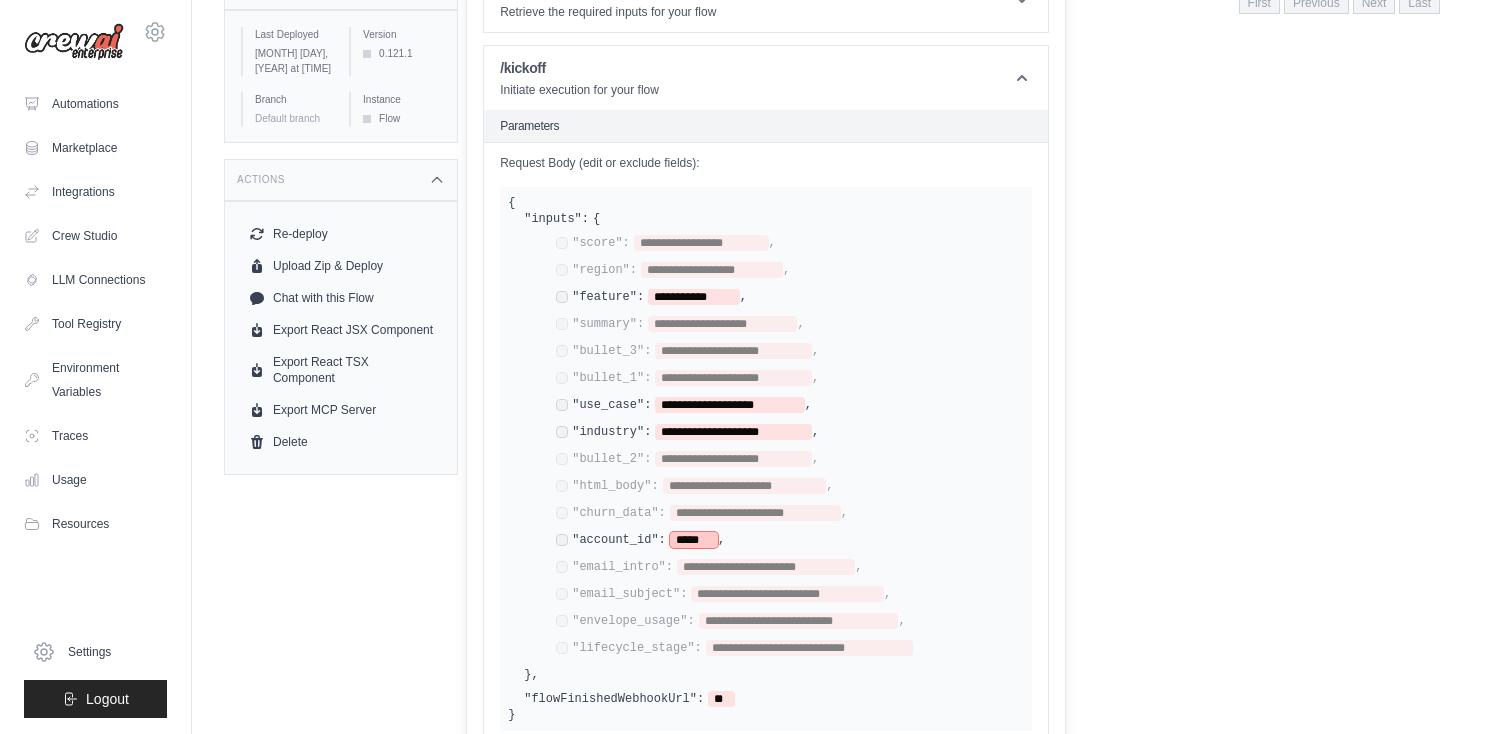 scroll, scrollTop: 661, scrollLeft: 0, axis: vertical 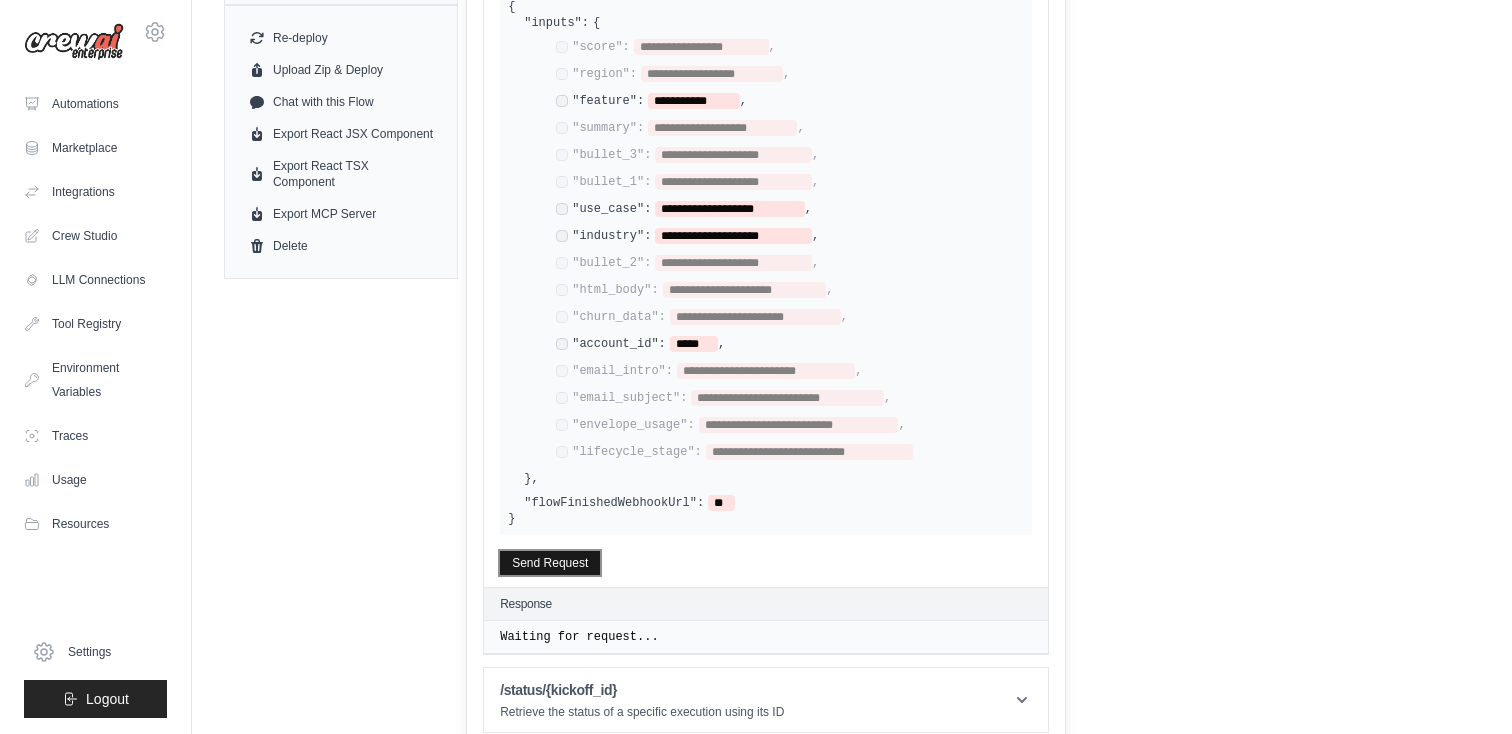click on "Send Request" at bounding box center [550, 563] 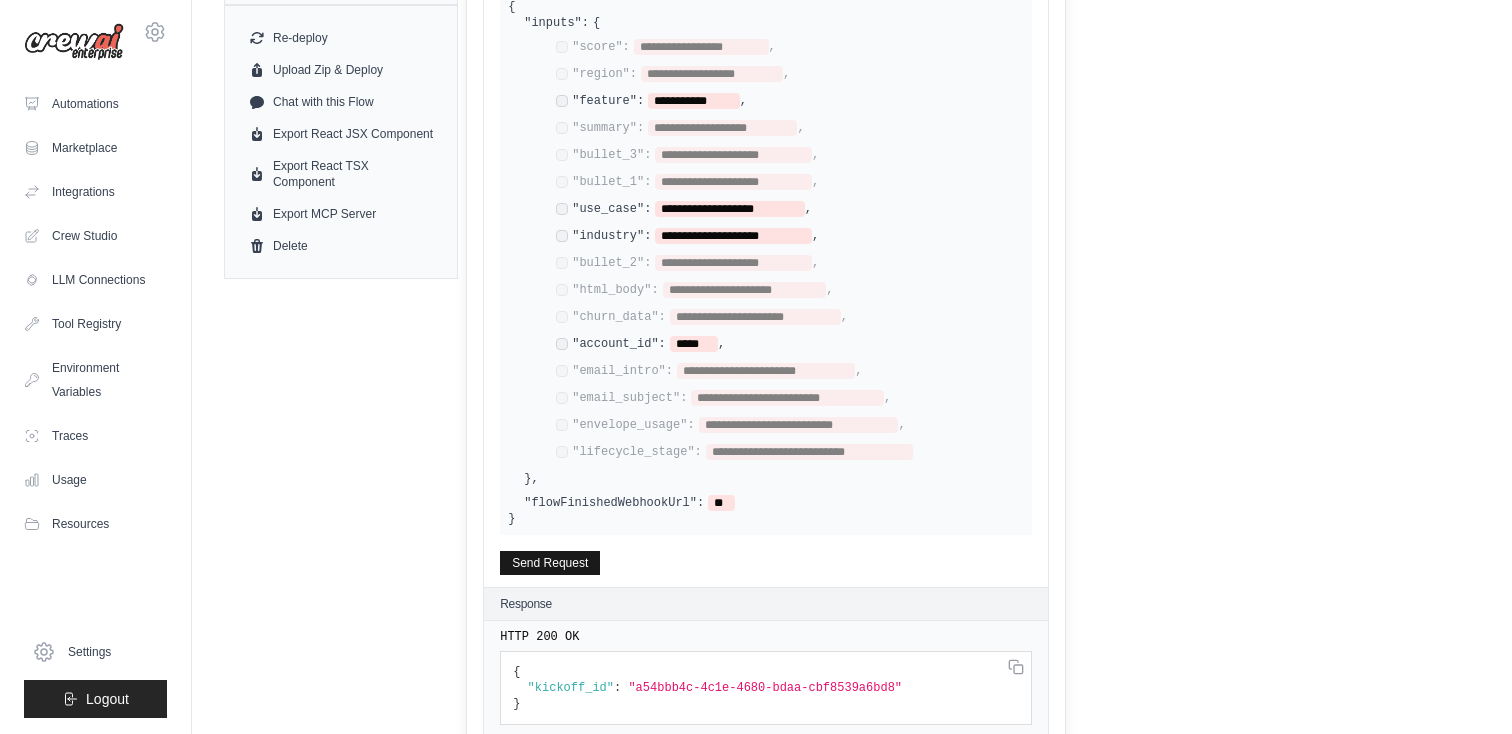 scroll, scrollTop: 747, scrollLeft: 0, axis: vertical 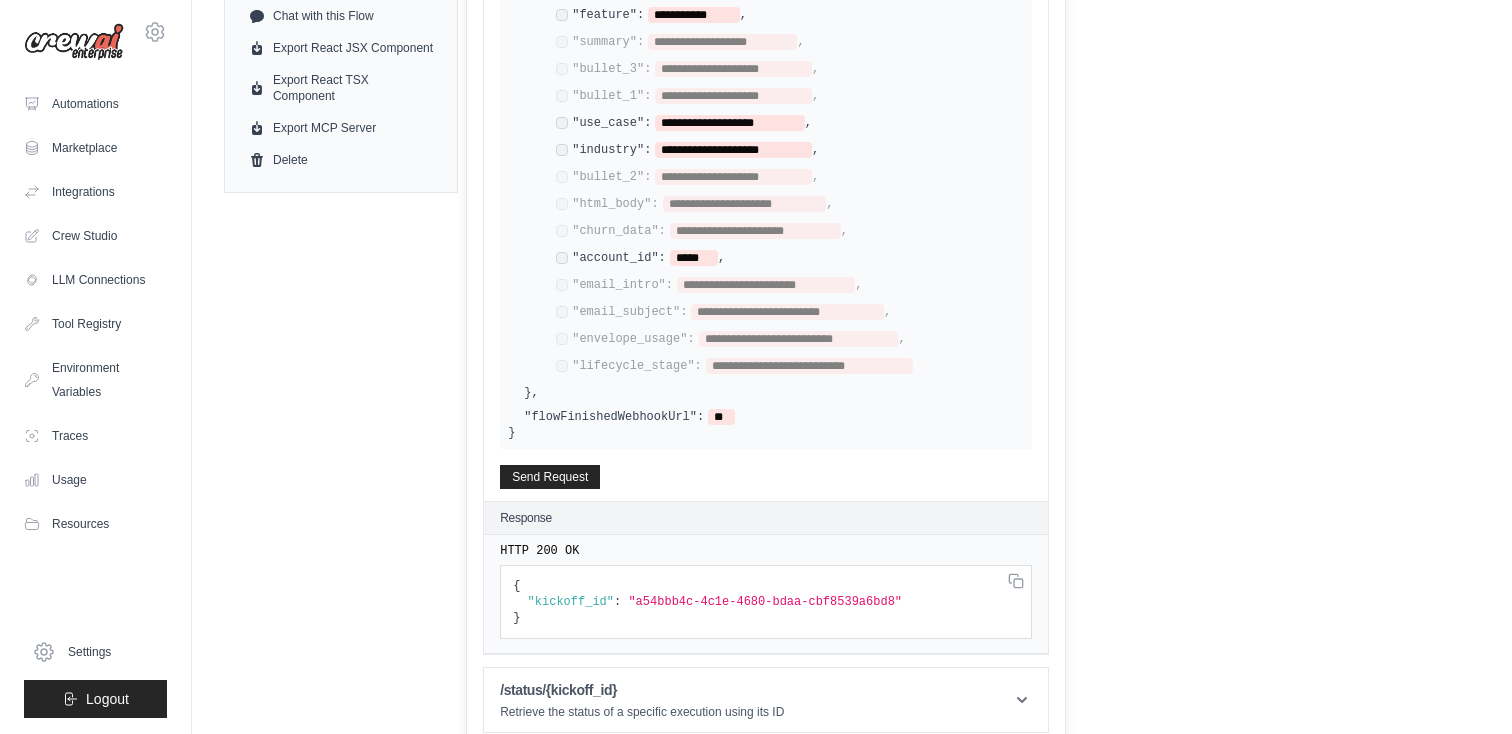 click on "{
"kickoff_id" :   "a54bbb4c-4c1e-4680-bdaa-cbf8539a6bd8"
}" at bounding box center (766, 602) 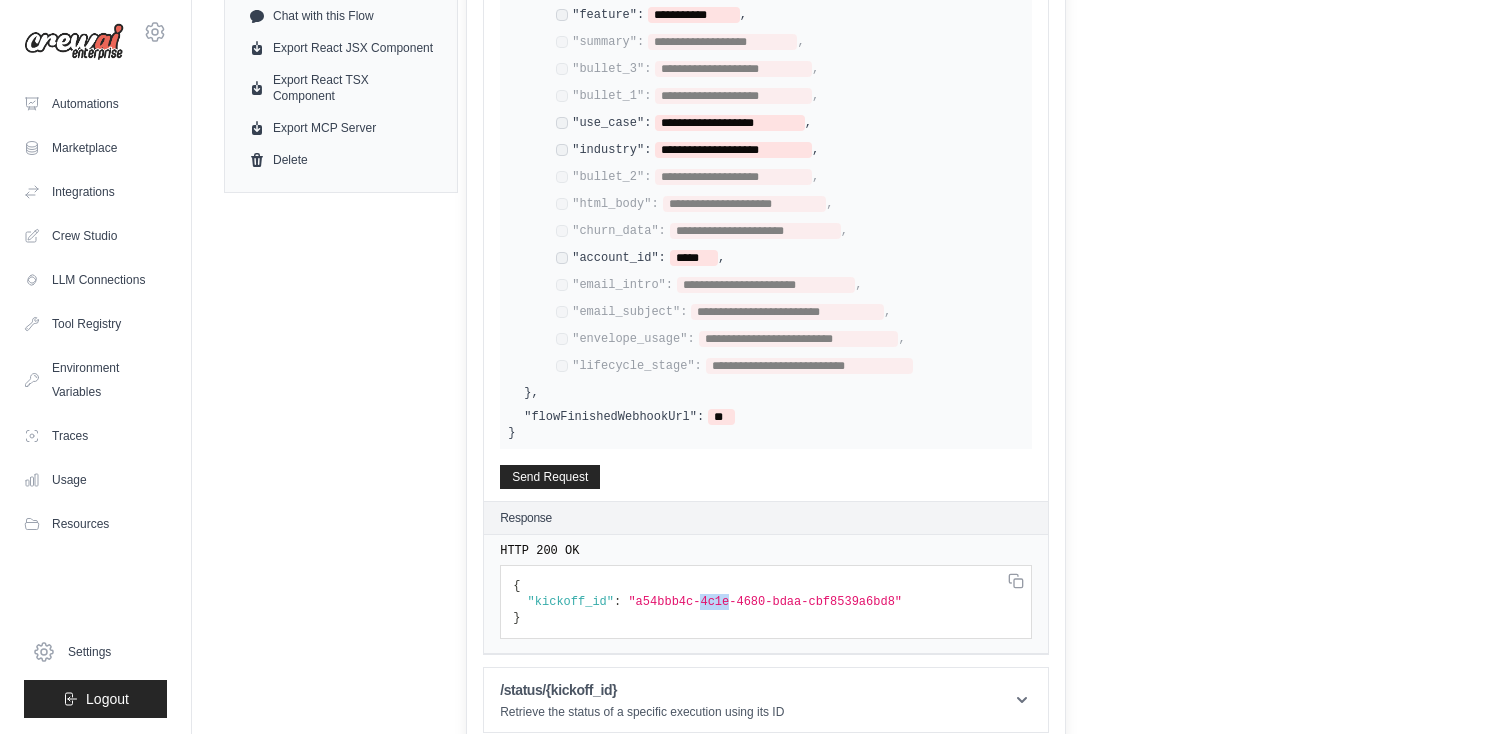 click on ""a54bbb4c-4c1e-4680-bdaa-cbf8539a6bd8"" at bounding box center (765, 602) 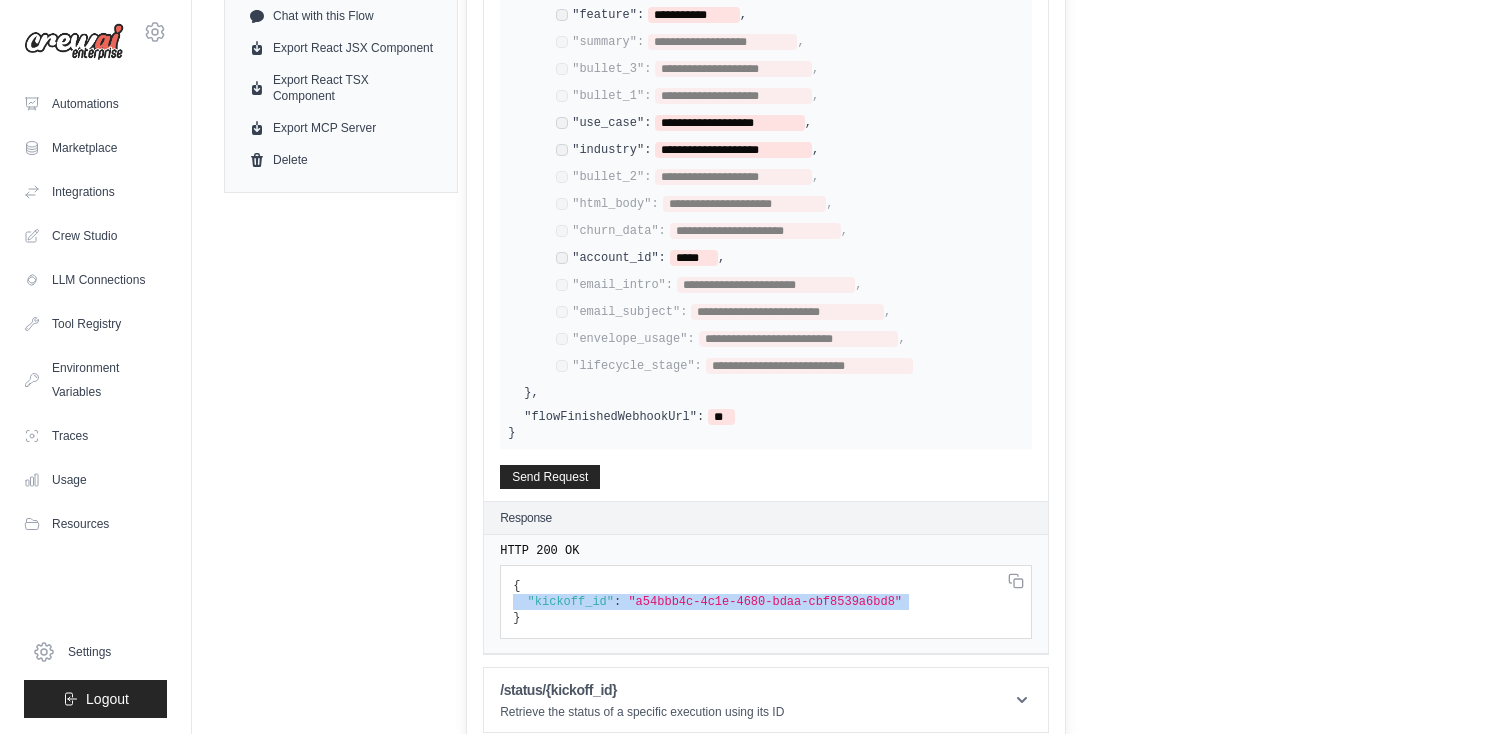 click on ""a54bbb4c-4c1e-4680-bdaa-cbf8539a6bd8"" at bounding box center [765, 602] 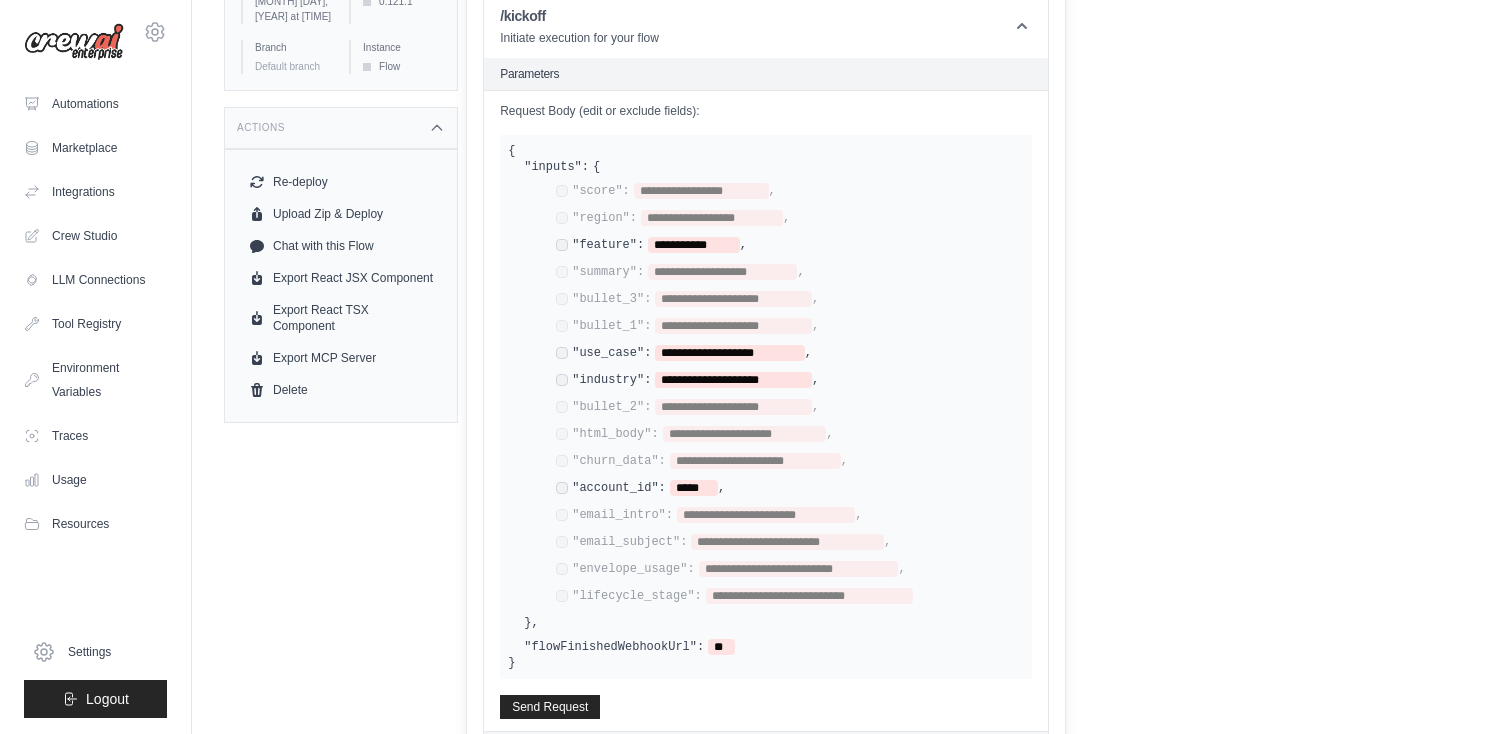 scroll, scrollTop: 747, scrollLeft: 0, axis: vertical 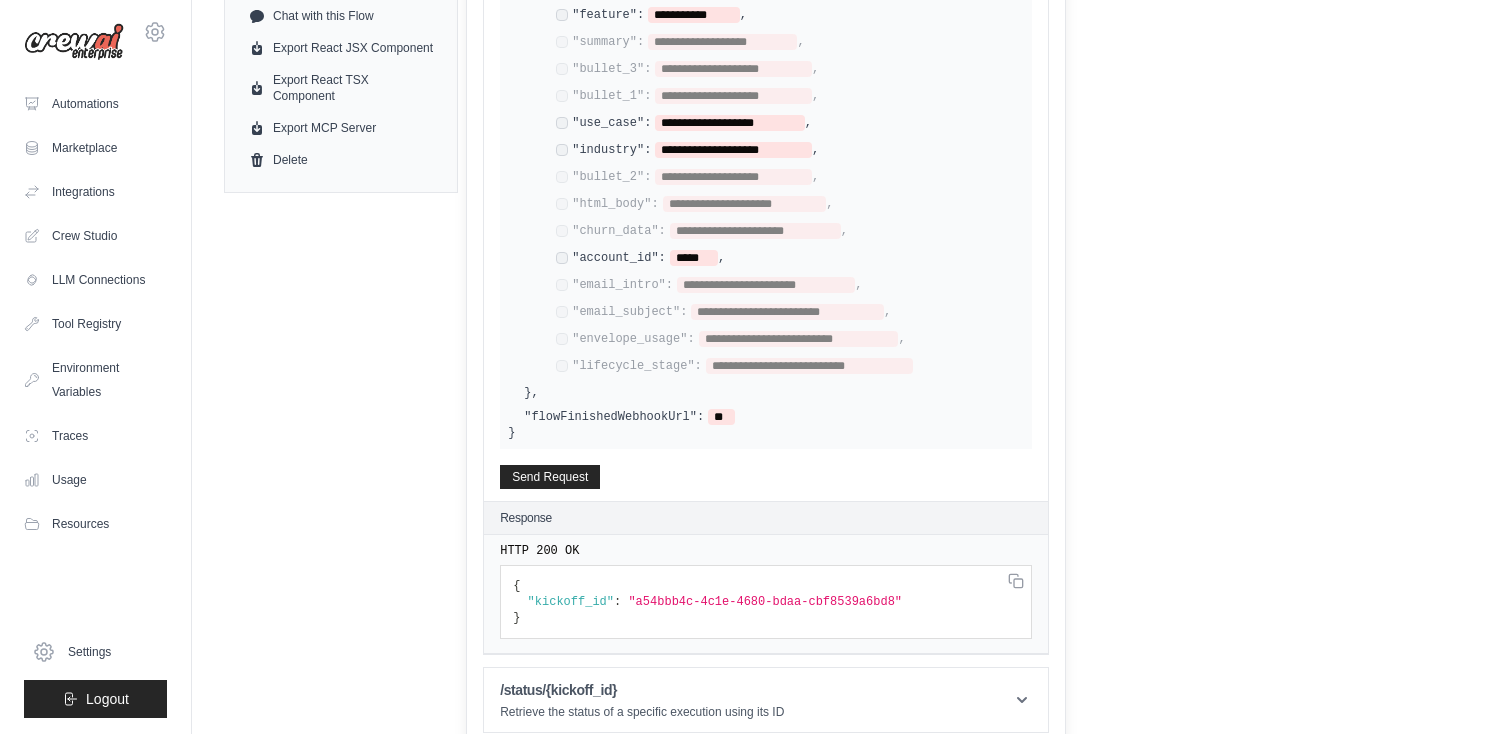 click on ""a54bbb4c-4c1e-4680-bdaa-cbf8539a6bd8"" at bounding box center [765, 602] 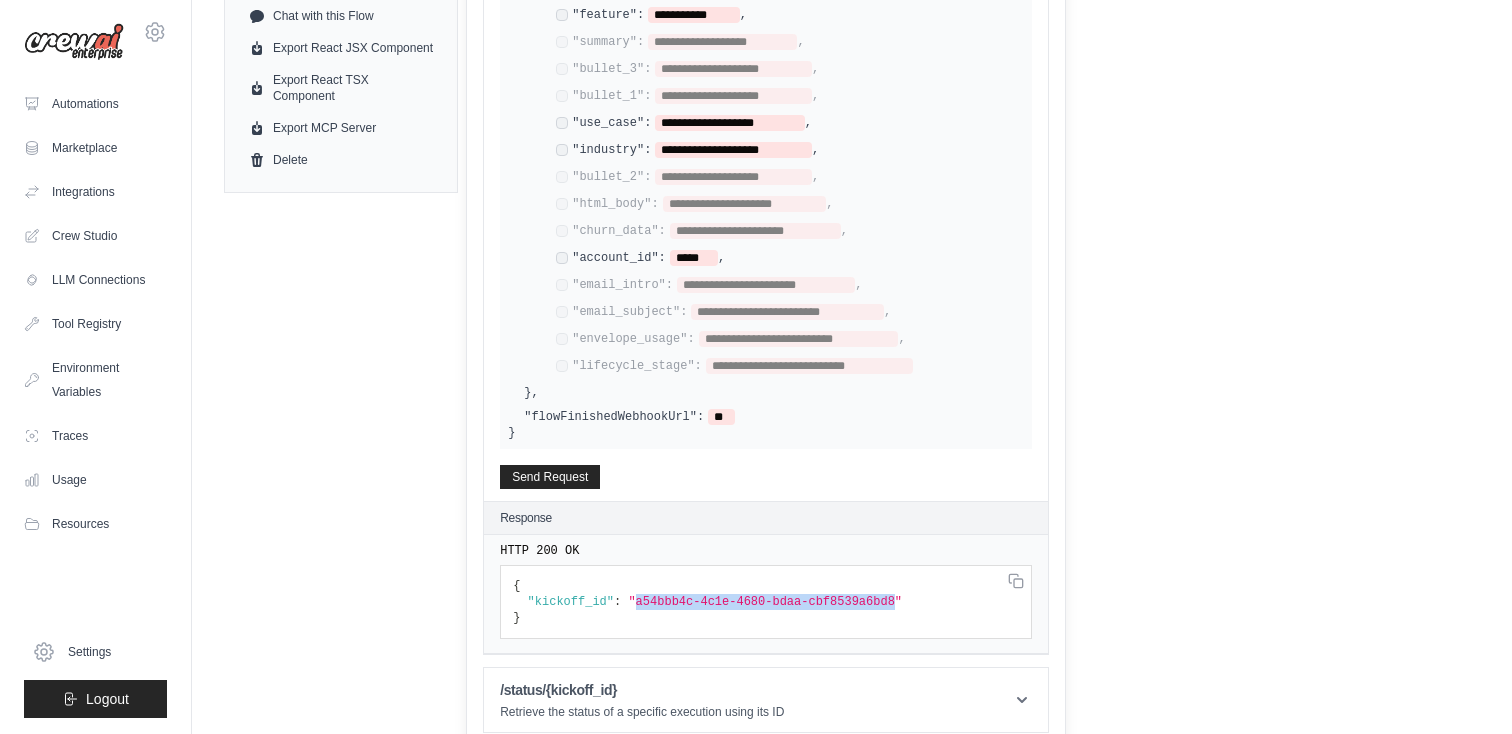 drag, startPoint x: 637, startPoint y: 586, endPoint x: 895, endPoint y: 588, distance: 258.00775 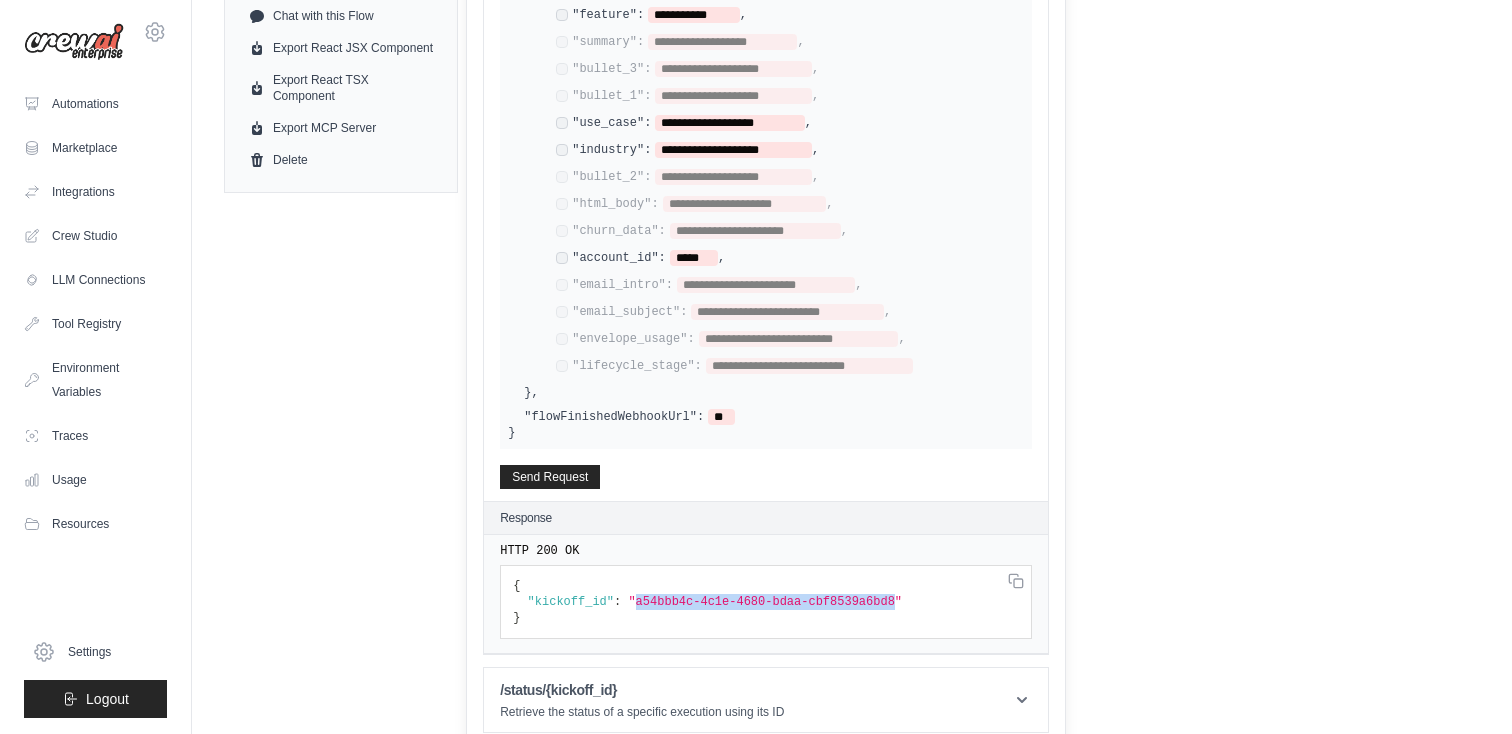 click on ""a54bbb4c-4c1e-4680-bdaa-cbf8539a6bd8"" at bounding box center (765, 602) 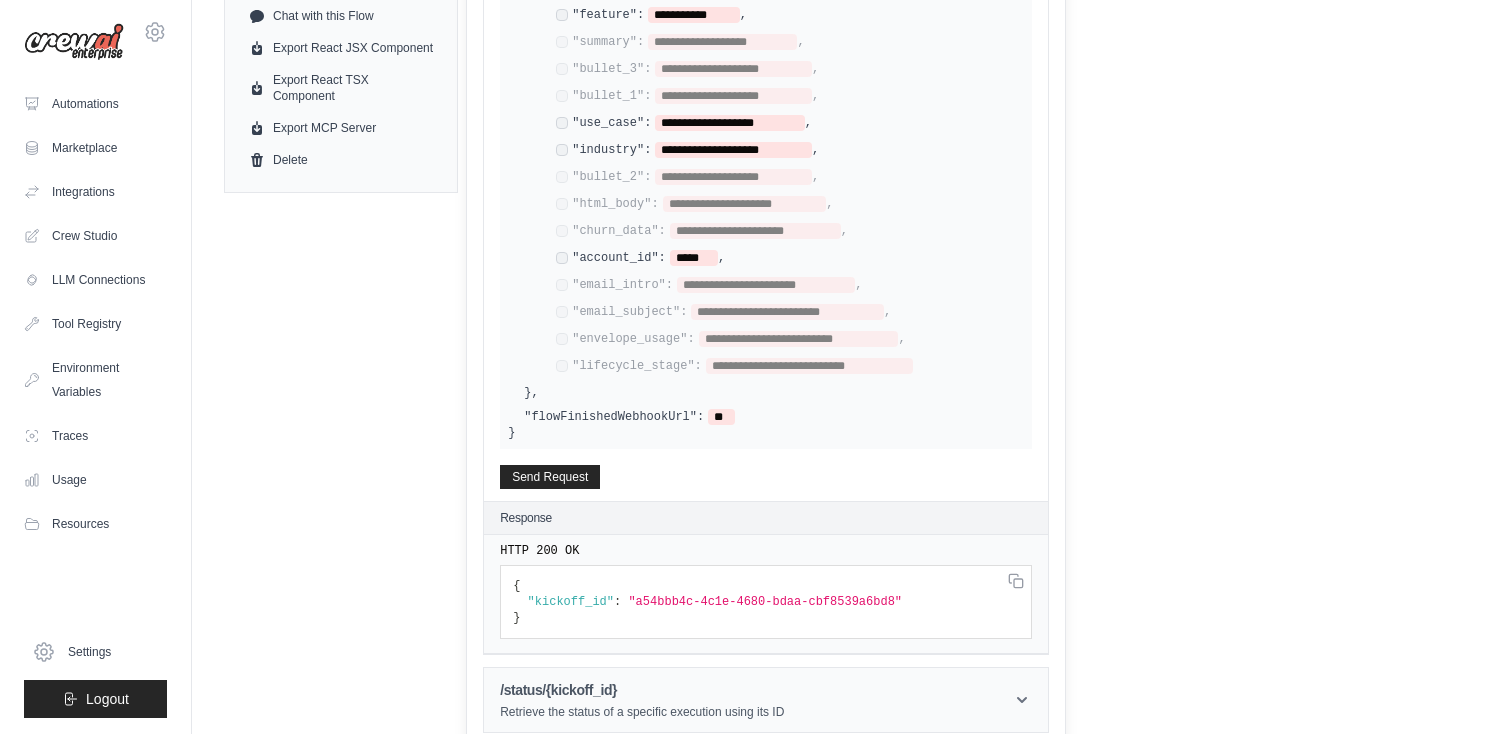click on "/status/{kickoff_id}
Retrieve the status of a specific execution using its ID" at bounding box center (766, 700) 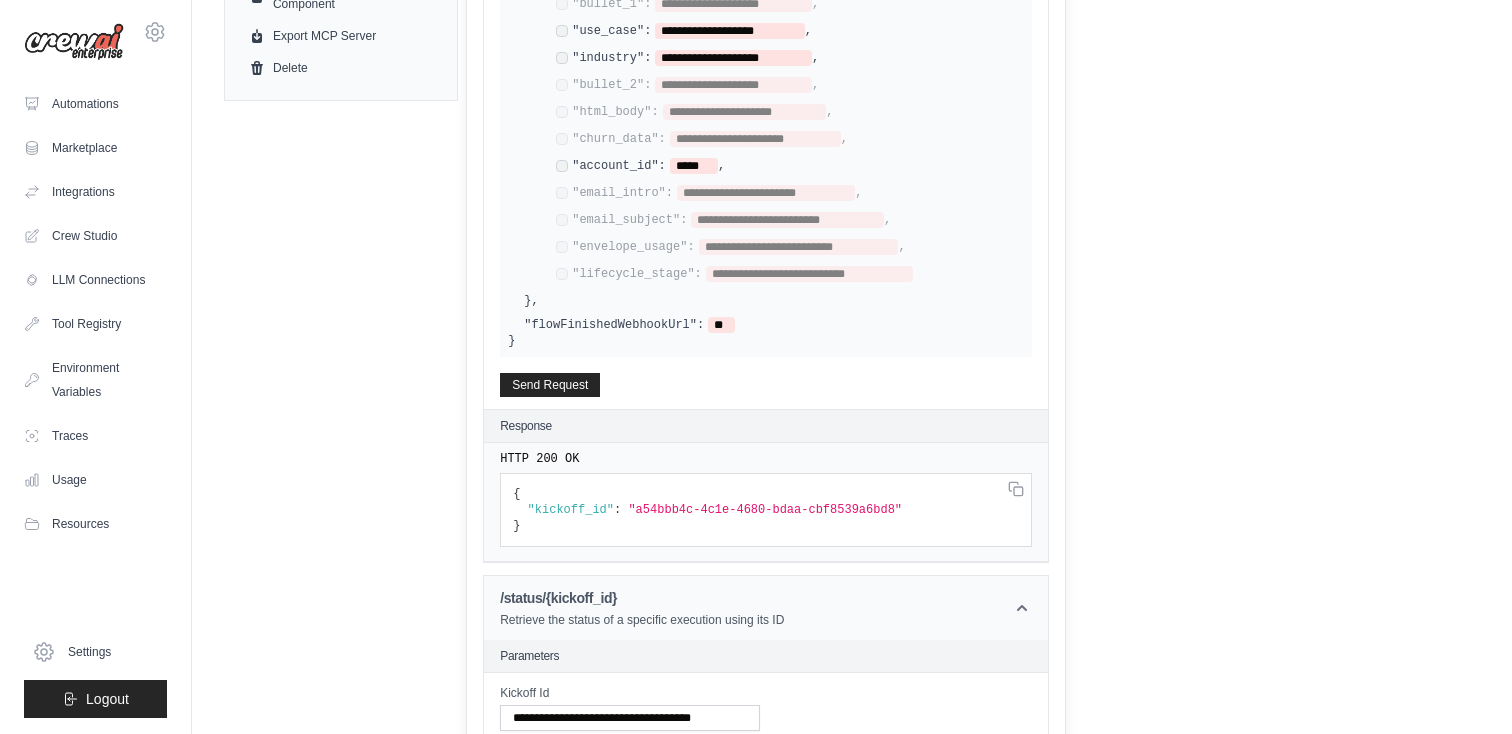 scroll, scrollTop: 972, scrollLeft: 0, axis: vertical 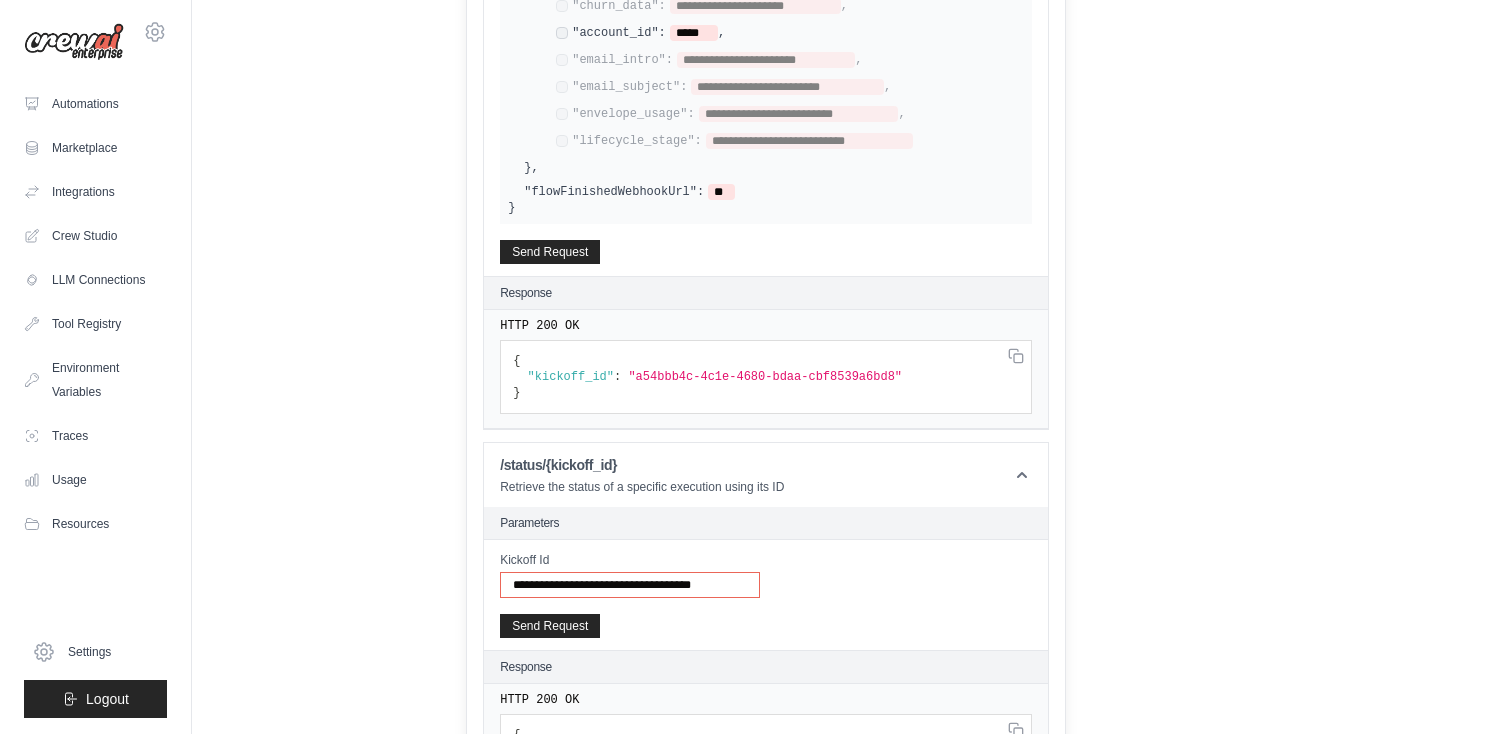 click on "**********" at bounding box center [630, 585] 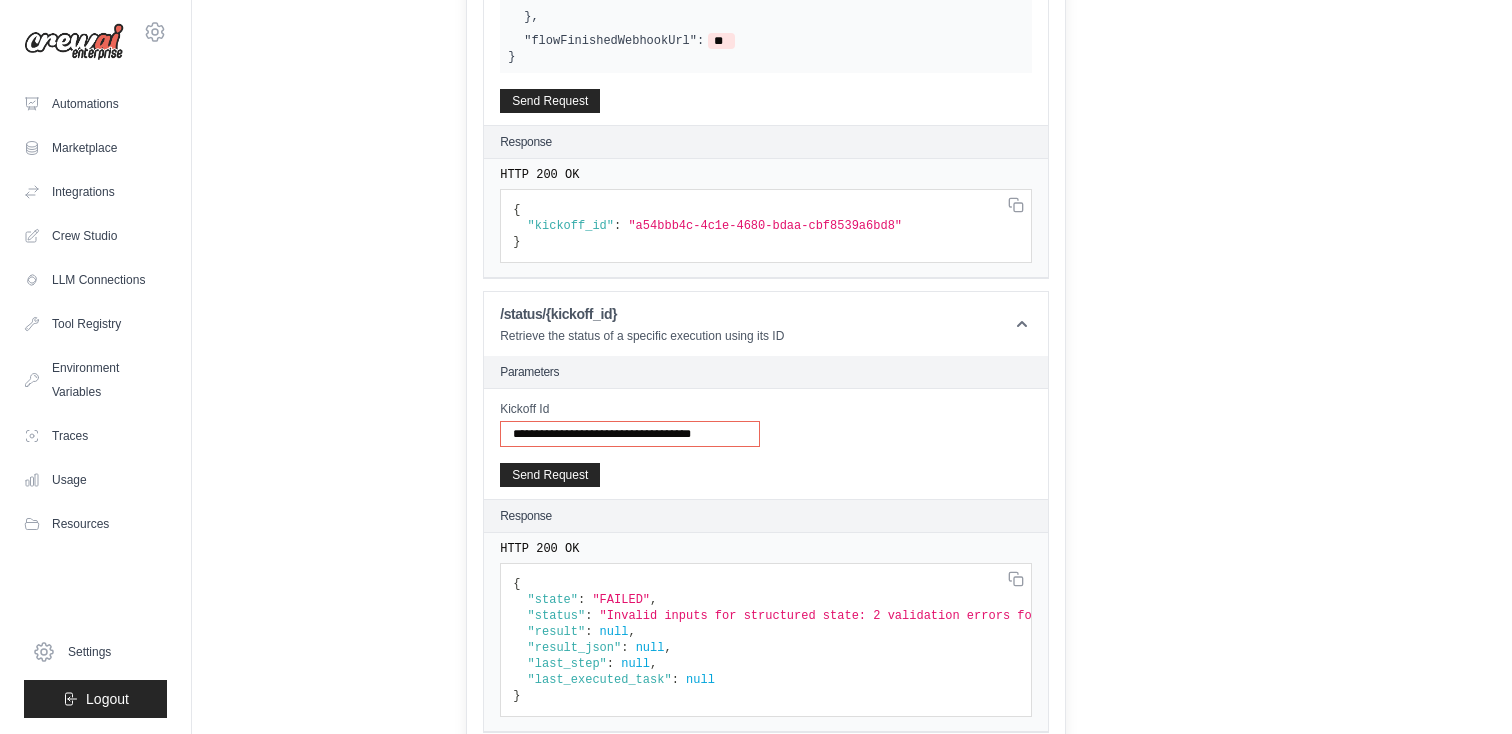 paste 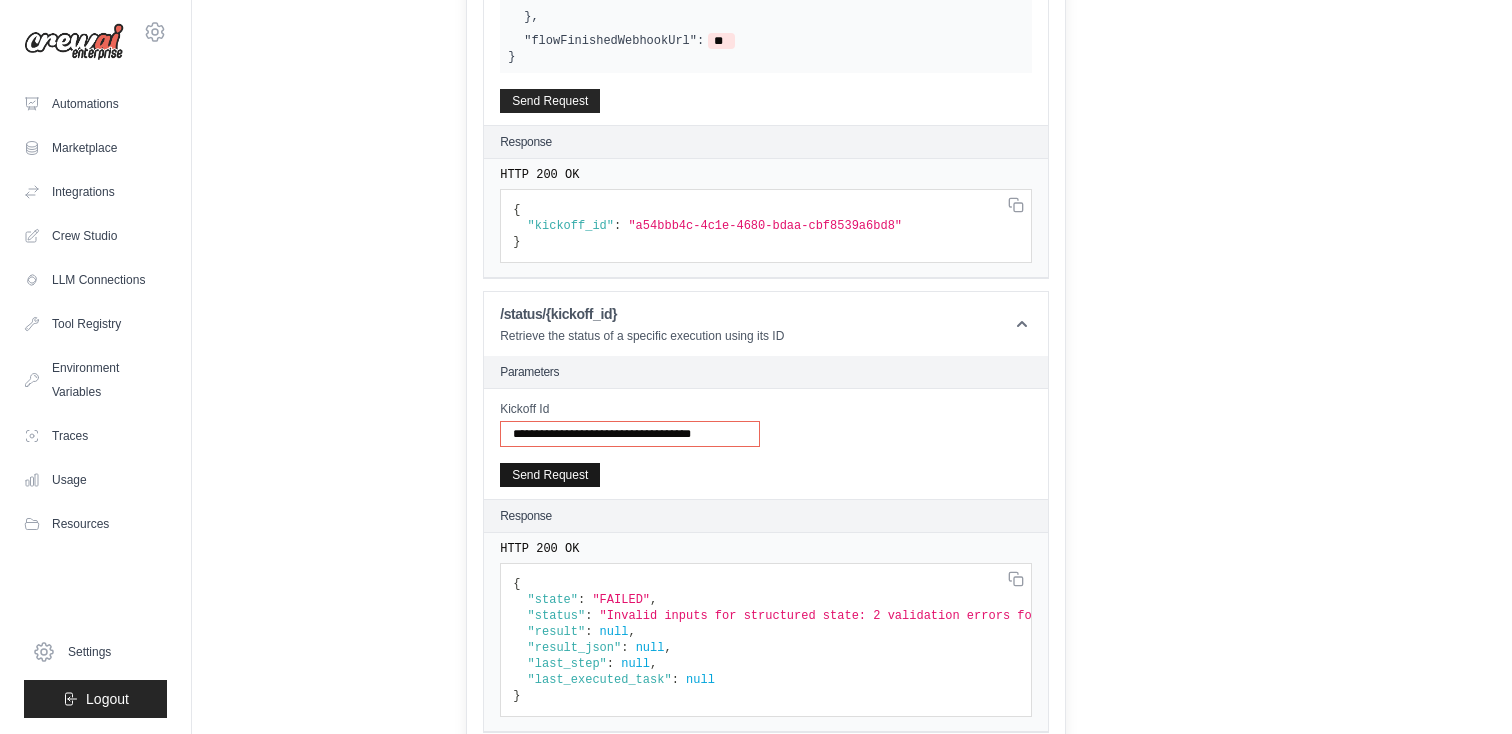 type on "**********" 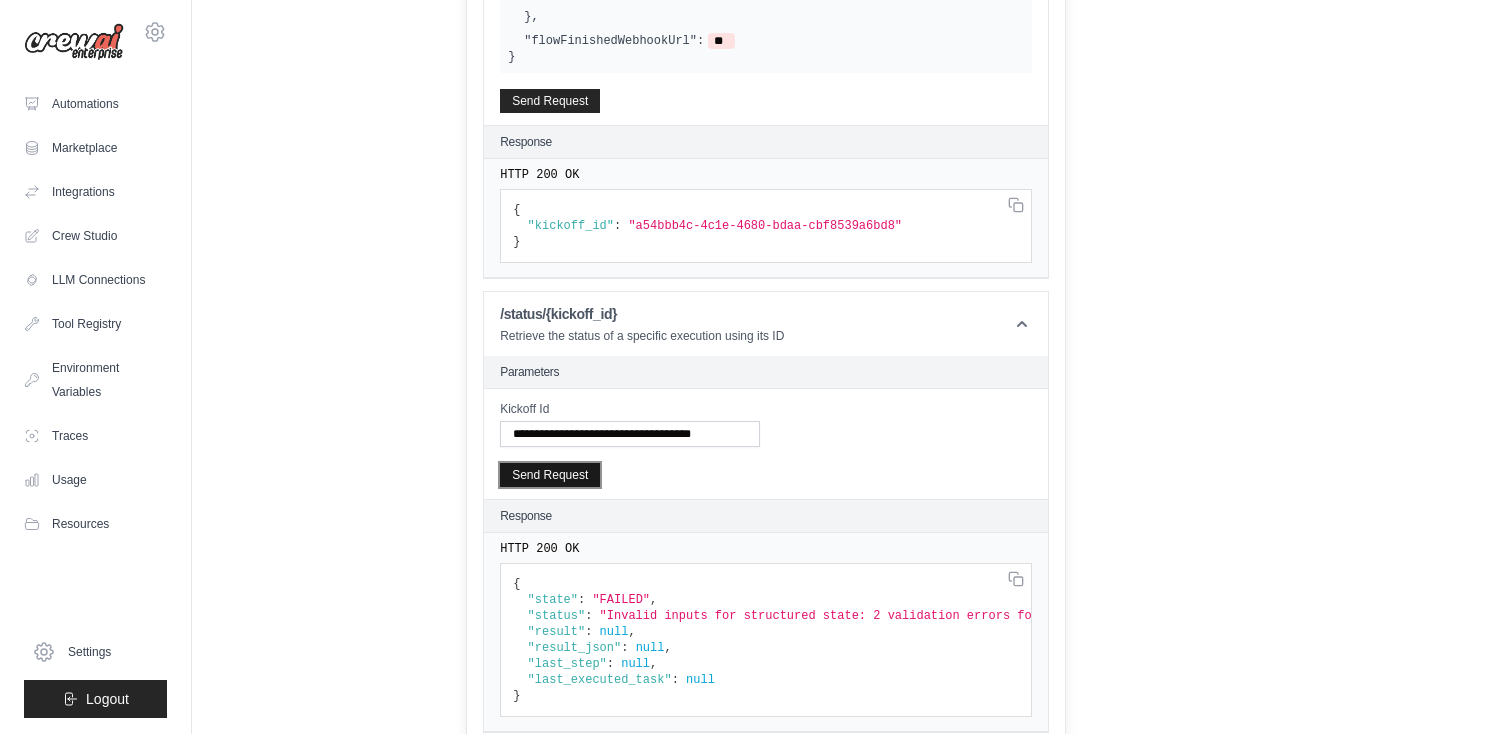 click on "Send Request" at bounding box center (550, 475) 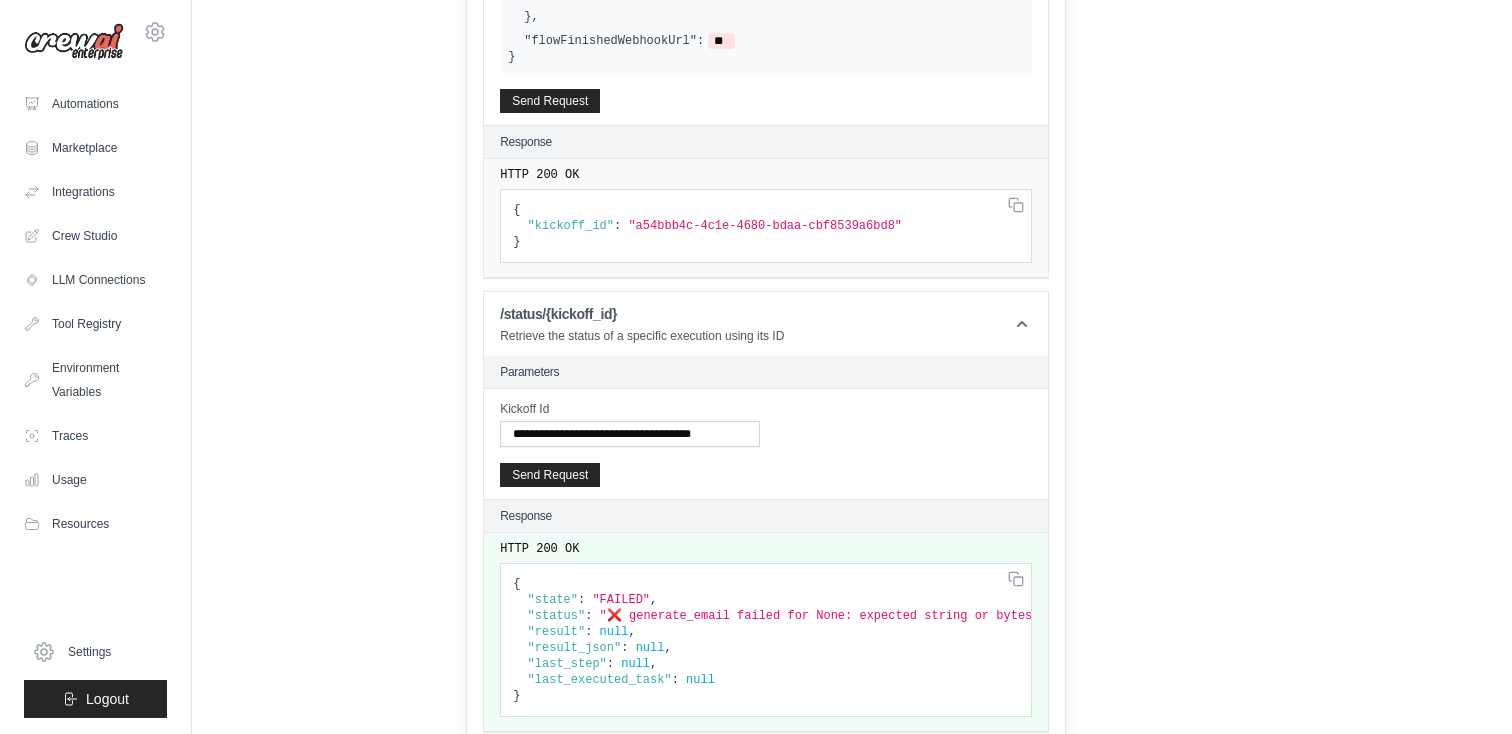 click on "**********" at bounding box center (0, 0) 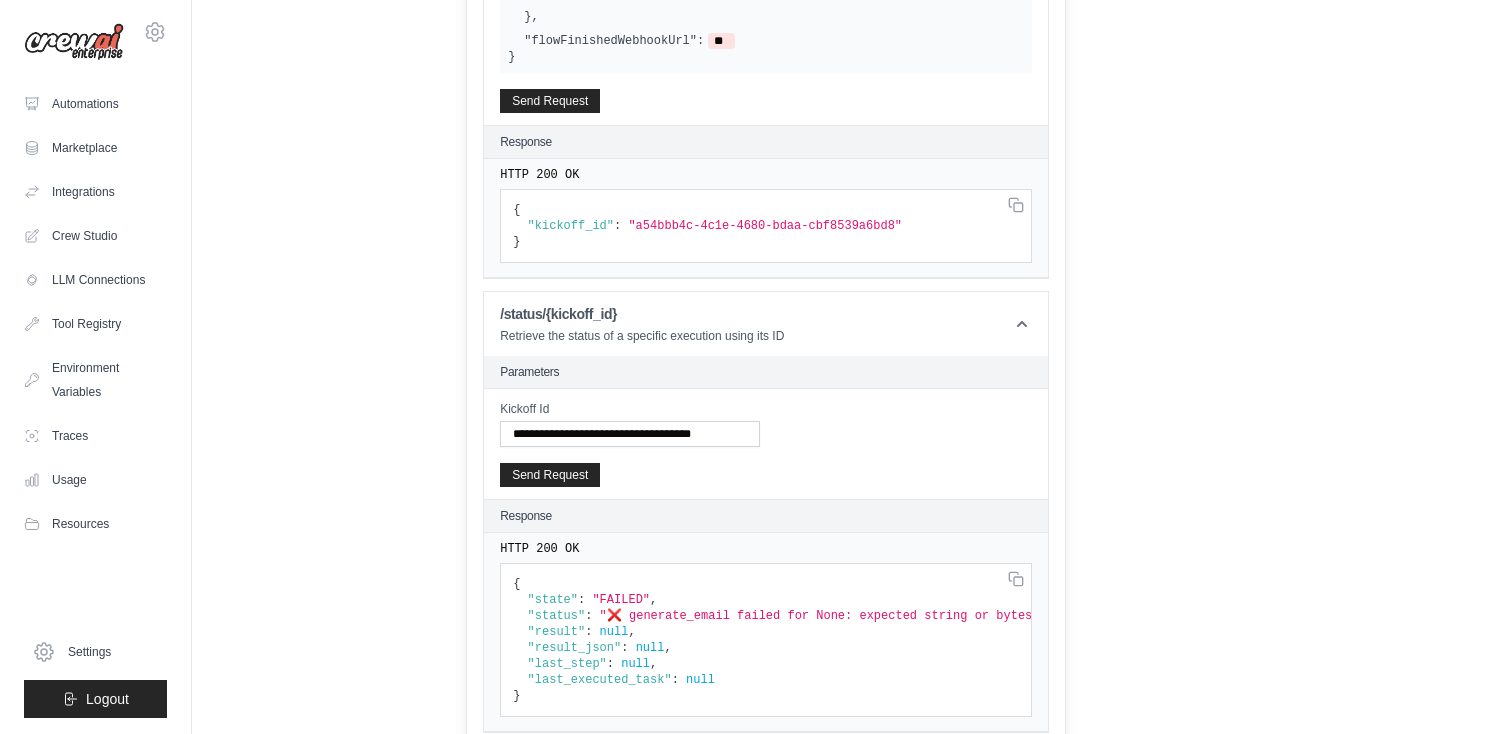 click on "{
"state" :   "FAILED" ,
"status" :   "❌ generate_email failed for None: expected string or bytes-like object, got 'NoneType'" ,
"result" :   null ,
"result_json" :   null ,
"last_step" :   null ,
"last_executed_task" :   null
}" at bounding box center [766, 226] 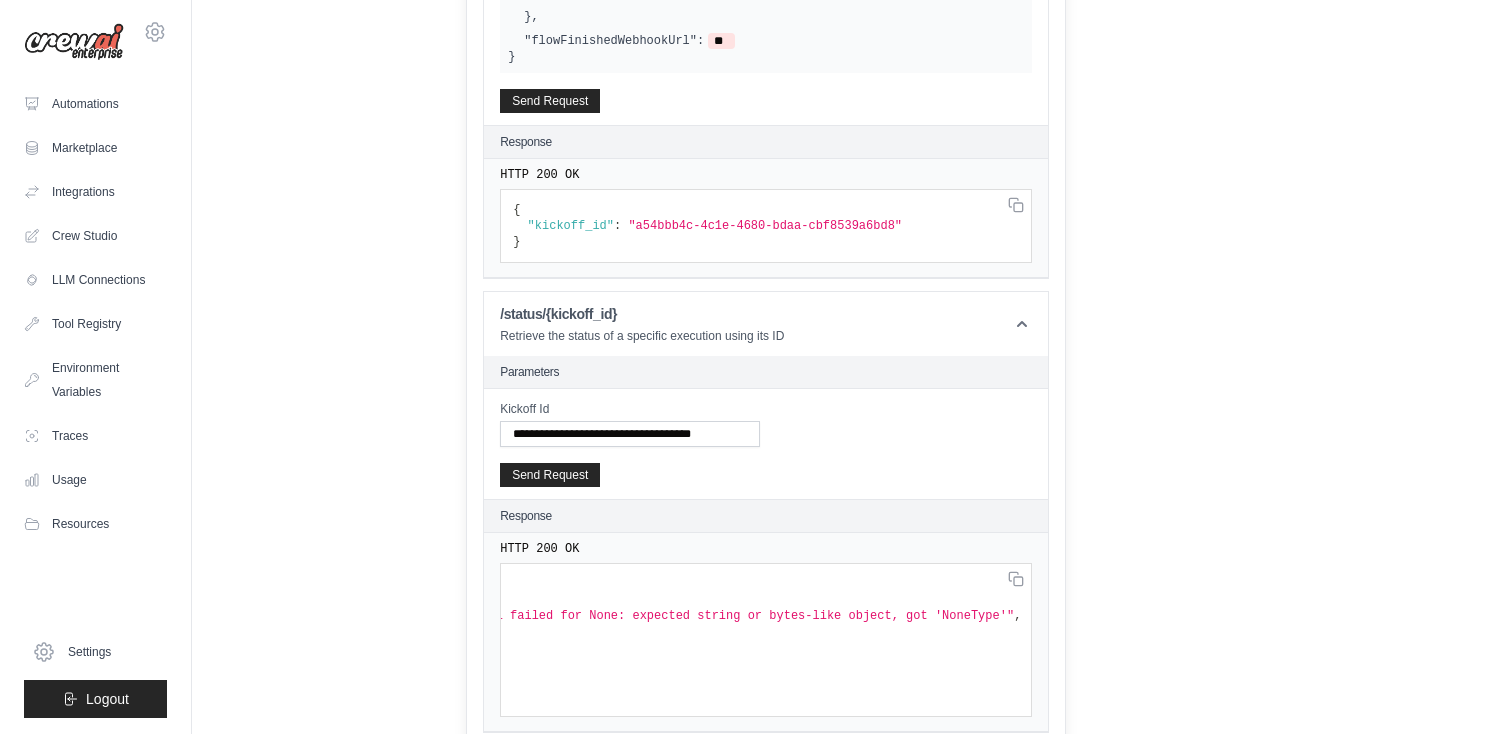 scroll, scrollTop: 0, scrollLeft: 228, axis: horizontal 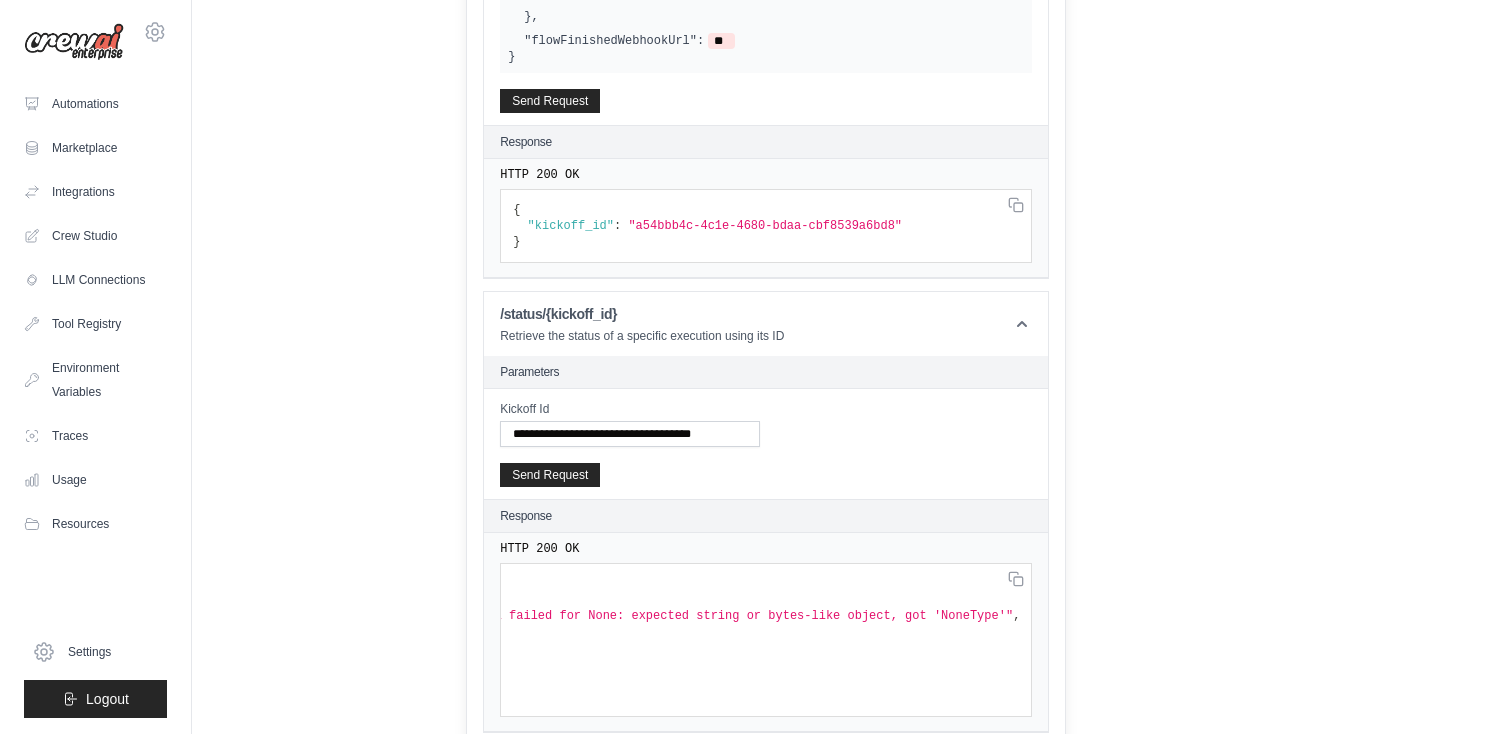 click on ""❌ generate_email failed for None: expected string or bytes-like object, got 'NoneType'"" at bounding box center [693, 616] 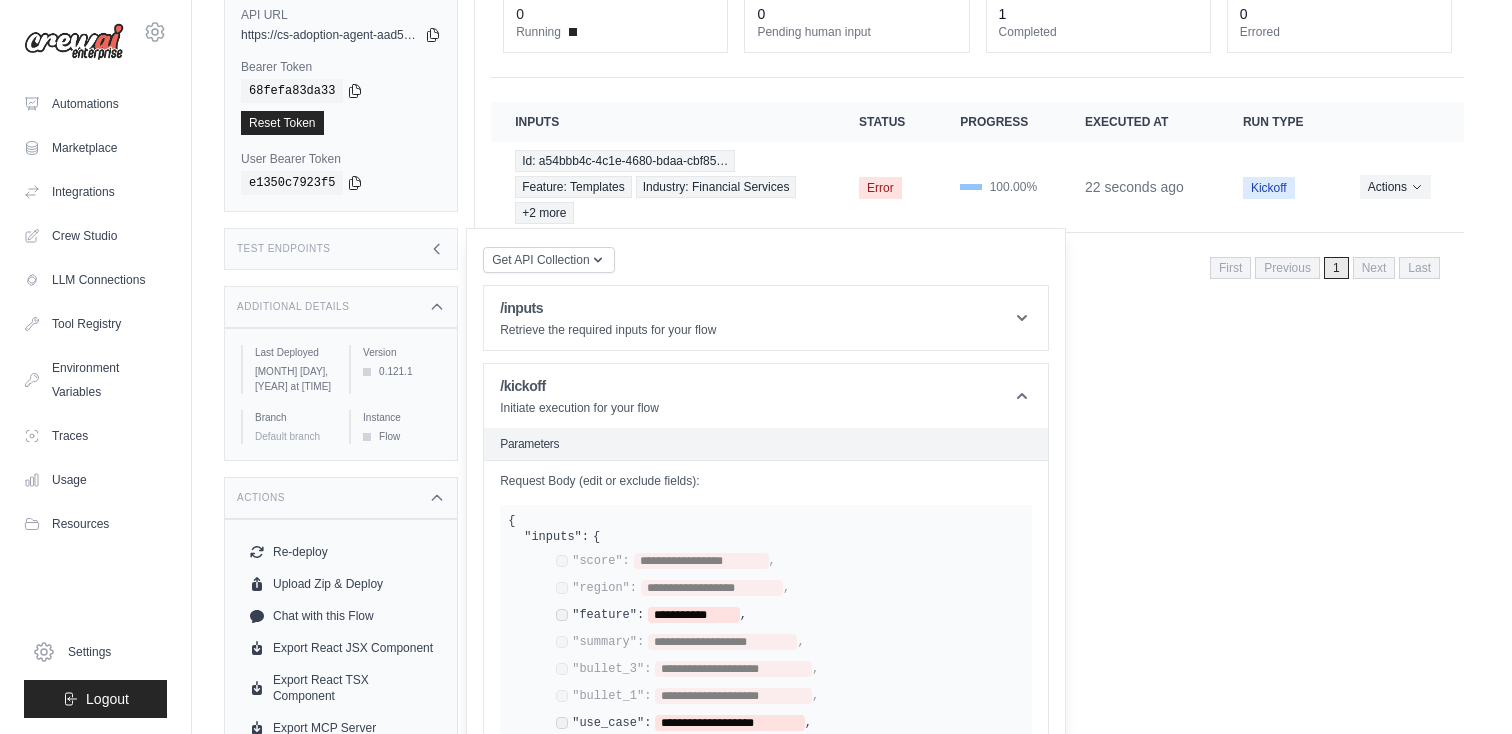 scroll, scrollTop: 0, scrollLeft: 0, axis: both 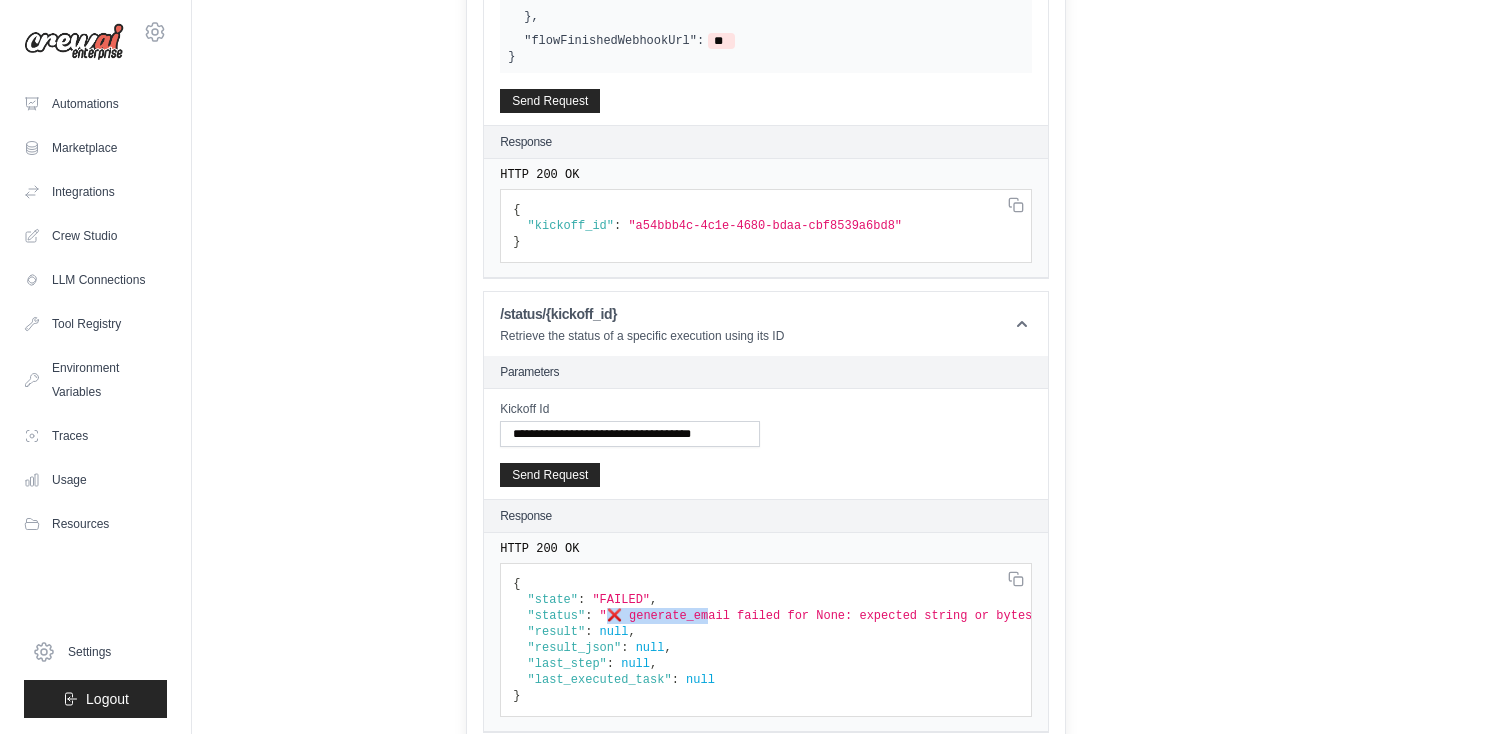 drag, startPoint x: 611, startPoint y: 600, endPoint x: 708, endPoint y: 600, distance: 97 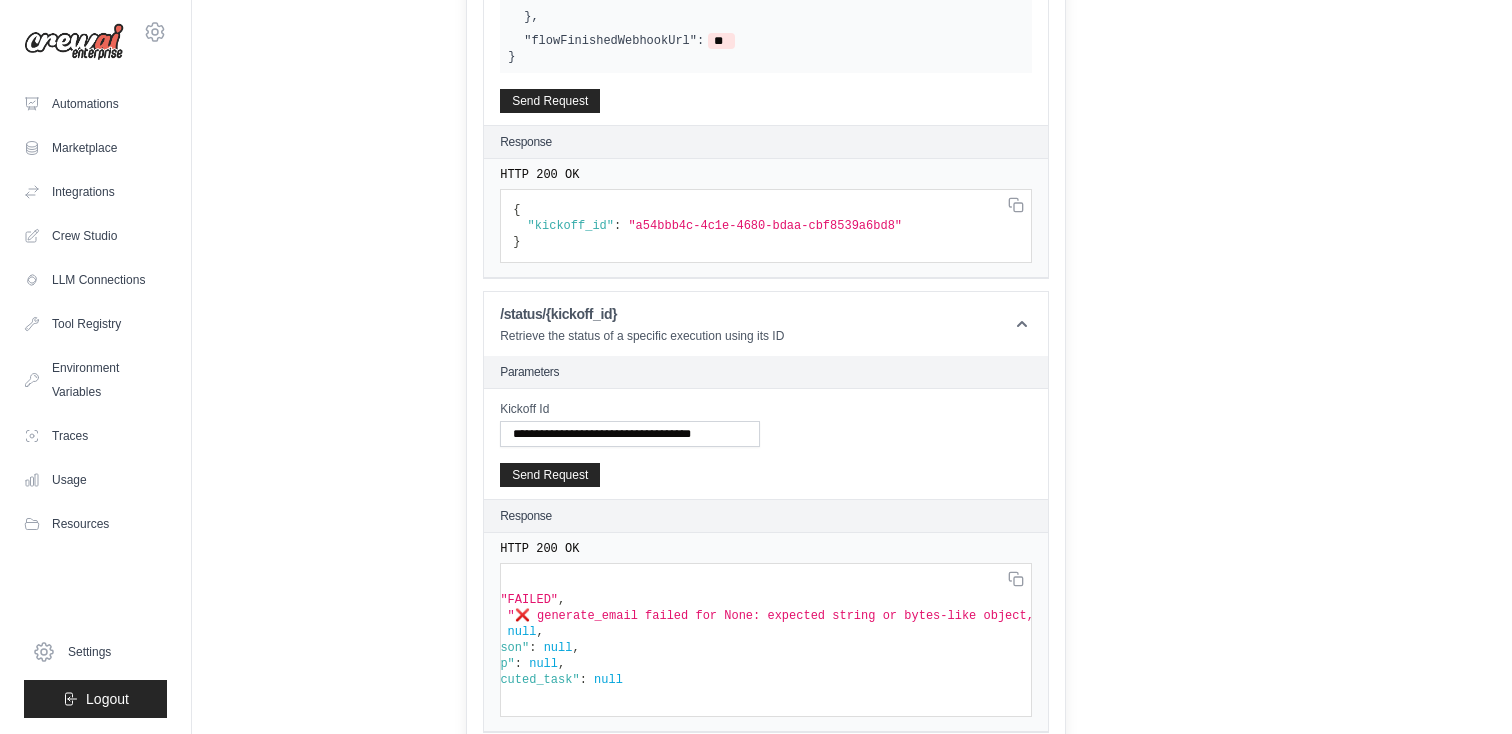 click on "{
"state" :   "FAILED" ,
"status" :   "❌ generate_email failed for None: expected string or bytes-like object, got 'NoneType'" ,
"result" :   null ,
"result_json" :   null ,
"last_step" :   null ,
"last_executed_task" :   null
}" at bounding box center [766, 226] 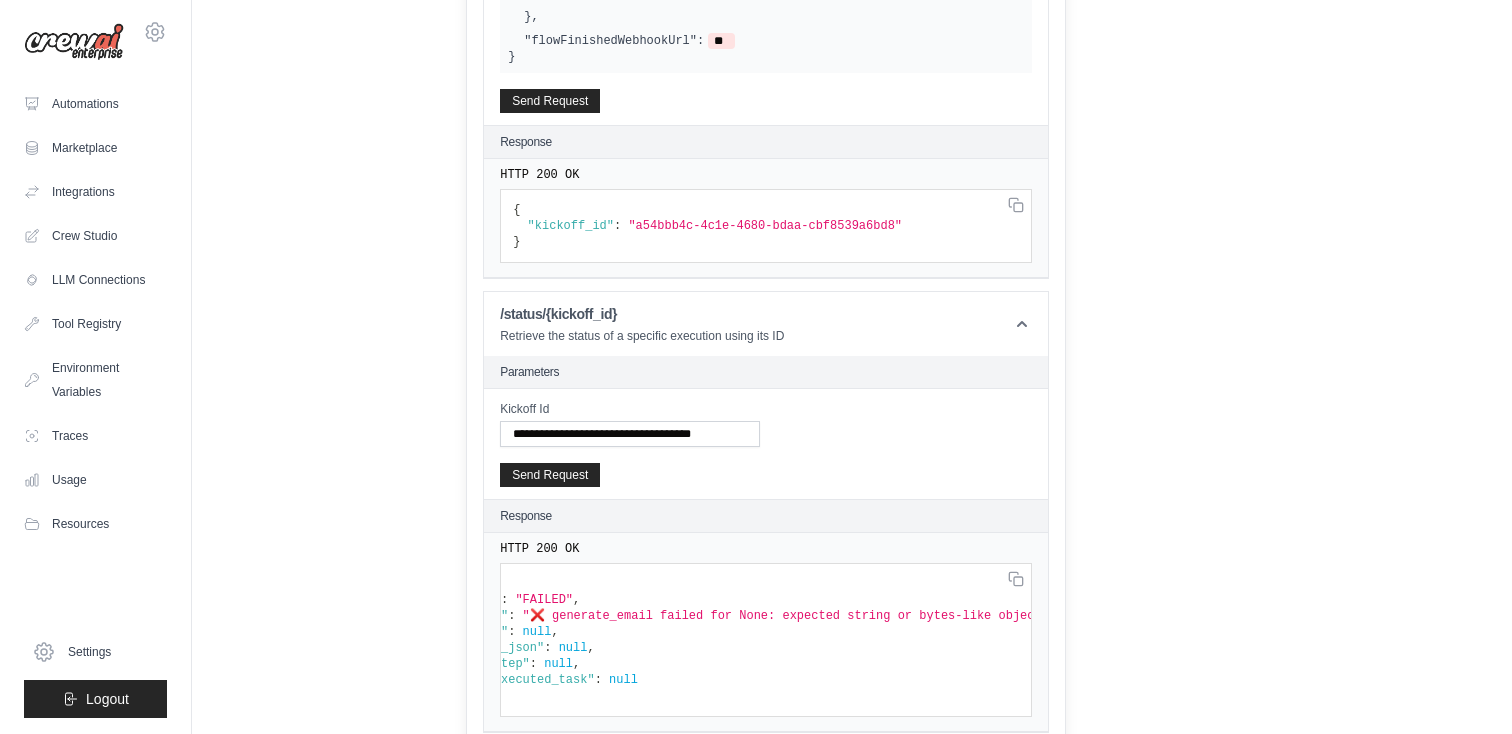 scroll, scrollTop: 0, scrollLeft: 0, axis: both 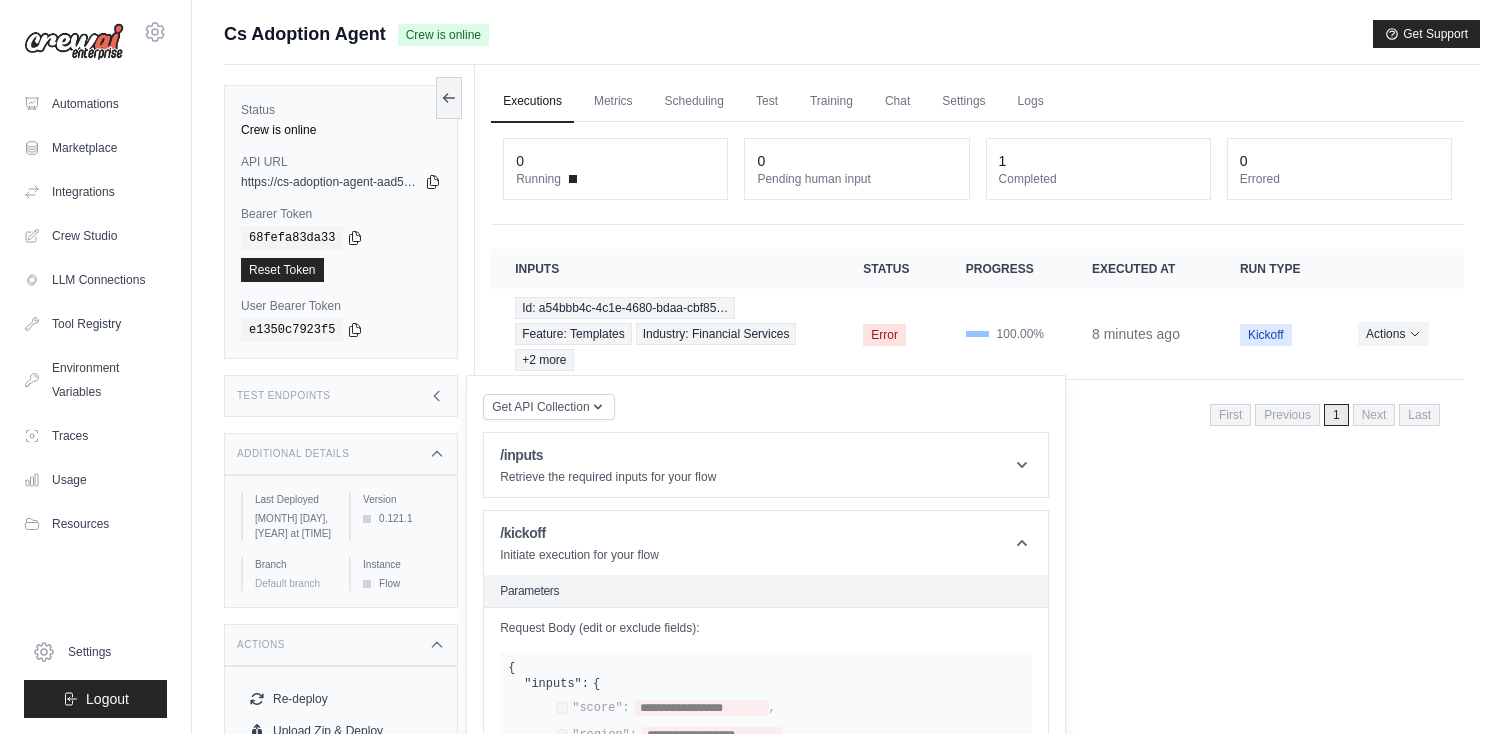 click on "Executions" at bounding box center [532, 102] 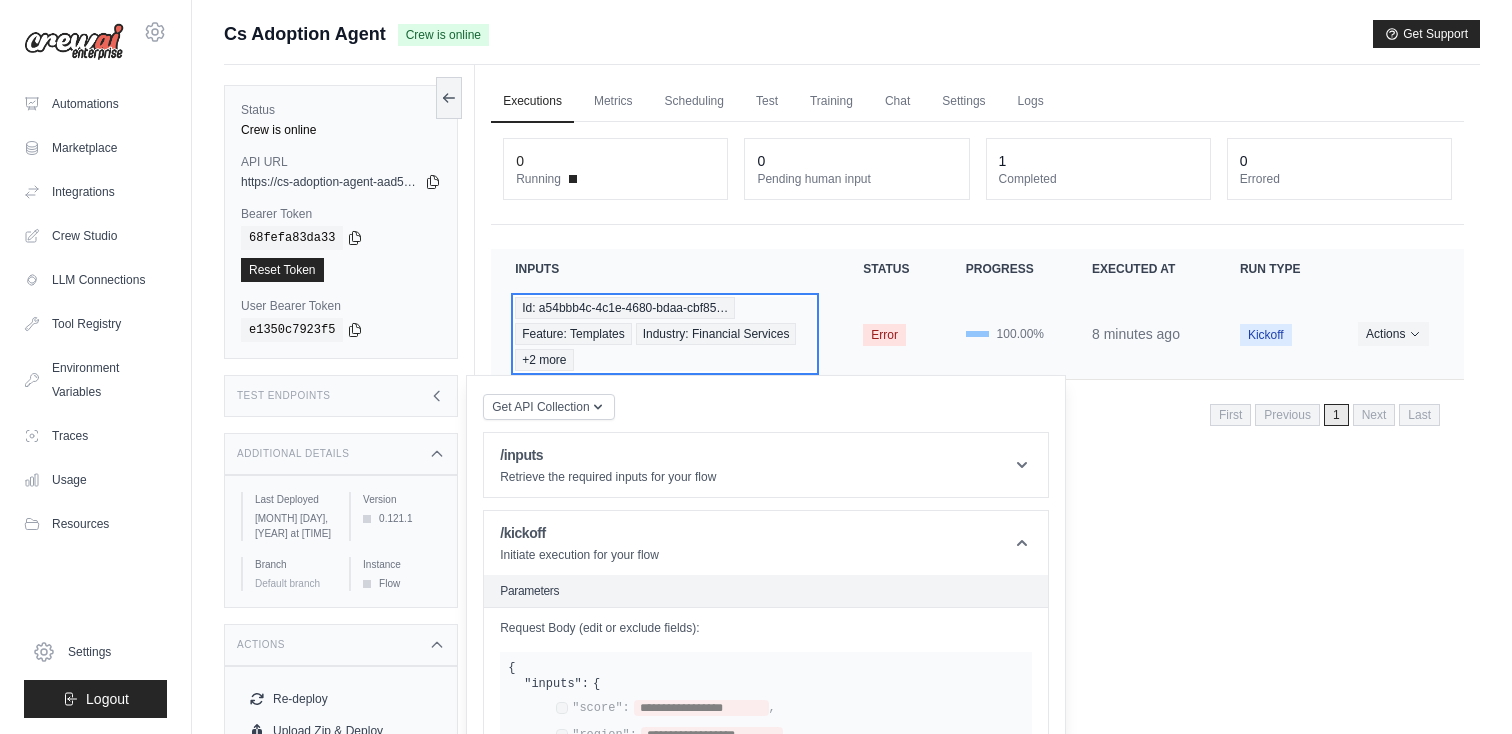 click on "Id:
a54bbb4c-4c1e-4680-bdaa-cbf85…" at bounding box center (625, 308) 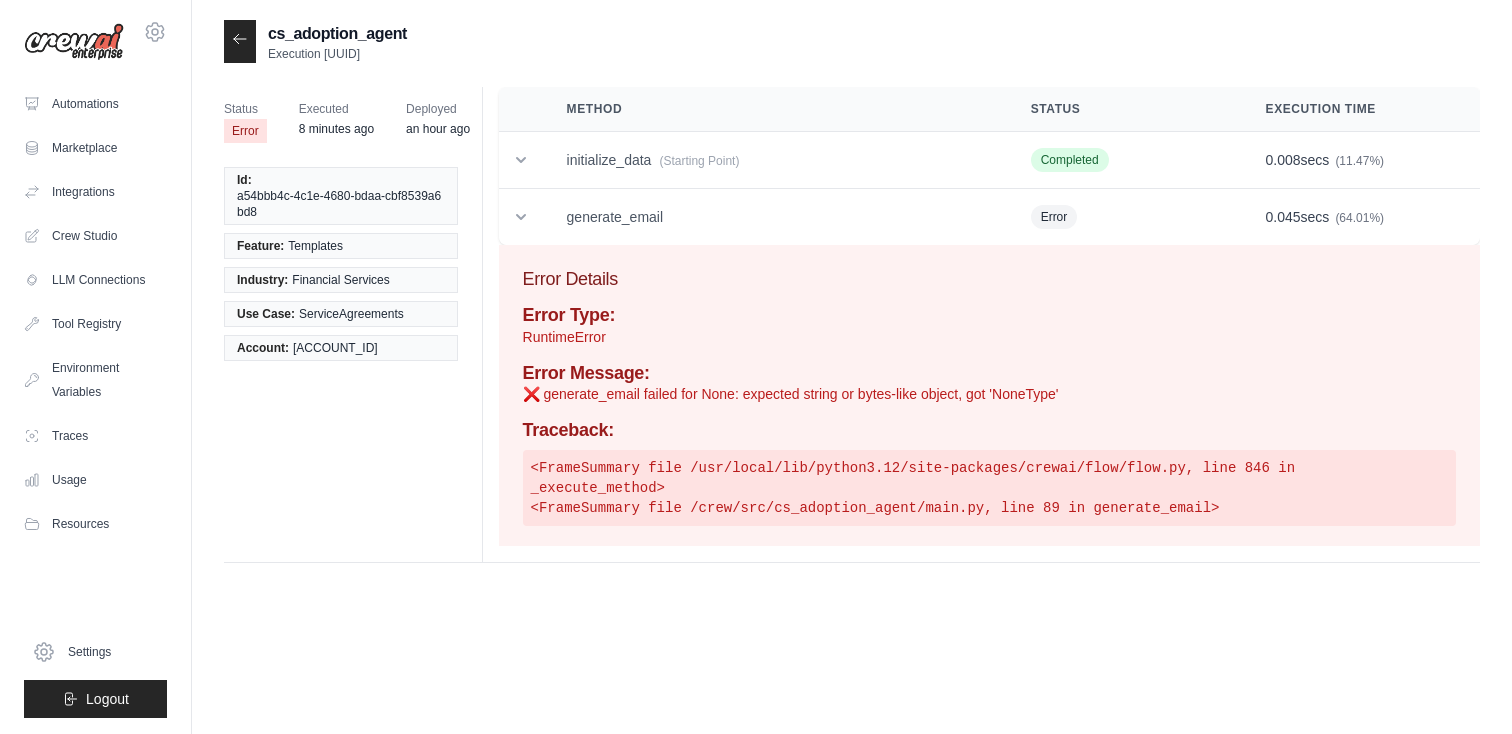 scroll, scrollTop: 0, scrollLeft: 0, axis: both 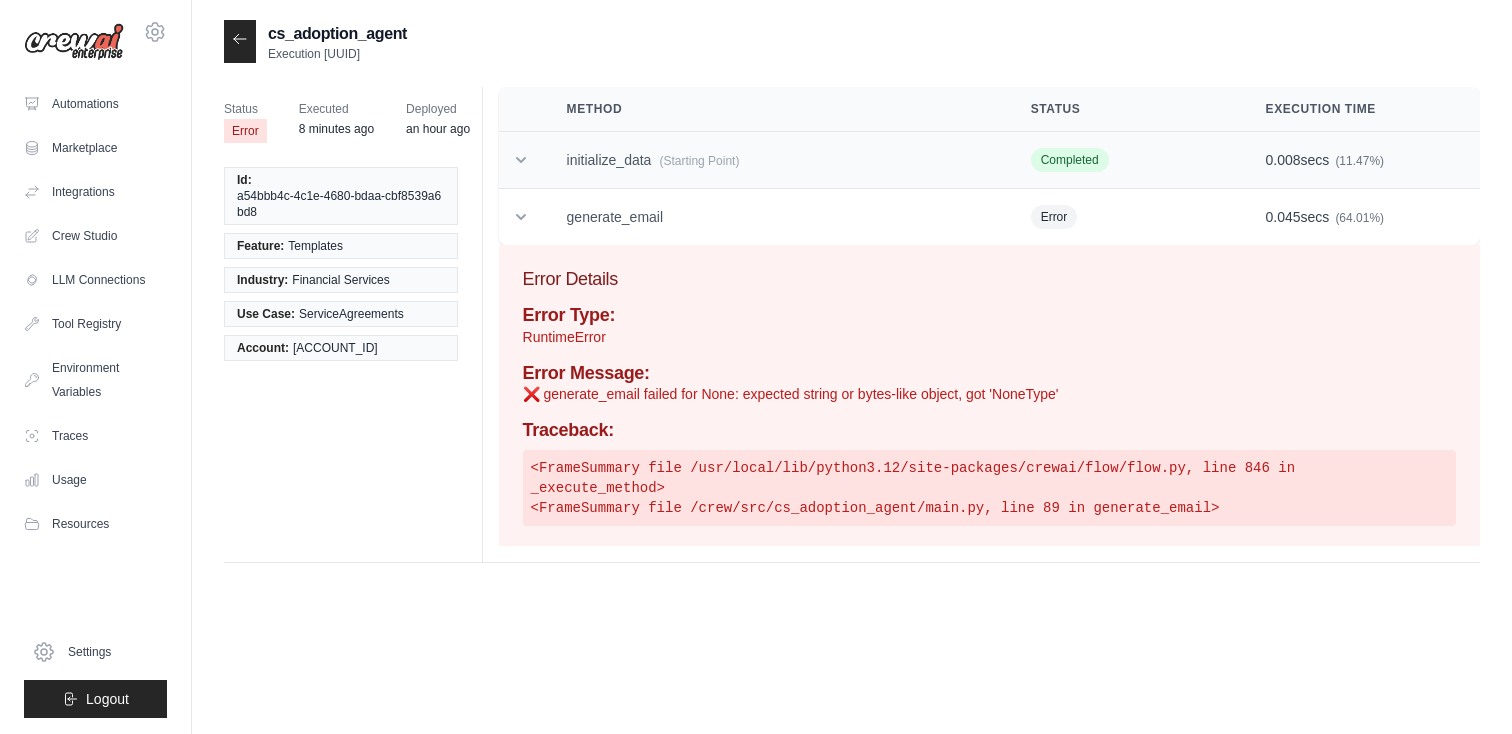 click on "initialize_data
(Starting Point)" at bounding box center (775, 160) 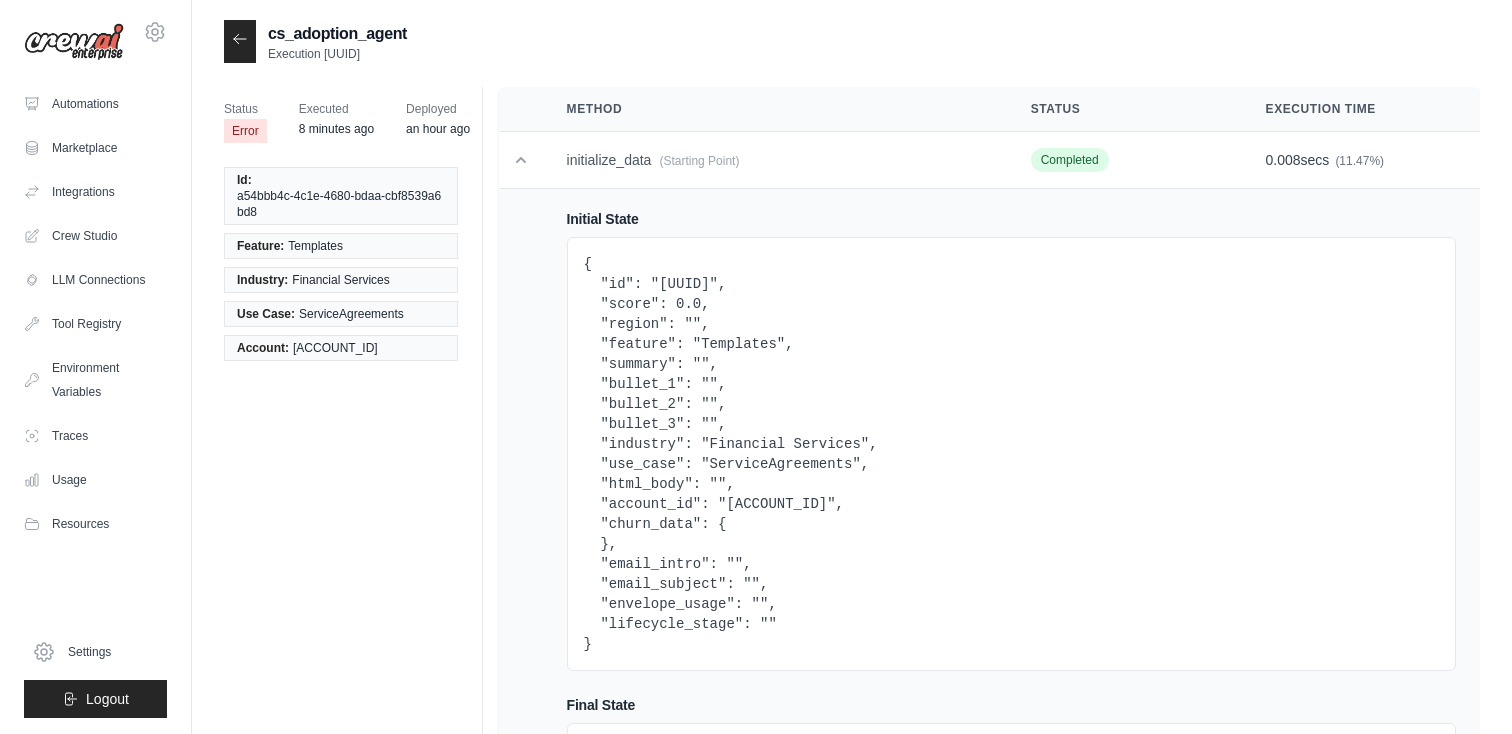 click on "{
"id": "[UUID]",
"score": 0.0,
"region": "",
"feature": "Templates",
"summary": "",
"bullet_1": "",
"bullet_2": "",
"bullet_3": "",
"industry": "Financial Services",
"use_case": "ServiceAgreements",
"html_body": "",
"account_id": "[ACCOUNT_ID]",
"churn_data": {
},
"email_intro": "",
"email_subject": "",
"envelope_usage": "",
"lifecycle_stage": ""
}" at bounding box center [1011, 454] 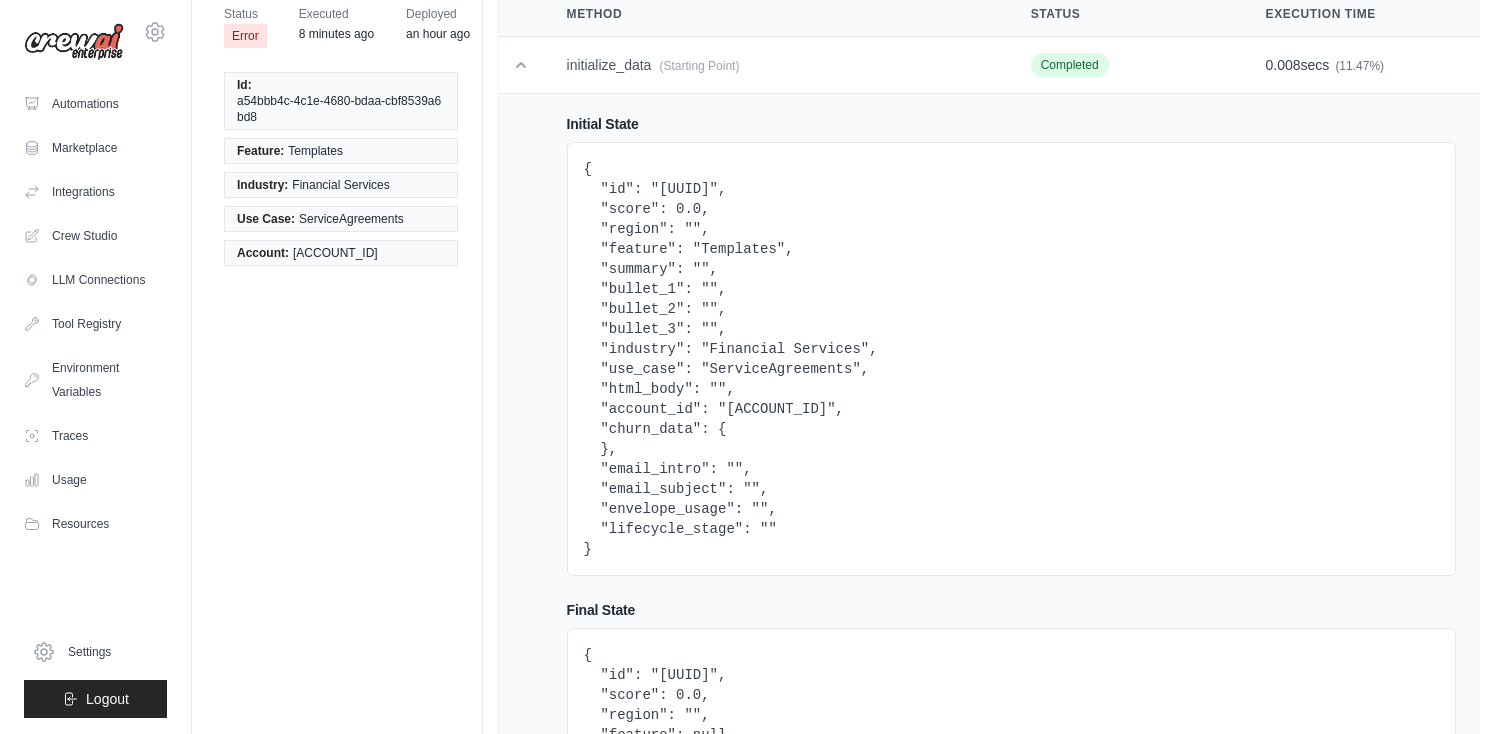scroll, scrollTop: 98, scrollLeft: 0, axis: vertical 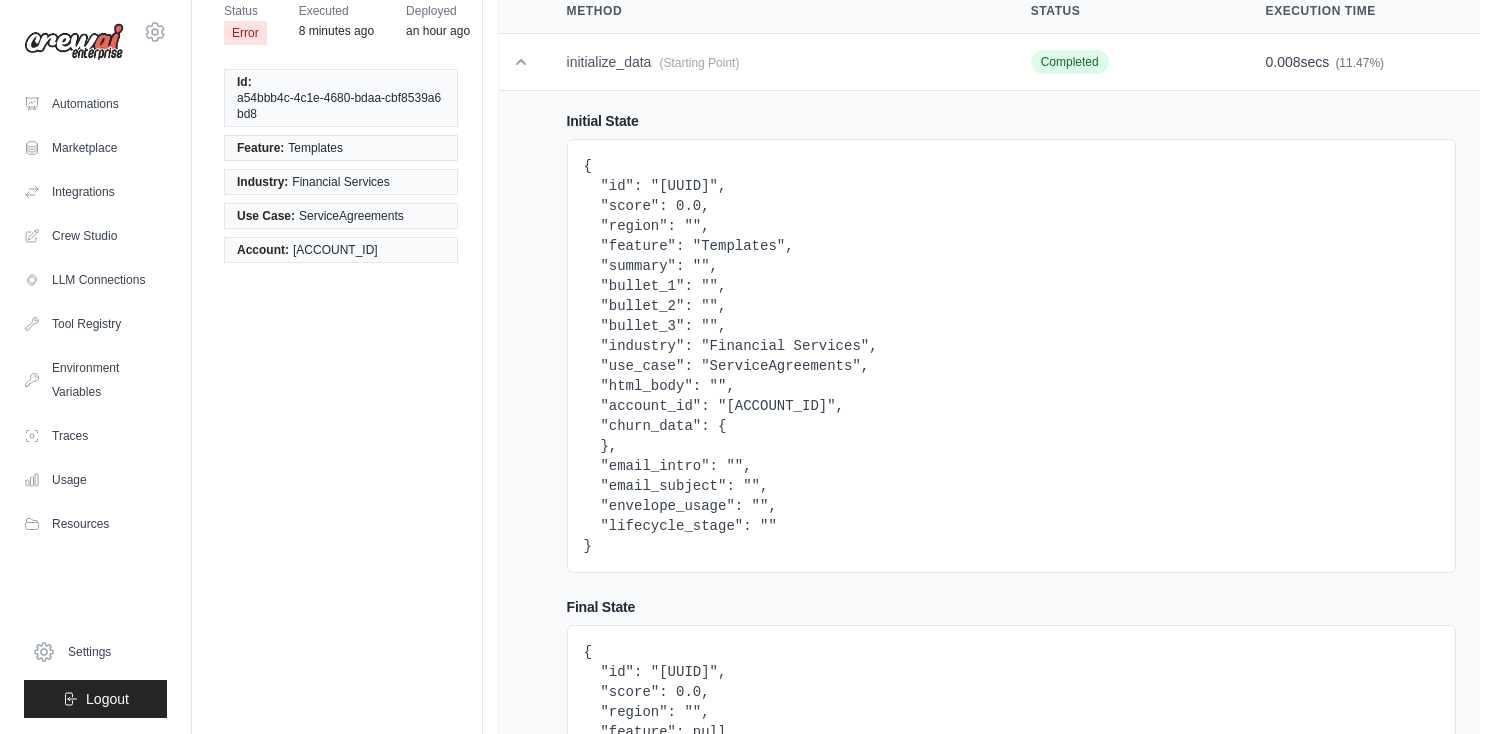 click on "{
"id": "[UUID]",
"score": 0.0,
"region": "",
"feature": "Templates",
"summary": "",
"bullet_1": "",
"bullet_2": "",
"bullet_3": "",
"industry": "Financial Services",
"use_case": "ServiceAgreements",
"html_body": "",
"account_id": "[ACCOUNT_ID]",
"churn_data": {
},
"email_intro": "",
"email_subject": "",
"envelope_usage": "",
"lifecycle_stage": ""
}" at bounding box center (1011, 356) 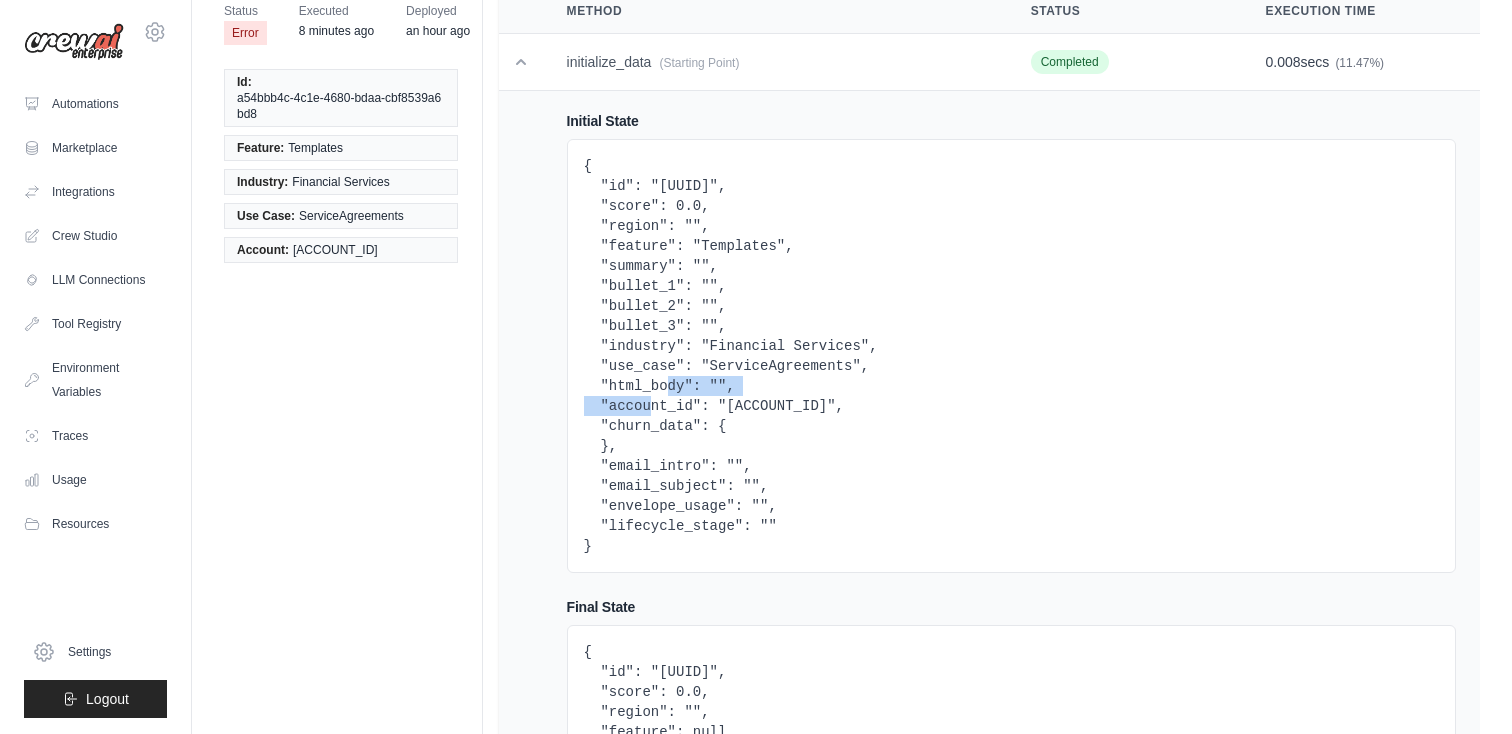 click on "{
"id": "[UUID]",
"score": 0.0,
"region": "",
"feature": "Templates",
"summary": "",
"bullet_1": "",
"bullet_2": "",
"bullet_3": "",
"industry": "Financial Services",
"use_case": "ServiceAgreements",
"html_body": "",
"account_id": "[ACCOUNT_ID]",
"churn_data": {
},
"email_intro": "",
"email_subject": "",
"envelope_usage": "",
"lifecycle_stage": ""
}" at bounding box center (1011, 356) 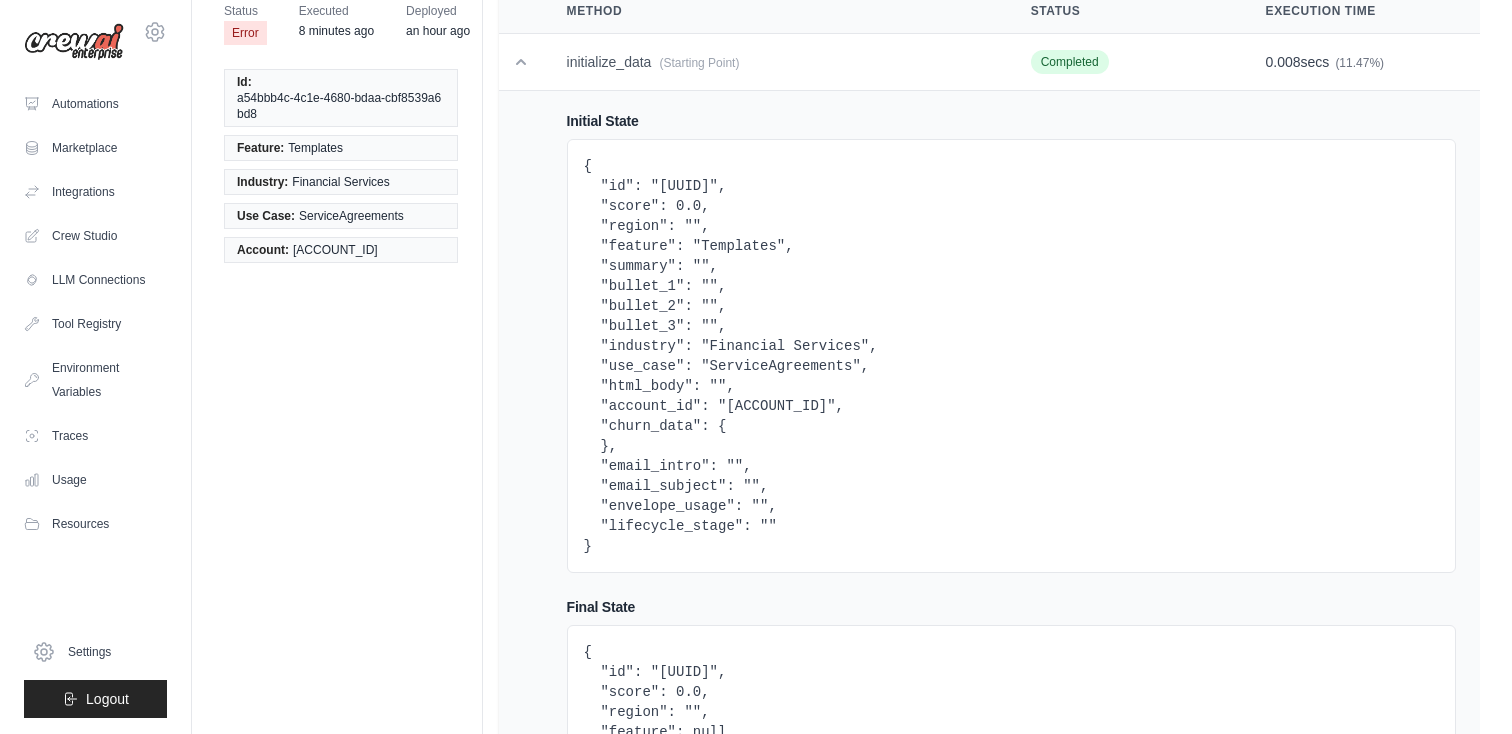 click on "{
"id": "[UUID]",
"score": 0.0,
"region": "",
"feature": "Templates",
"summary": "",
"bullet_1": "",
"bullet_2": "",
"bullet_3": "",
"industry": "Financial Services",
"use_case": "ServiceAgreements",
"html_body": "",
"account_id": "[ACCOUNT_ID]",
"churn_data": {
},
"email_intro": "",
"email_subject": "",
"envelope_usage": "",
"lifecycle_stage": ""
}" at bounding box center [1011, 356] 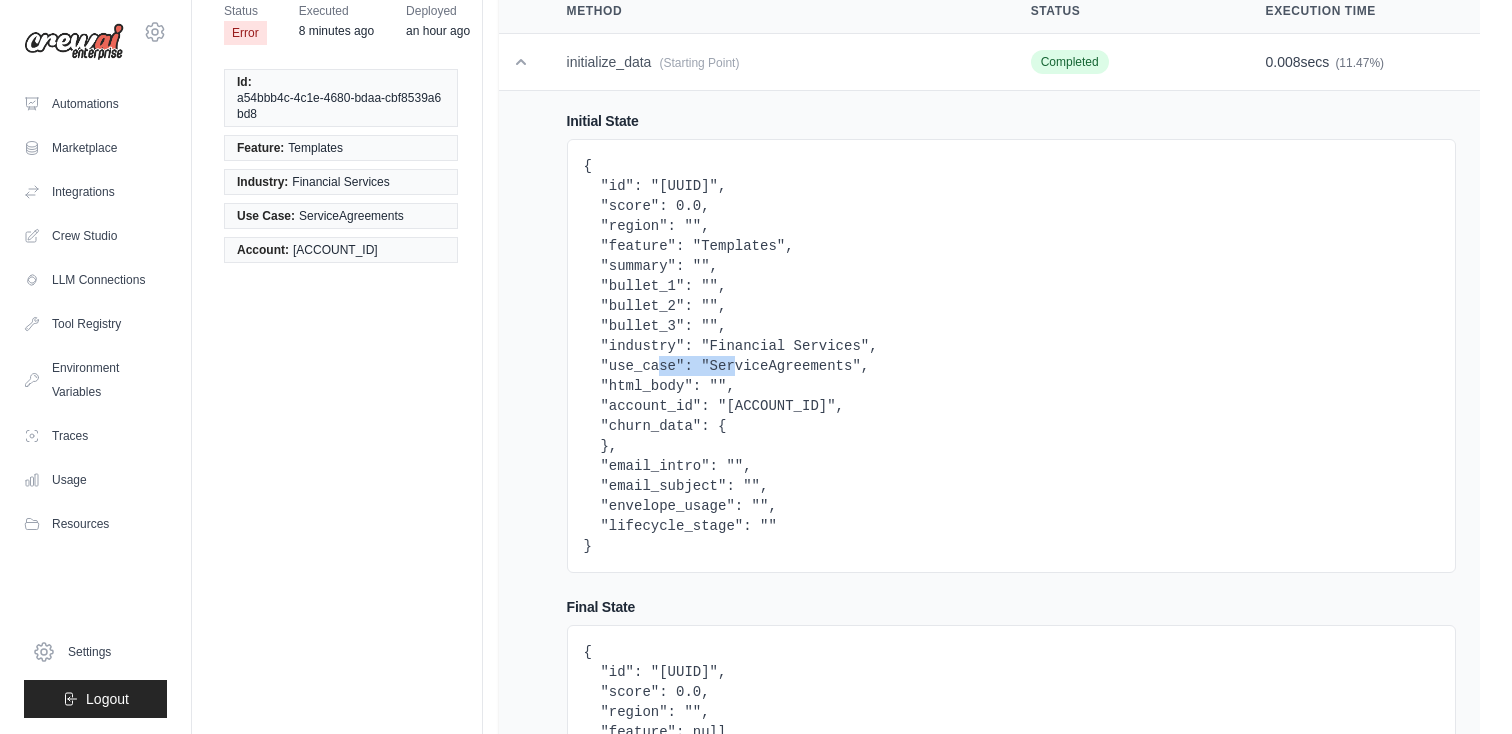 click on "{
"id": "[UUID]",
"score": 0.0,
"region": "",
"feature": "Templates",
"summary": "",
"bullet_1": "",
"bullet_2": "",
"bullet_3": "",
"industry": "Financial Services",
"use_case": "ServiceAgreements",
"html_body": "",
"account_id": "[ACCOUNT_ID]",
"churn_data": {
},
"email_intro": "",
"email_subject": "",
"envelope_usage": "",
"lifecycle_stage": ""
}" at bounding box center [1011, 356] 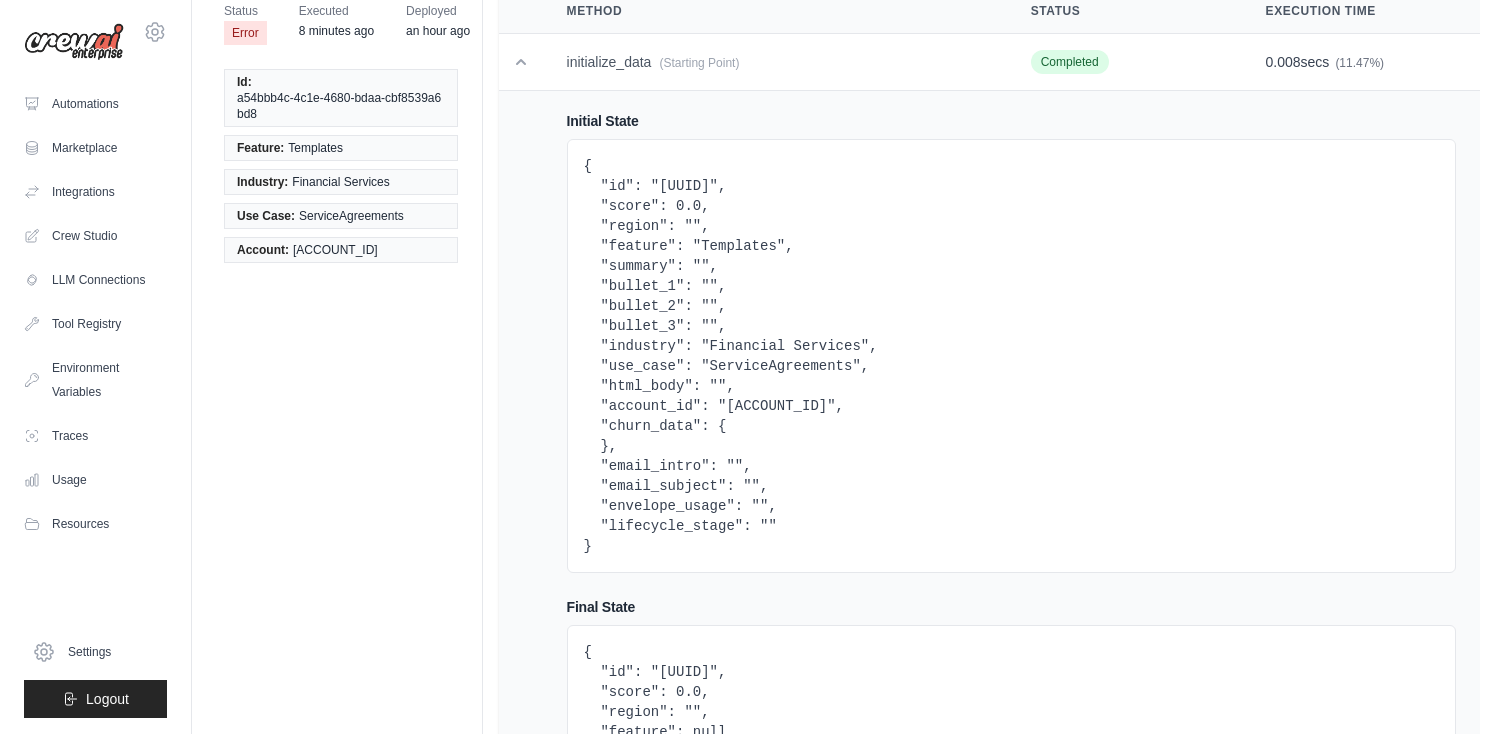 click on "{
"id": "[UUID]",
"score": 0.0,
"region": "",
"feature": "Templates",
"summary": "",
"bullet_1": "",
"bullet_2": "",
"bullet_3": "",
"industry": "Financial Services",
"use_case": "ServiceAgreements",
"html_body": "",
"account_id": "[ACCOUNT_ID]",
"churn_data": {
},
"email_intro": "",
"email_subject": "",
"envelope_usage": "",
"lifecycle_stage": ""
}" at bounding box center (1011, 356) 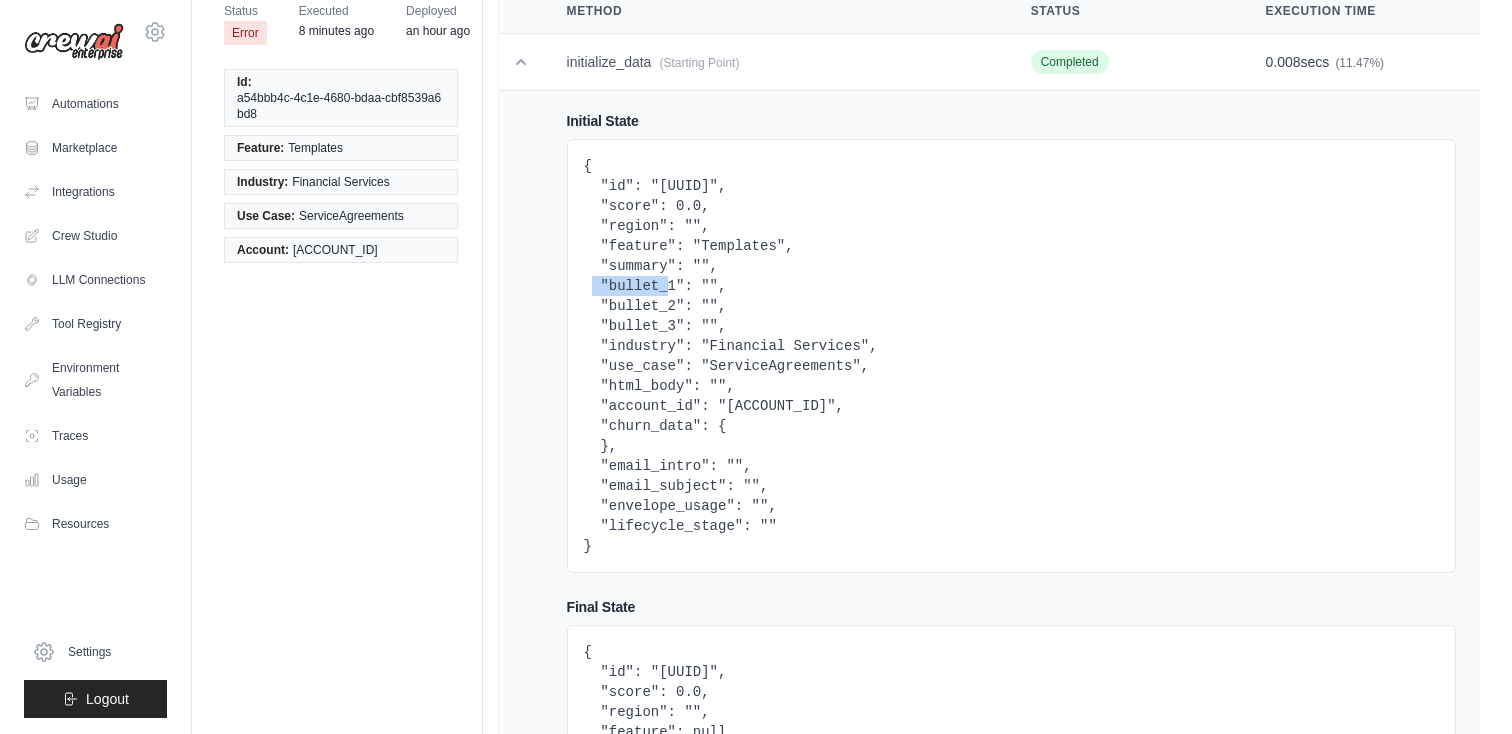 click on "{
"id": "[UUID]",
"score": 0.0,
"region": "",
"feature": "Templates",
"summary": "",
"bullet_1": "",
"bullet_2": "",
"bullet_3": "",
"industry": "Financial Services",
"use_case": "ServiceAgreements",
"html_body": "",
"account_id": "[ACCOUNT_ID]",
"churn_data": {
},
"email_intro": "",
"email_subject": "",
"envelope_usage": "",
"lifecycle_stage": ""
}" at bounding box center [1011, 356] 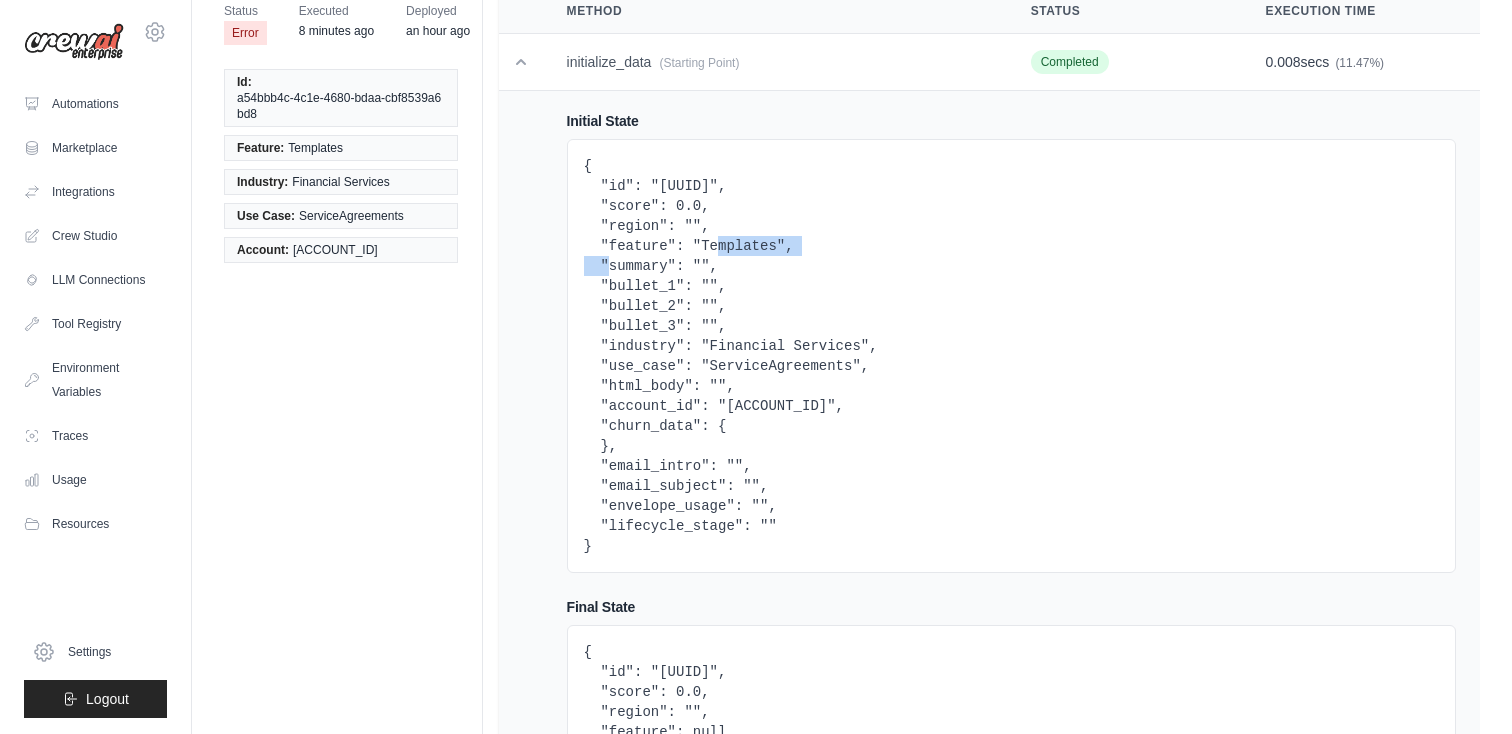 drag, startPoint x: 600, startPoint y: 216, endPoint x: 783, endPoint y: 227, distance: 183.3303 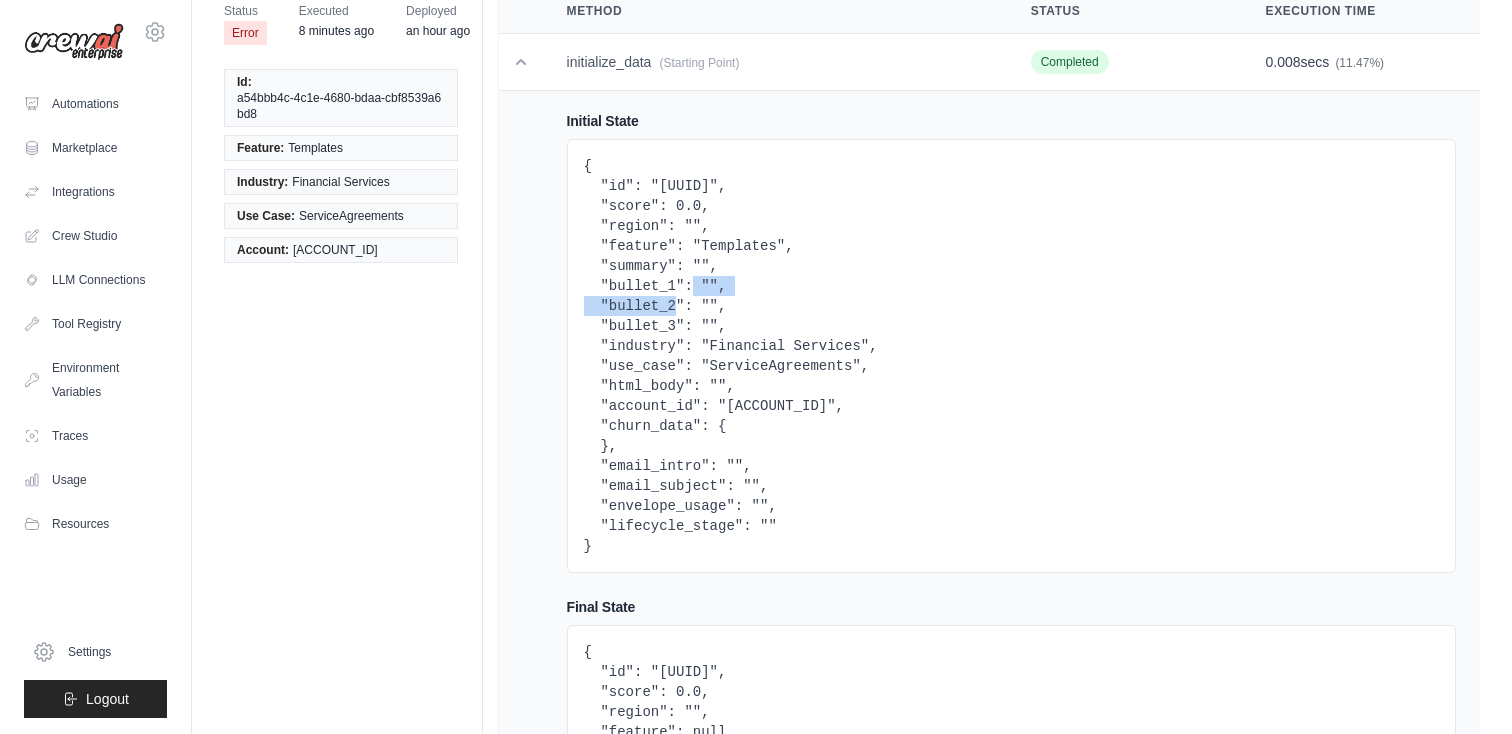 drag, startPoint x: 585, startPoint y: 263, endPoint x: 808, endPoint y: 268, distance: 223.05605 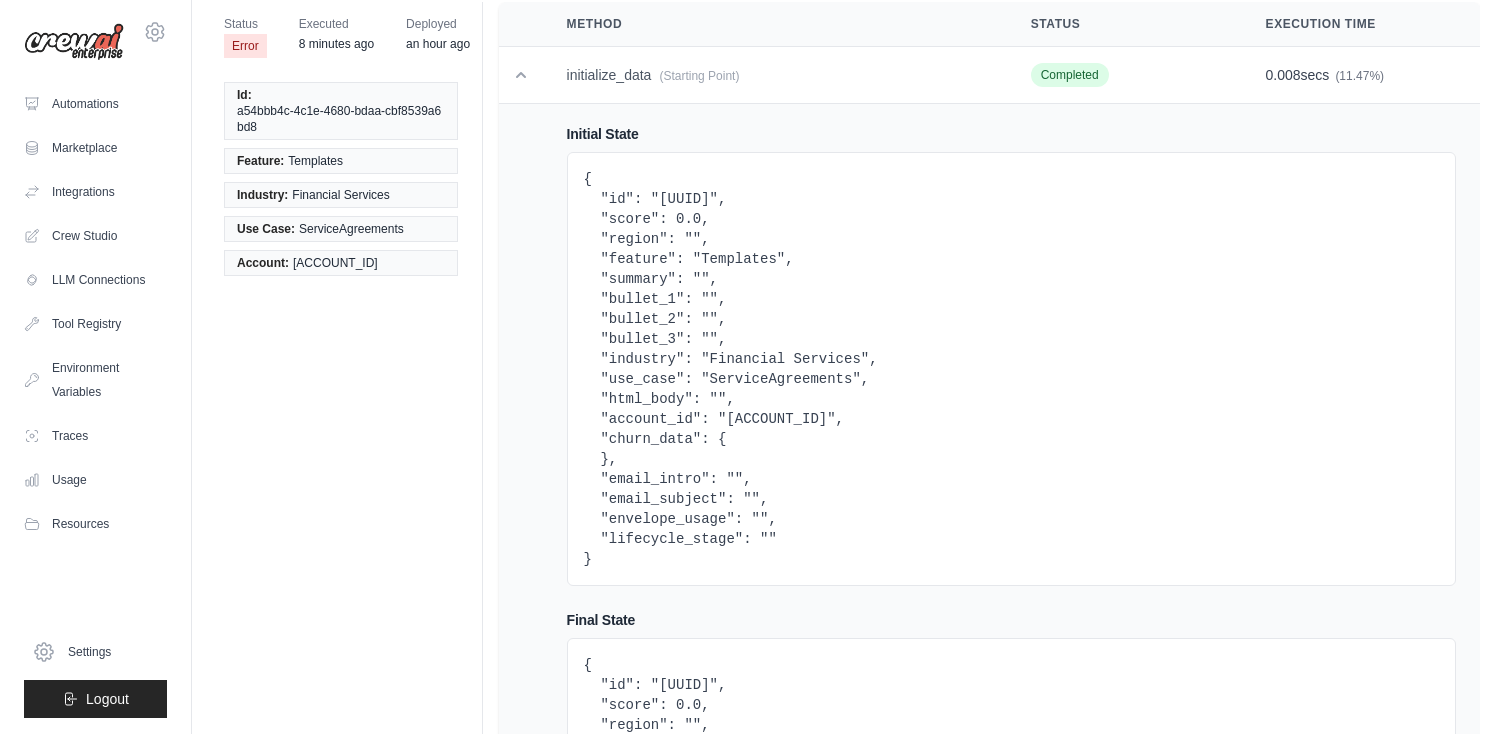 scroll, scrollTop: 0, scrollLeft: 0, axis: both 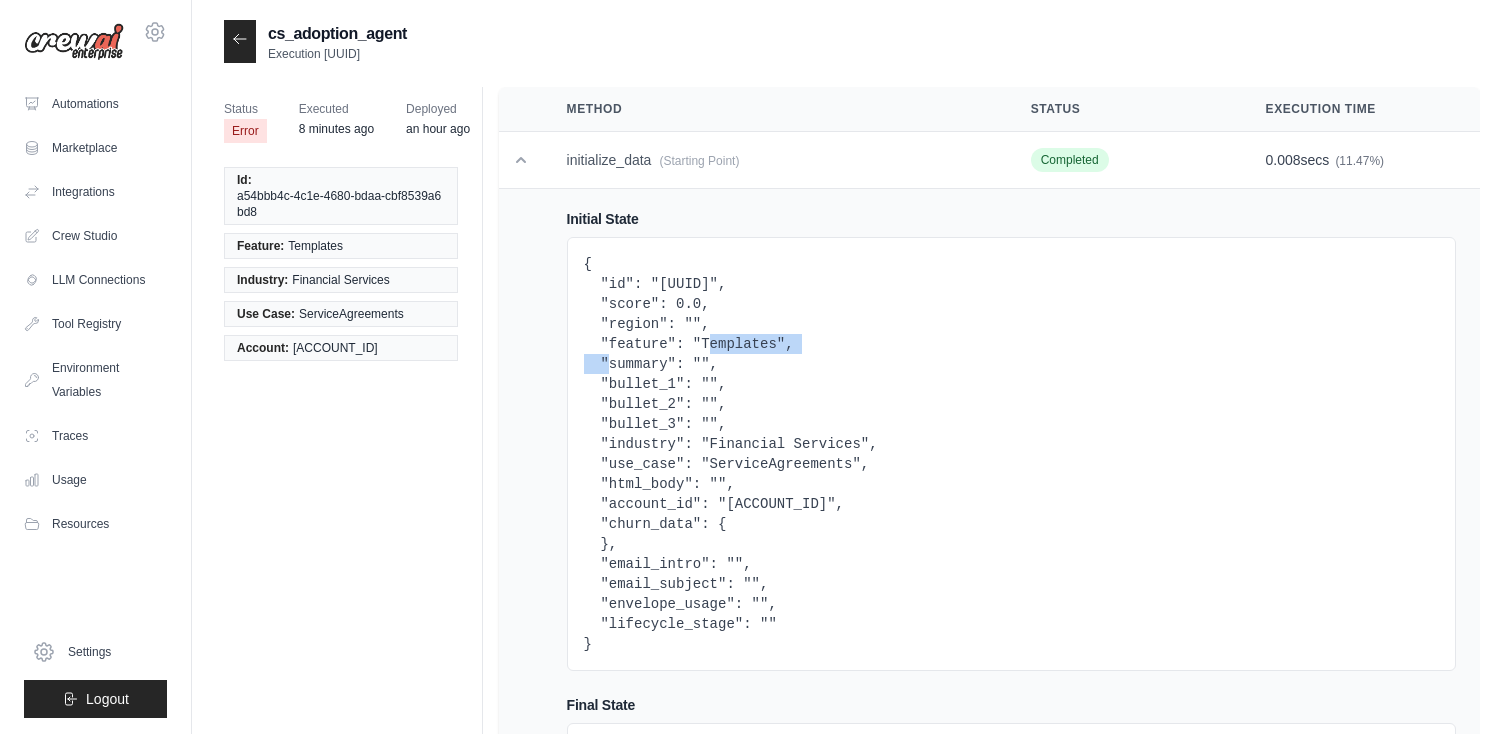 drag, startPoint x: 592, startPoint y: 327, endPoint x: 746, endPoint y: 327, distance: 154 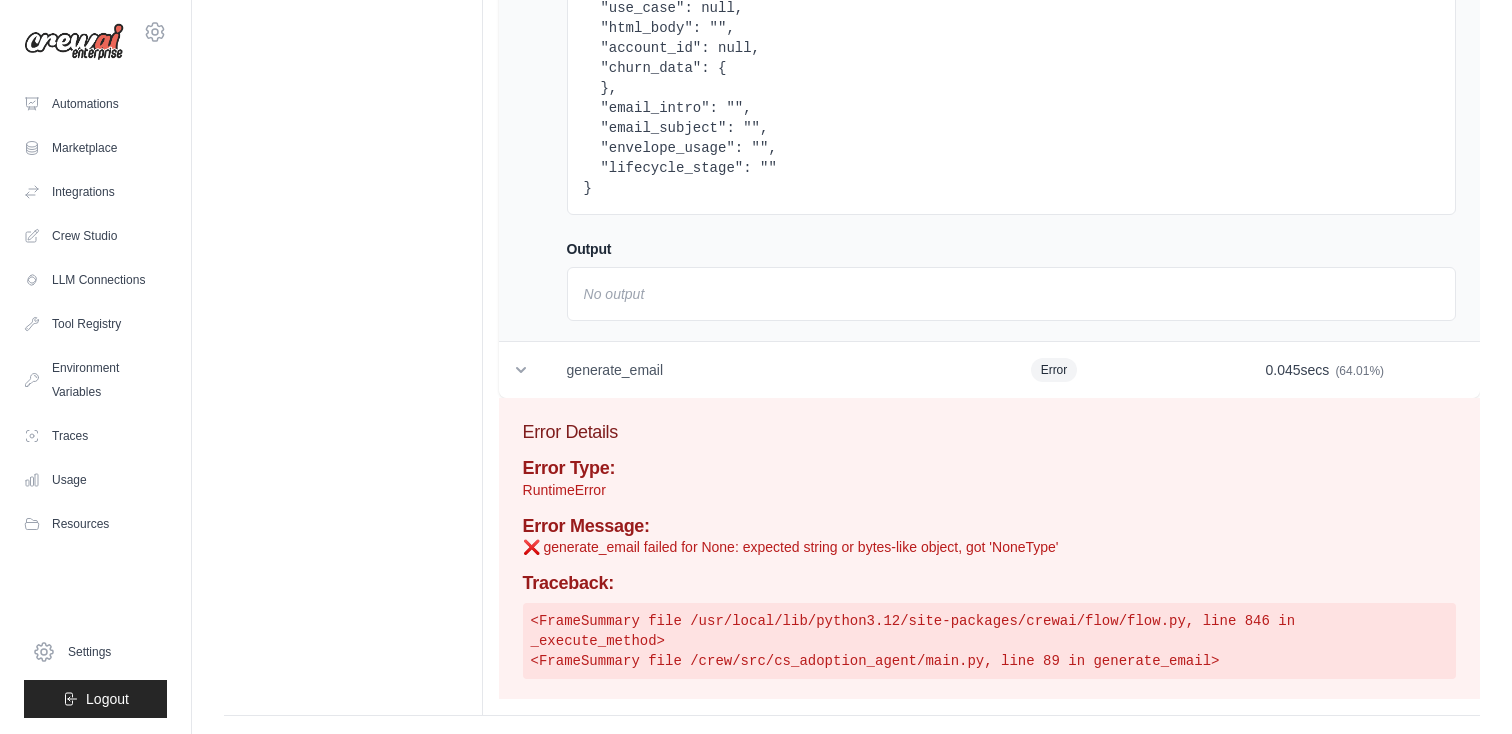 scroll, scrollTop: 964, scrollLeft: 0, axis: vertical 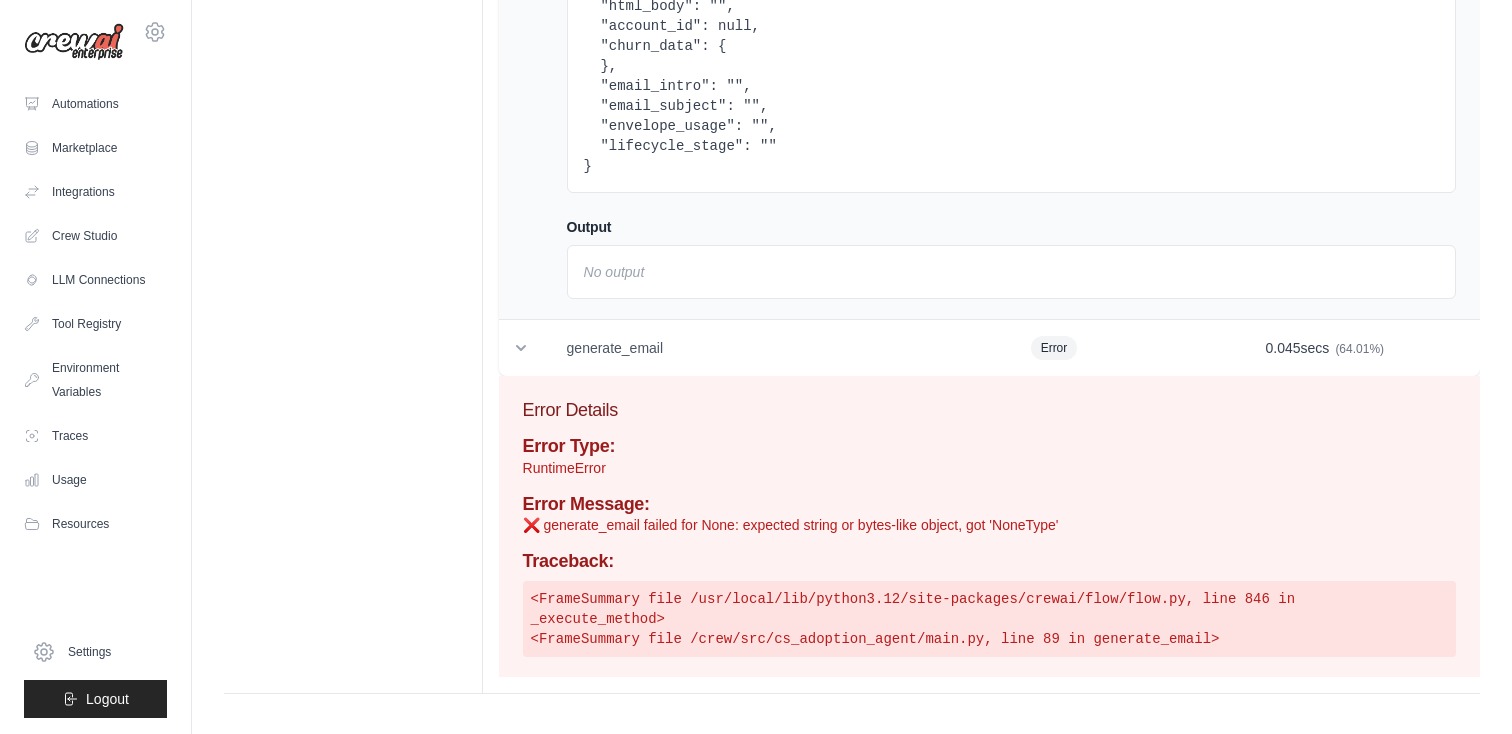 click on "<FrameSummary file /usr/local/lib/python3.12/site-packages/crewai/flow/flow.py, line 846 in _execute_method>
<FrameSummary file /crew/src/cs_adoption_agent/main.py, line 89 in generate_email>" at bounding box center [989, 619] 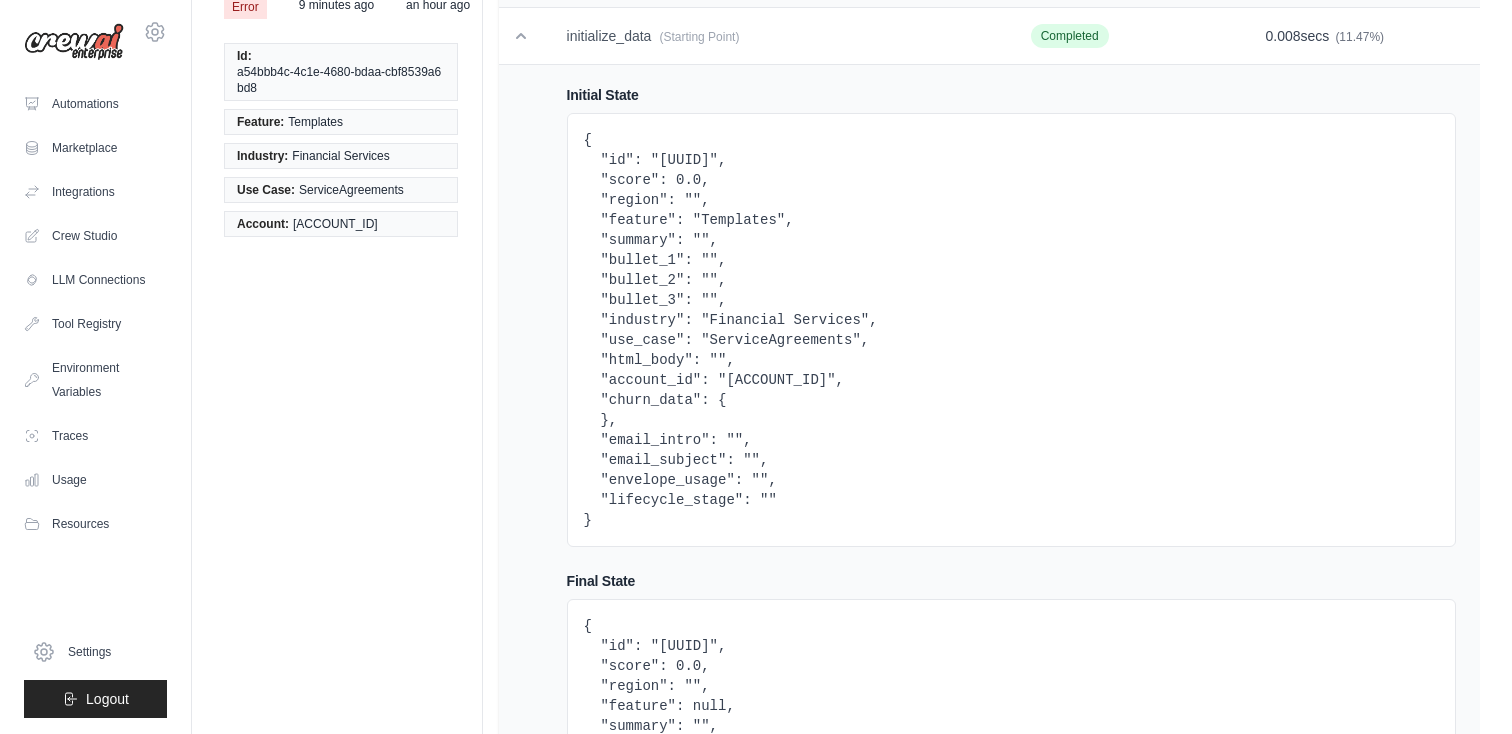 scroll, scrollTop: 0, scrollLeft: 0, axis: both 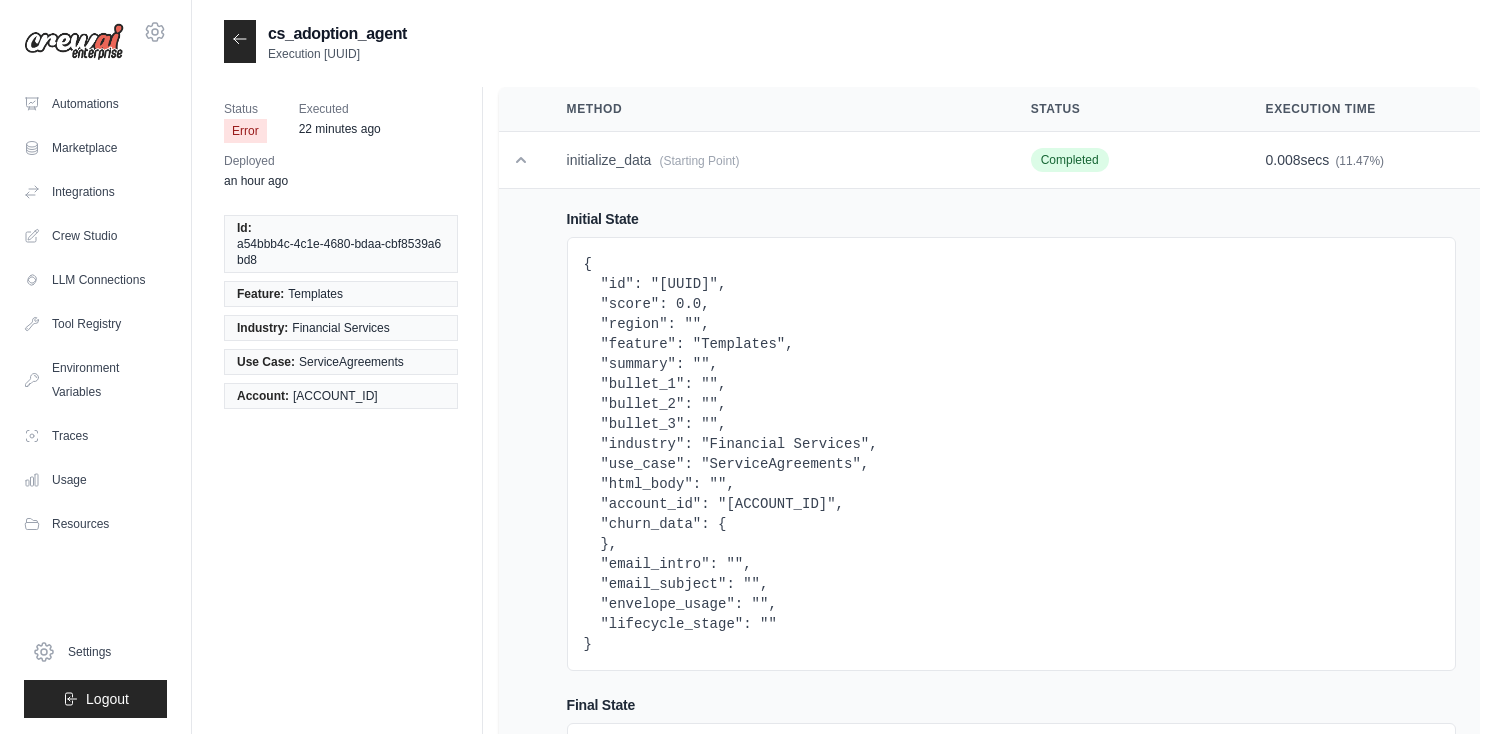 click 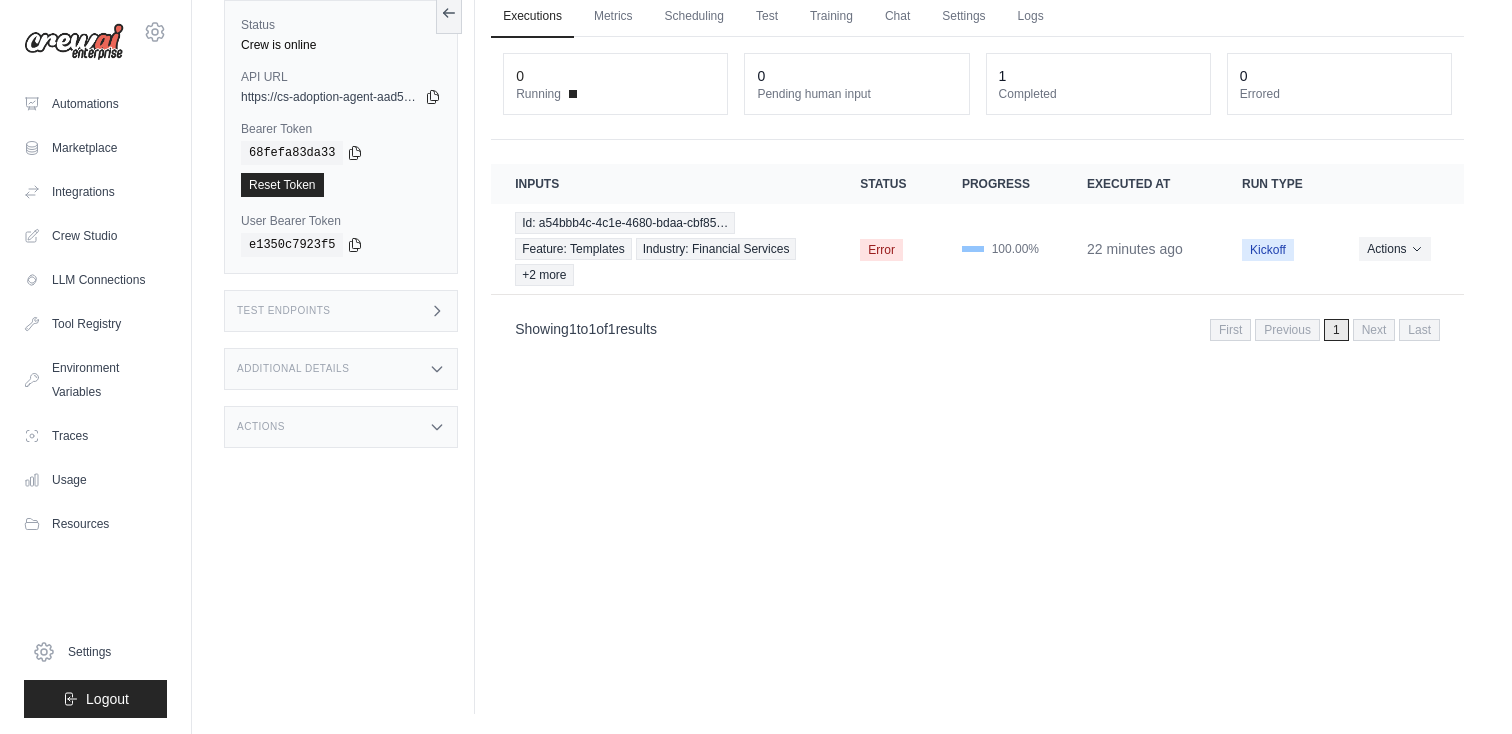 scroll, scrollTop: 0, scrollLeft: 0, axis: both 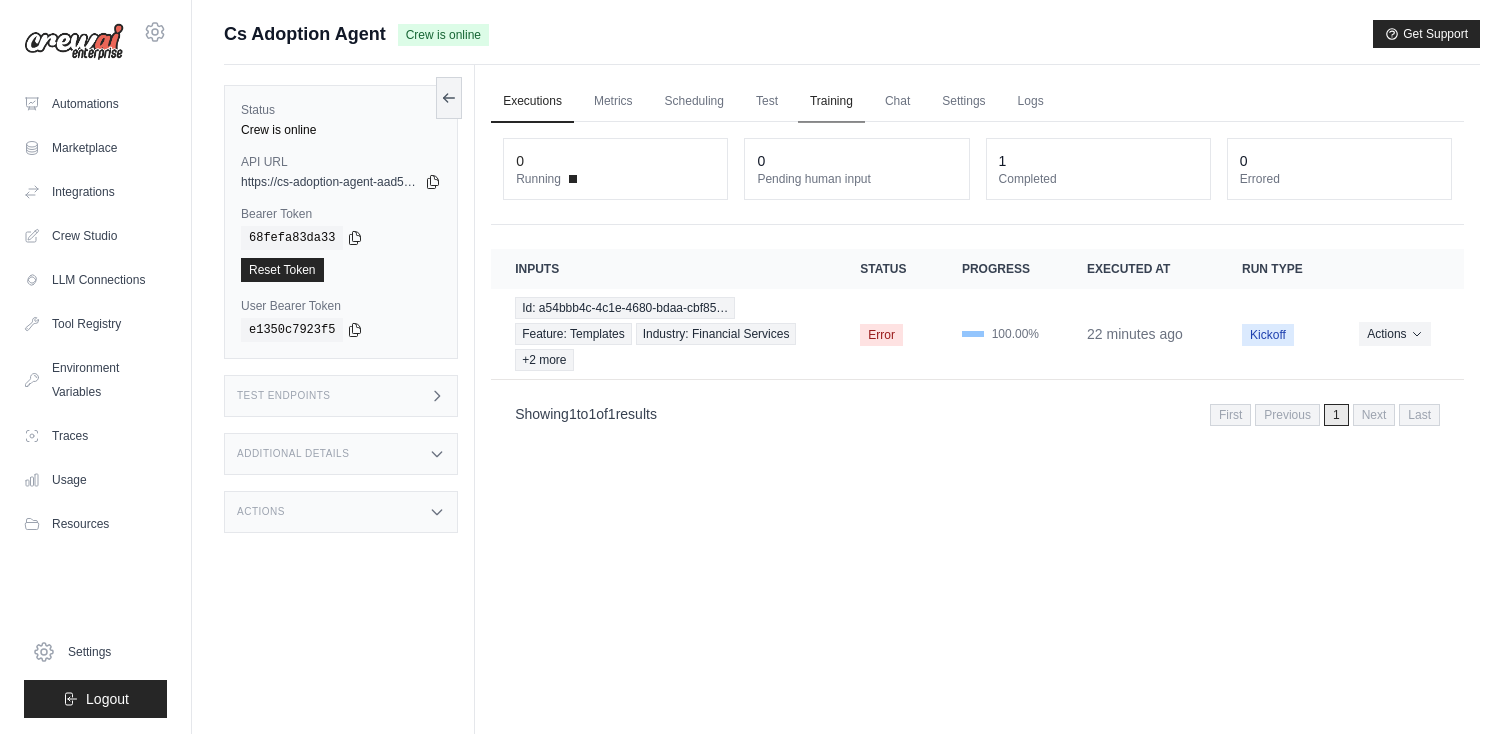 click on "Training" at bounding box center (831, 102) 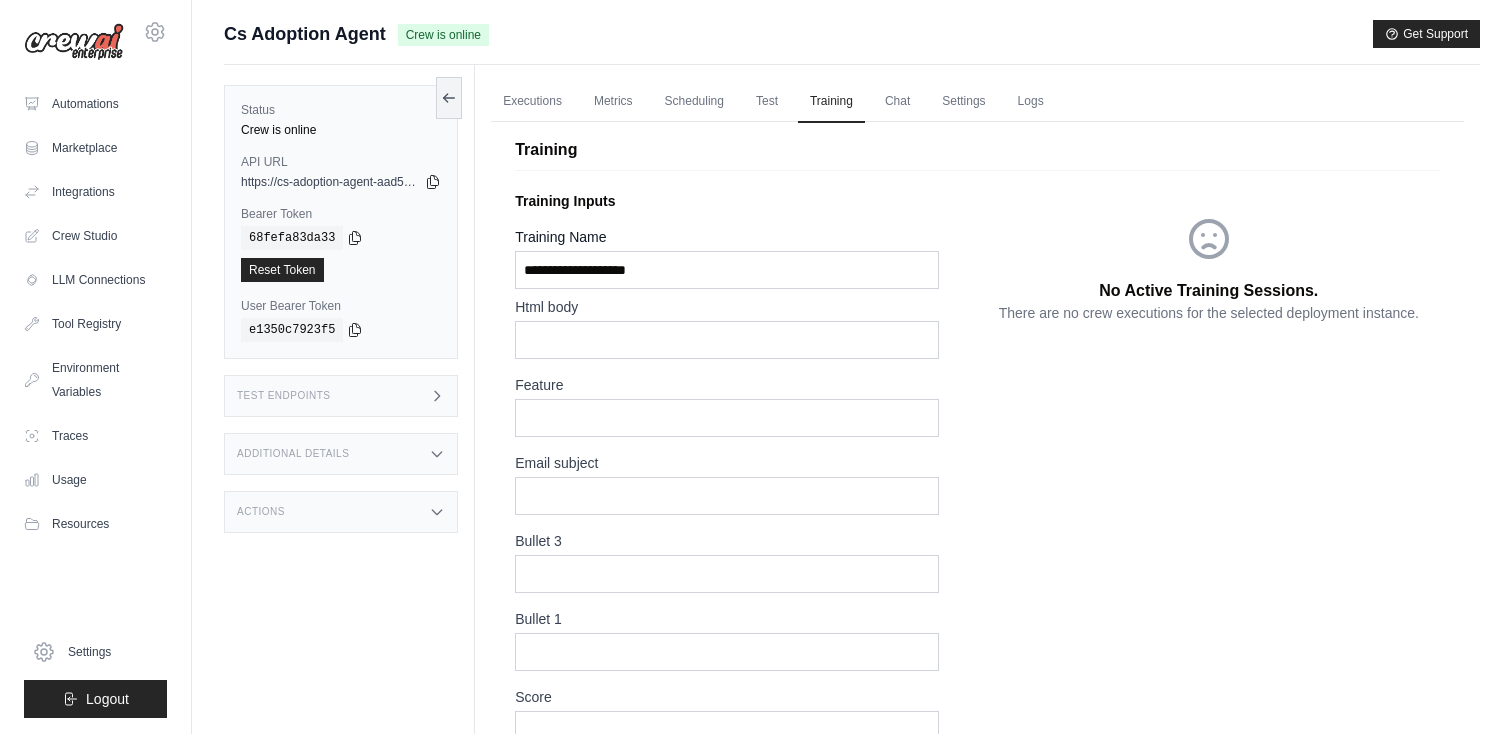 click on "akash.mehta@docusign.com
Settings
Automations
Marketplace
Integrations
Crew Studio" at bounding box center (96, 367) 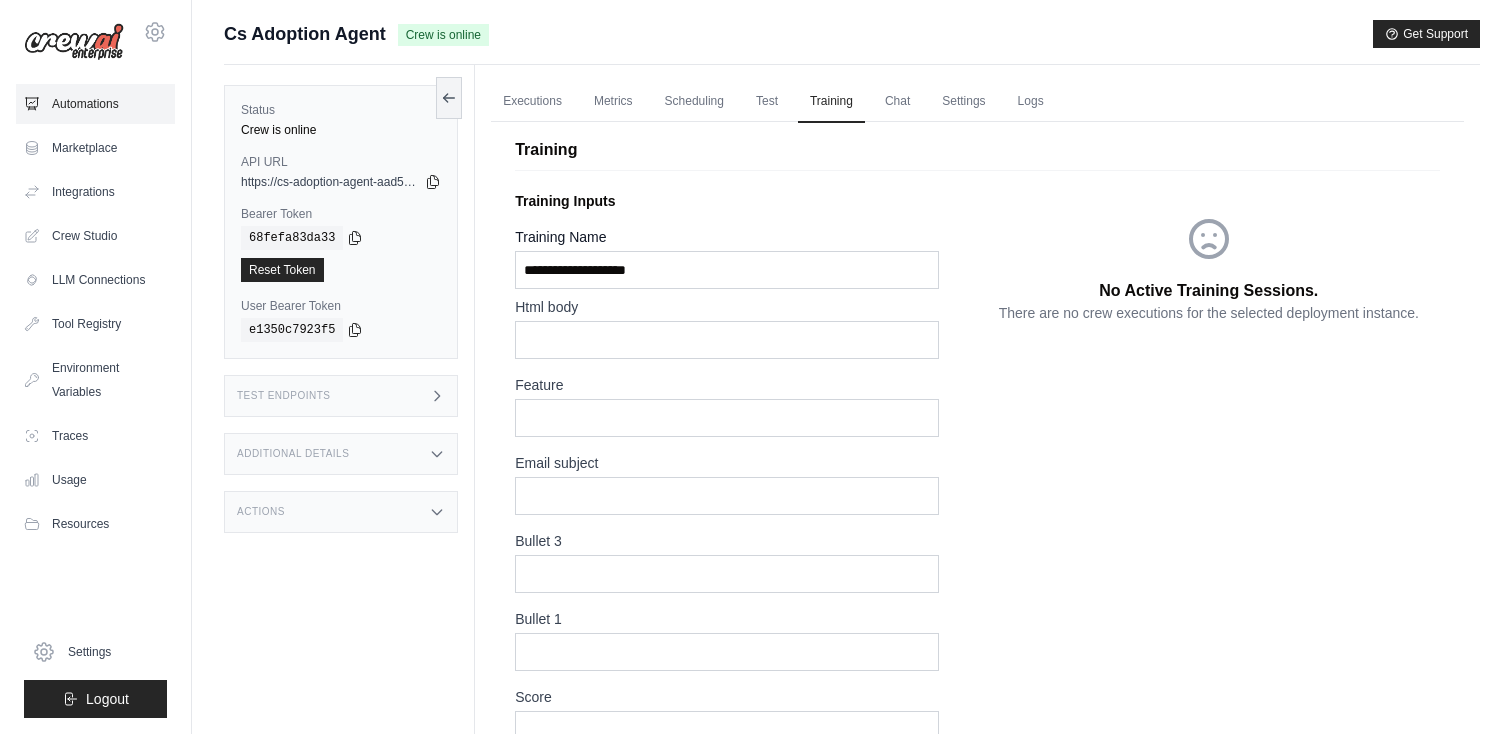 click on "Automations" at bounding box center [95, 104] 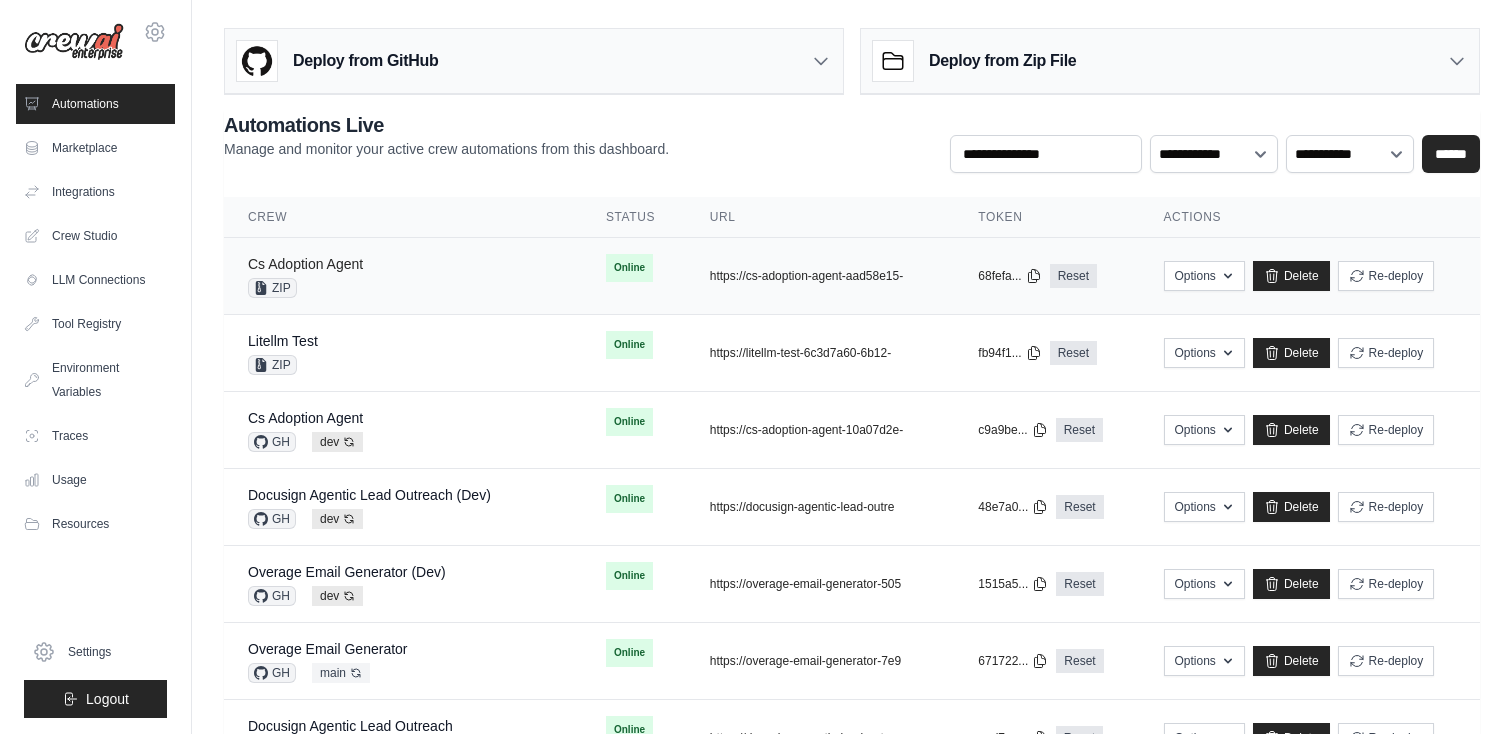 click on "Cs Adoption Agent" at bounding box center [305, 264] 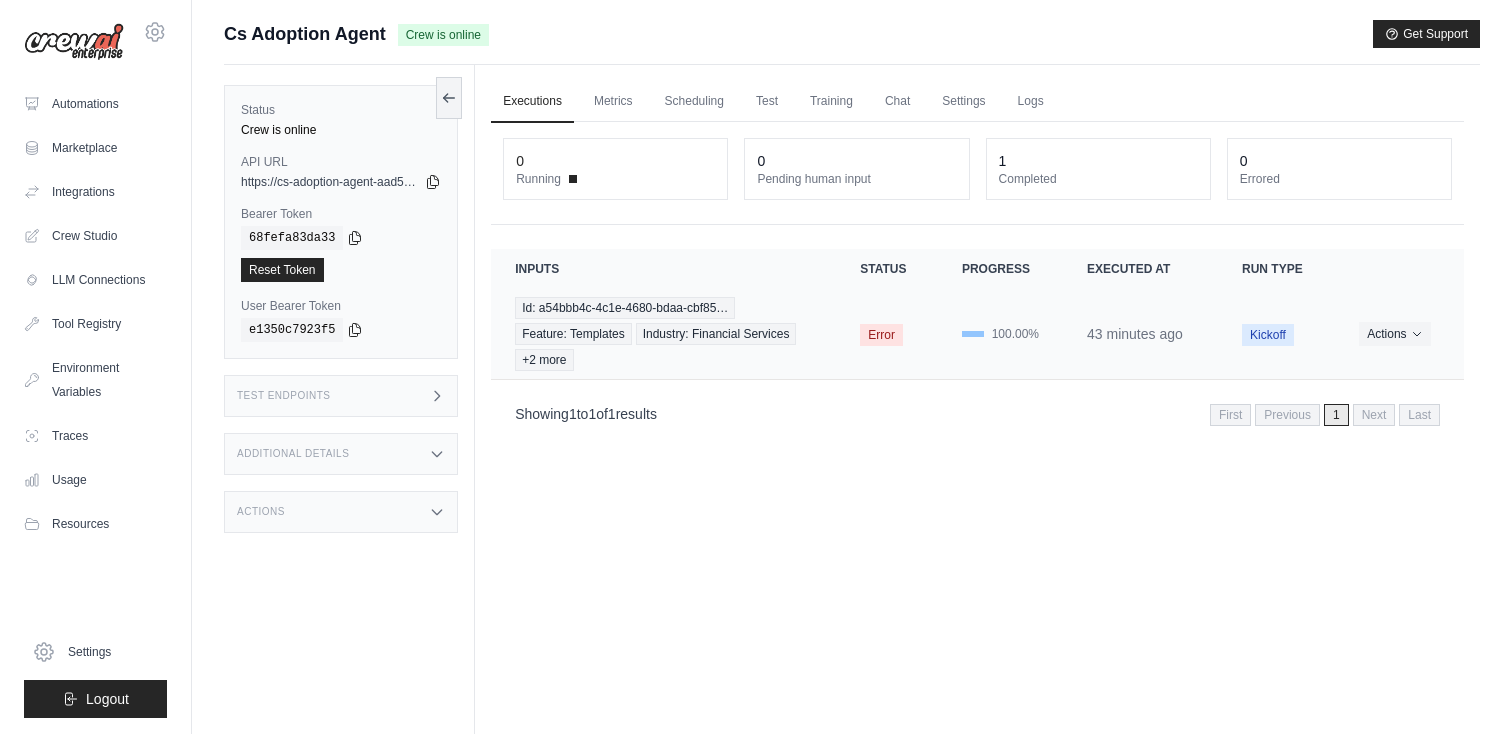 scroll, scrollTop: 85, scrollLeft: 0, axis: vertical 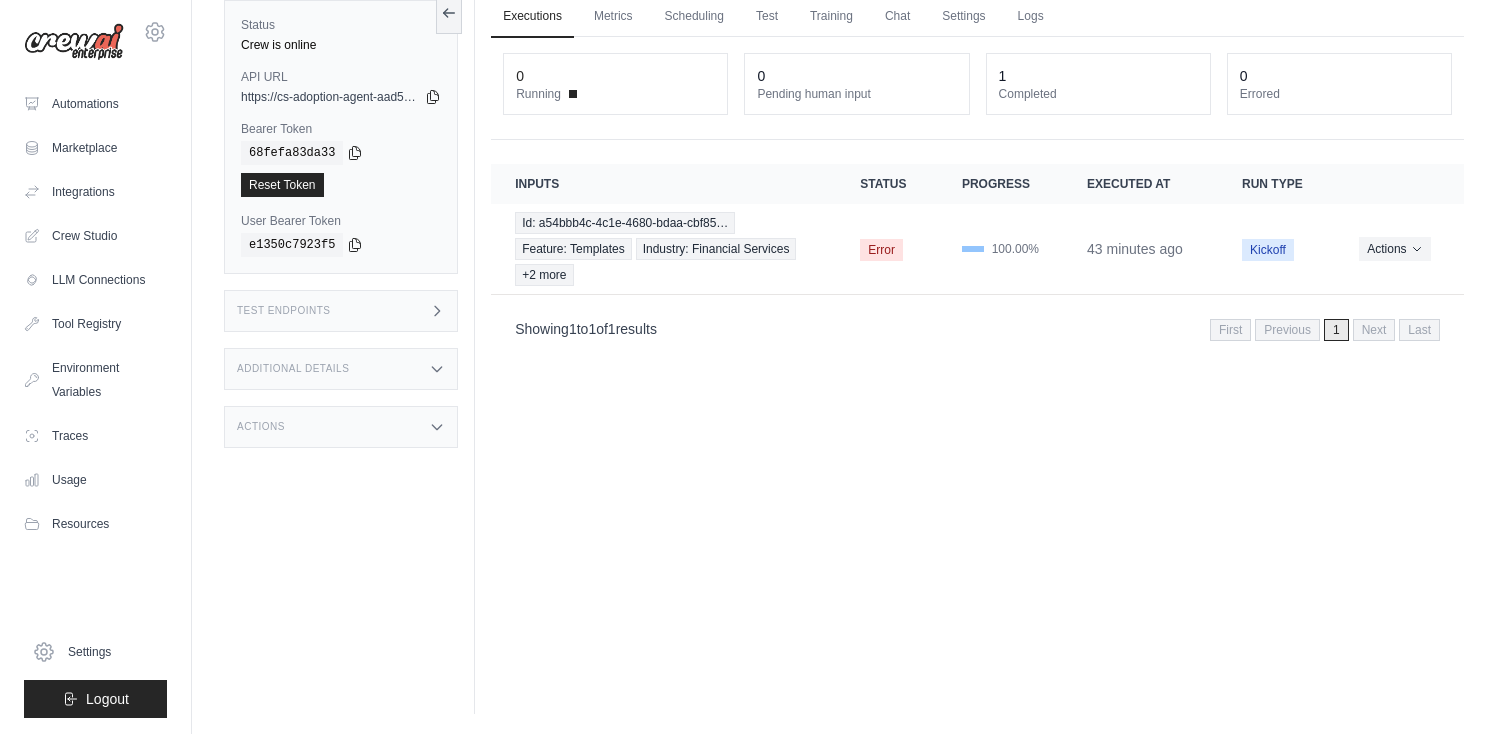 click on "Executions
Metrics
Scheduling
Test
Training
Chat
Settings
Logs
0
Running
0
Pending human input
1
0" at bounding box center (977, 347) 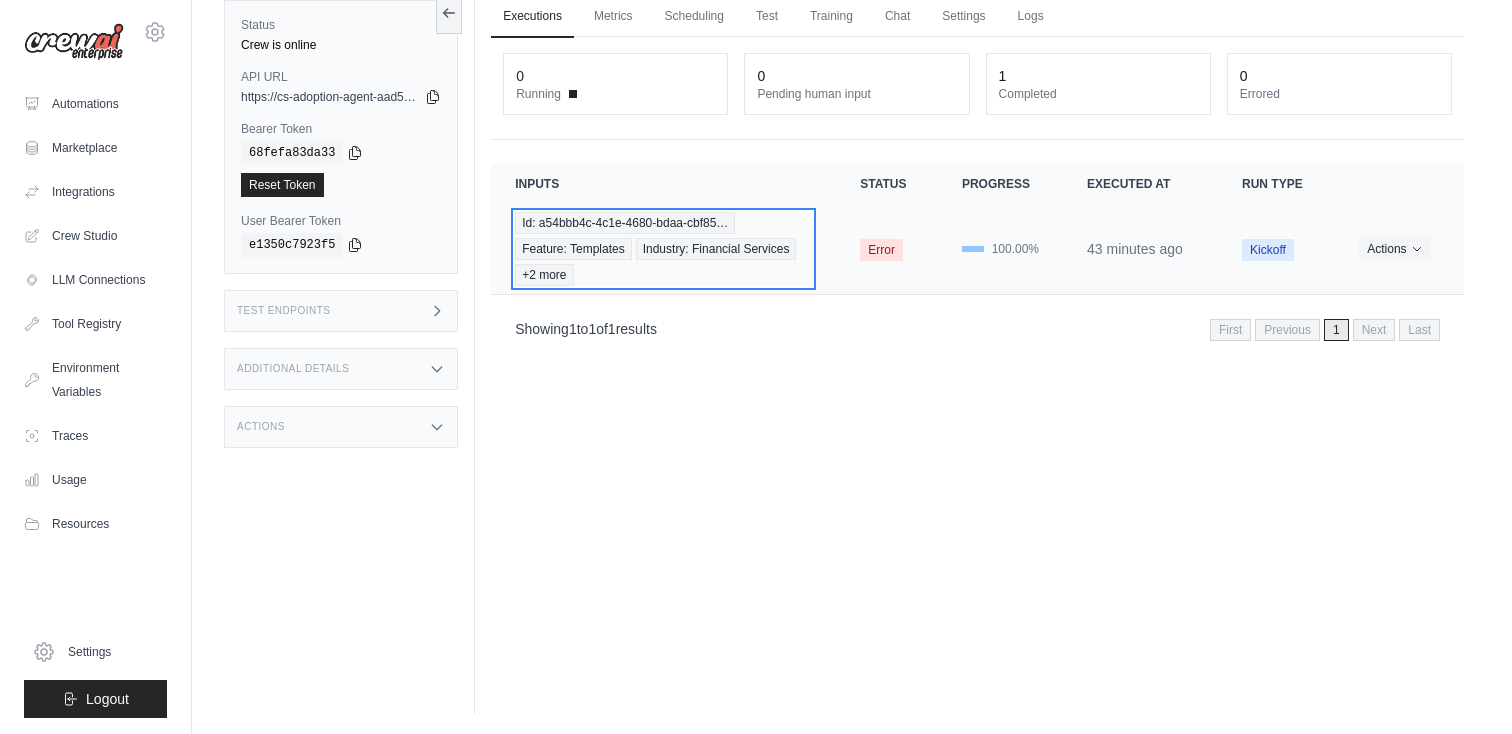 click on "Id:
a54bbb4c-4c1e-4680-bdaa-cbf85…" at bounding box center (625, 223) 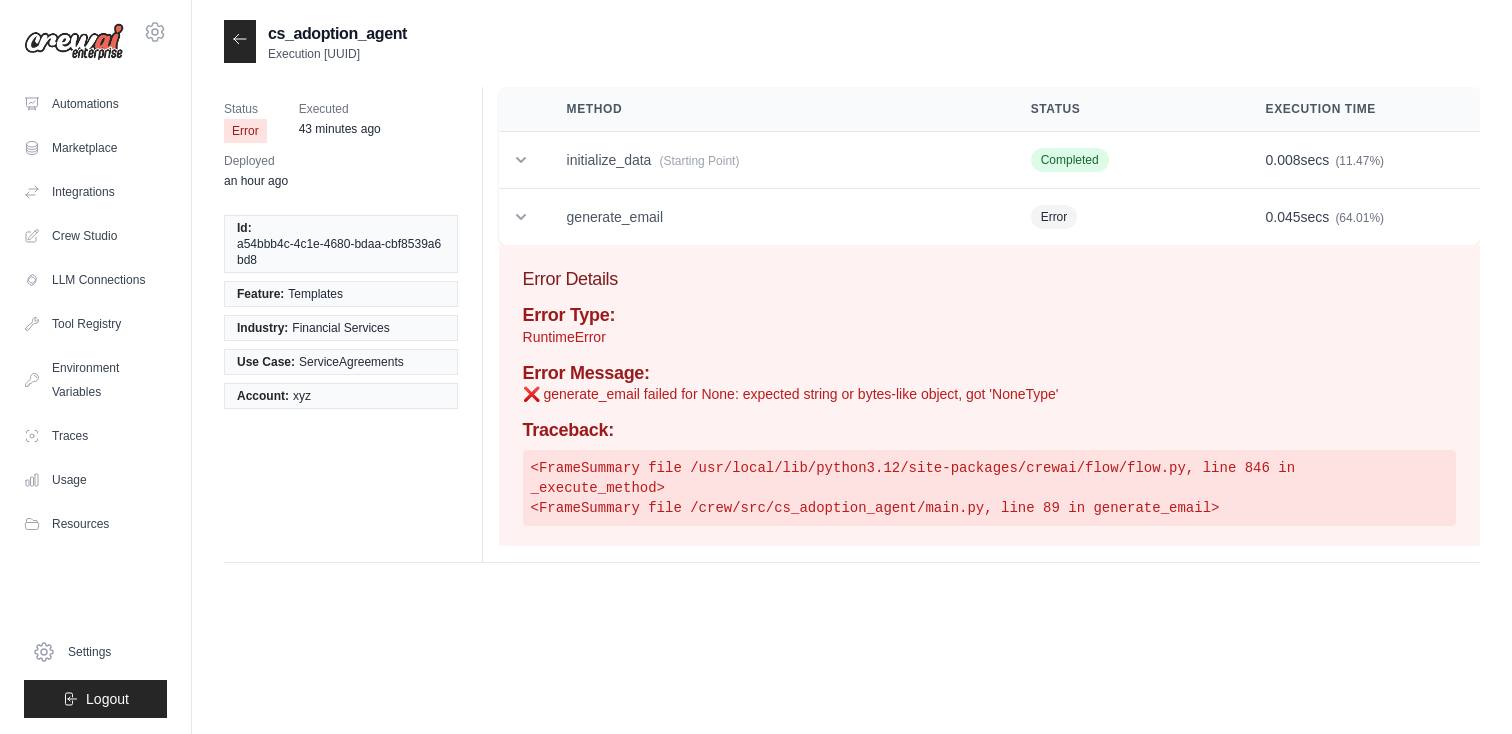 scroll, scrollTop: 0, scrollLeft: 0, axis: both 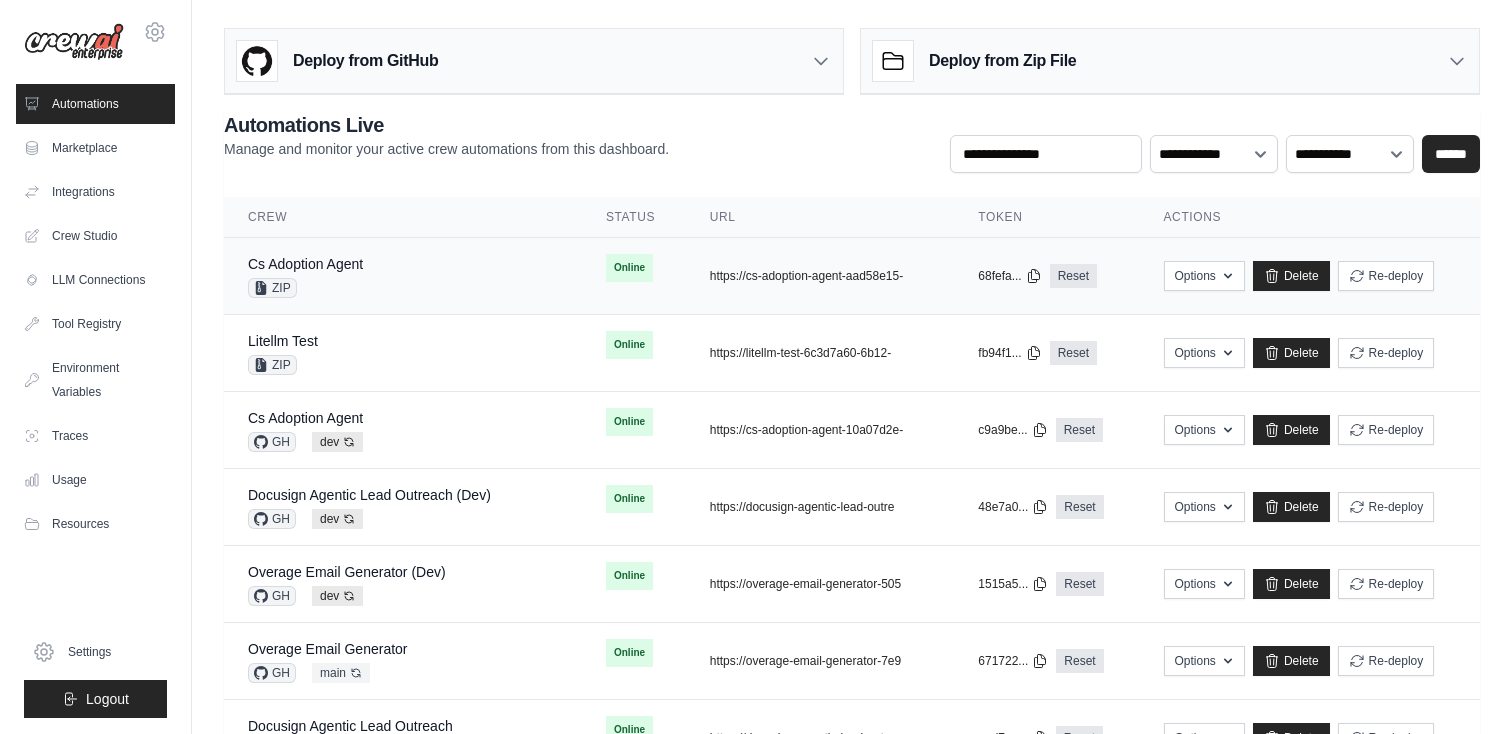click on "Cs Adoption Agent
ZIP" at bounding box center (403, 276) 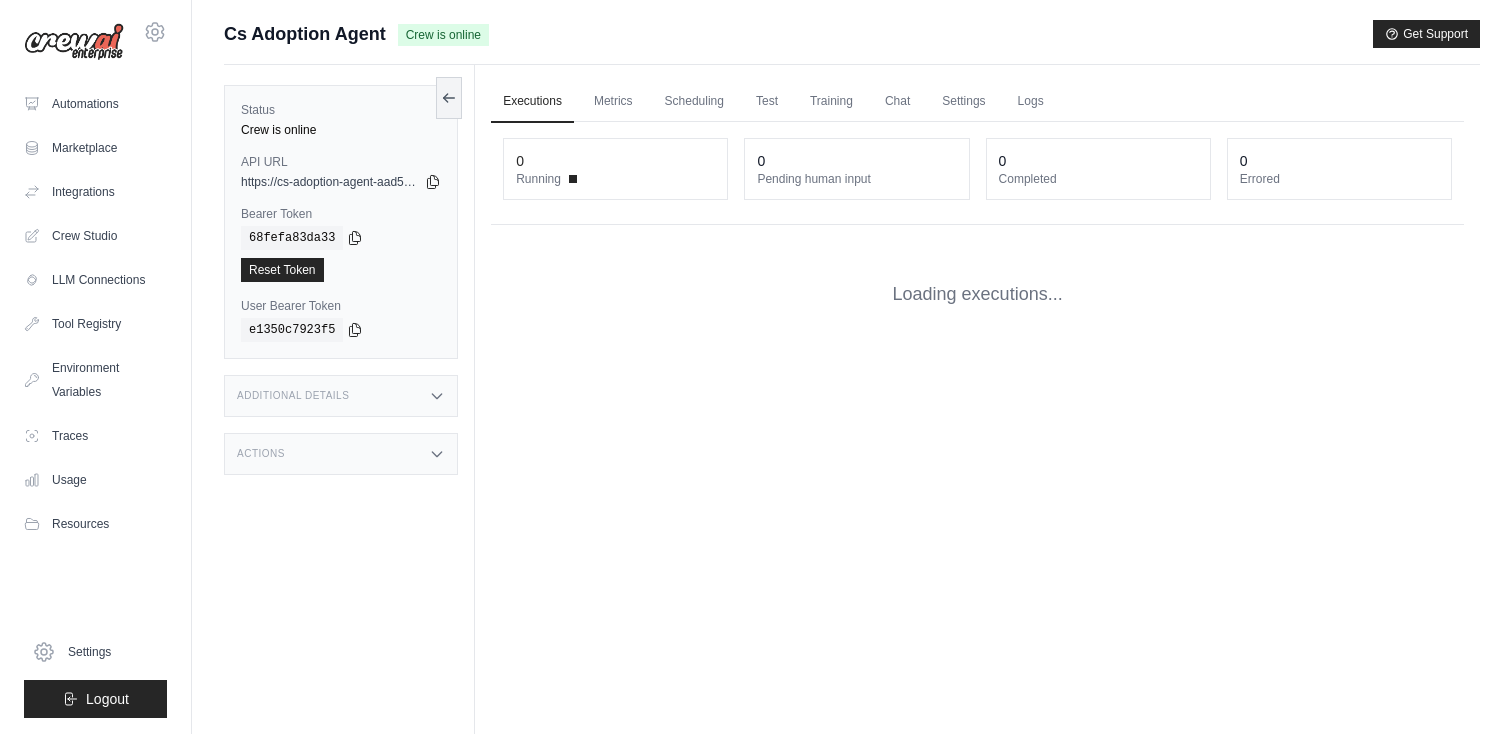 scroll, scrollTop: 0, scrollLeft: 0, axis: both 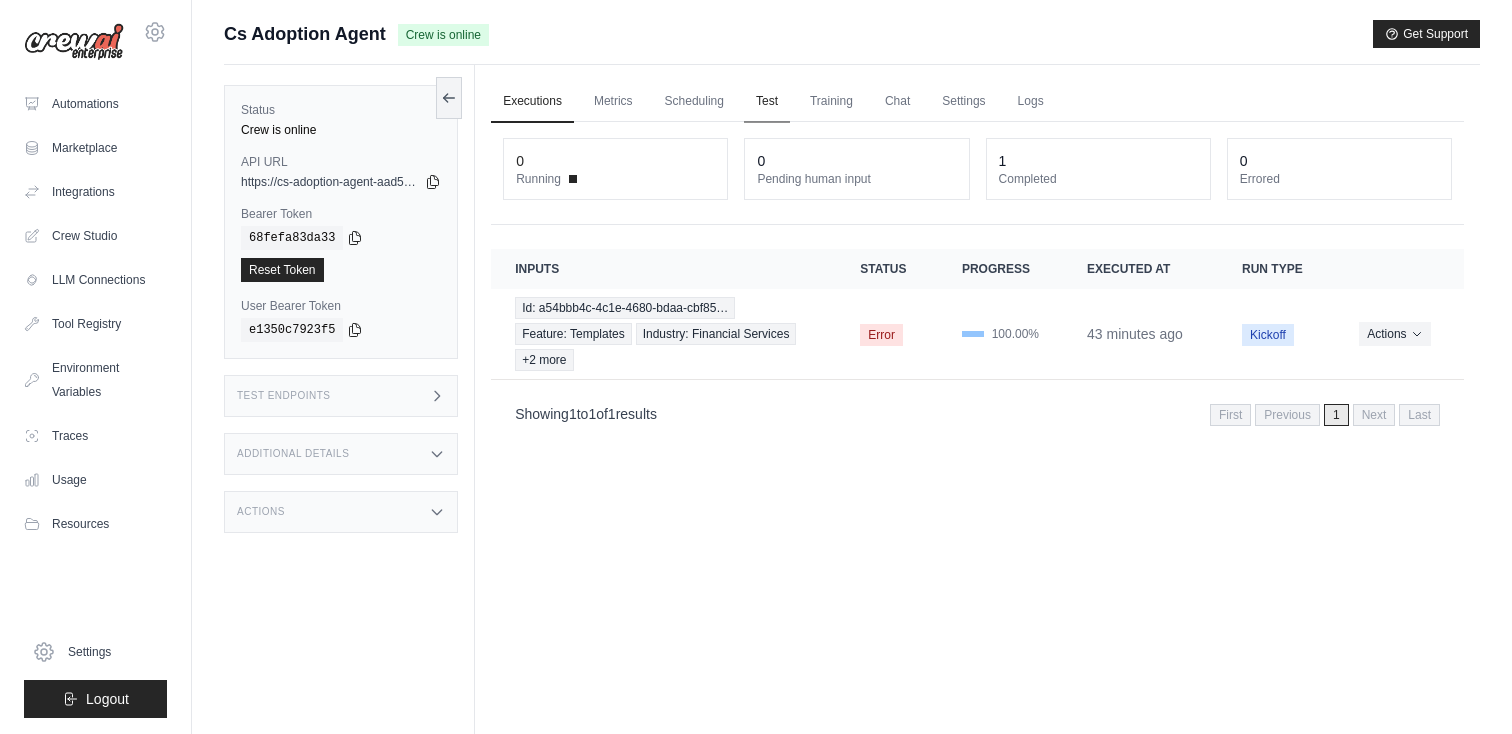 click on "Test" at bounding box center (767, 102) 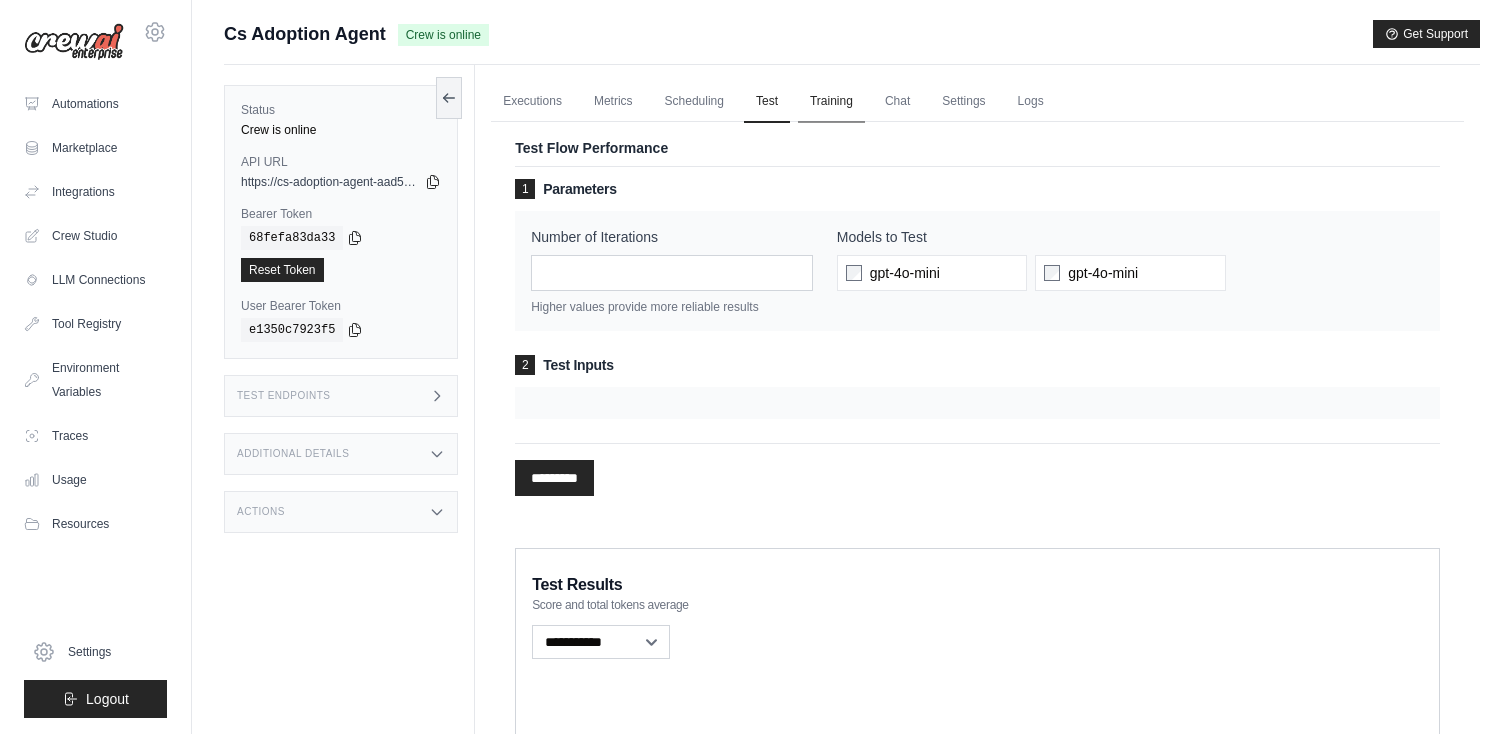 click on "Training" at bounding box center (831, 102) 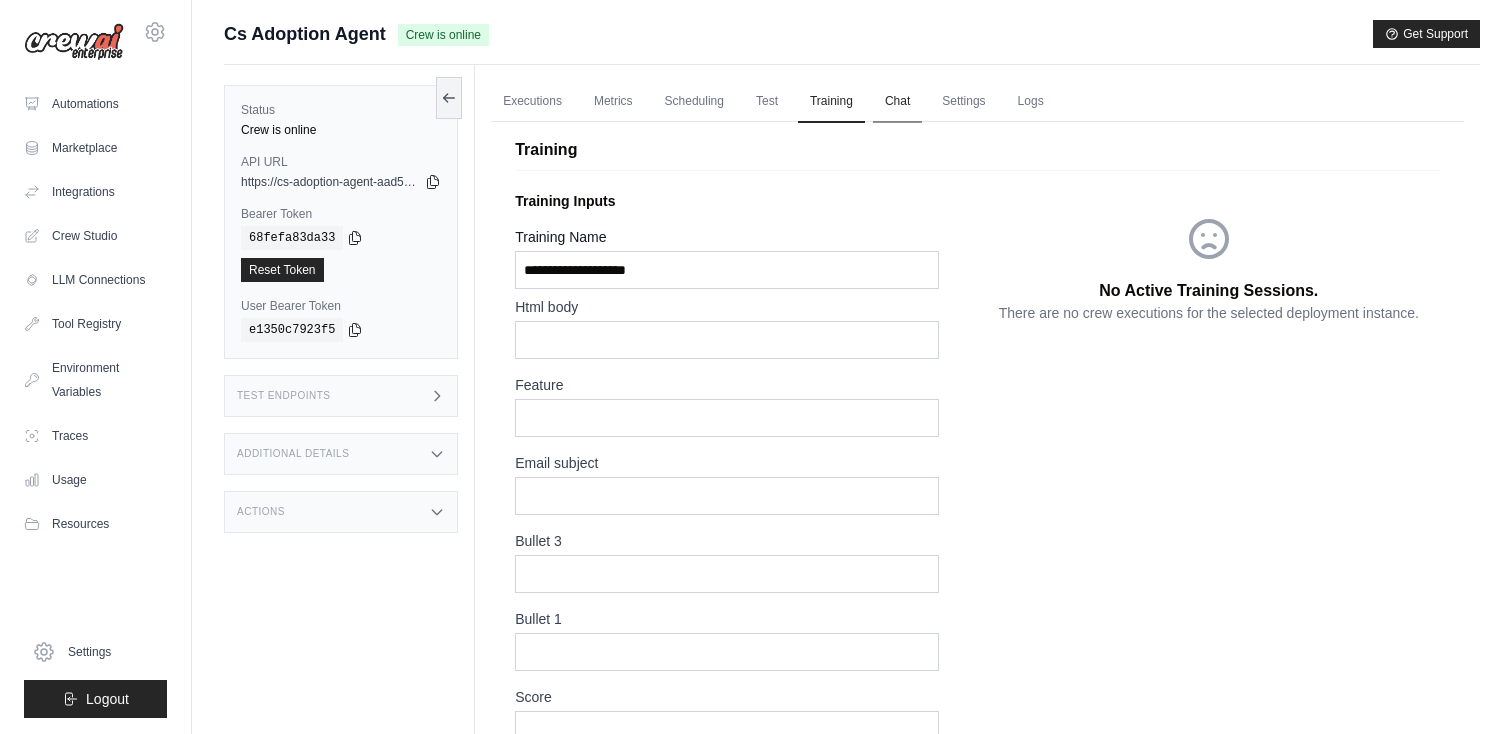 click on "Chat" at bounding box center (897, 102) 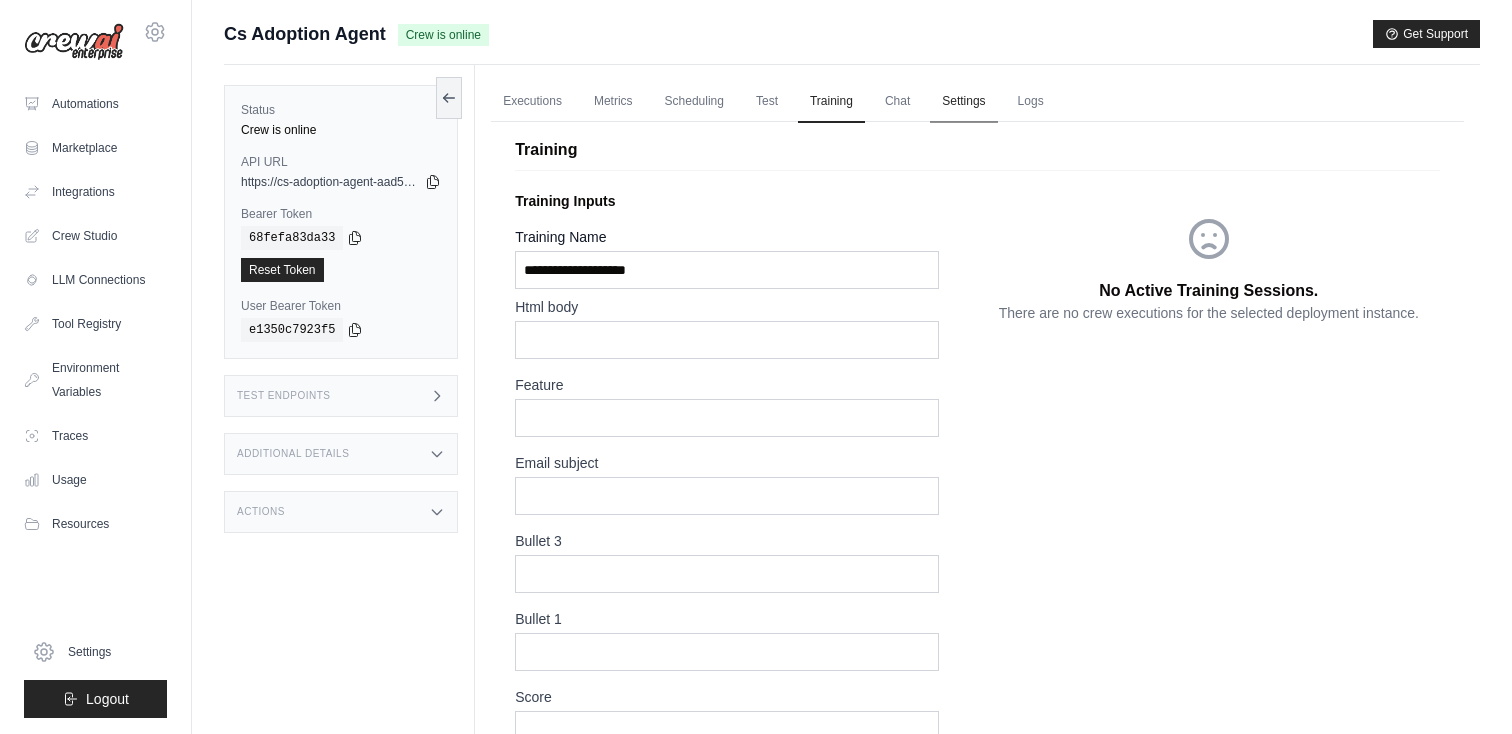 click on "Settings" at bounding box center [963, 102] 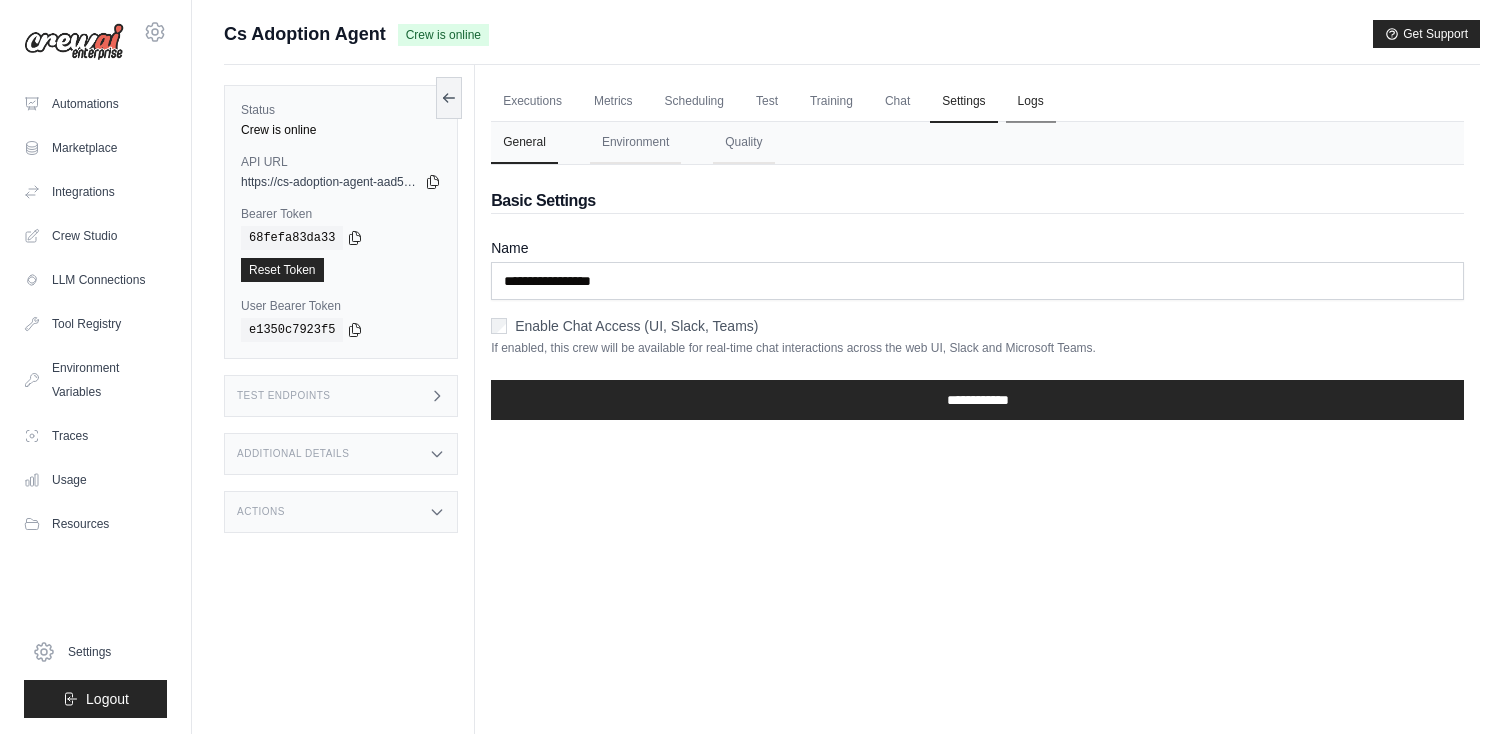click on "Logs" at bounding box center (1031, 102) 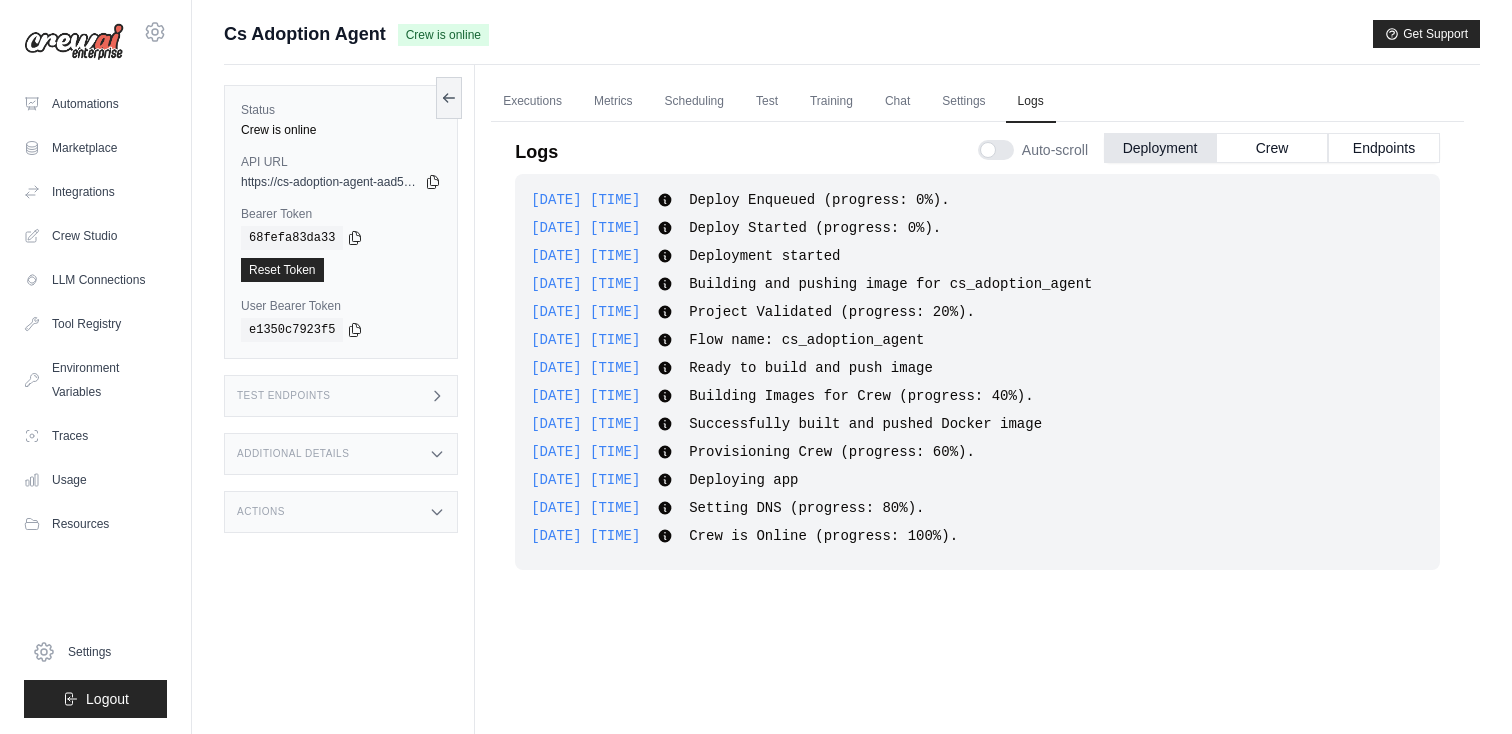 click on "Executions
Metrics
Scheduling
Test
Training
Chat
Settings
Logs" at bounding box center (977, 101) 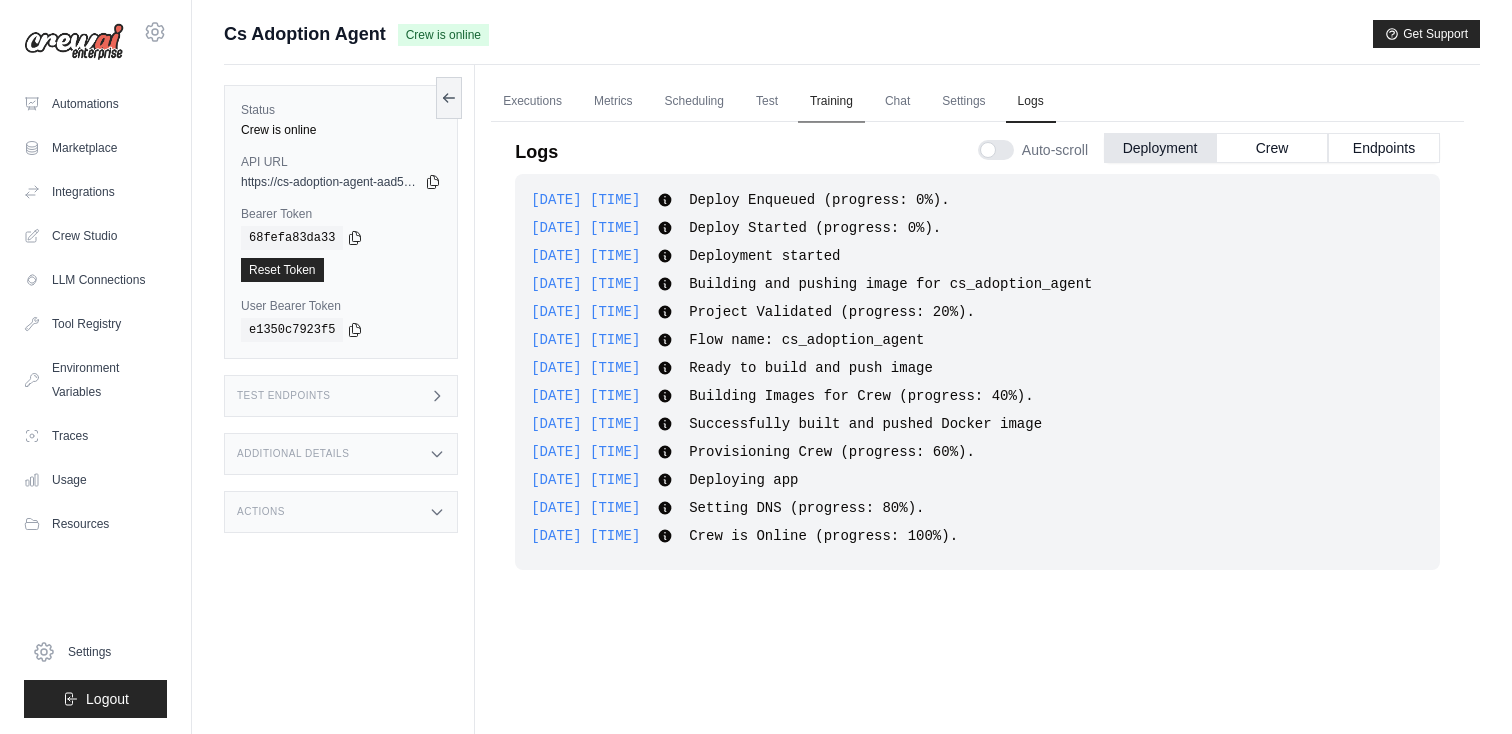 click on "Training" at bounding box center [831, 102] 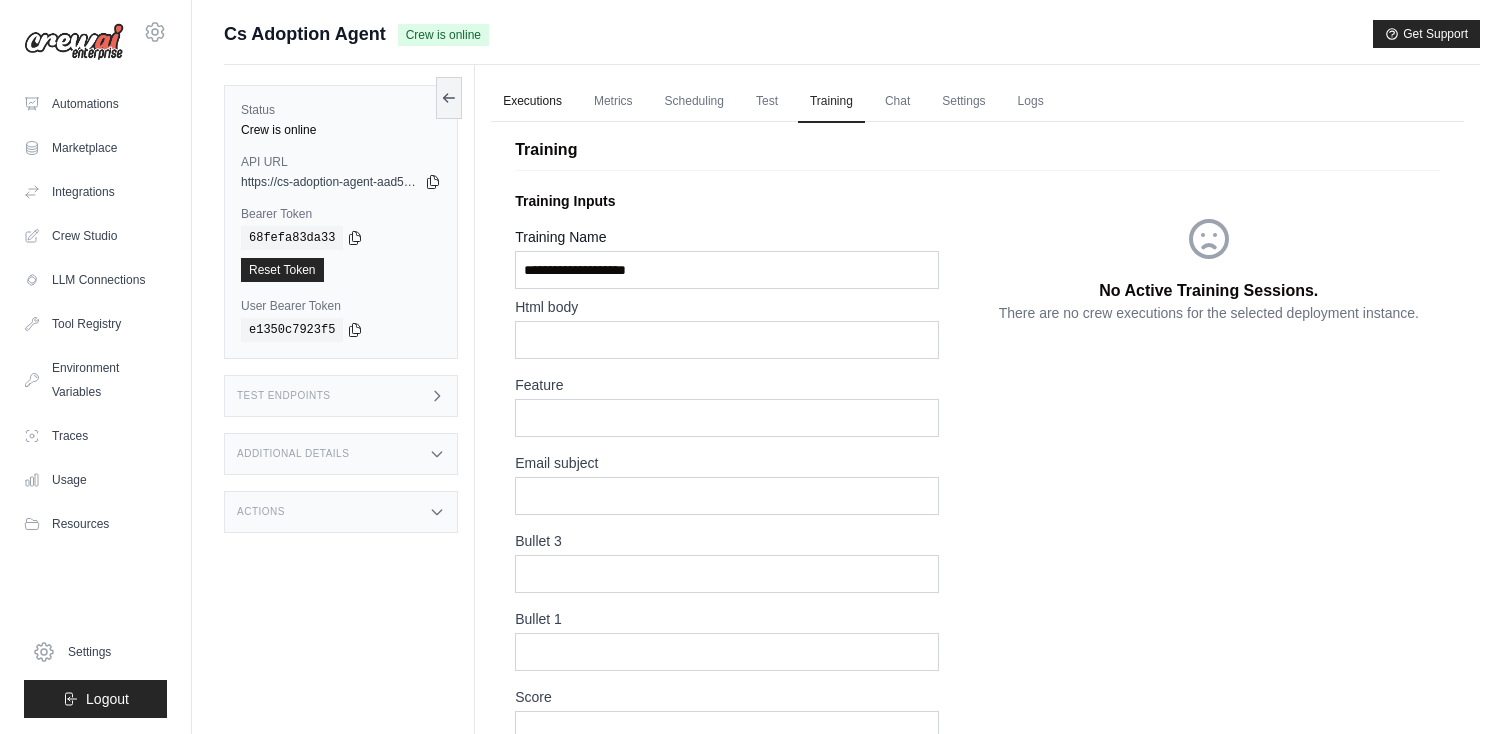 click on "Executions" at bounding box center [532, 102] 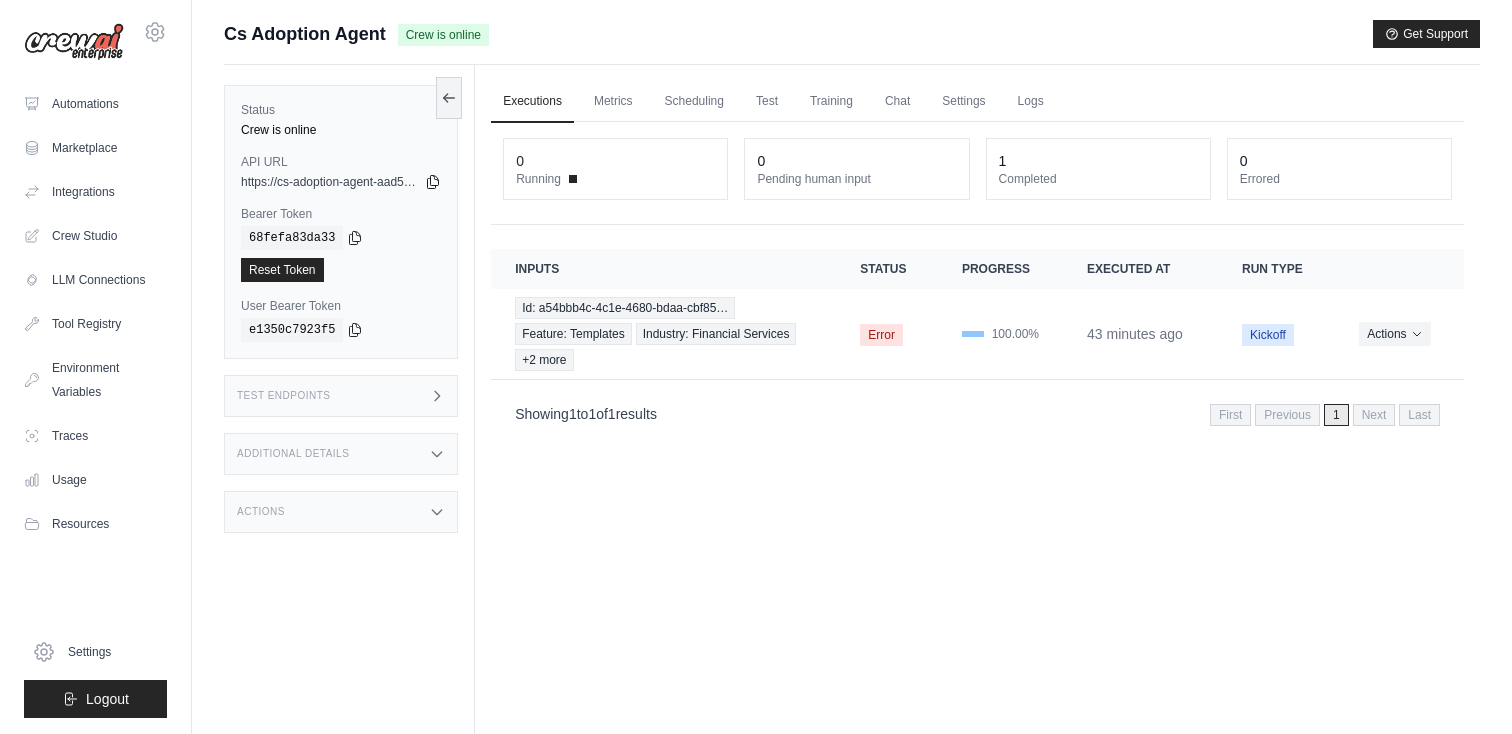 click 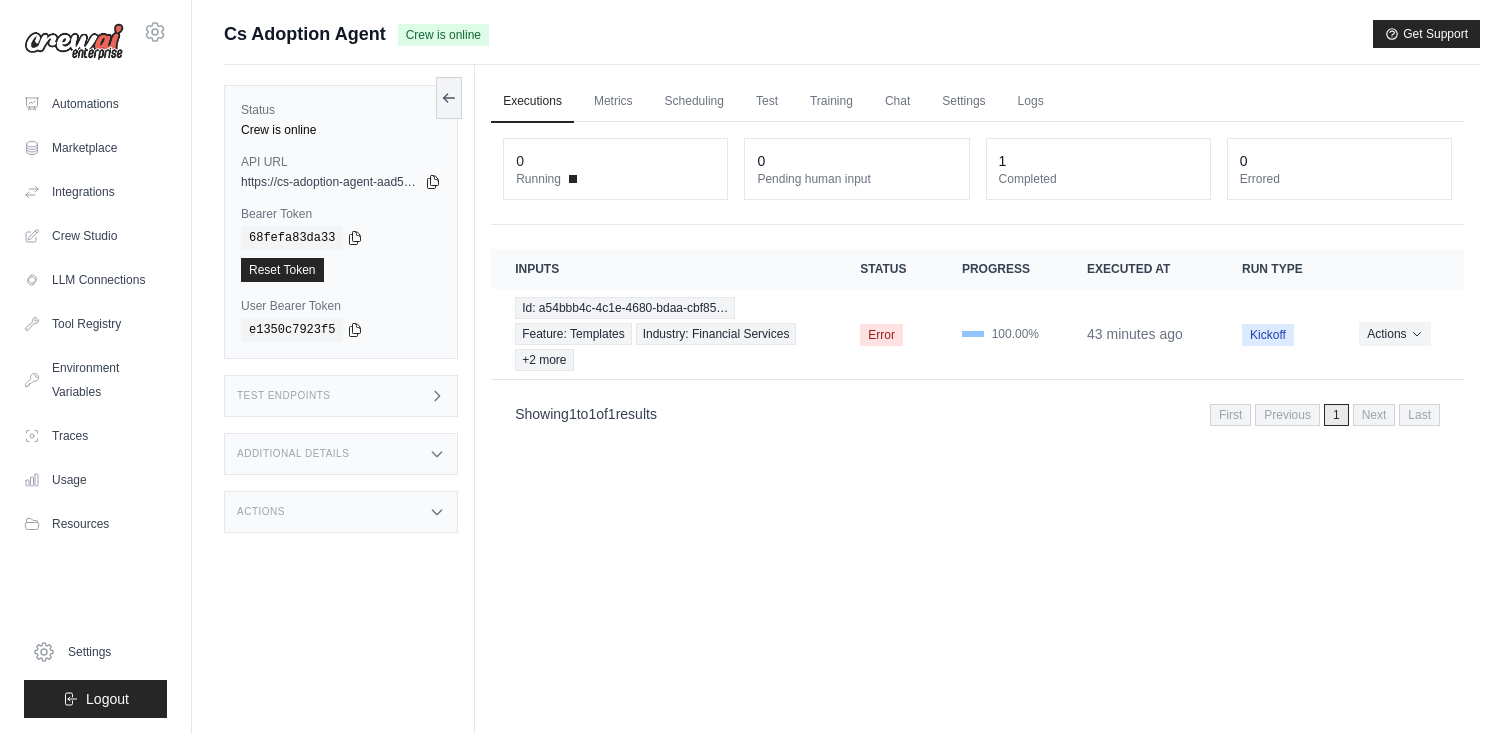 click 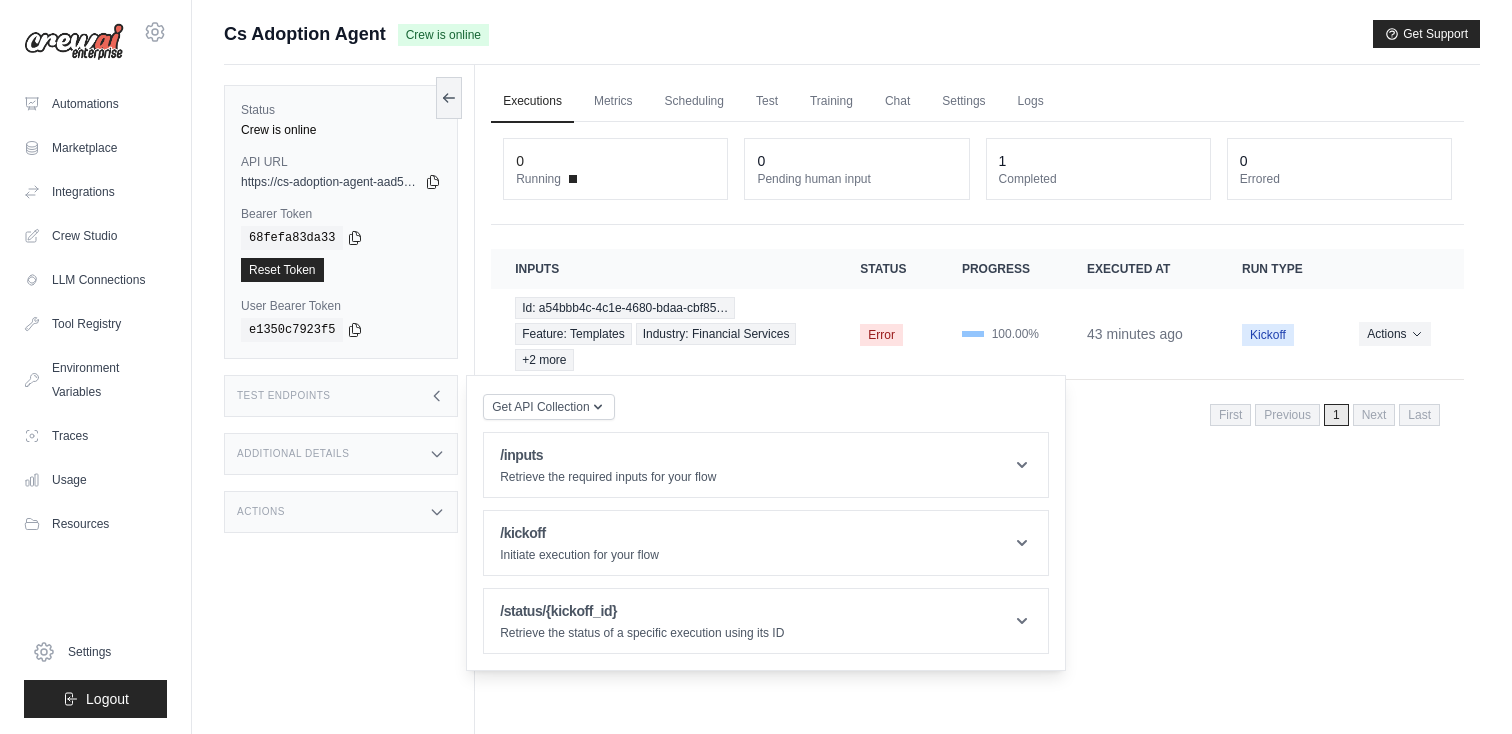 click 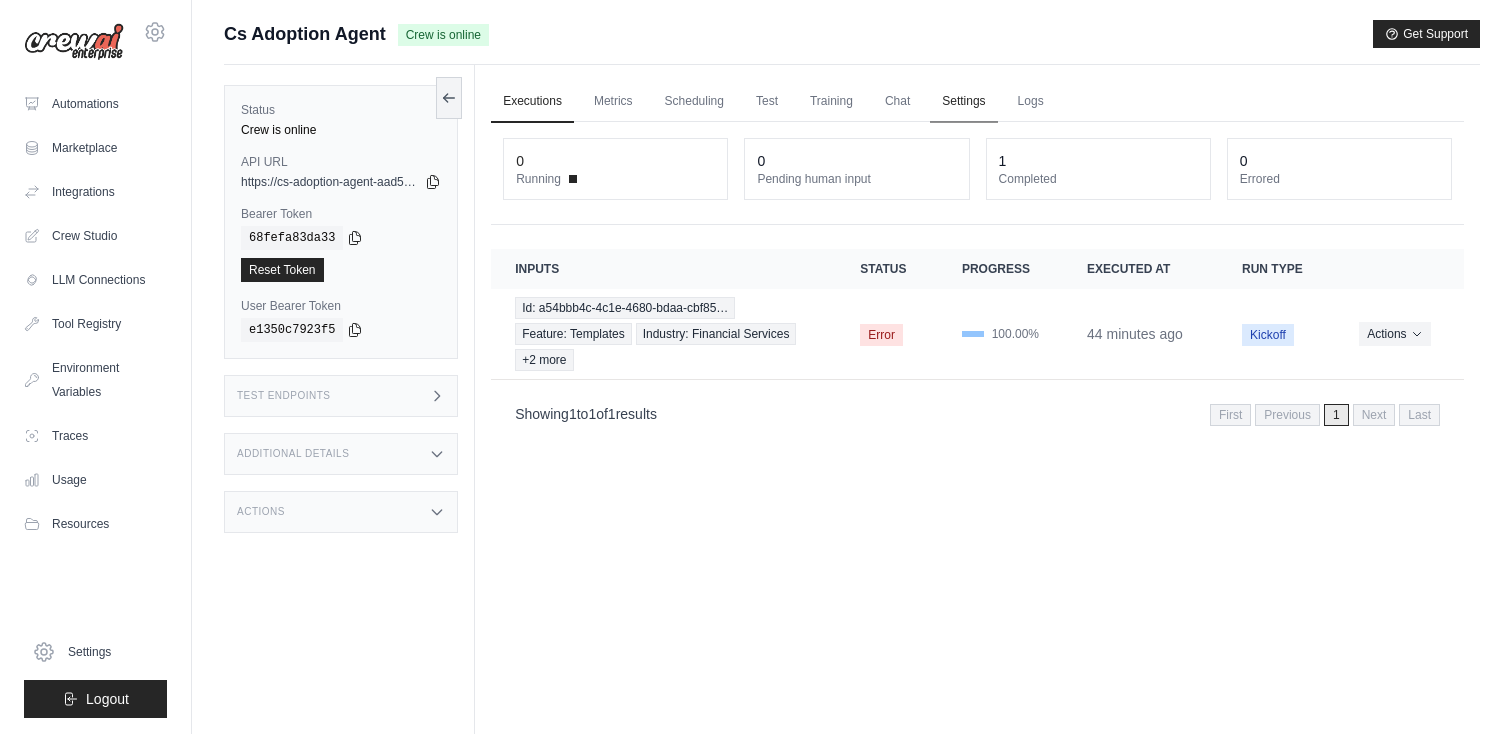 click on "Settings" at bounding box center (963, 102) 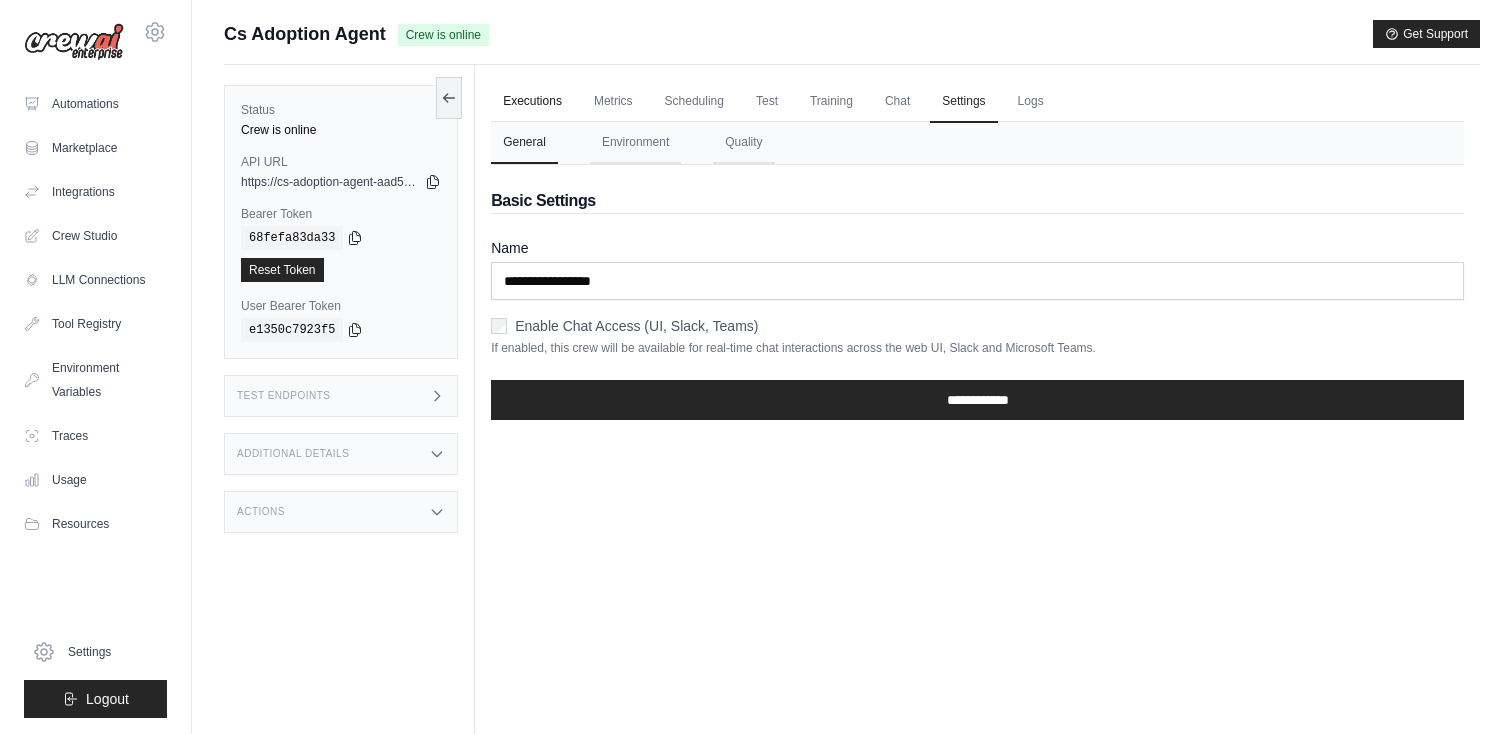 click on "Executions" at bounding box center (532, 102) 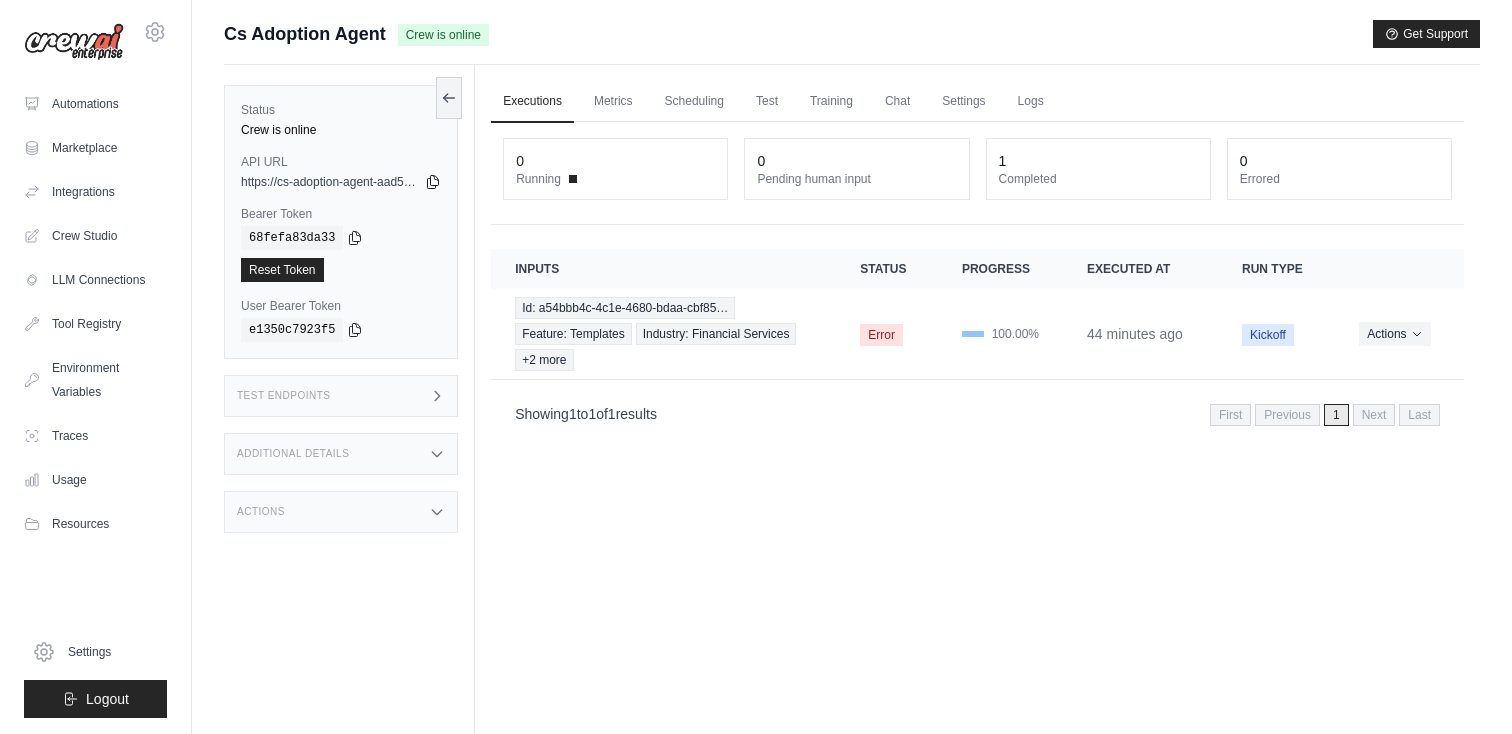 click 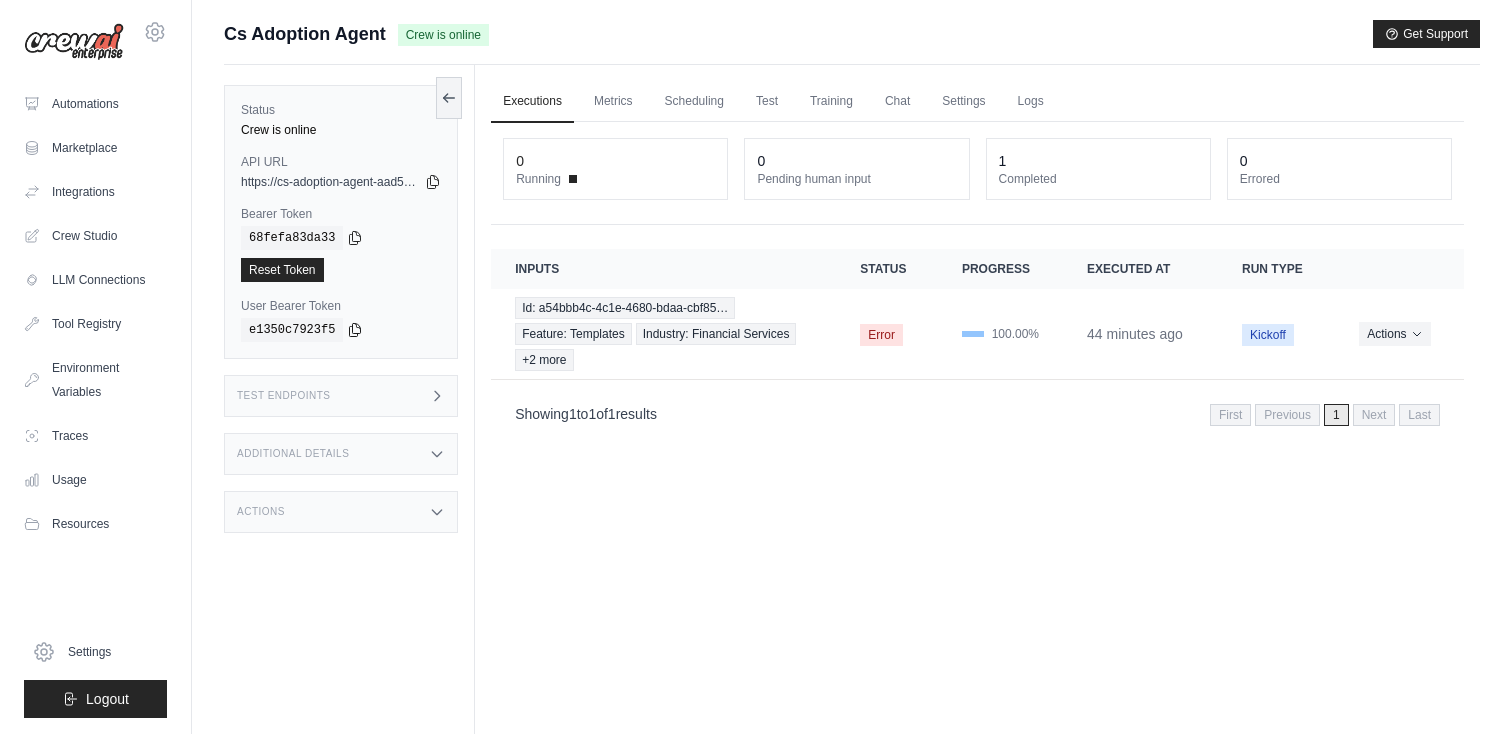 click 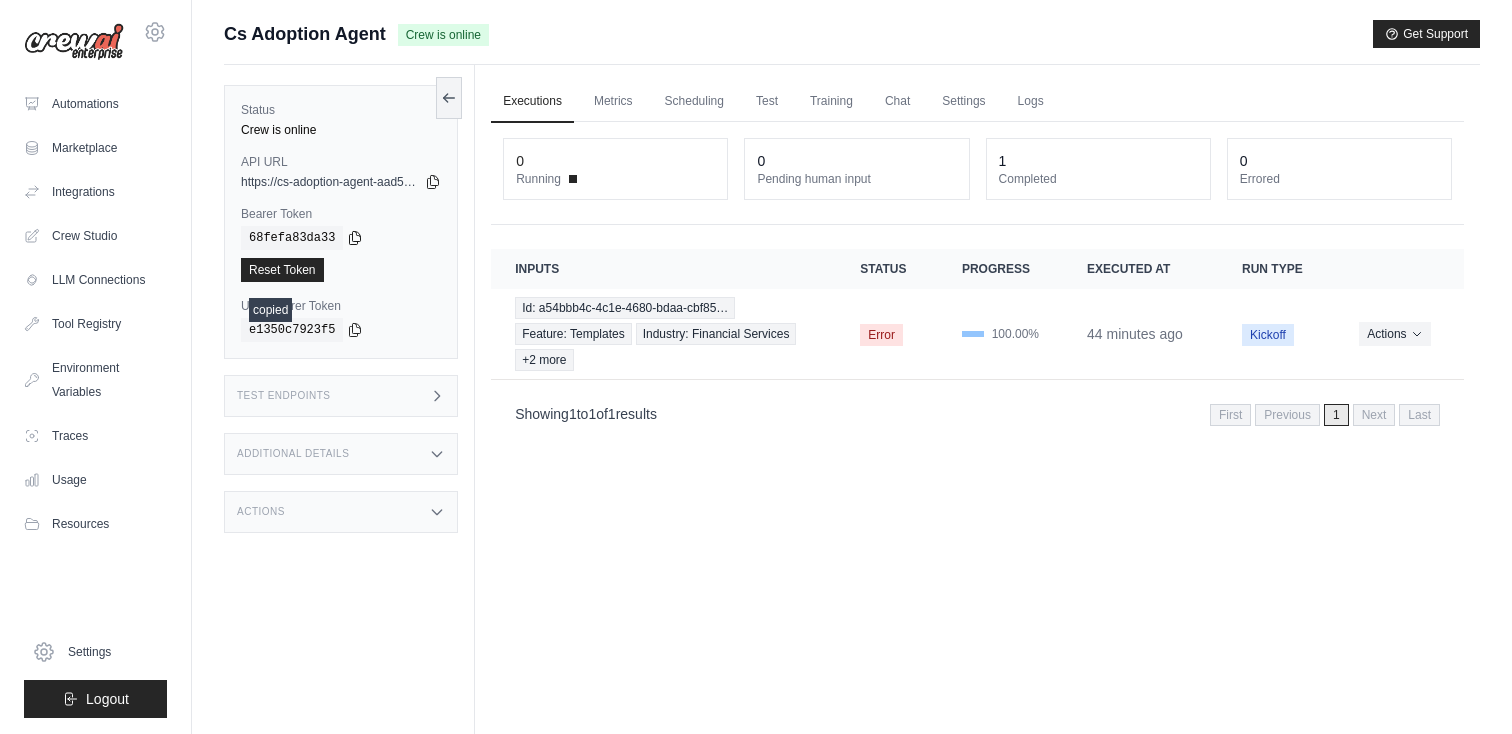 click 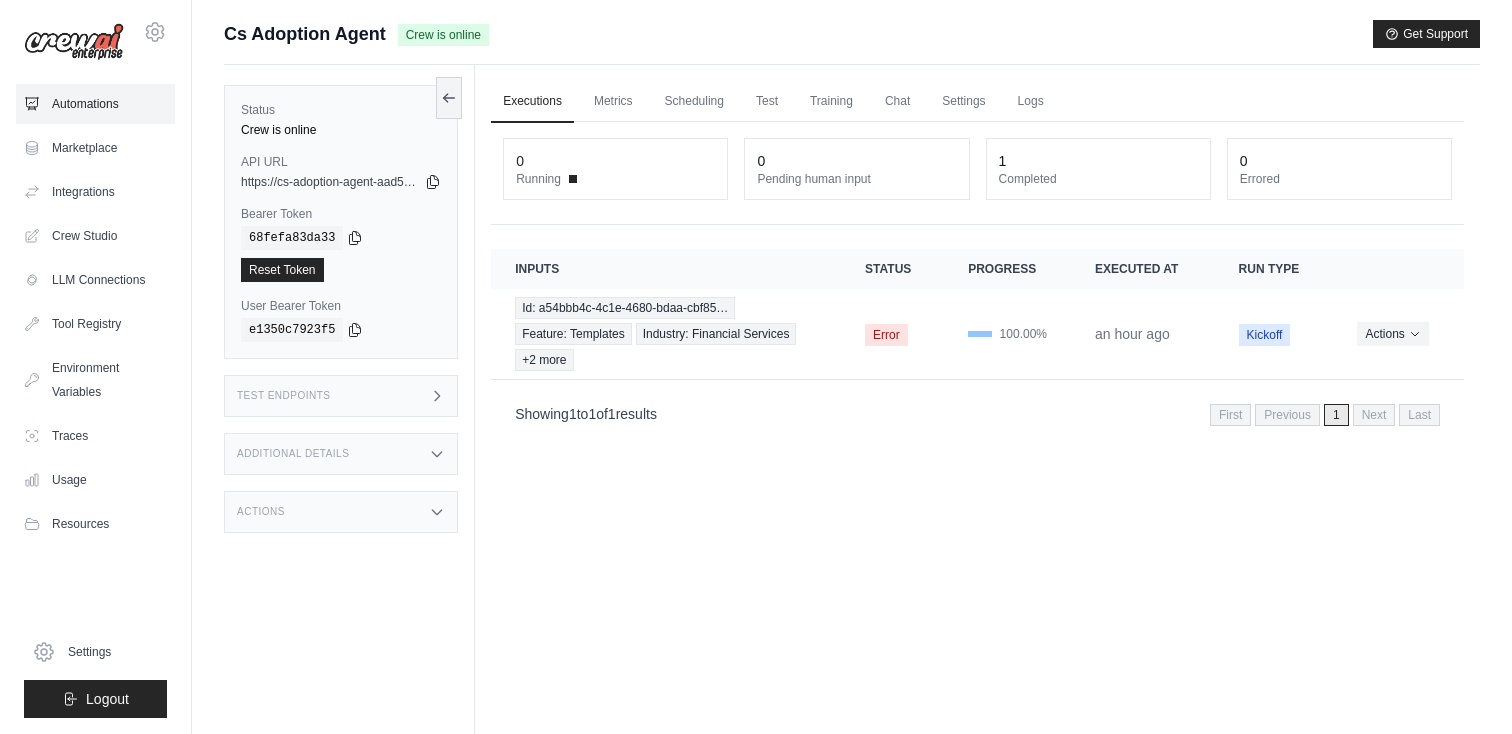 click on "Automations" at bounding box center (95, 104) 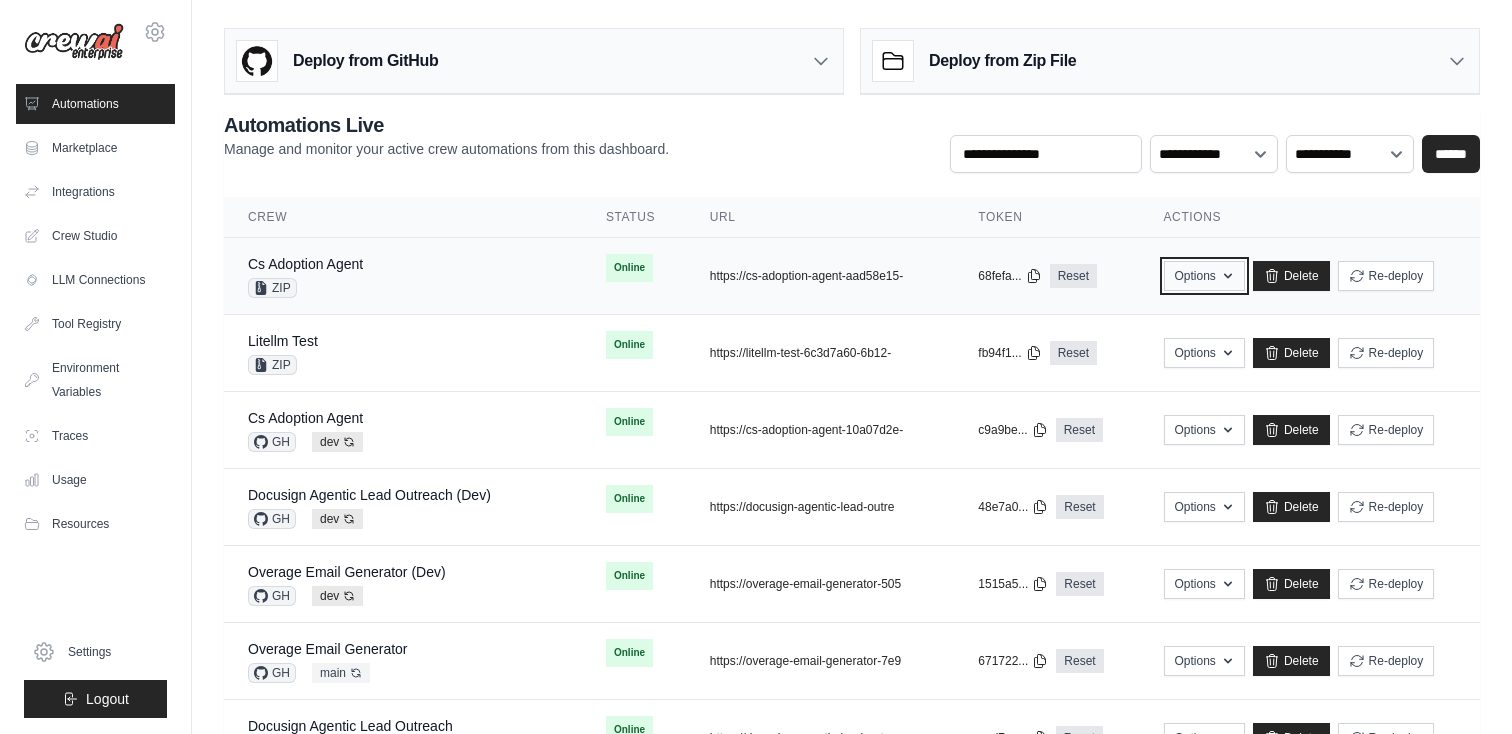 click 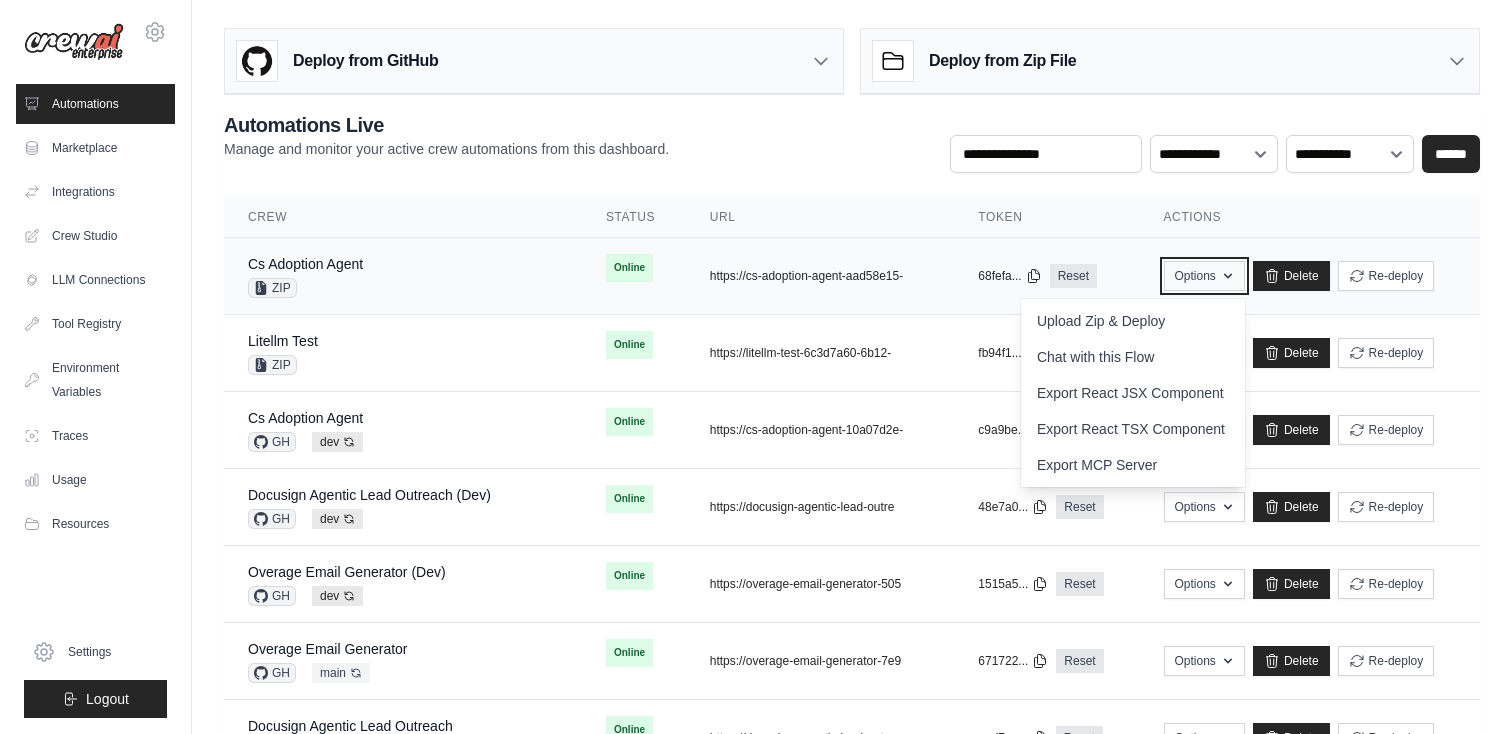 click 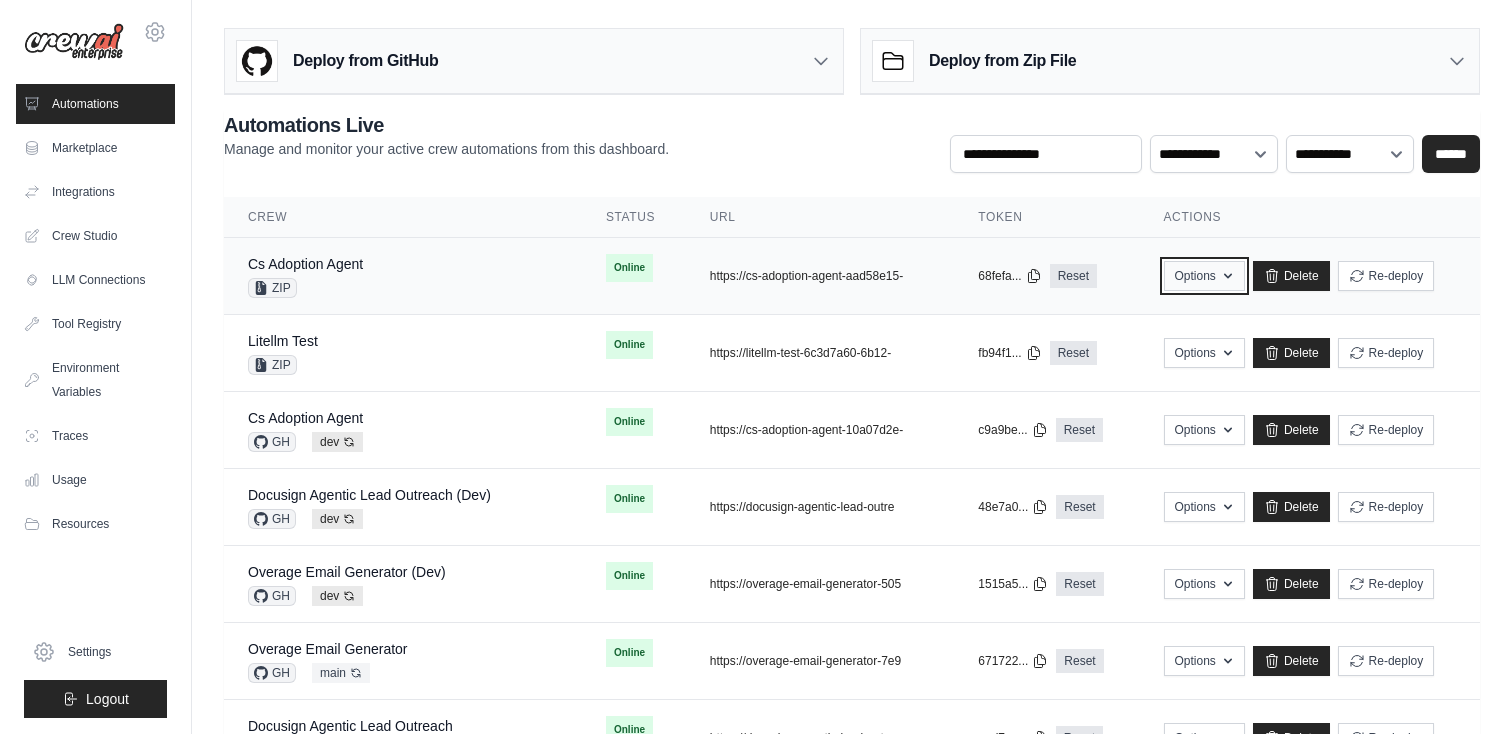 click 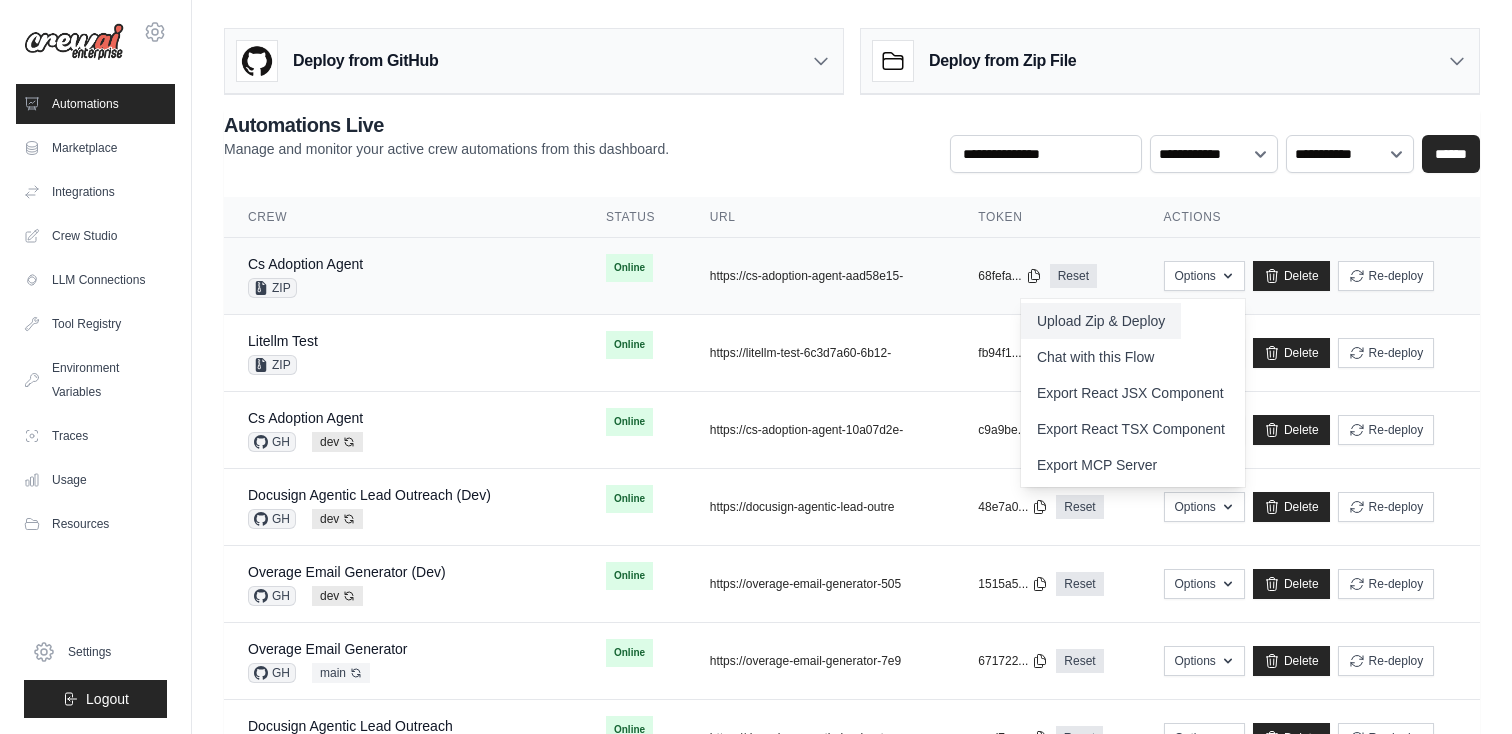 click on "Upload Zip & Deploy" at bounding box center (1101, 321) 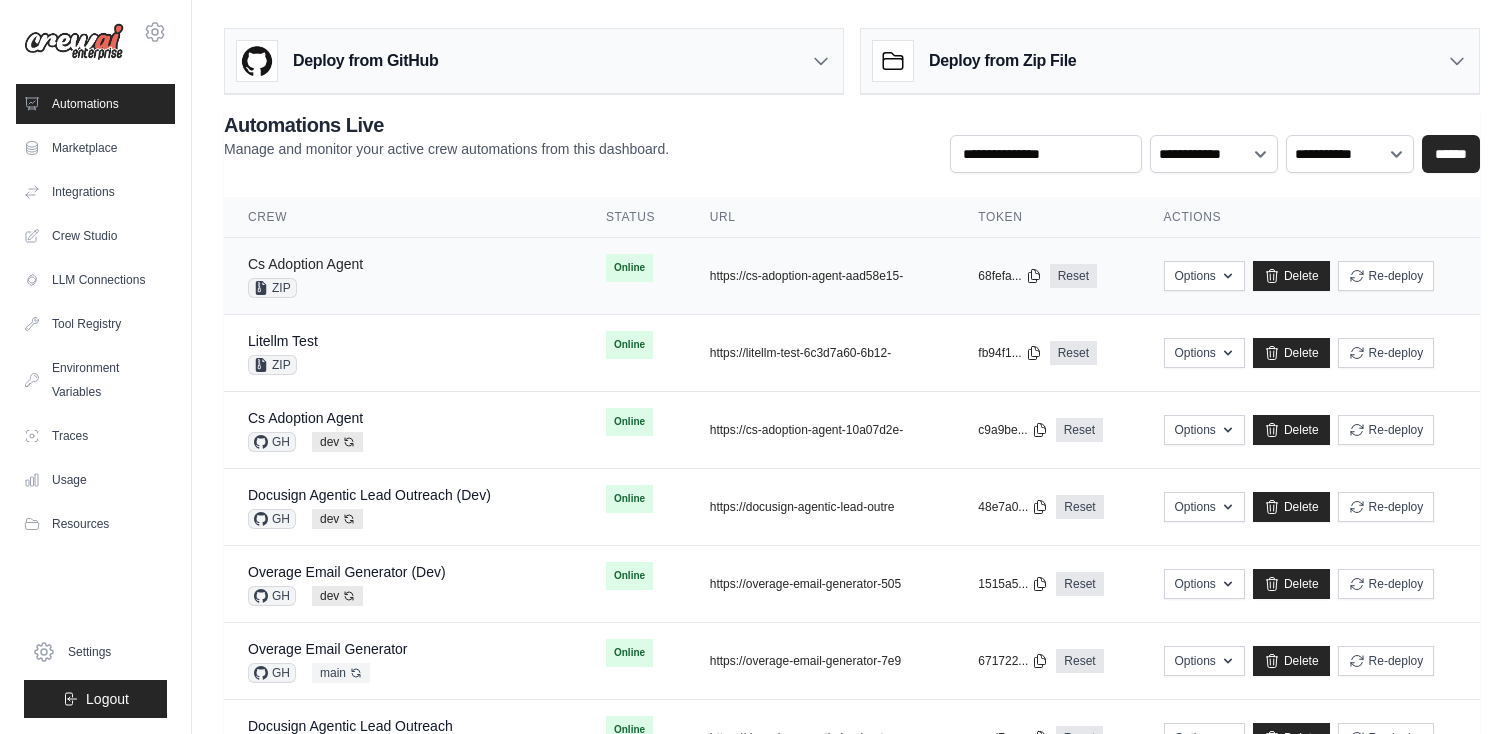 click on "Cs Adoption Agent" at bounding box center (305, 264) 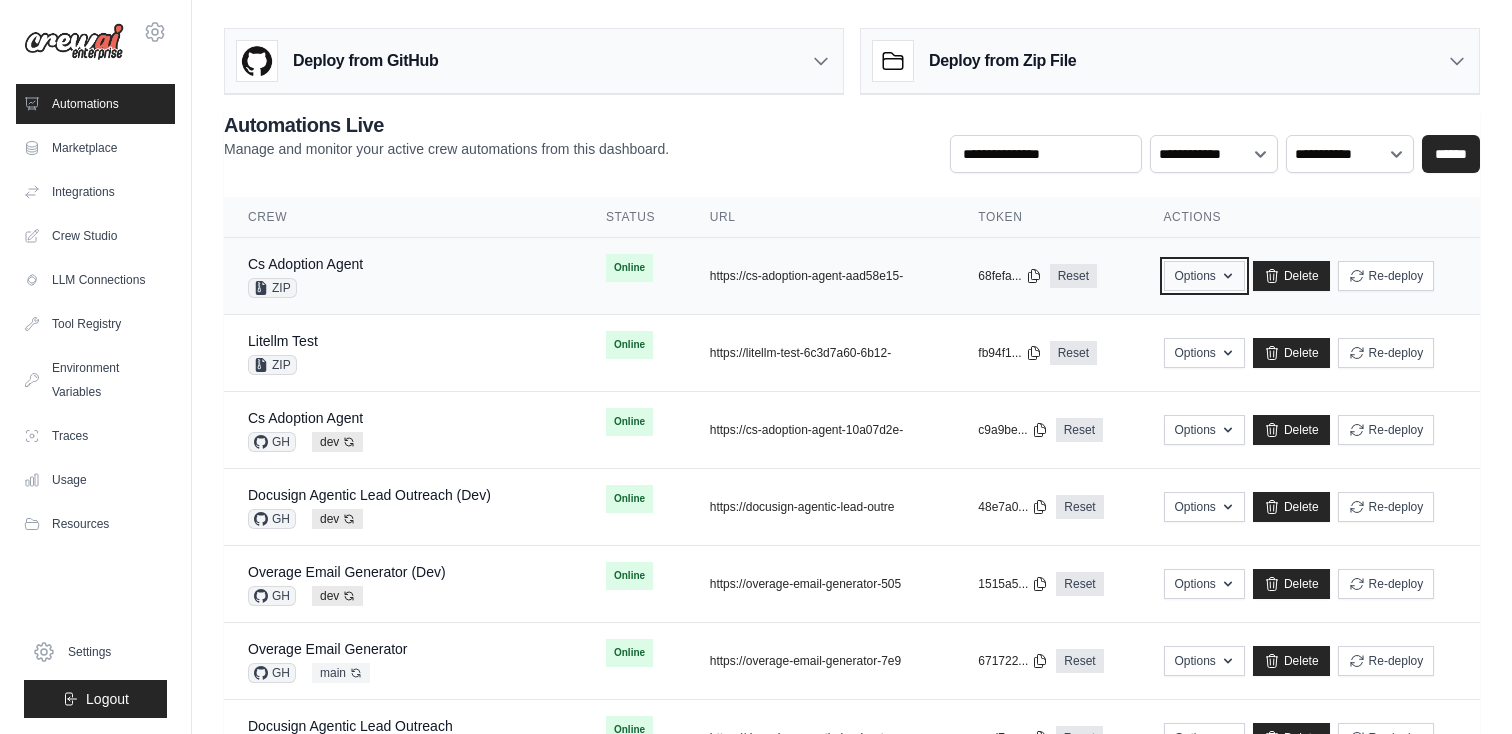 click 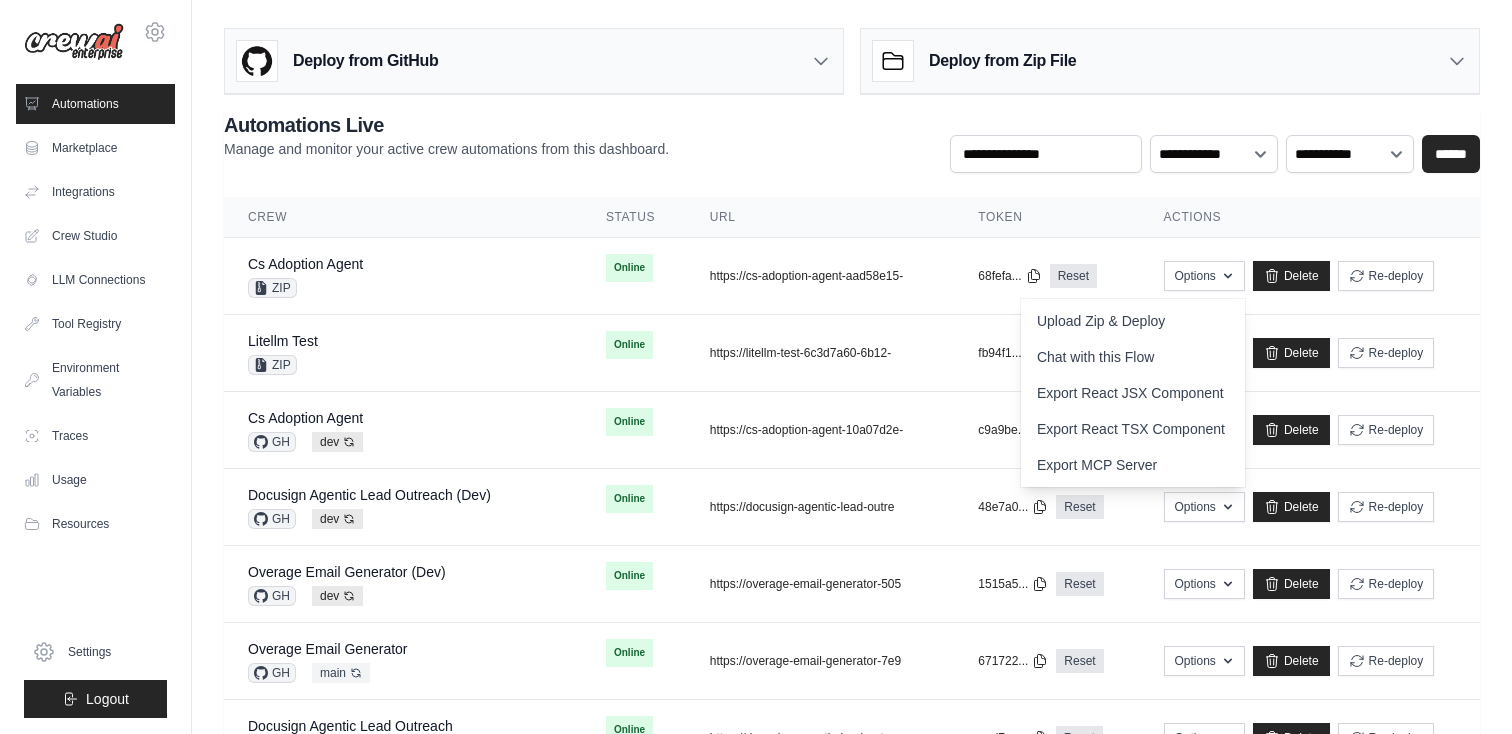 click on "Token" at bounding box center [1046, 217] 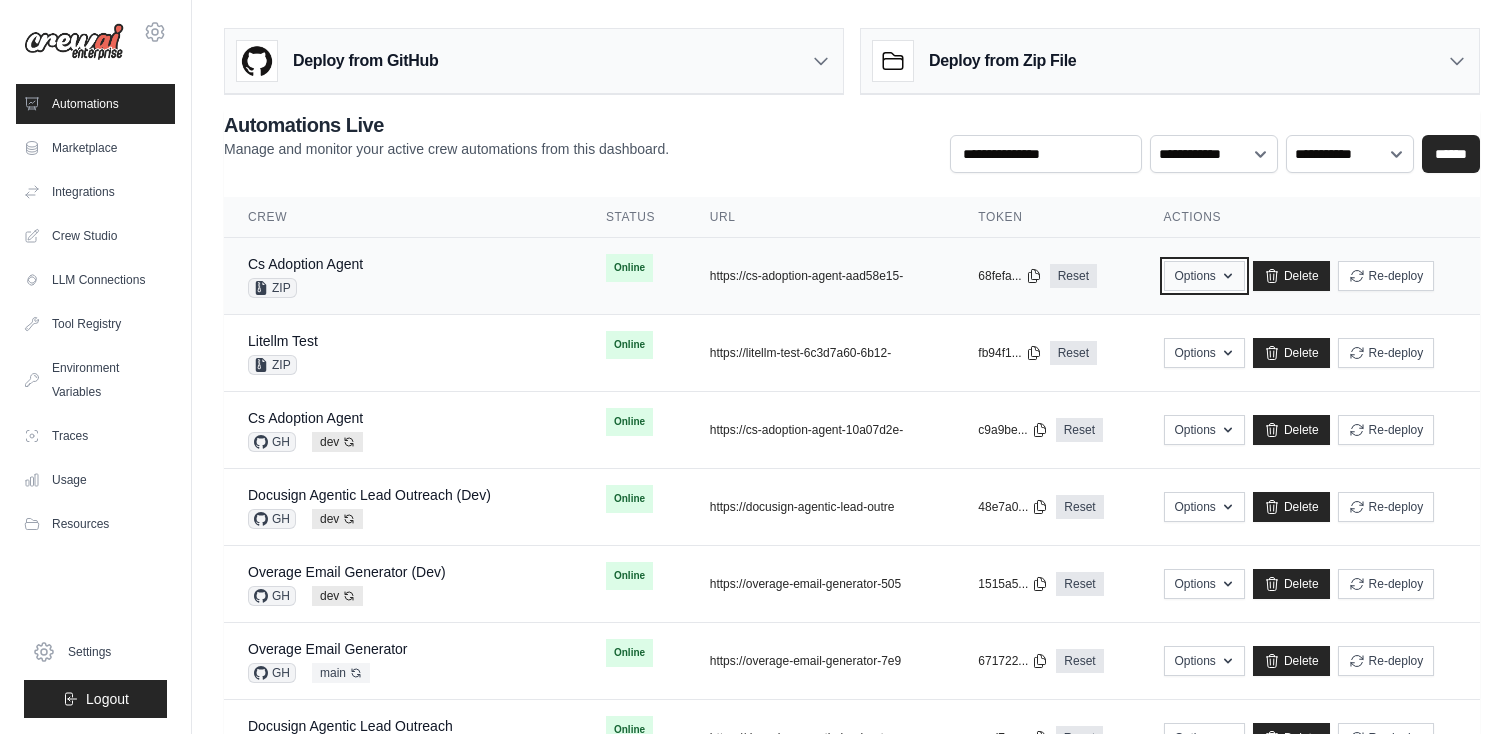 click 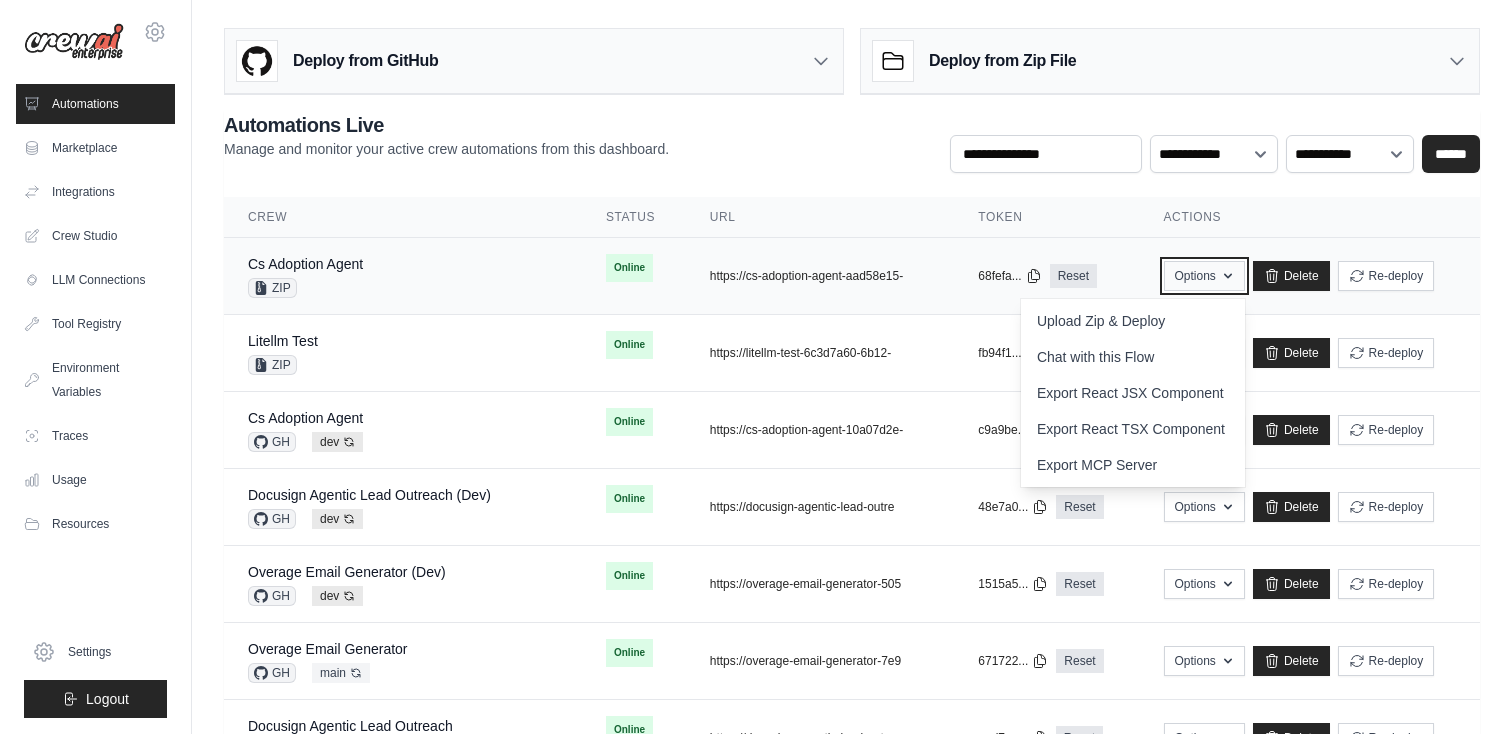 click 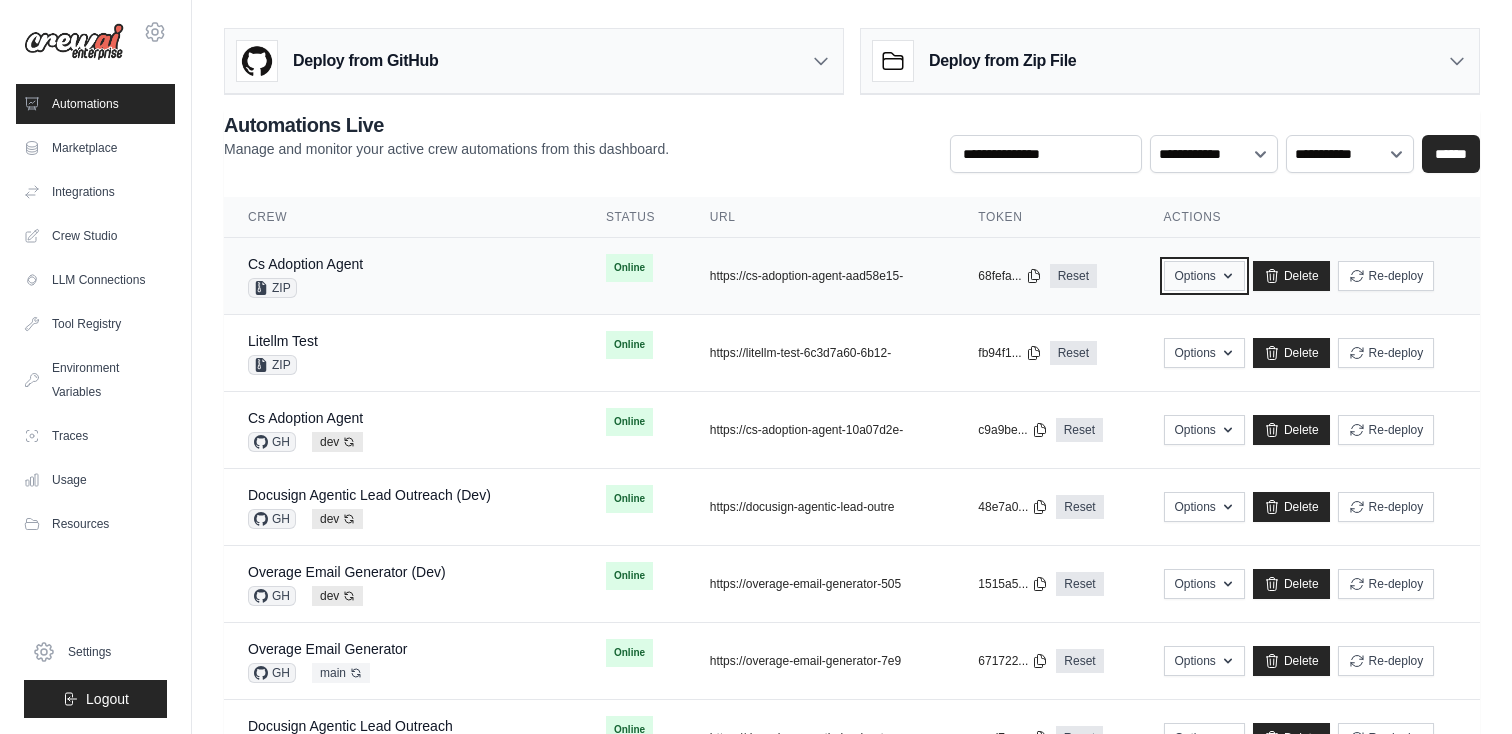 click 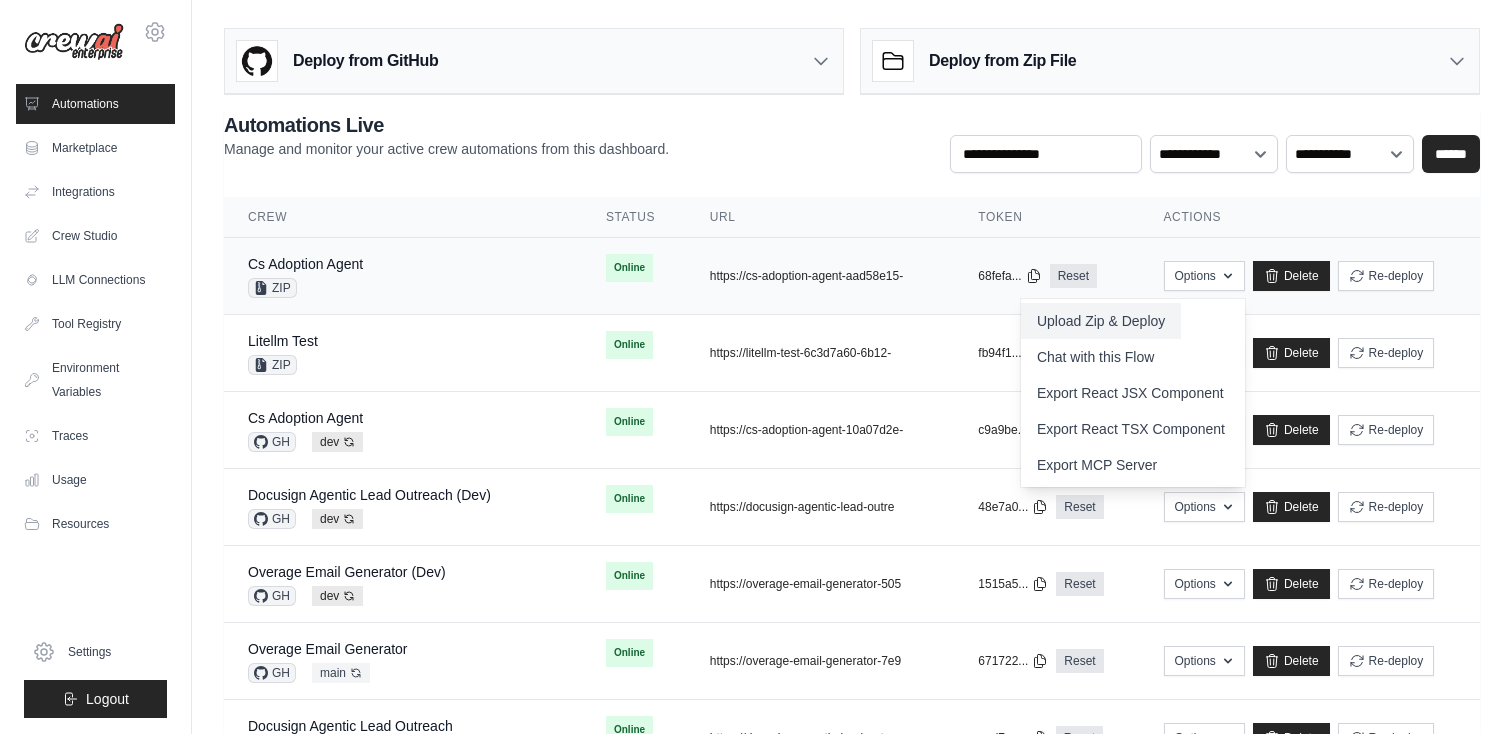 click on "Upload Zip & Deploy" at bounding box center [1101, 321] 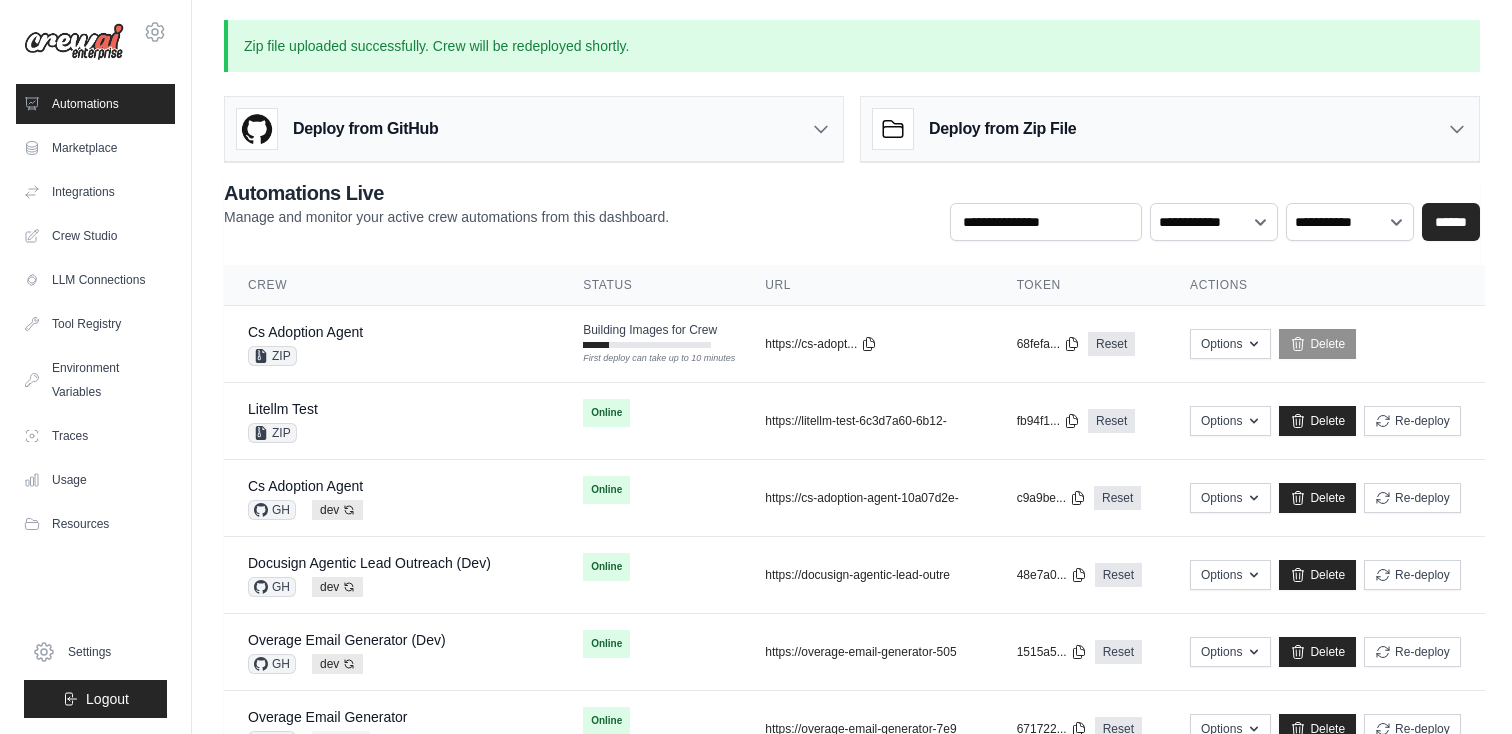 click on "**********" at bounding box center (852, 740) 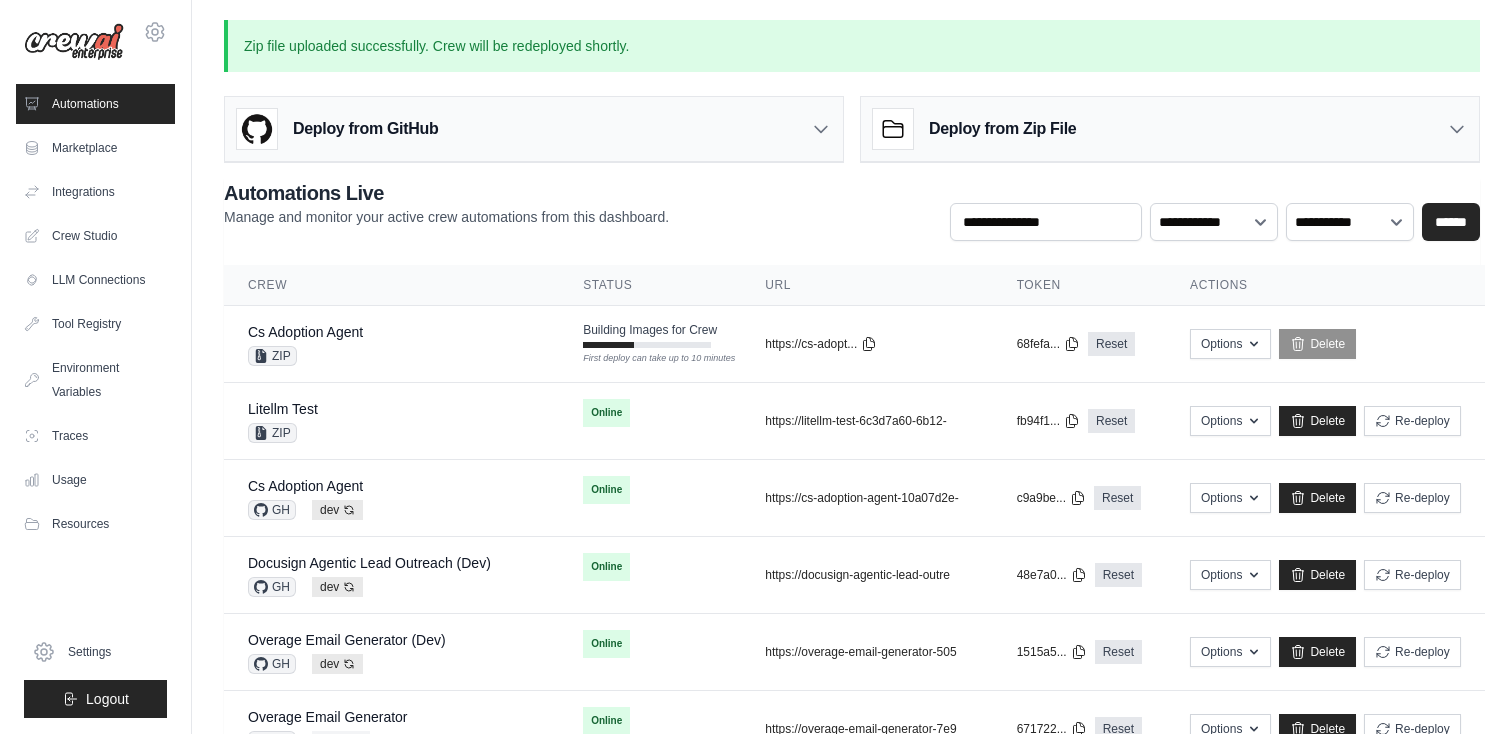 click on "**********" at bounding box center (852, 740) 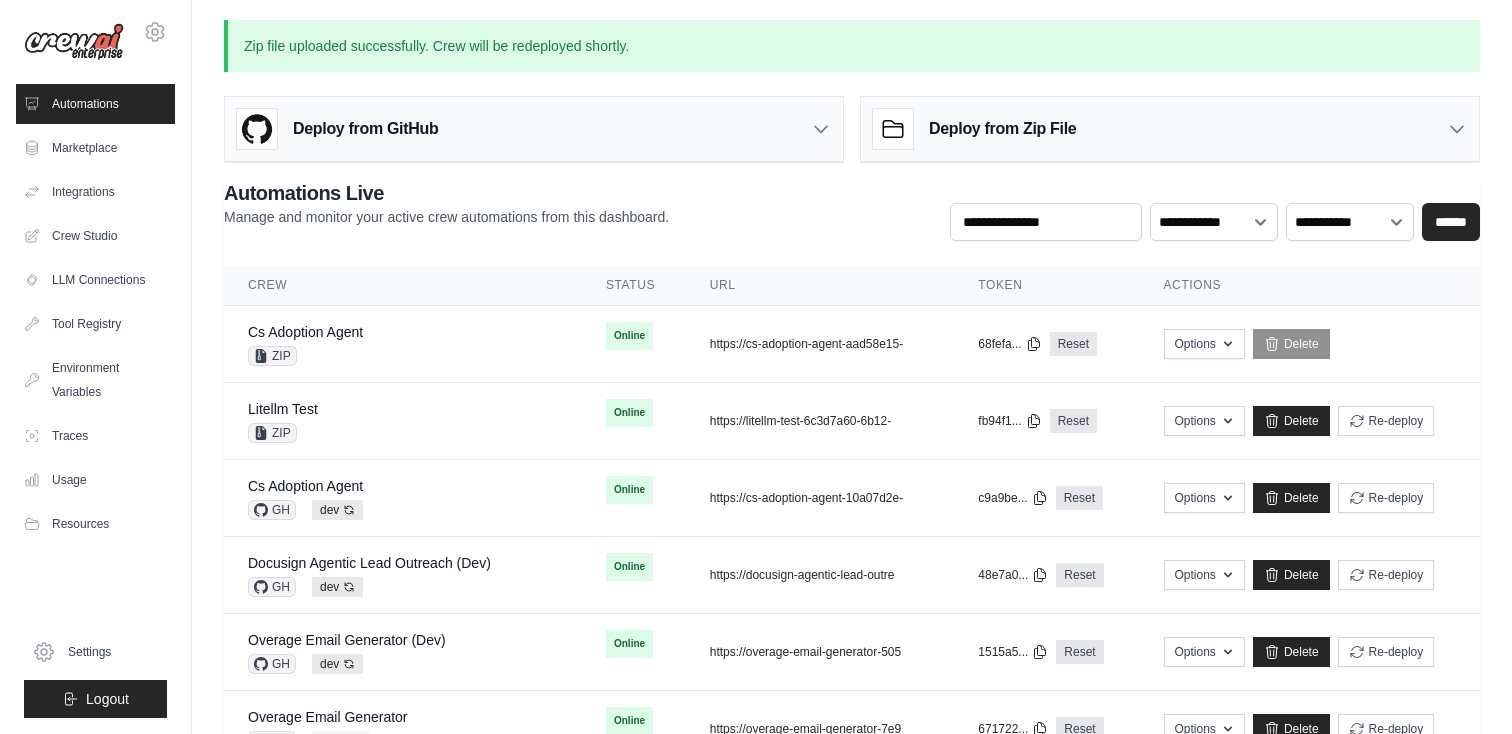 click on "Zip file uploaded successfully. Crew will be redeployed shortly." at bounding box center [852, 46] 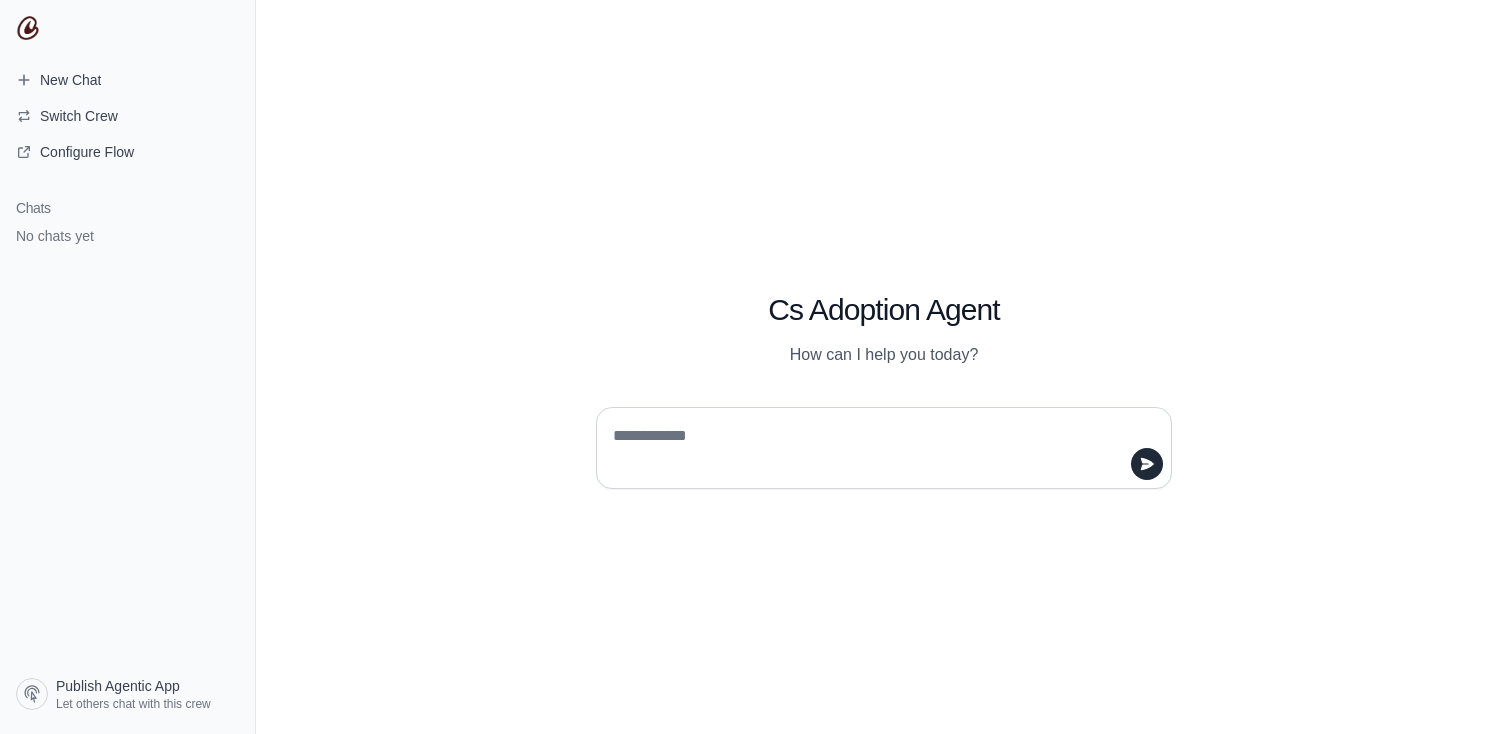 scroll, scrollTop: 0, scrollLeft: 0, axis: both 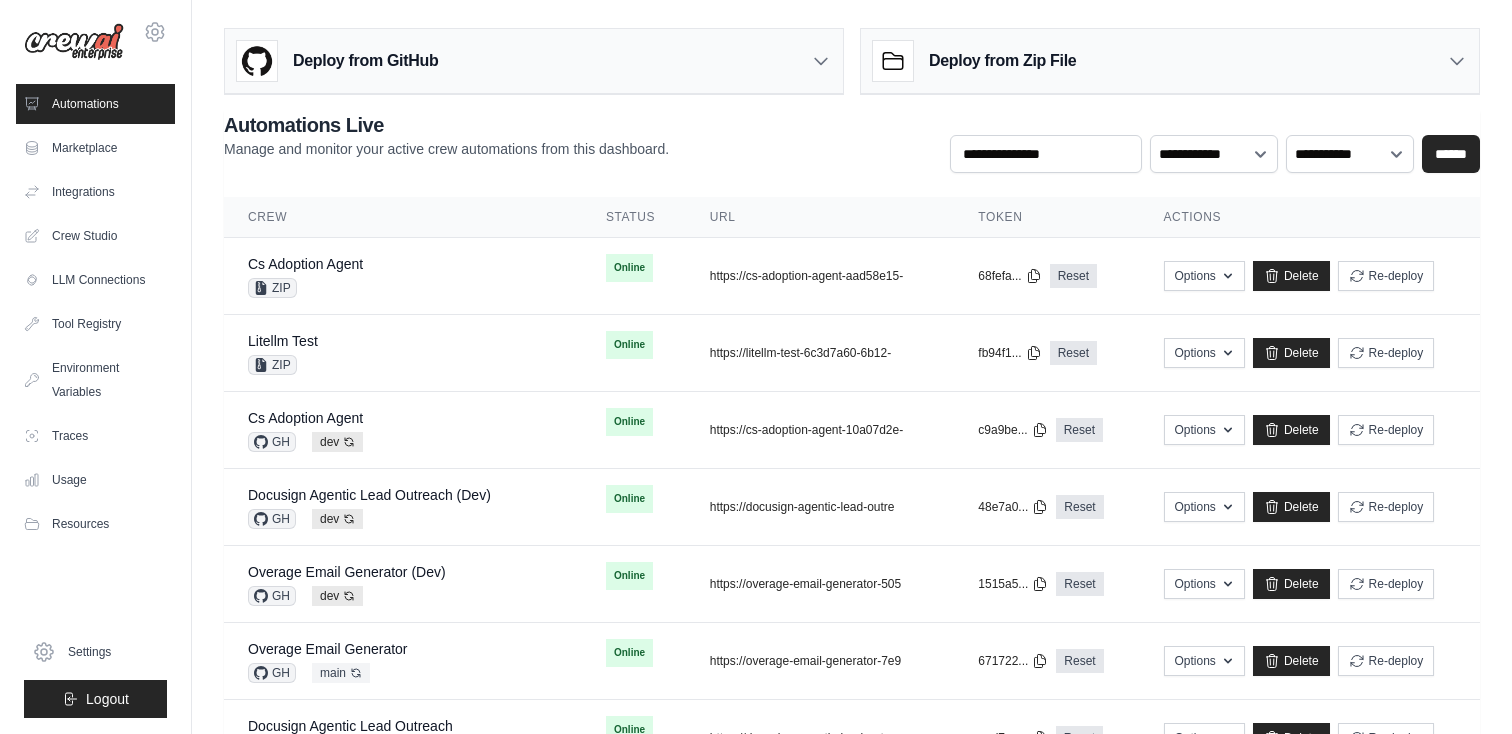 click on "**********" at bounding box center [852, 751] 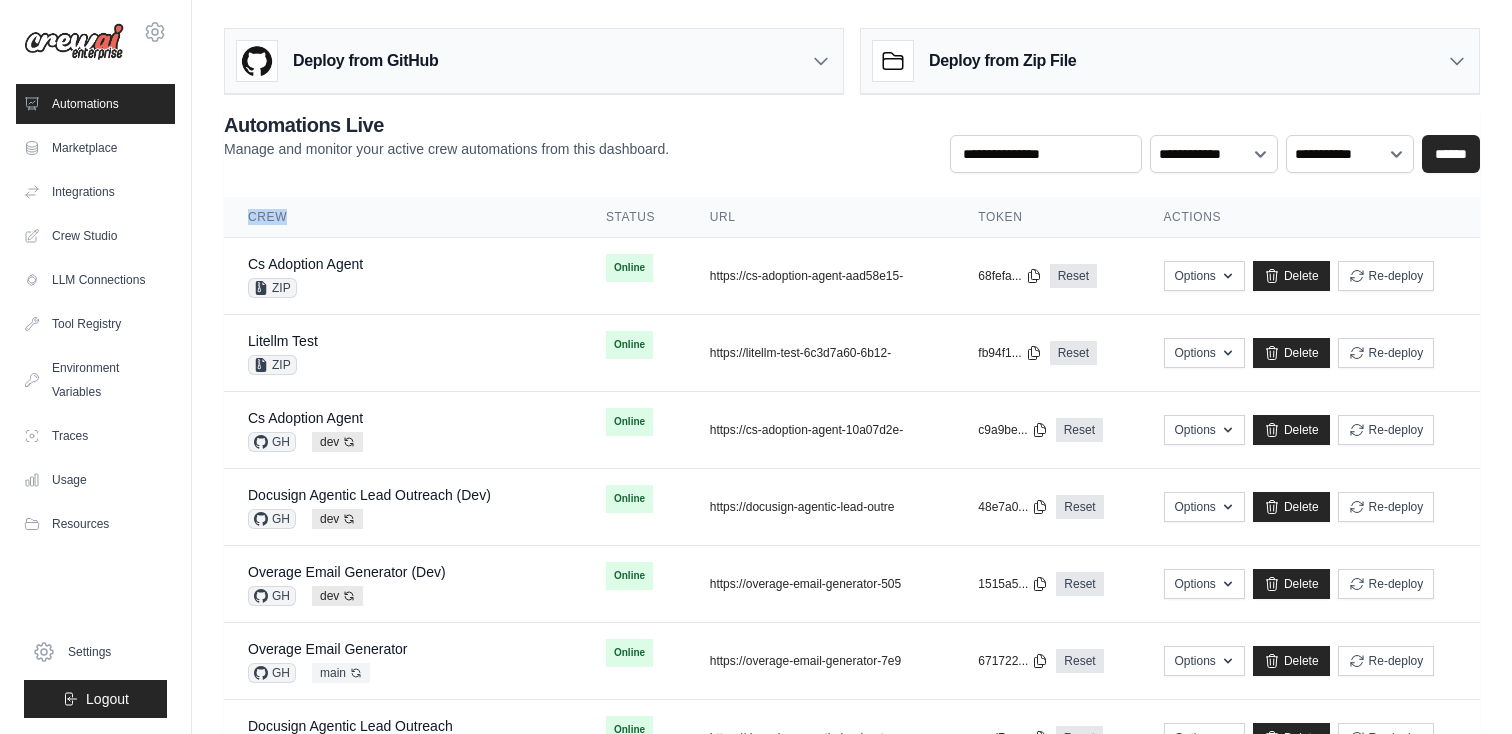 click on "**********" at bounding box center (852, 751) 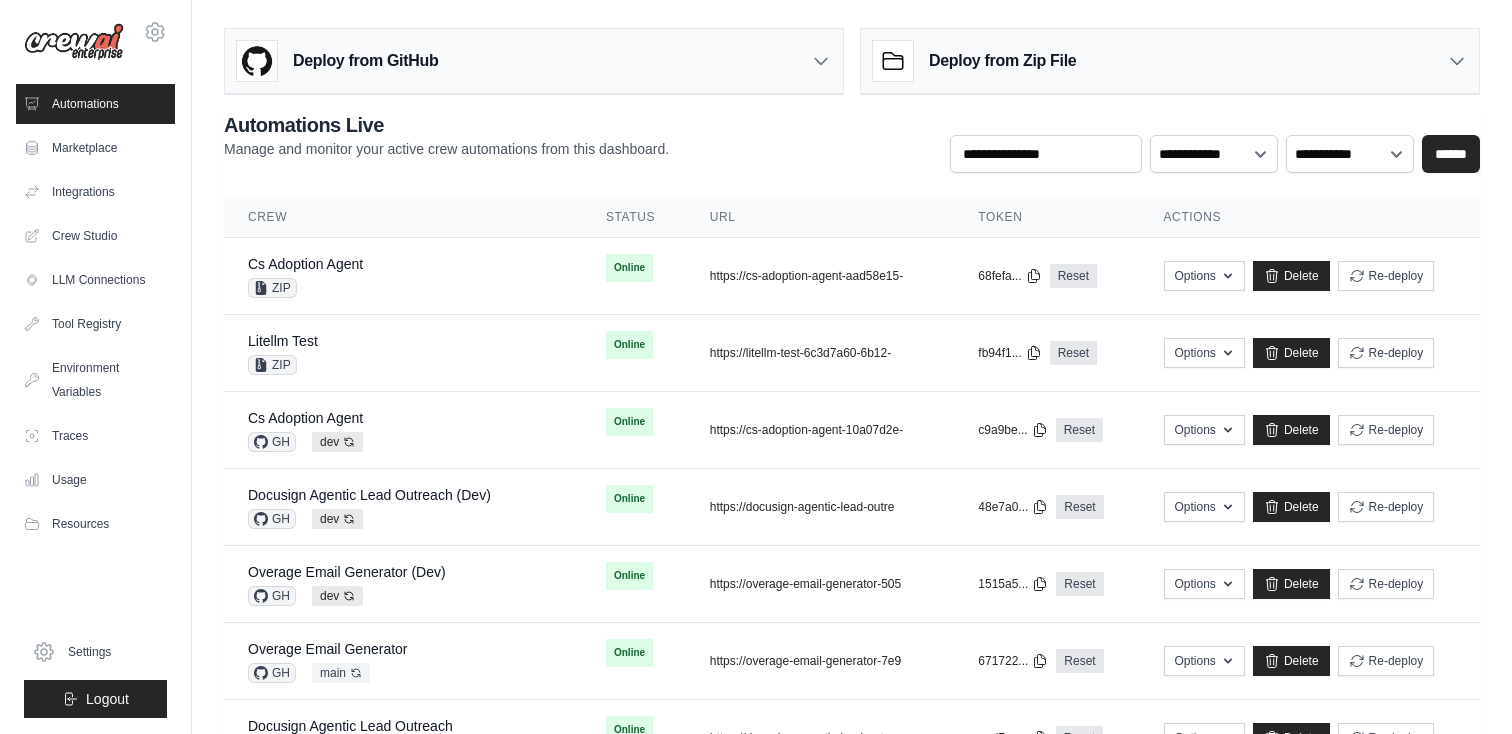 click on "**********" at bounding box center [852, 706] 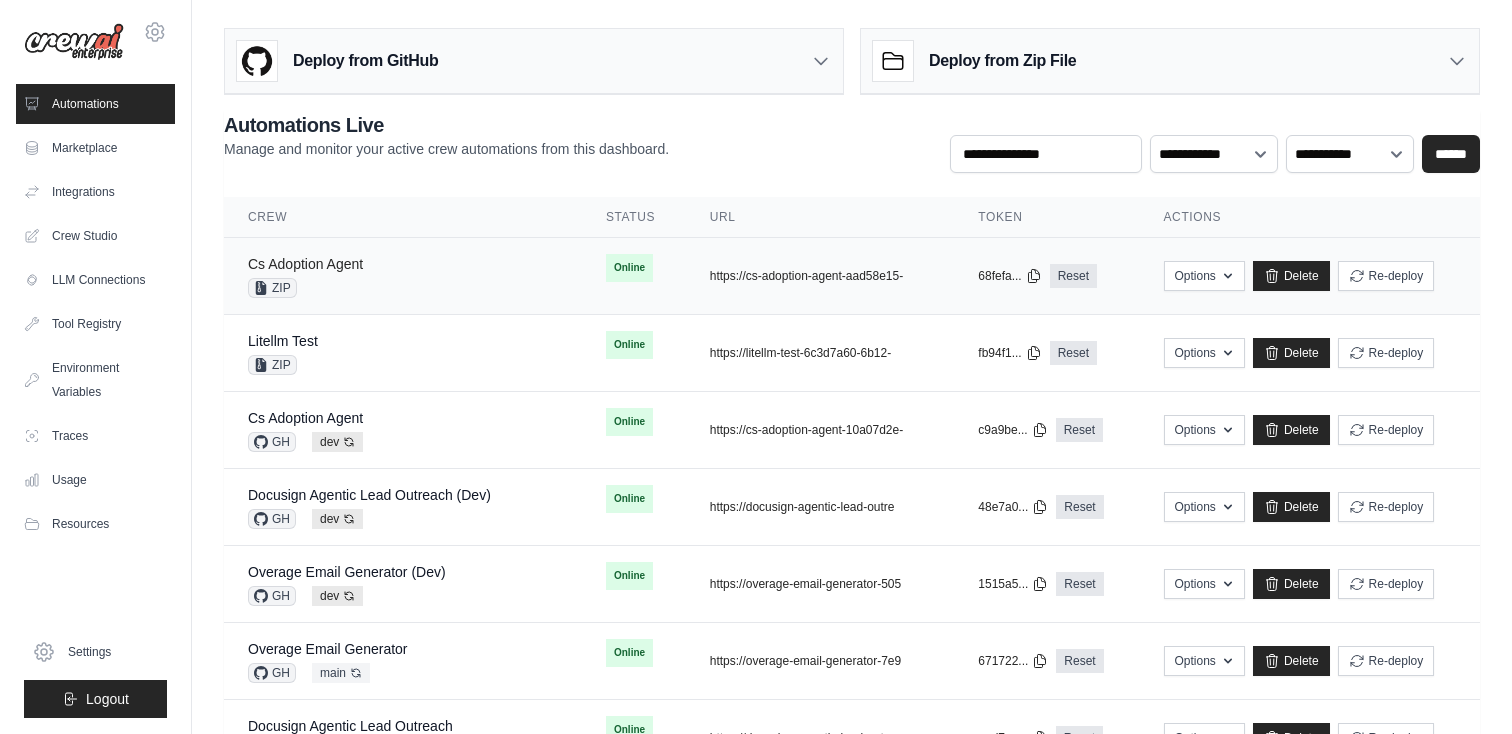 click on "Cs Adoption Agent" at bounding box center (305, 264) 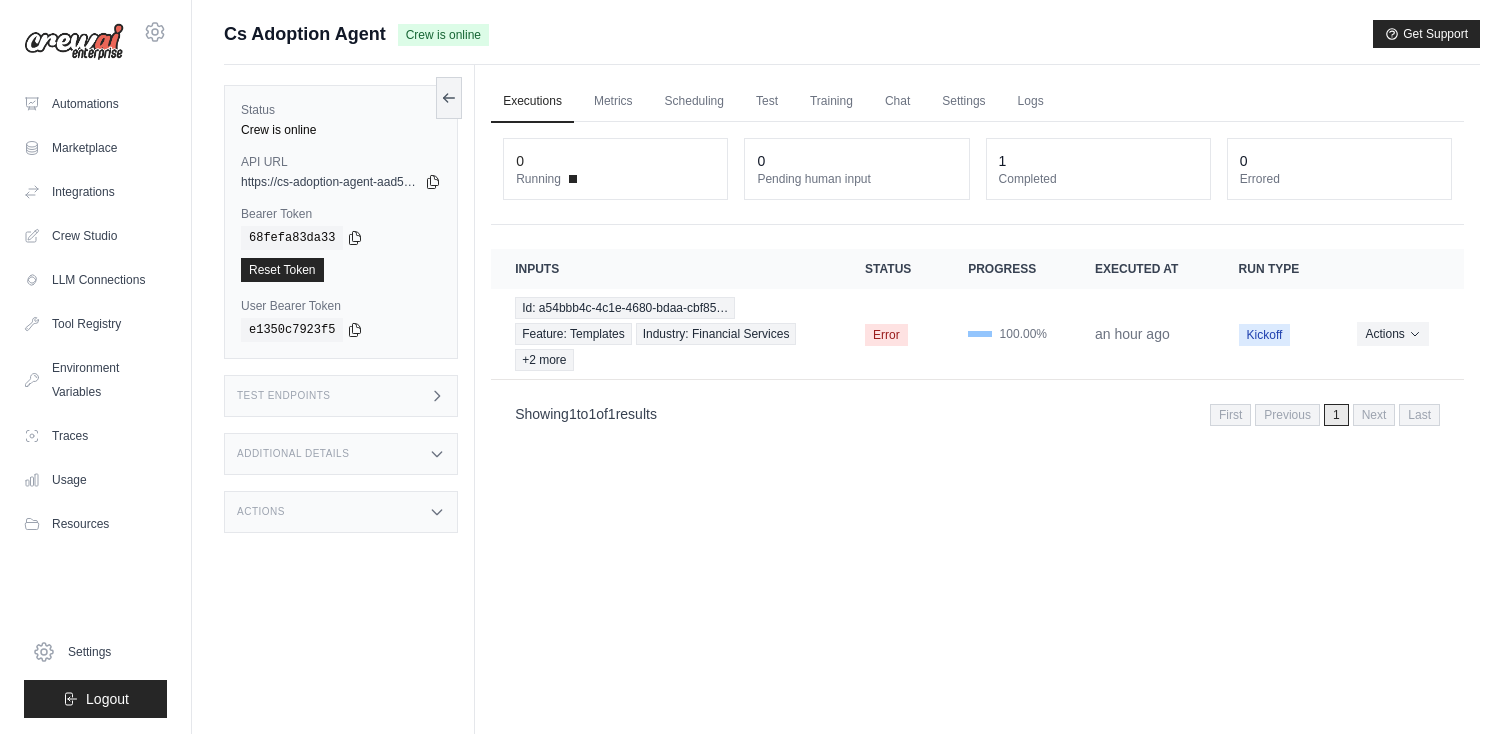 click on "Test Endpoints" at bounding box center [341, 396] 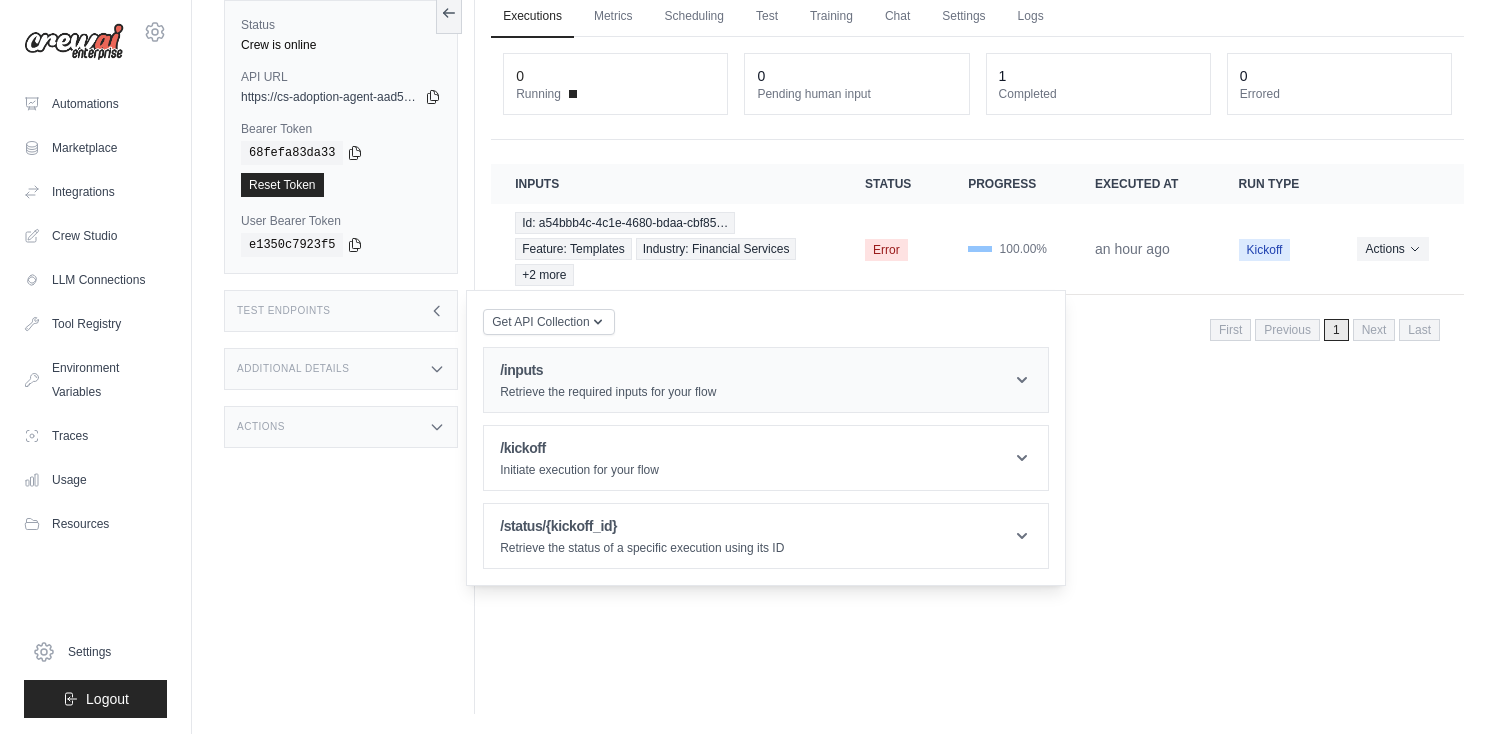 click on "/inputs
Retrieve the required inputs for your flow" at bounding box center (608, 380) 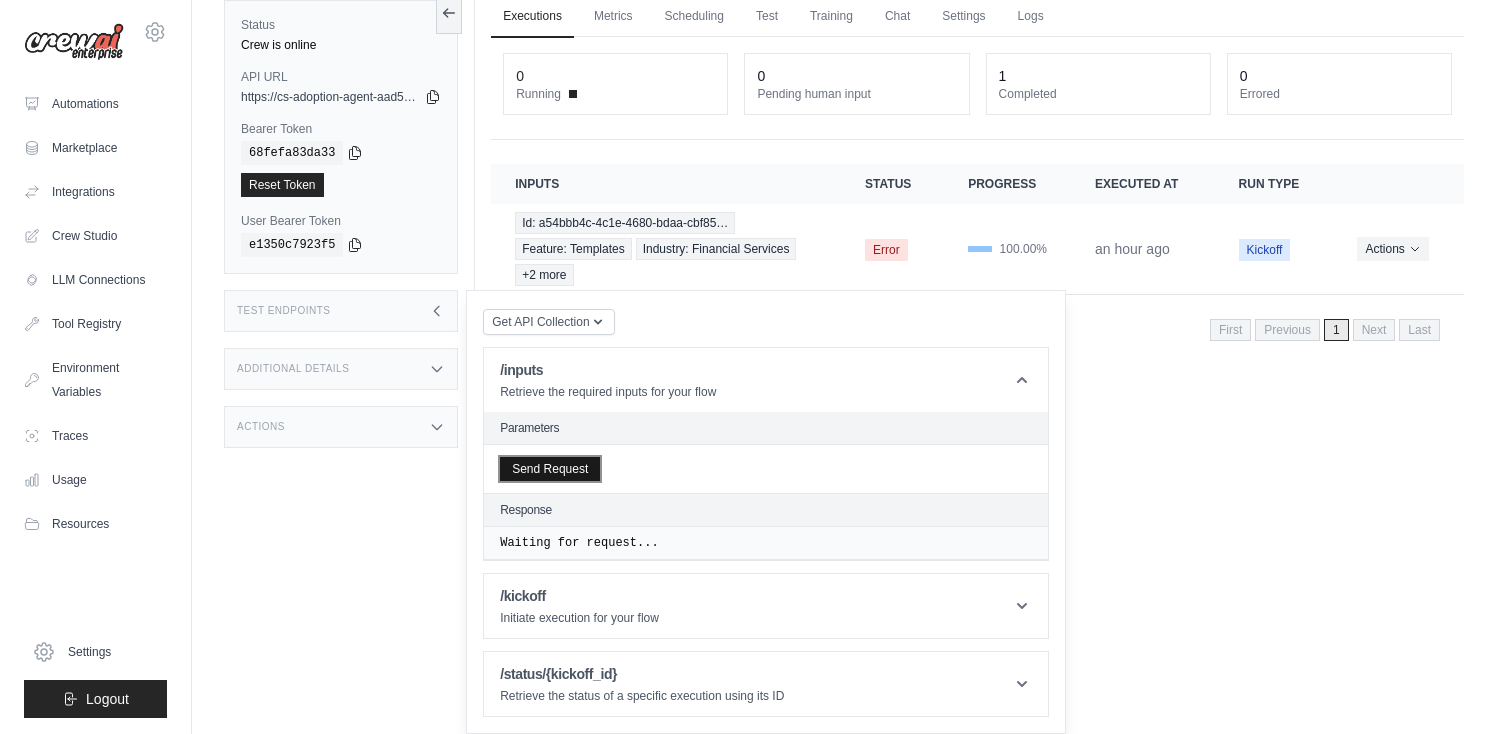 click on "Send Request" at bounding box center (766, 469) 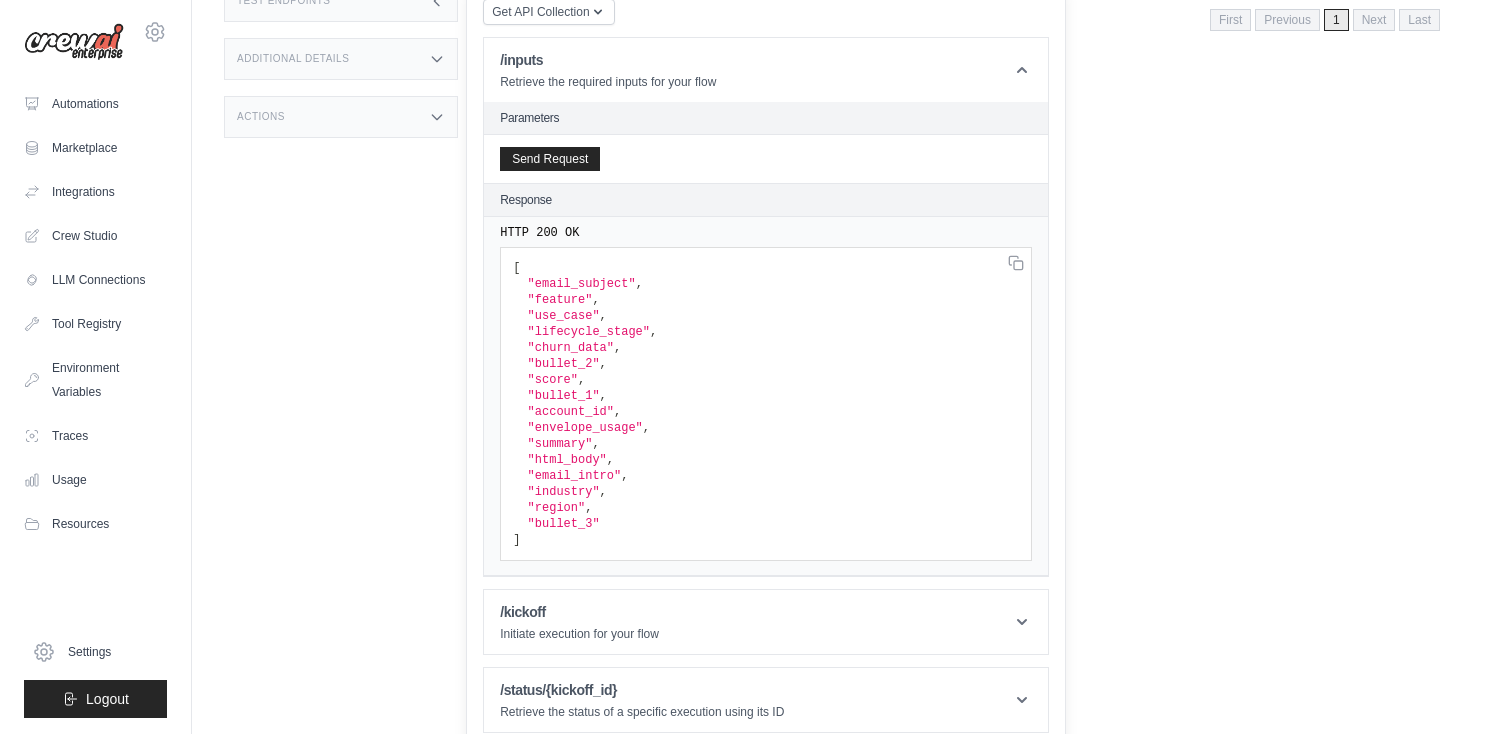 scroll, scrollTop: 411, scrollLeft: 0, axis: vertical 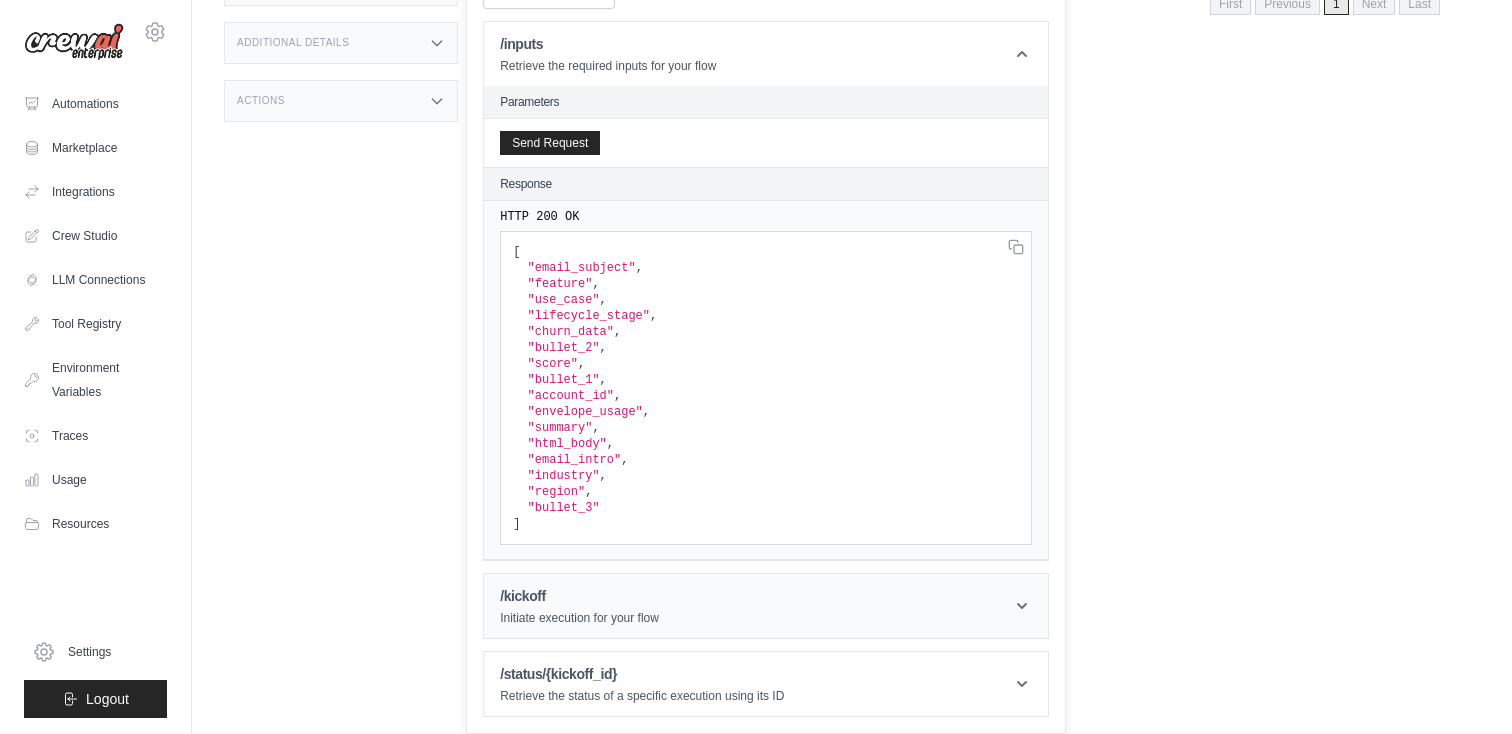 click on "/kickoff" at bounding box center (579, 596) 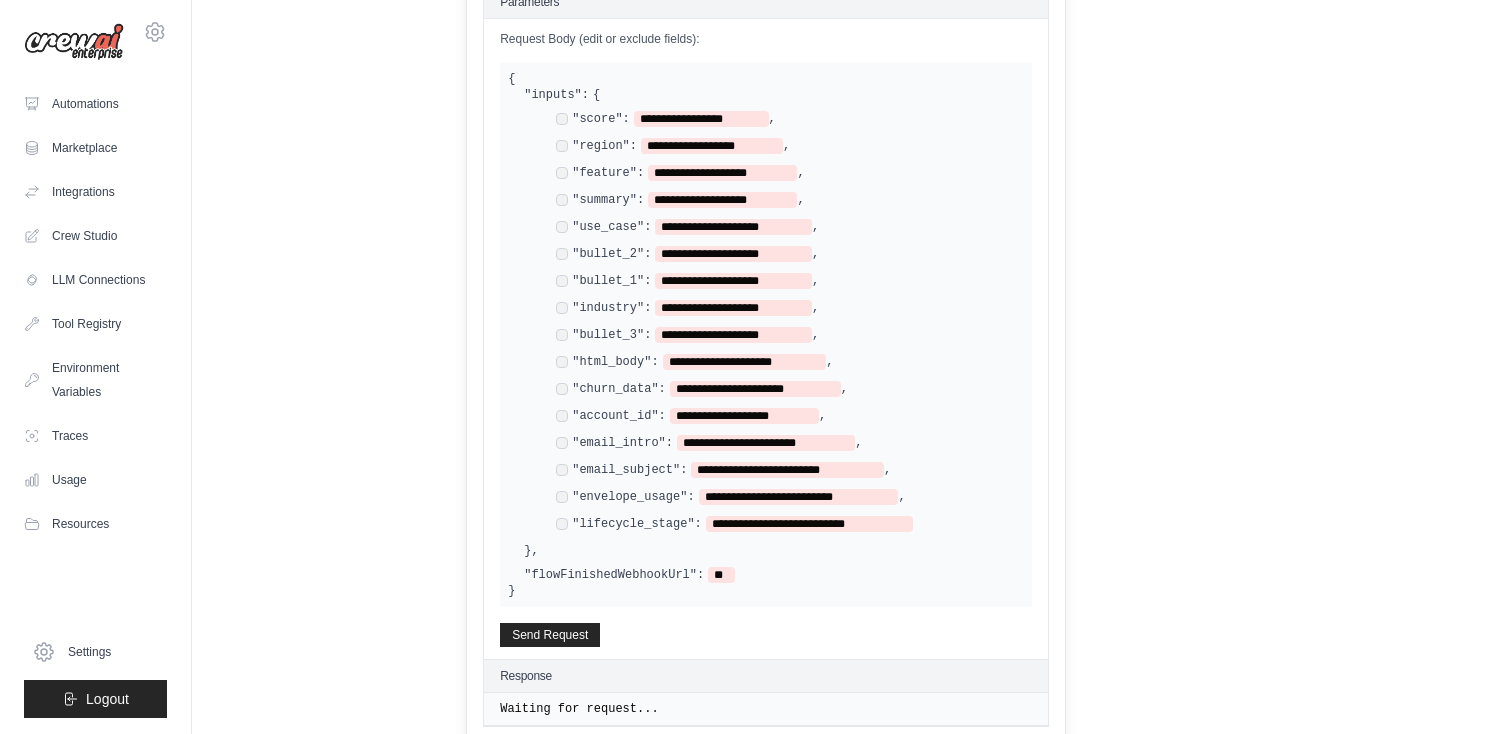 scroll, scrollTop: 1060, scrollLeft: 0, axis: vertical 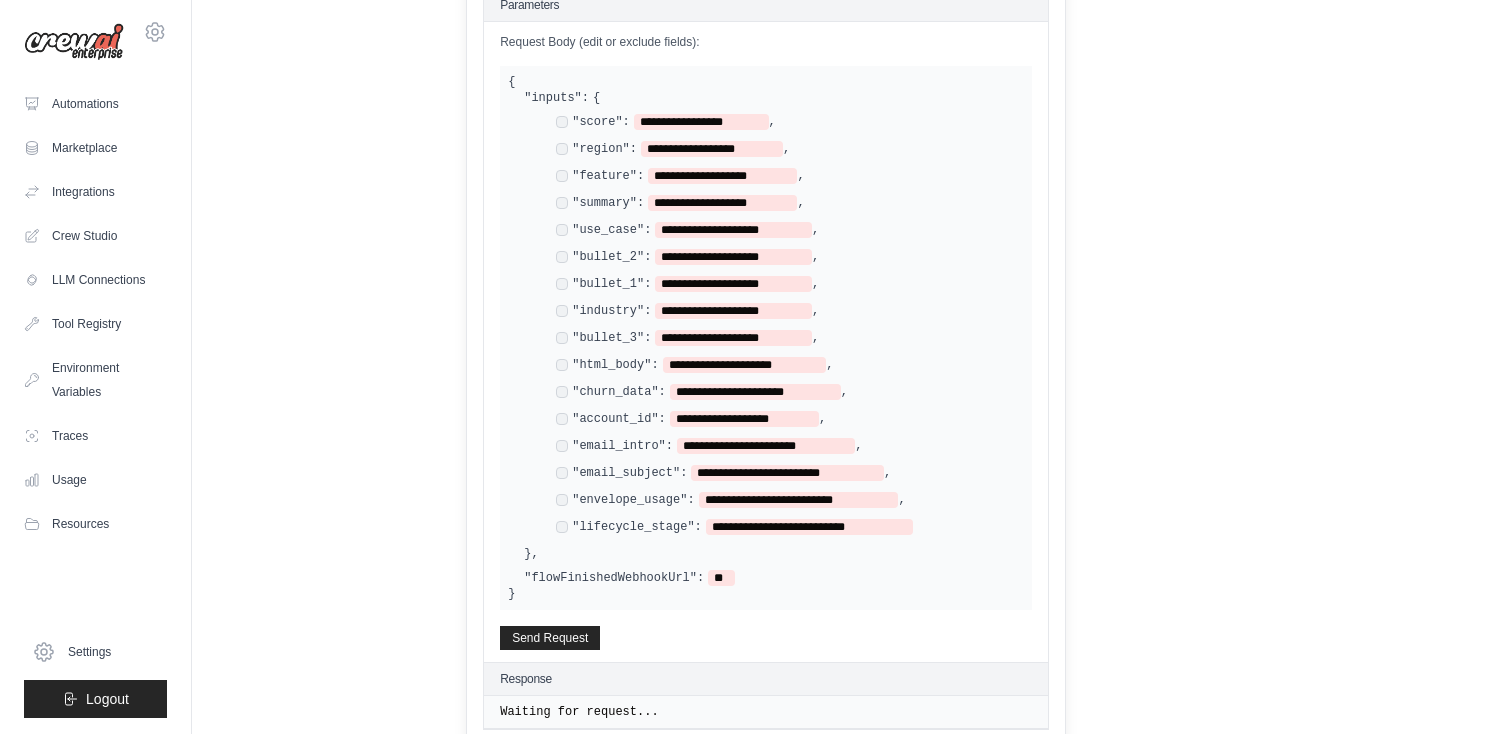 click on "**********" at bounding box center [666, 122] 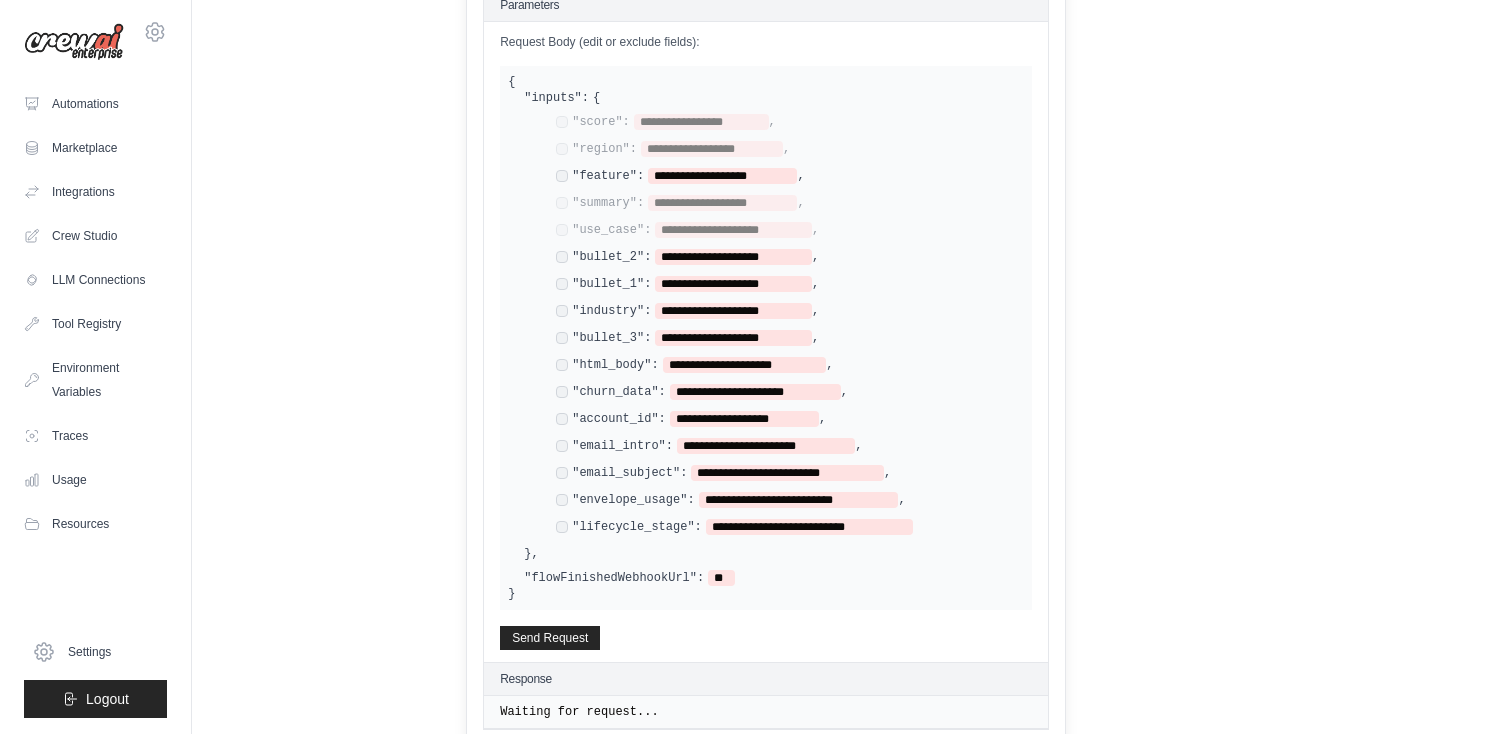 click on "**********" at bounding box center (687, 230) 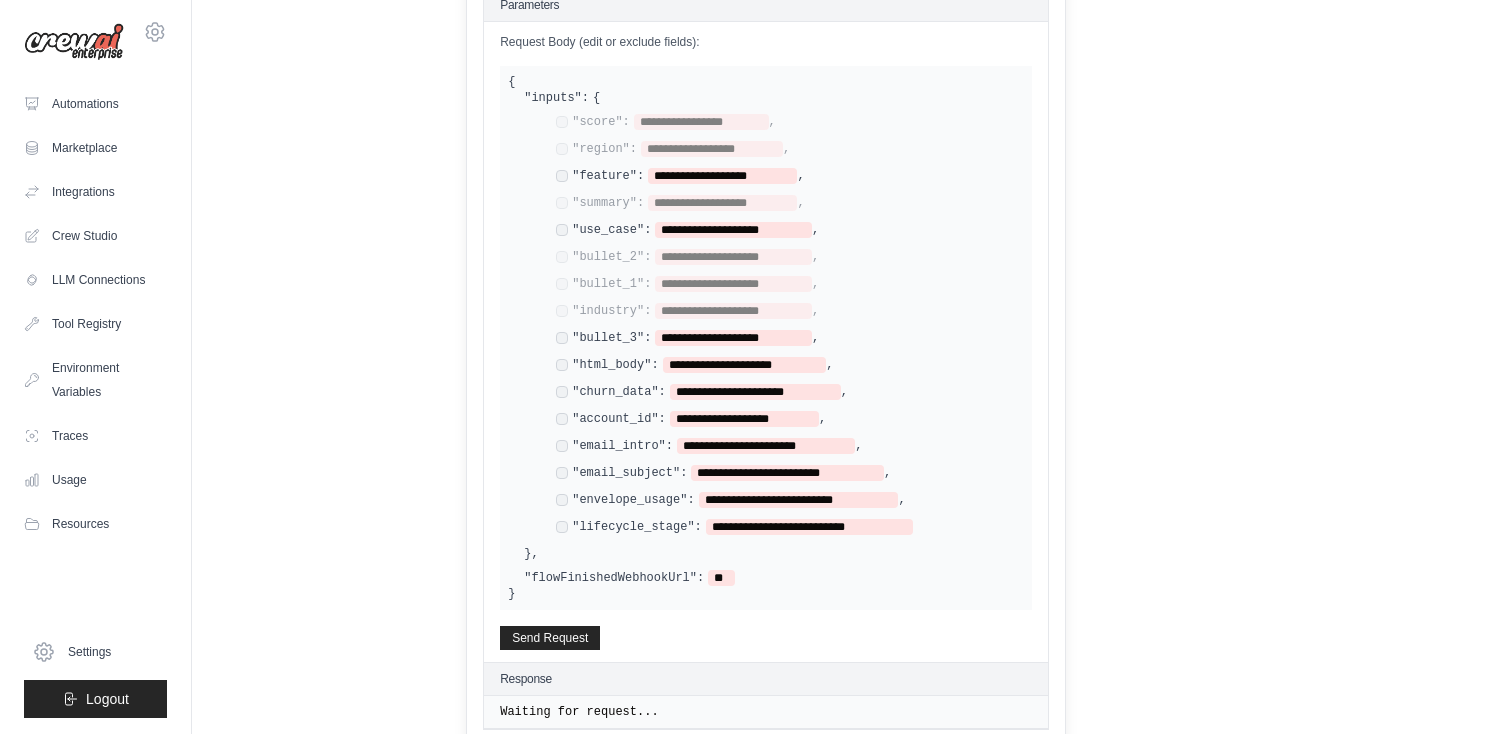 click on "**********" at bounding box center [687, 338] 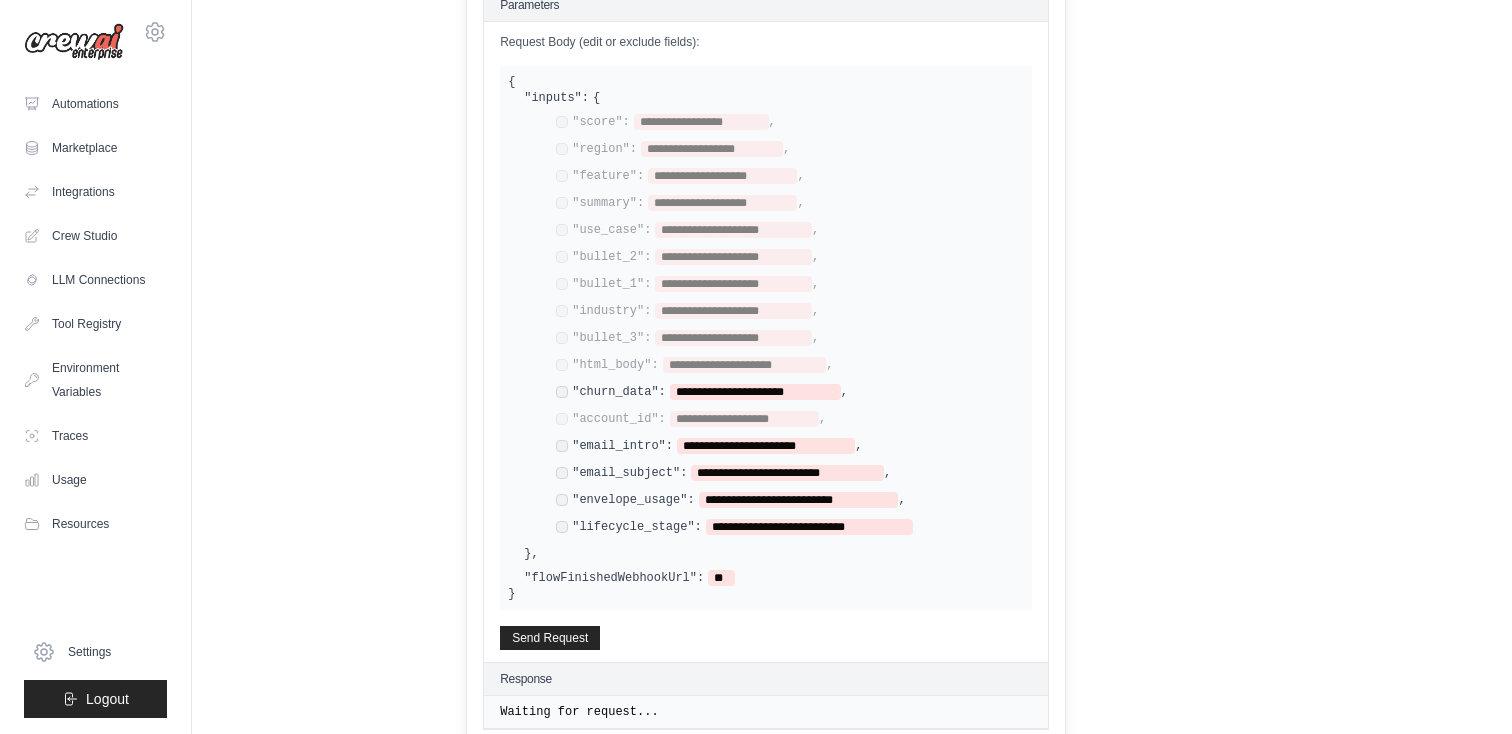 click on "**********" at bounding box center [782, 326] 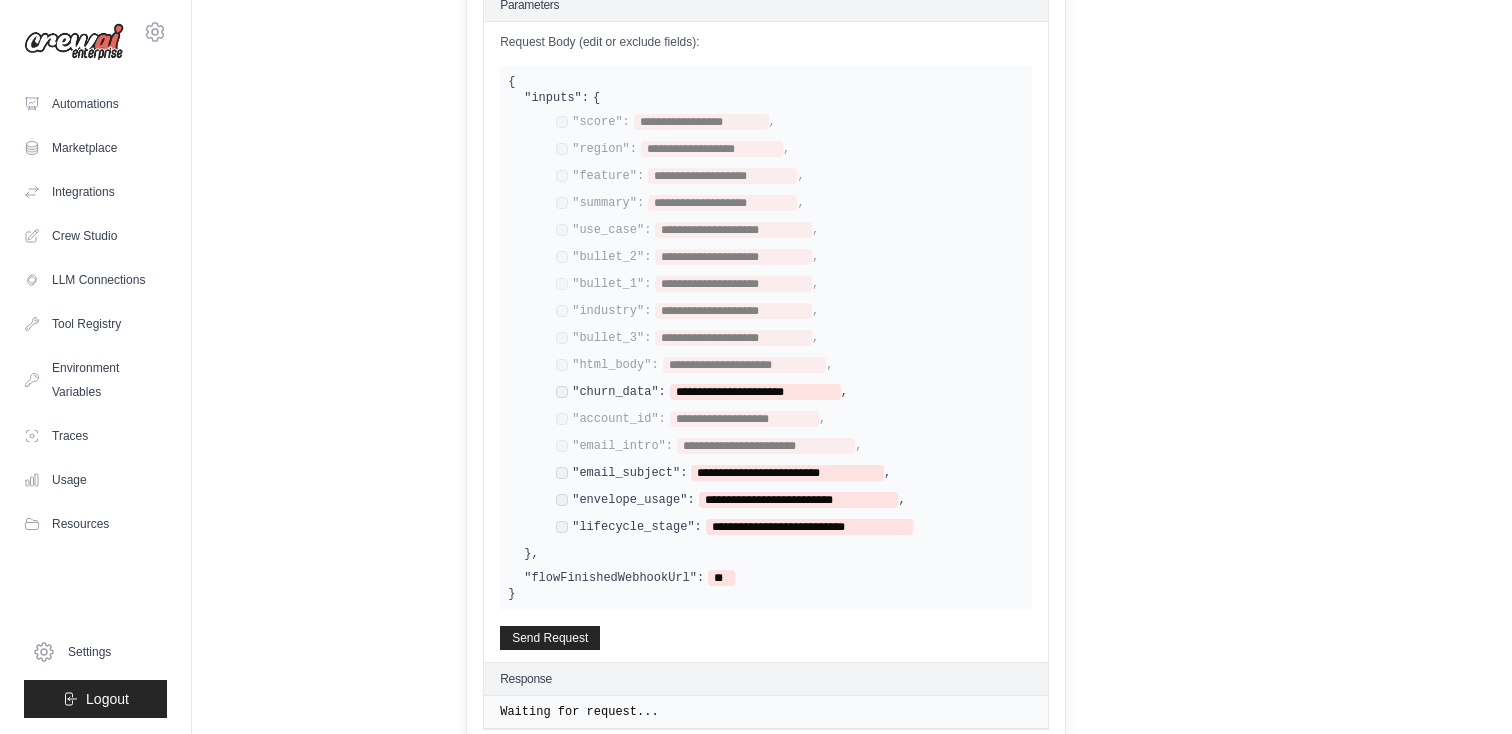 click on "**********" at bounding box center (723, 473) 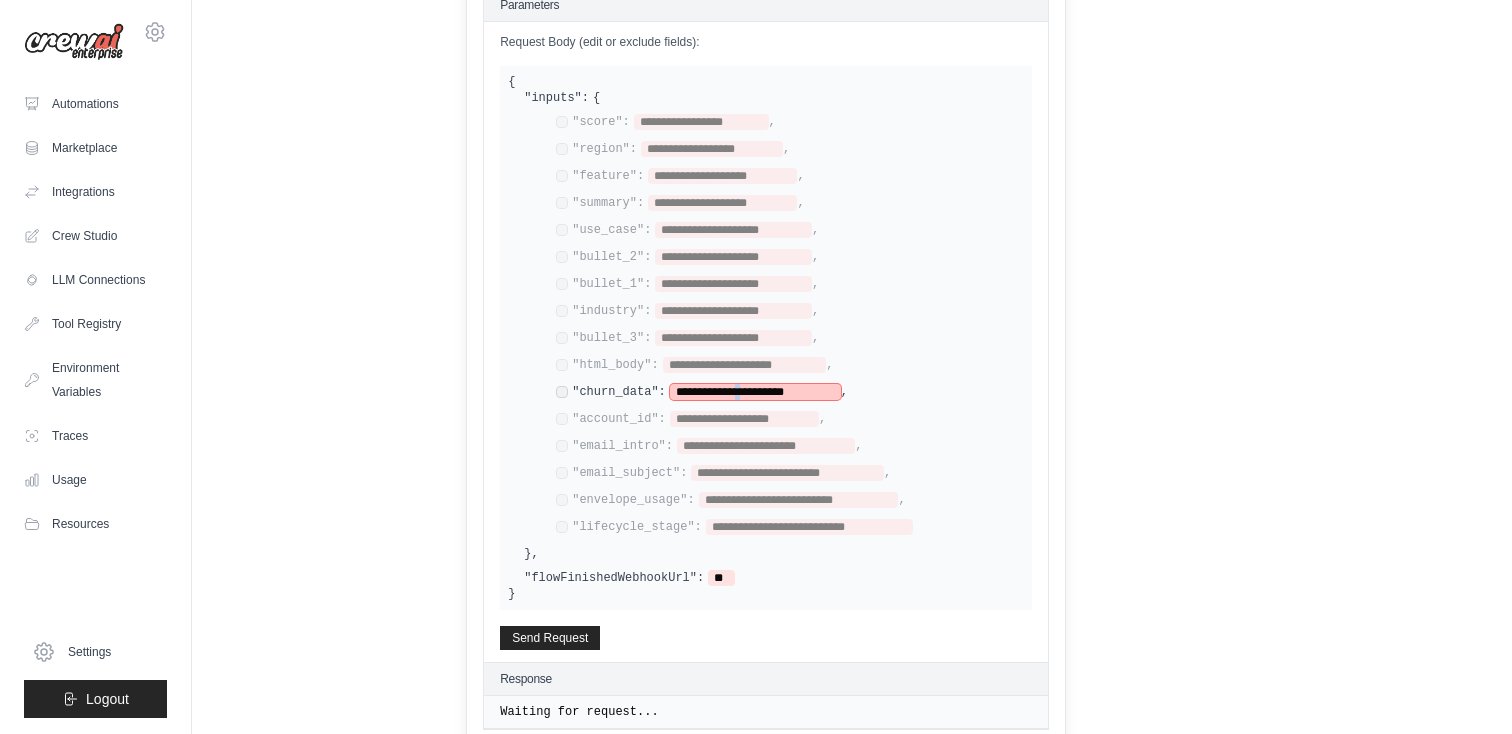 click on "**********" at bounding box center [755, 392] 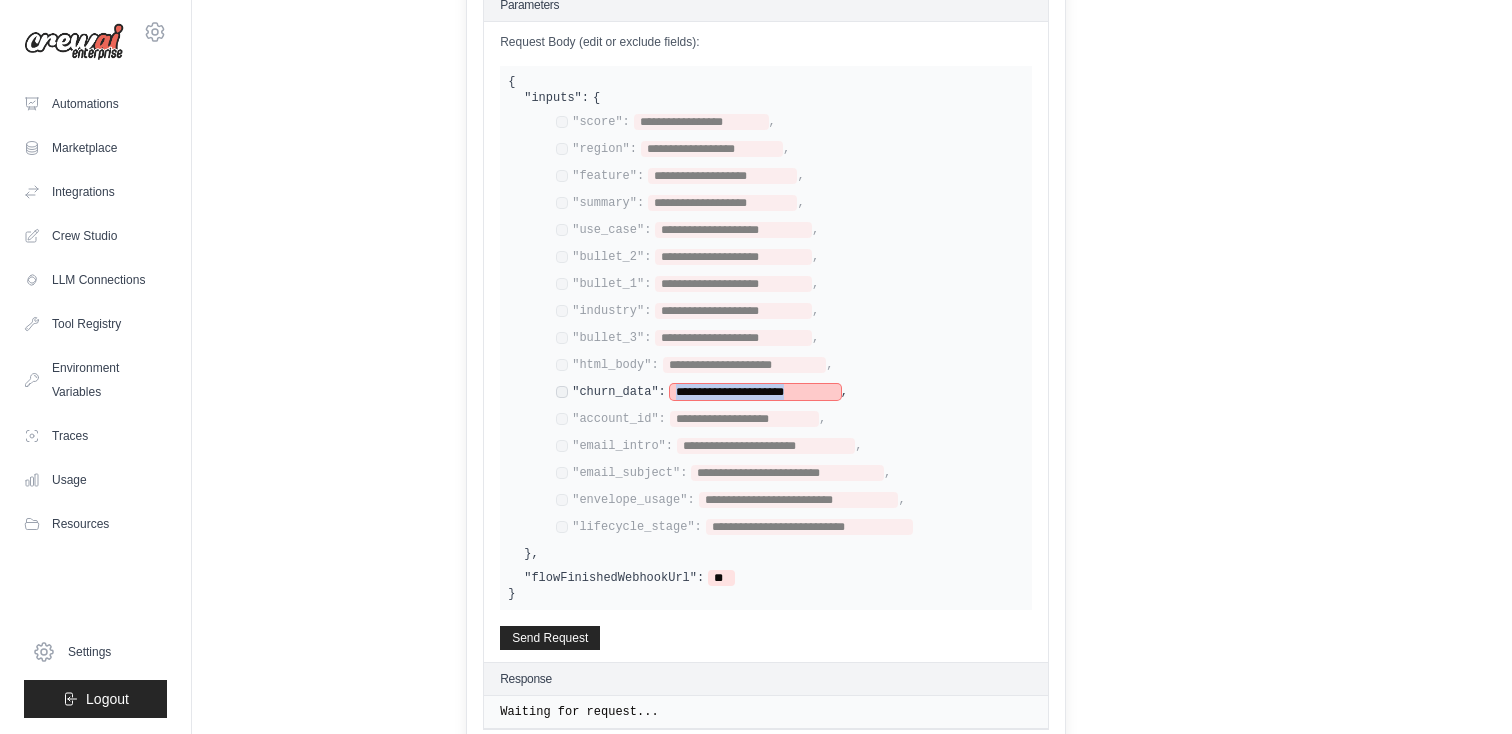click on "**********" at bounding box center (755, 392) 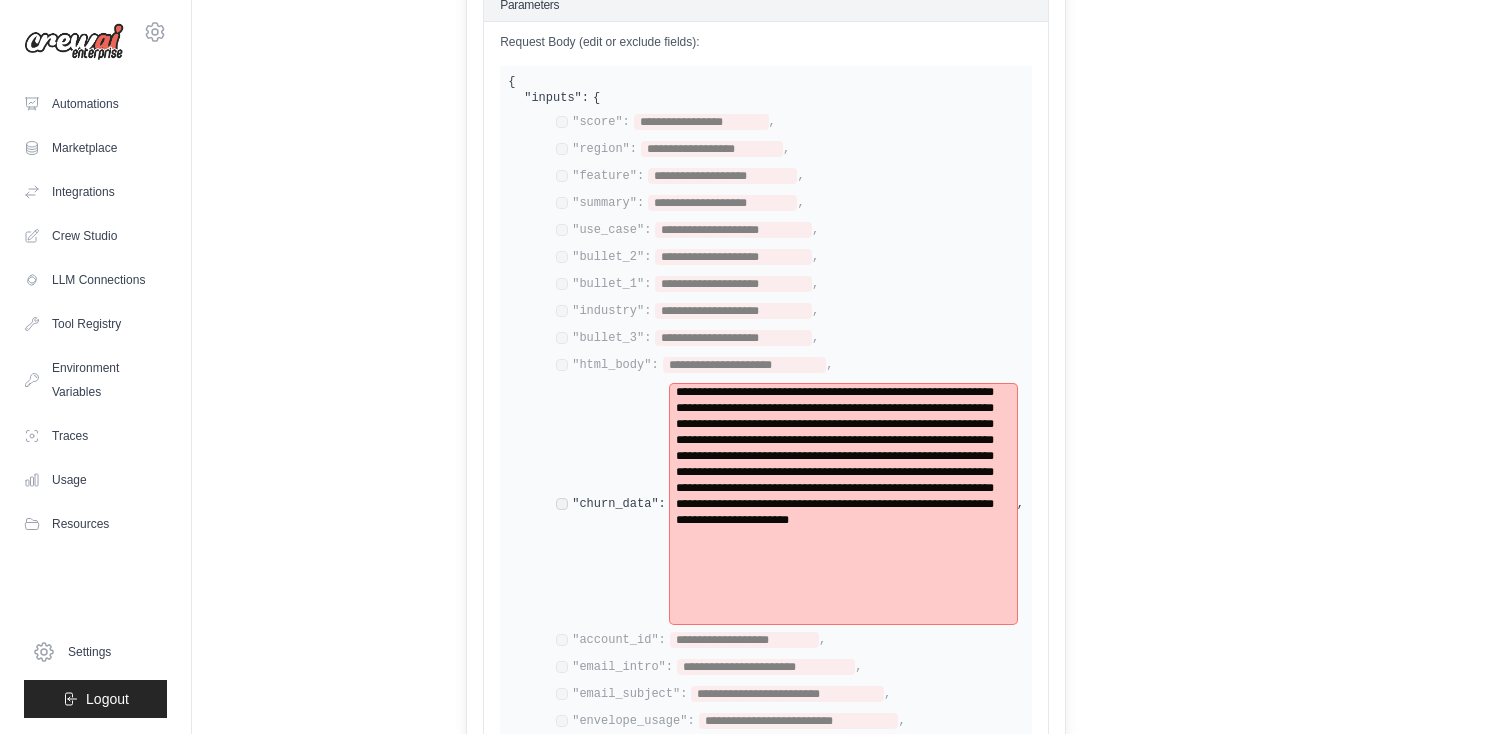 click on "**********" at bounding box center [843, 504] 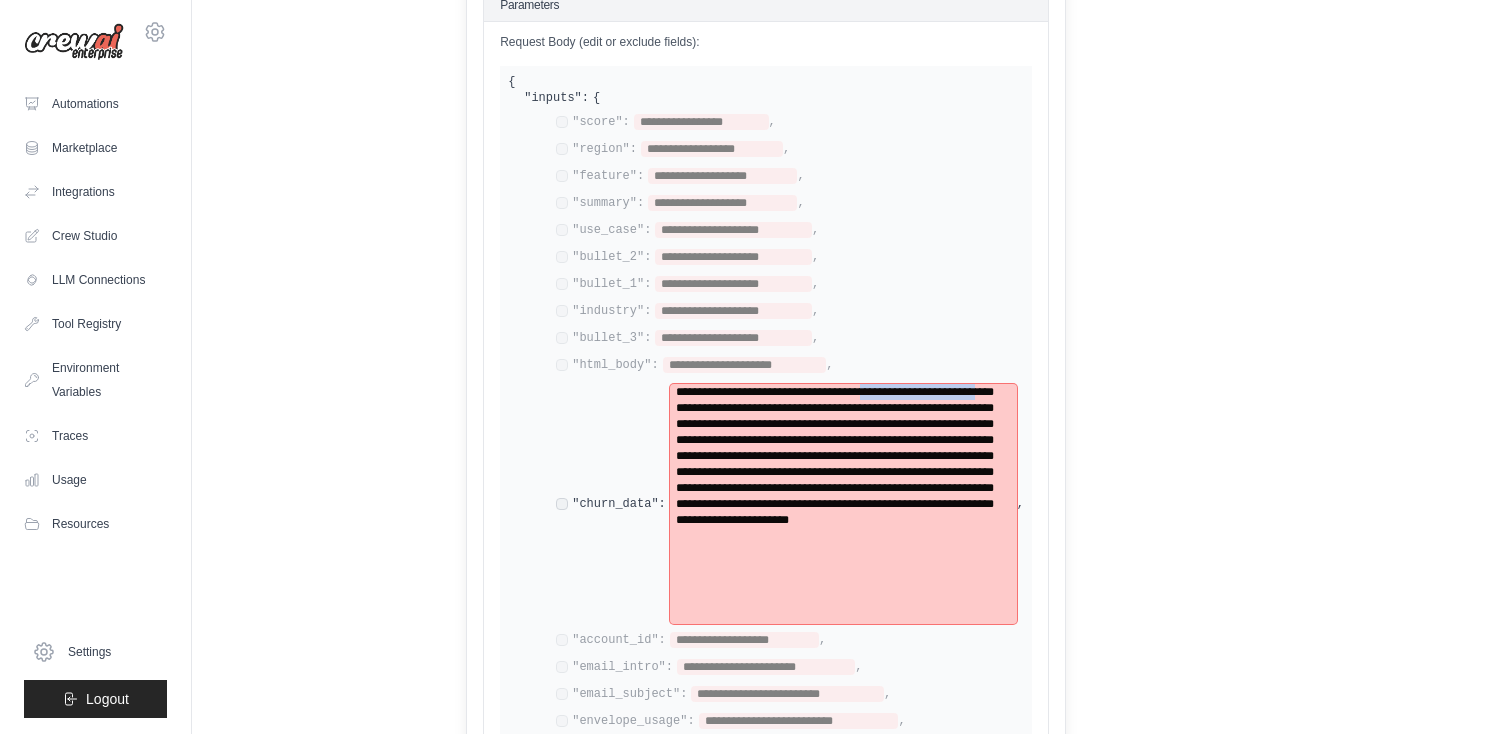 drag, startPoint x: 843, startPoint y: 395, endPoint x: 676, endPoint y: 395, distance: 167 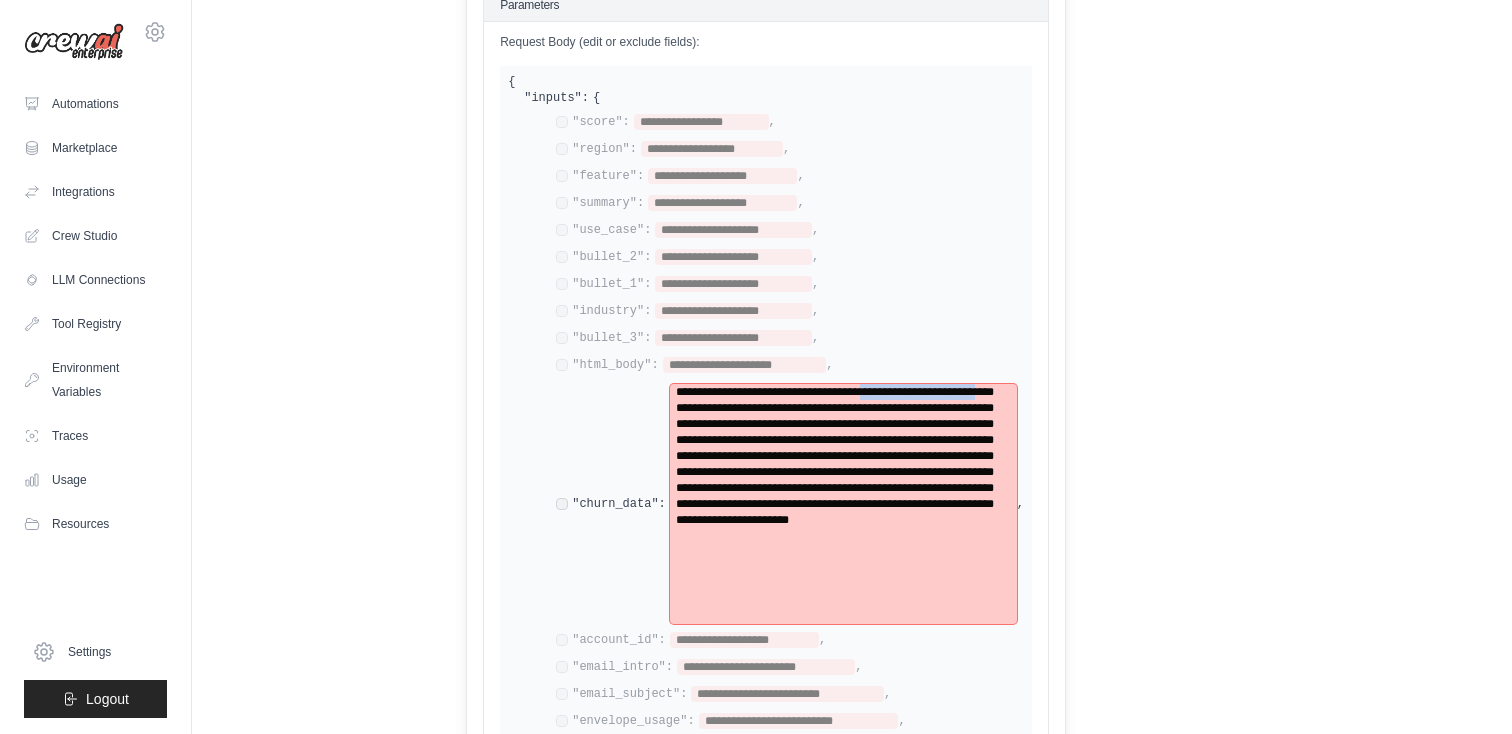 click on "**********" at bounding box center [843, 504] 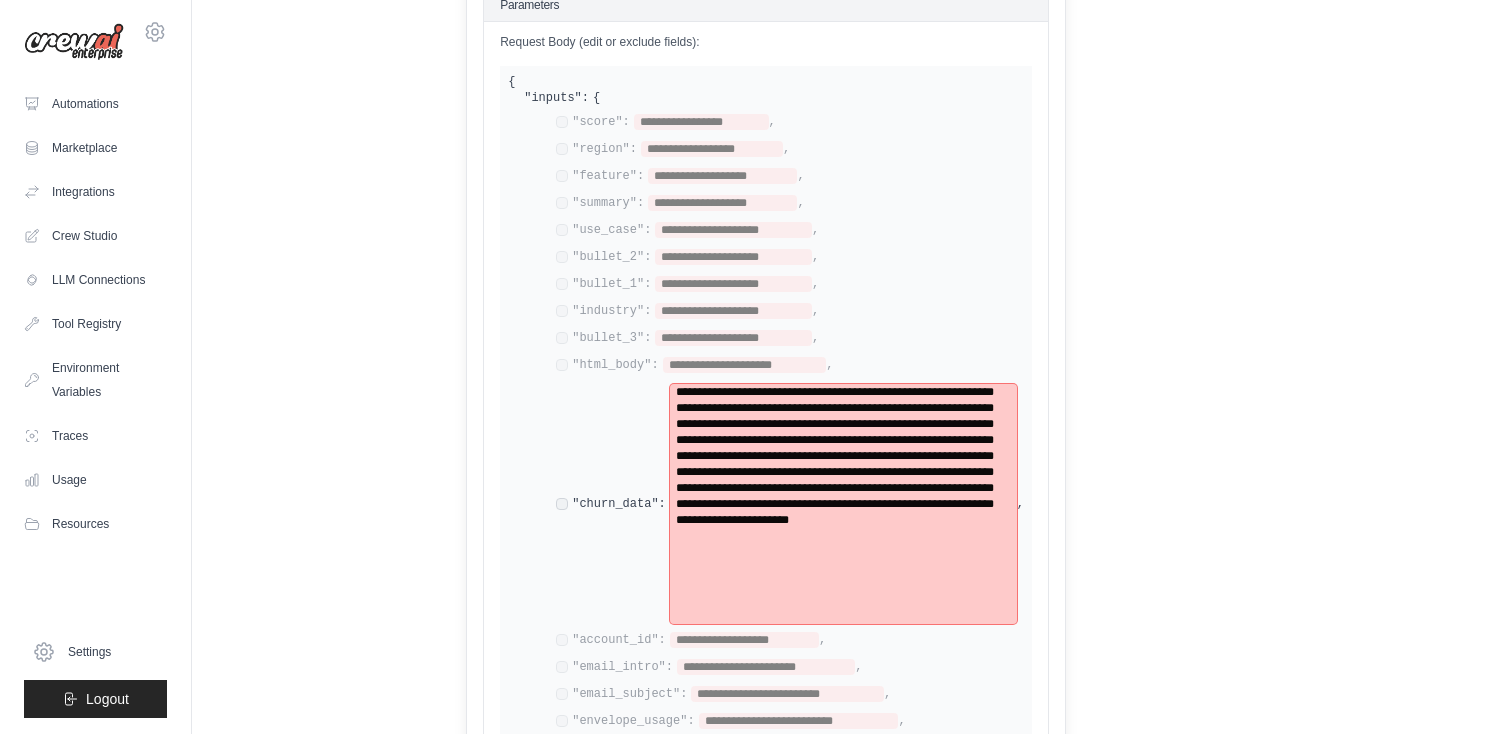click on "**********" at bounding box center (843, 504) 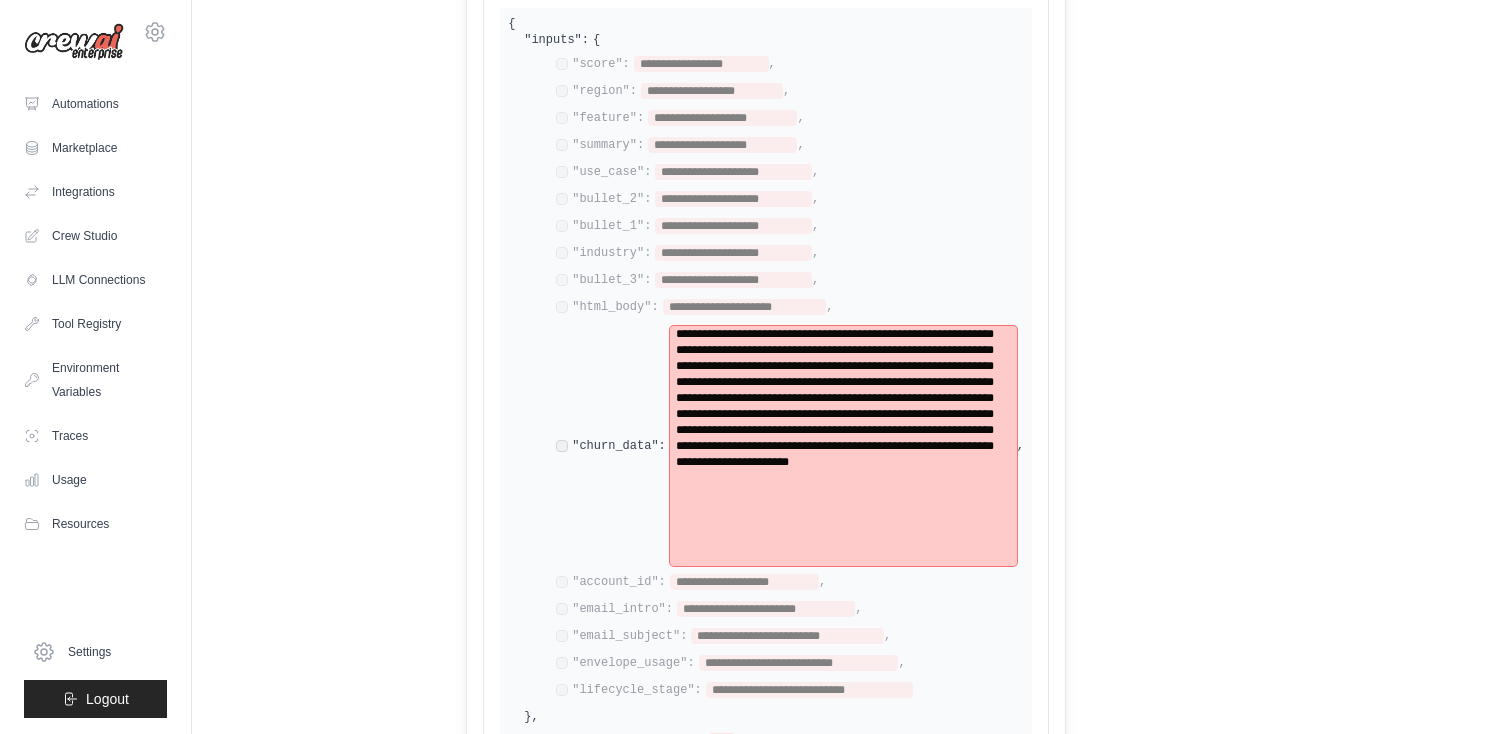 click on "**********" at bounding box center [843, 446] 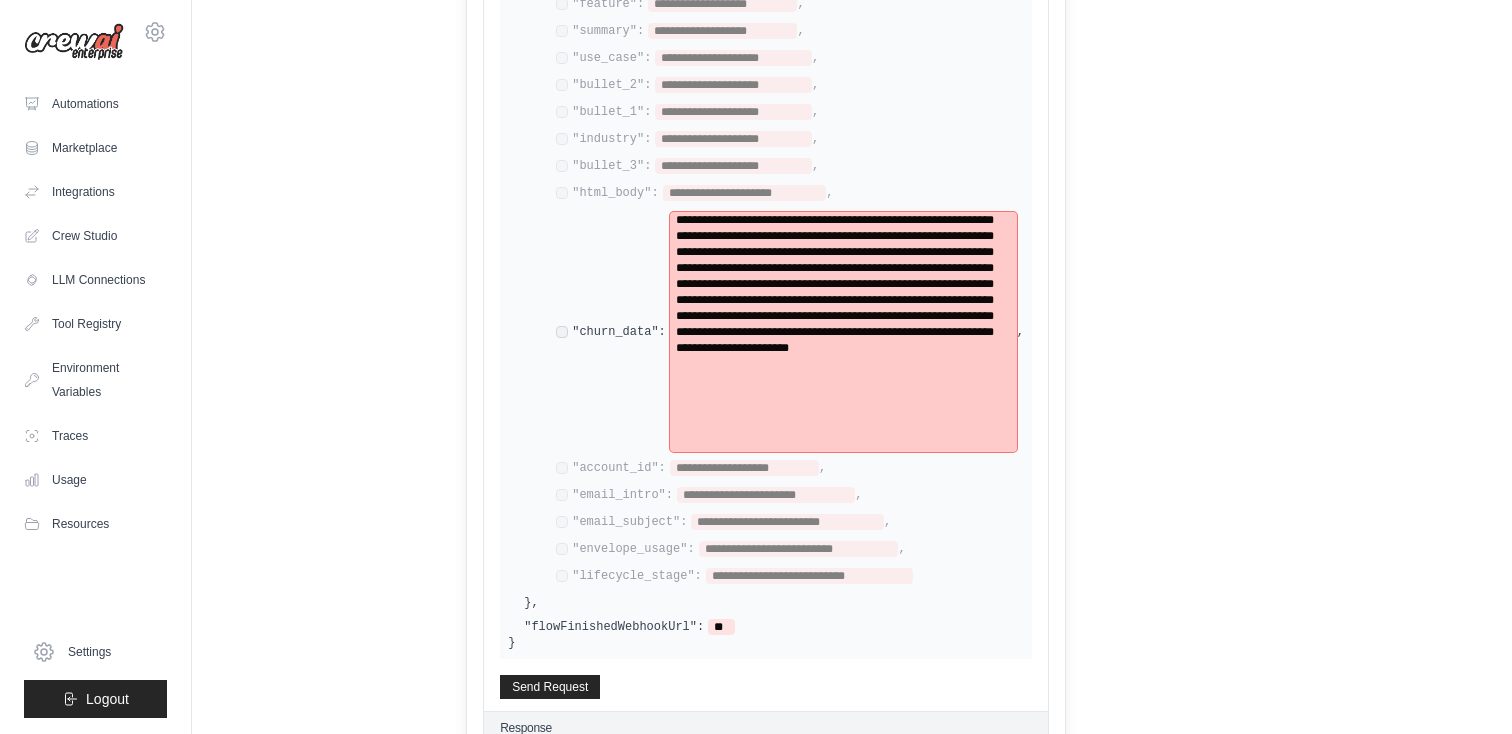 scroll, scrollTop: 1357, scrollLeft: 0, axis: vertical 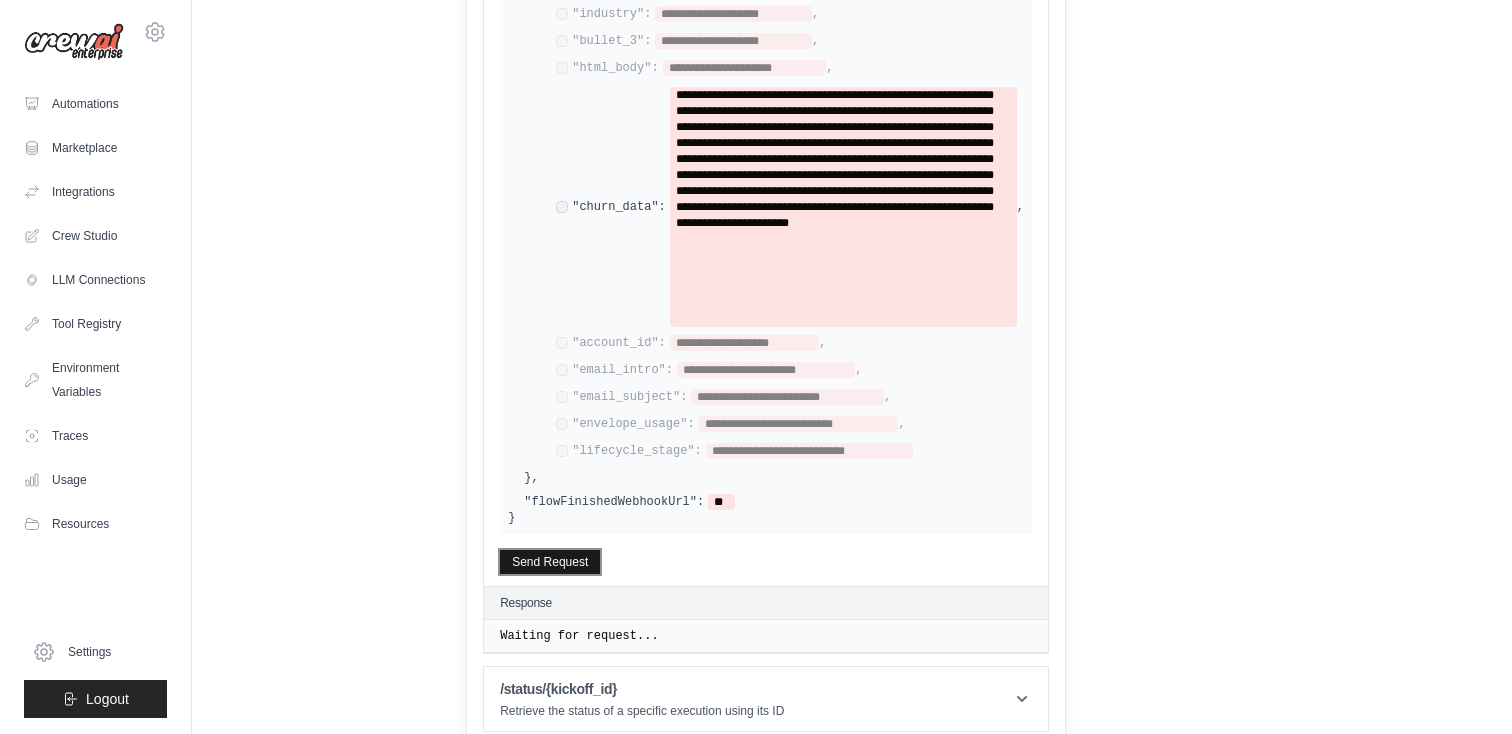 click on "Send Request" at bounding box center [550, 562] 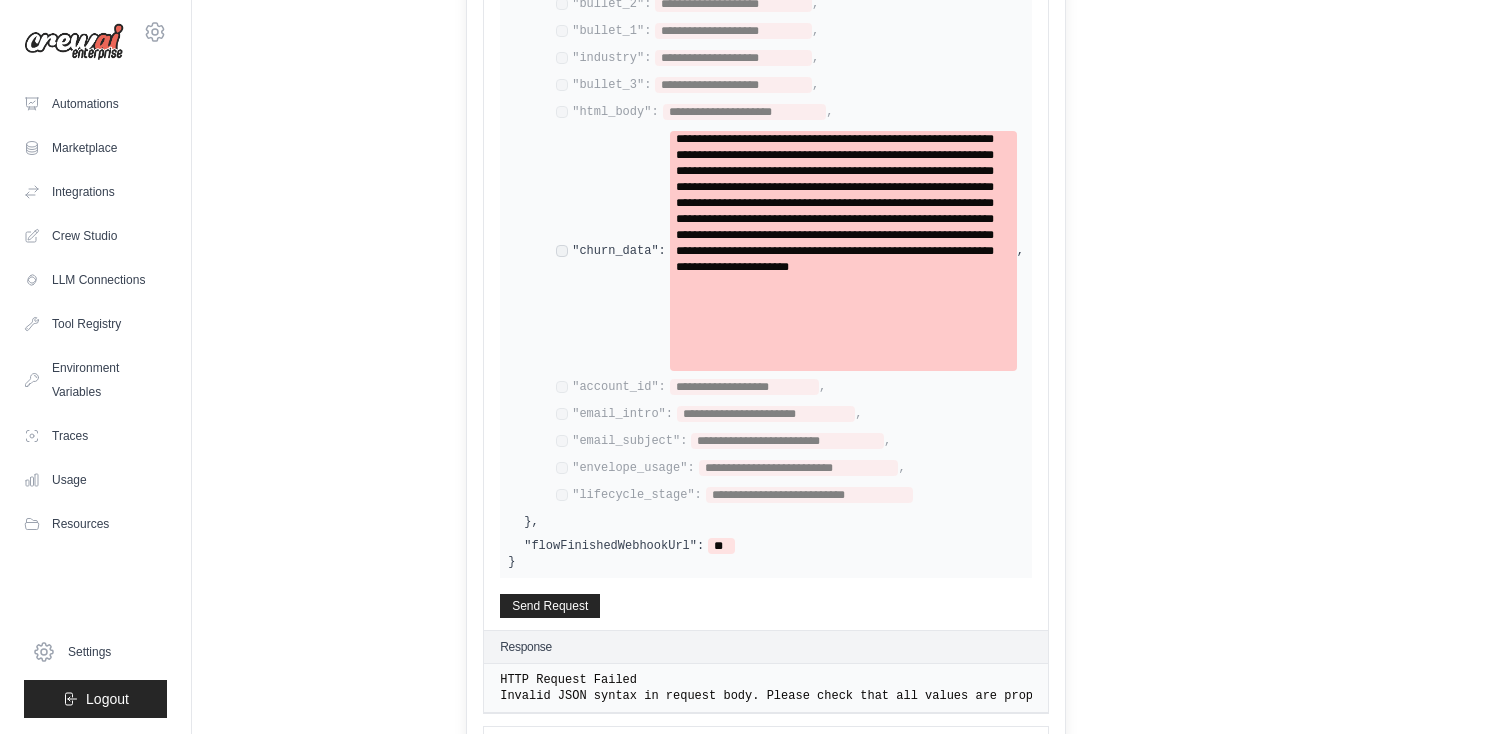 scroll, scrollTop: 1373, scrollLeft: 0, axis: vertical 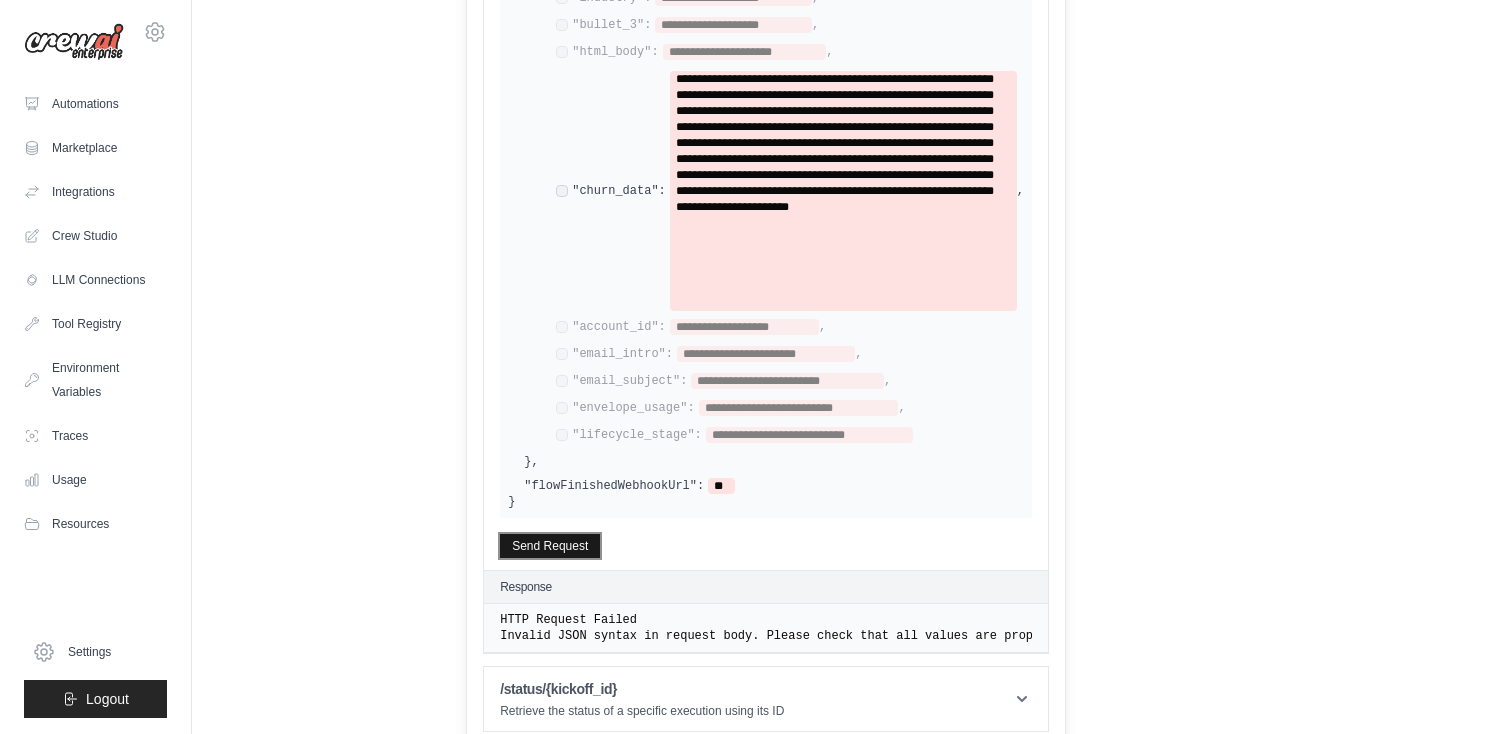 click on "Send Request" at bounding box center (550, 546) 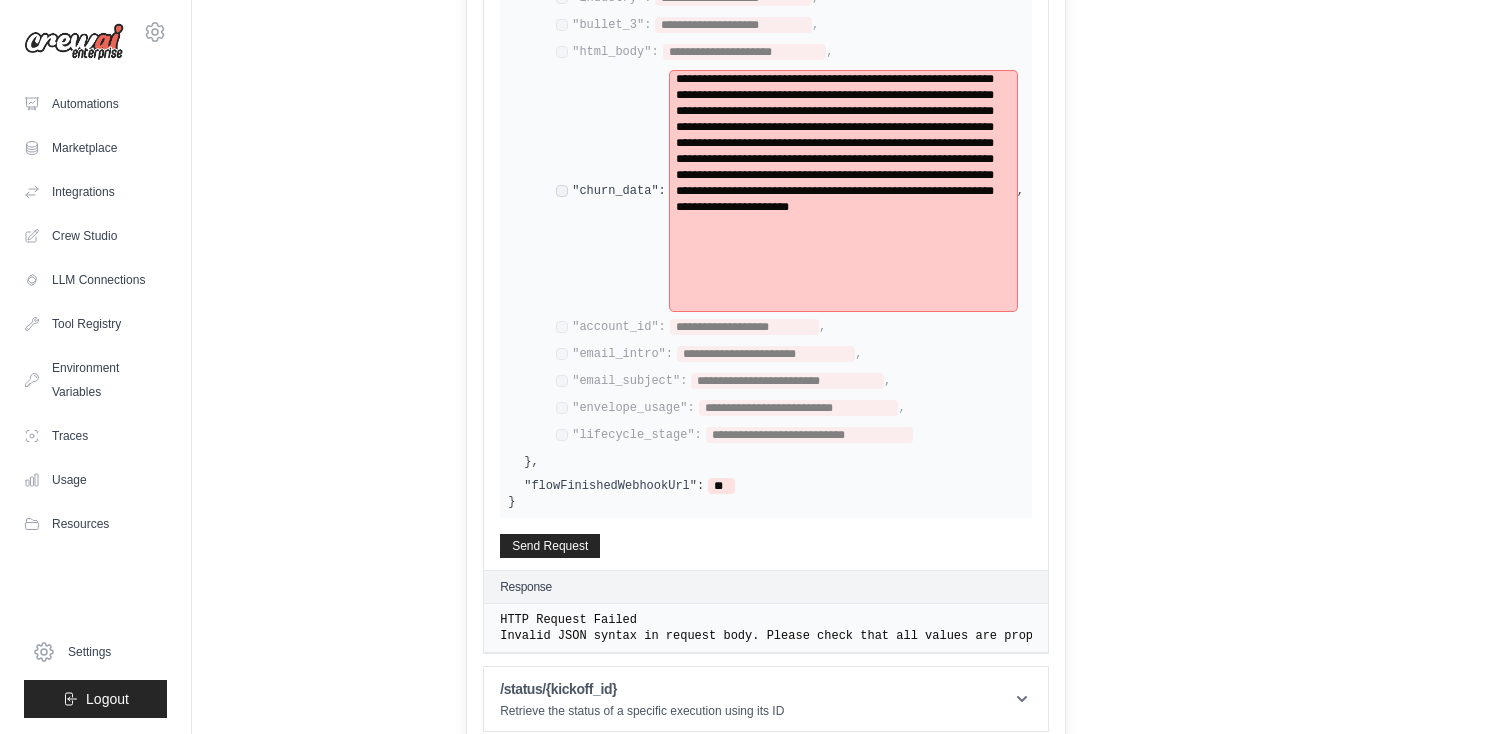 click on "**********" at bounding box center [843, 191] 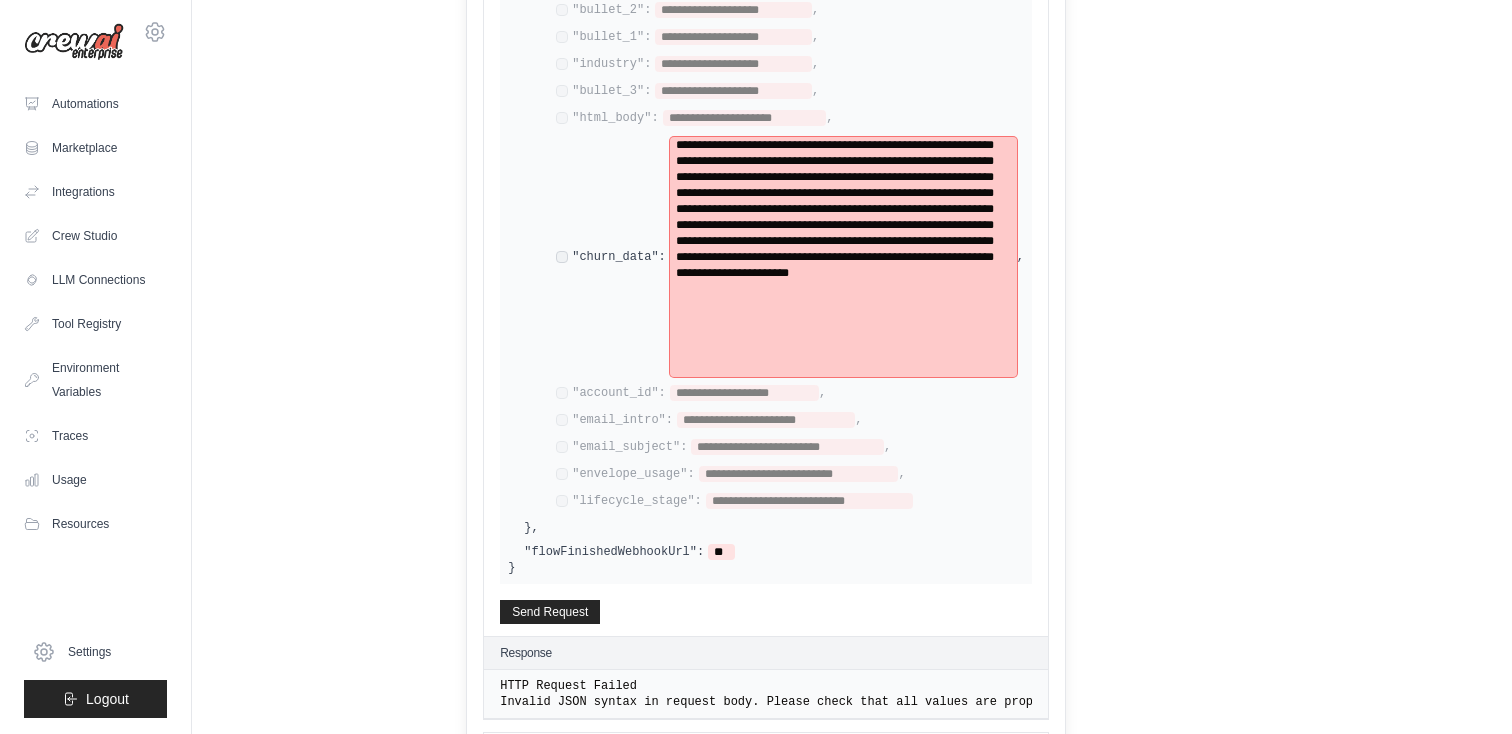 click on "**********" at bounding box center [843, 257] 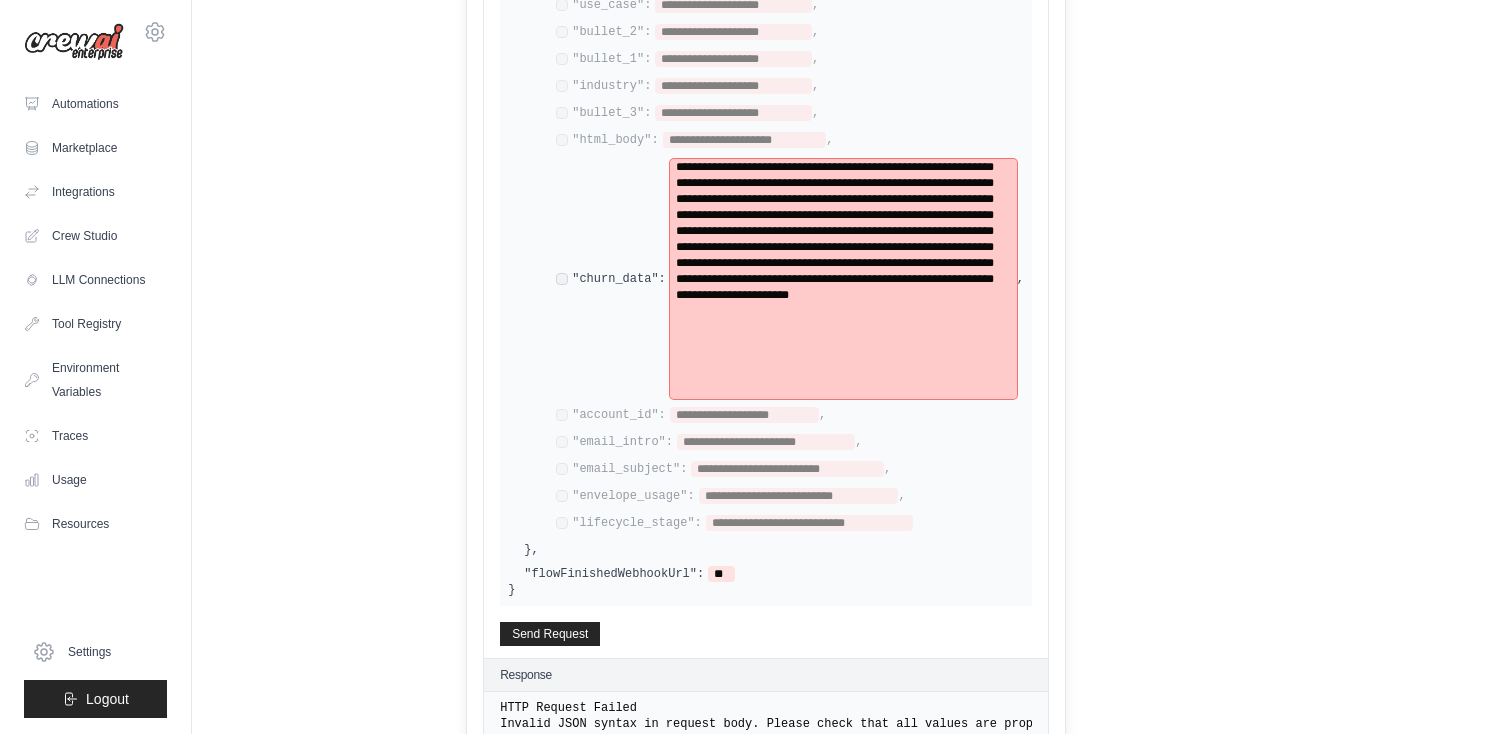 scroll, scrollTop: 1187, scrollLeft: 0, axis: vertical 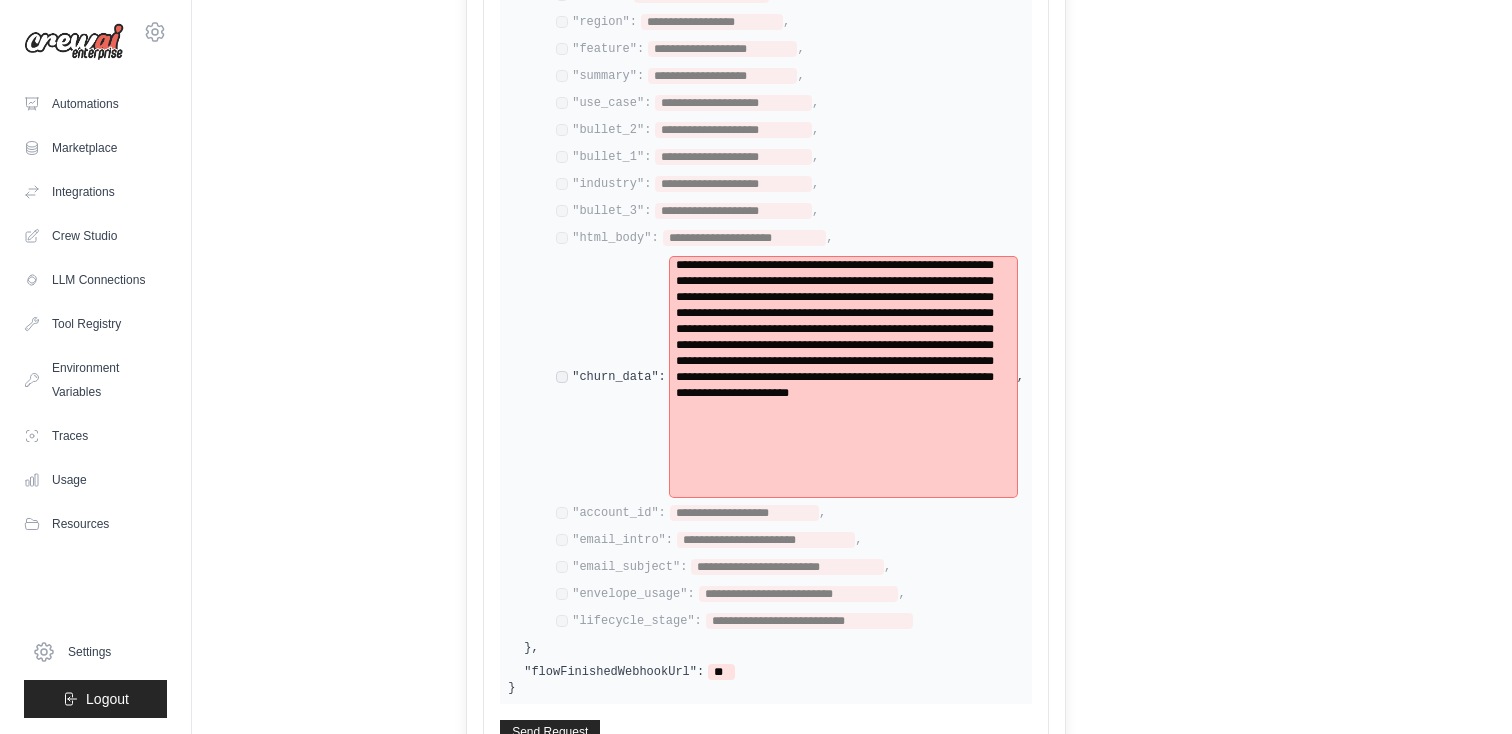 click on "**********" at bounding box center (843, 377) 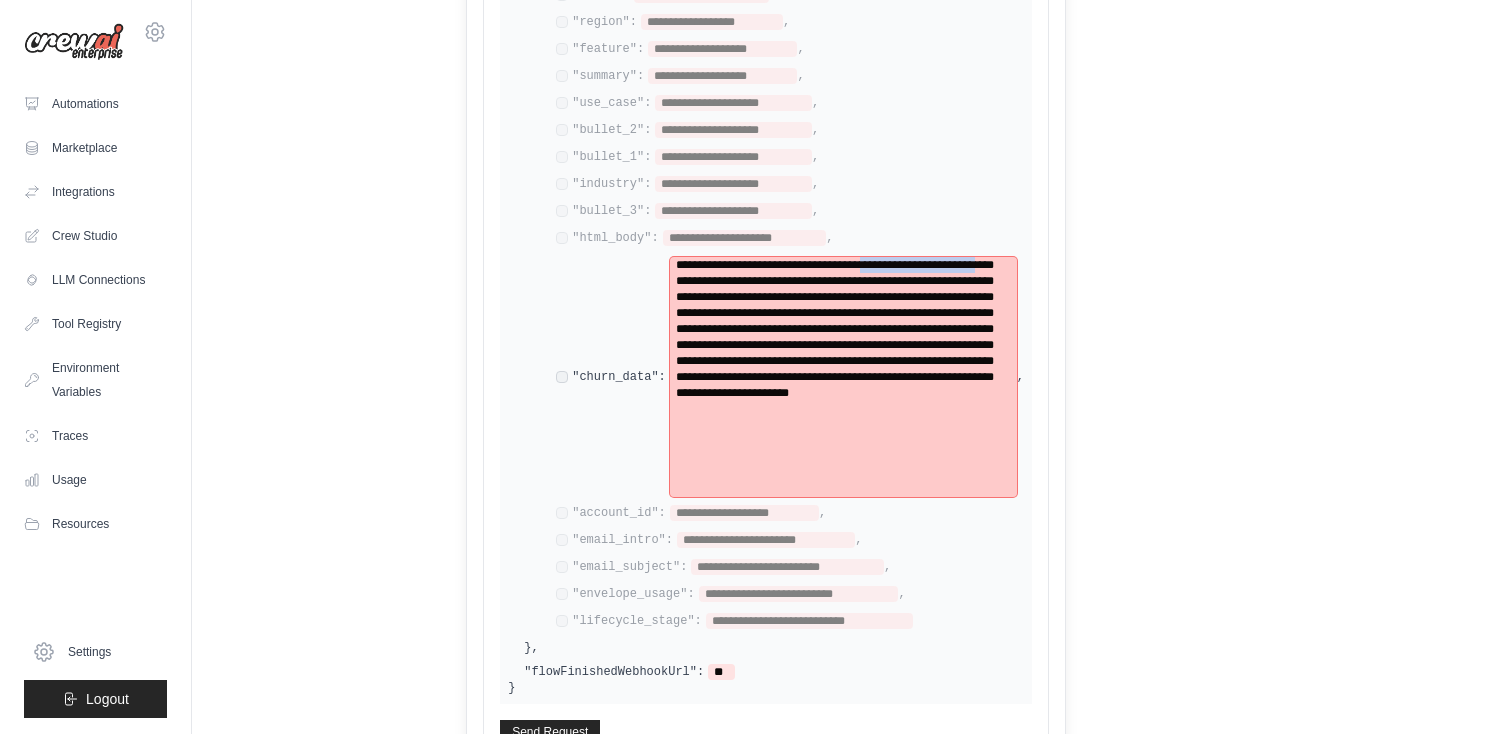 drag, startPoint x: 676, startPoint y: 272, endPoint x: 841, endPoint y: 274, distance: 165.01212 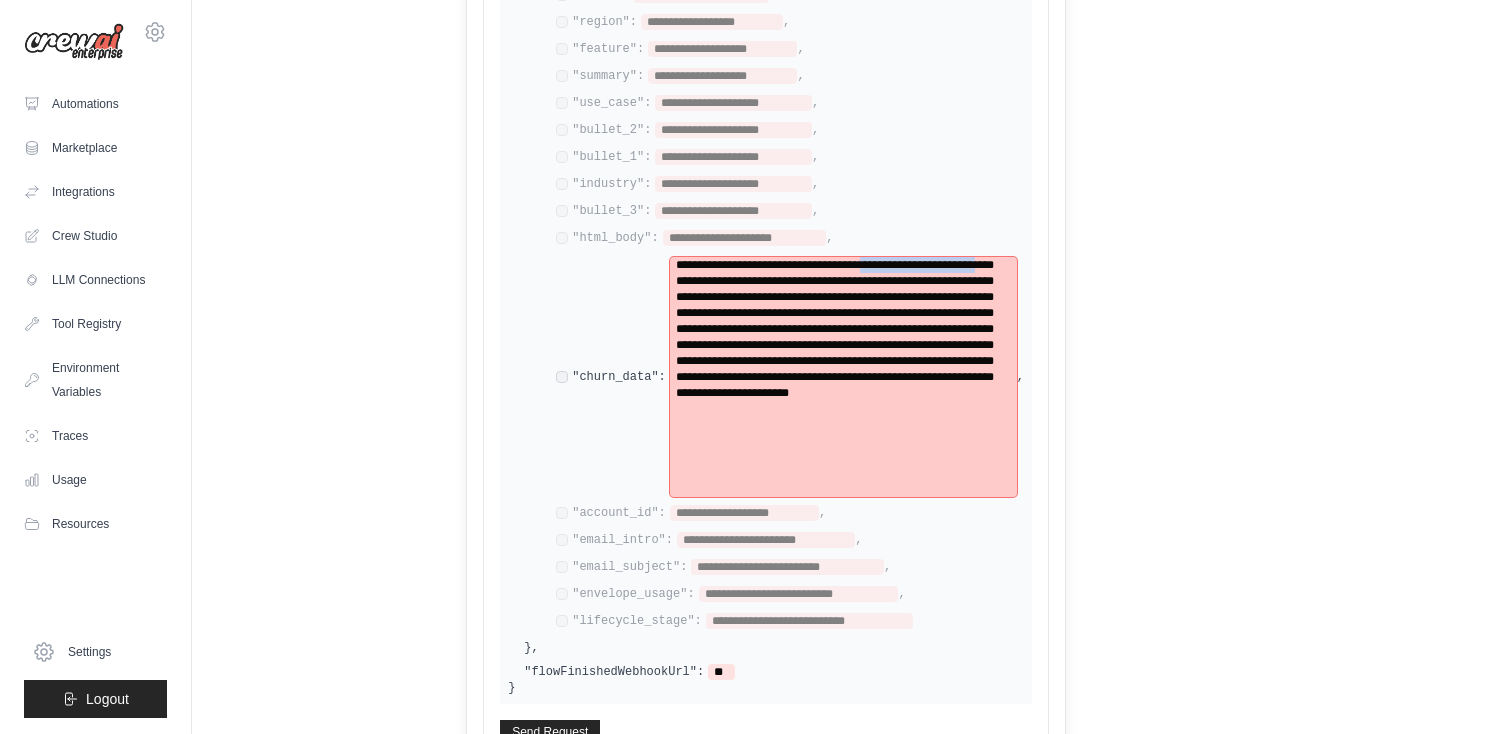 click on "**********" at bounding box center [843, 377] 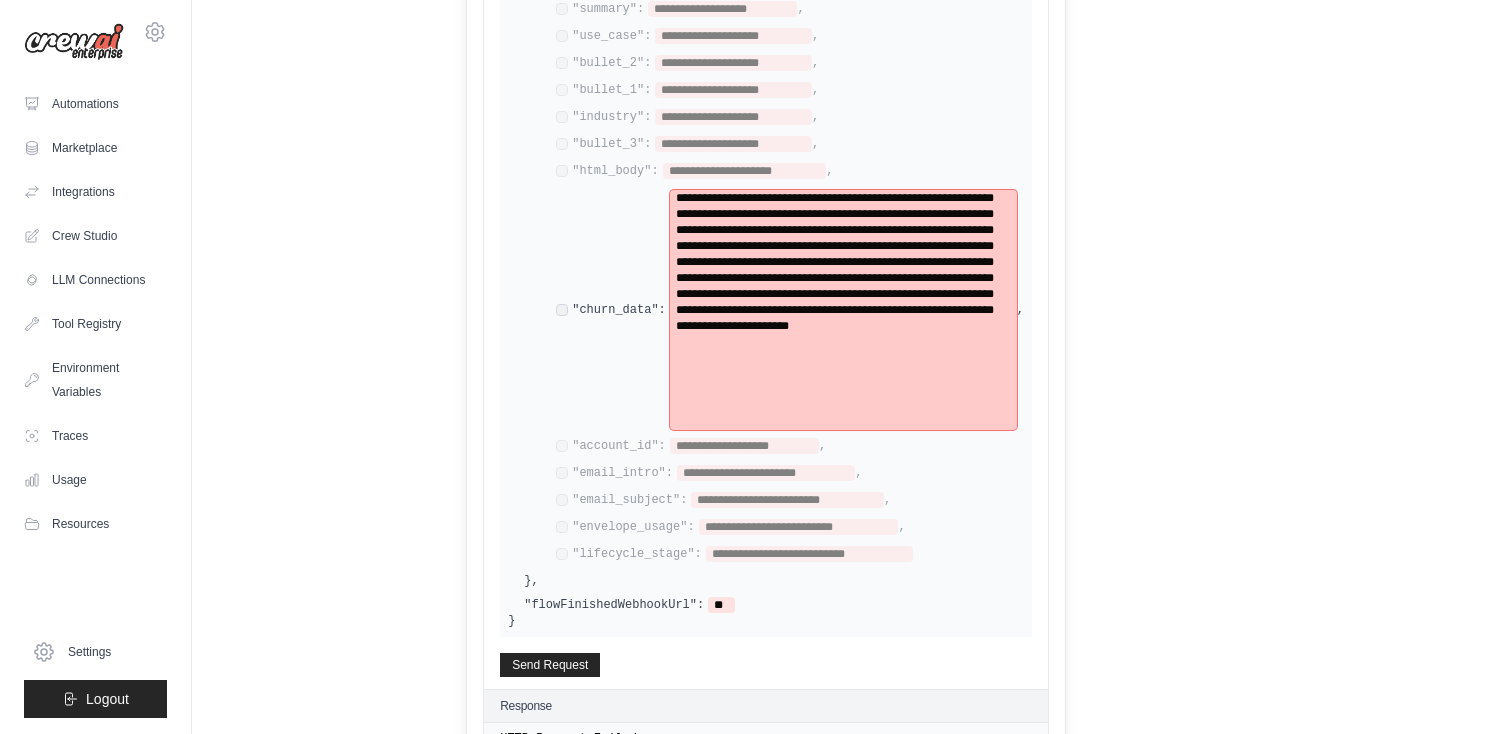 scroll, scrollTop: 1313, scrollLeft: 0, axis: vertical 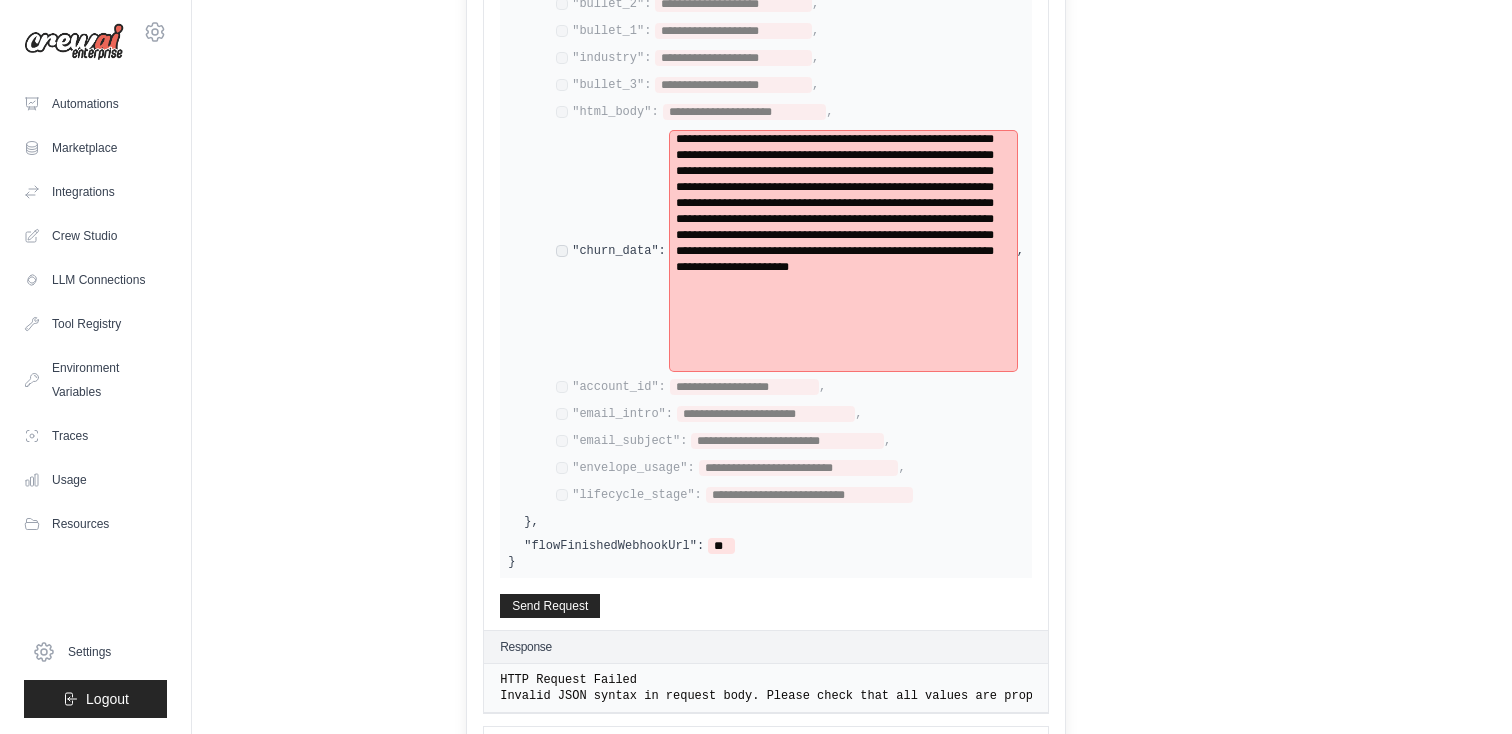 click on "**********" at bounding box center (843, 251) 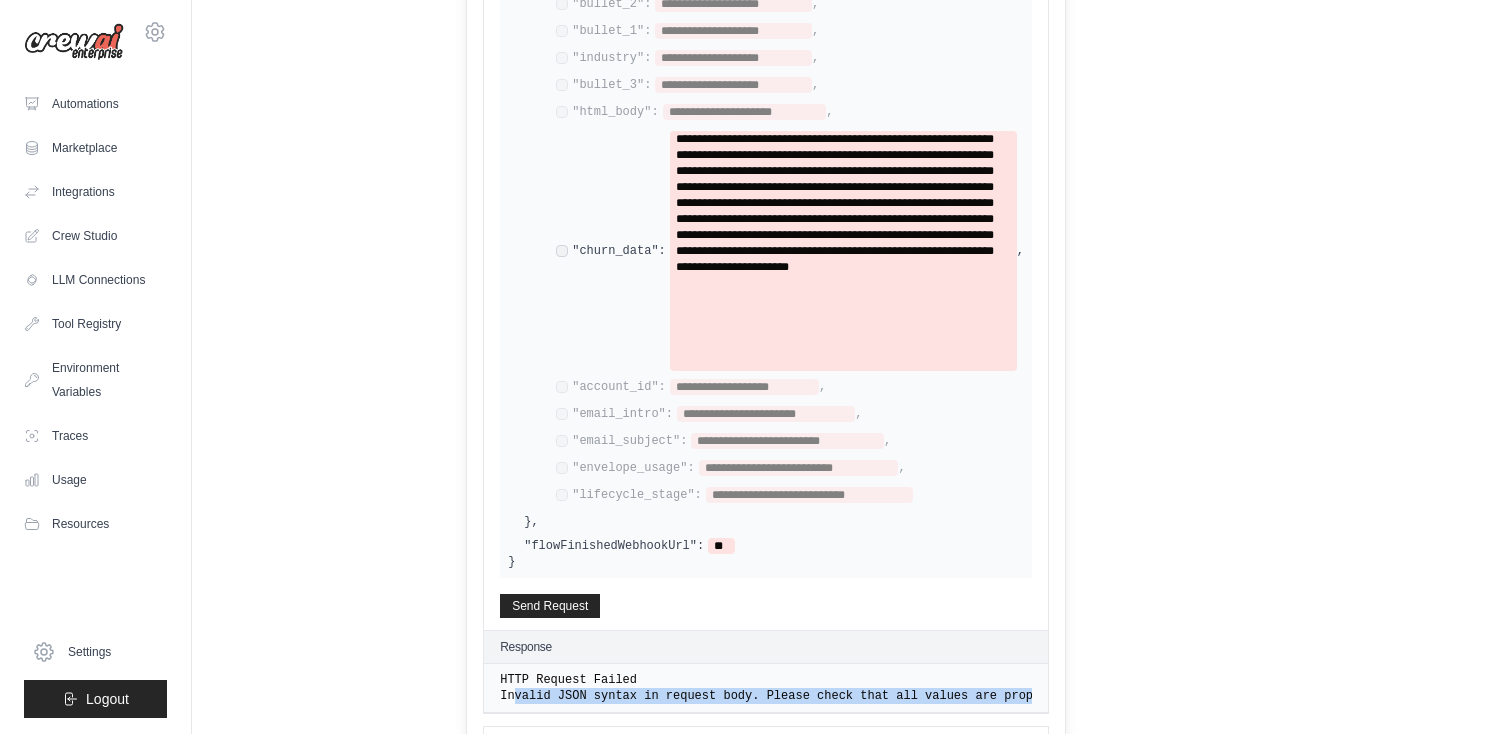drag, startPoint x: 513, startPoint y: 687, endPoint x: 753, endPoint y: 693, distance: 240.07498 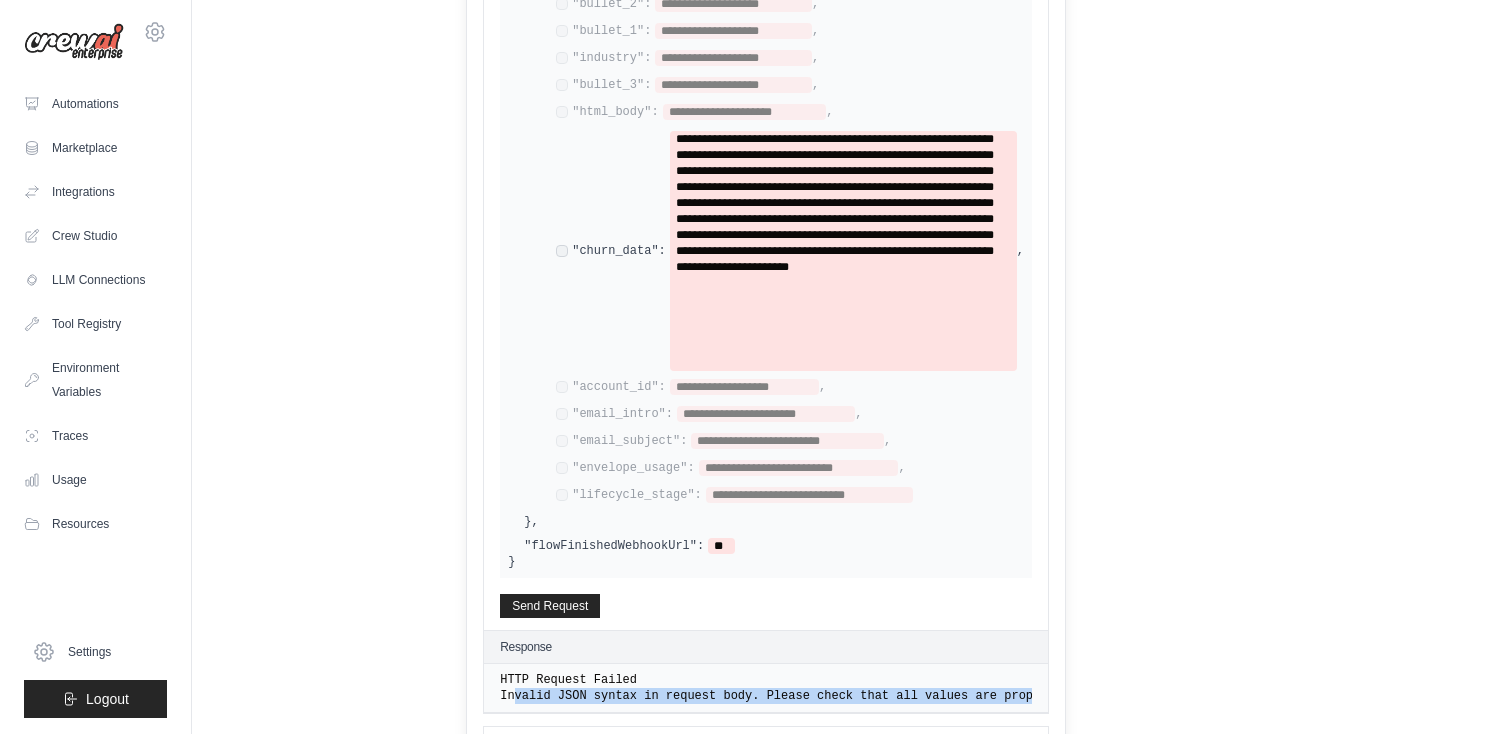 click on "HTTP Request Failed
Invalid JSON syntax in request body. Please check that all values are properly formatted JSON." at bounding box center [766, -522] 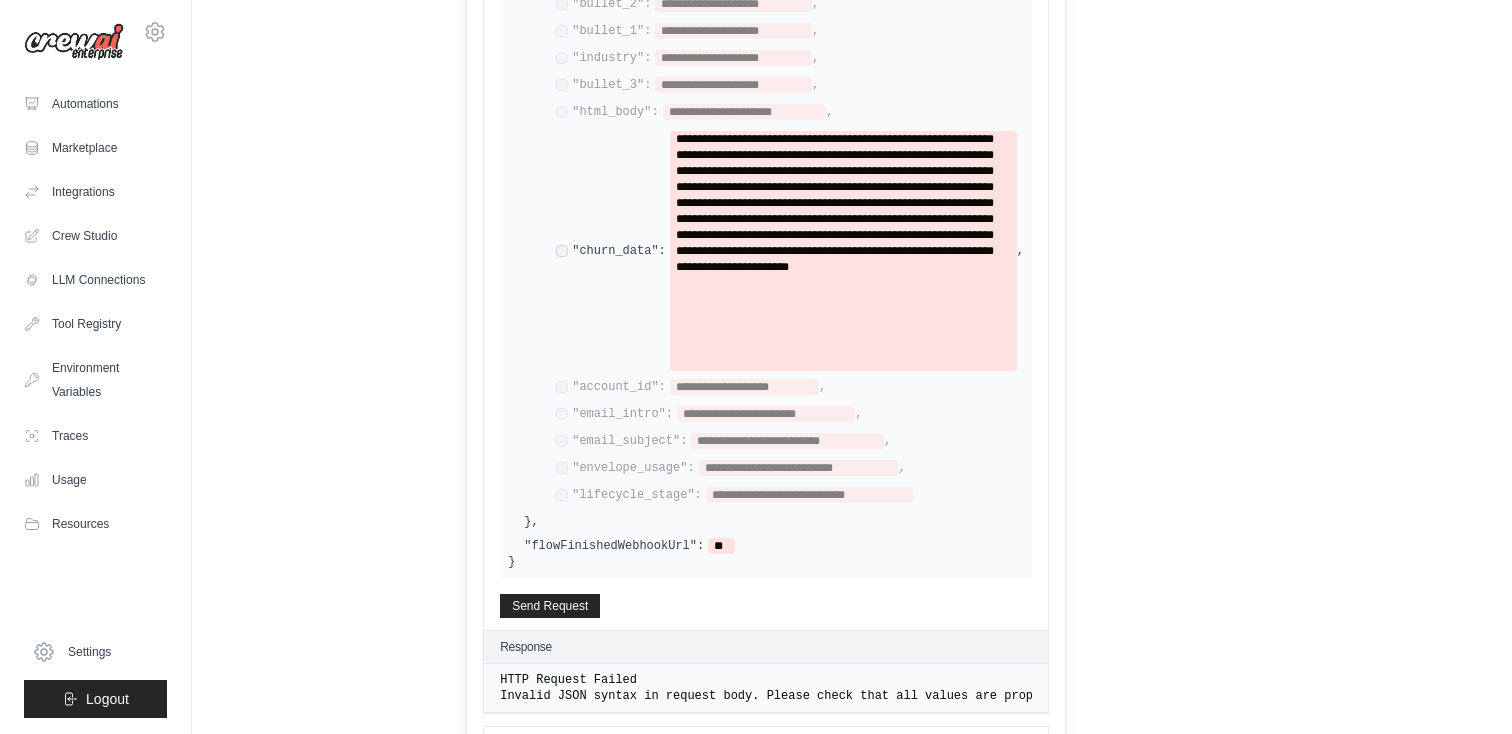 click on "Invalid JSON syntax in request body. Please check that all values are properly formatted JSON." at bounding box center [766, -514] 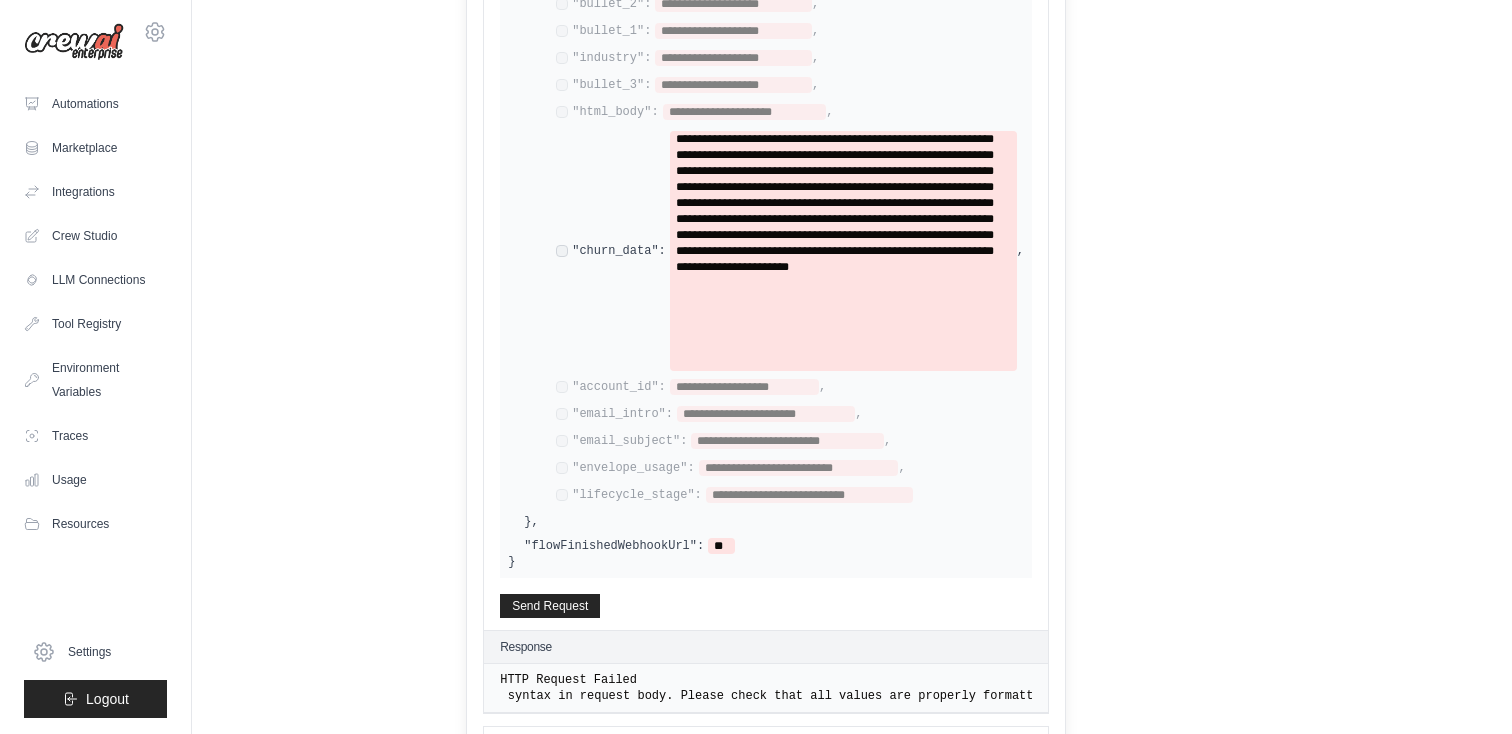 scroll, scrollTop: 0, scrollLeft: 147, axis: horizontal 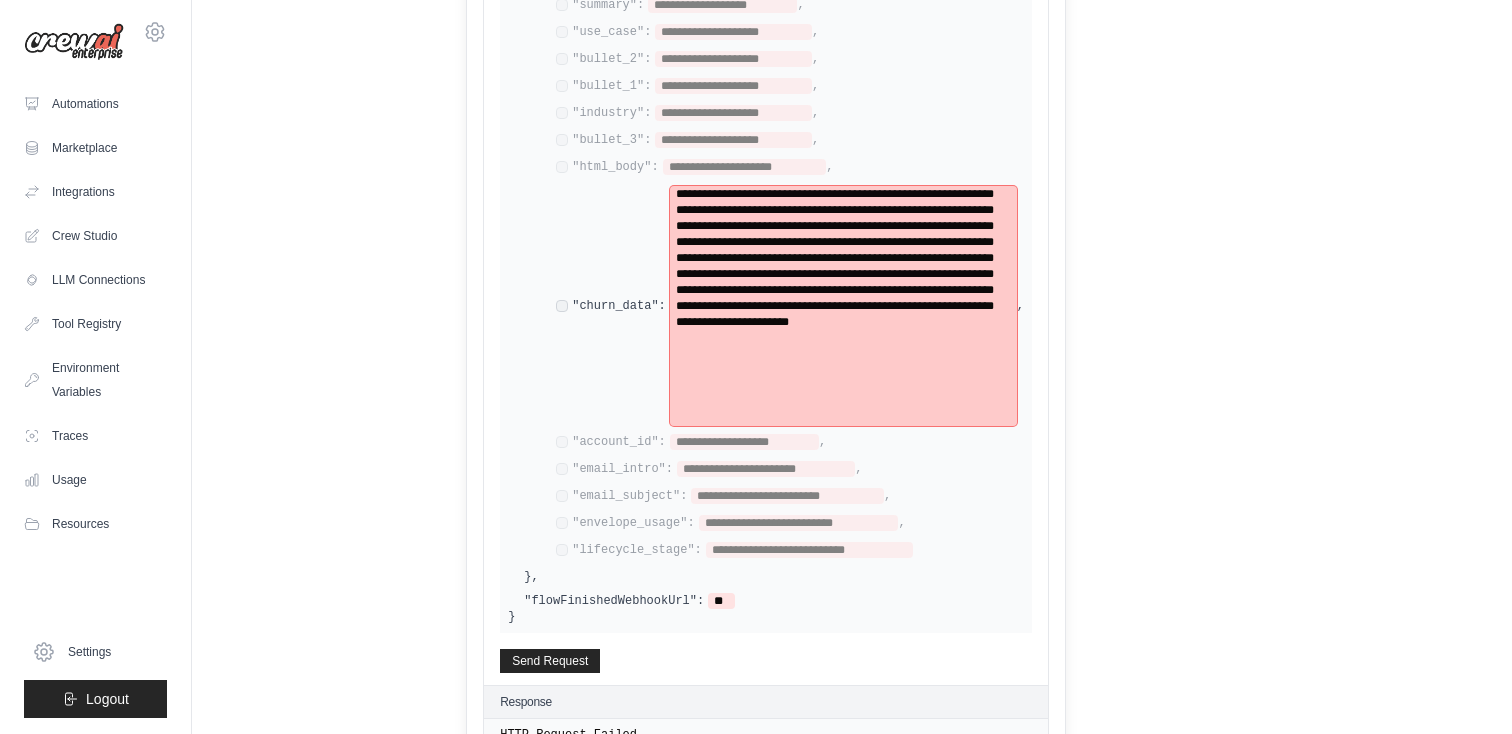 click on "**********" at bounding box center [843, 306] 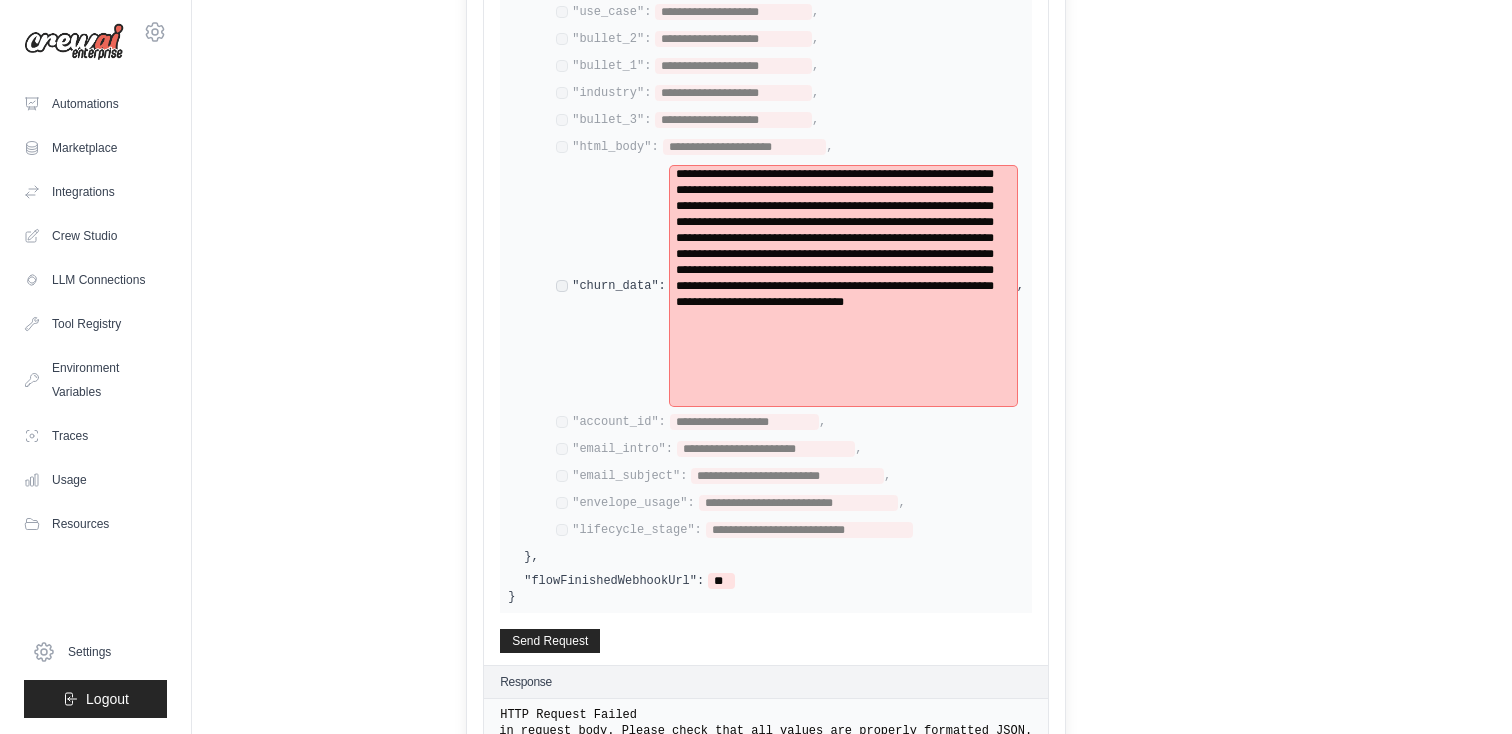 scroll, scrollTop: 1282, scrollLeft: 0, axis: vertical 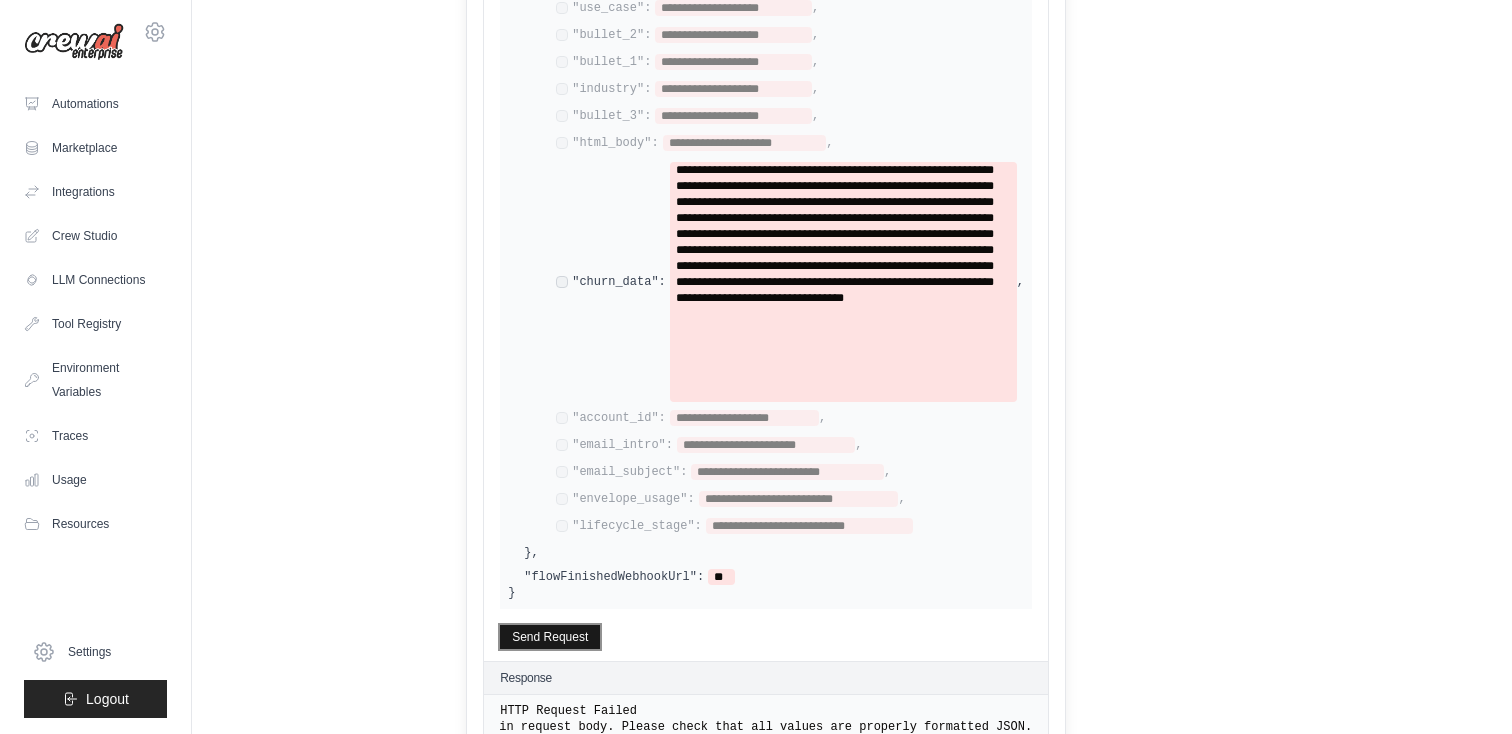 click on "Send Request" at bounding box center [550, 637] 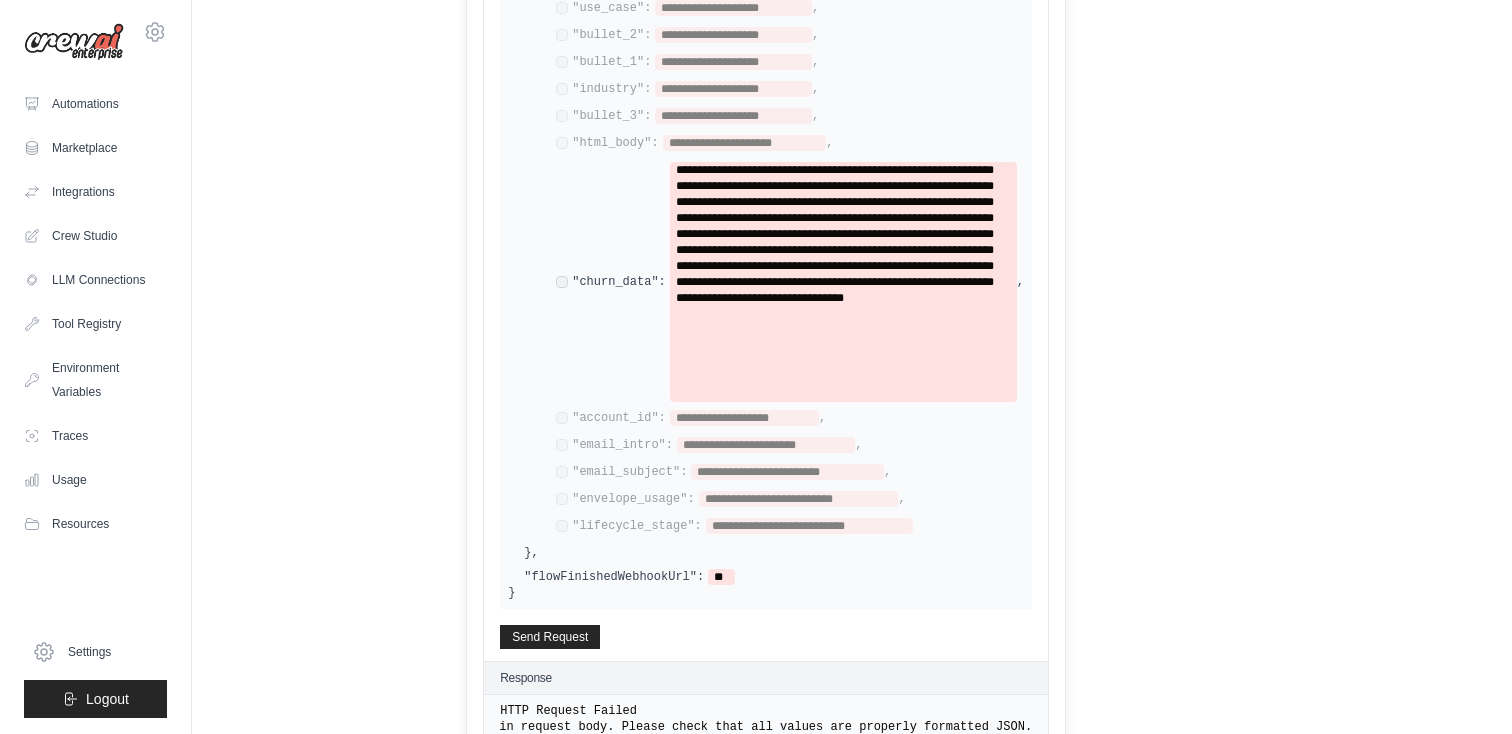 scroll, scrollTop: 1373, scrollLeft: 0, axis: vertical 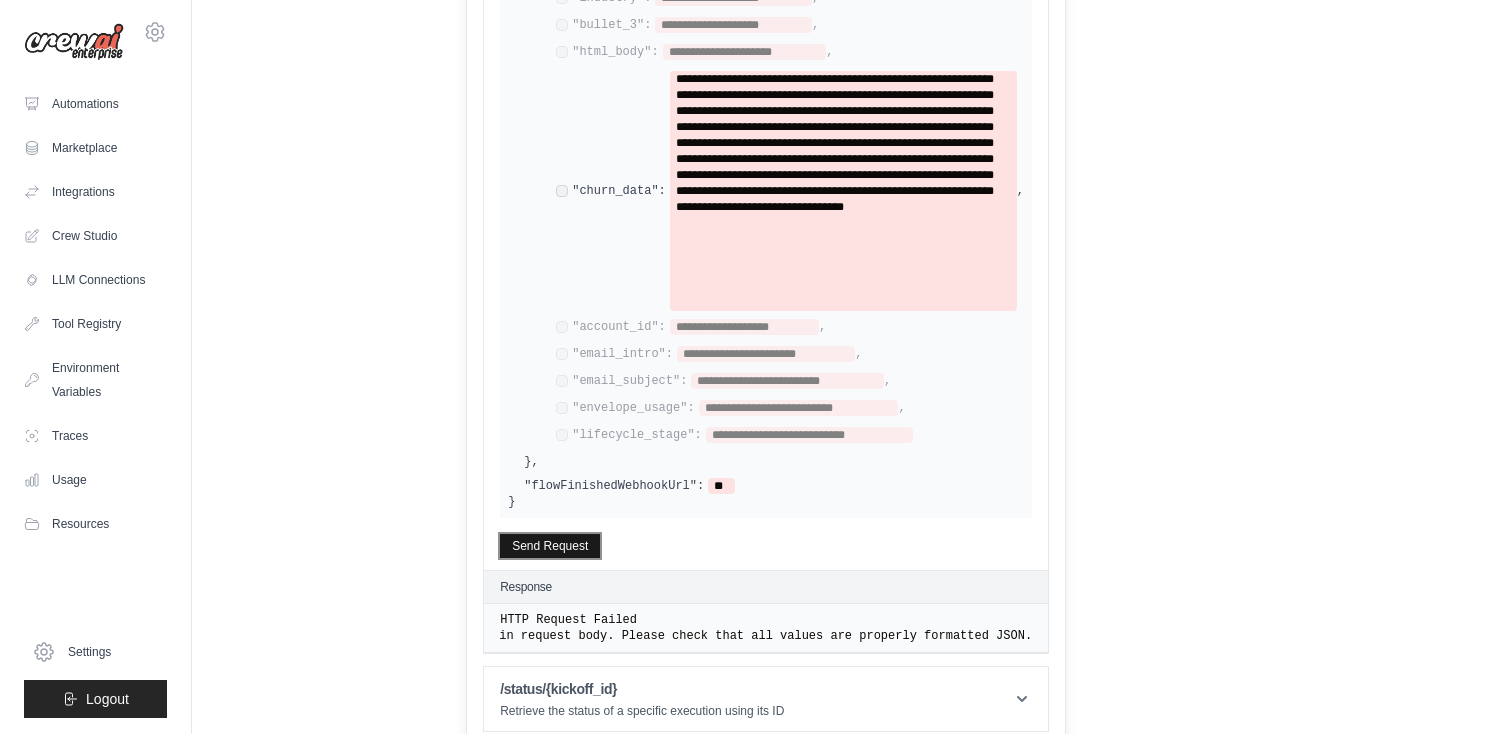 click on "Send Request" at bounding box center (550, 546) 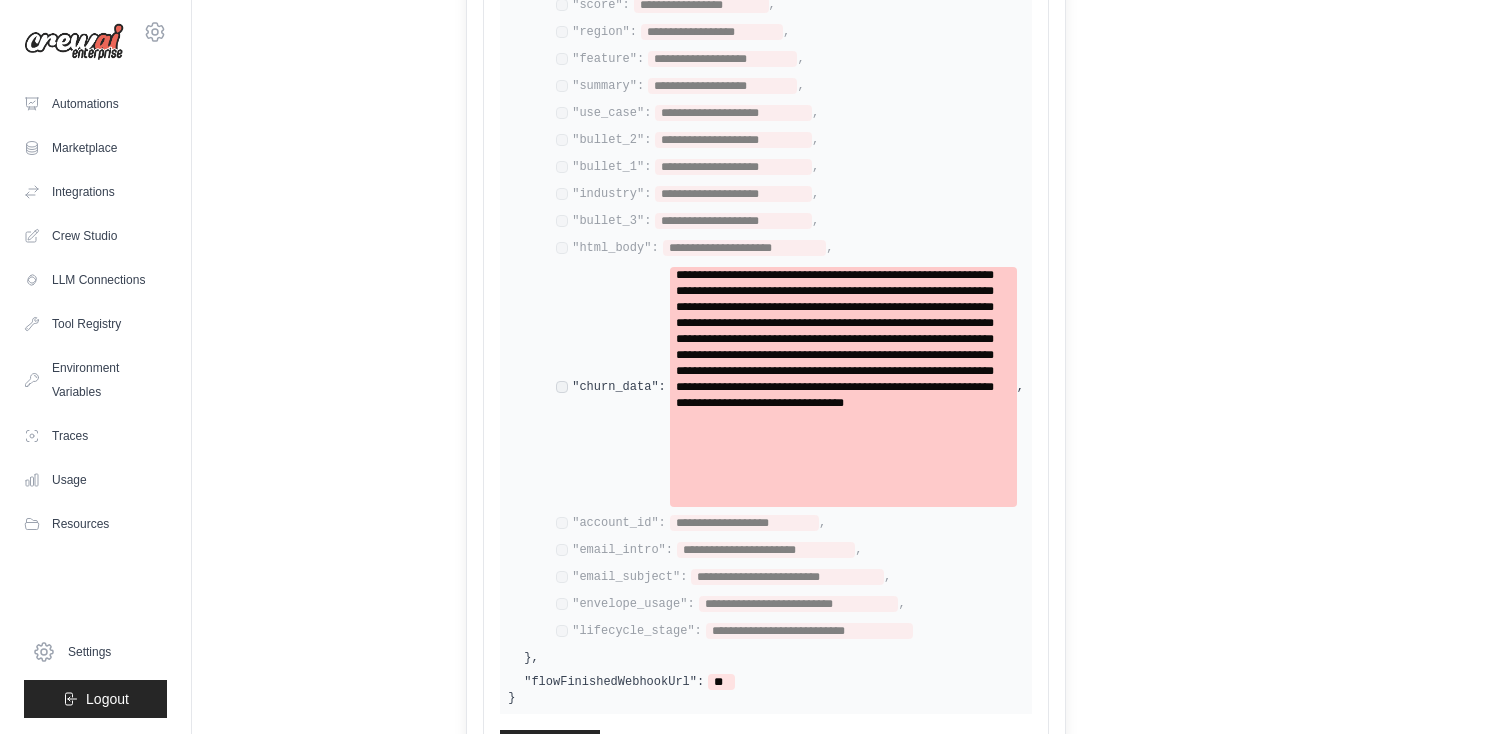 scroll, scrollTop: 1217, scrollLeft: 0, axis: vertical 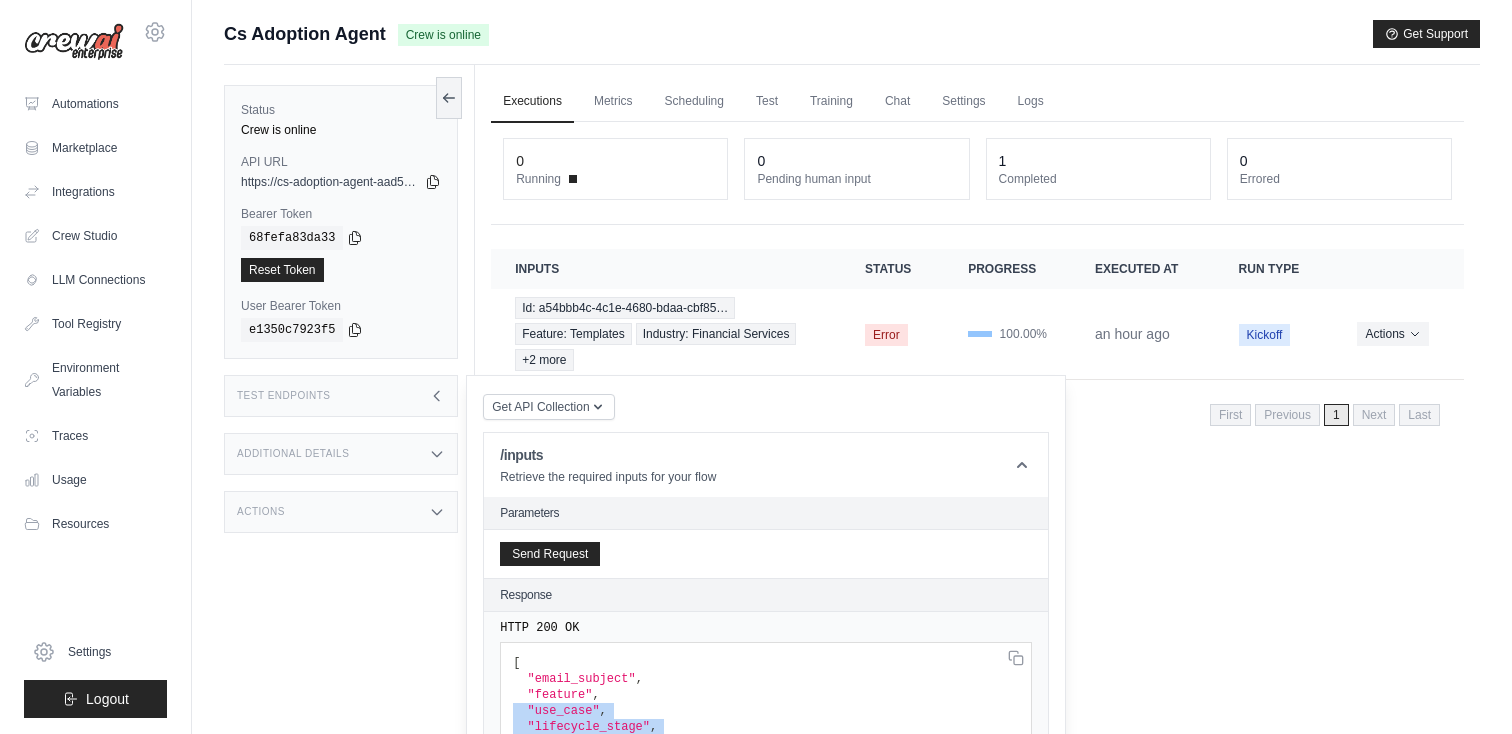 drag, startPoint x: 527, startPoint y: 646, endPoint x: 504, endPoint y: 714, distance: 71.7844 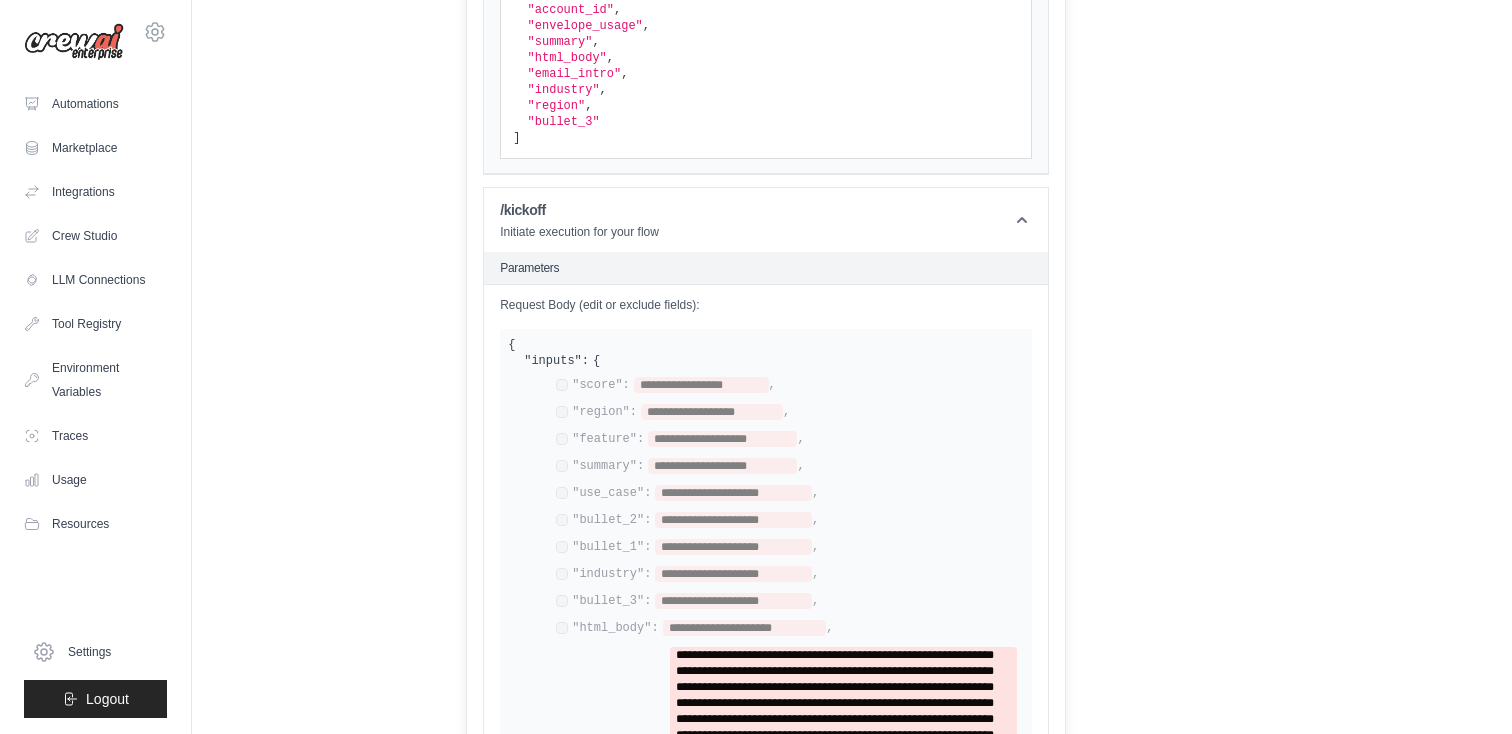 click on "akash.mehta@docusign.com
Settings
Automations
Marketplace
Integrations
Documentation
*" at bounding box center (756, -388) 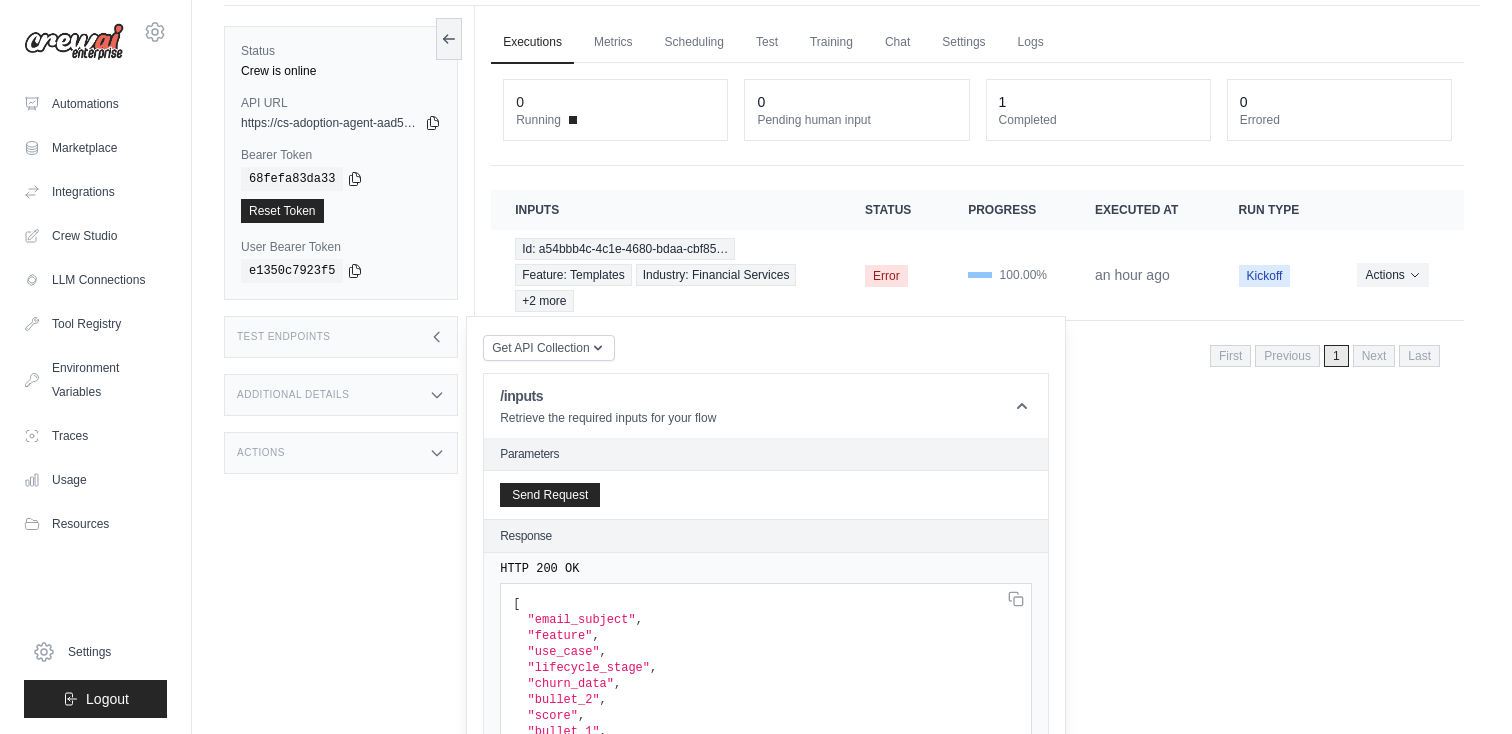 scroll, scrollTop: 60, scrollLeft: 0, axis: vertical 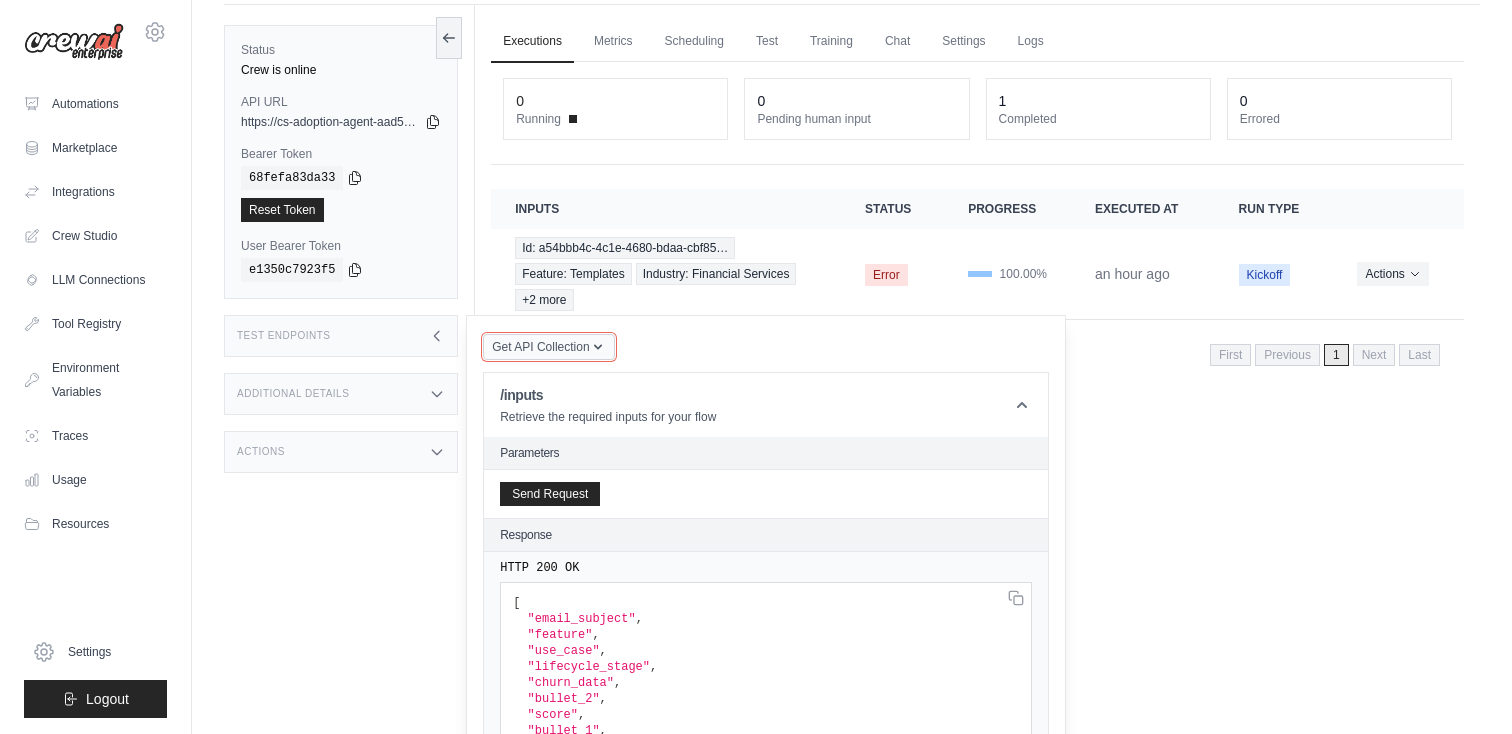 click on "Get API Collection" at bounding box center (540, 347) 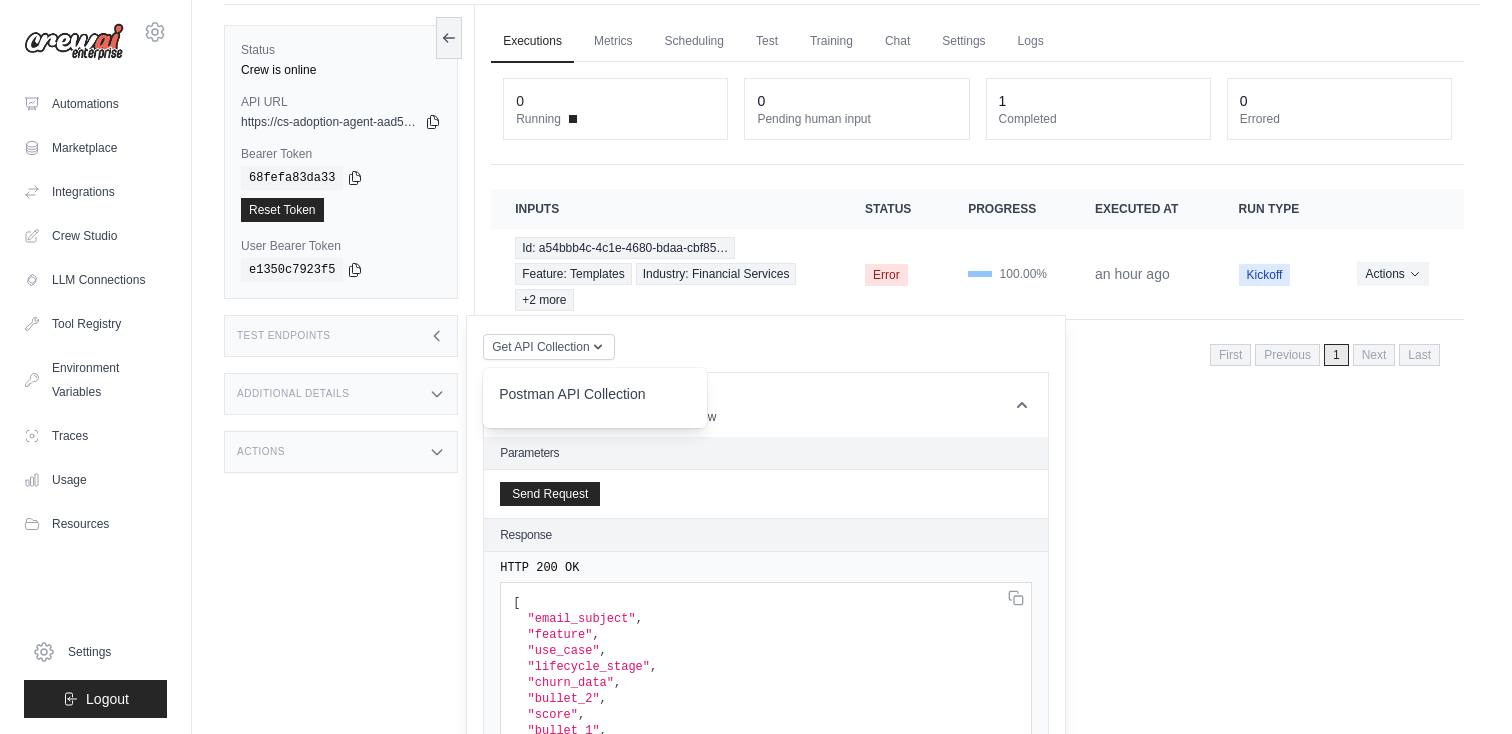 click on "Get API Collection
Postman API Collection
/inputs
Retrieve the required inputs for your flow
Parameters
Send Request
Response
HTTP 200 OK
[
"email_subject" ,
"feature" ,
"use_case" ,
"lifecycle_stage" ,
"churn_data" ,
"bullet_2" ,
"score" ,
"bullet_1" ,
"account_id" ,
"envelope_usage" ,
"summary" ,
"html_body" ,
"email_intro" ,
"industry" ,
"region" ,
"bullet_3"
]" at bounding box center (766, 1188) 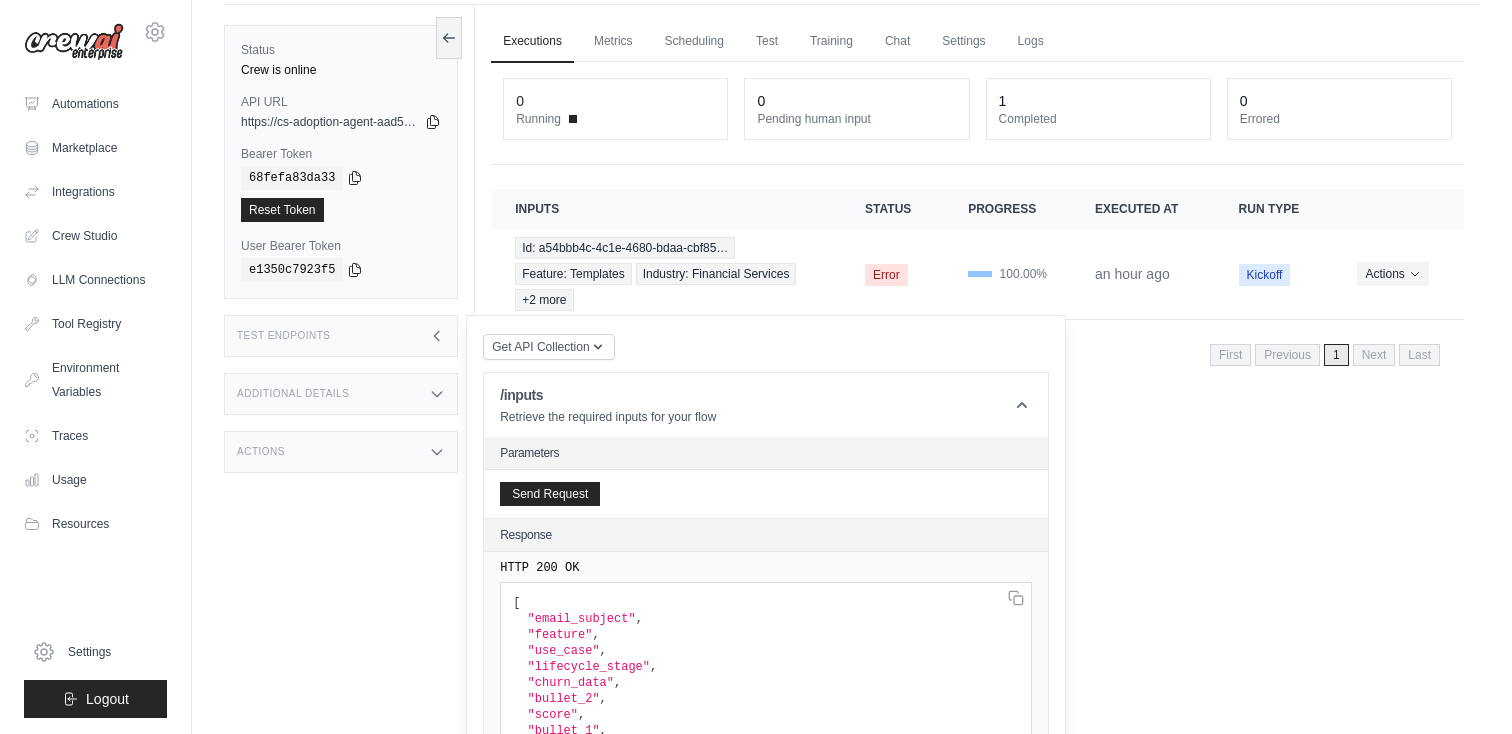 scroll, scrollTop: 166, scrollLeft: 0, axis: vertical 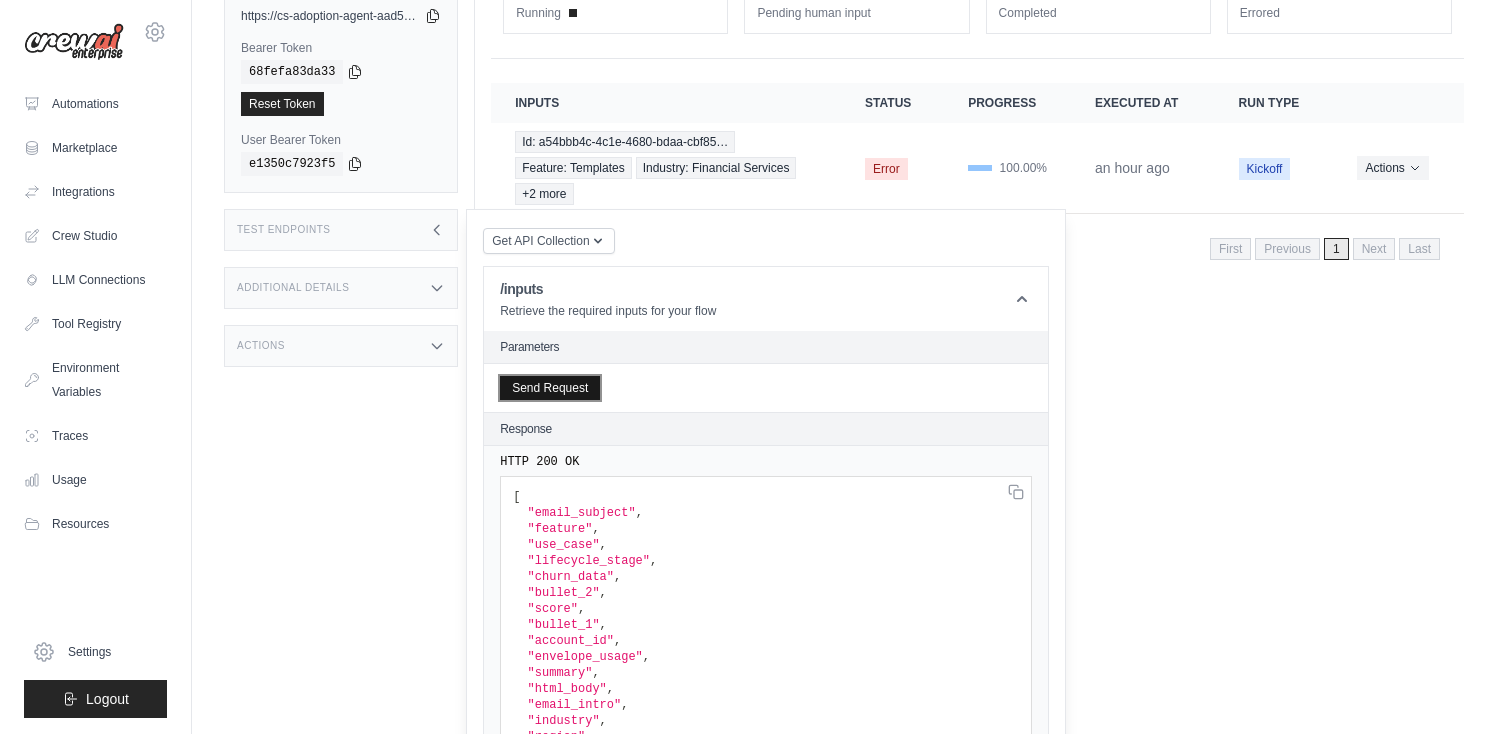 click on "Send Request" at bounding box center [550, 388] 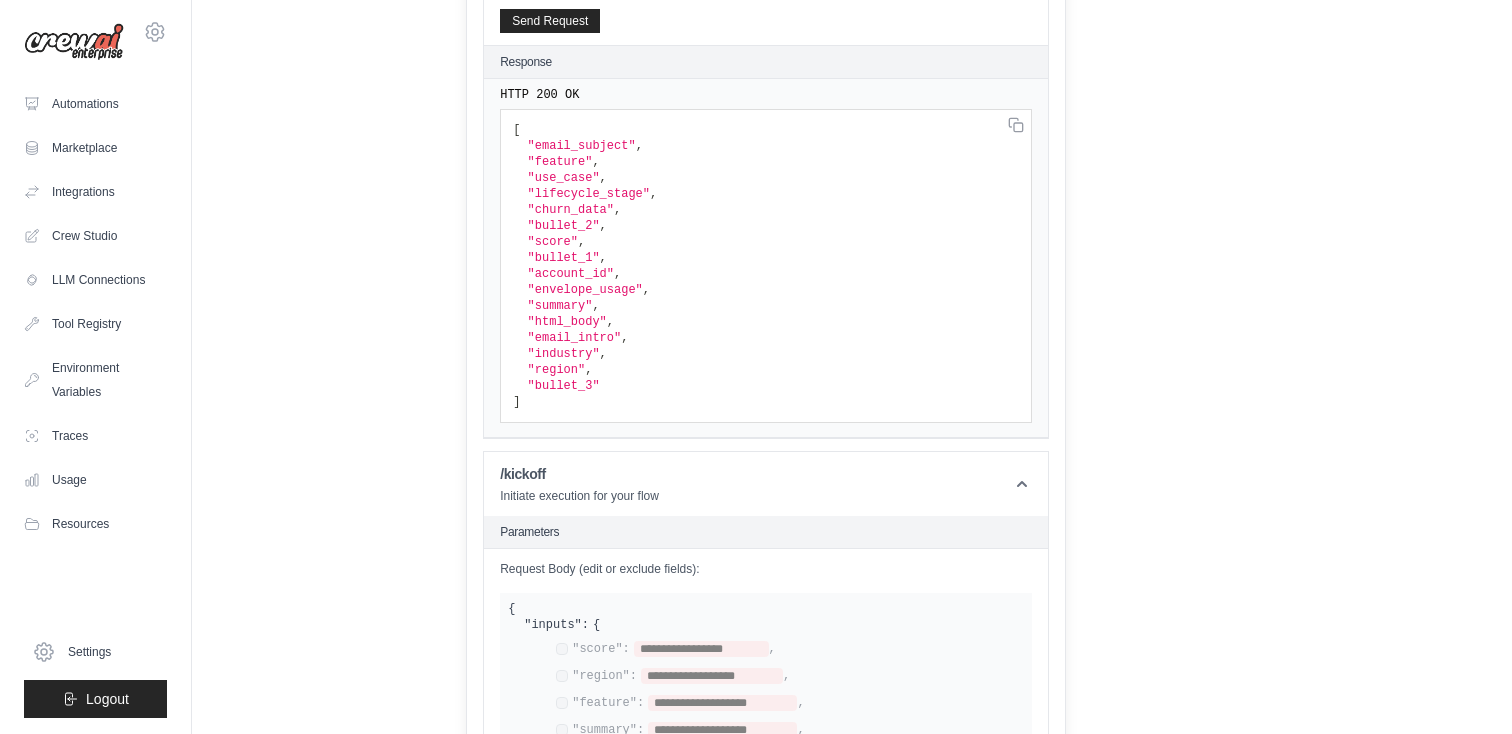 scroll, scrollTop: 537, scrollLeft: 0, axis: vertical 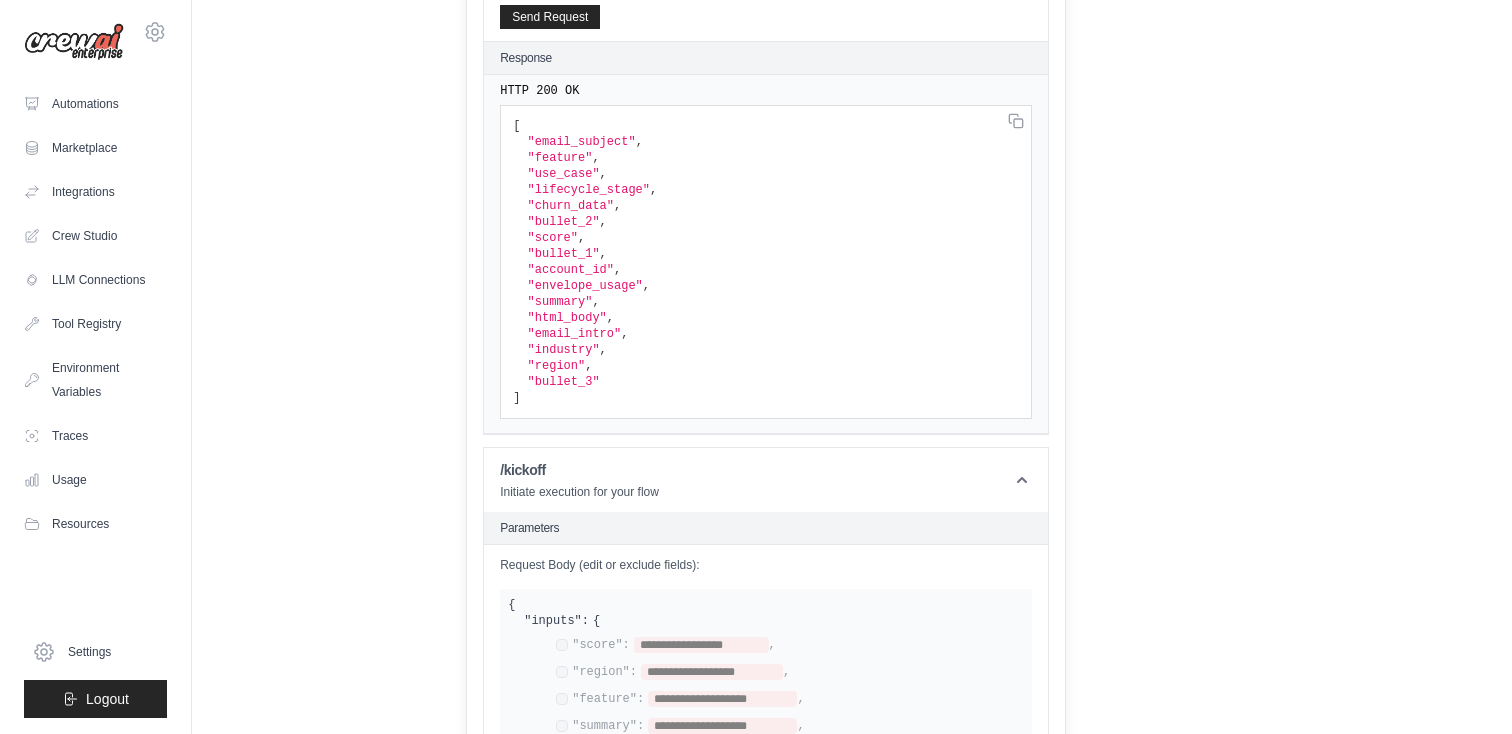 click on ""churn_data"" at bounding box center [571, 206] 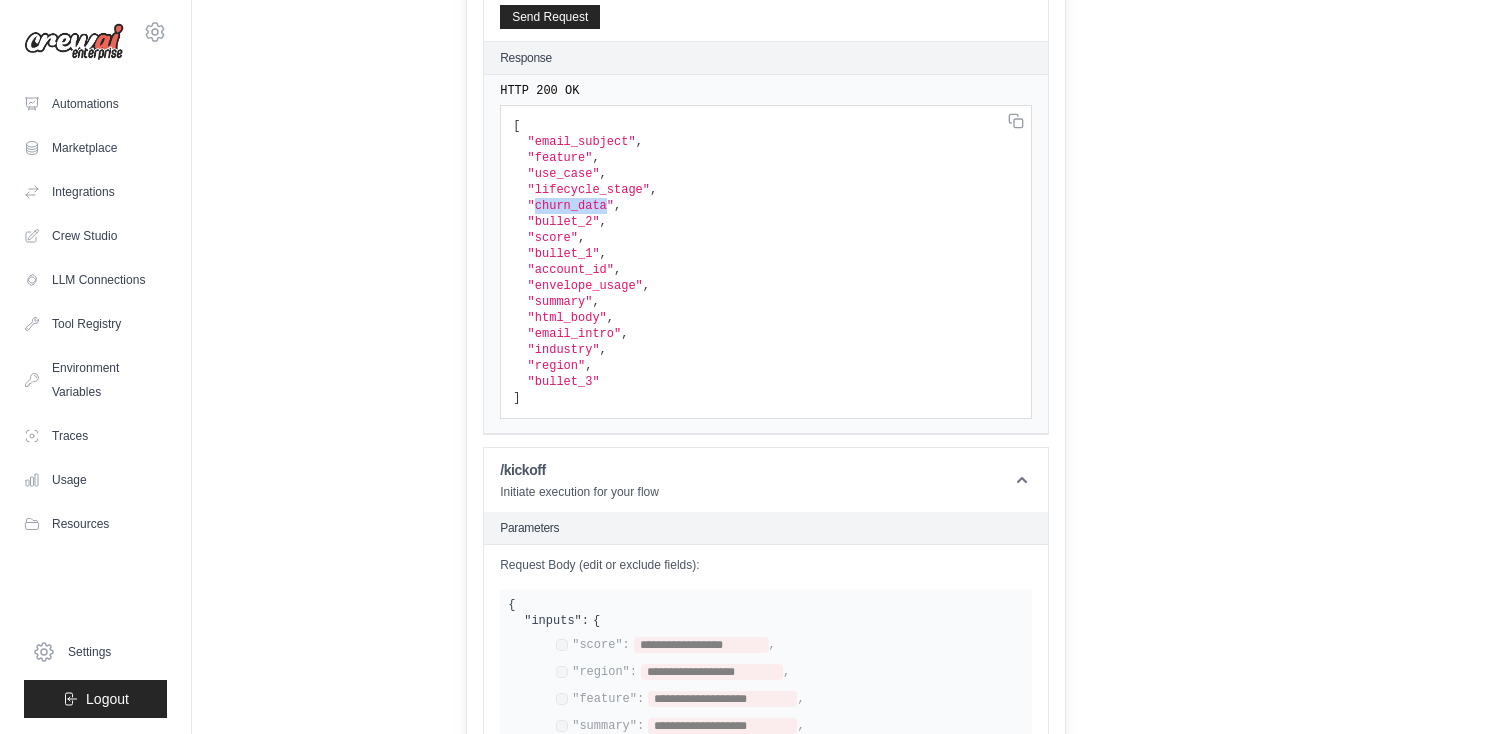 click on ""churn_data"" at bounding box center [571, 206] 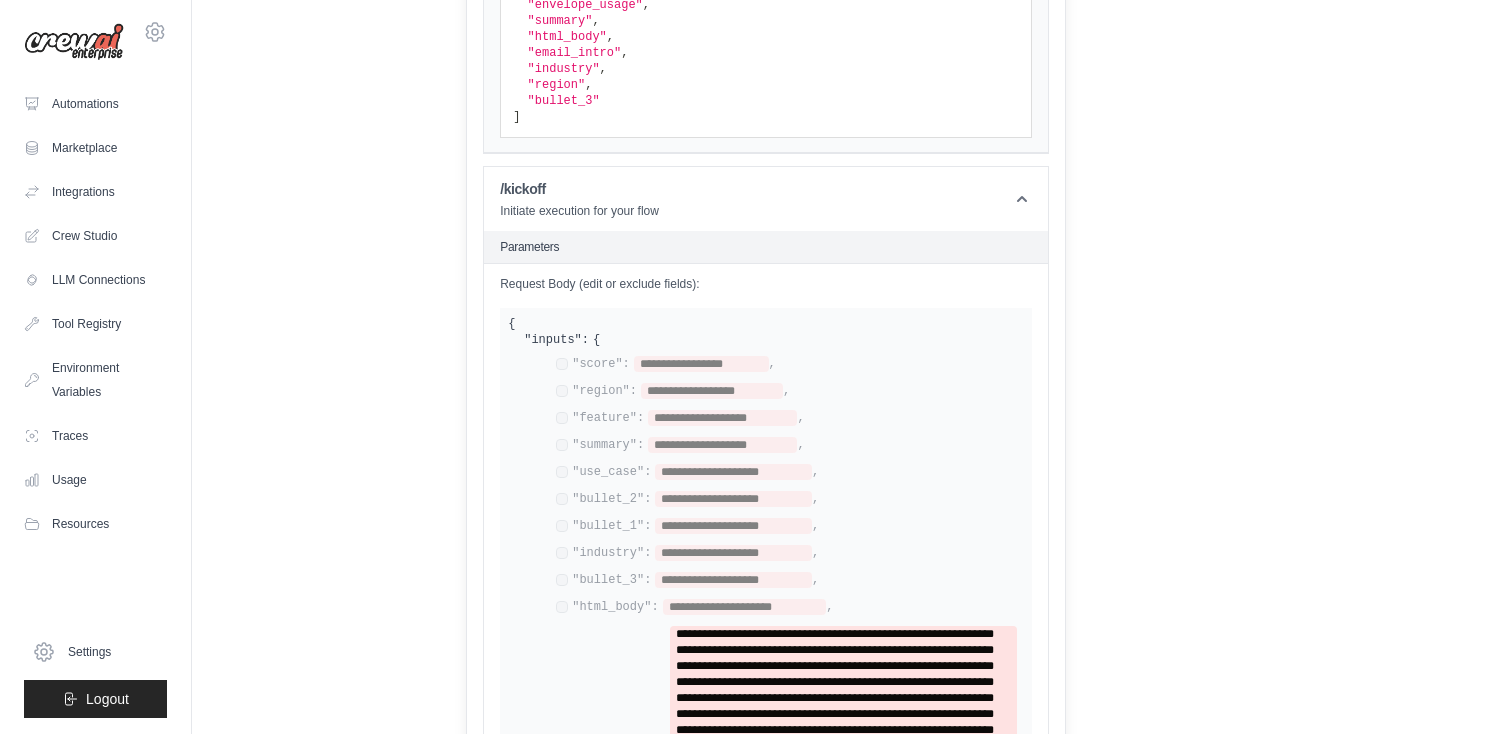 scroll, scrollTop: 0, scrollLeft: 0, axis: both 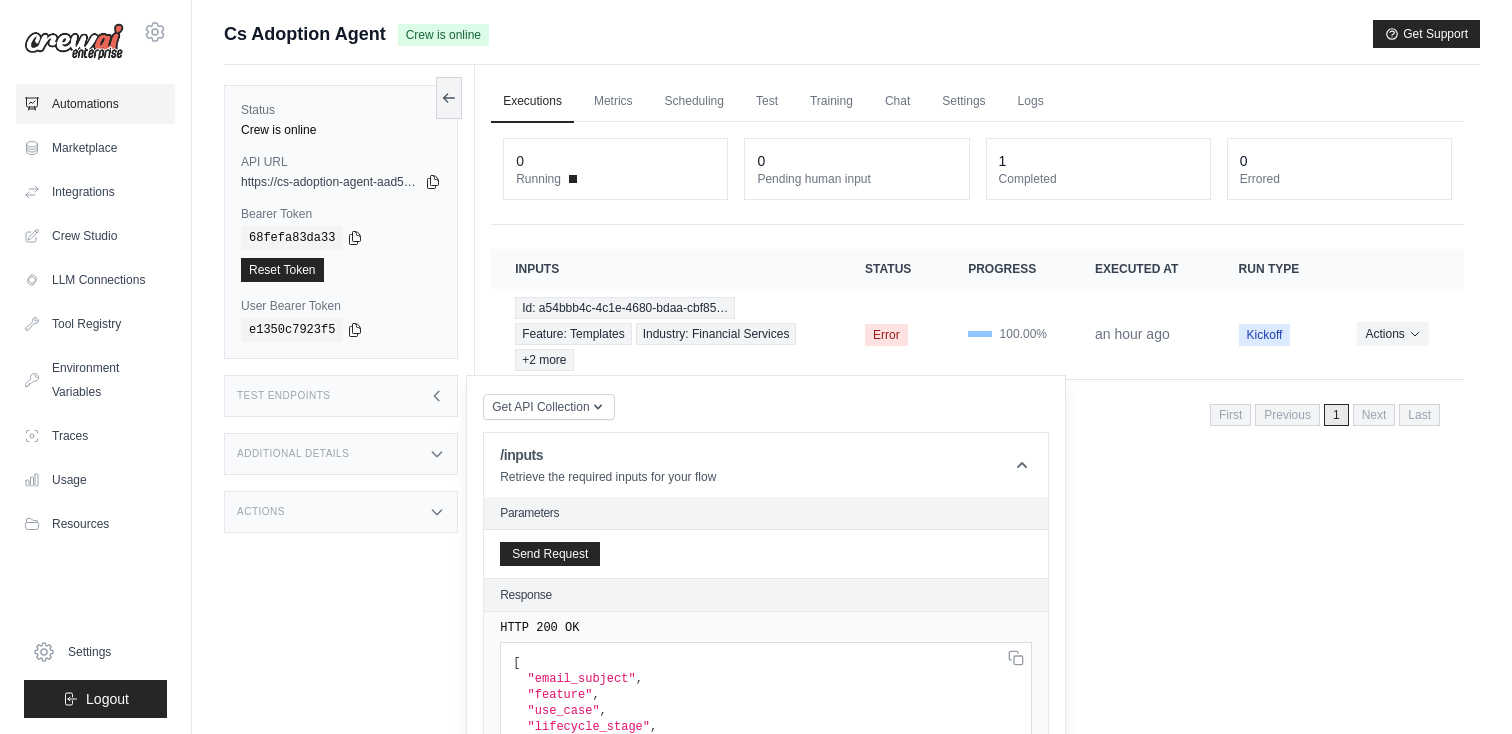 click on "Automations" at bounding box center (95, 104) 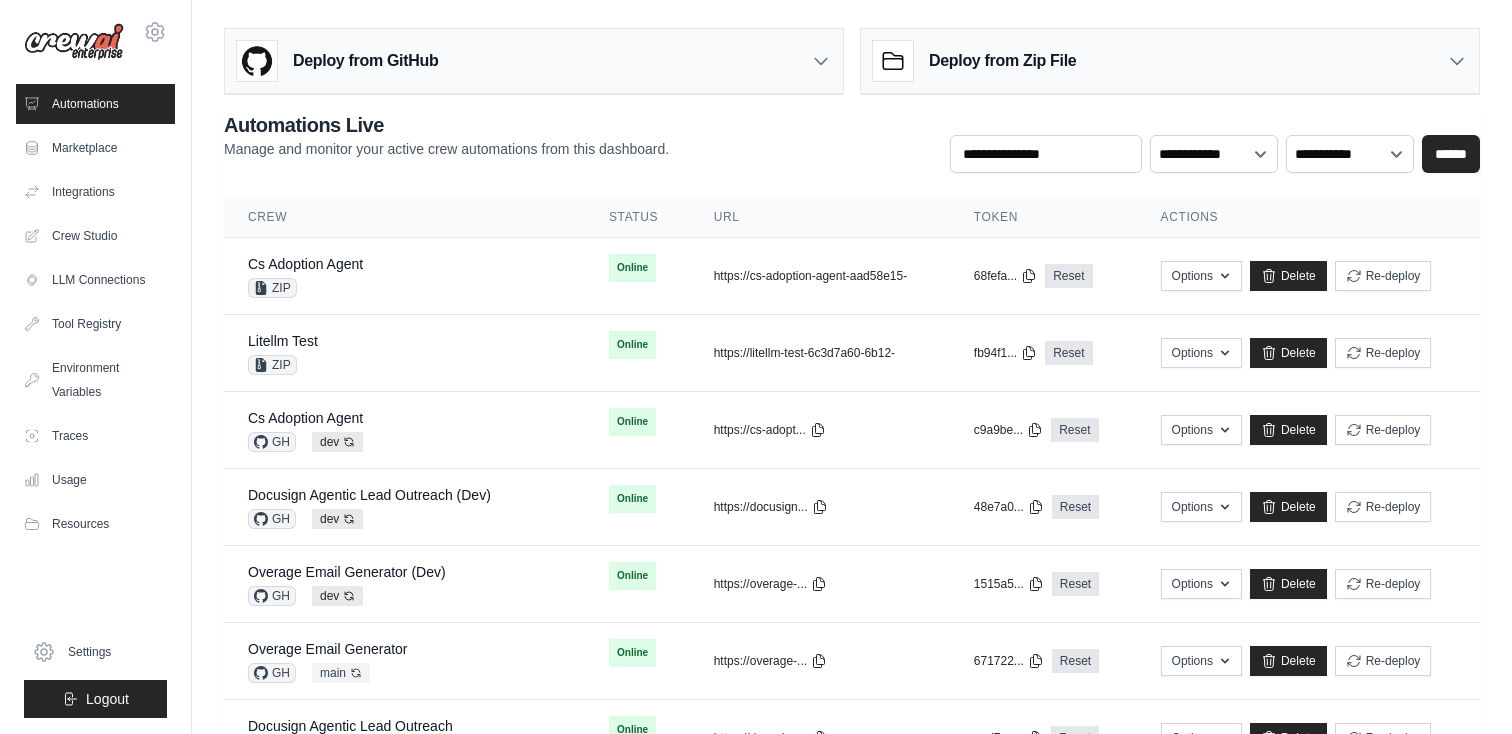 click on "Cs Adoption Agent
ZIP" at bounding box center (404, 276) 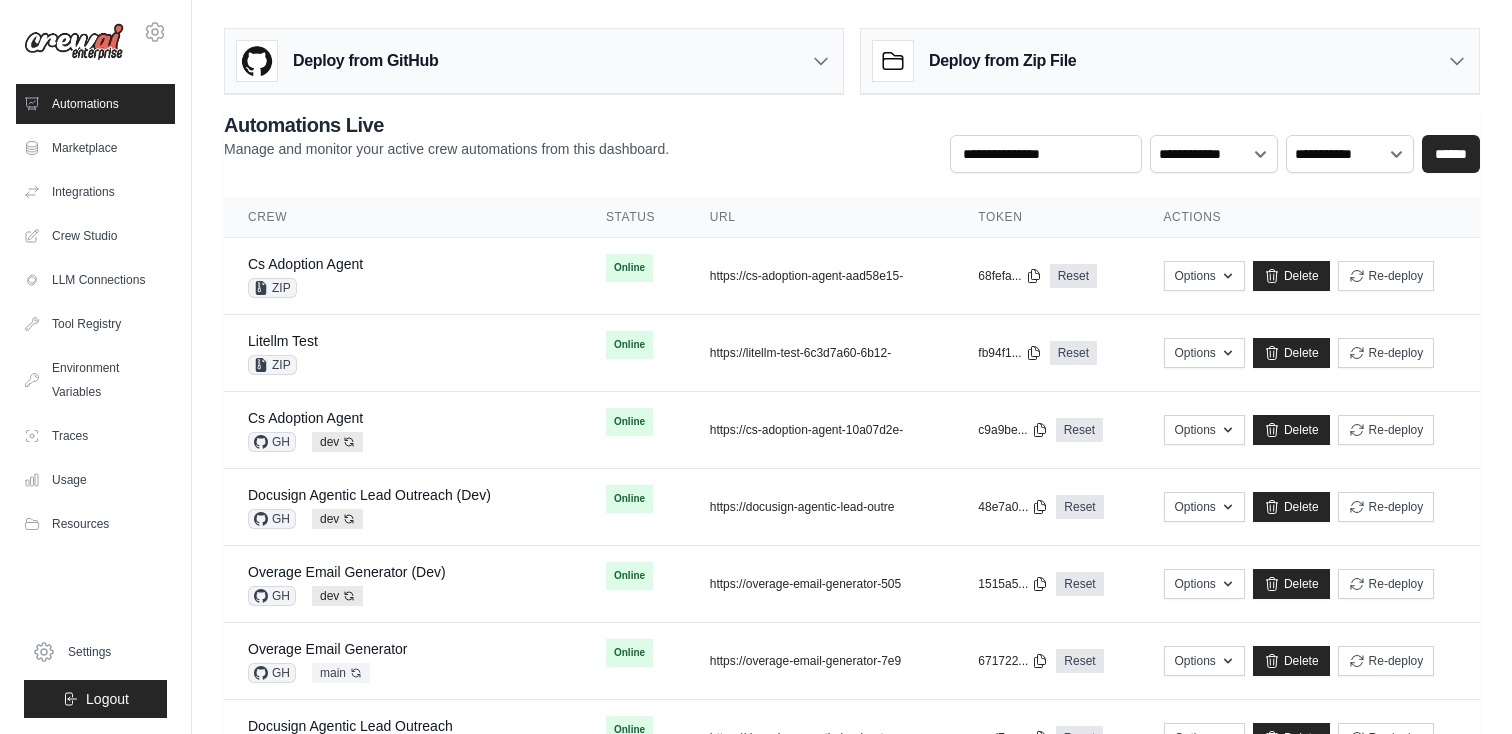 click on "Cs Adoption Agent
ZIP" at bounding box center [403, 276] 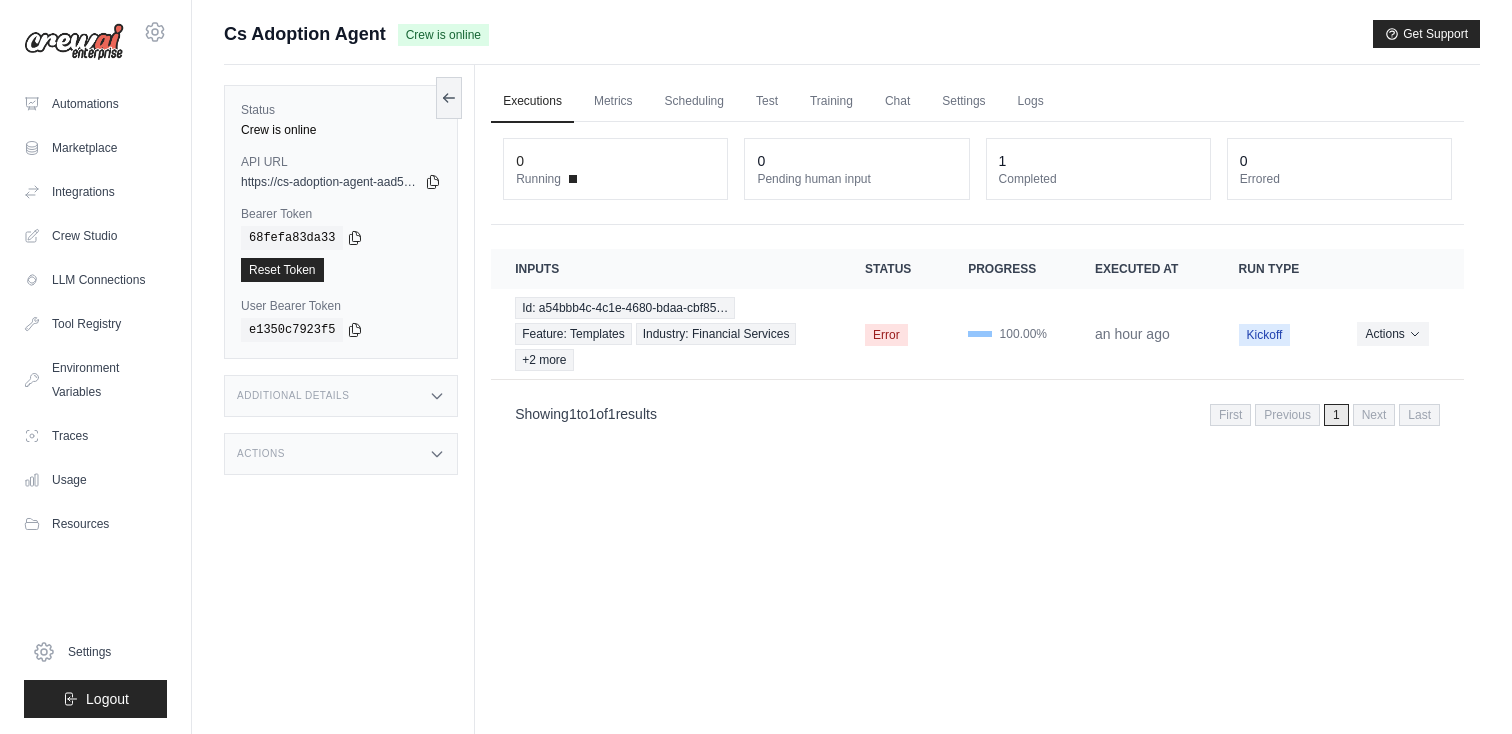 scroll, scrollTop: 0, scrollLeft: 0, axis: both 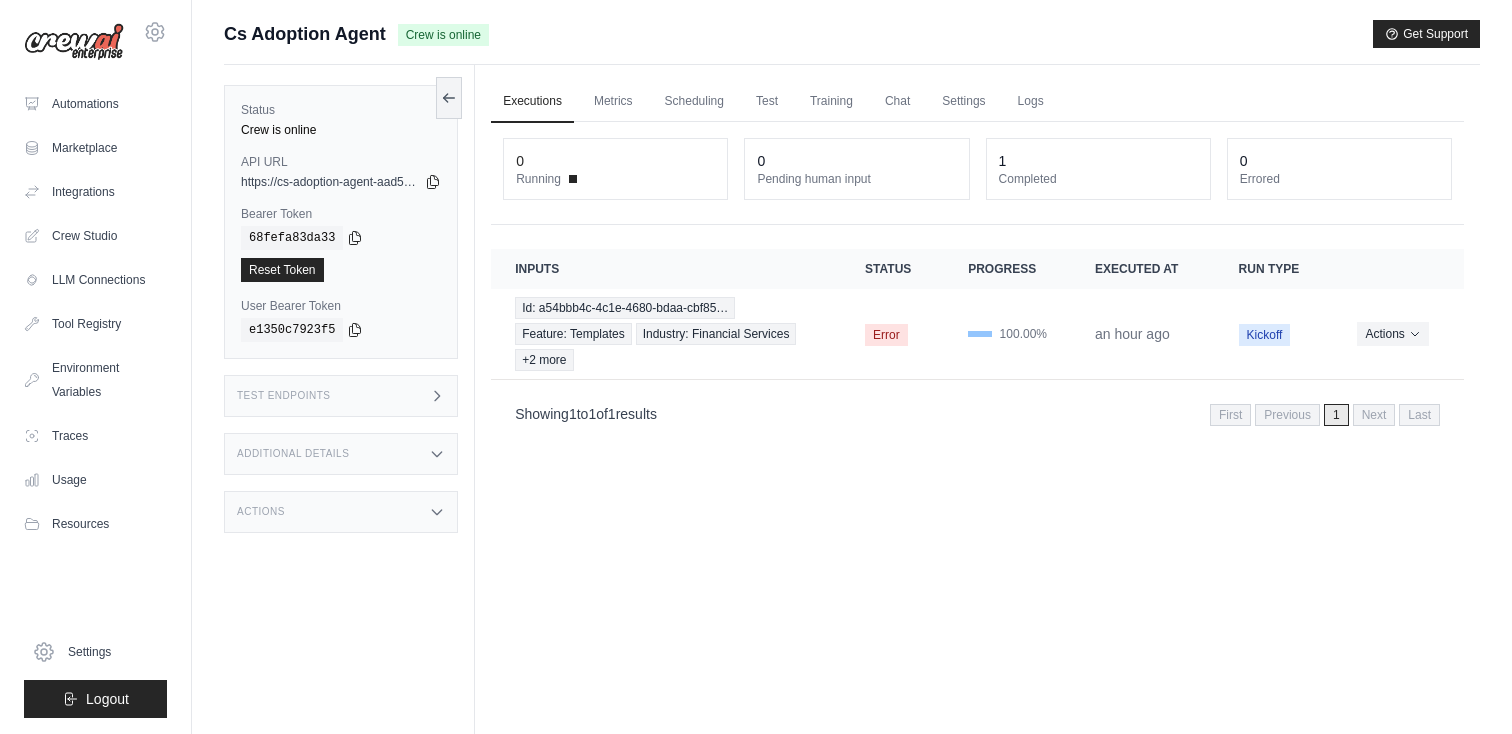 click 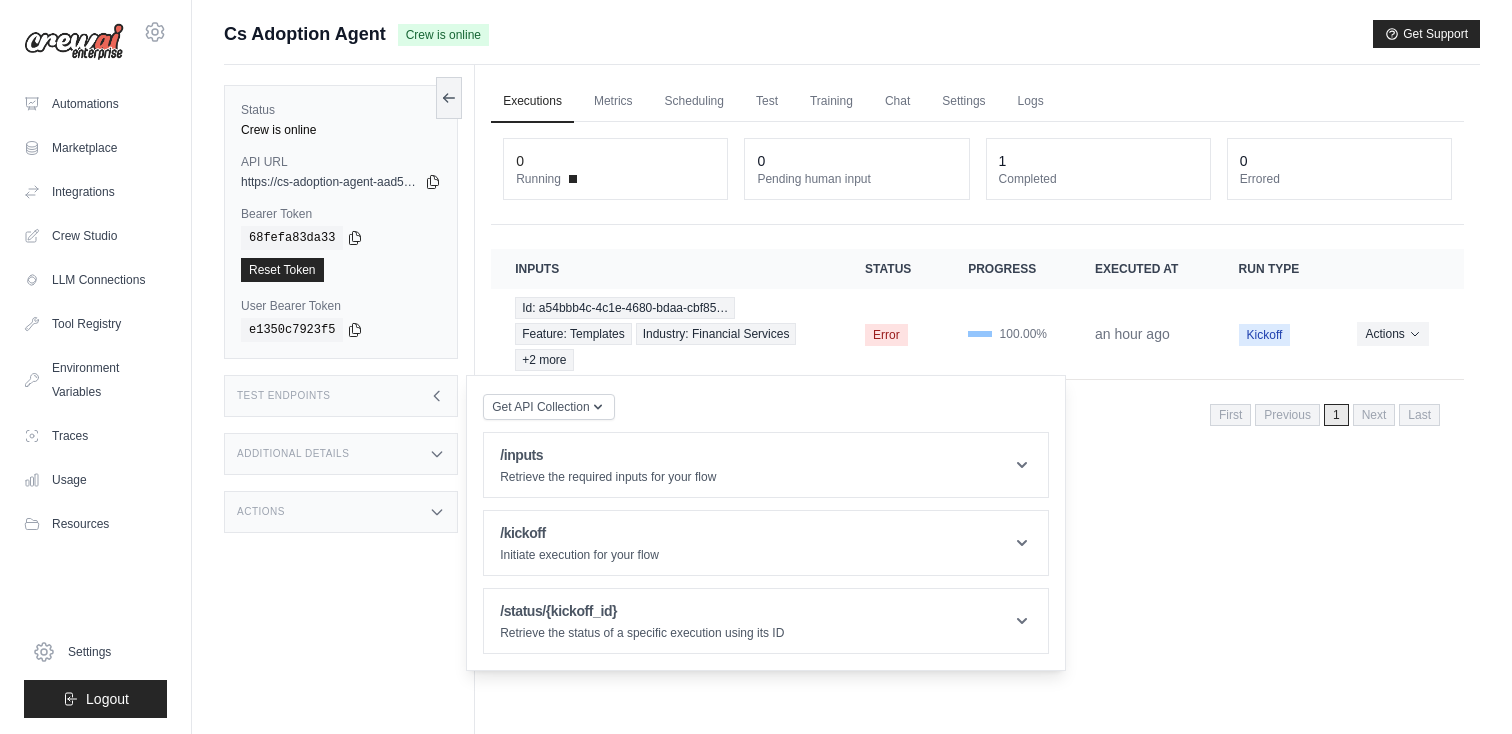 scroll, scrollTop: 85, scrollLeft: 0, axis: vertical 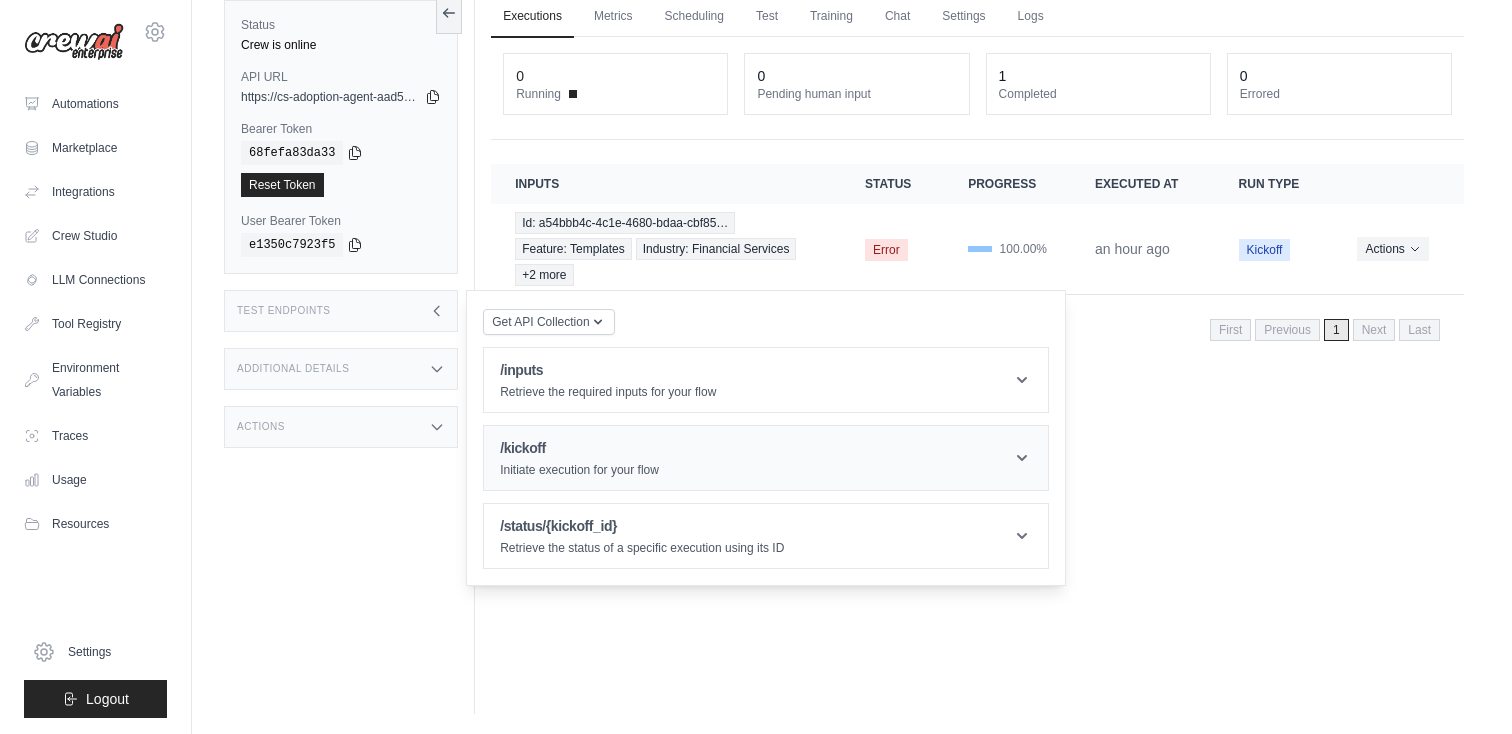 click on "/kickoff
Initiate execution for your flow" at bounding box center (766, 458) 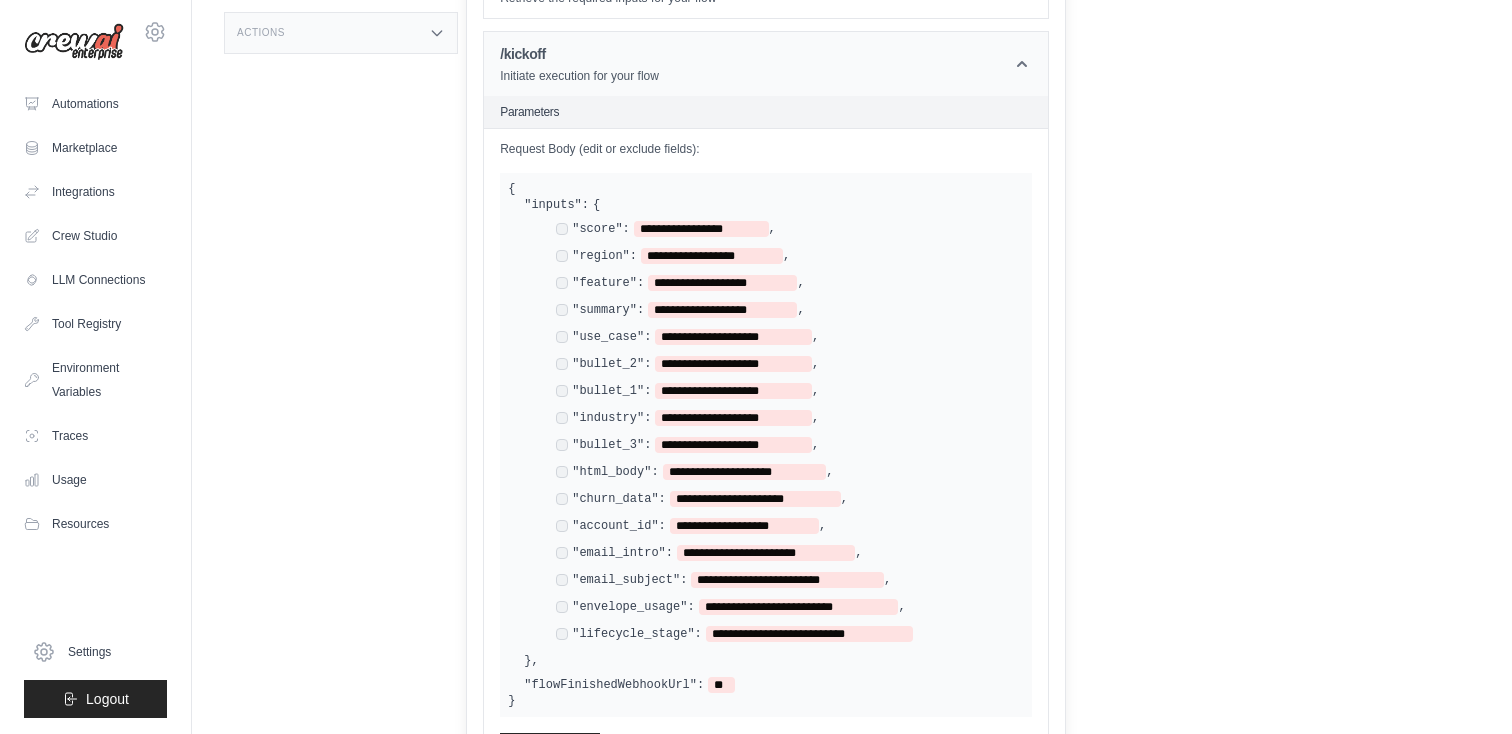 scroll, scrollTop: 661, scrollLeft: 0, axis: vertical 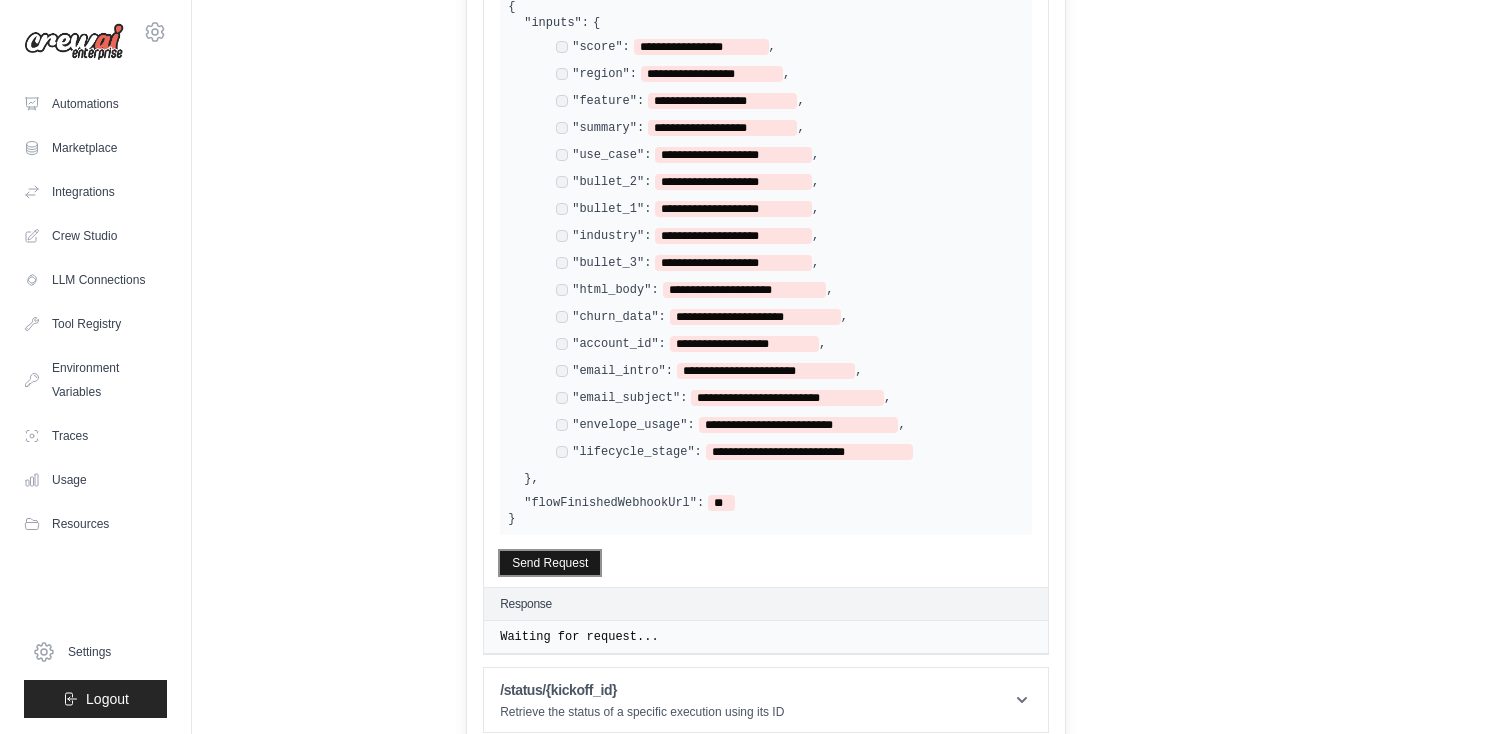 click on "Send Request" at bounding box center [550, 563] 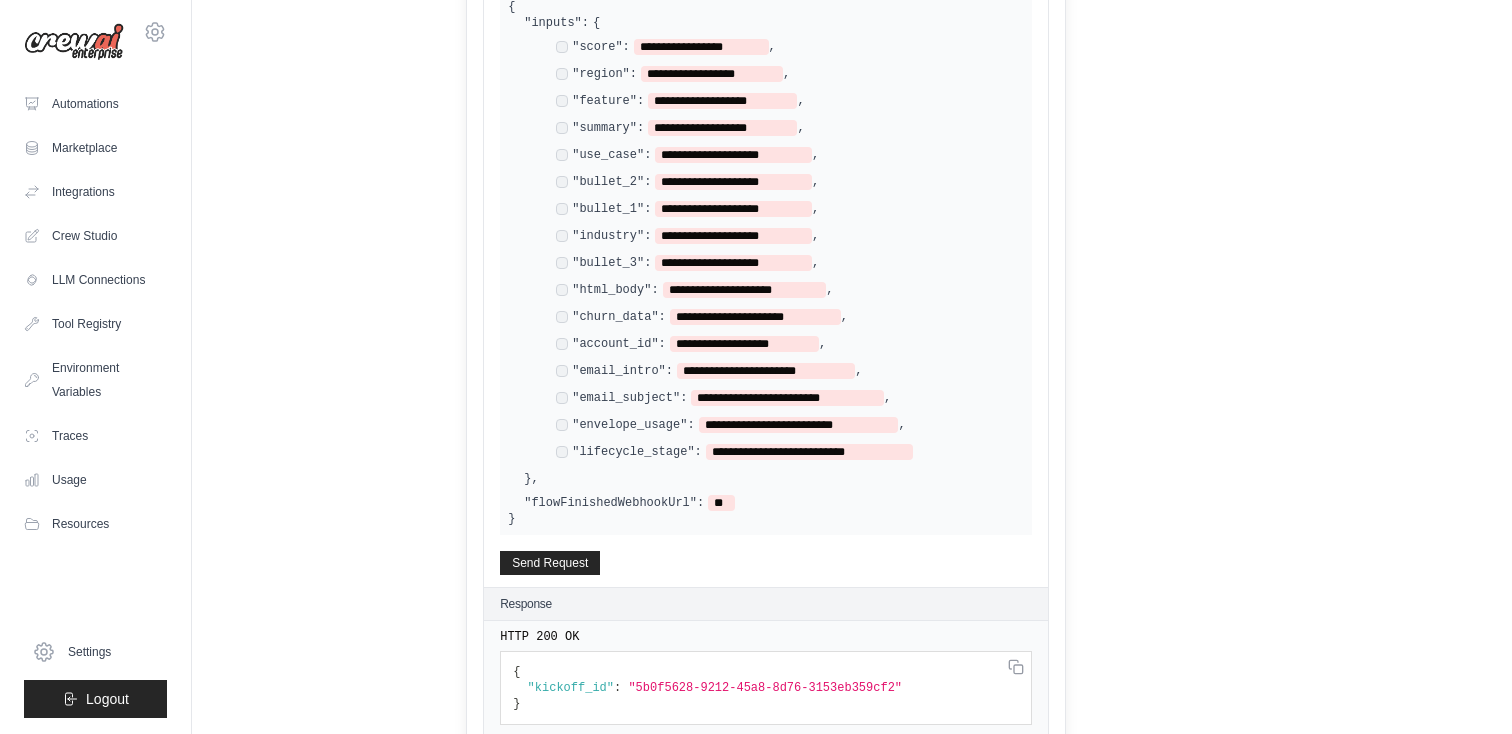 scroll, scrollTop: 747, scrollLeft: 0, axis: vertical 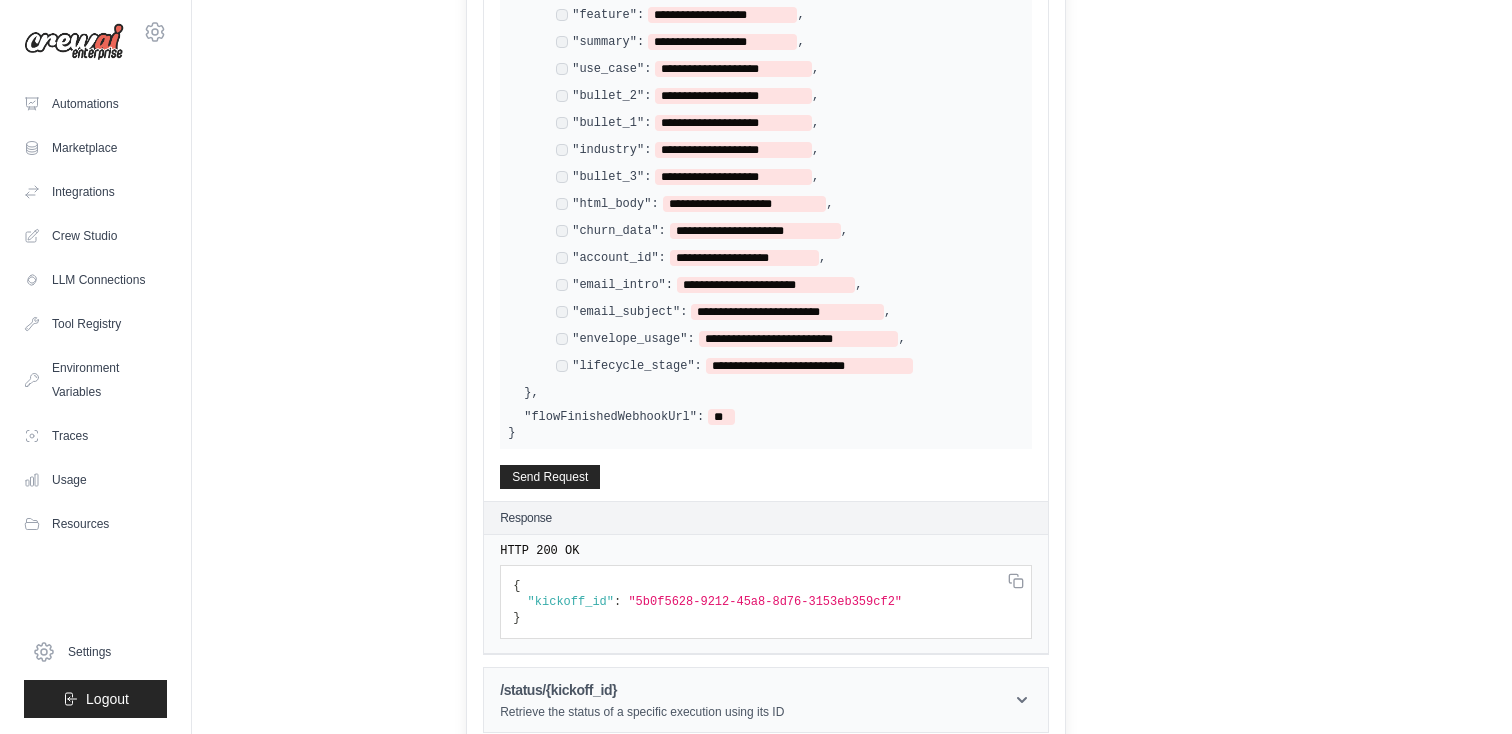 click on "/status/{kickoff_id}" at bounding box center [642, 690] 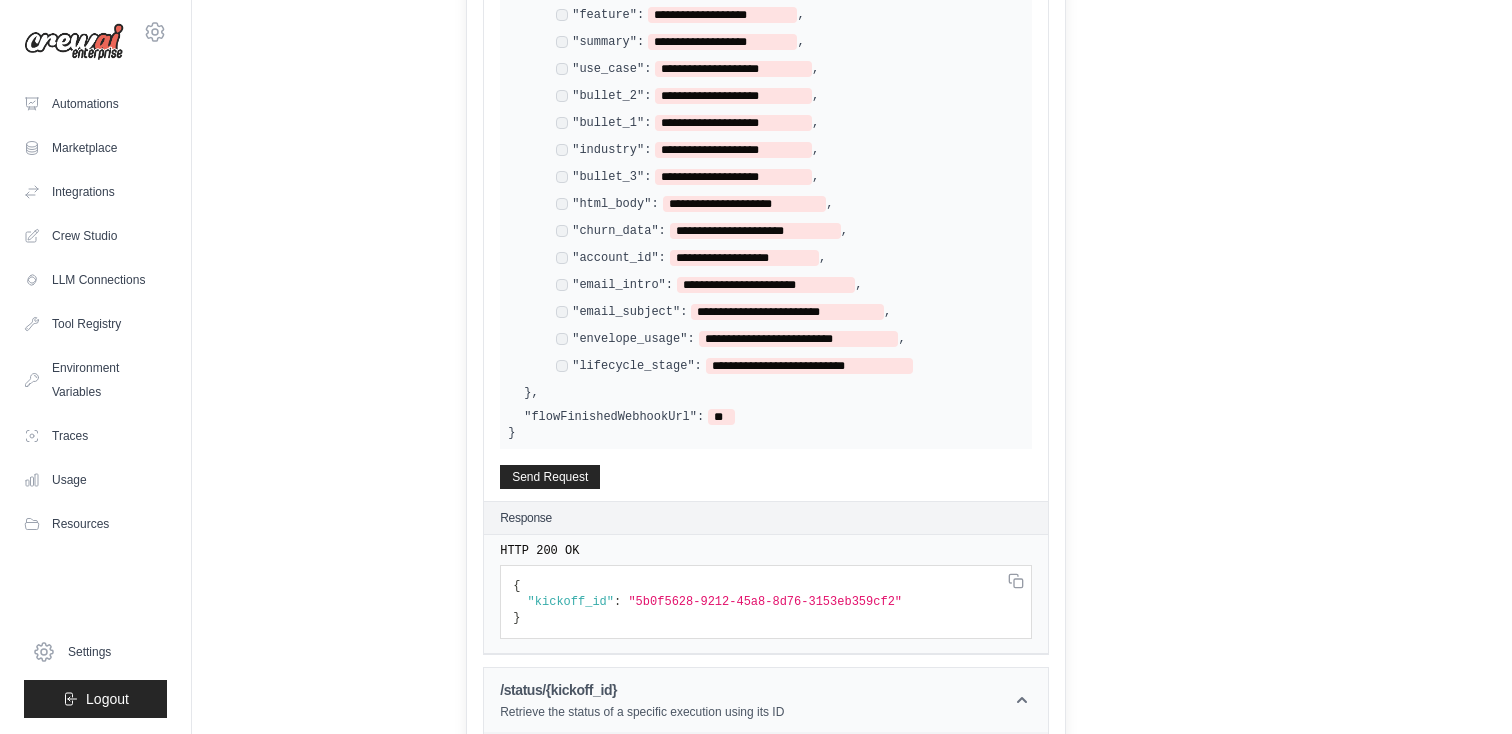 scroll, scrollTop: 957, scrollLeft: 0, axis: vertical 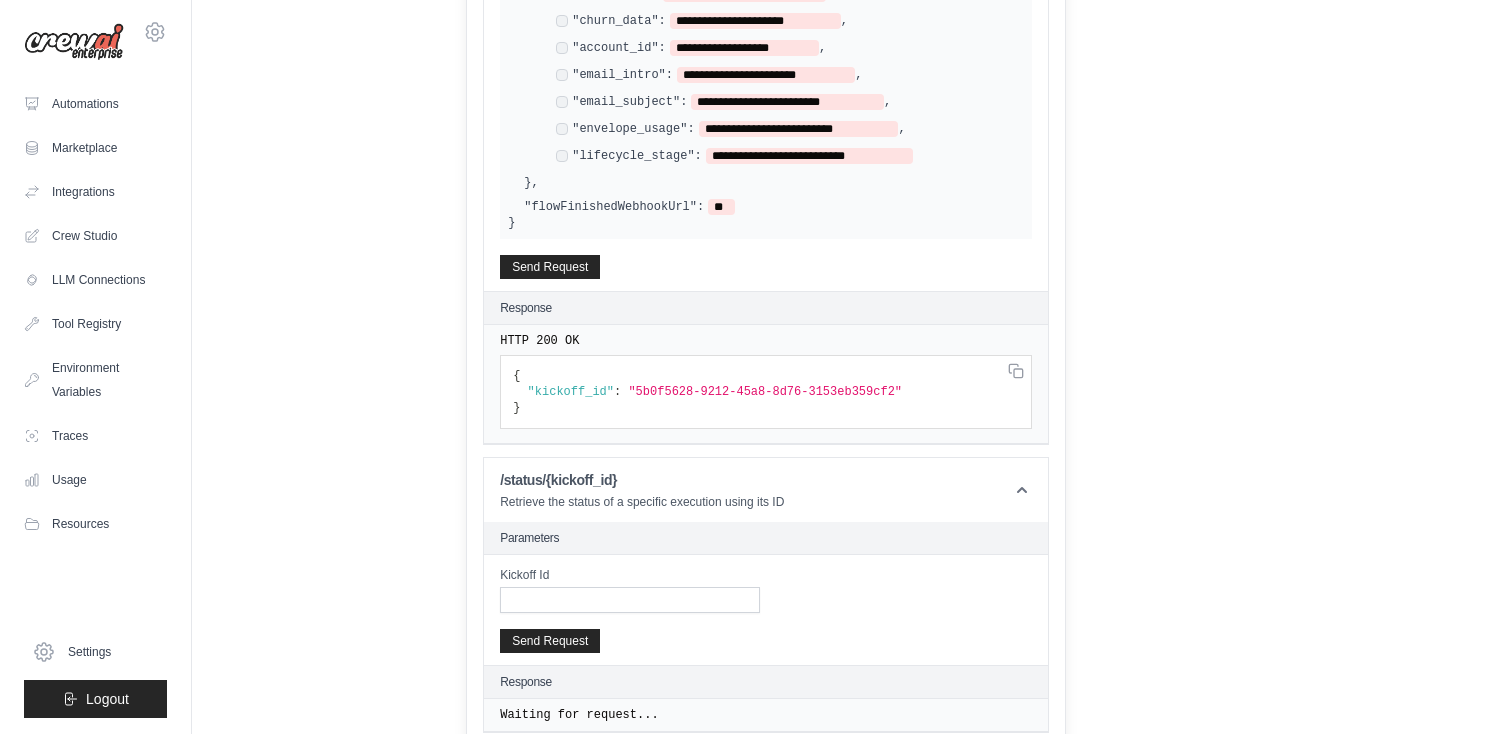 click on ""5b0f5628-9212-45a8-8d76-3153eb359cf2"" at bounding box center [765, 392] 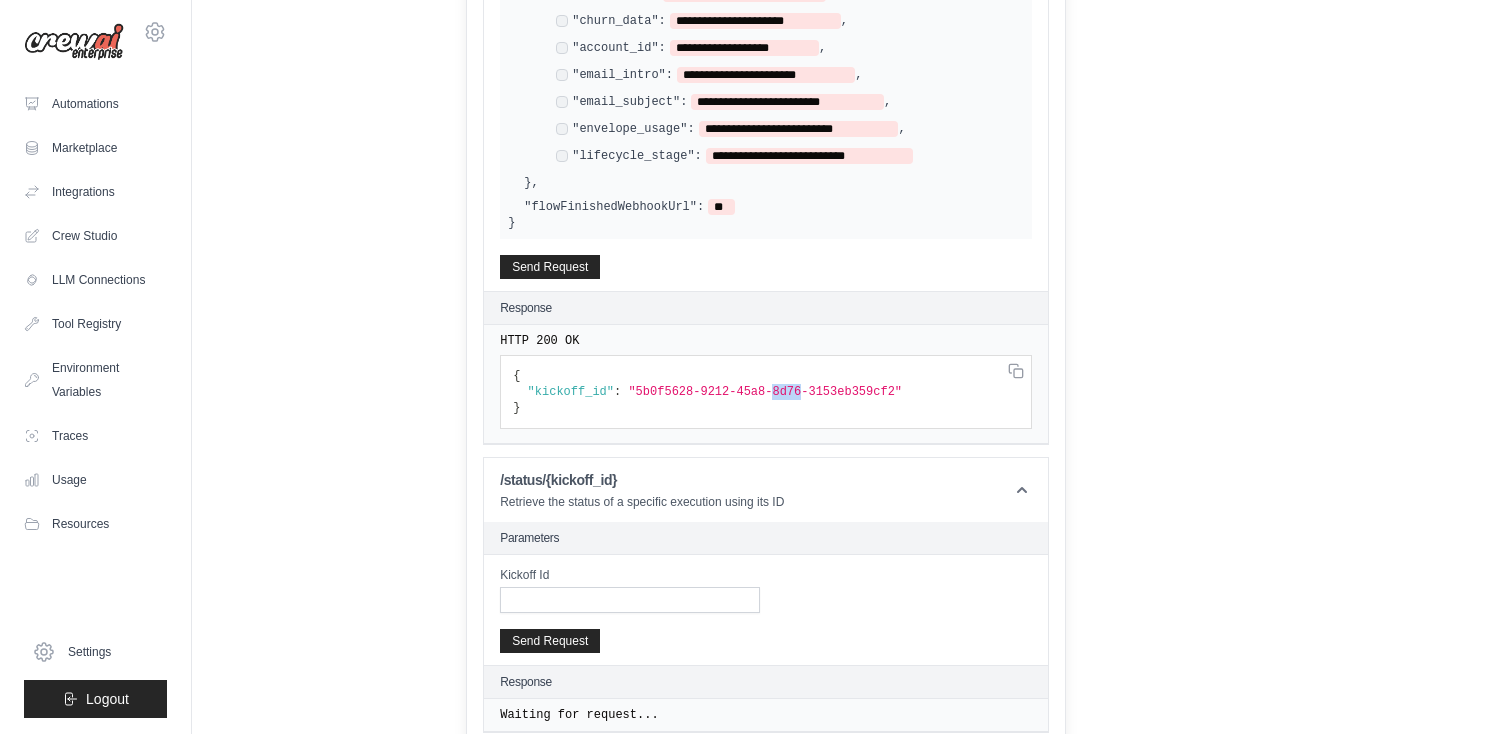 click on ""5b0f5628-9212-45a8-8d76-3153eb359cf2"" at bounding box center (765, 392) 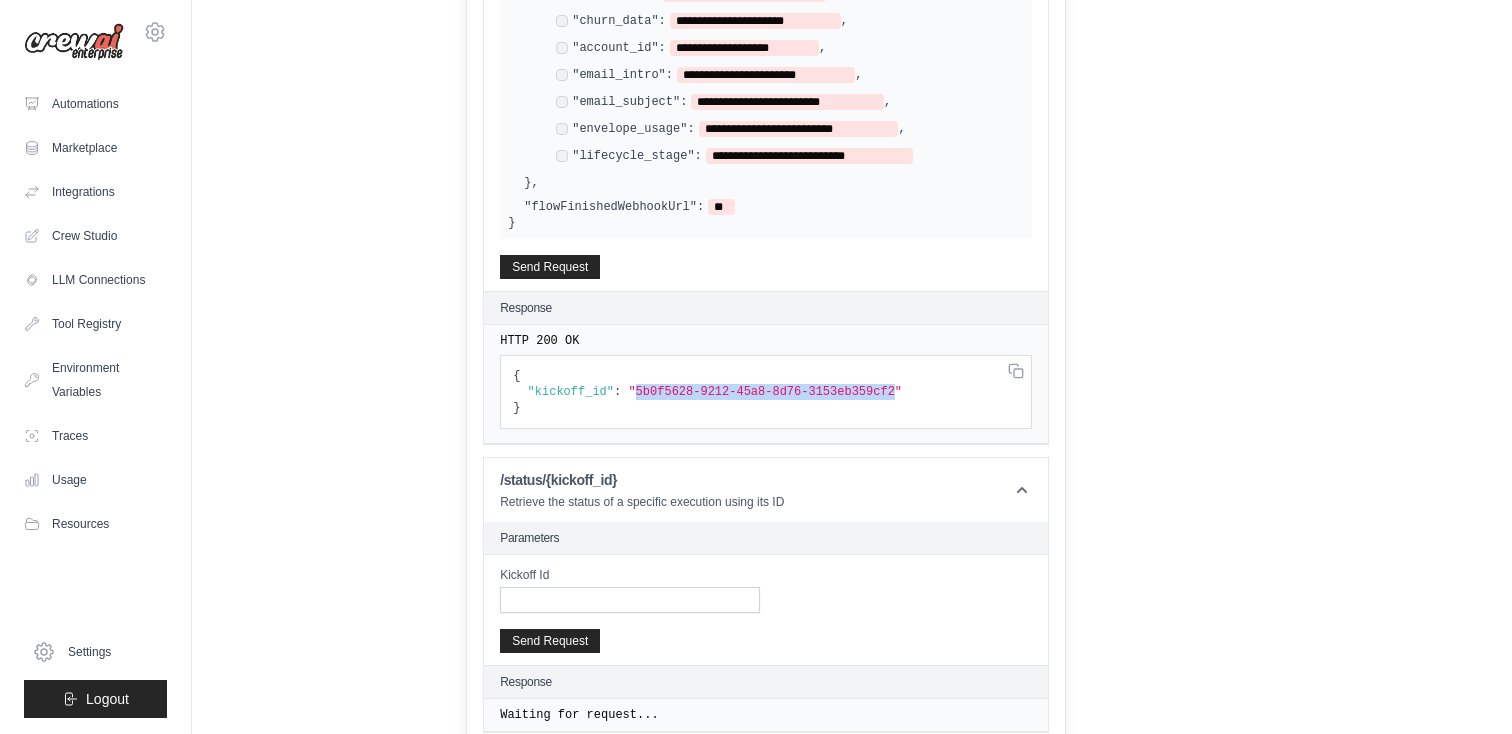 drag, startPoint x: 896, startPoint y: 375, endPoint x: 635, endPoint y: 377, distance: 261.00766 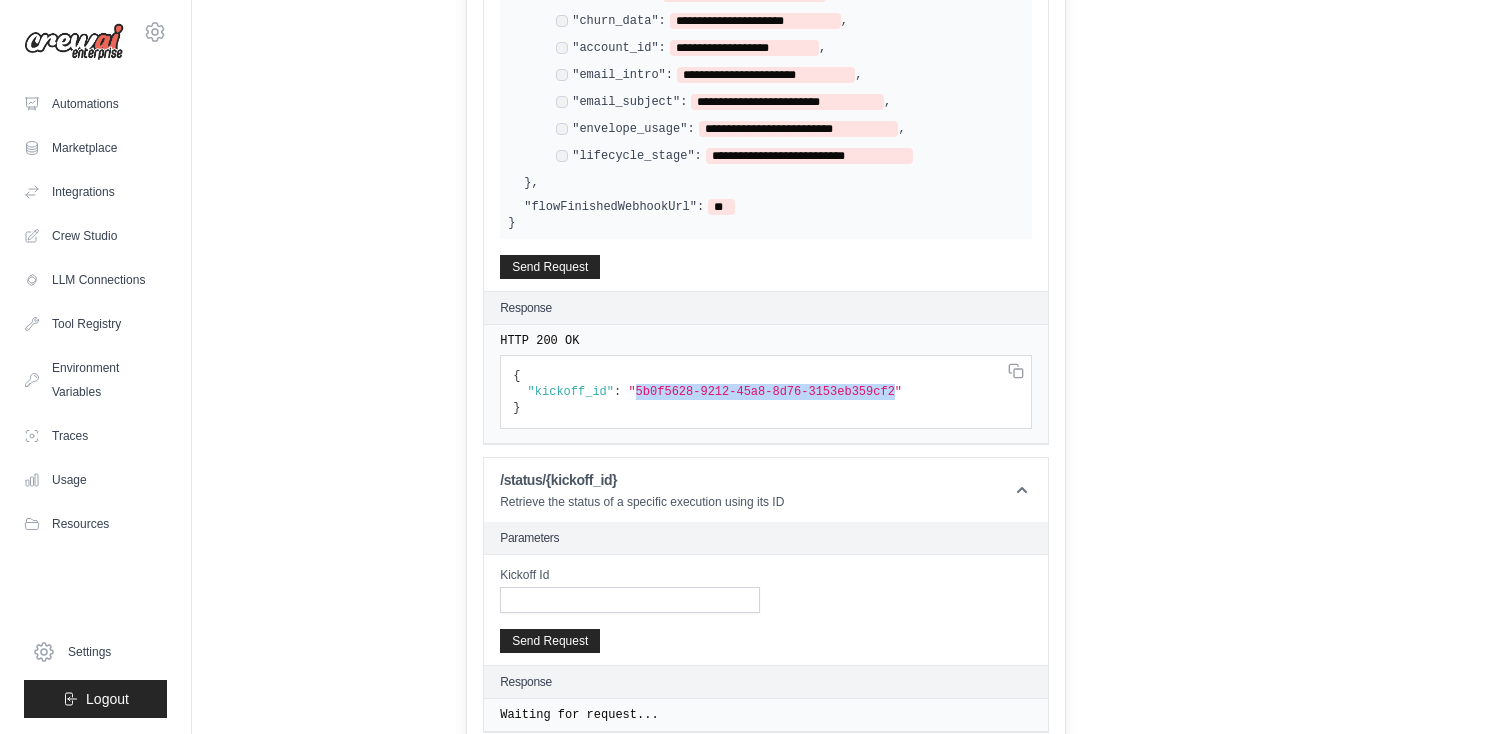 copy on "5b0f5628-9212-45a8-8d76-3153eb359cf2" 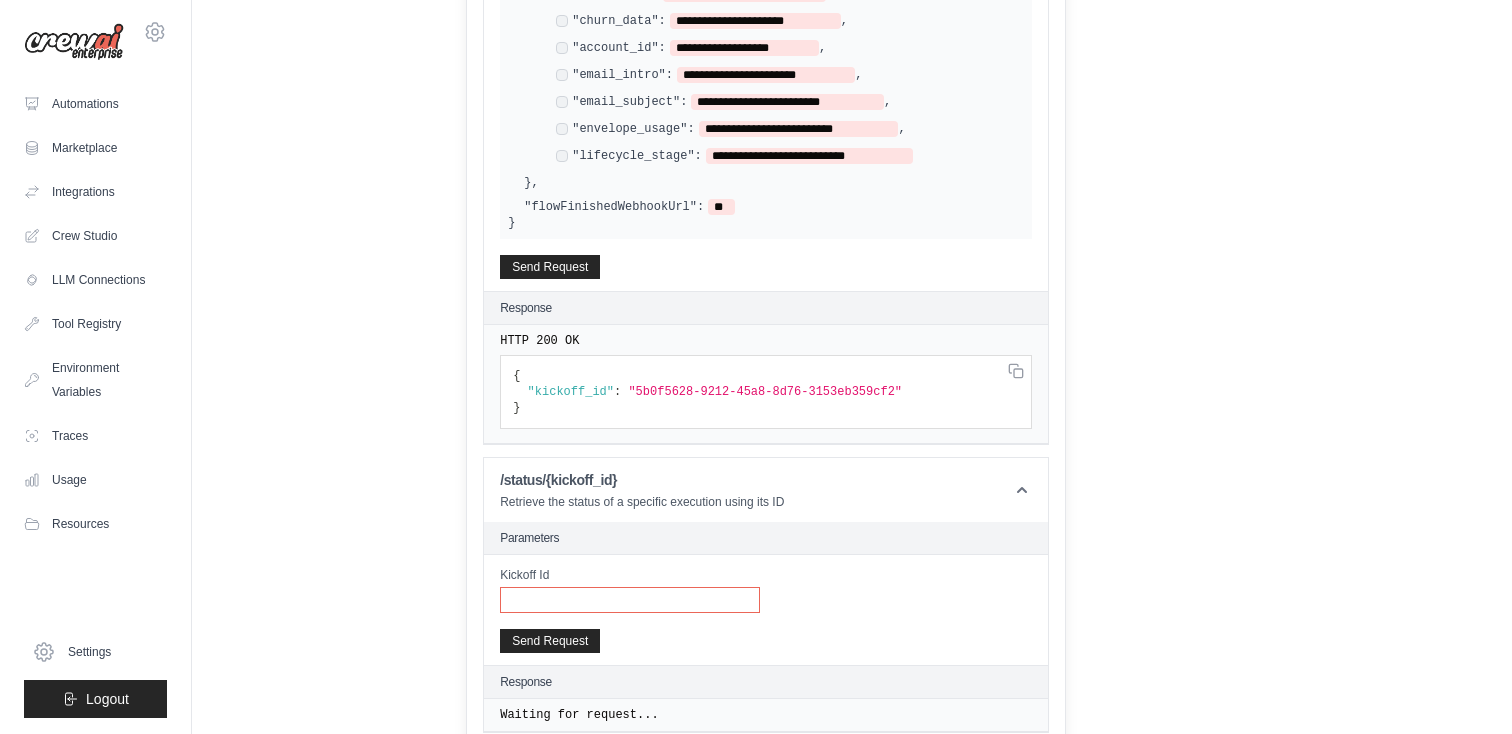 click on "Kickoff Id" at bounding box center [630, 600] 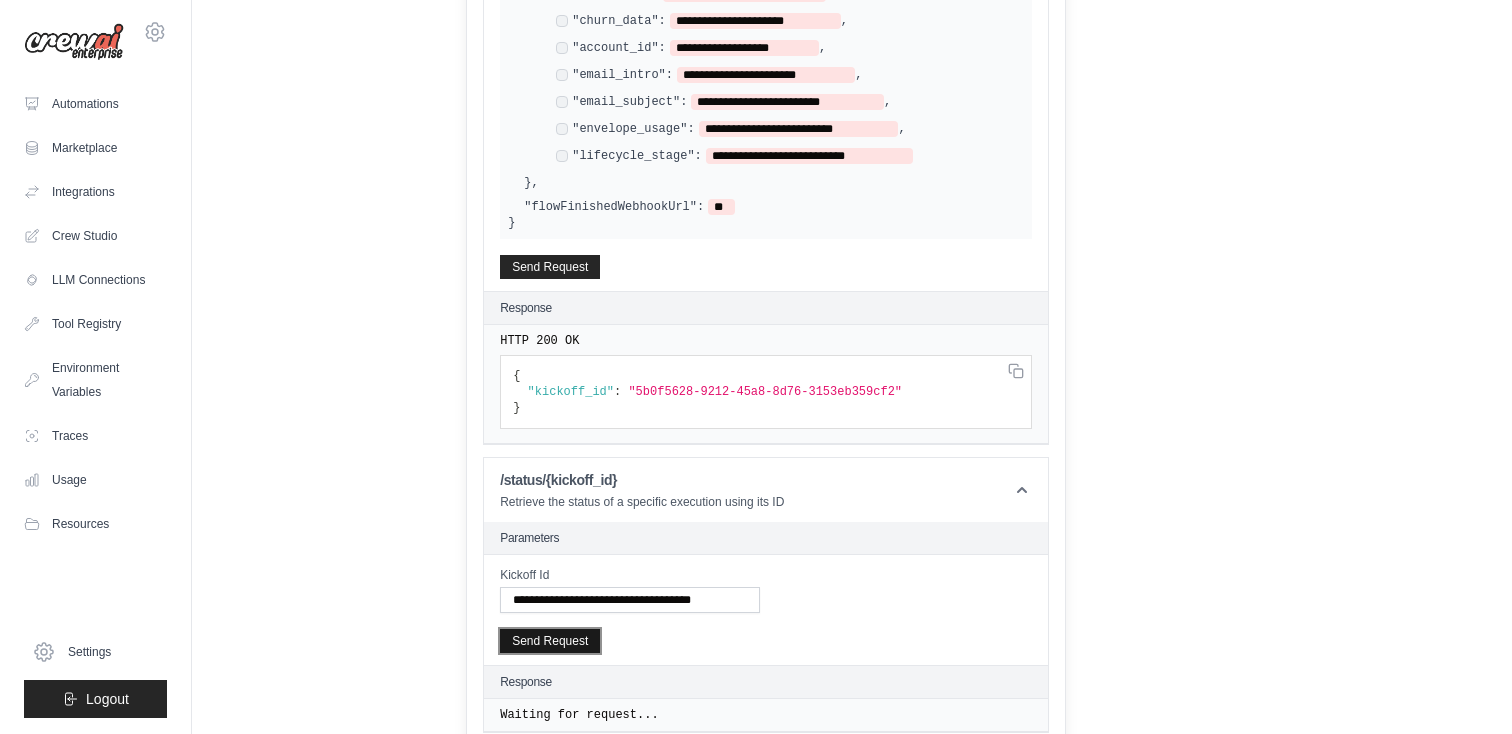 click on "Send Request" at bounding box center [550, 641] 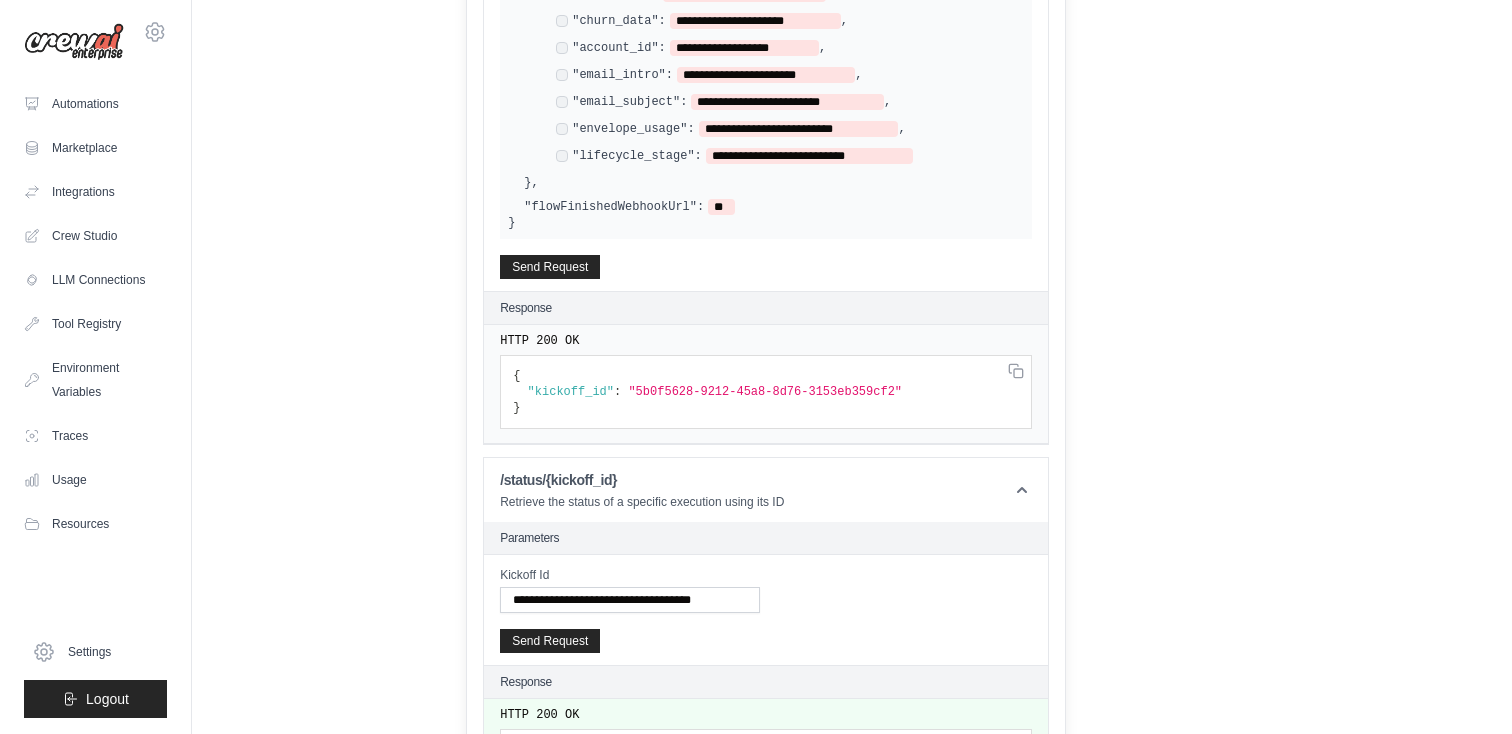 scroll, scrollTop: 1123, scrollLeft: 0, axis: vertical 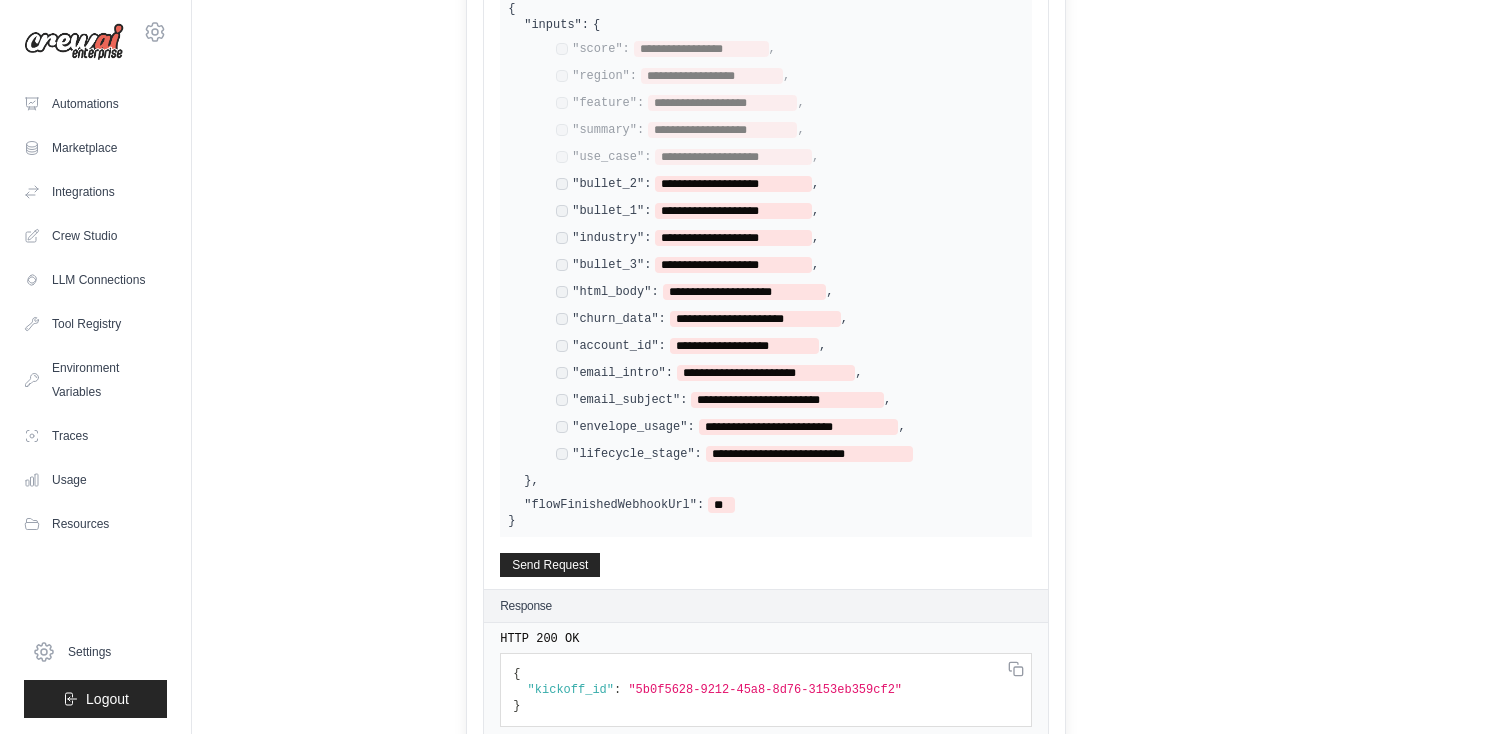 click on "**********" at bounding box center (687, 184) 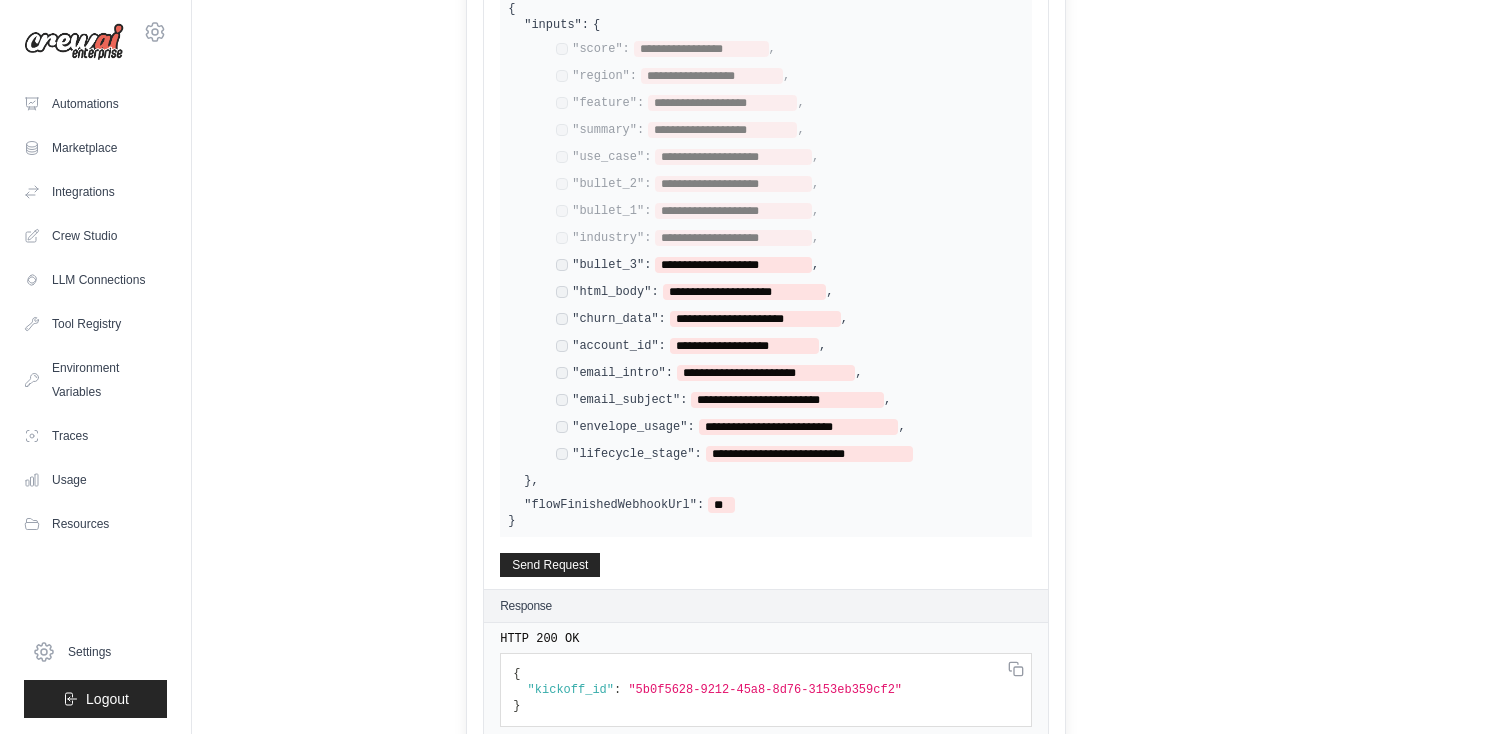 click on "**********" at bounding box center (687, 265) 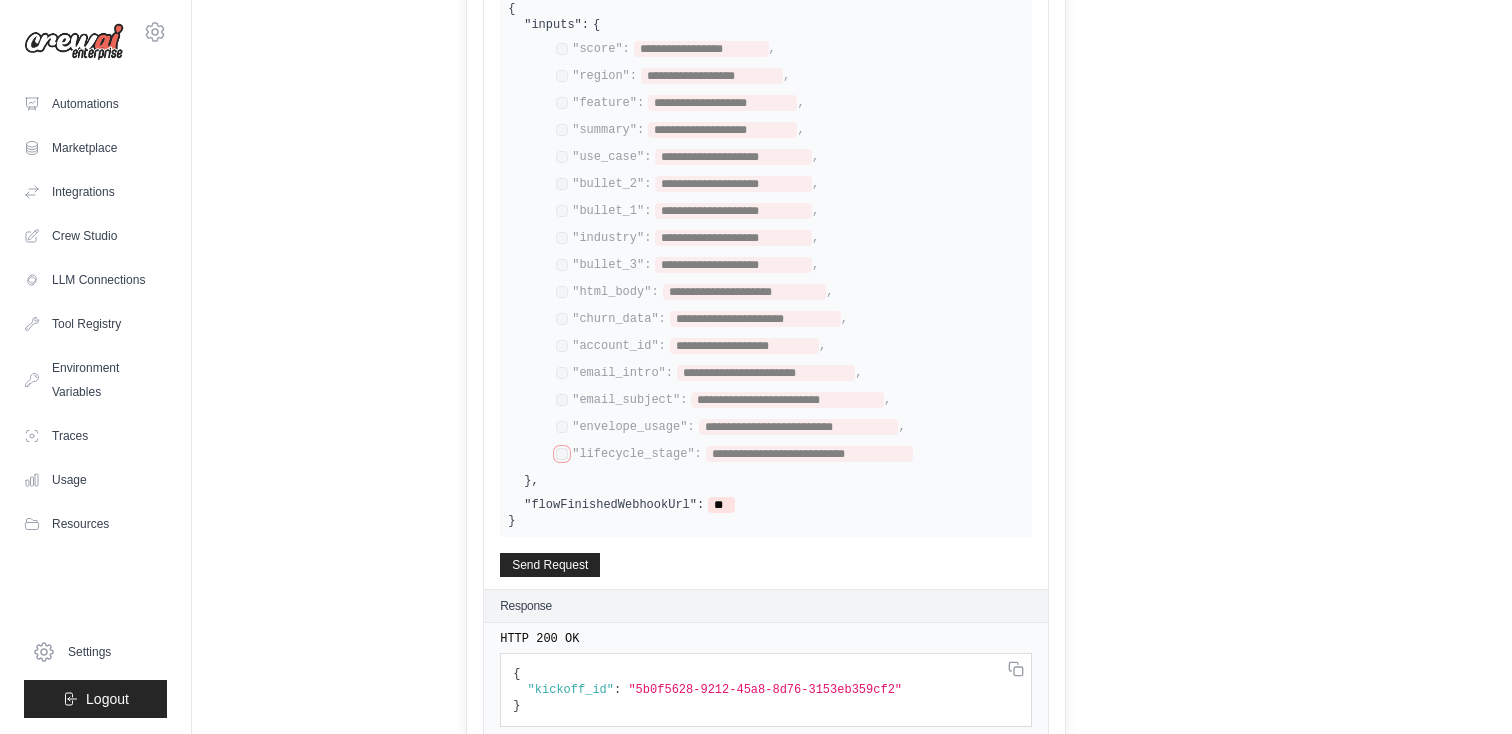scroll, scrollTop: 729, scrollLeft: 0, axis: vertical 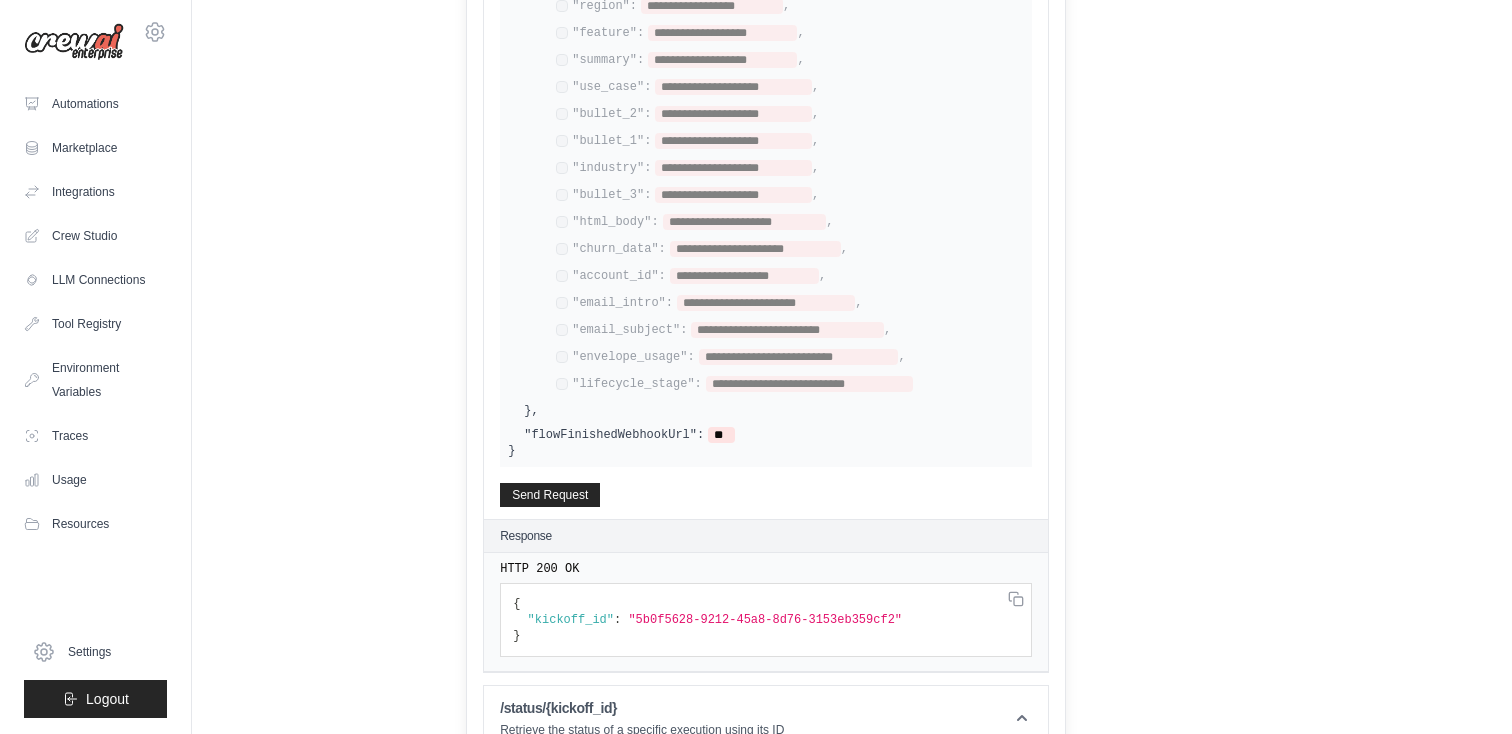 click on "**********" at bounding box center (0, 0) 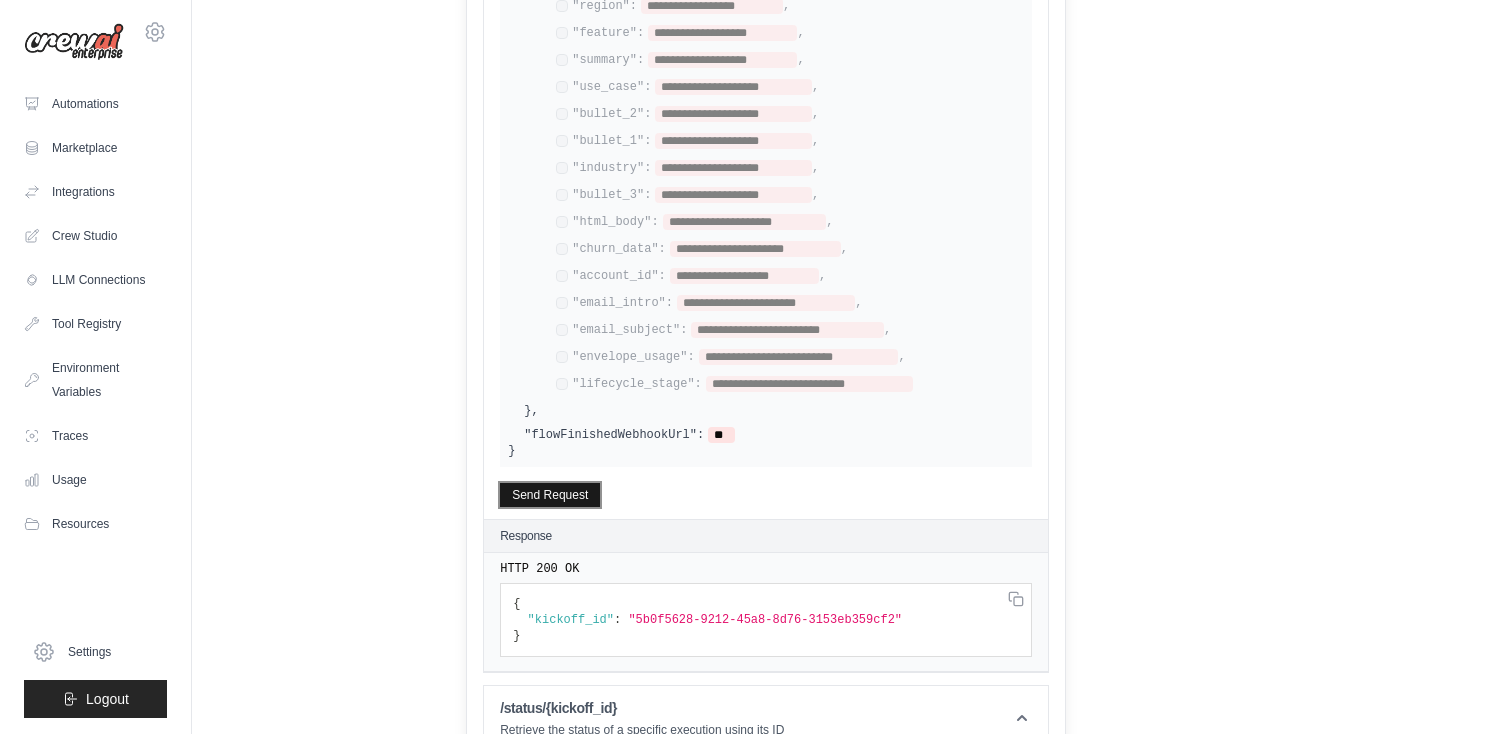 click on "Send Request" at bounding box center (550, 495) 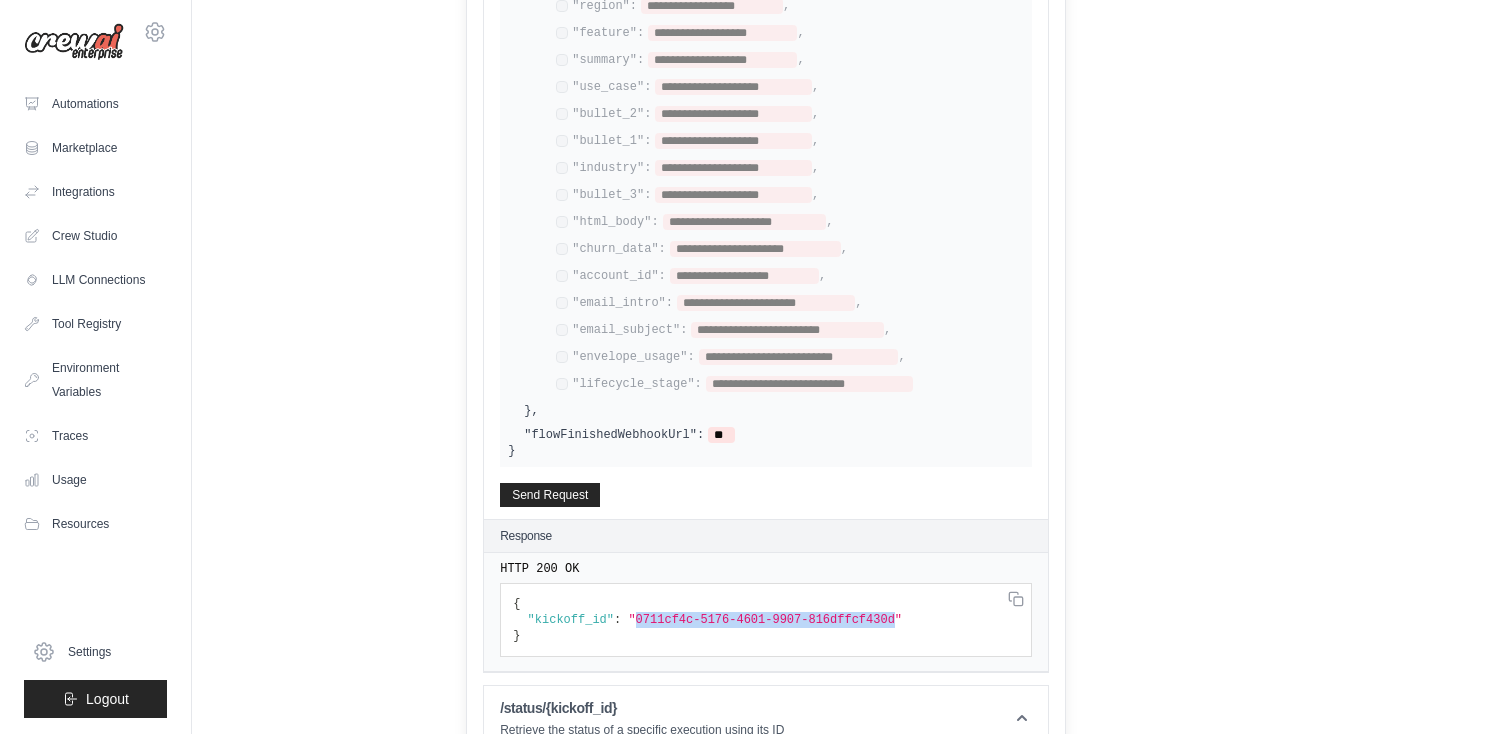 drag, startPoint x: 892, startPoint y: 605, endPoint x: 636, endPoint y: 606, distance: 256.00195 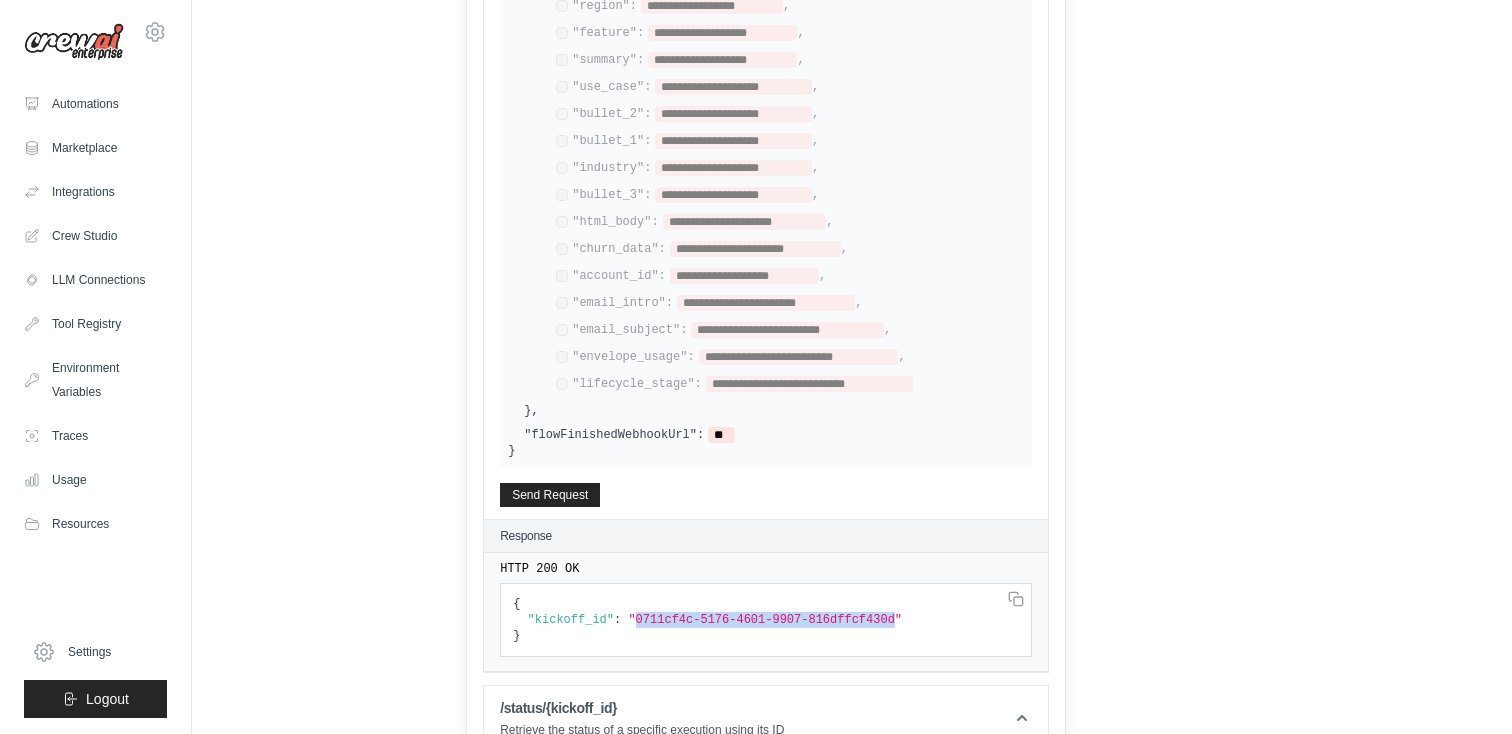 click on ""0711cf4c-5176-4601-9907-816dffcf430d"" at bounding box center [765, 620] 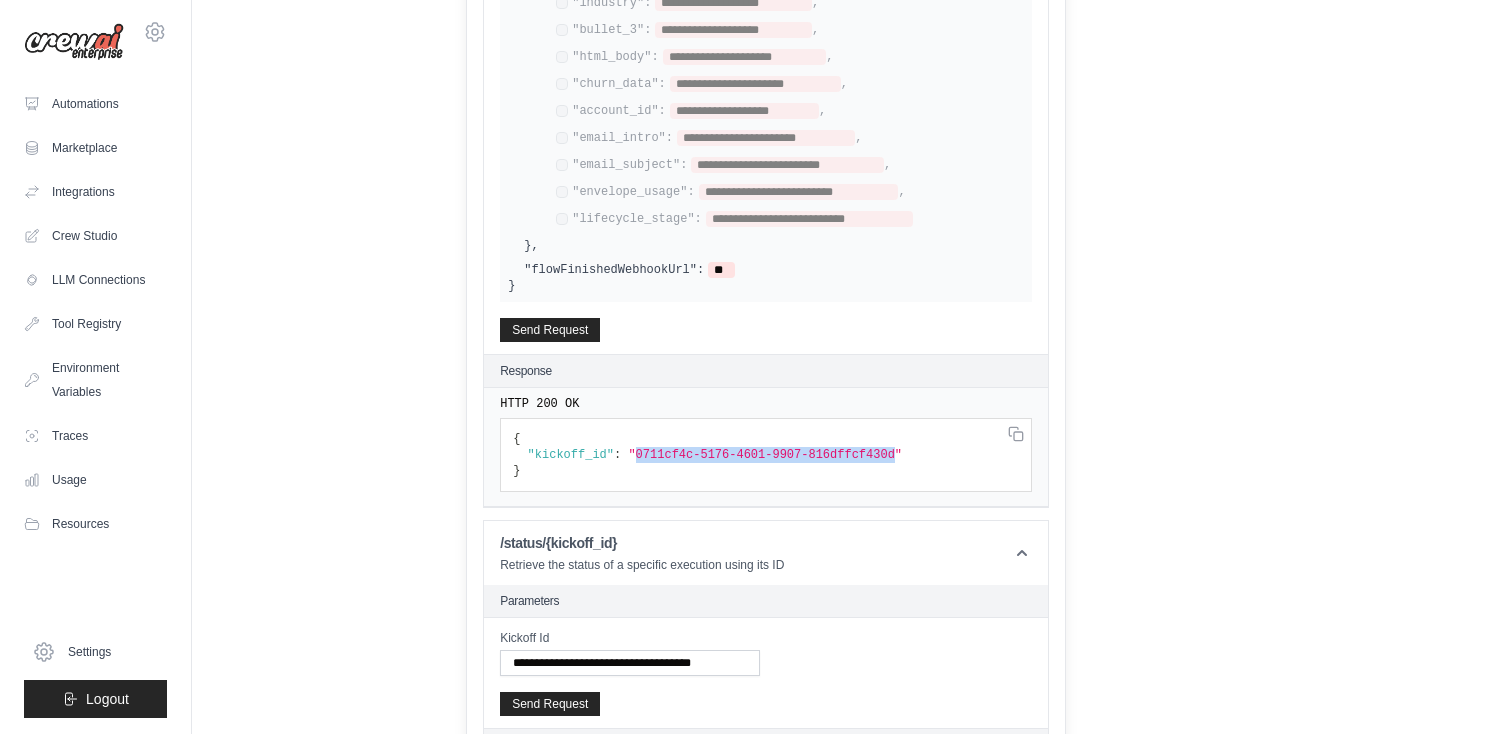scroll, scrollTop: 1123, scrollLeft: 0, axis: vertical 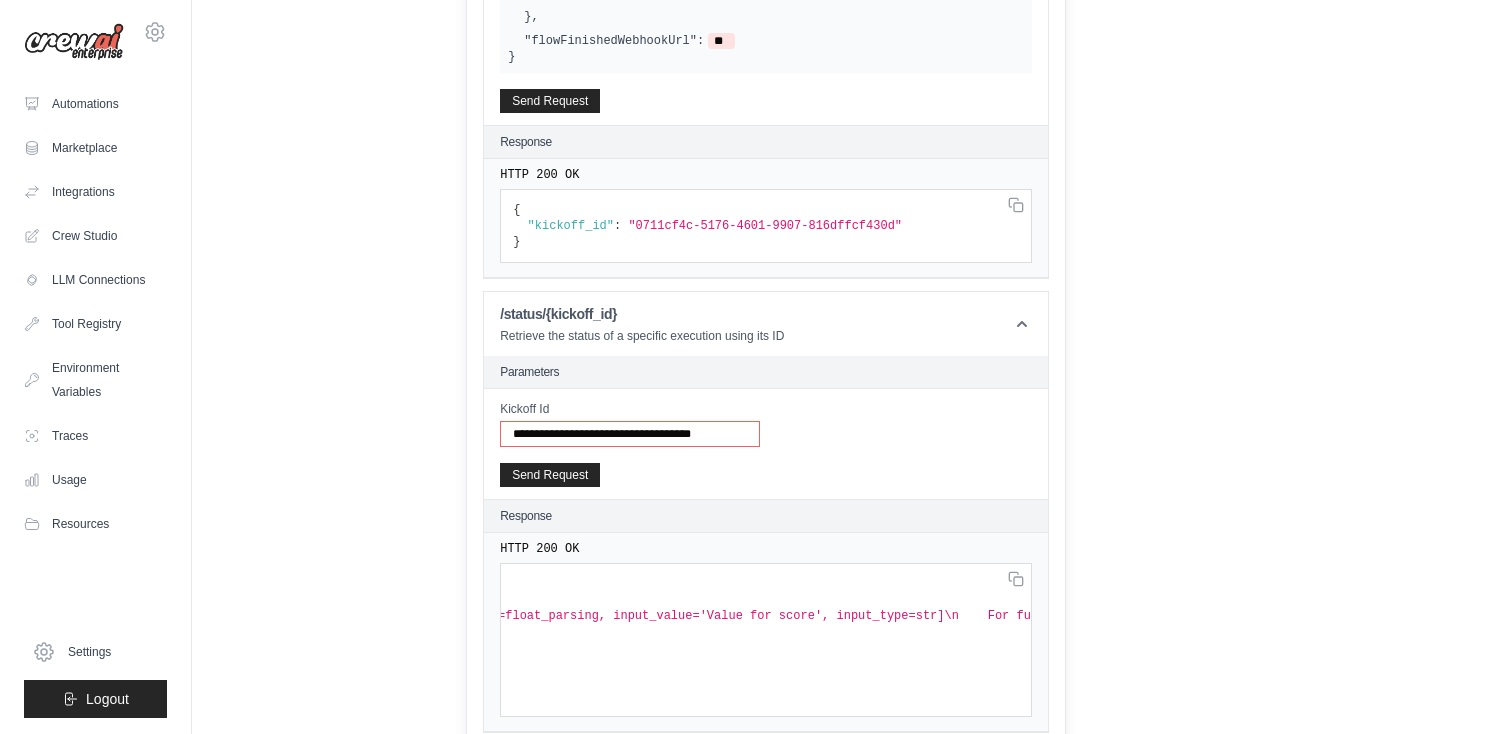 click on "**********" at bounding box center (630, 434) 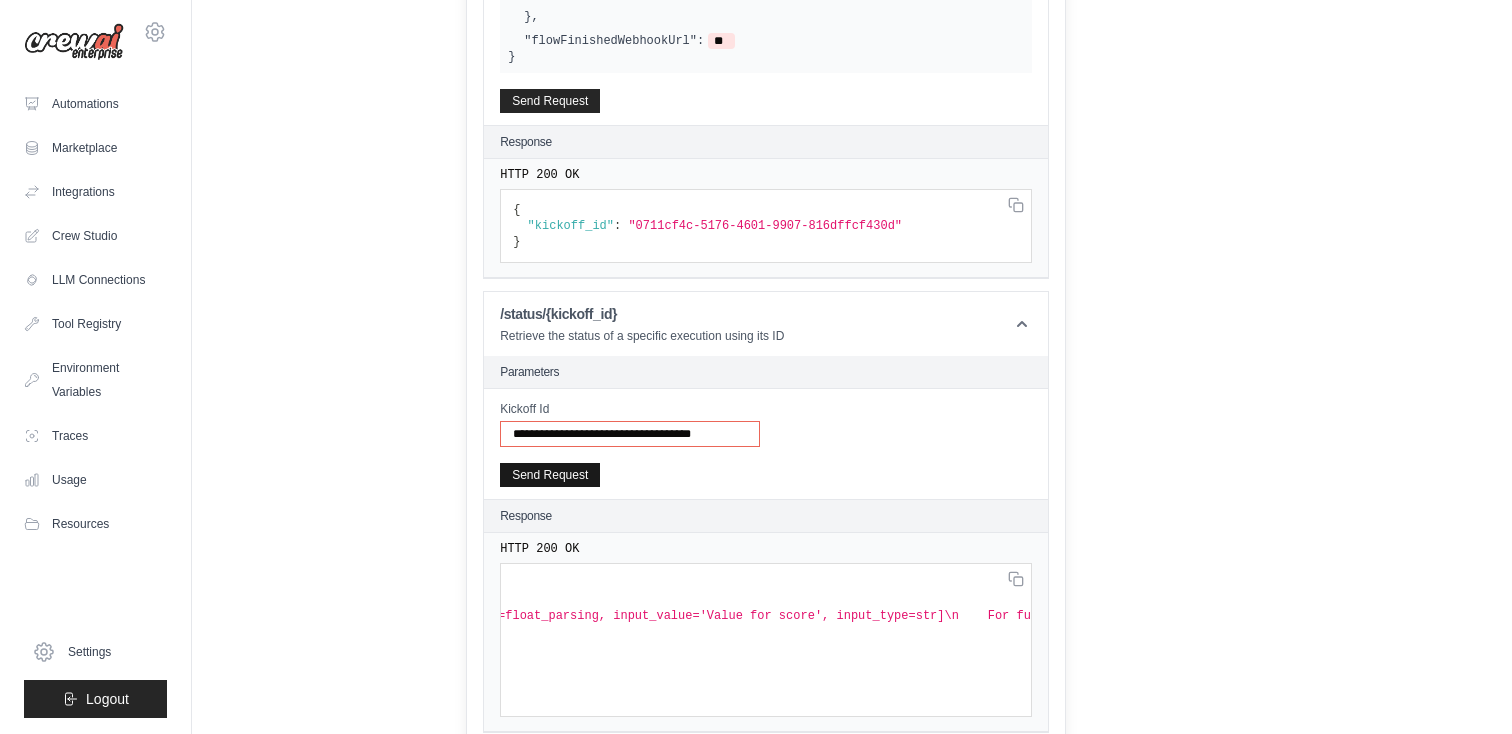 type on "**********" 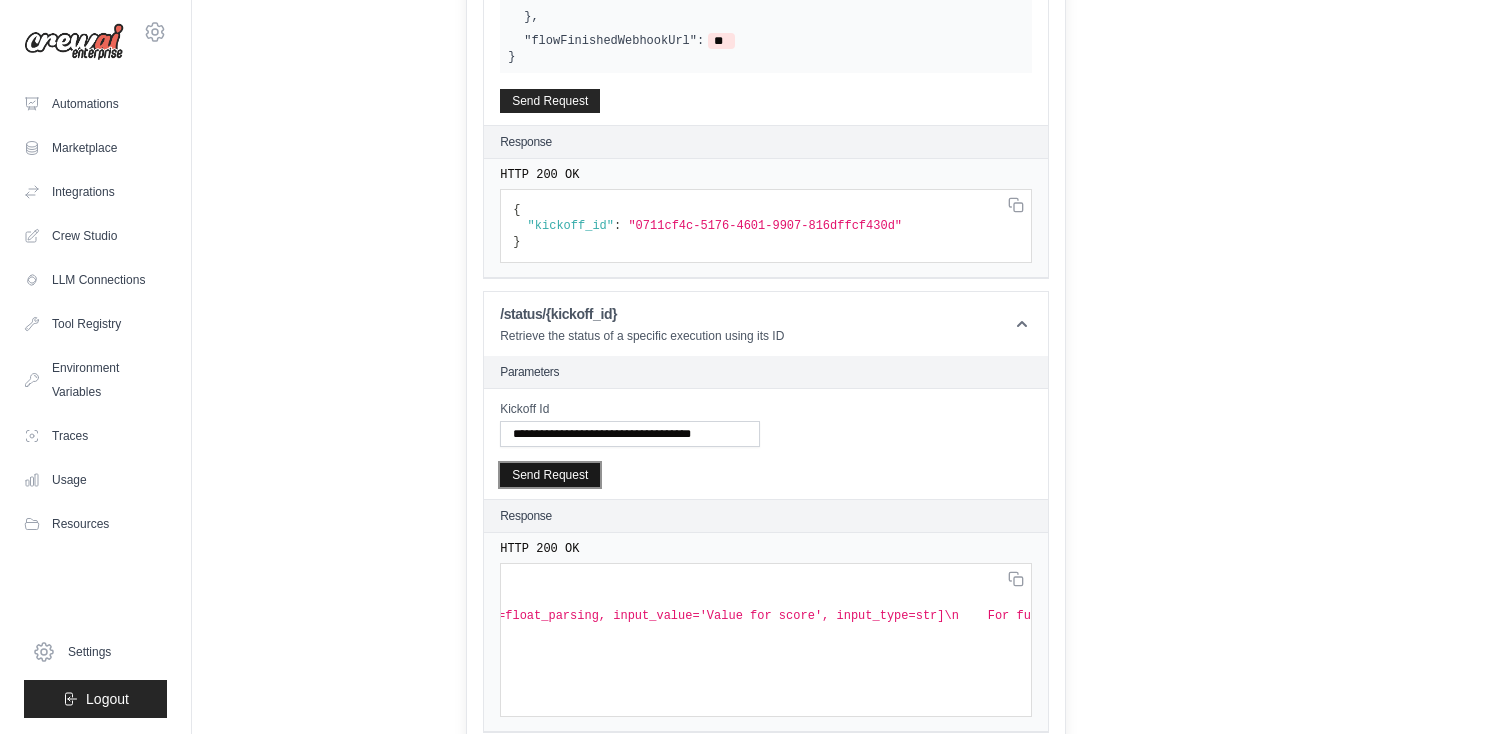 click on "Send Request" at bounding box center [550, 475] 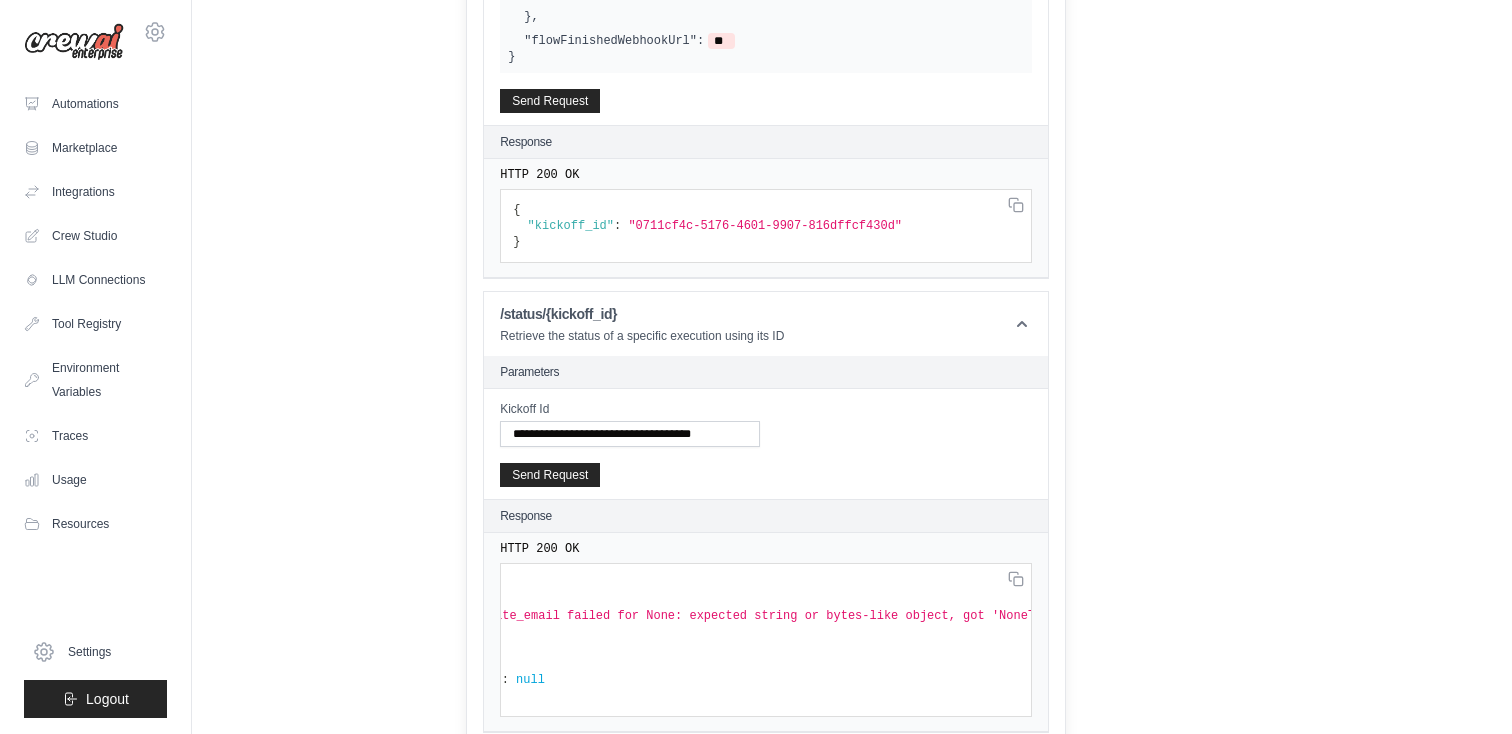 scroll, scrollTop: 0, scrollLeft: 228, axis: horizontal 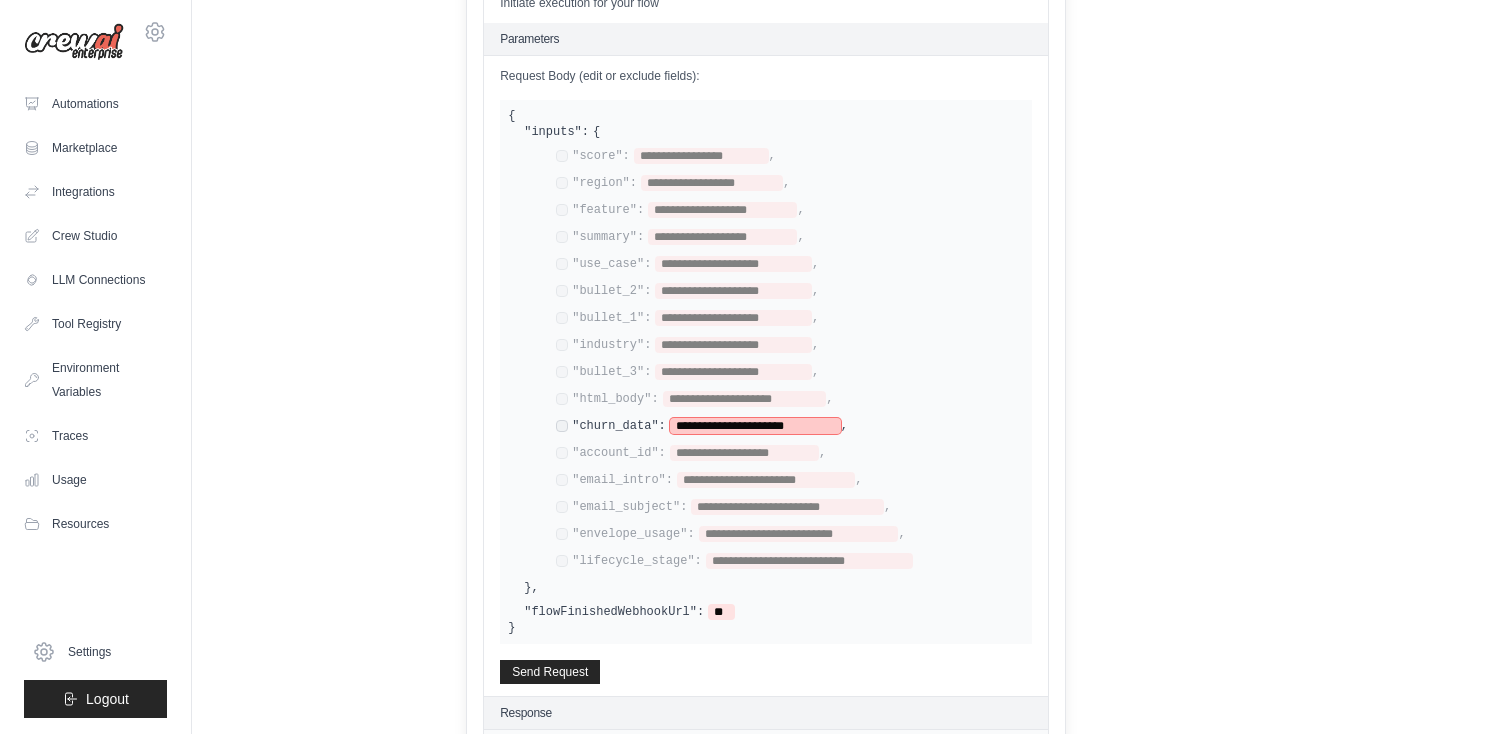 click on "**********" at bounding box center (755, 426) 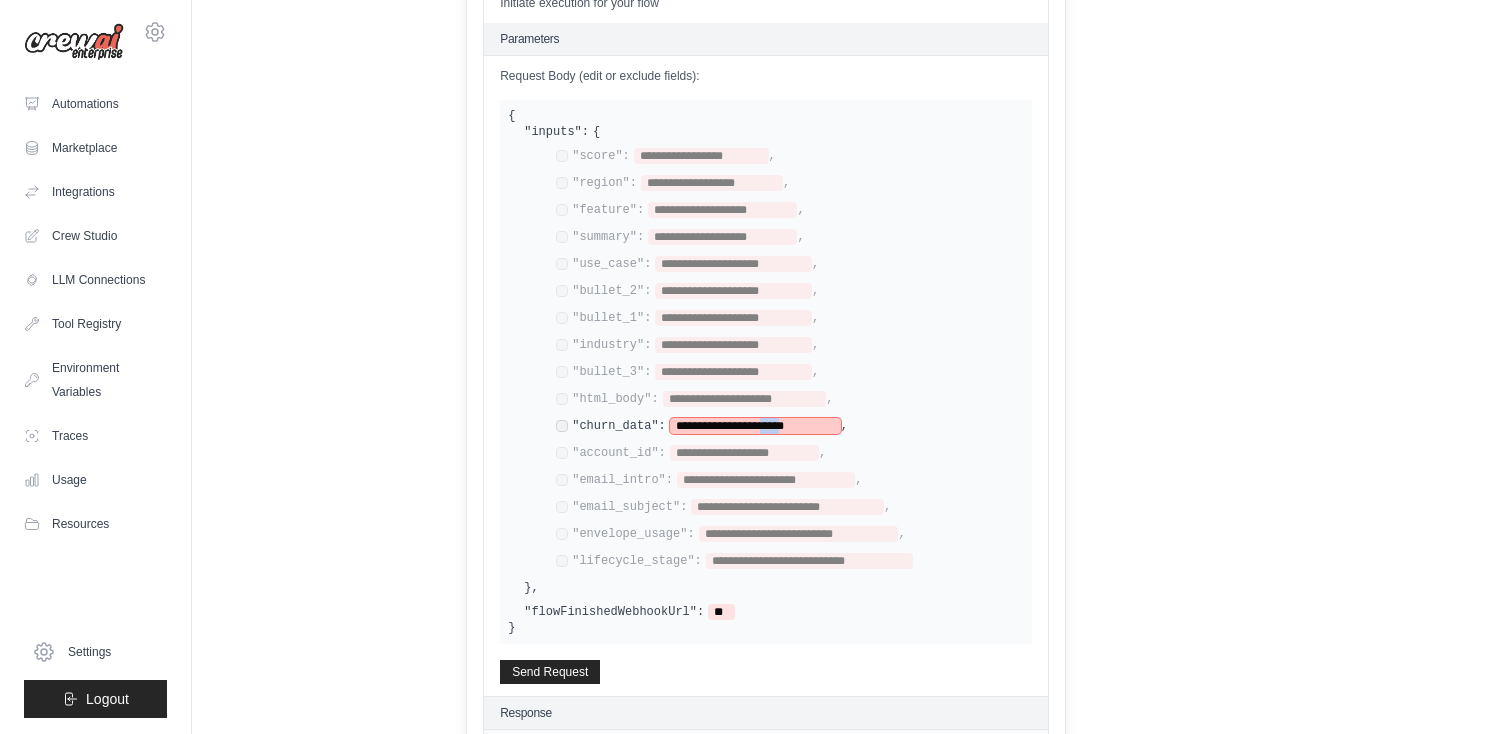 click on "**********" at bounding box center [755, 426] 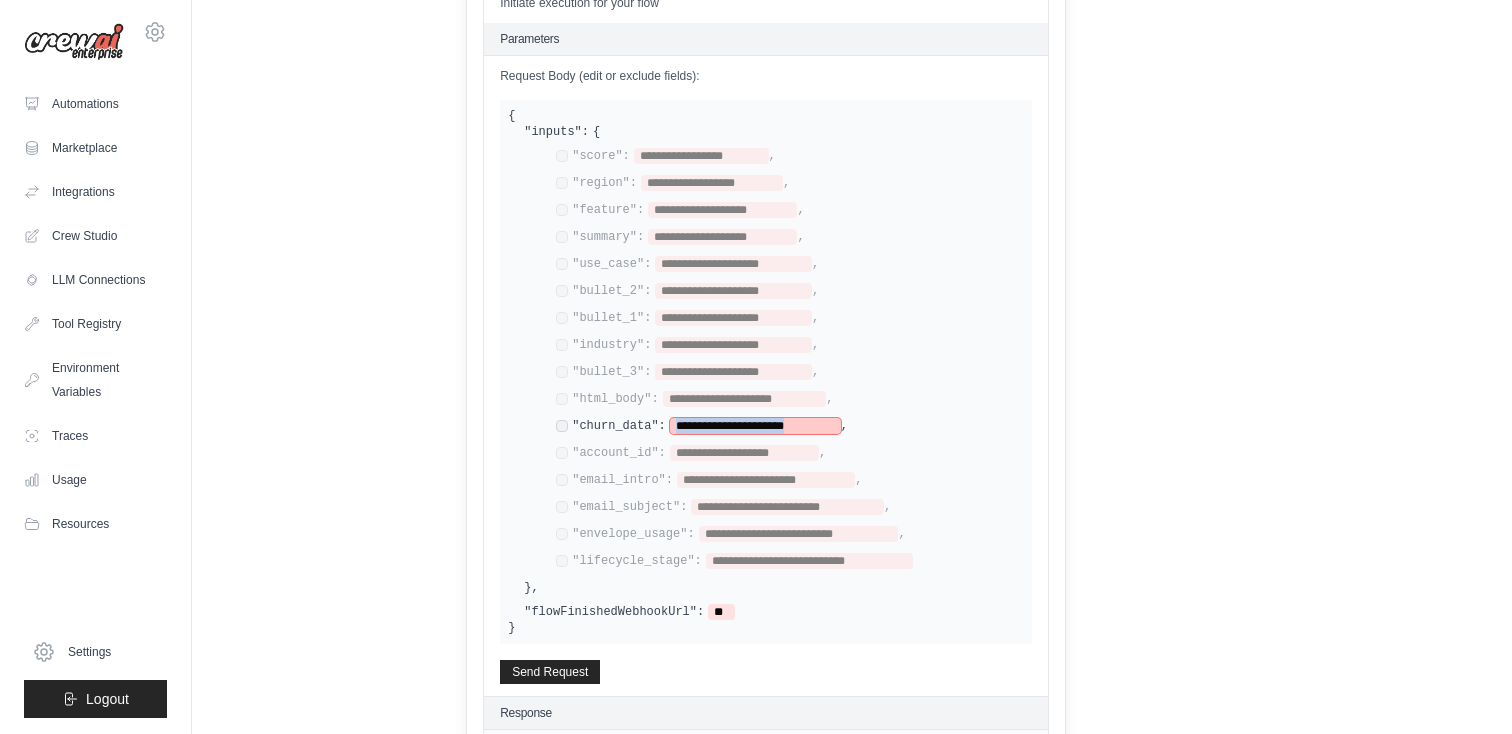 click on "**********" at bounding box center [755, 426] 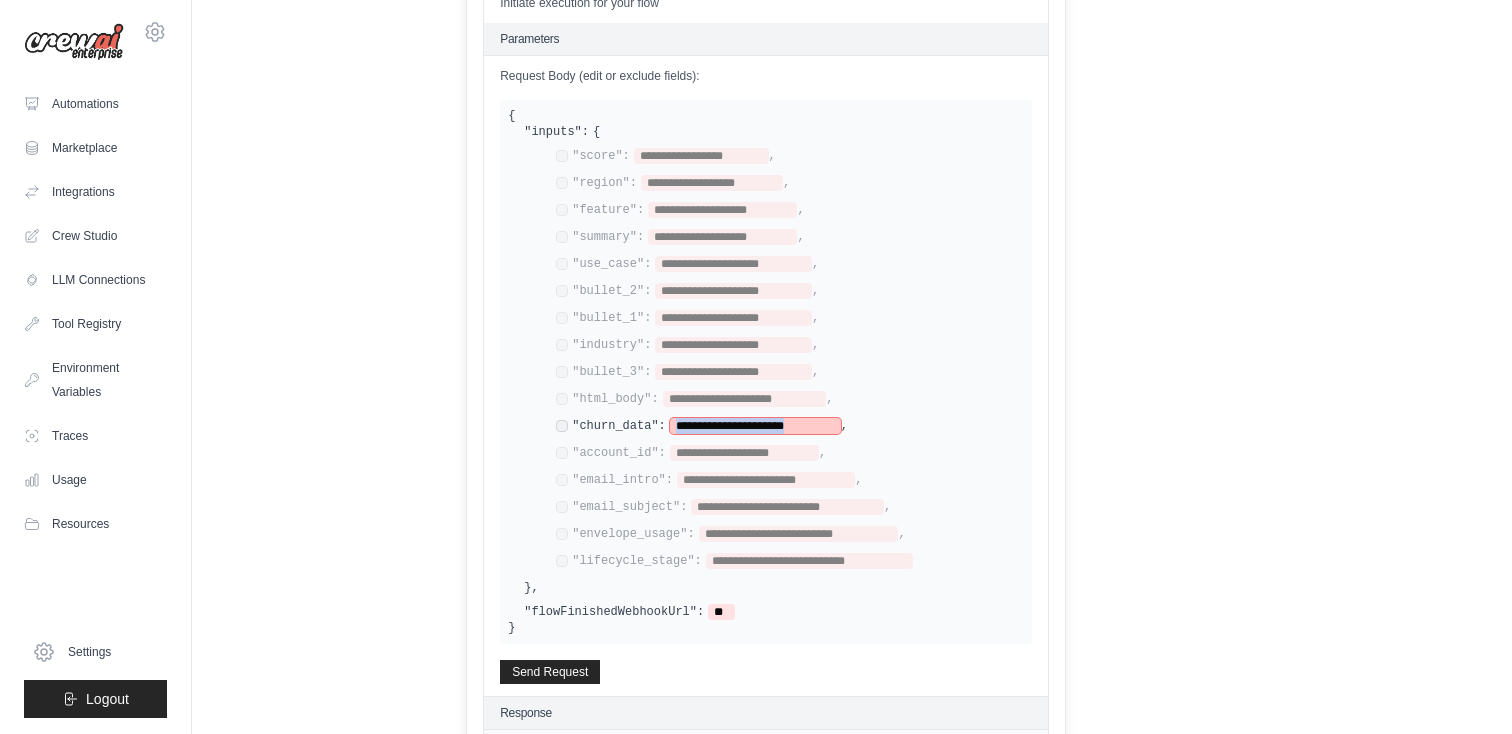 paste 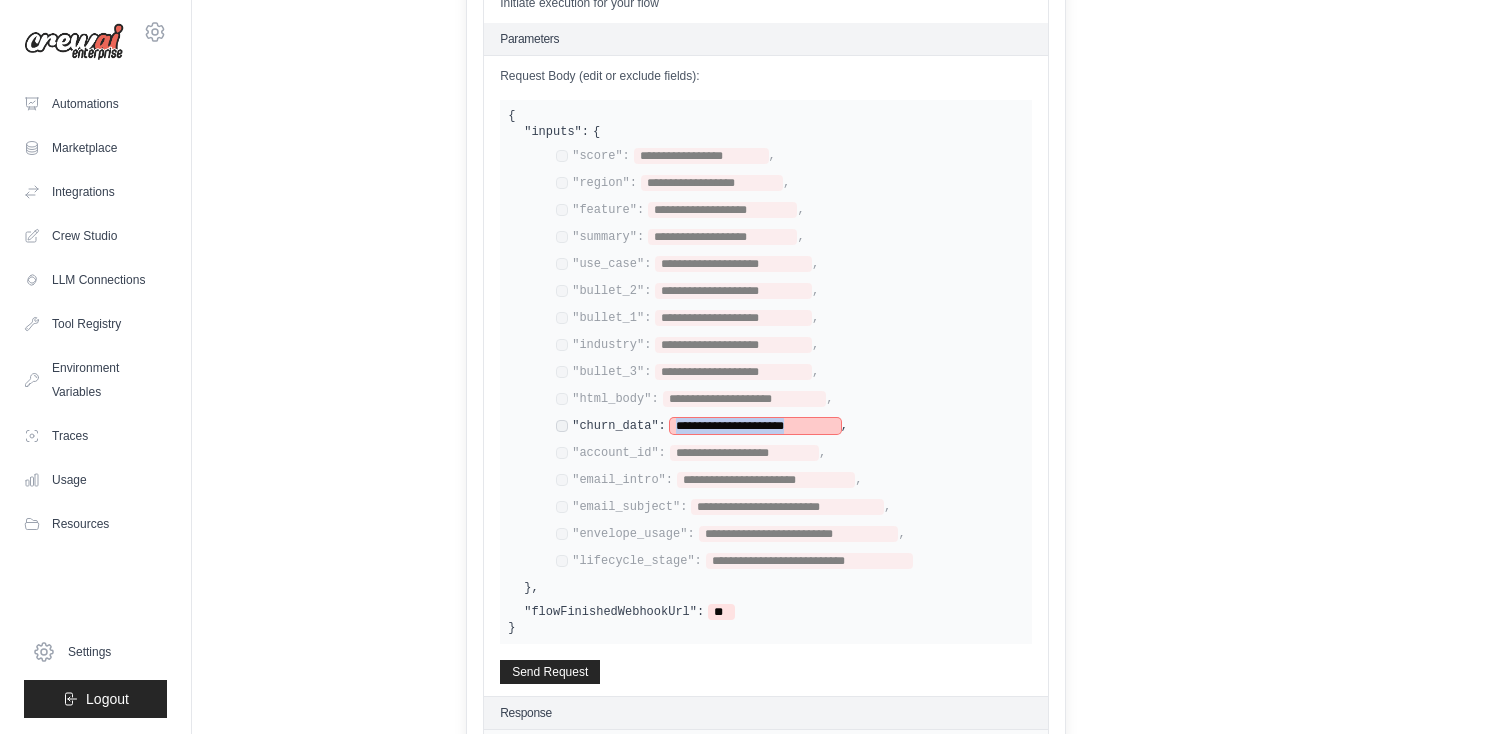 type 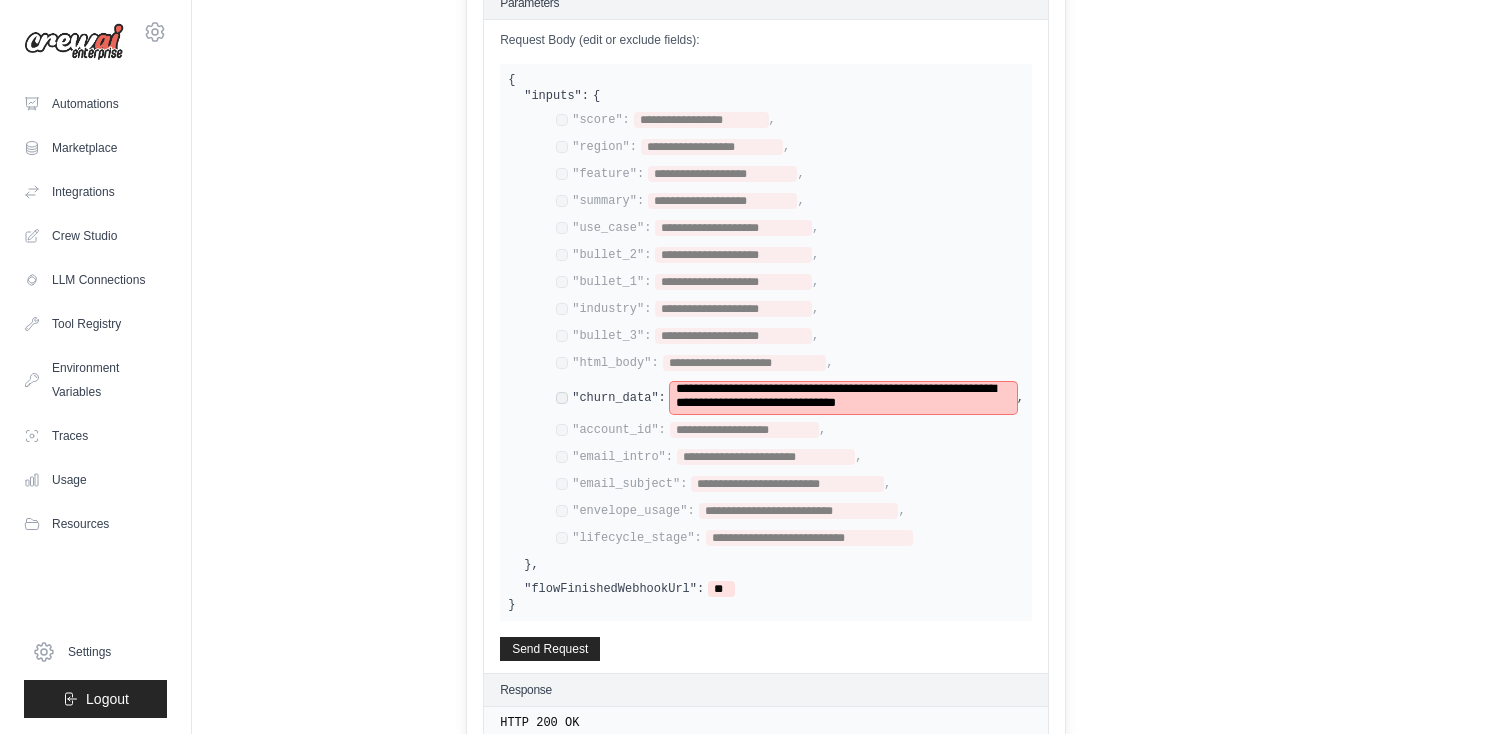scroll, scrollTop: 608, scrollLeft: 0, axis: vertical 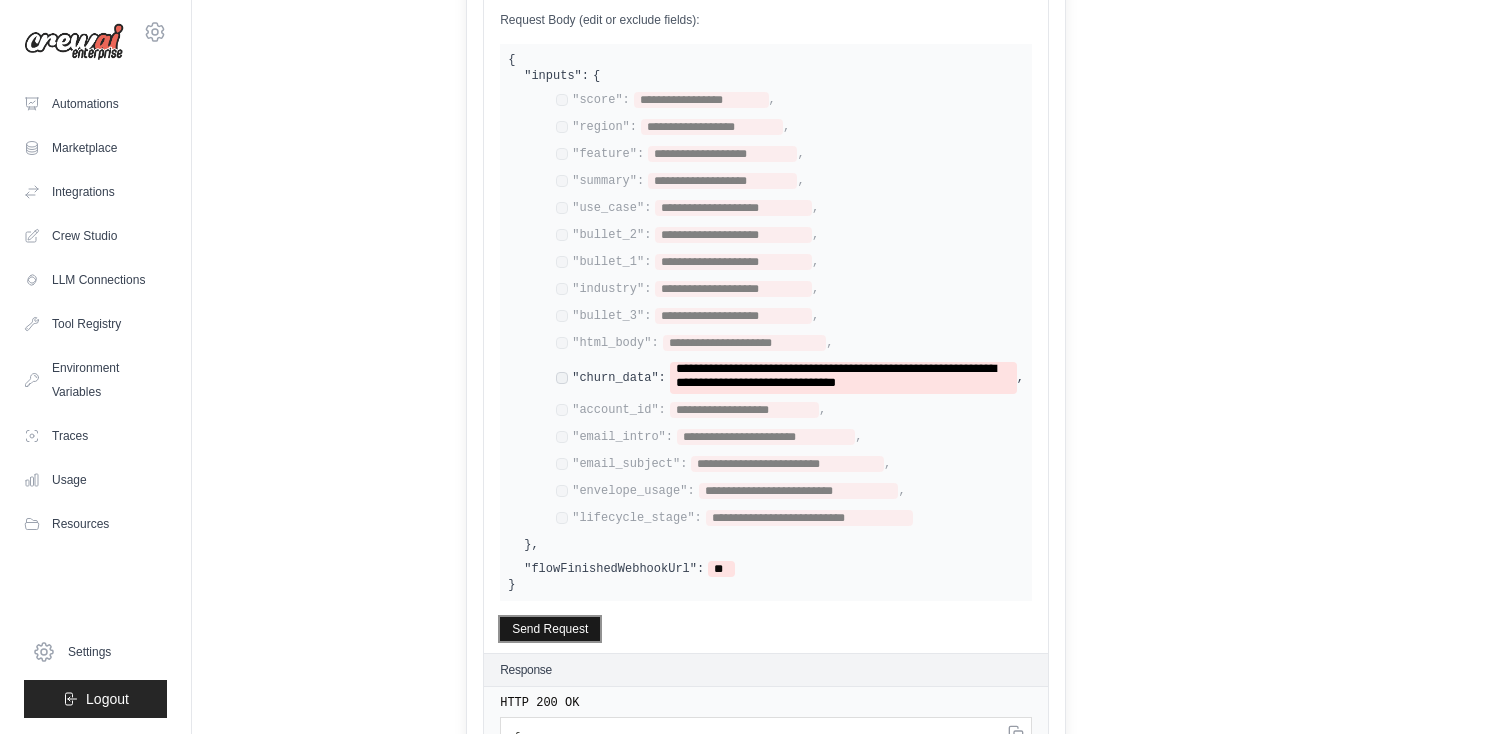 click on "Send Request" at bounding box center [550, 629] 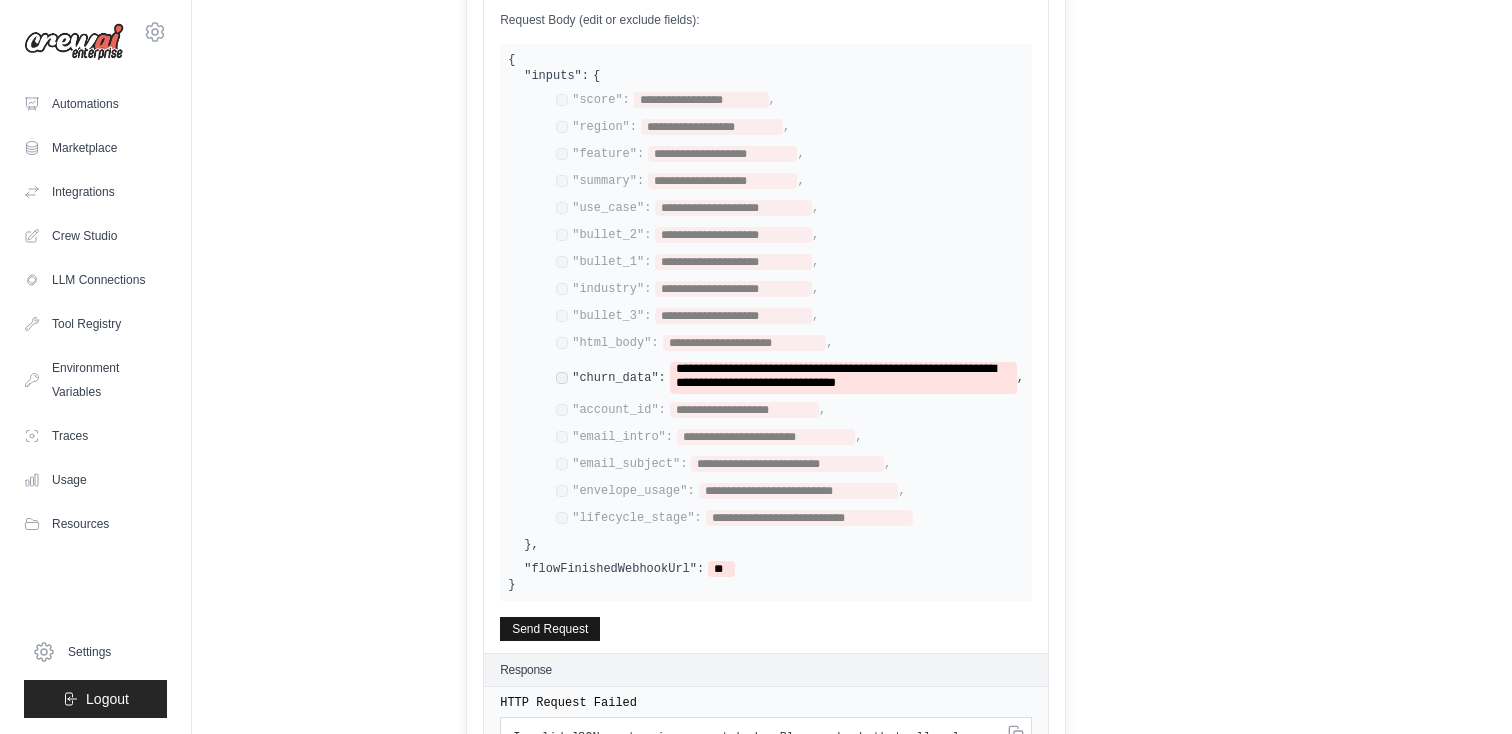 scroll, scrollTop: 652, scrollLeft: 0, axis: vertical 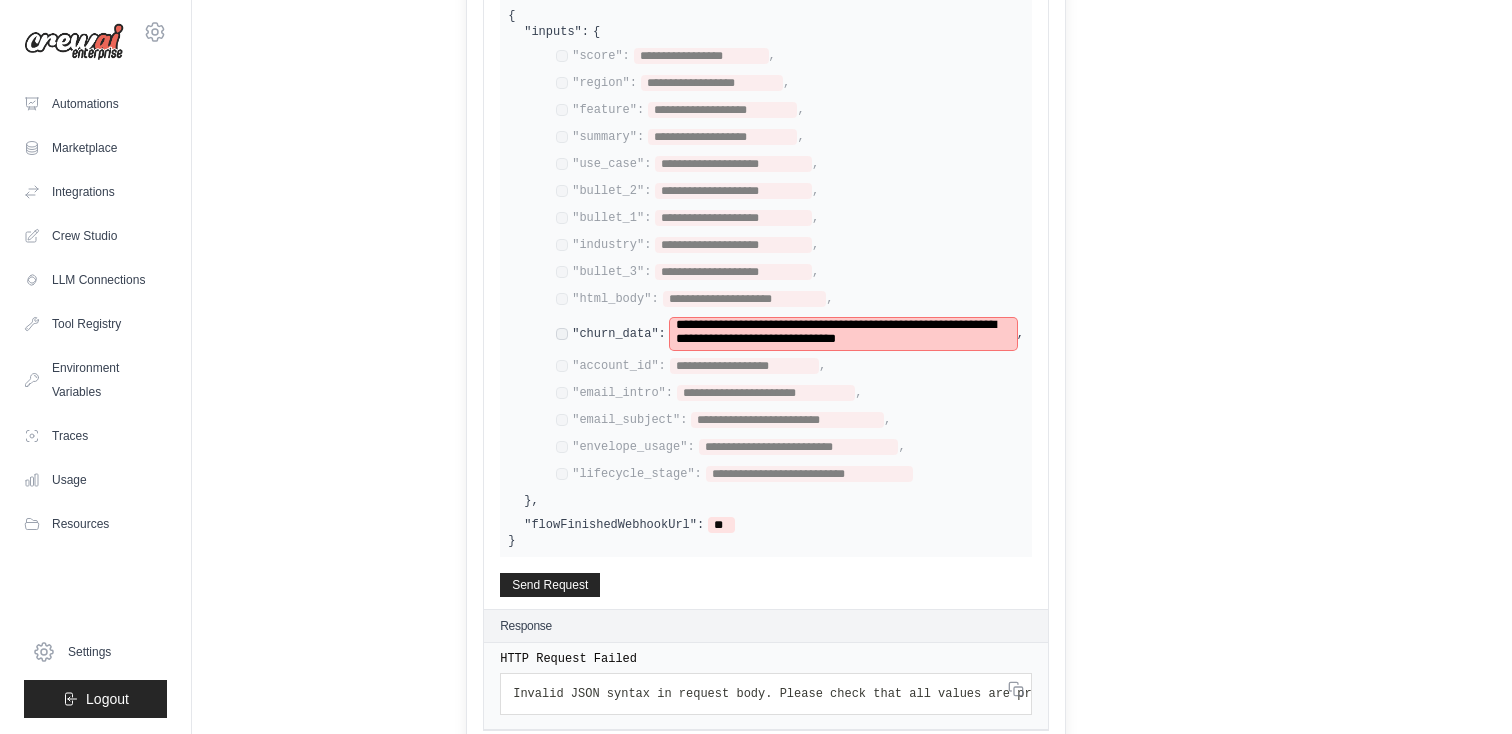 click on "**********" at bounding box center (843, 334) 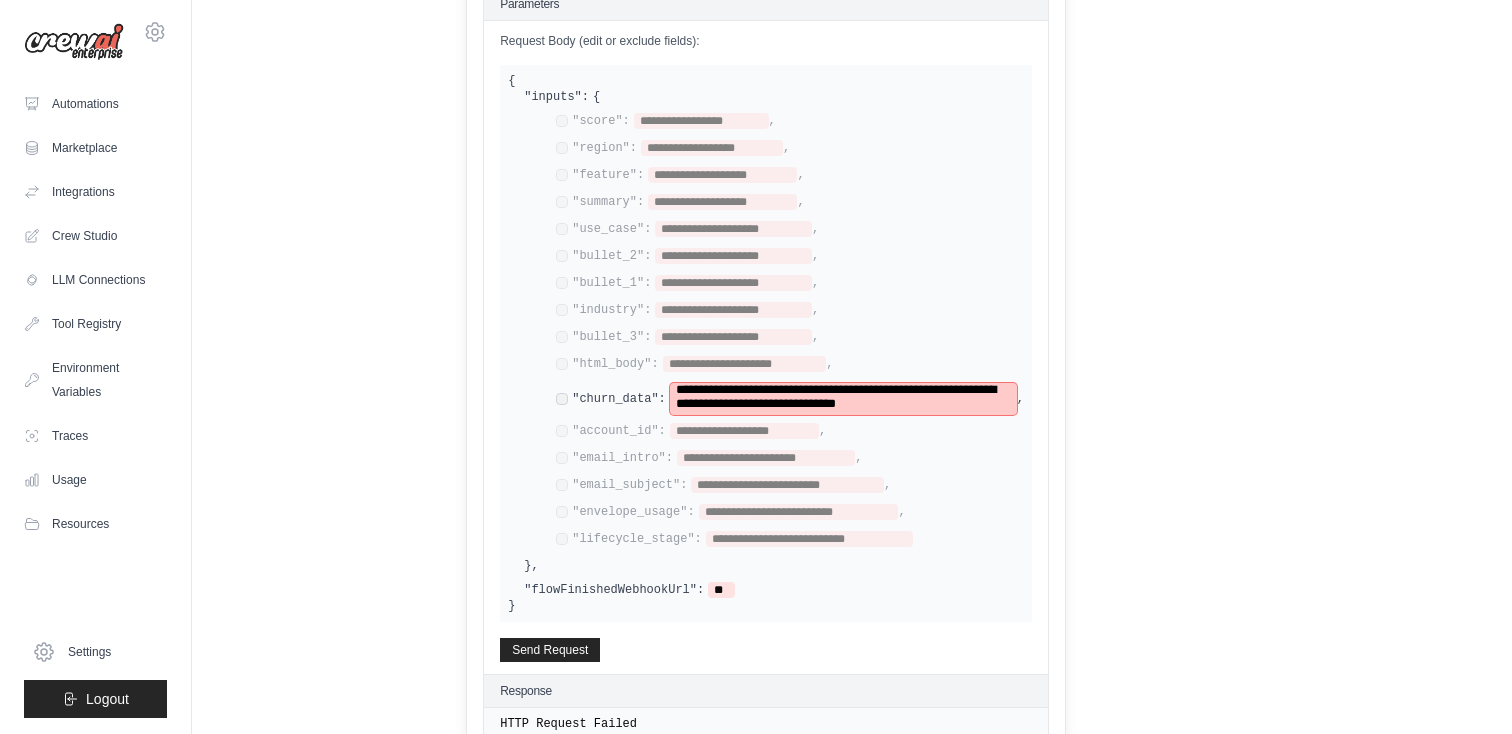 scroll, scrollTop: 529, scrollLeft: 0, axis: vertical 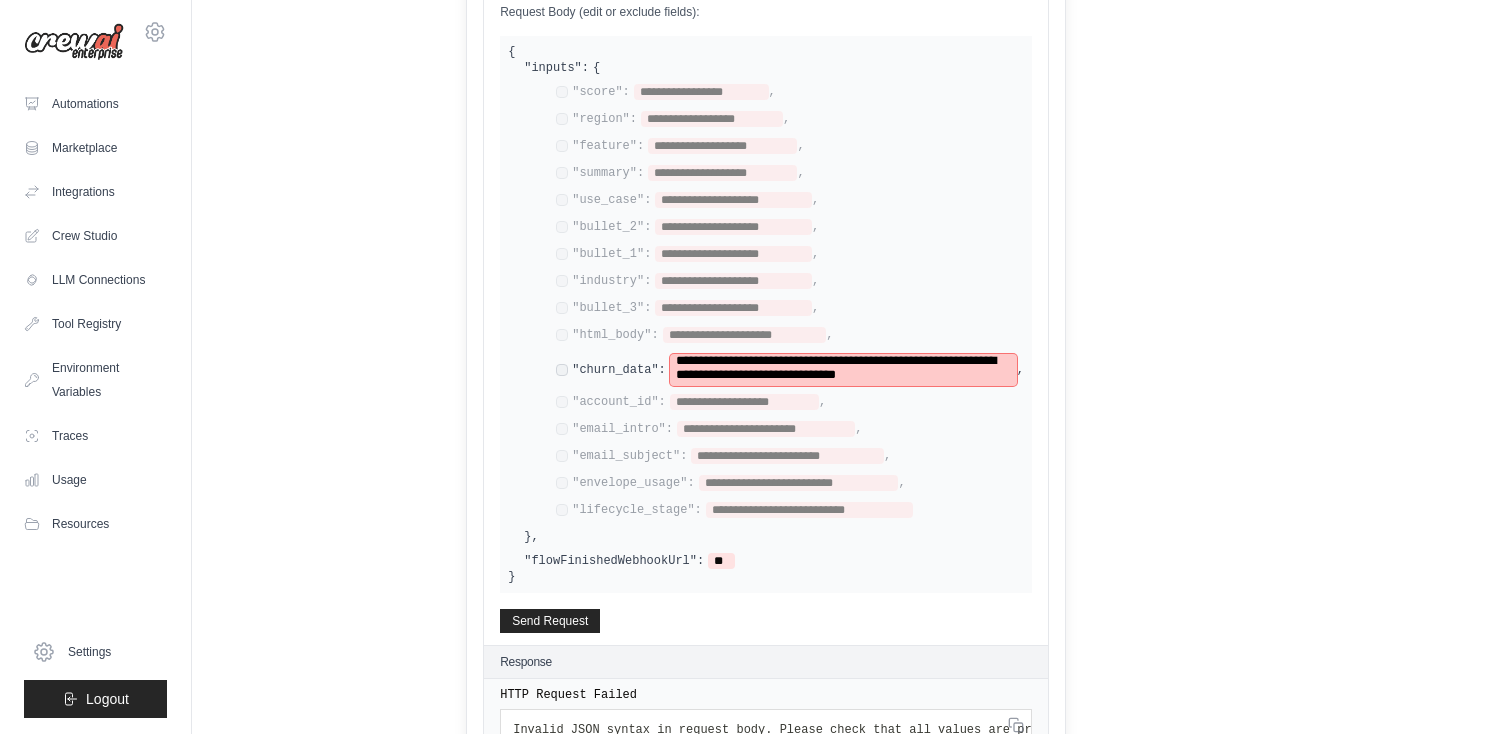 click on "**********" at bounding box center (843, 370) 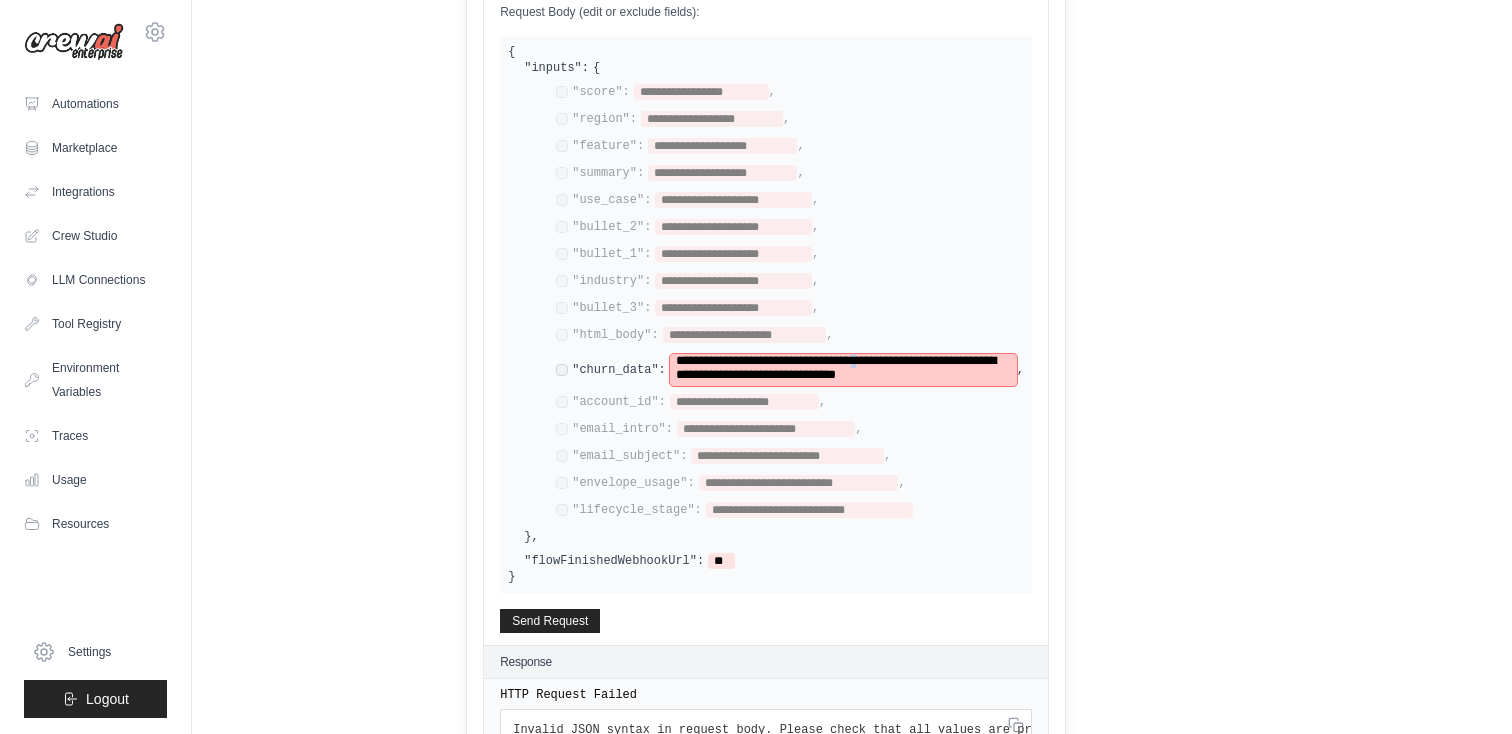 click on "**********" at bounding box center [843, 370] 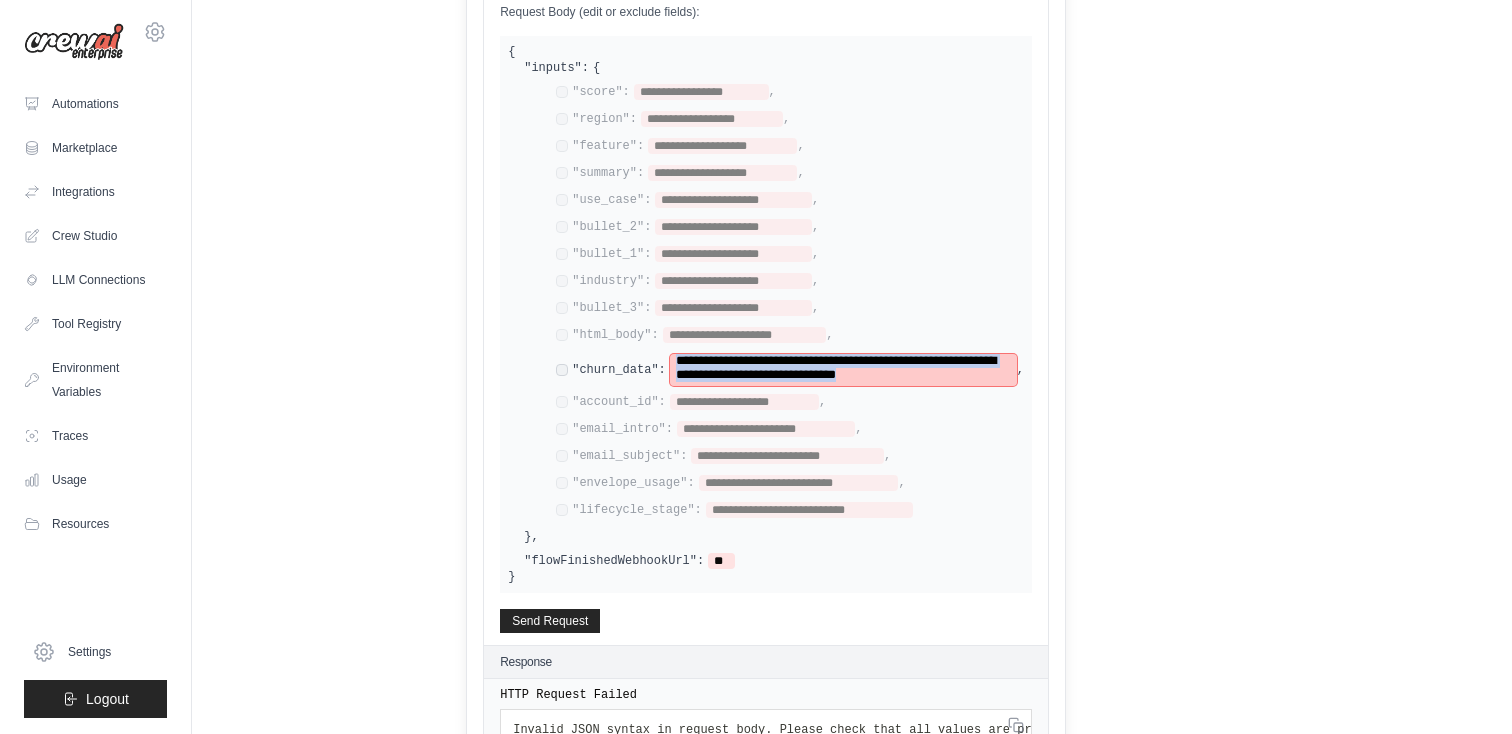 click on "**********" at bounding box center [843, 370] 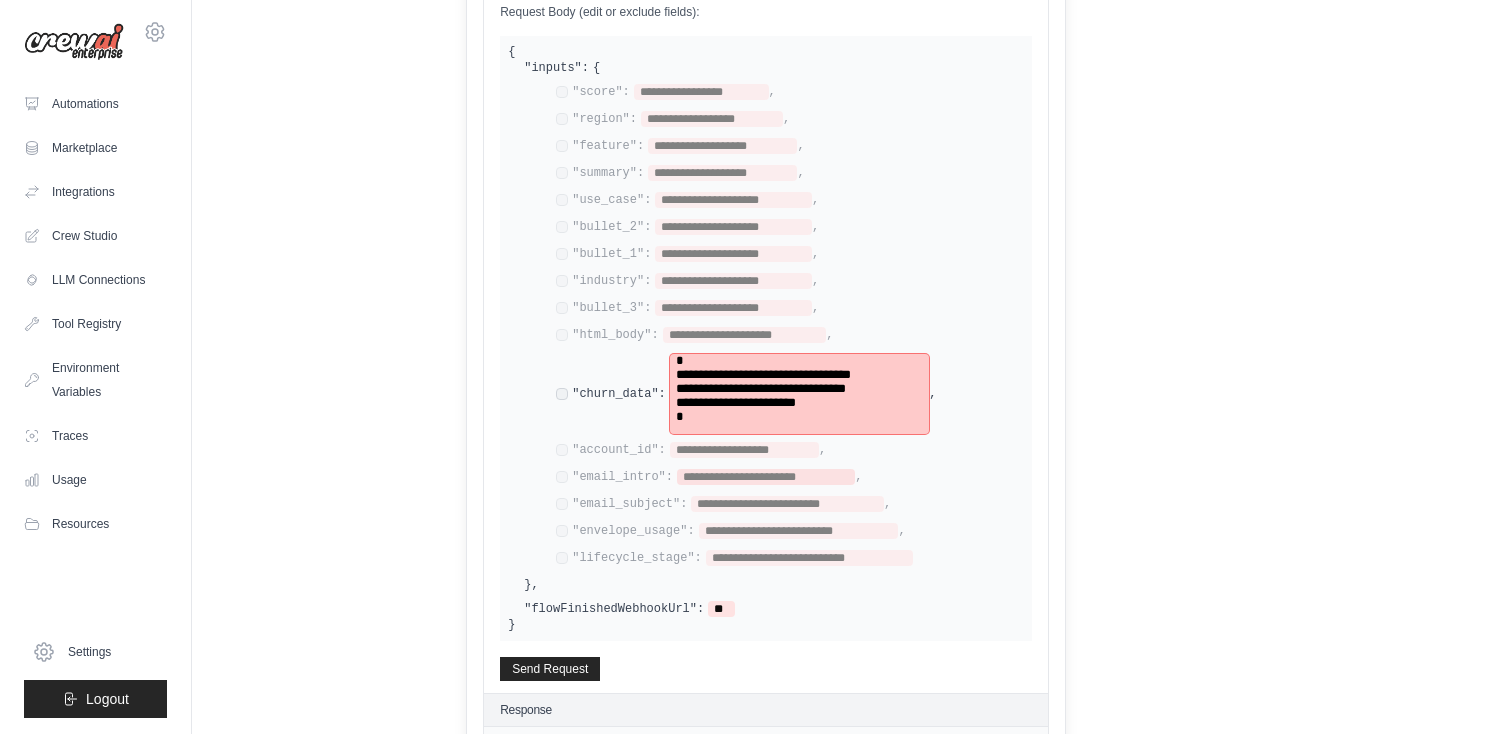scroll, scrollTop: 670, scrollLeft: 0, axis: vertical 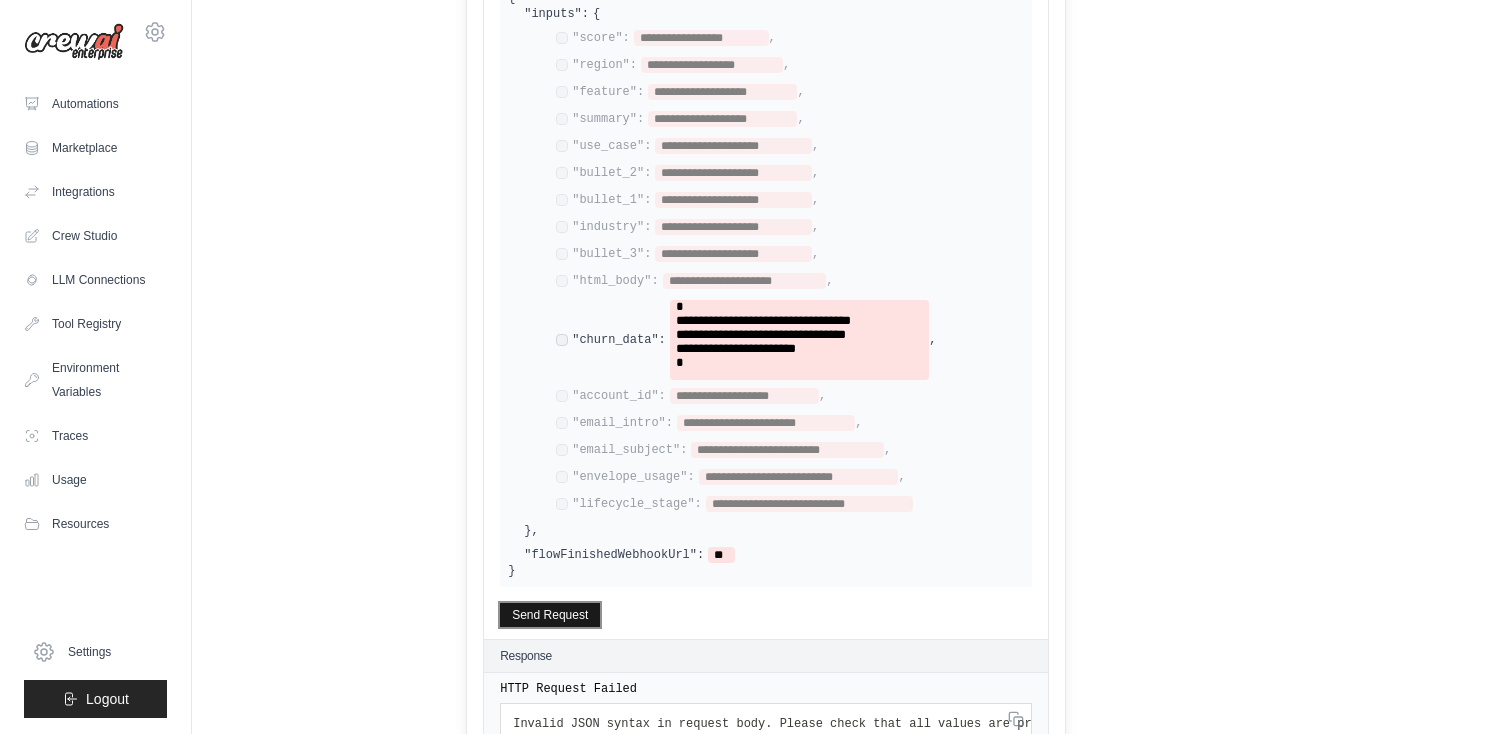 click on "Send Request" at bounding box center (550, 615) 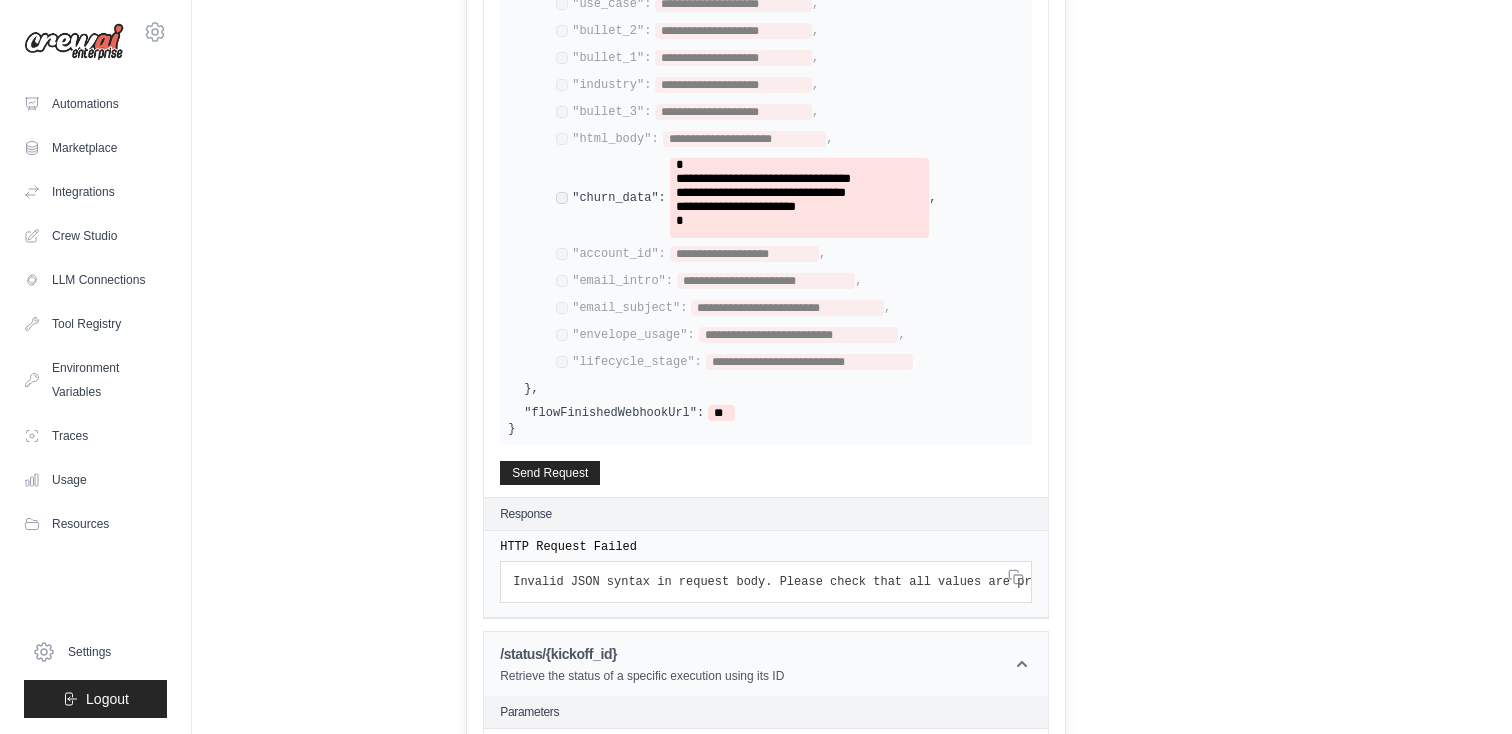 scroll, scrollTop: 804, scrollLeft: 0, axis: vertical 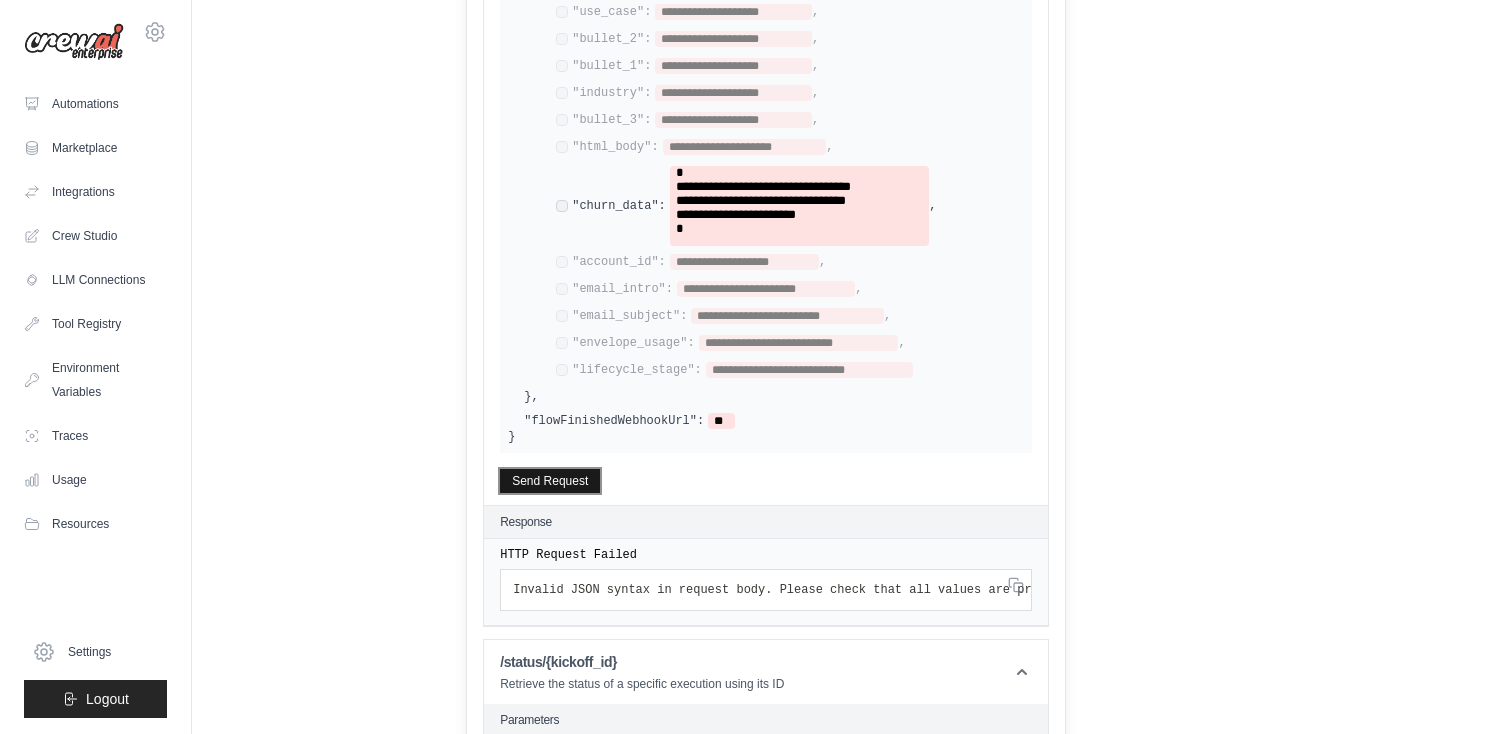 click on "Send Request" at bounding box center [550, 481] 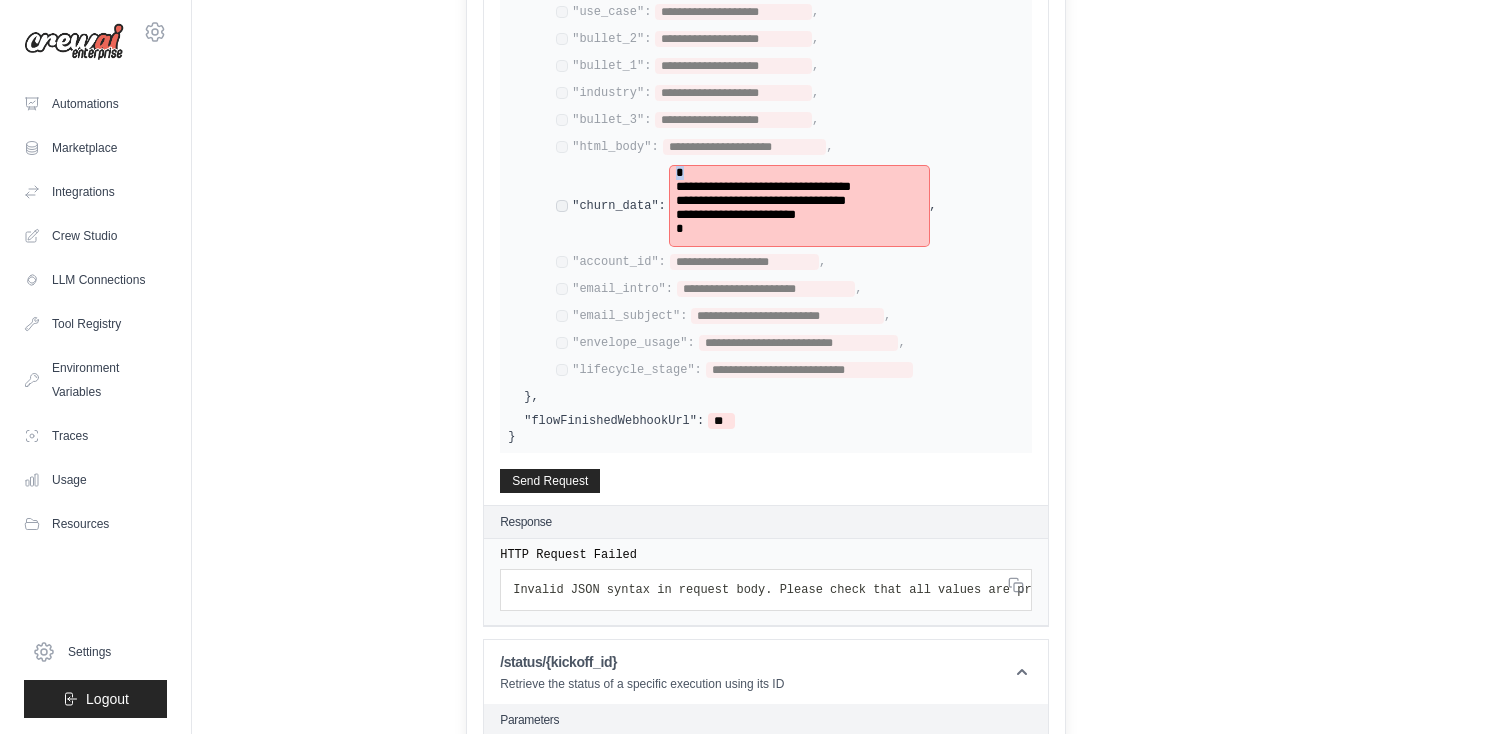 drag, startPoint x: 719, startPoint y: 163, endPoint x: 615, endPoint y: 163, distance: 104 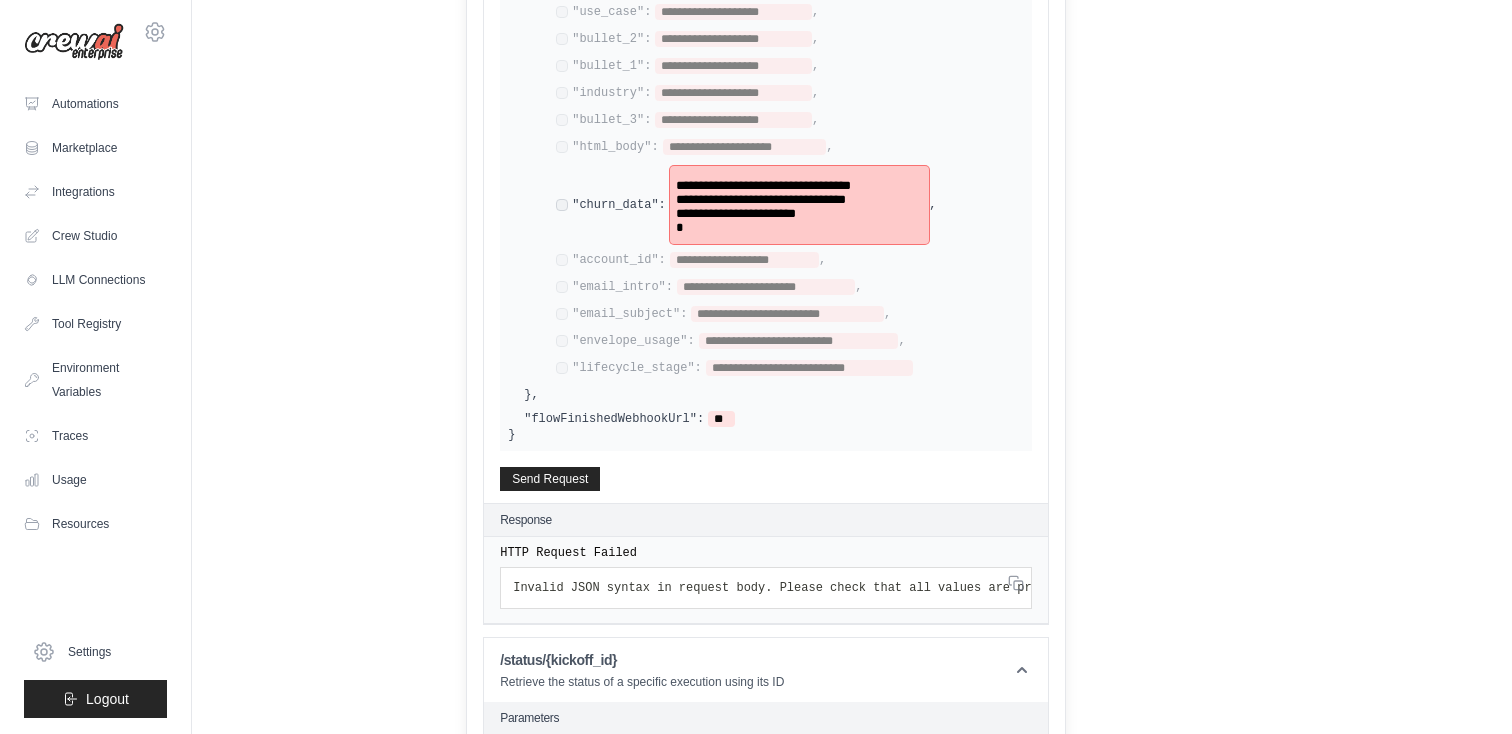 click on "*" at bounding box center (799, 228) 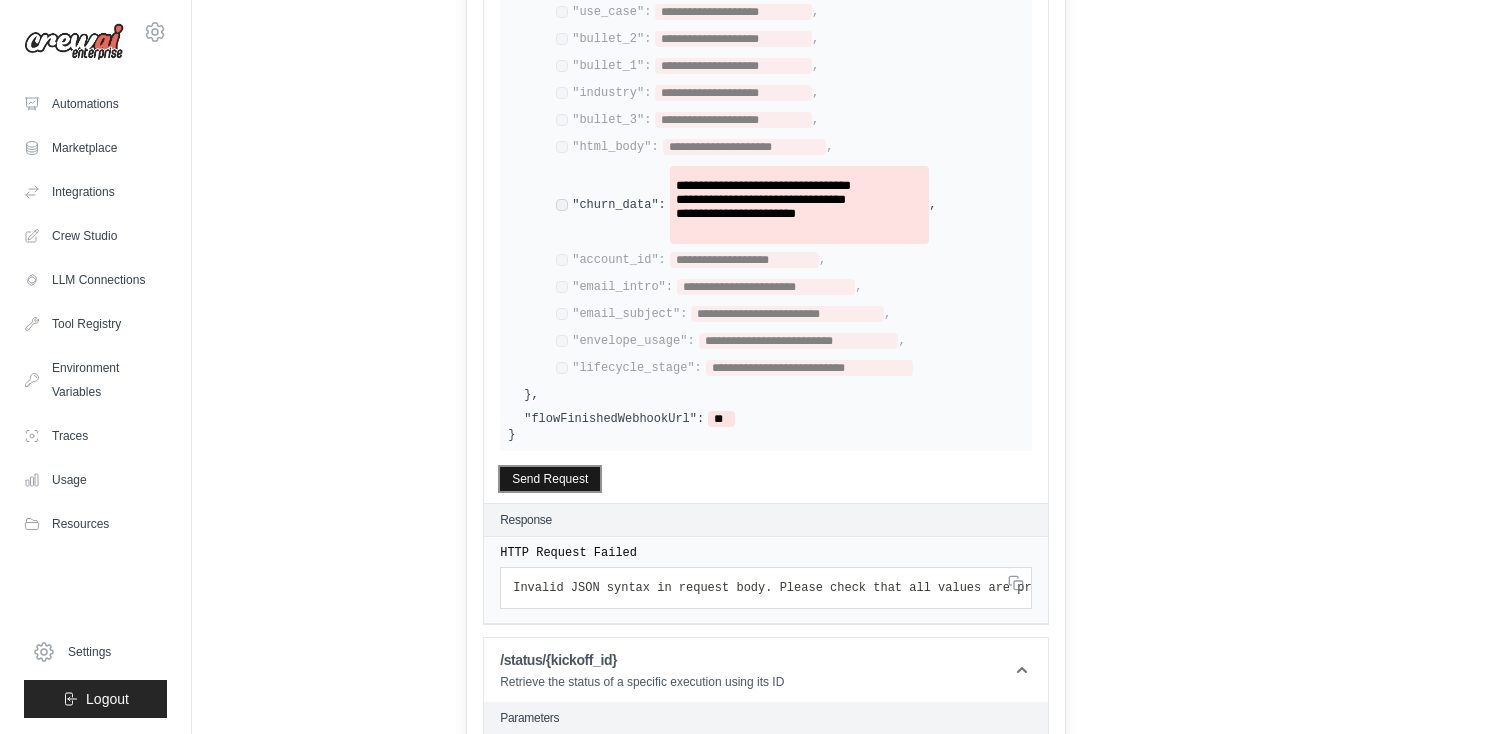 click on "Send Request" at bounding box center (550, 479) 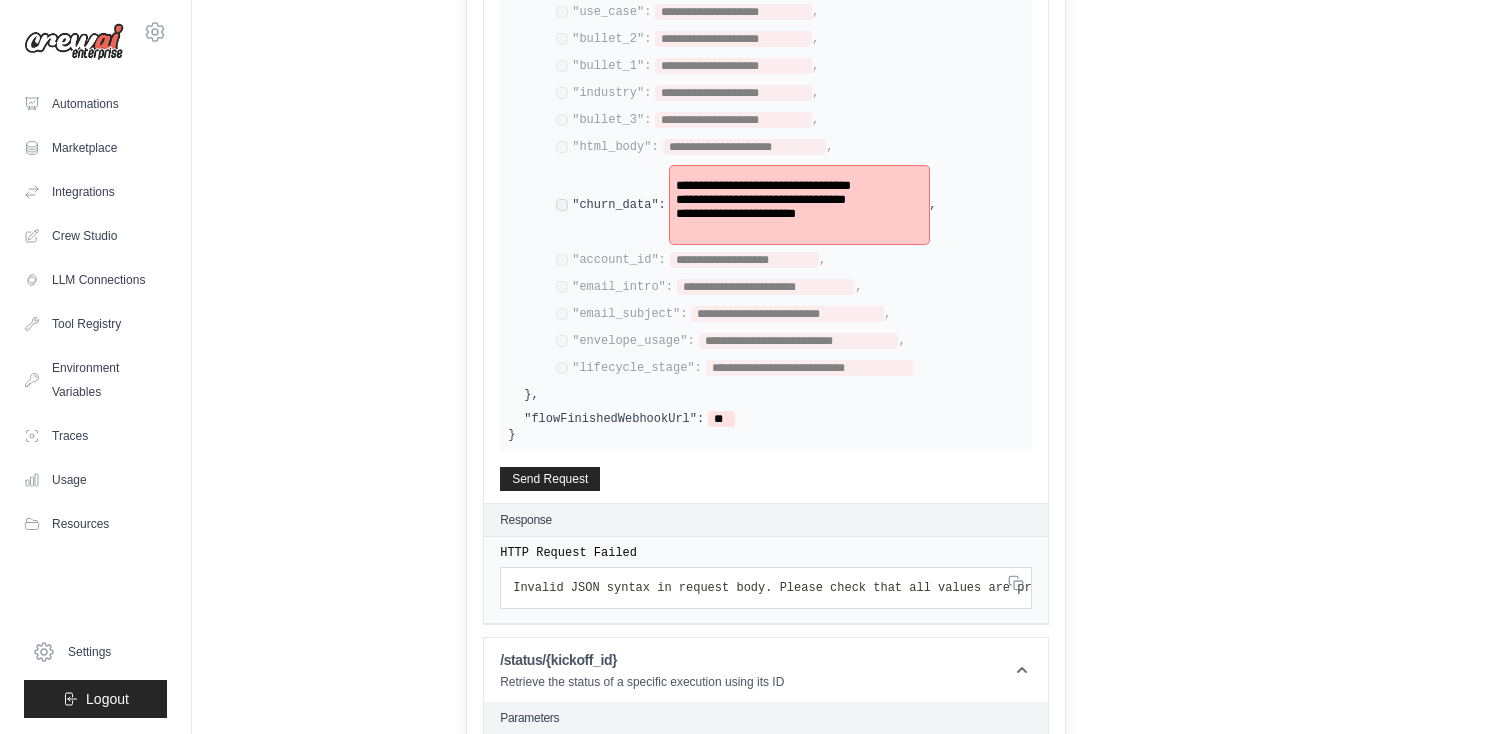 click at bounding box center (799, 228) 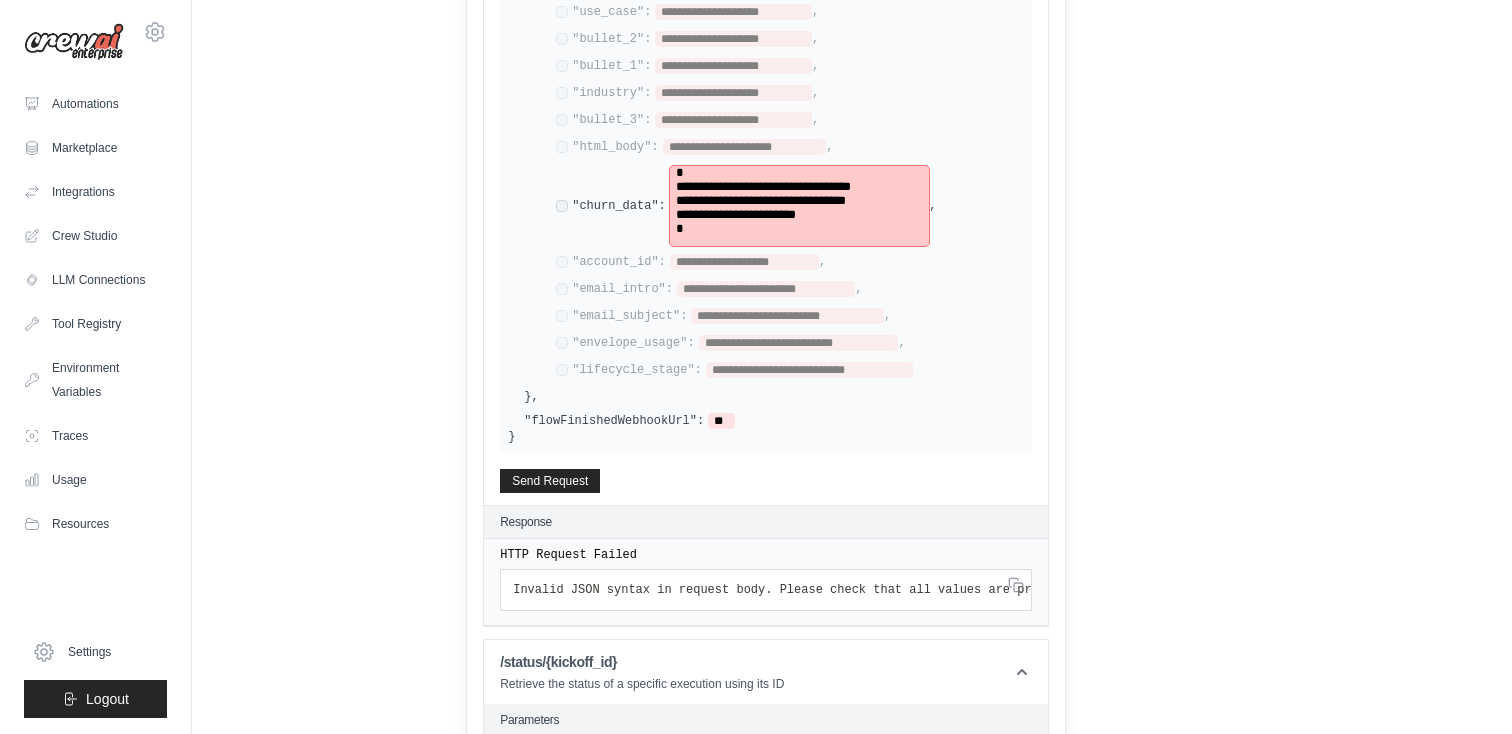 click on "**********" at bounding box center (736, 214) 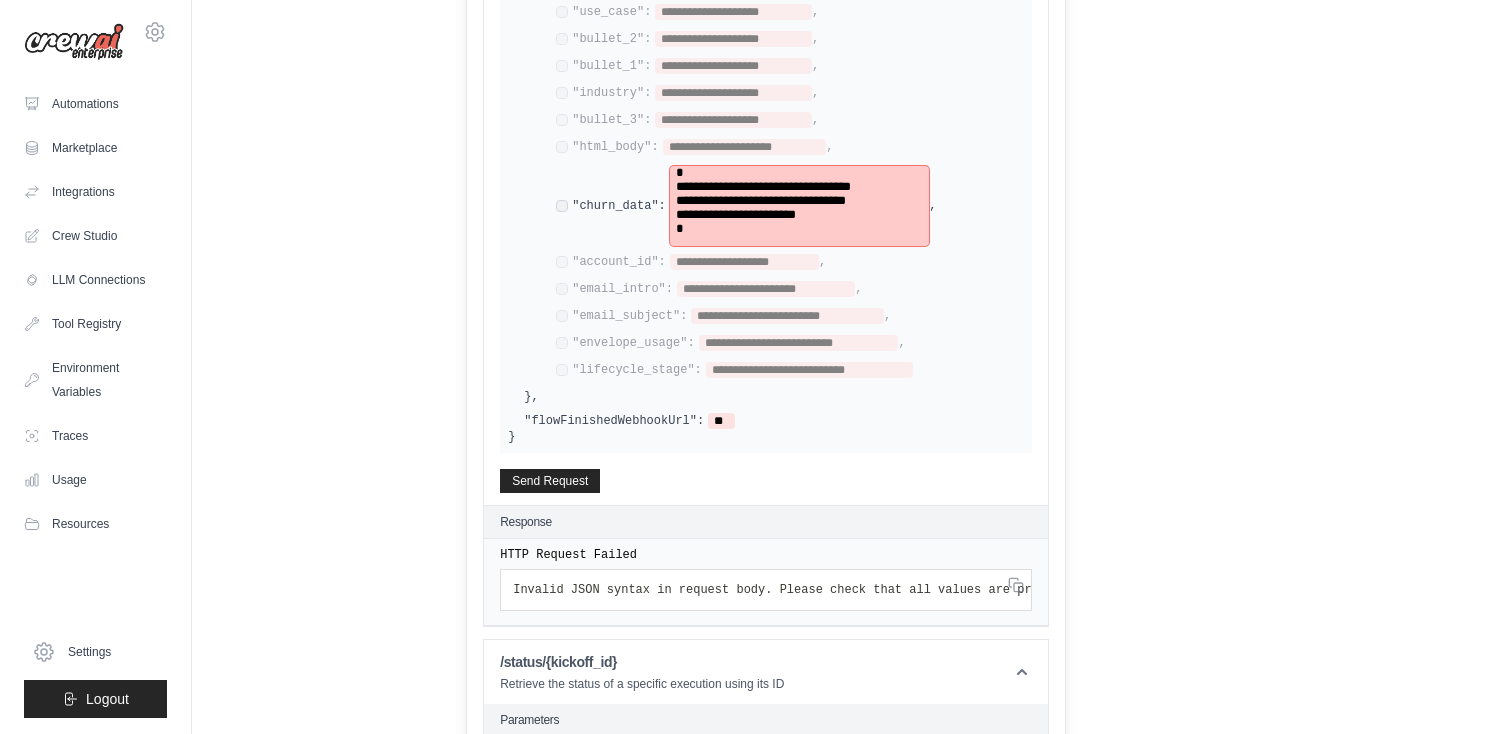 click on "**********" at bounding box center [799, 215] 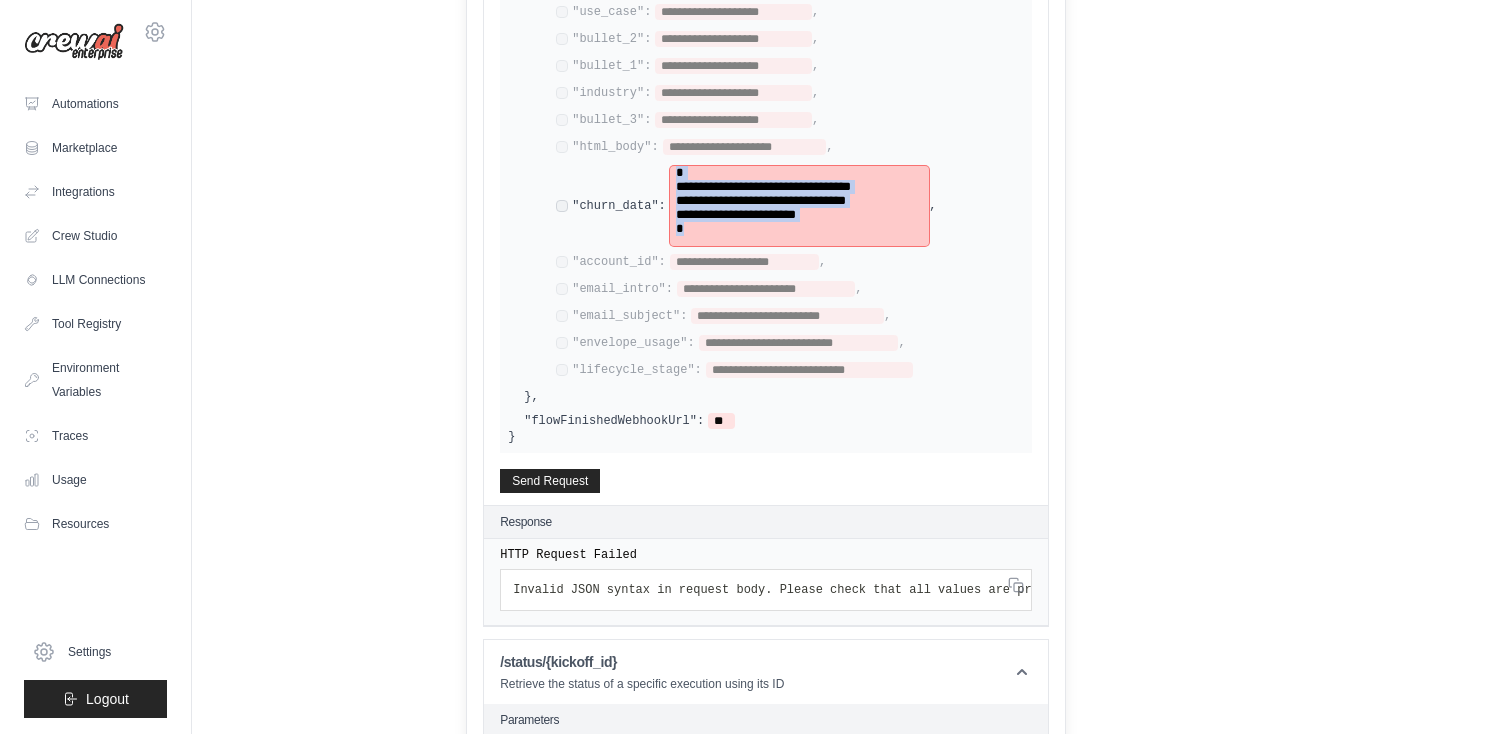 drag, startPoint x: 778, startPoint y: 233, endPoint x: 639, endPoint y: 140, distance: 167.24234 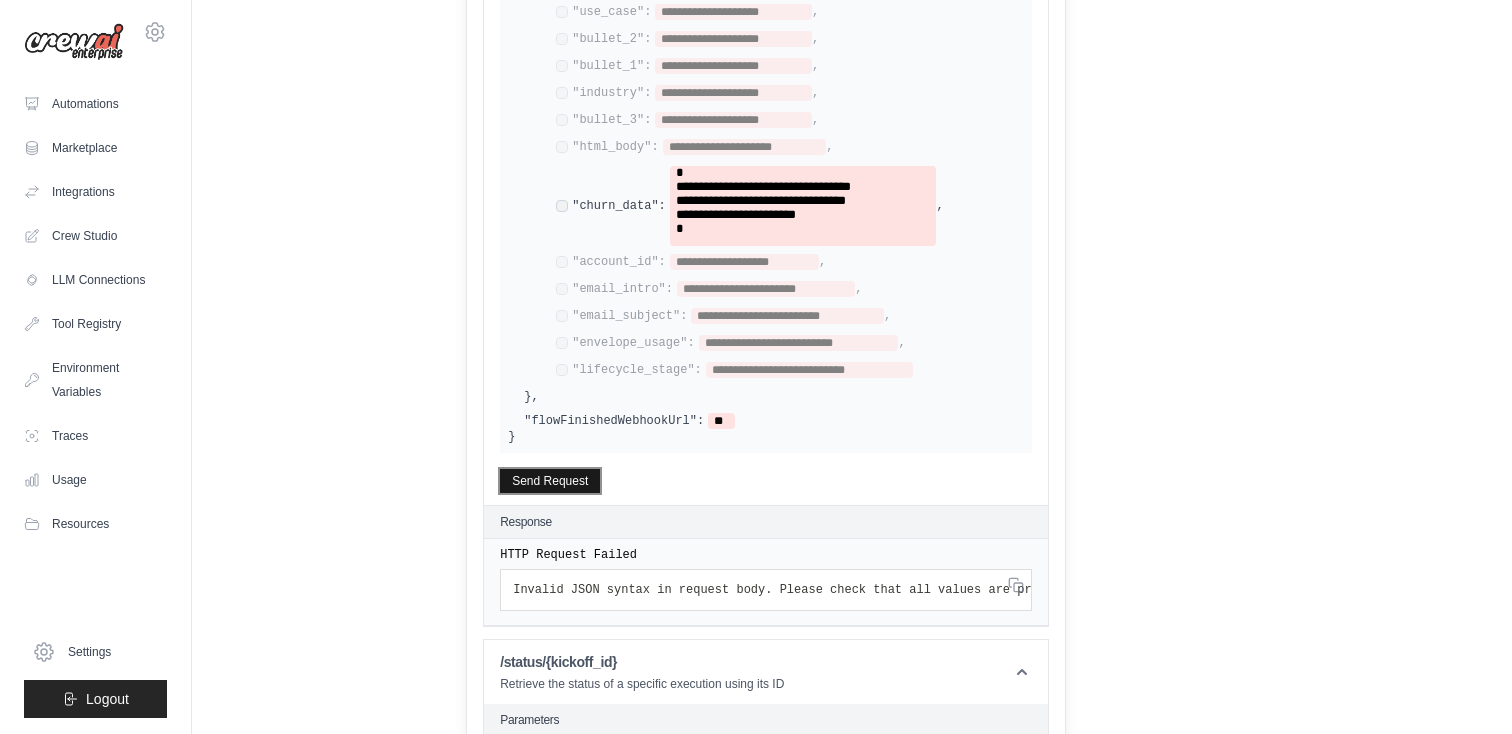 click on "Send Request" at bounding box center [550, 481] 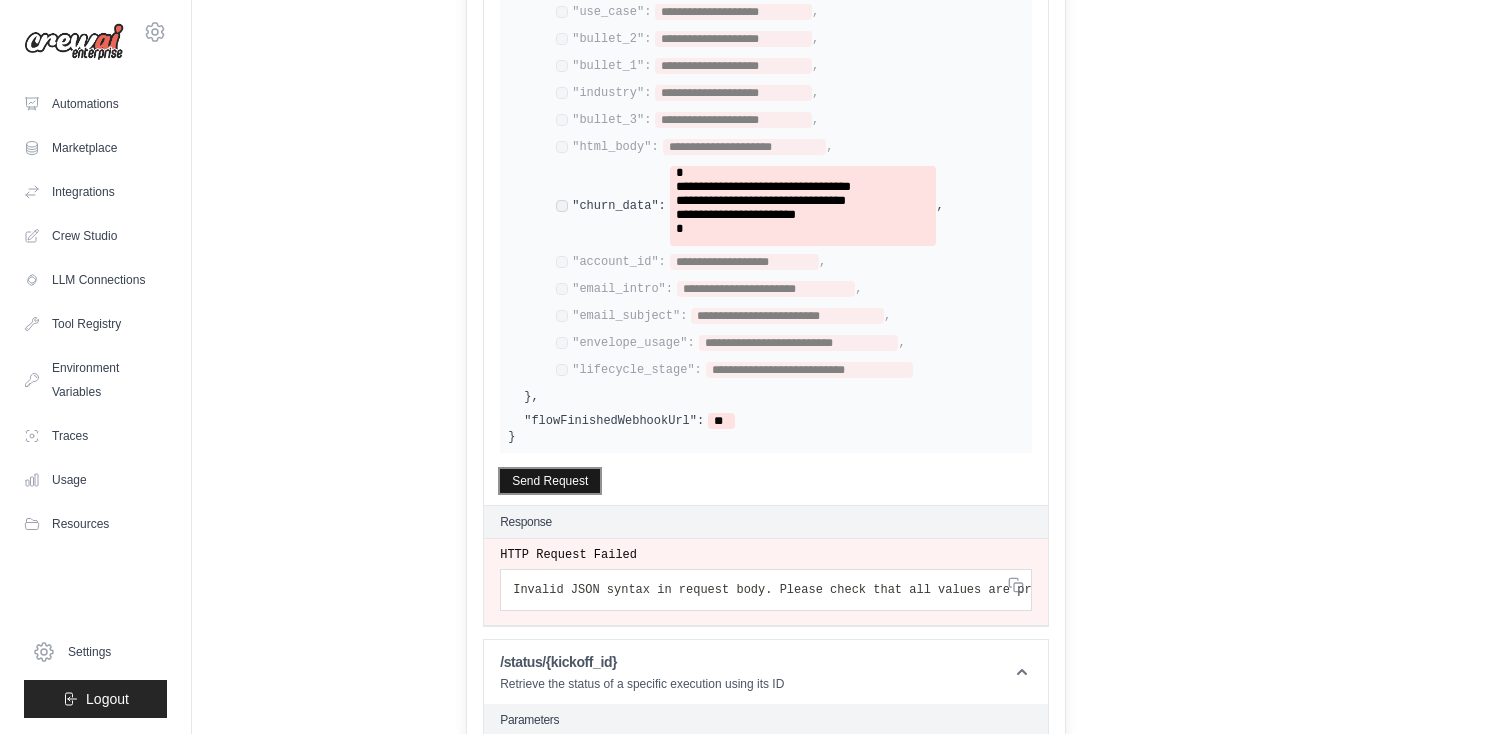 click on "Send Request" at bounding box center [550, 481] 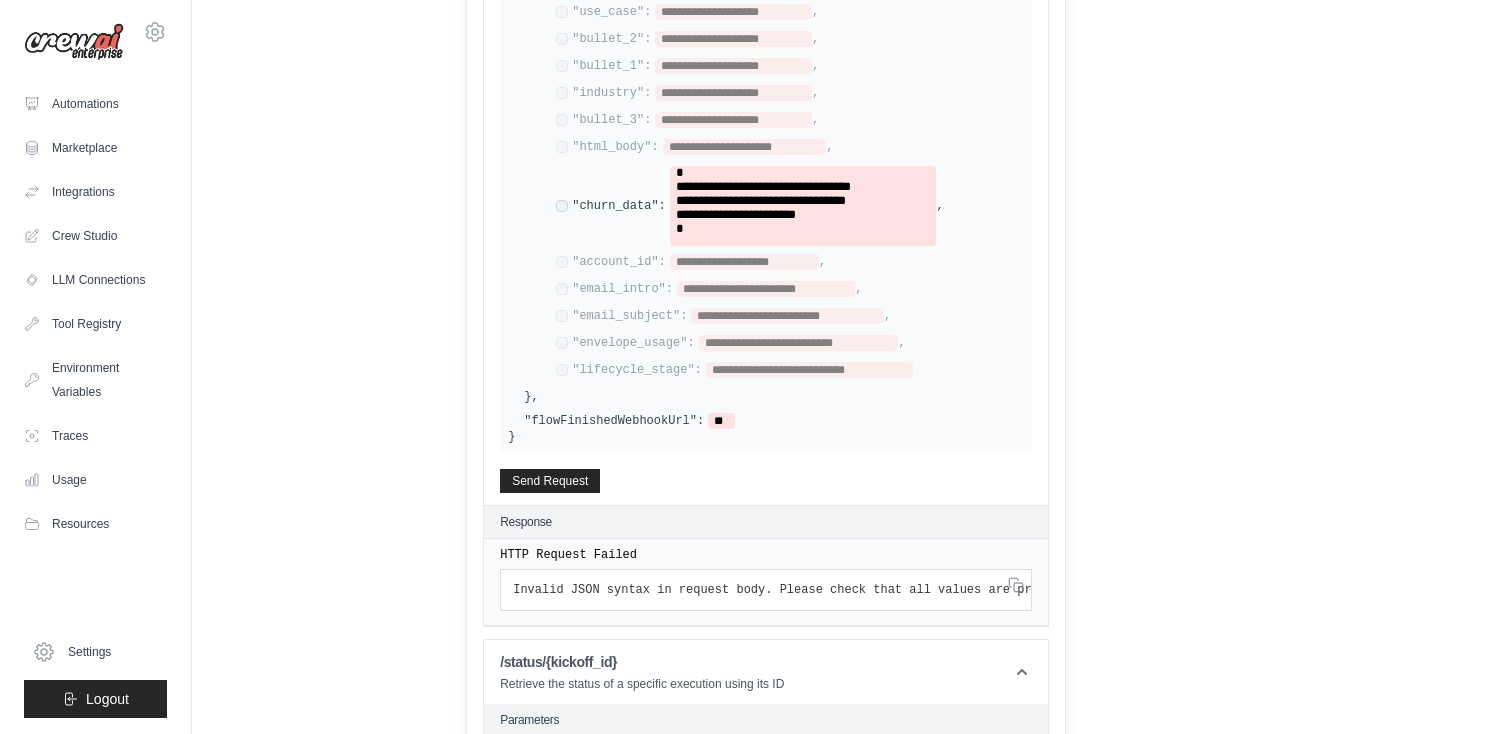 click on "Get API Collection
Postman API Collection
/inputs
Retrieve the required inputs for your flow
Parameters
Send Request
Response
Waiting for request...
/kickoff
Initiate execution for your flow
Parameters
{" at bounding box center (766, 334) 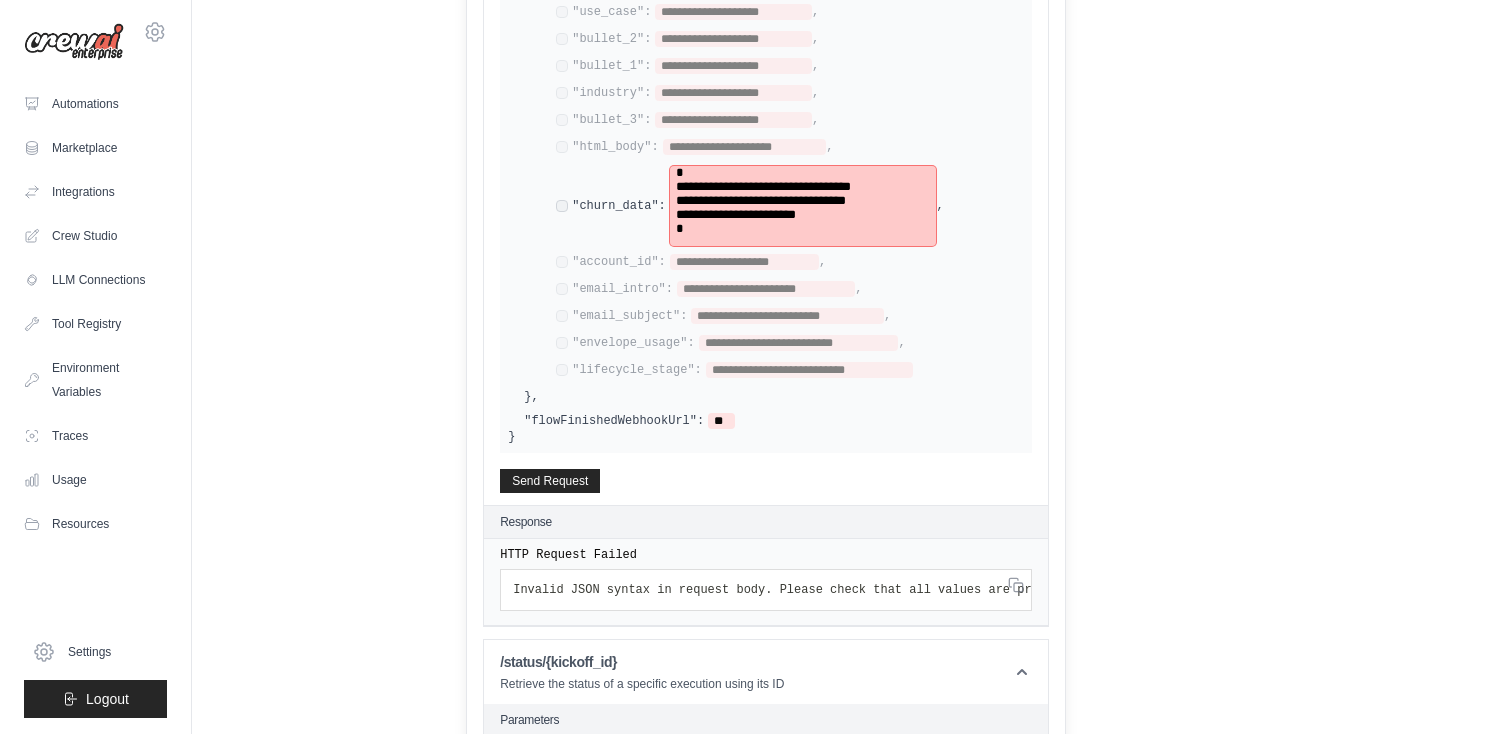 click on "**********" at bounding box center (803, 215) 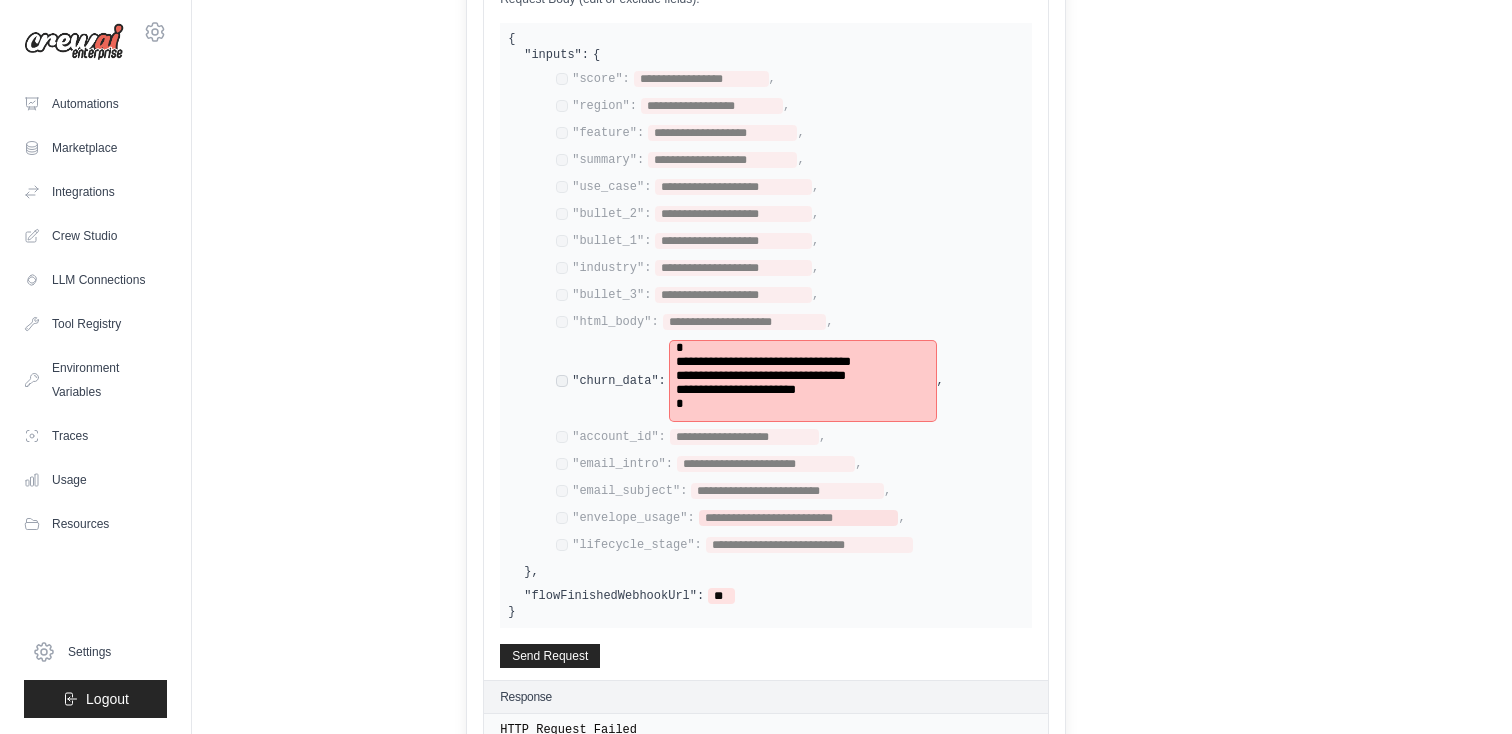 scroll, scrollTop: 624, scrollLeft: 0, axis: vertical 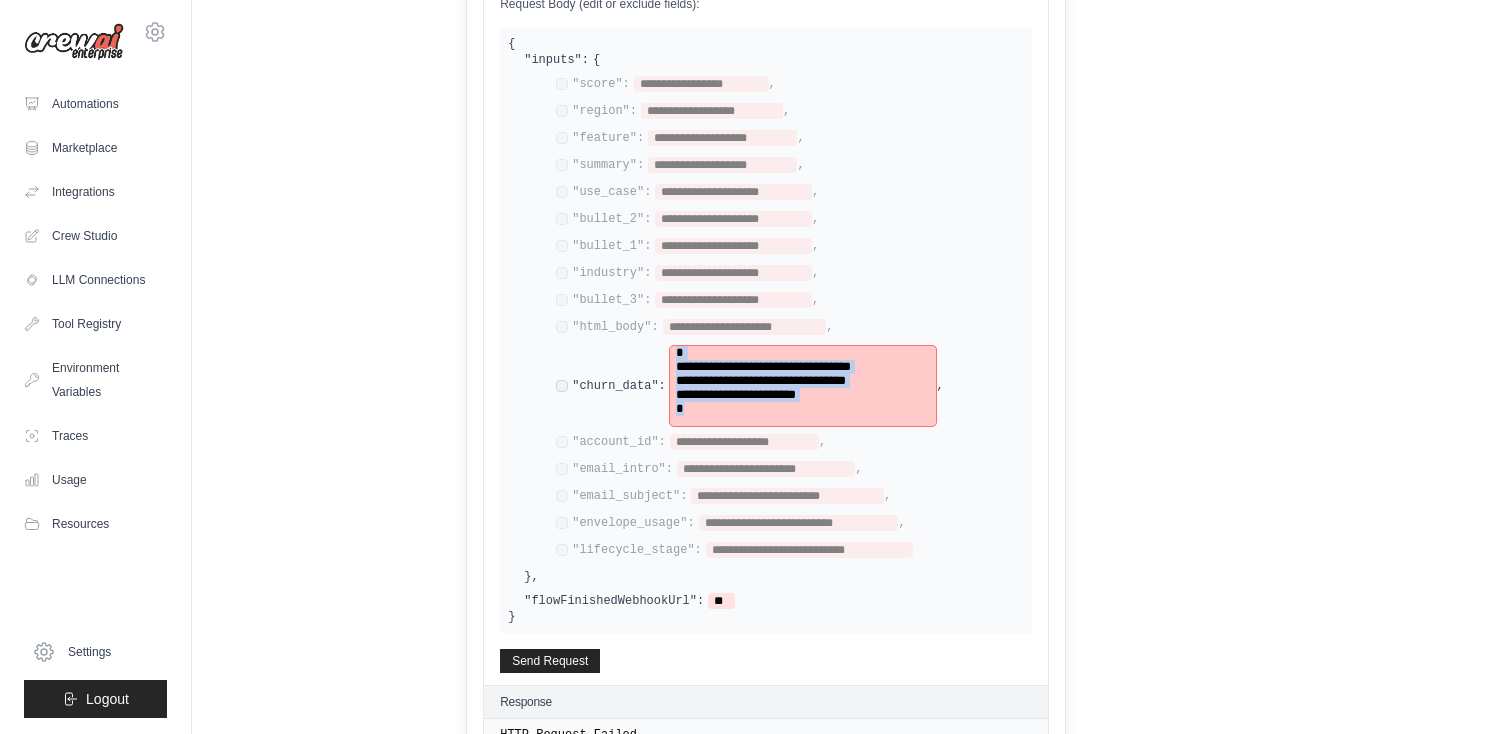 drag, startPoint x: 803, startPoint y: 403, endPoint x: 600, endPoint y: 294, distance: 230.41267 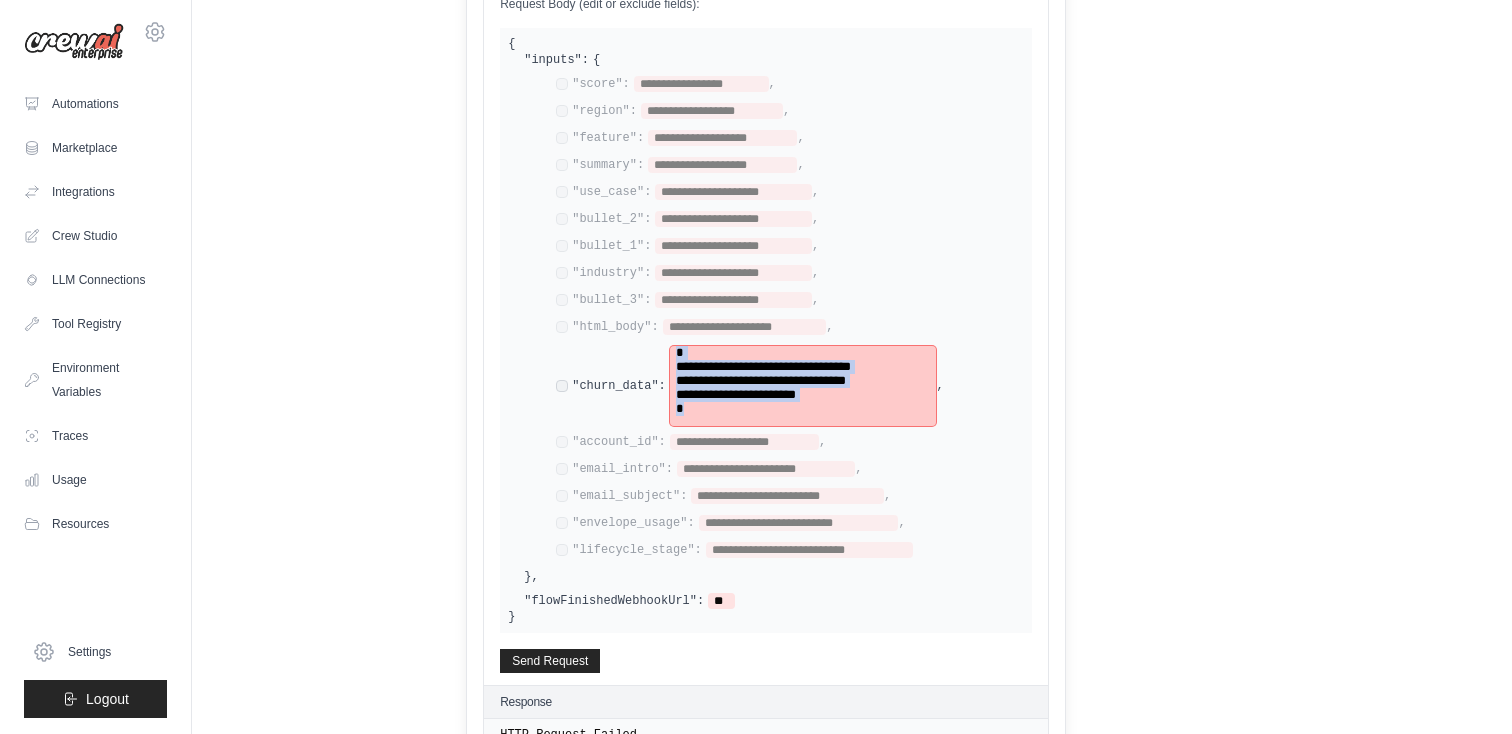 click on "**********" at bounding box center [782, 318] 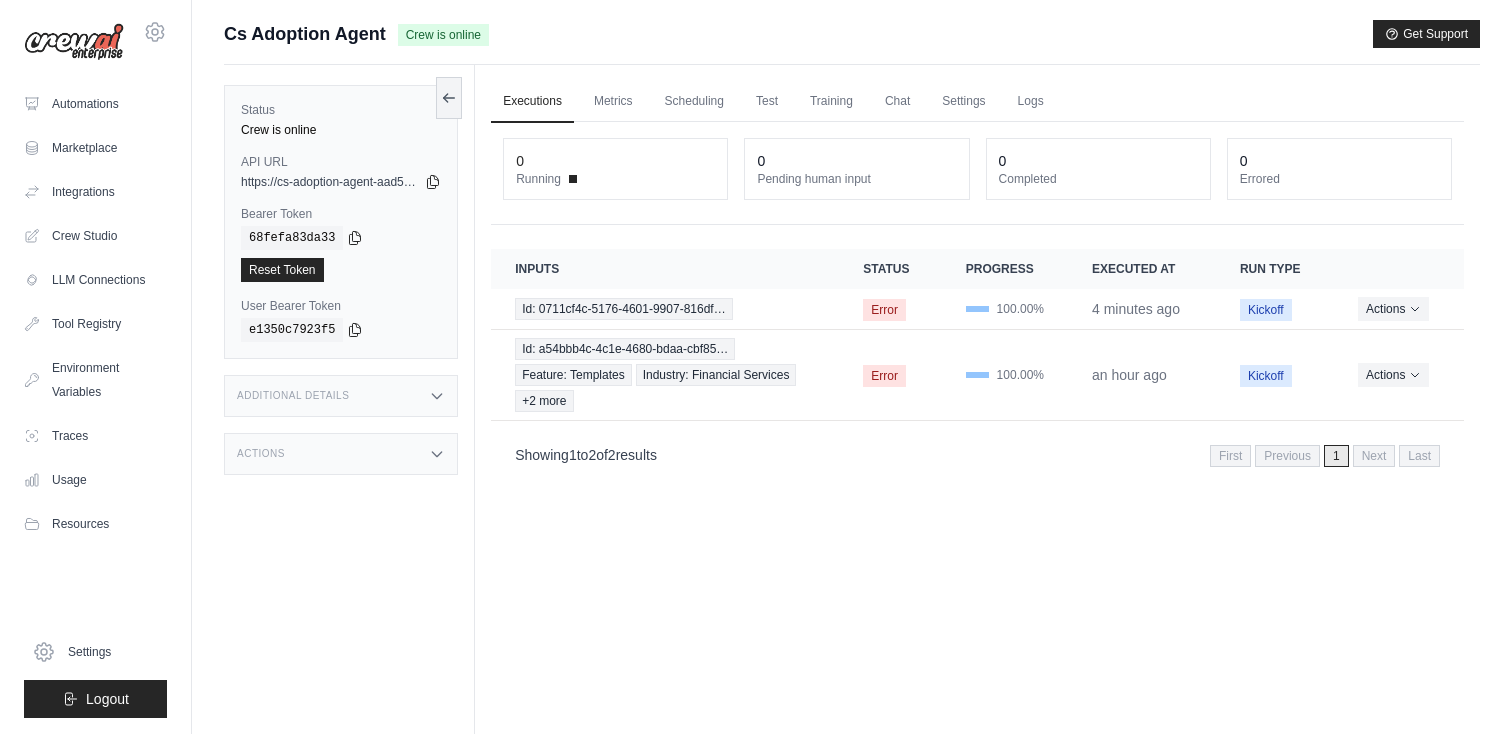 scroll, scrollTop: 85, scrollLeft: 0, axis: vertical 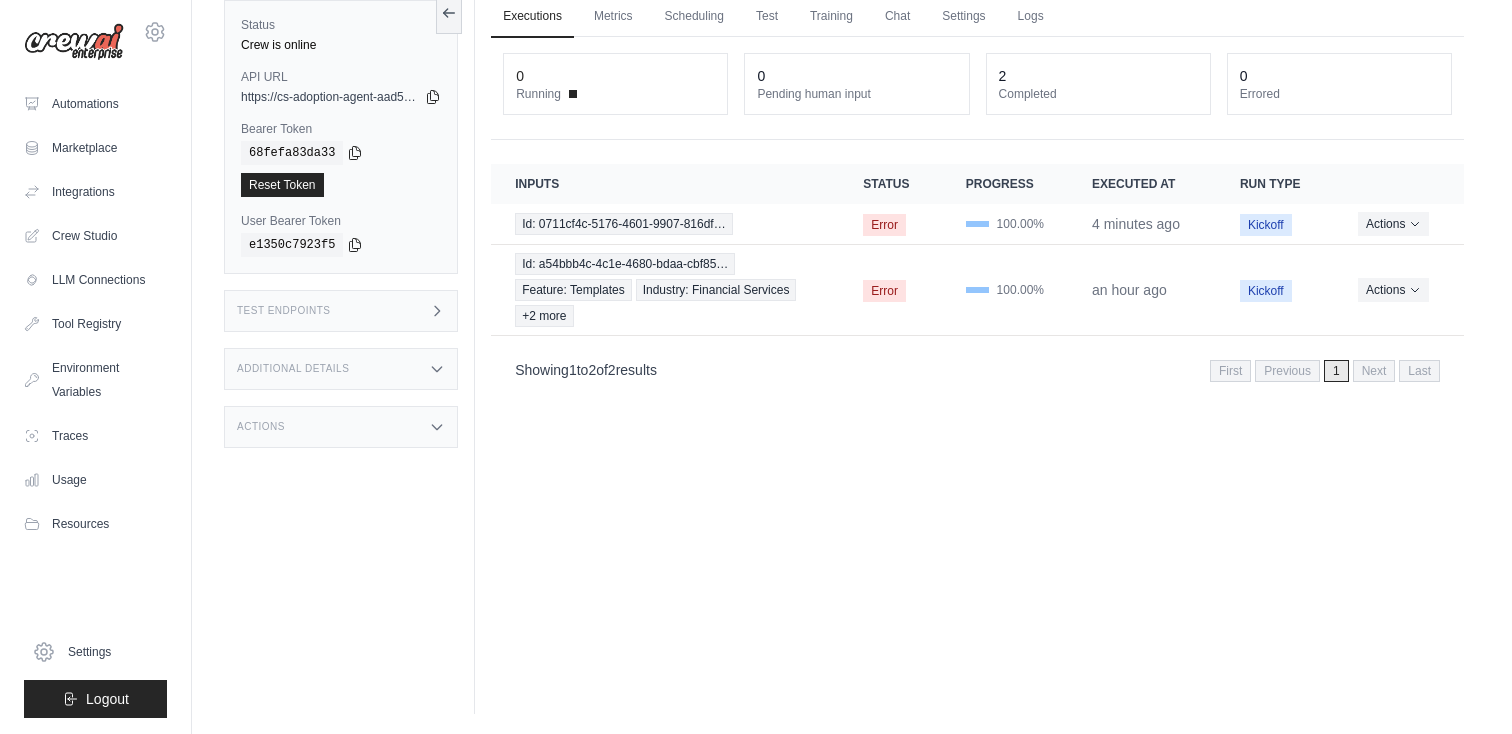 click on "Additional Details" at bounding box center [341, 369] 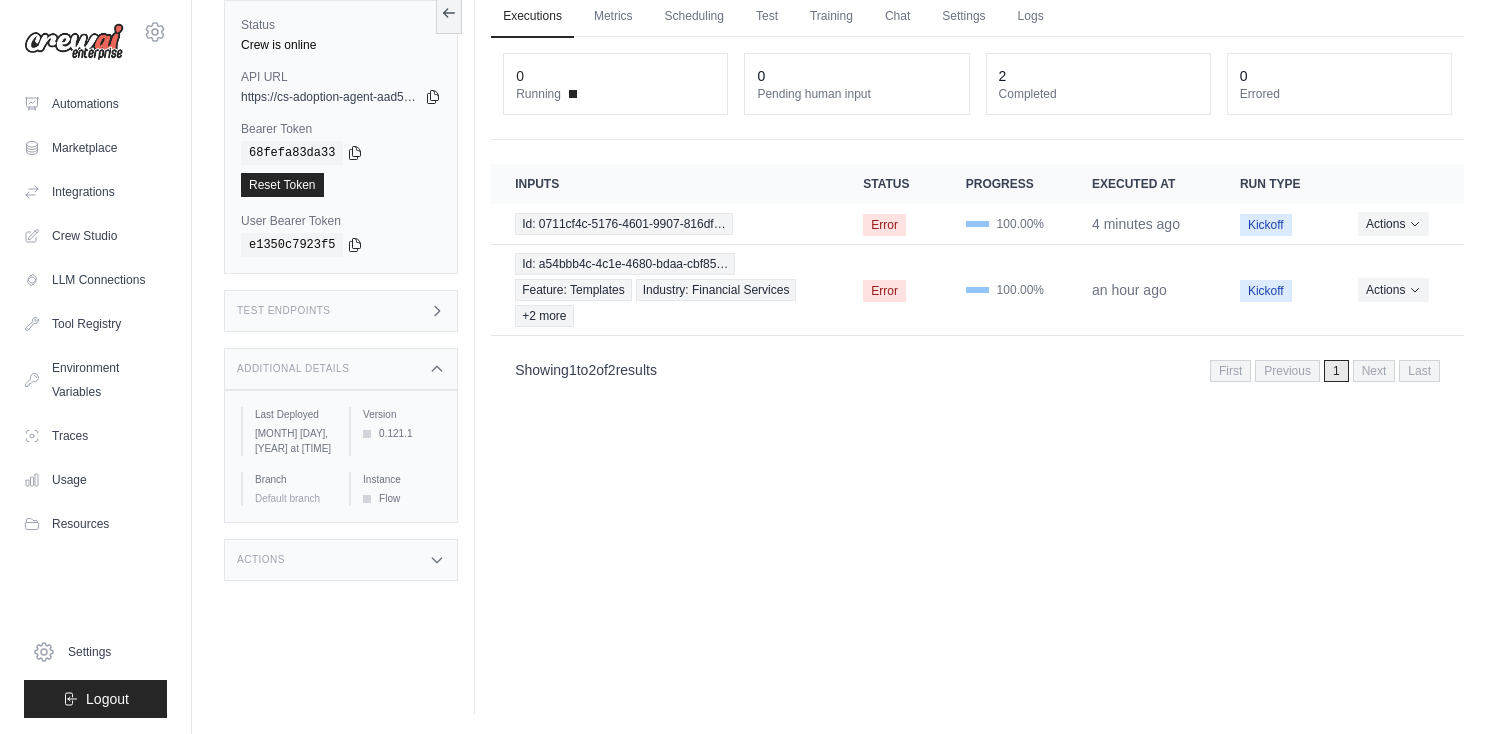 click 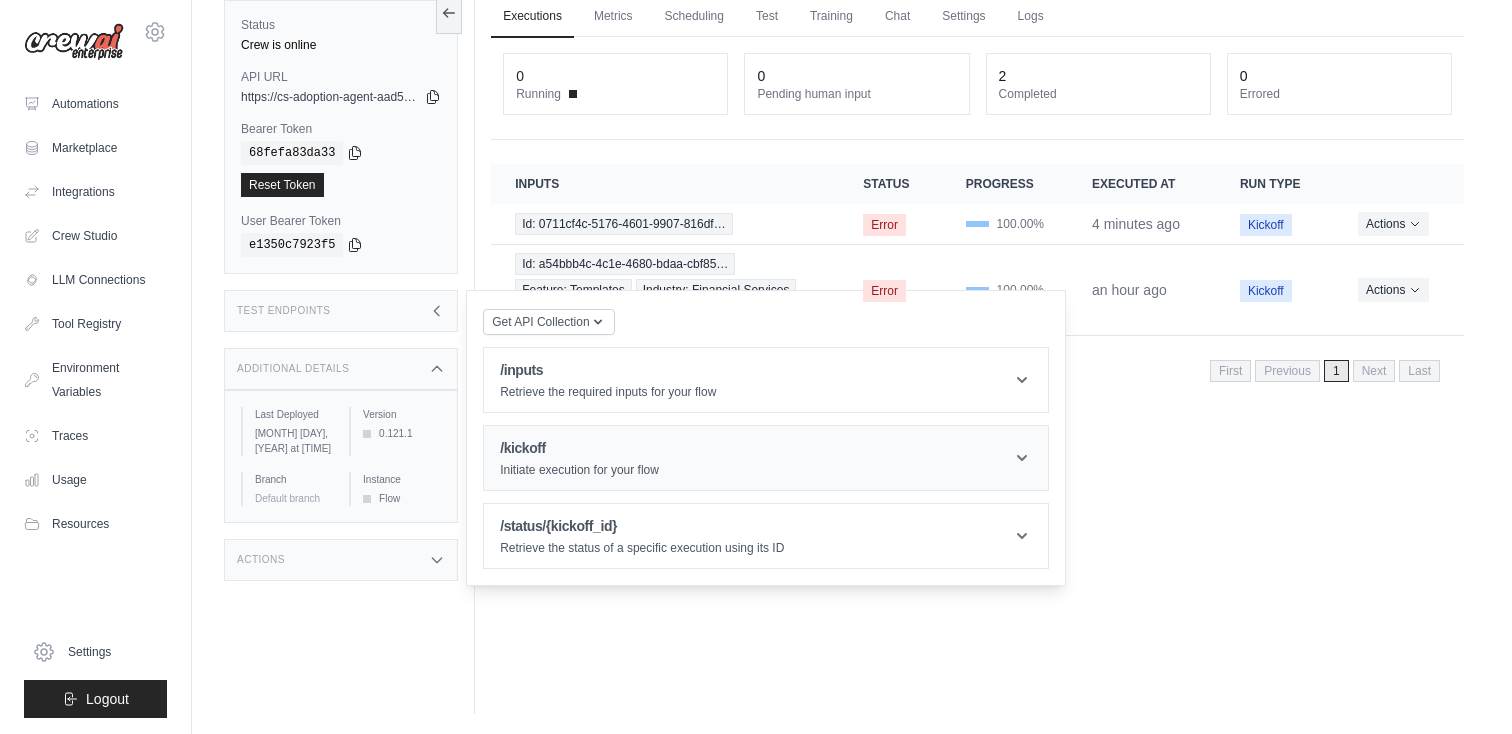 click on "/kickoff
Initiate execution for your flow" at bounding box center (766, 458) 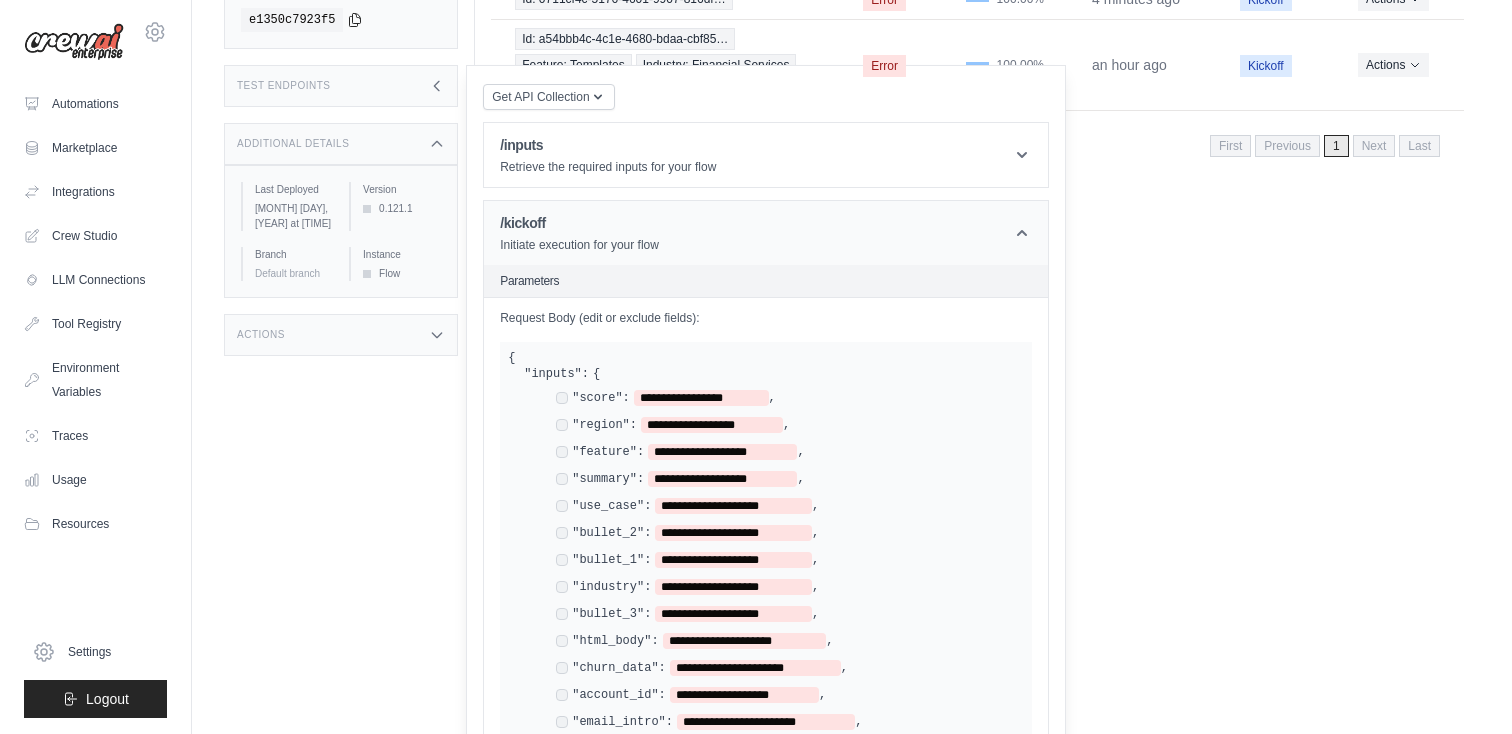 scroll, scrollTop: 570, scrollLeft: 0, axis: vertical 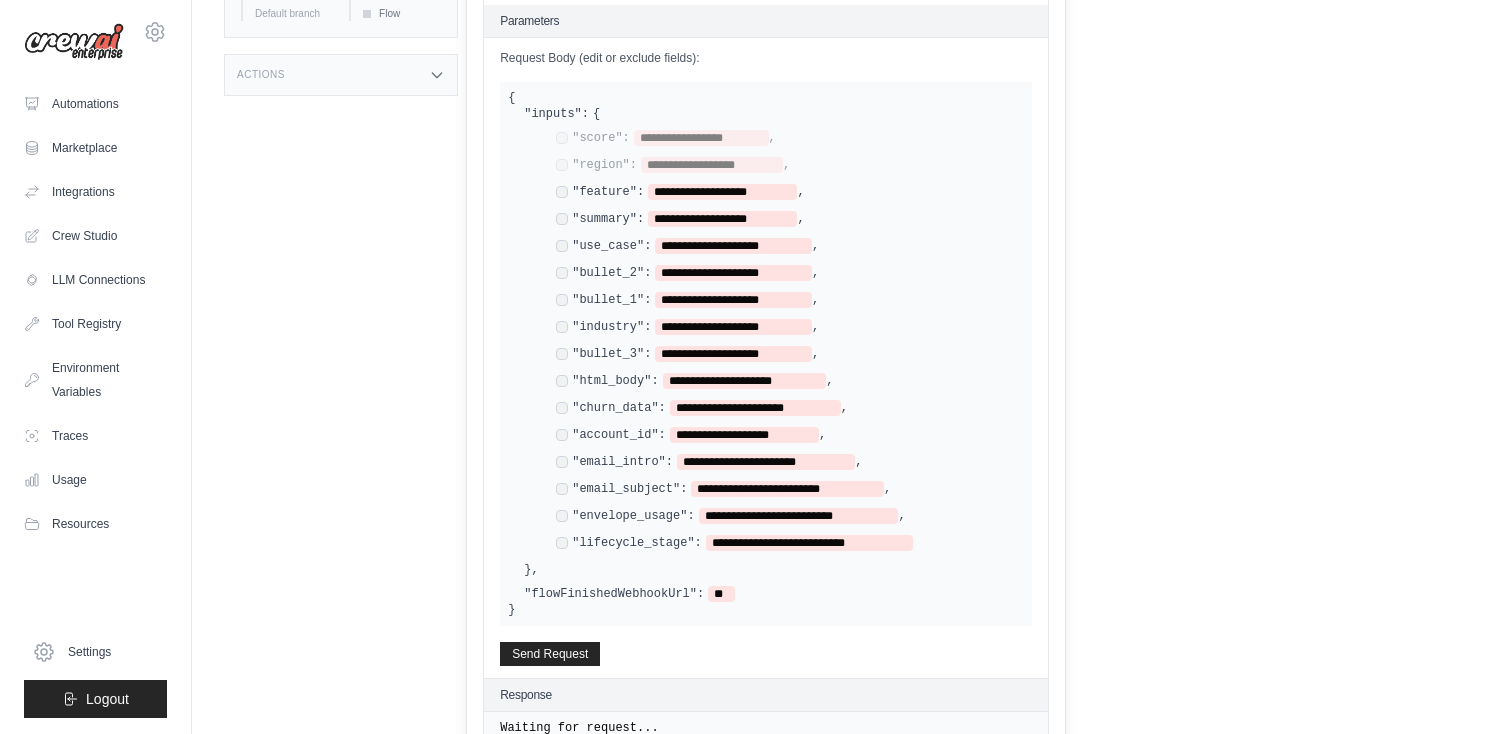 click on "**********" at bounding box center (782, 342) 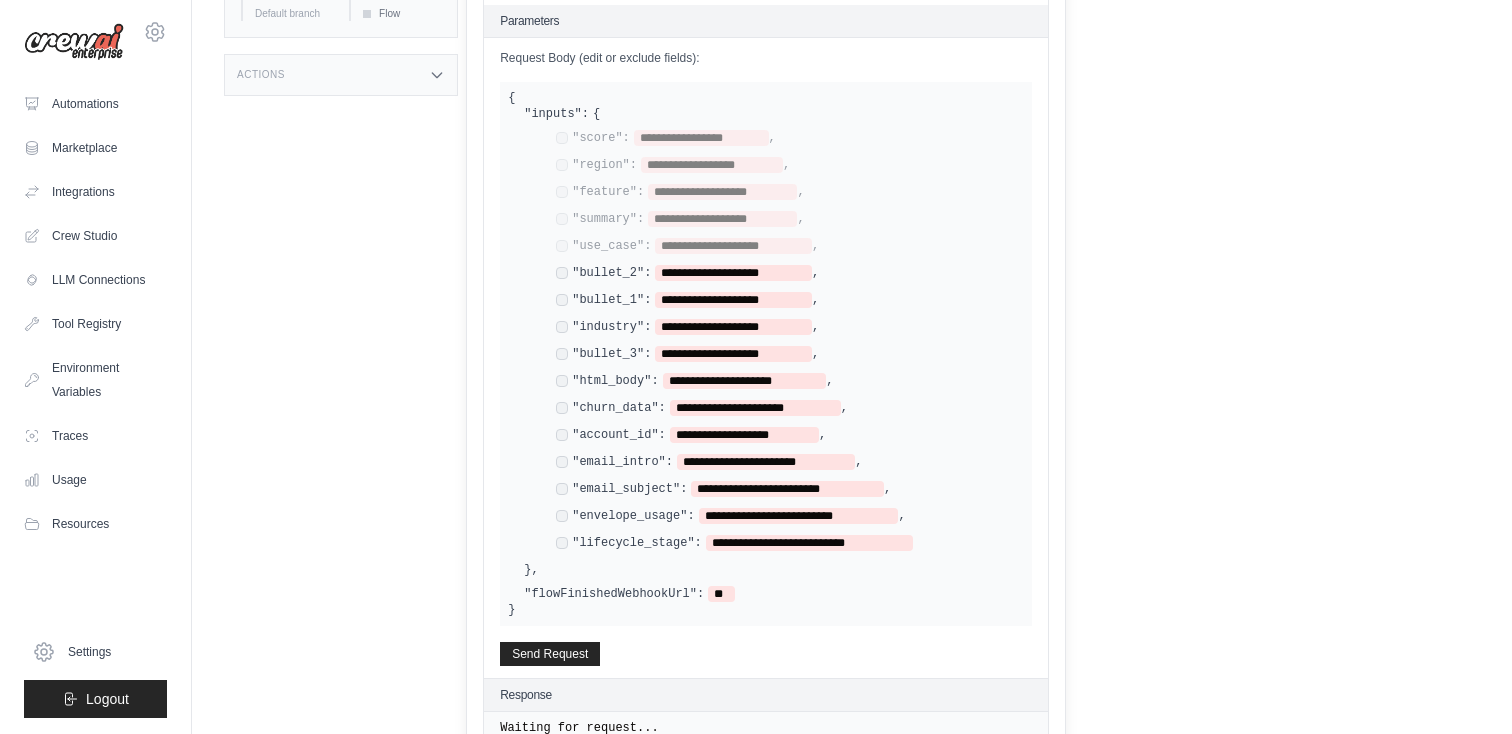 click on "**********" at bounding box center [782, 342] 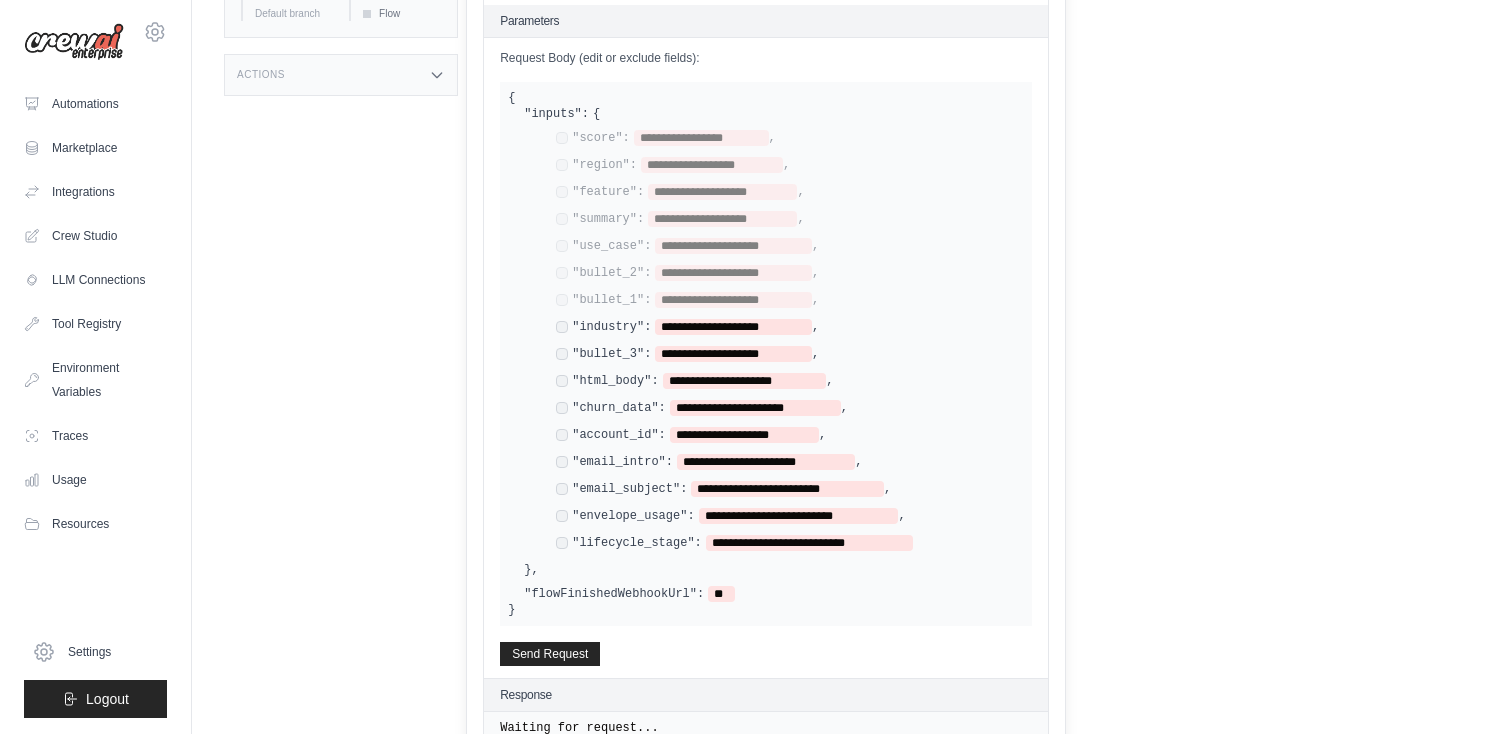 click on "**********" at bounding box center [687, 327] 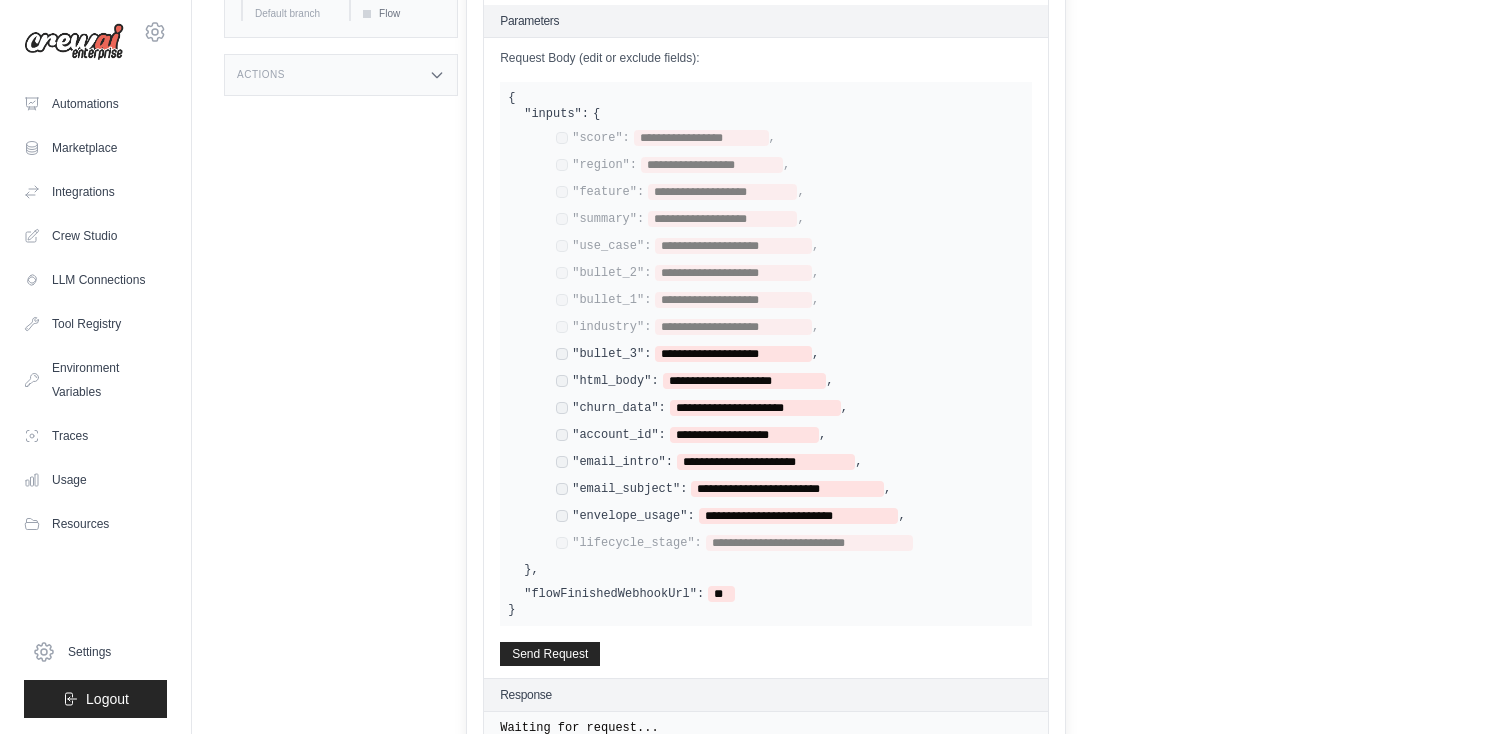 click on "**********" at bounding box center [782, 342] 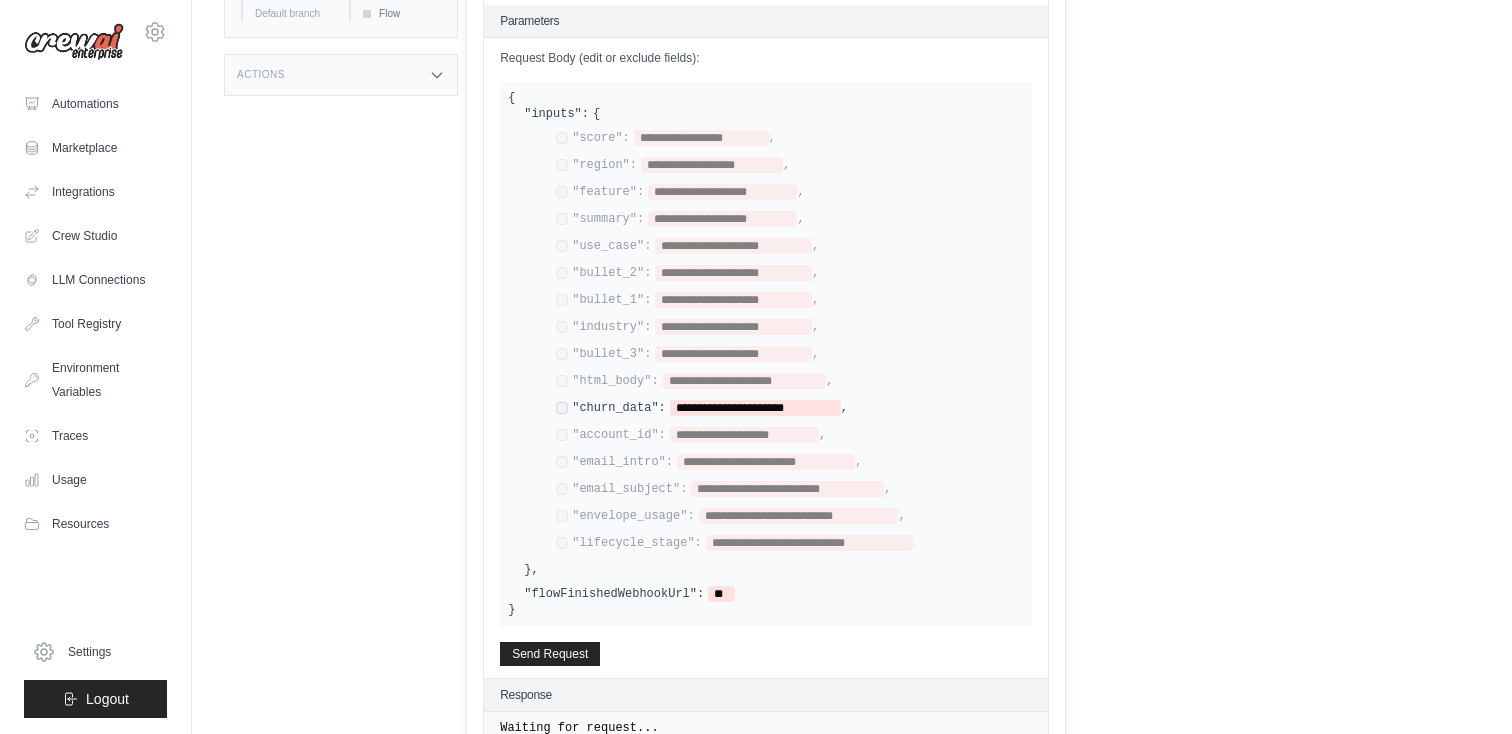 click on "**********" at bounding box center (782, 342) 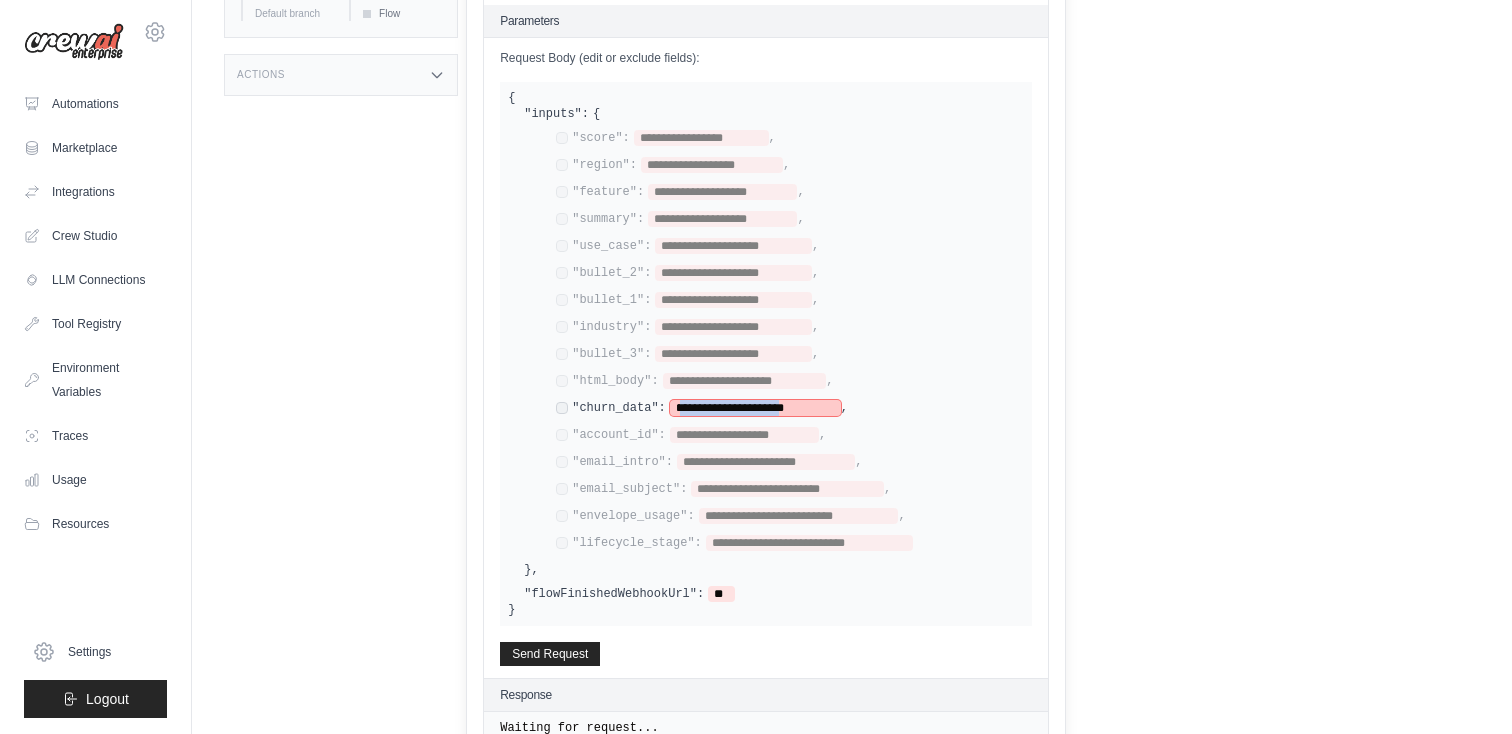 drag, startPoint x: 828, startPoint y: 400, endPoint x: 683, endPoint y: 399, distance: 145.00345 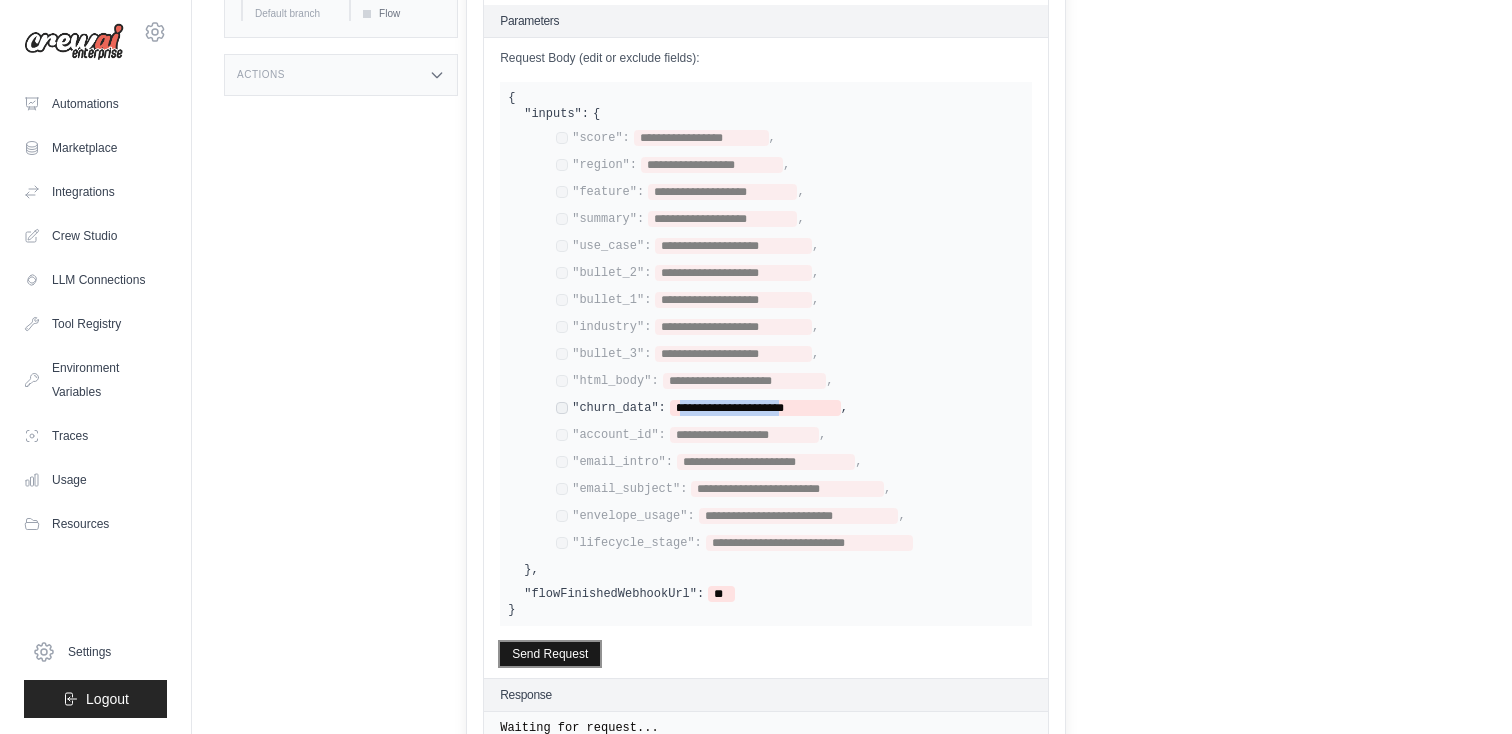 click on "Send Request" at bounding box center (550, 654) 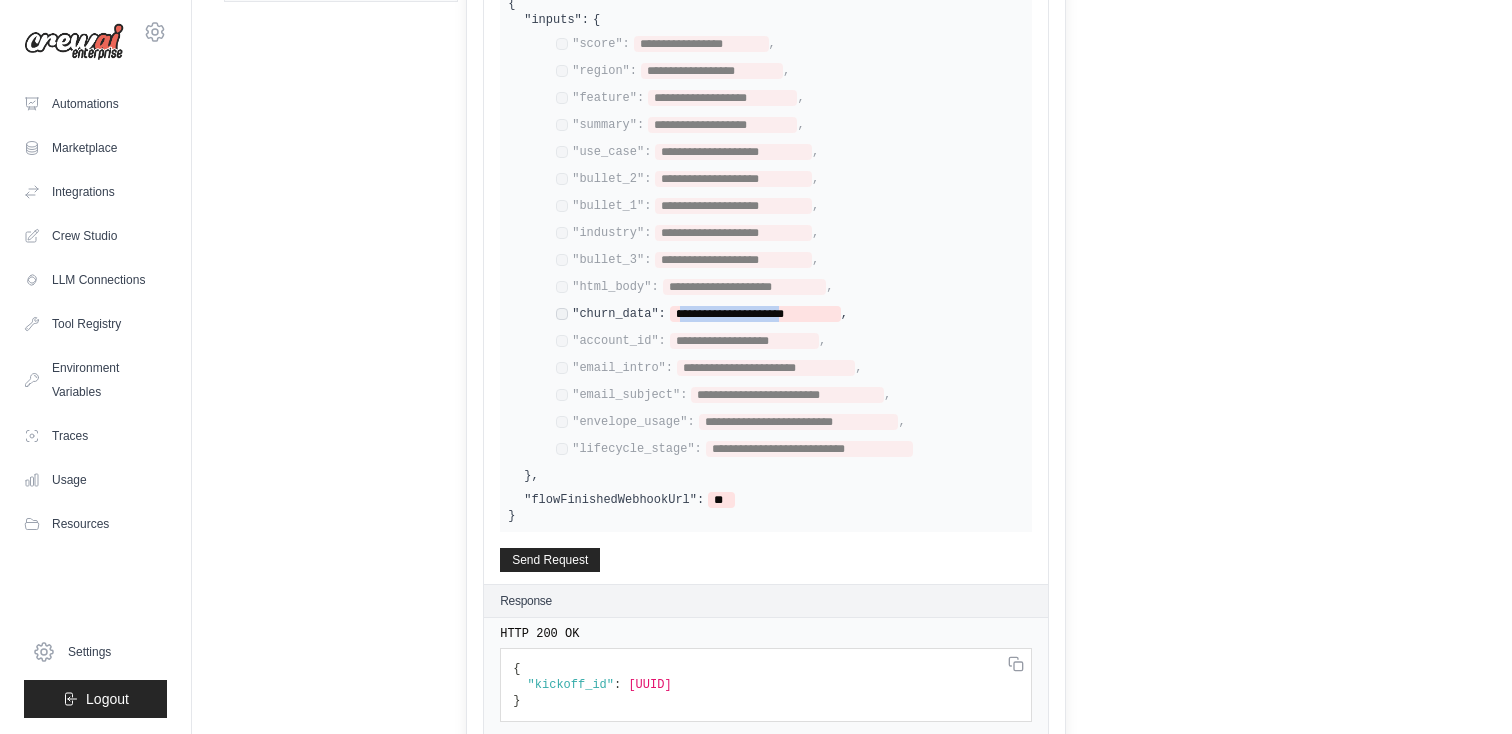 scroll, scrollTop: 747, scrollLeft: 0, axis: vertical 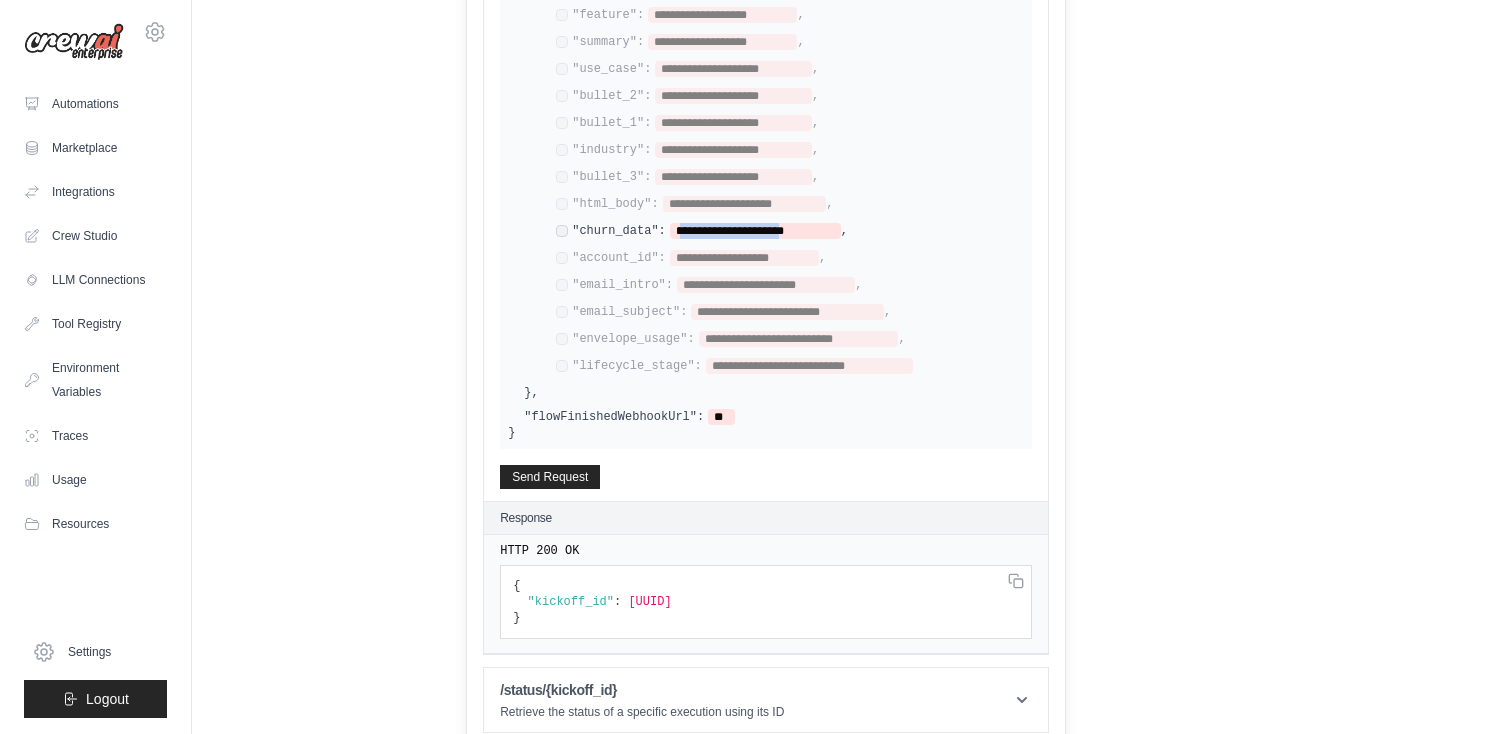 drag, startPoint x: 635, startPoint y: 586, endPoint x: 897, endPoint y: 586, distance: 262 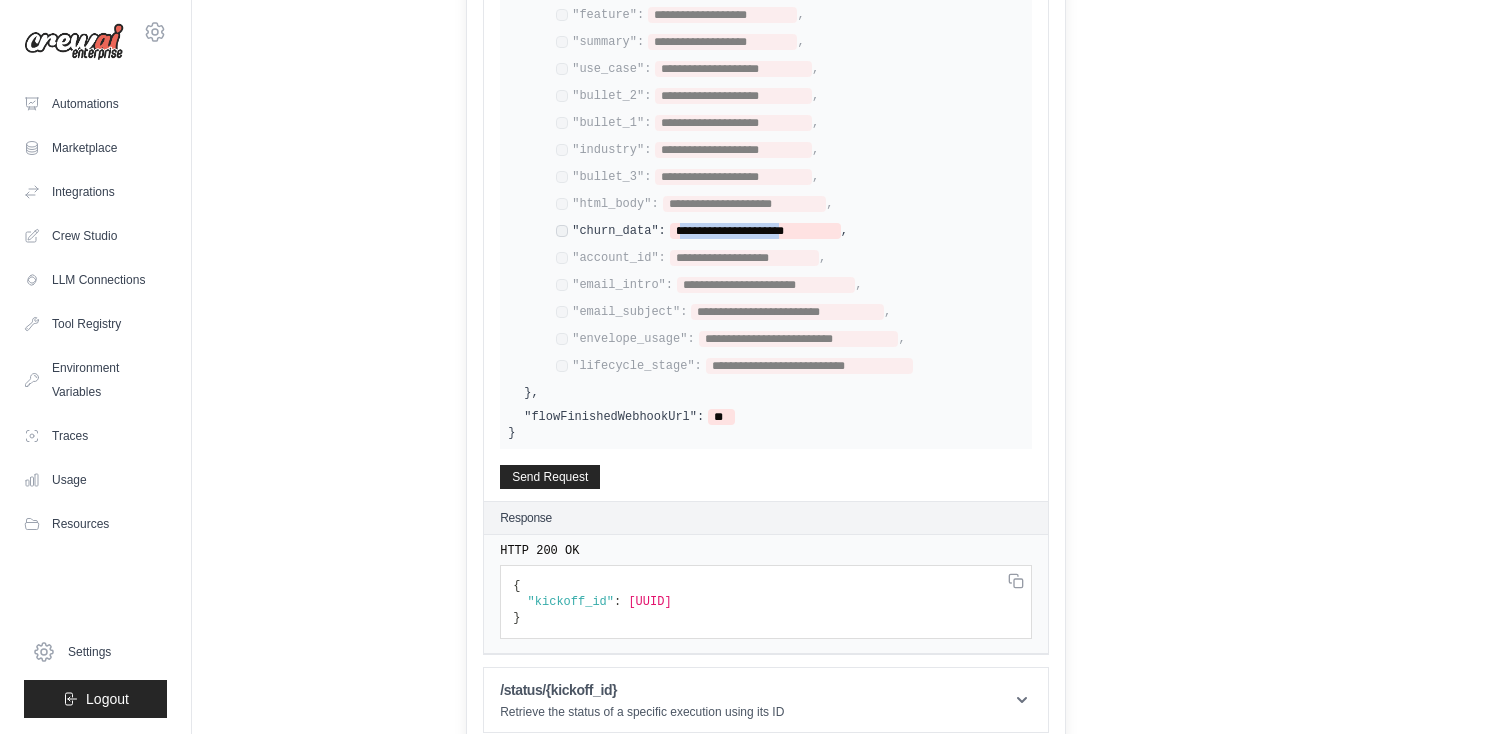 click on "[UUID]" at bounding box center [649, 602] 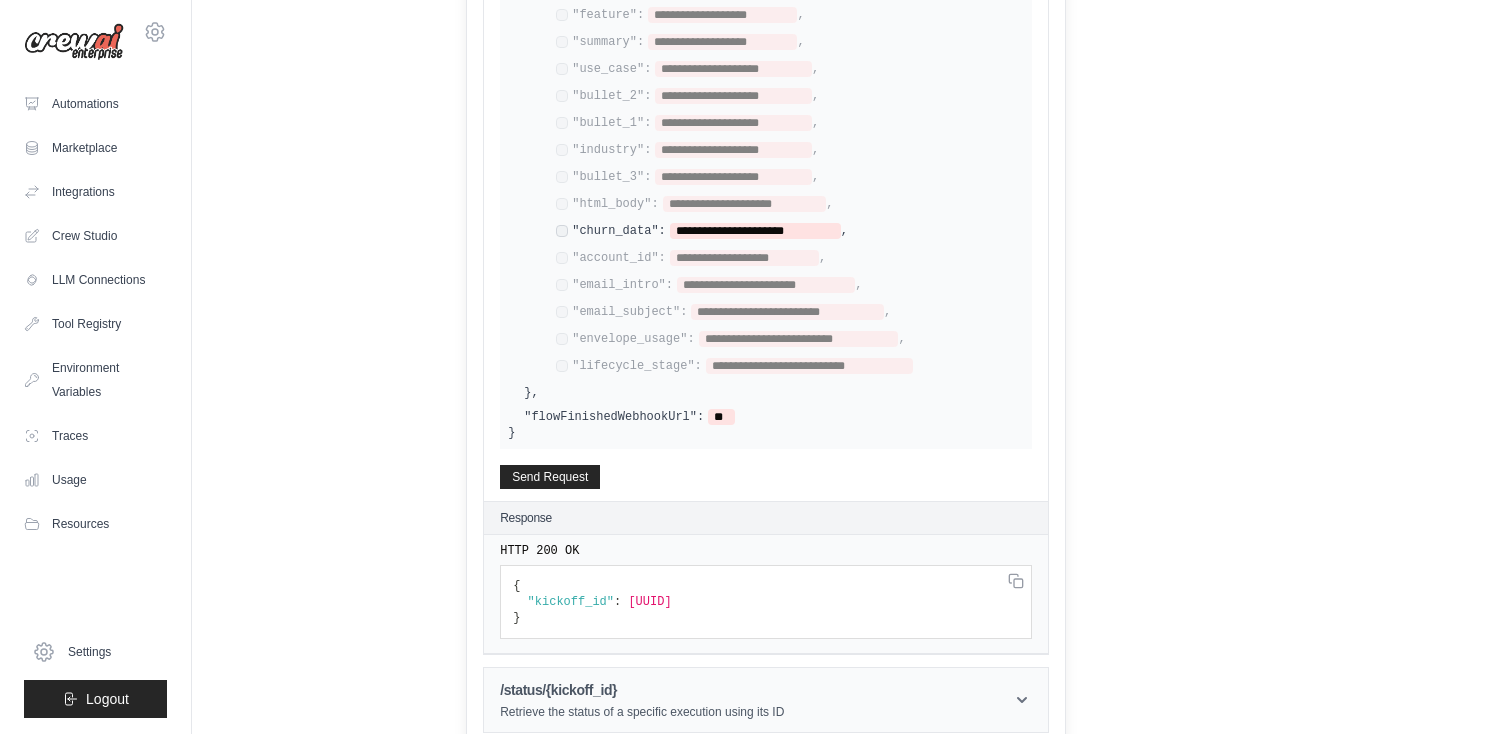 click on "Retrieve the status of a specific execution using its ID" at bounding box center (642, 712) 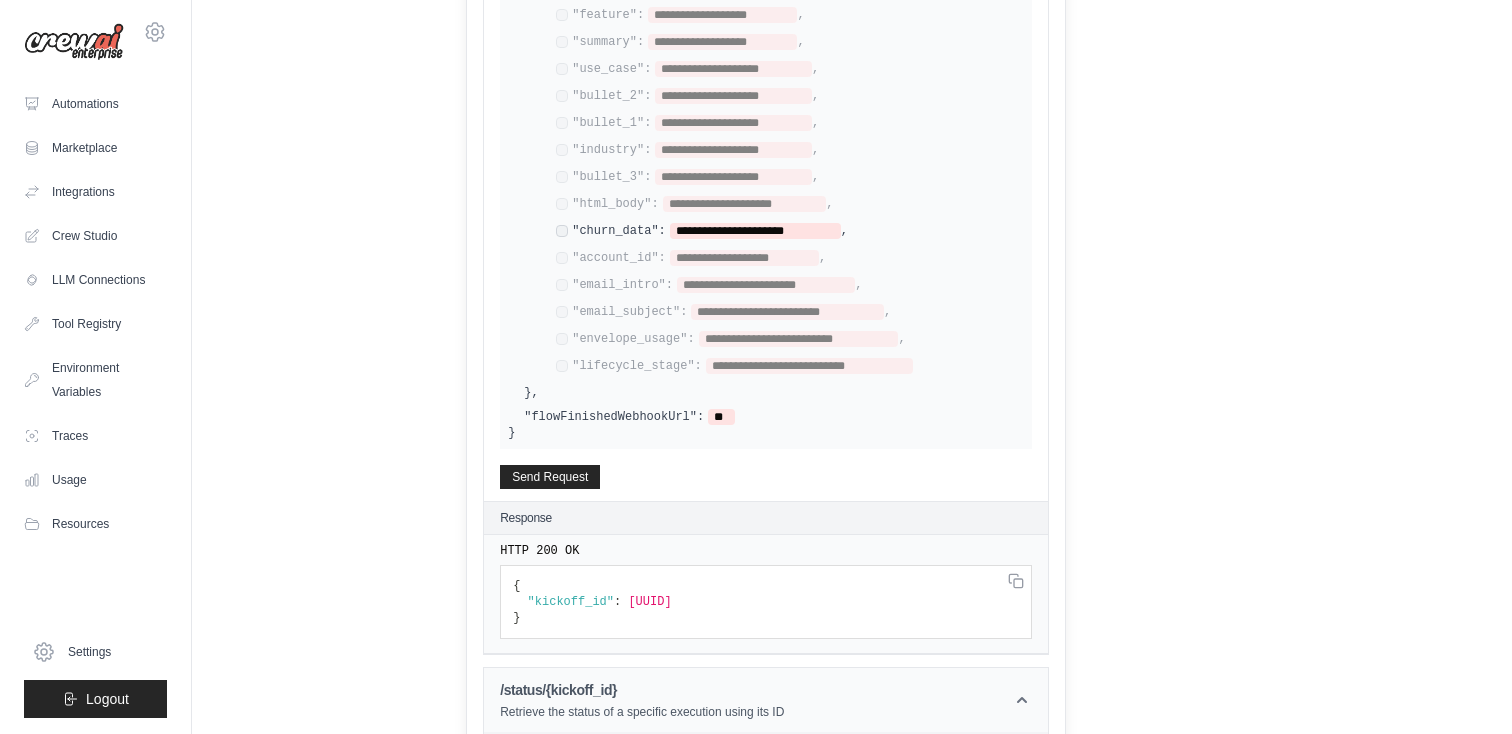 scroll, scrollTop: 957, scrollLeft: 0, axis: vertical 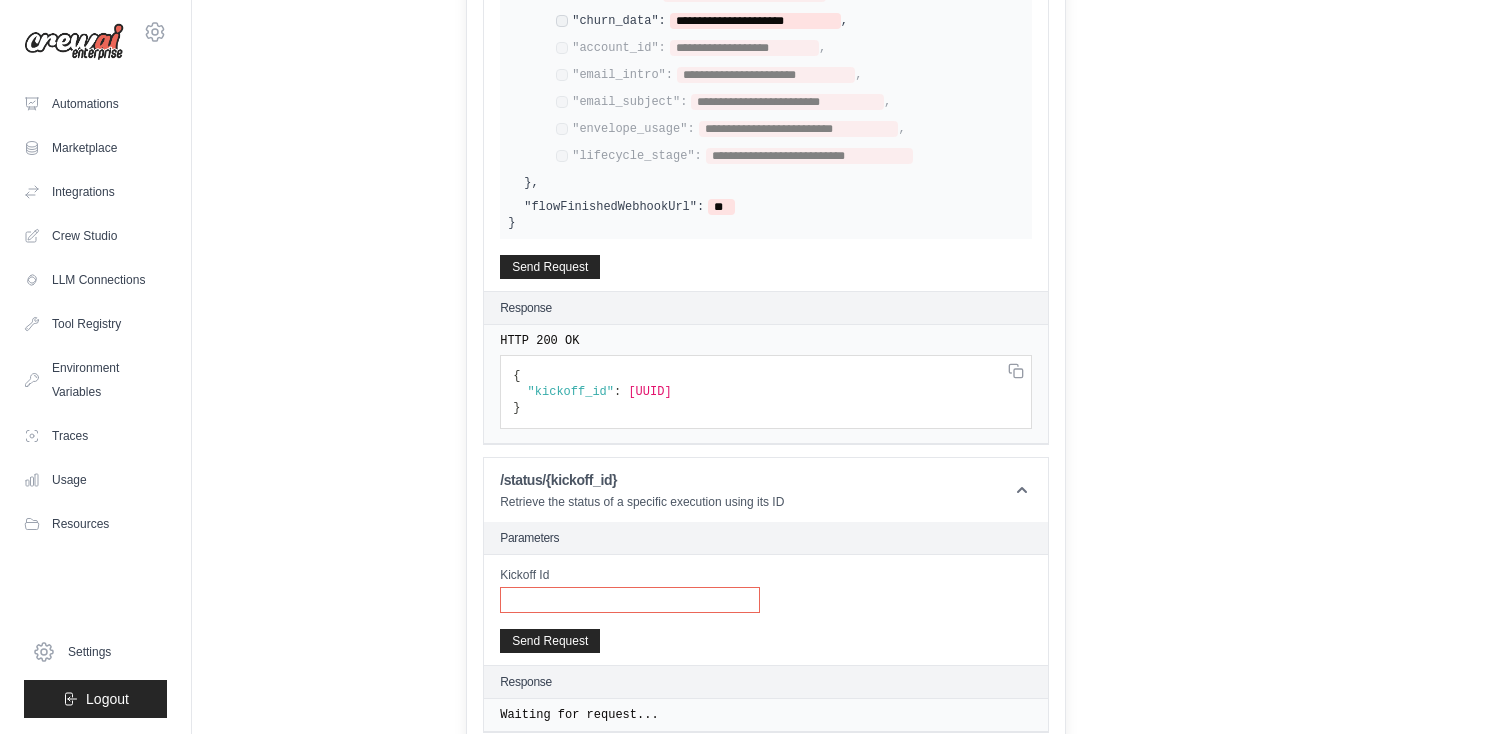 click on "Kickoff Id" at bounding box center [630, 600] 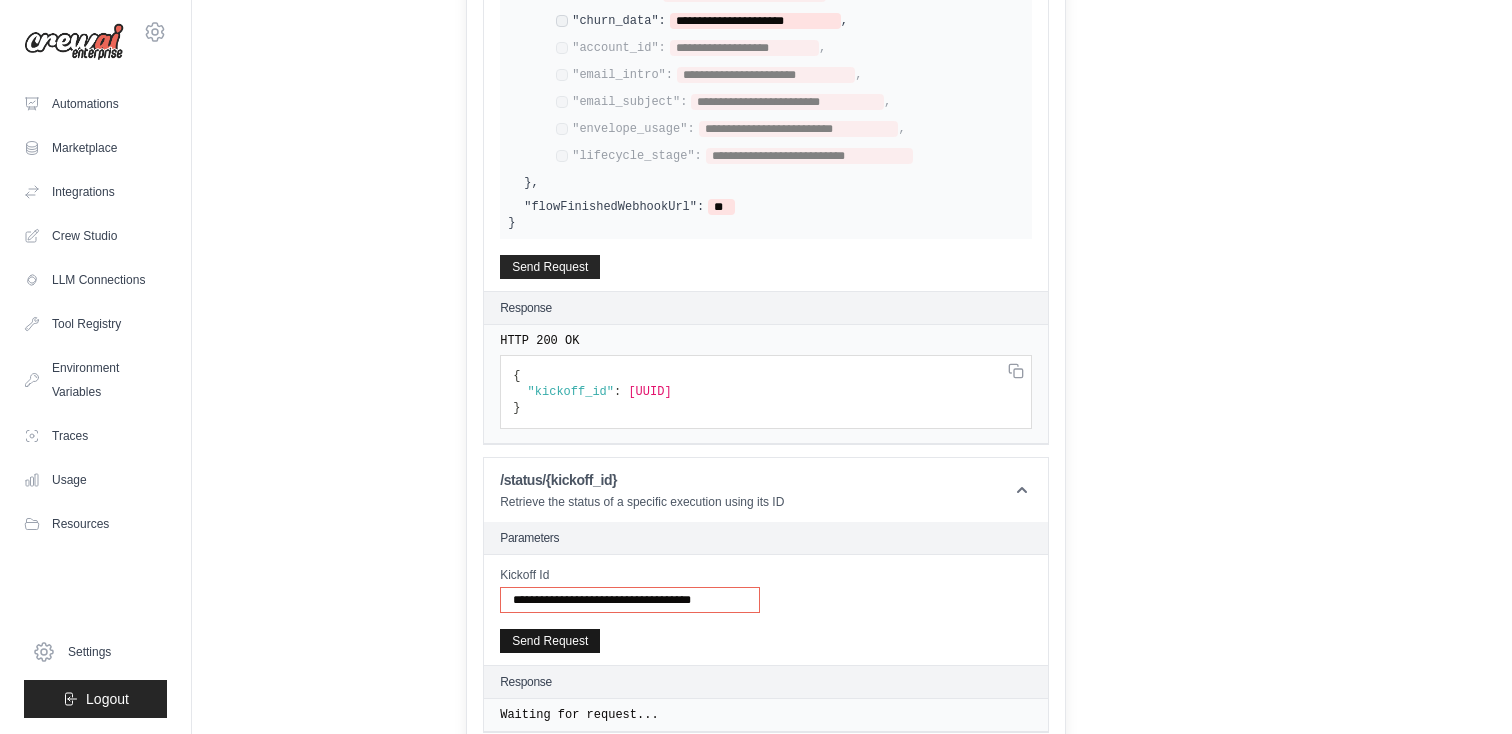type on "**********" 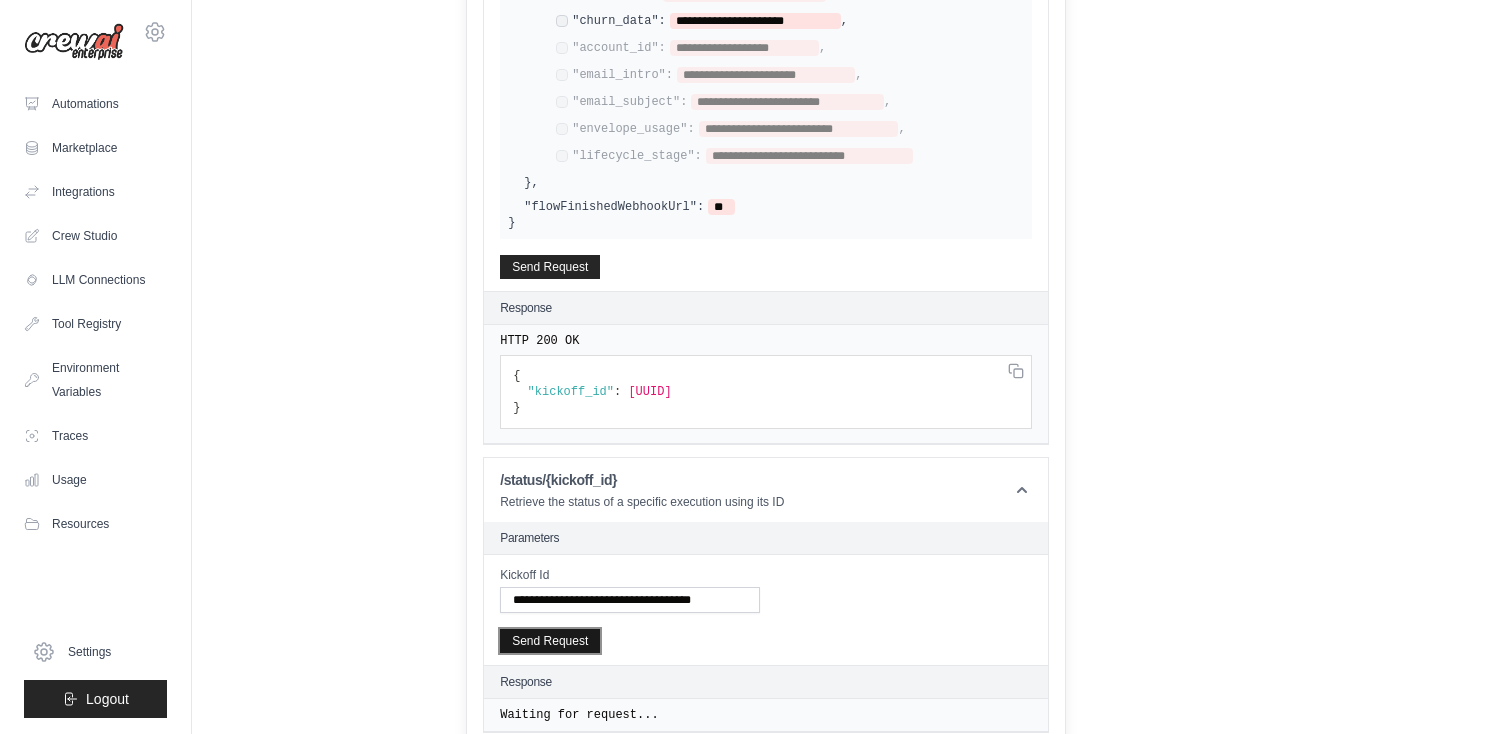click on "Send Request" at bounding box center (550, 641) 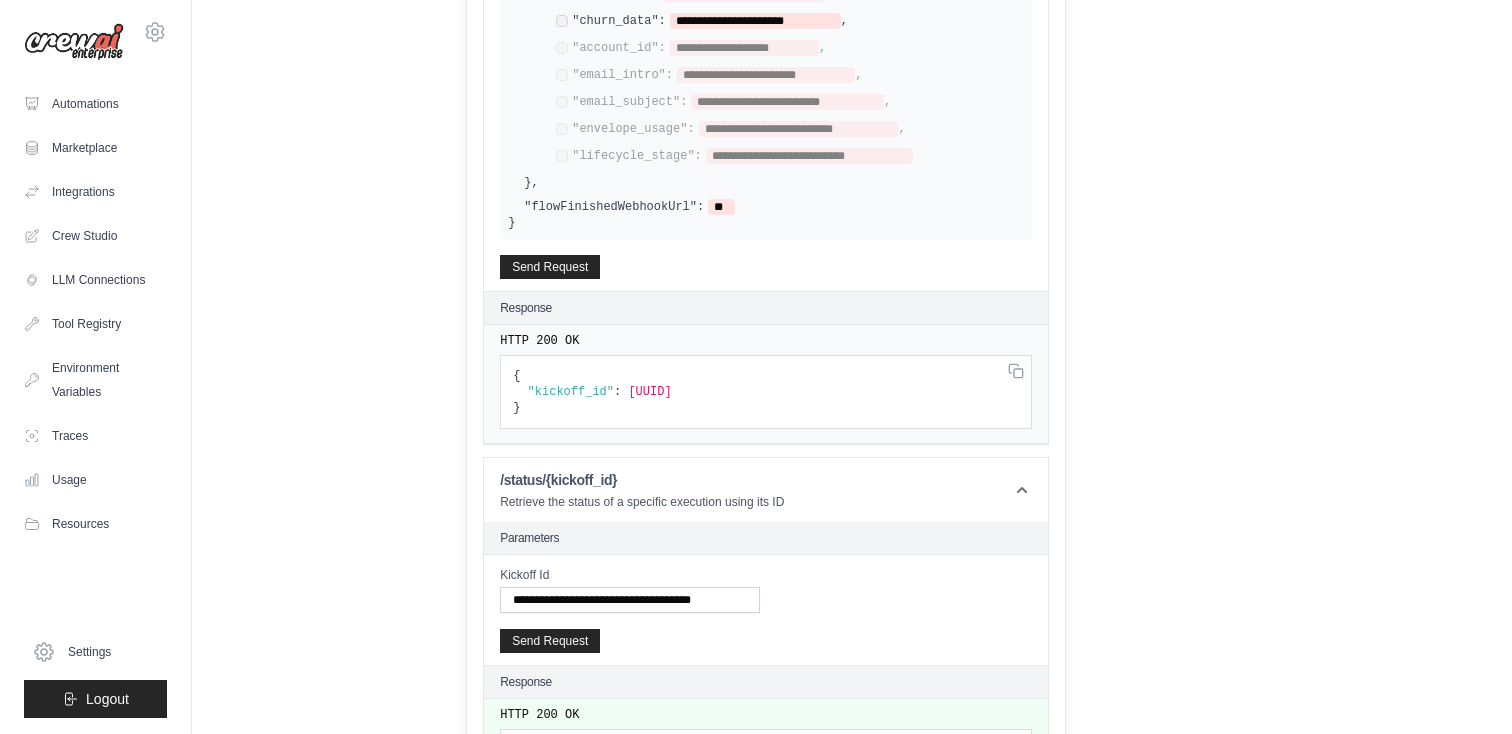 scroll, scrollTop: 1123, scrollLeft: 0, axis: vertical 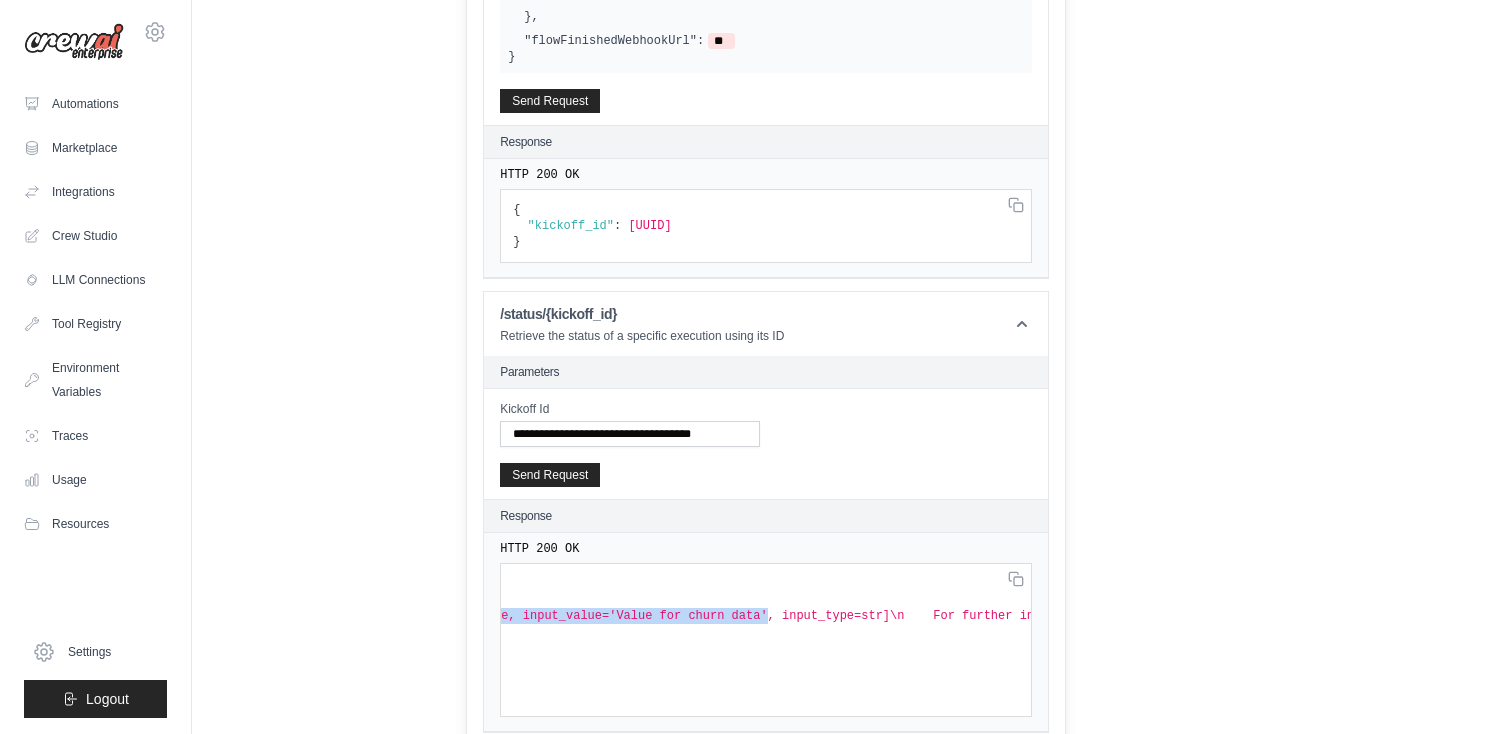 drag, startPoint x: 606, startPoint y: 603, endPoint x: 773, endPoint y: 596, distance: 167.14664 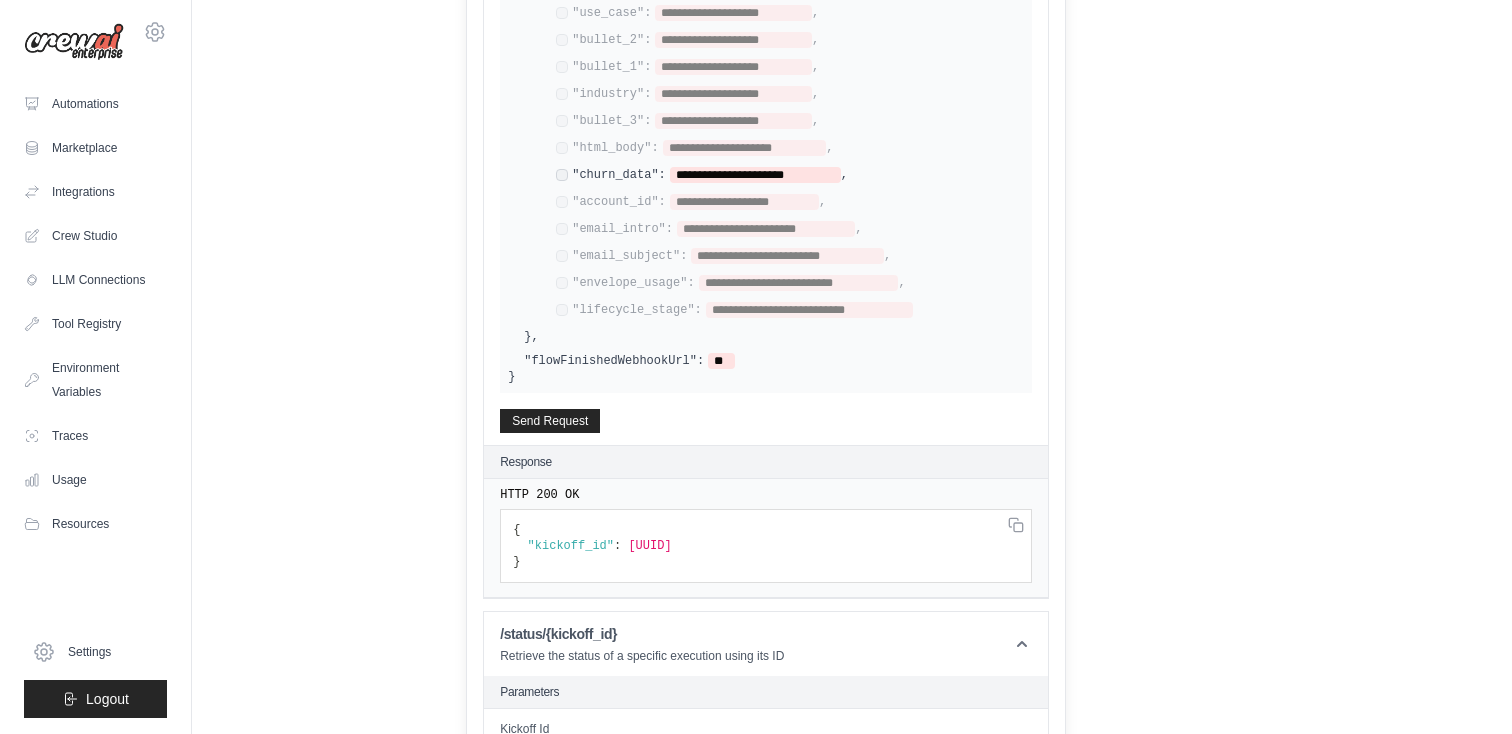 scroll, scrollTop: 704, scrollLeft: 0, axis: vertical 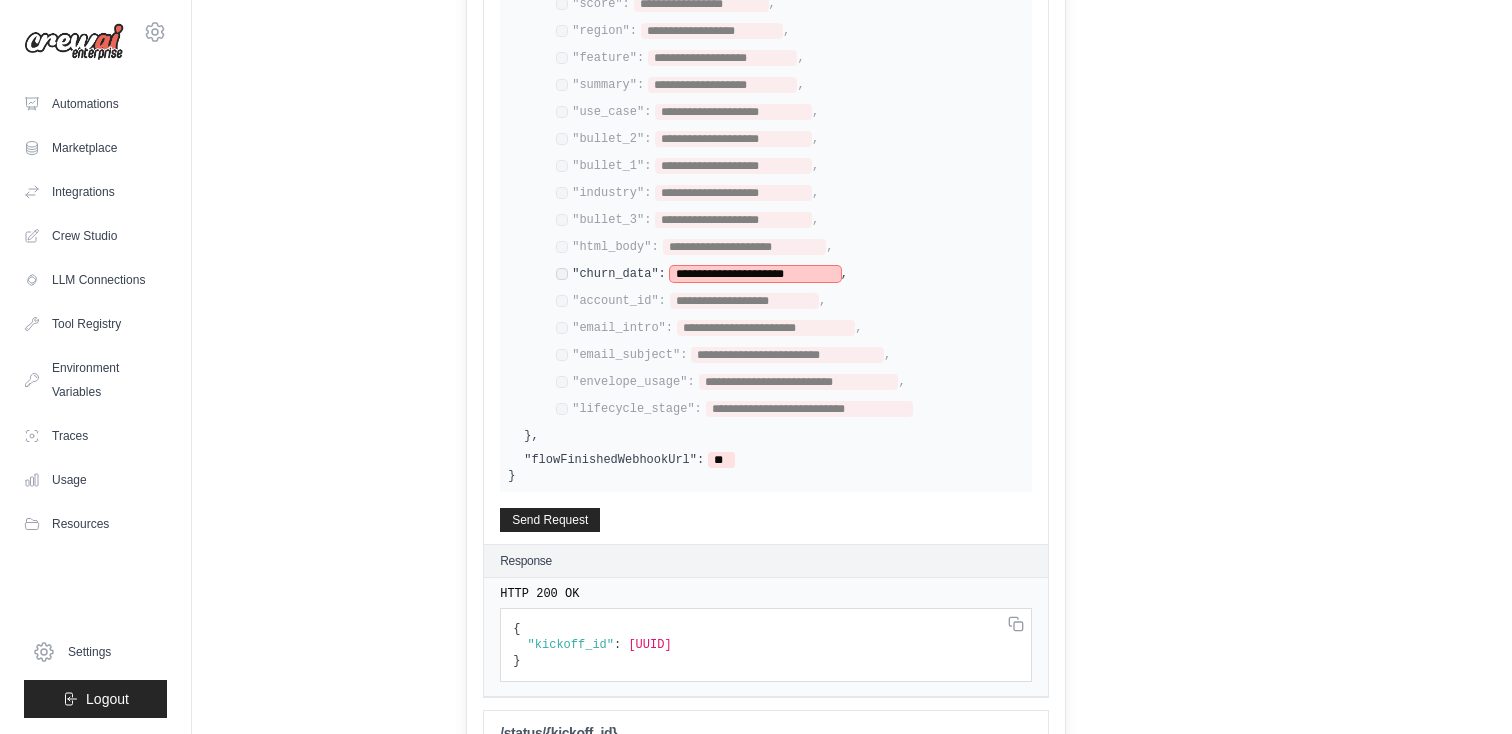 click on "**********" at bounding box center [755, 274] 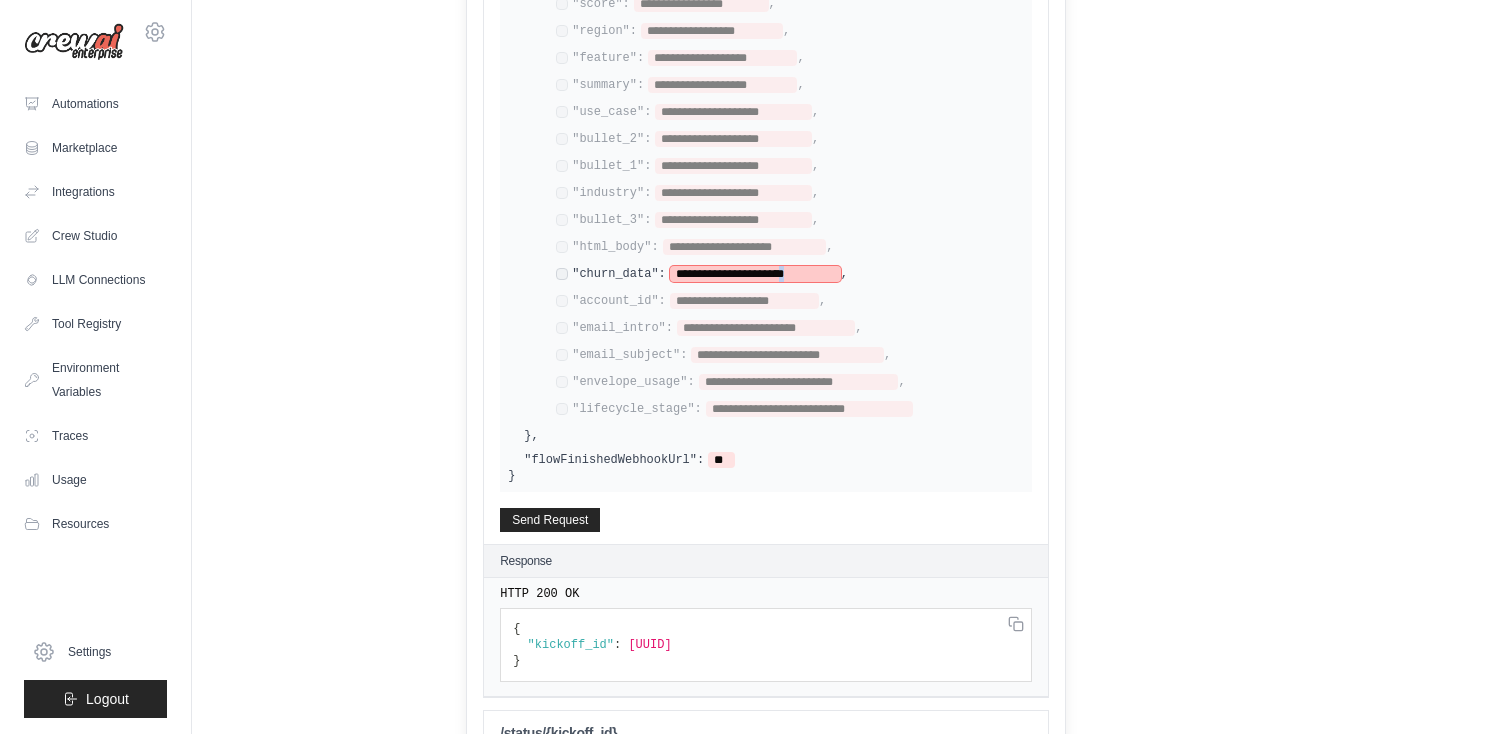 click on "**********" at bounding box center (755, 274) 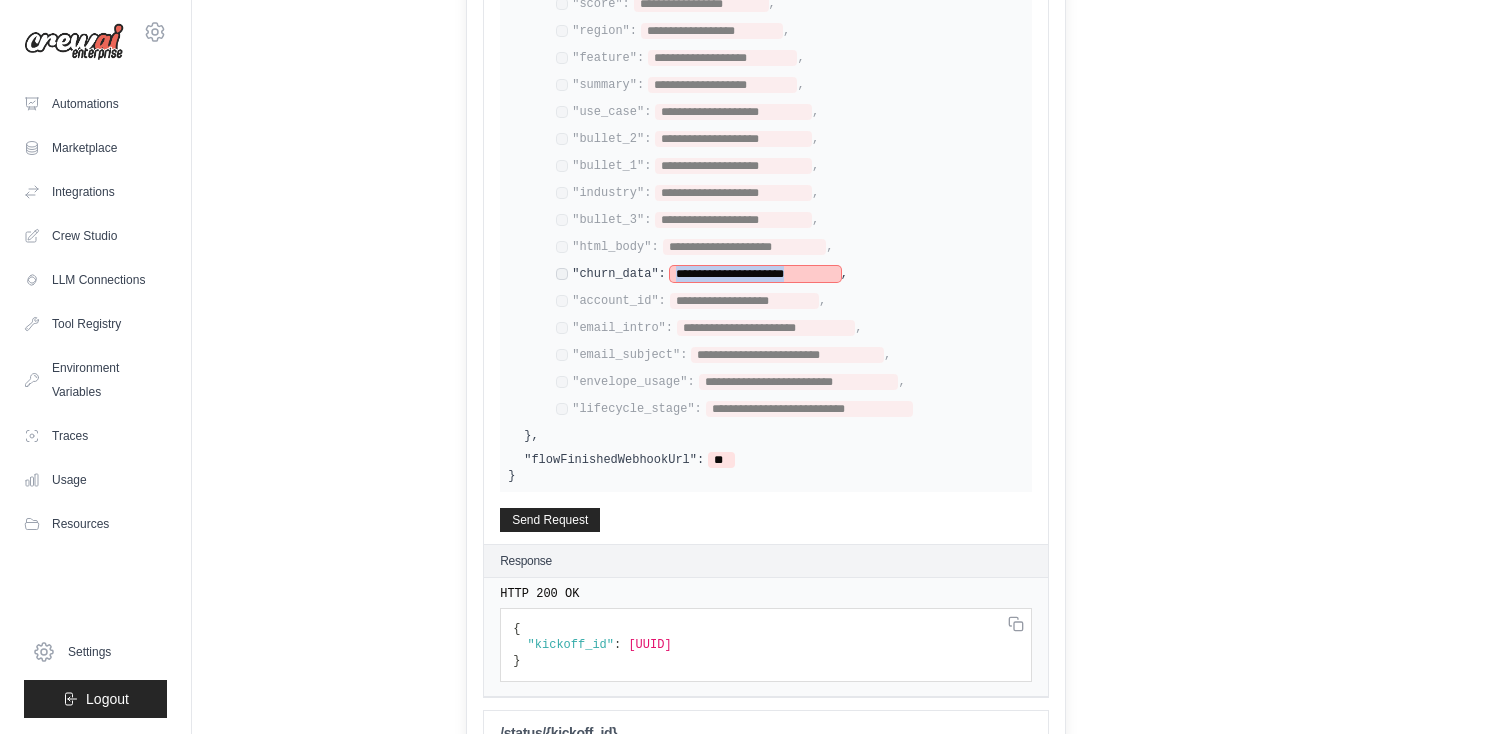 click on "**********" at bounding box center [755, 274] 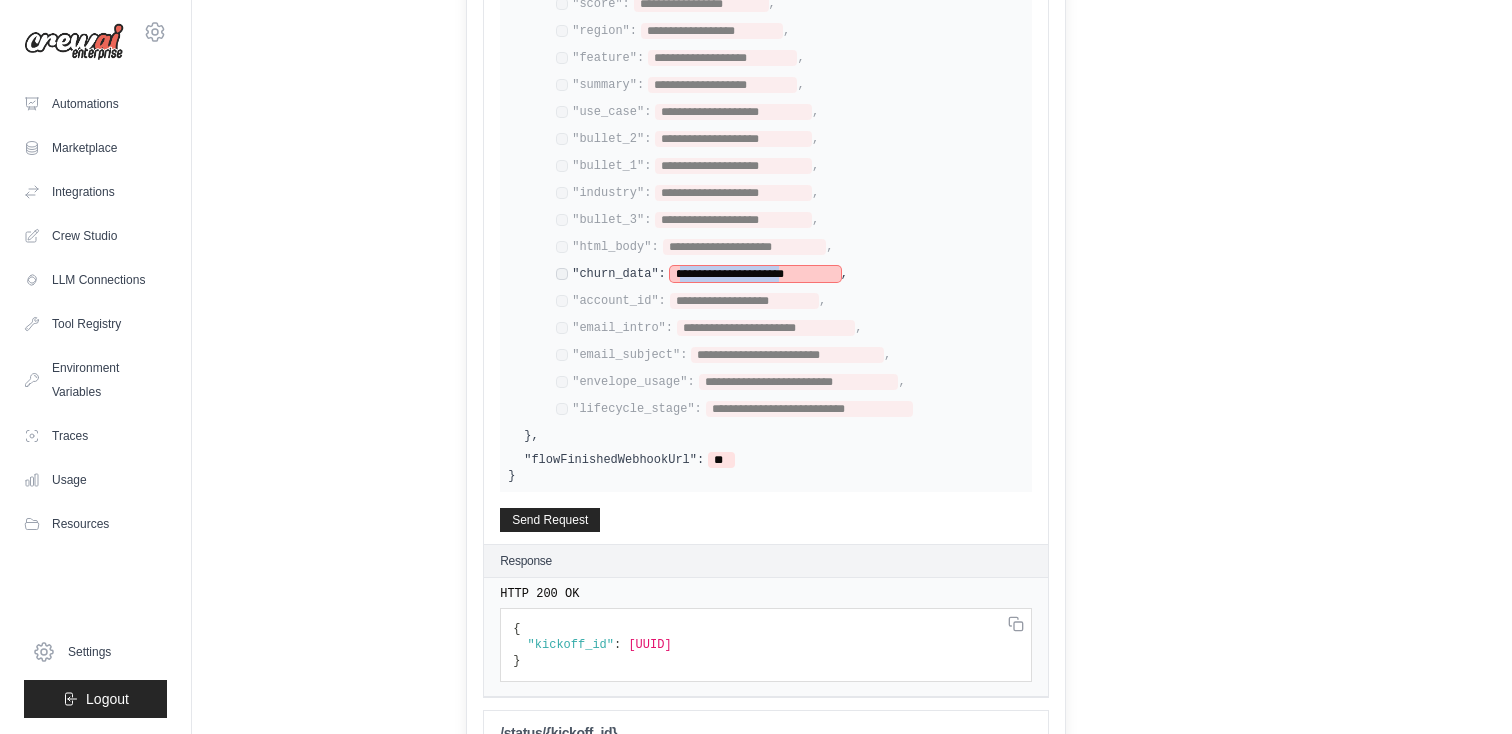 drag, startPoint x: 830, startPoint y: 267, endPoint x: 683, endPoint y: 268, distance: 147.0034 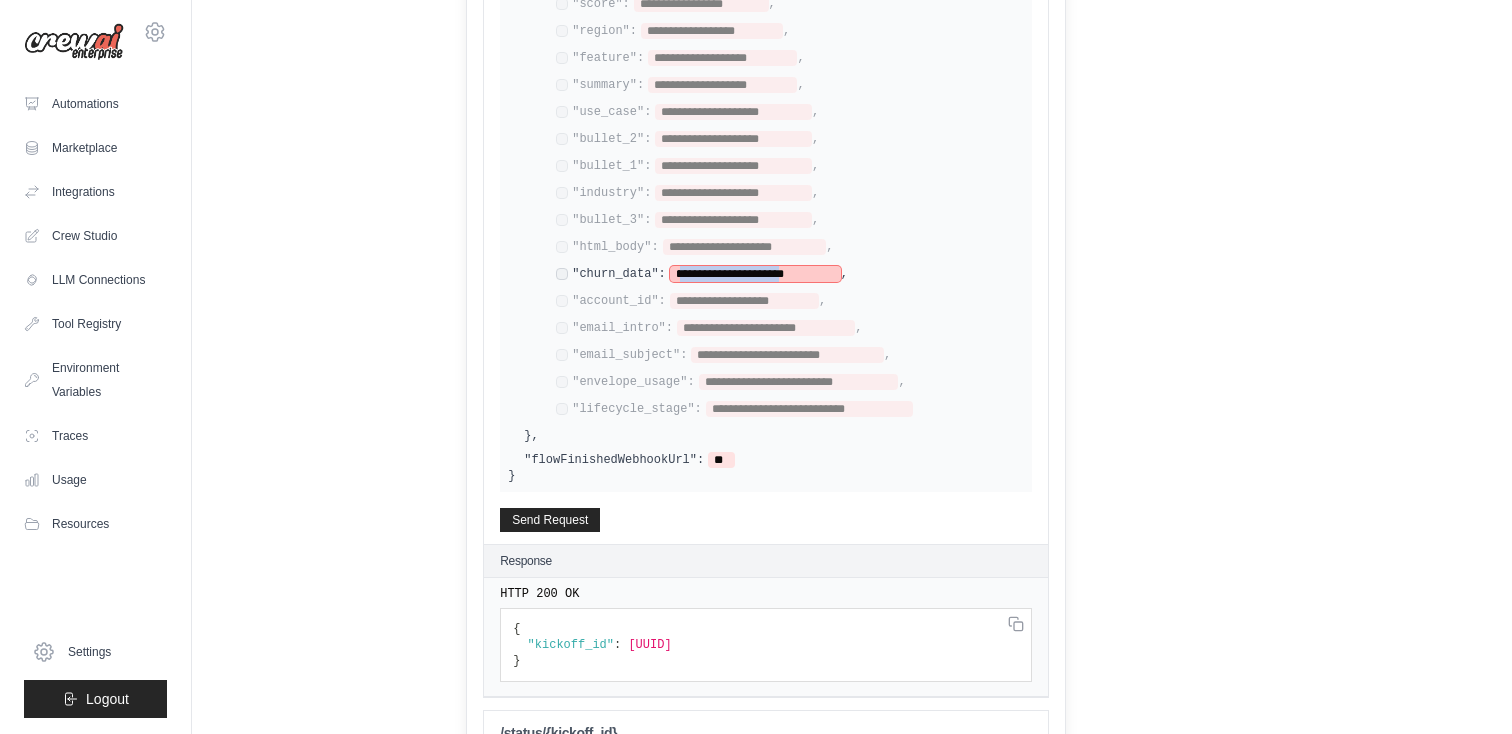 click on "**********" at bounding box center [755, 274] 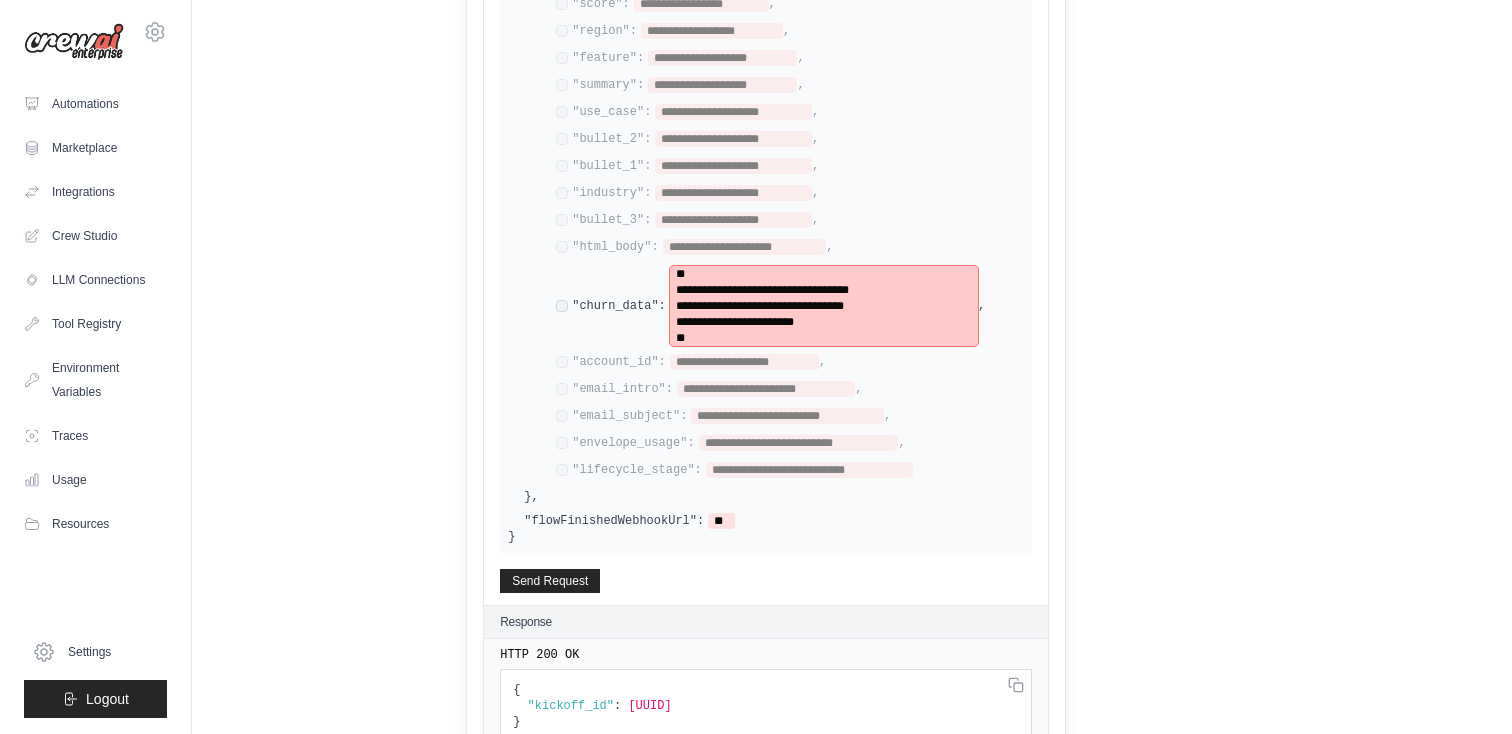 click on "**********" at bounding box center [824, 306] 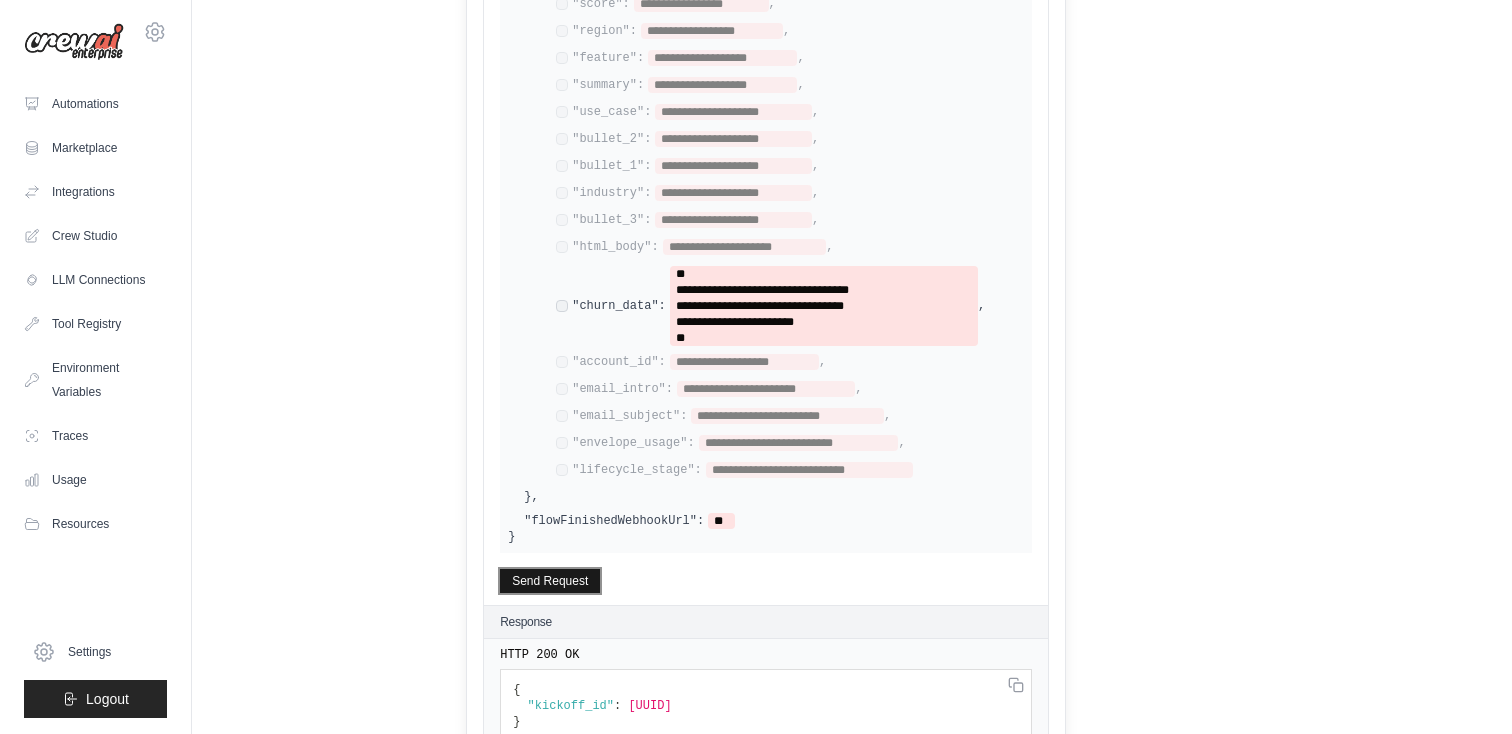 click on "Send Request" at bounding box center [550, 581] 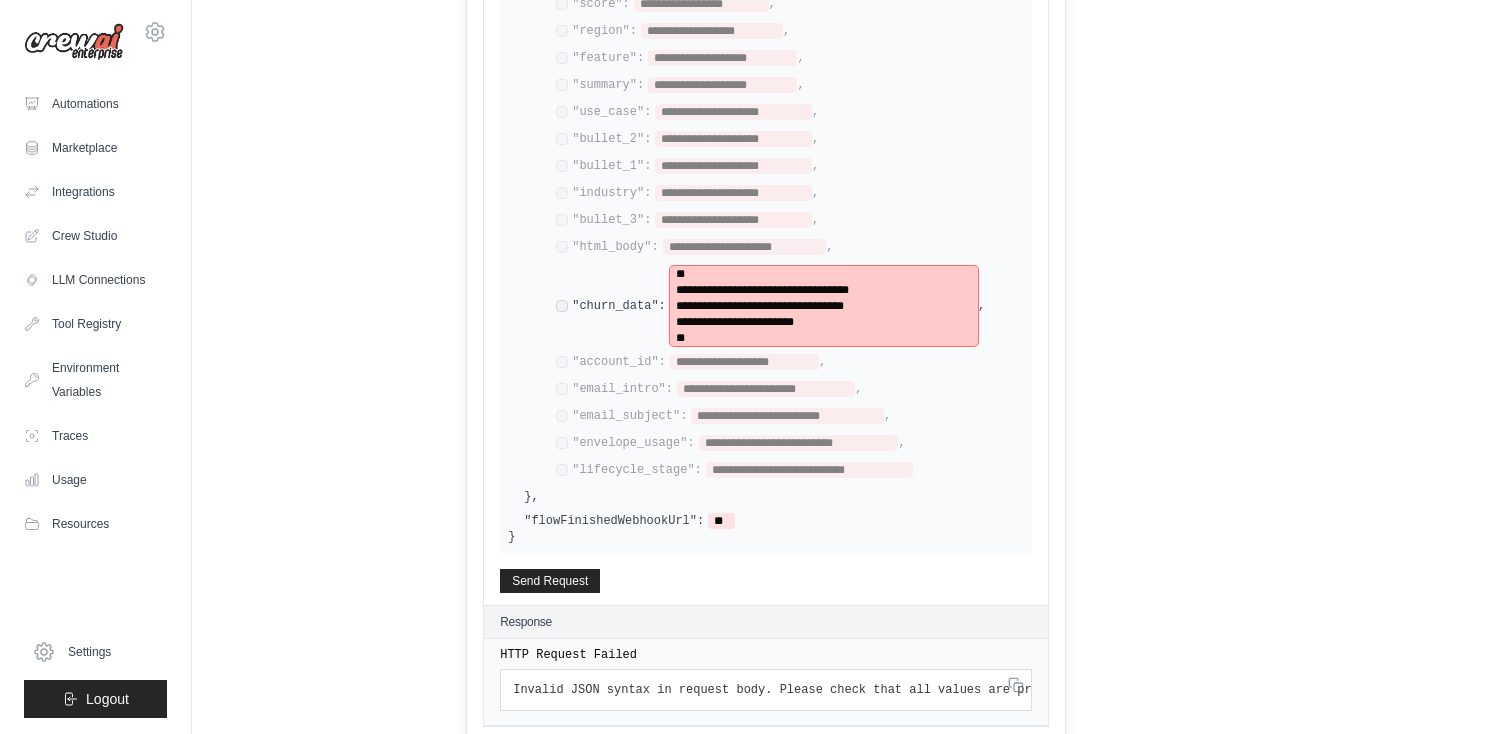 click on "**********" at bounding box center [824, 306] 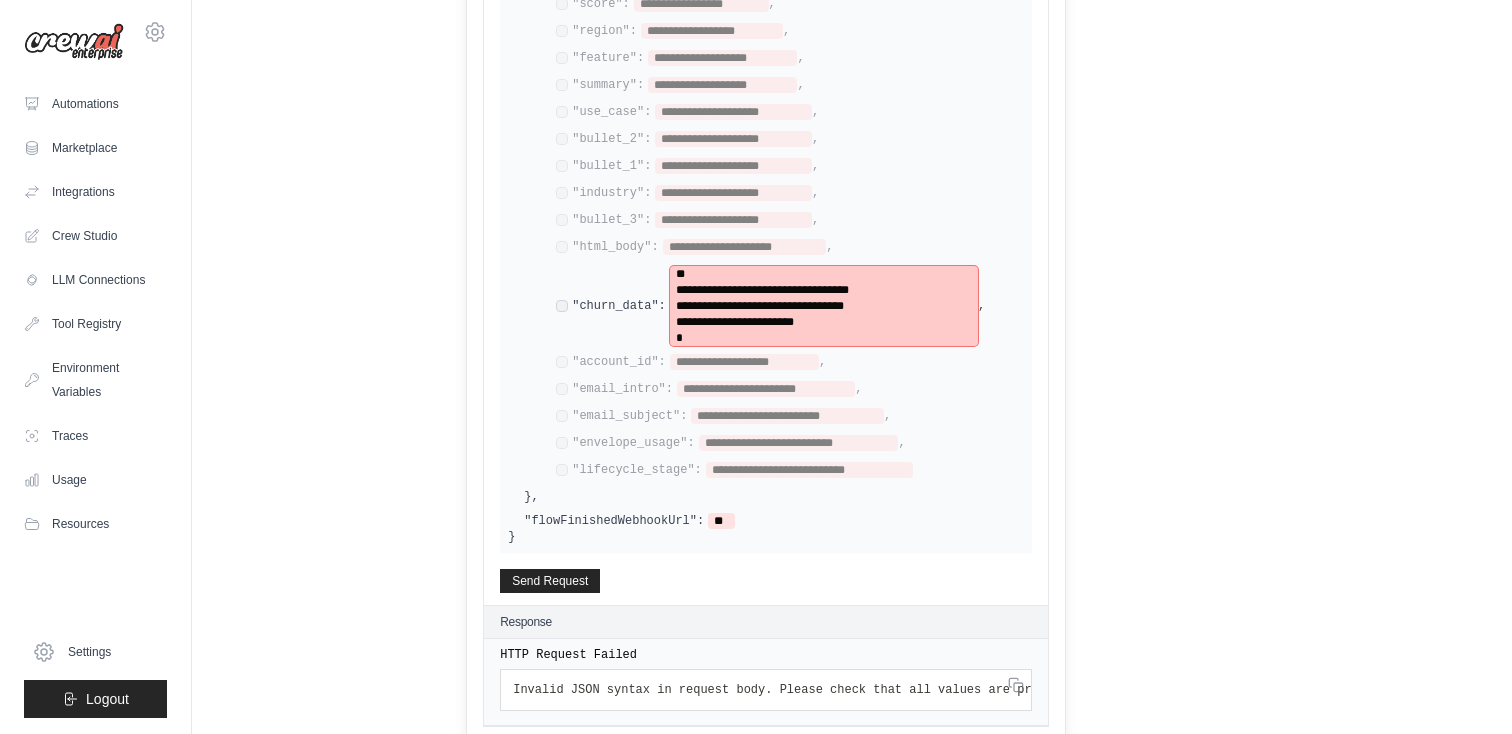 click on "**********" at bounding box center [824, 306] 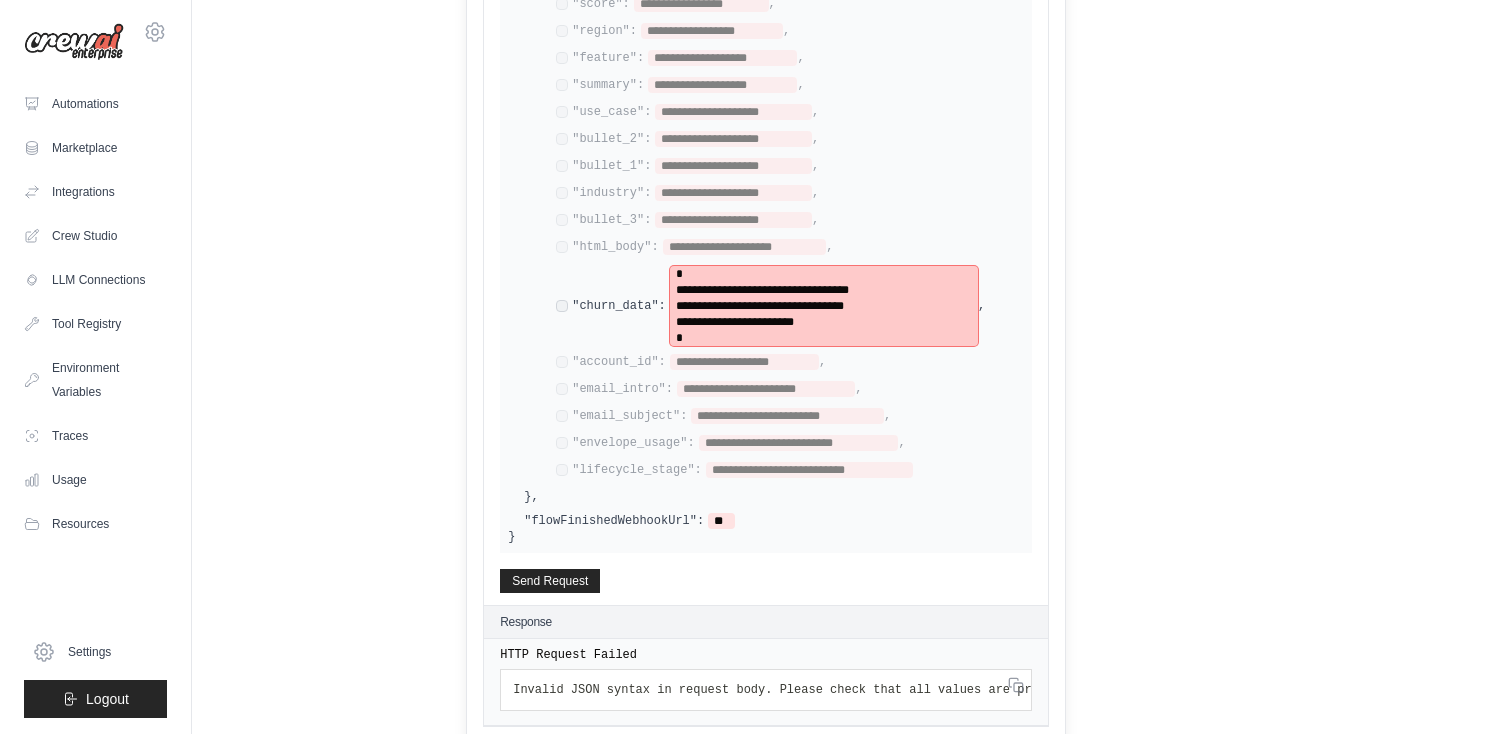 click on "**********" at bounding box center [824, 306] 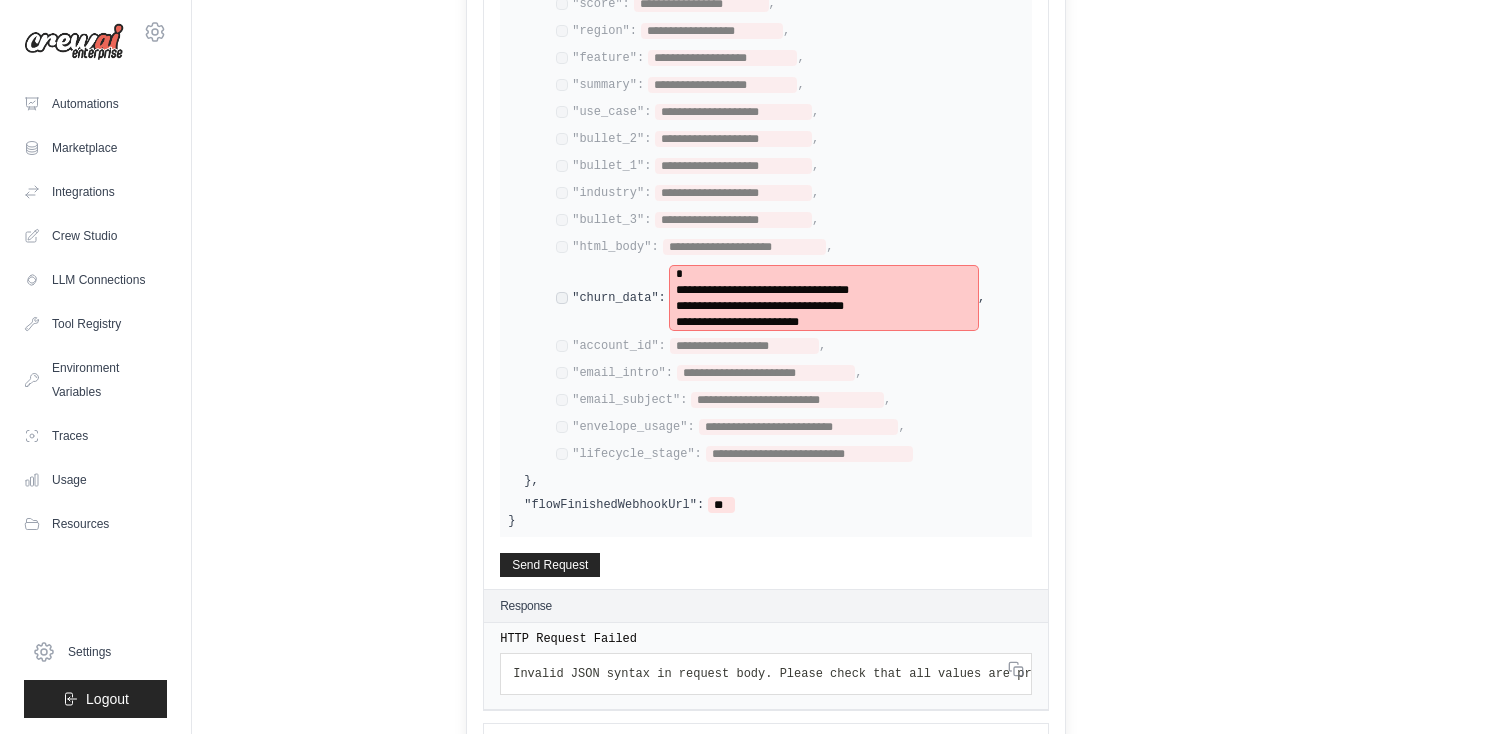click on "**********" at bounding box center [824, 306] 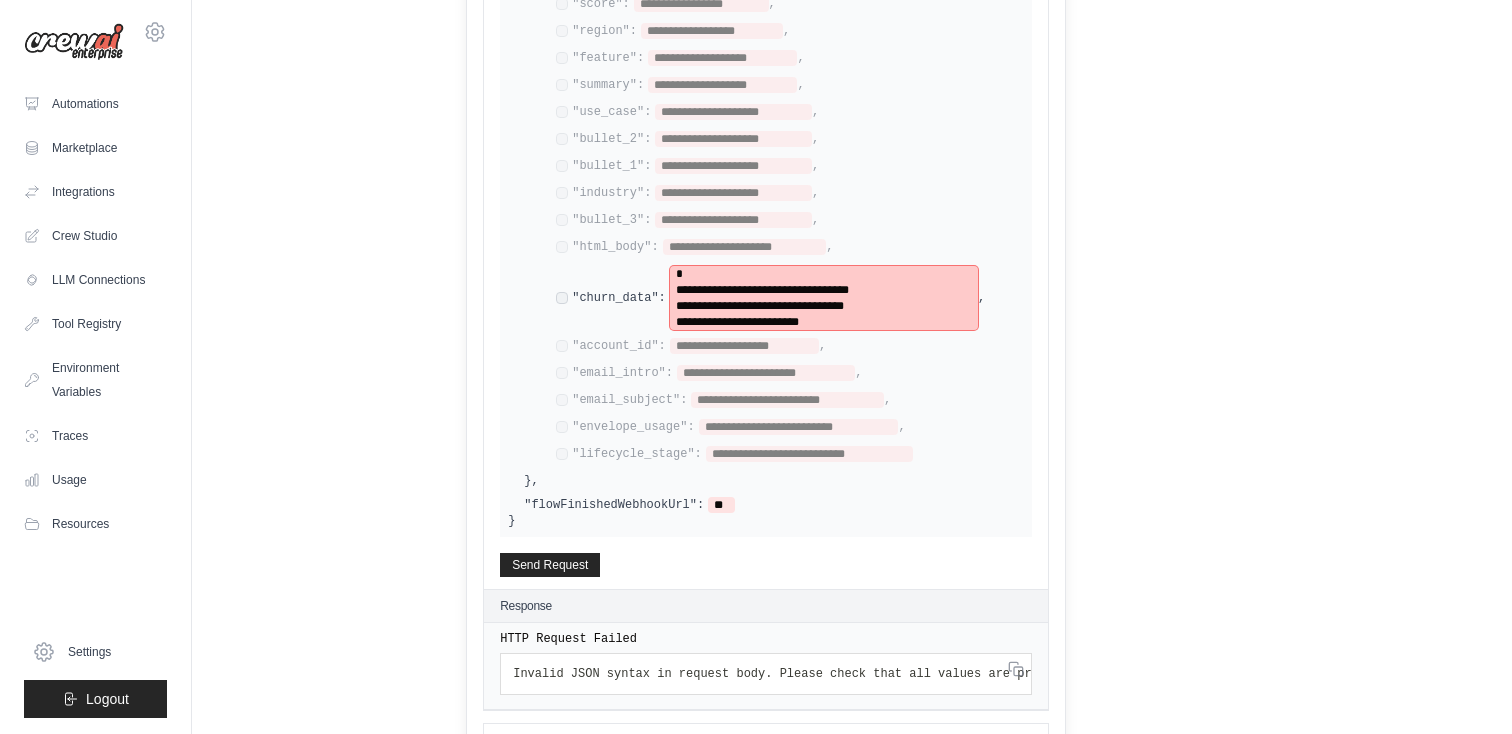 click on "**********" at bounding box center (824, 298) 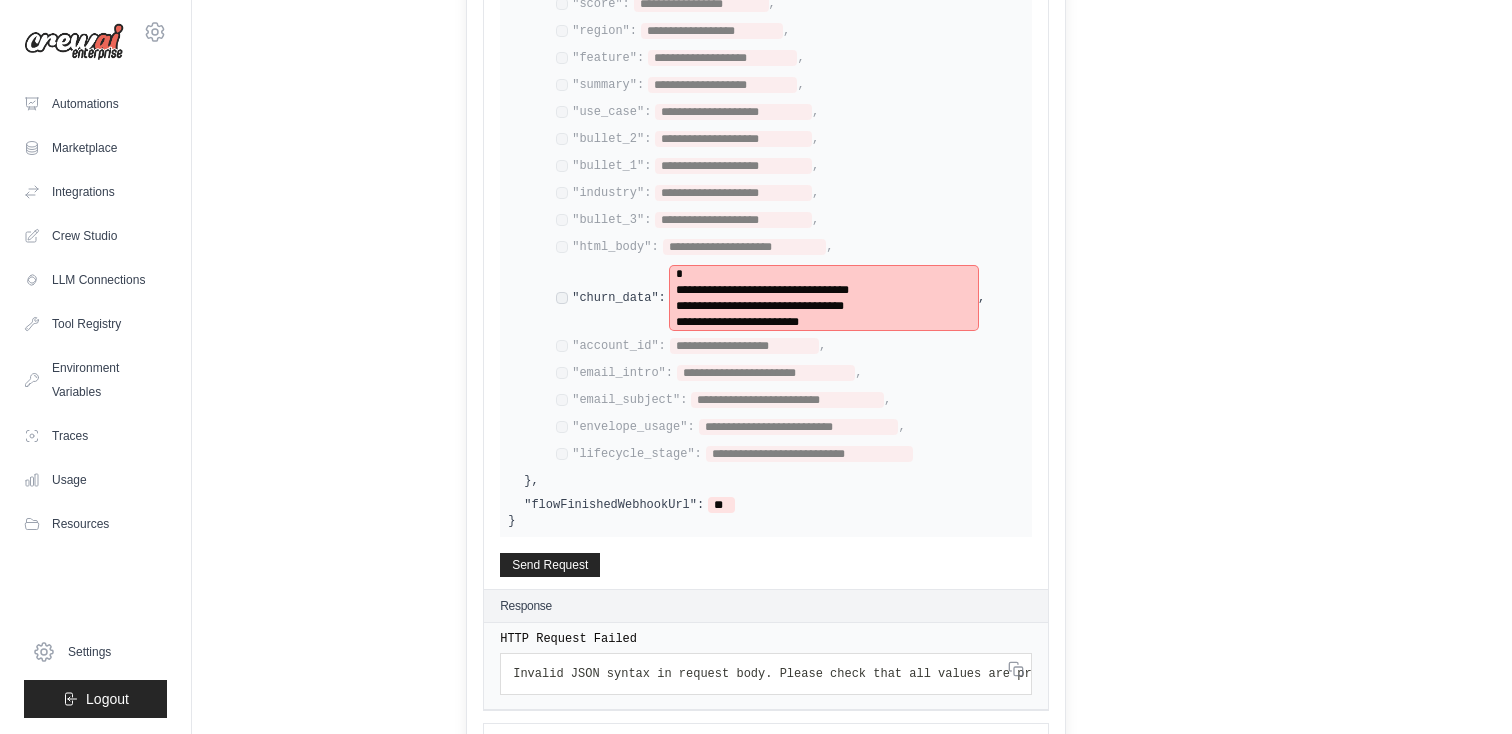 click on "**********" at bounding box center [824, 290] 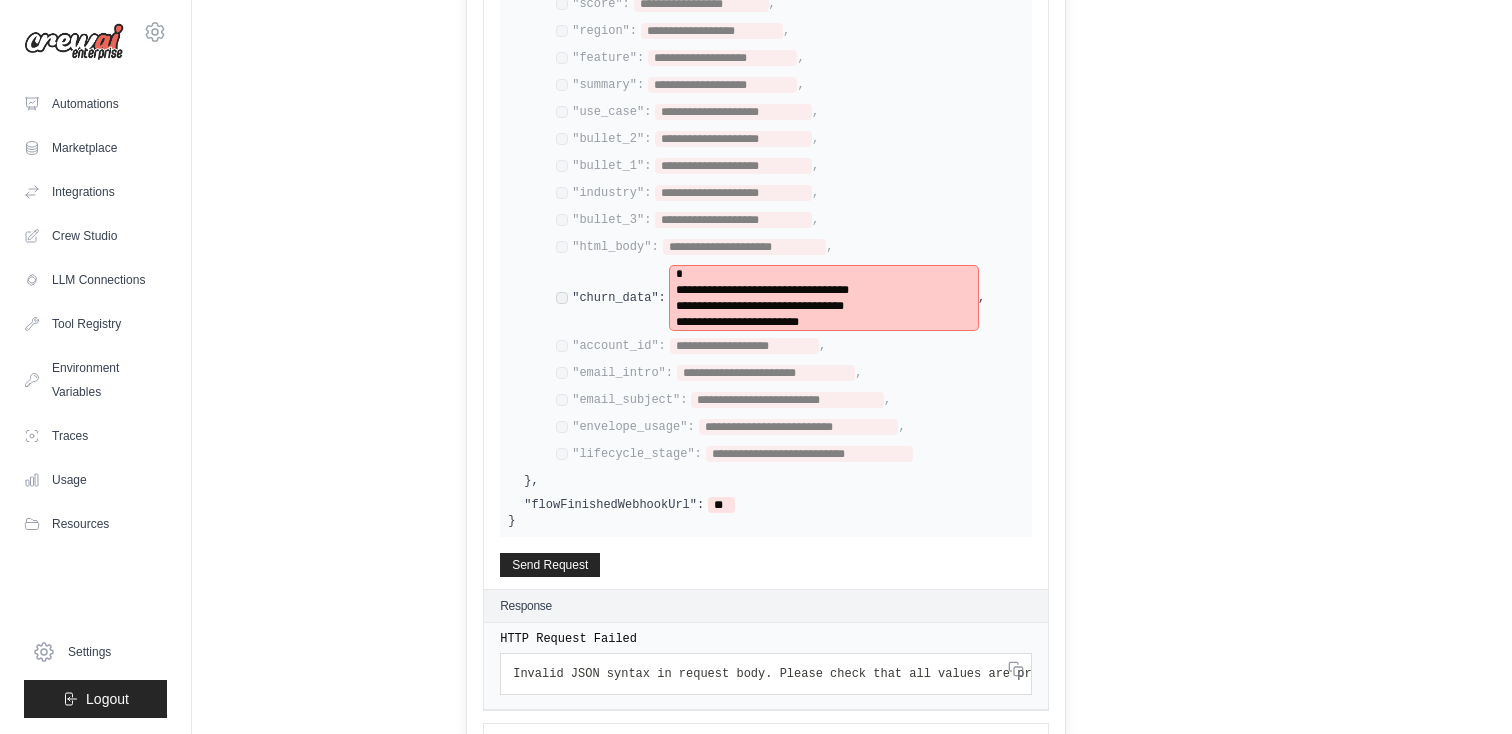click on "**********" at bounding box center [824, 298] 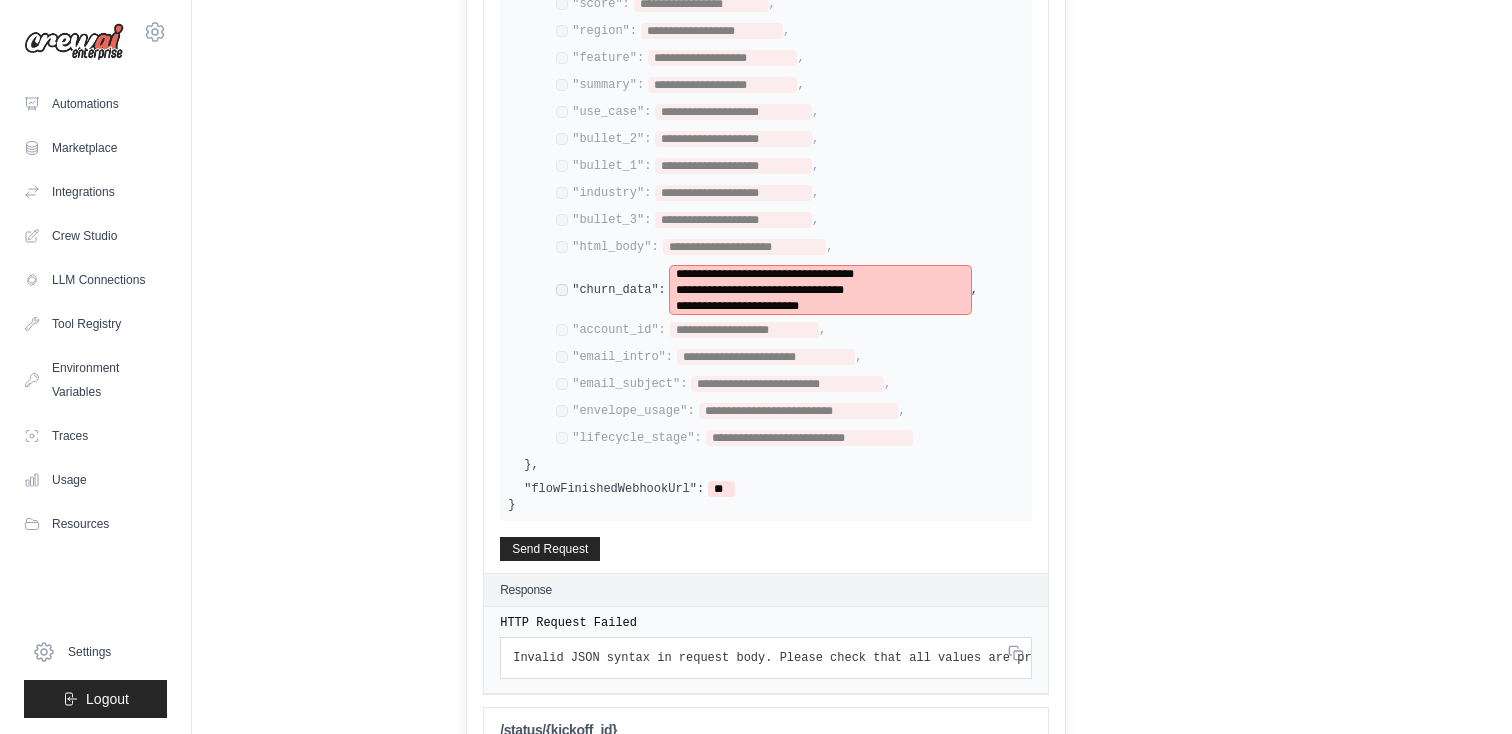 click on "**********" at bounding box center [820, 290] 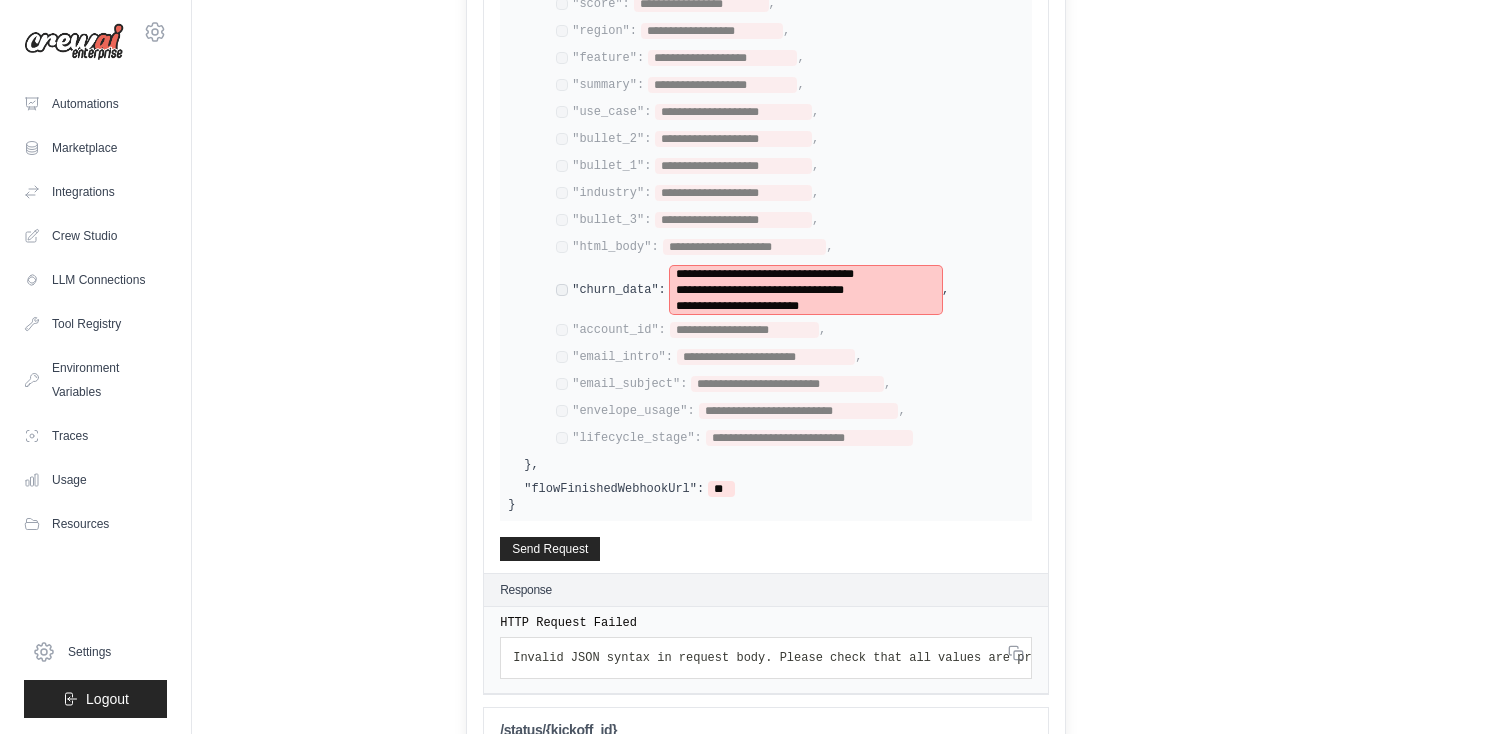 click on "**********" at bounding box center [806, 306] 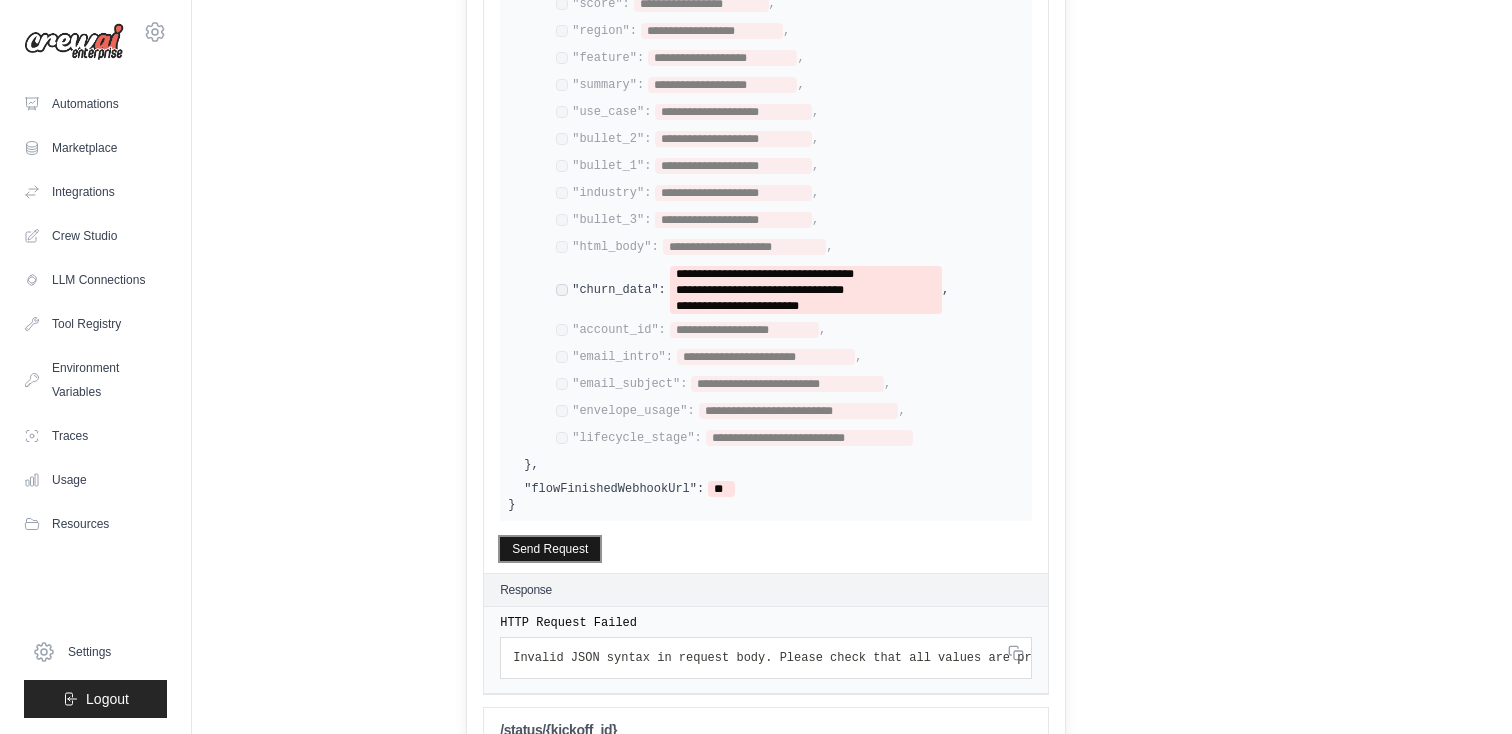 click on "Send Request" at bounding box center [550, 549] 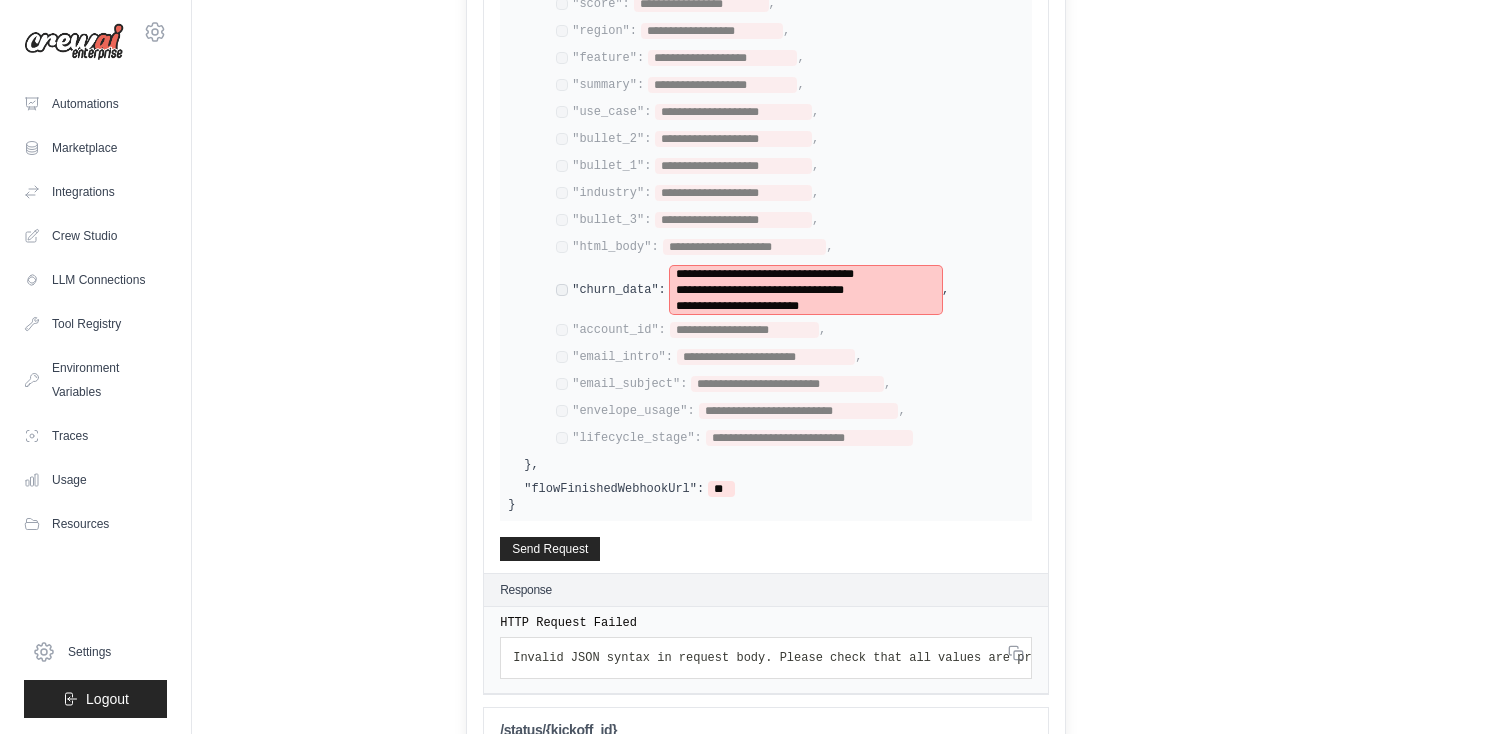 click on "**********" at bounding box center (806, 290) 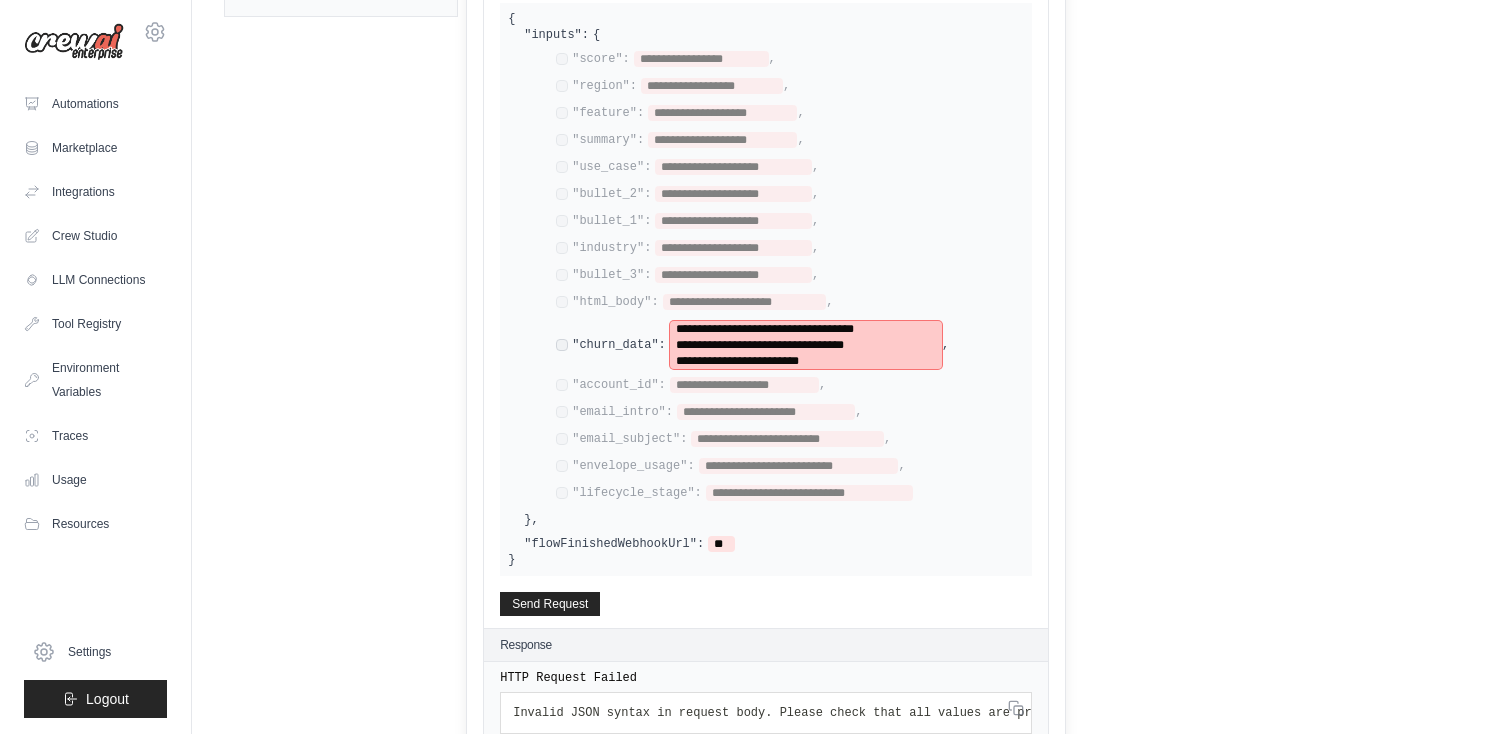 scroll, scrollTop: 662, scrollLeft: 0, axis: vertical 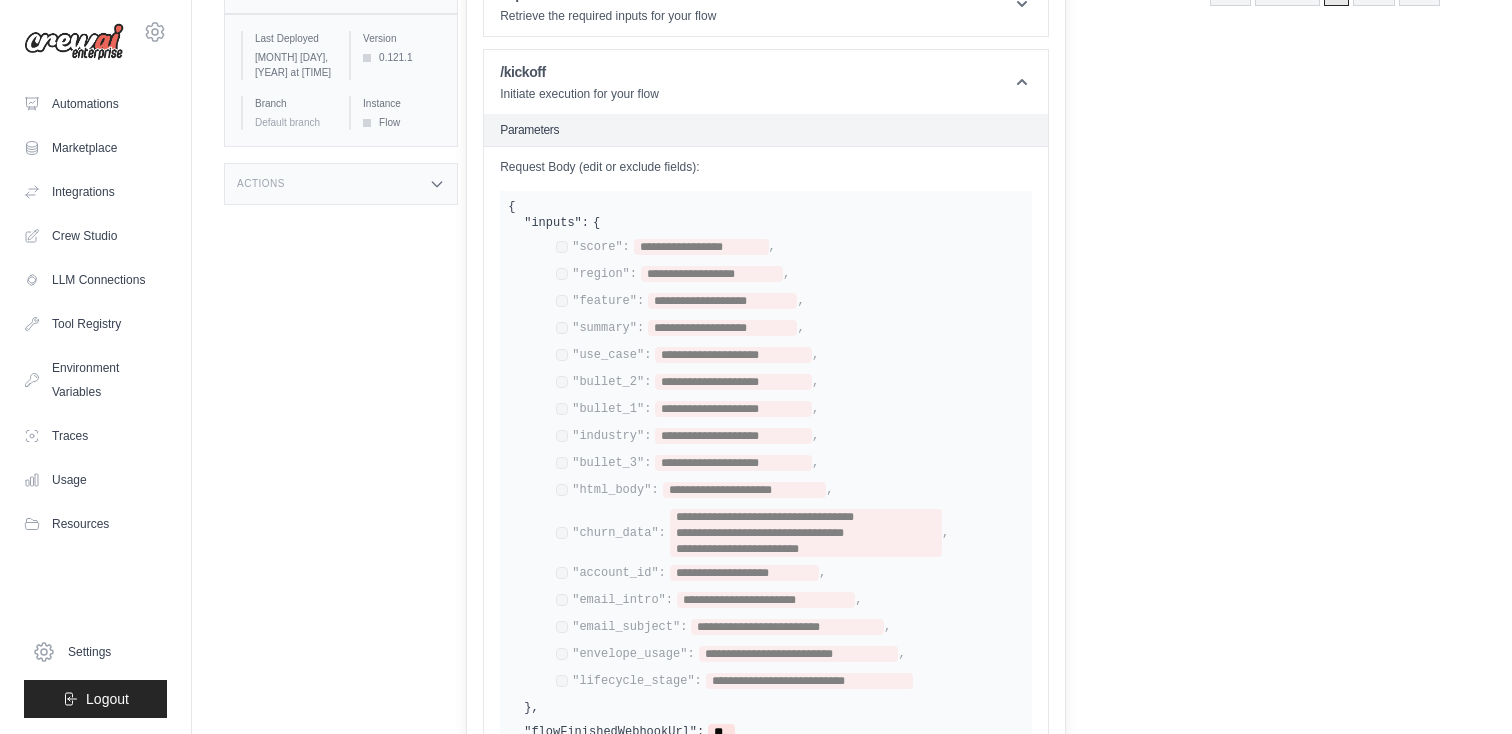 click on "Parameters" at bounding box center (0, 0) 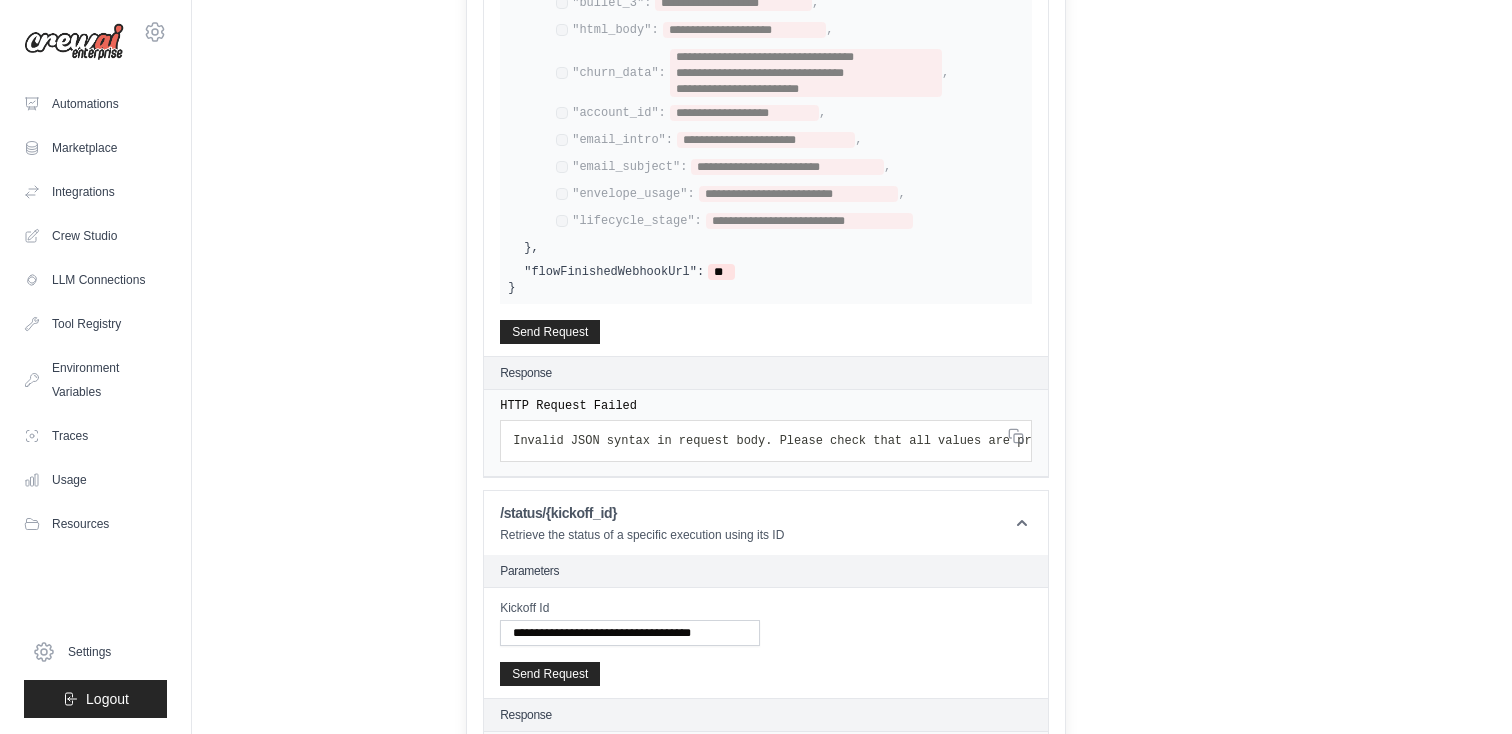 scroll, scrollTop: 991, scrollLeft: 0, axis: vertical 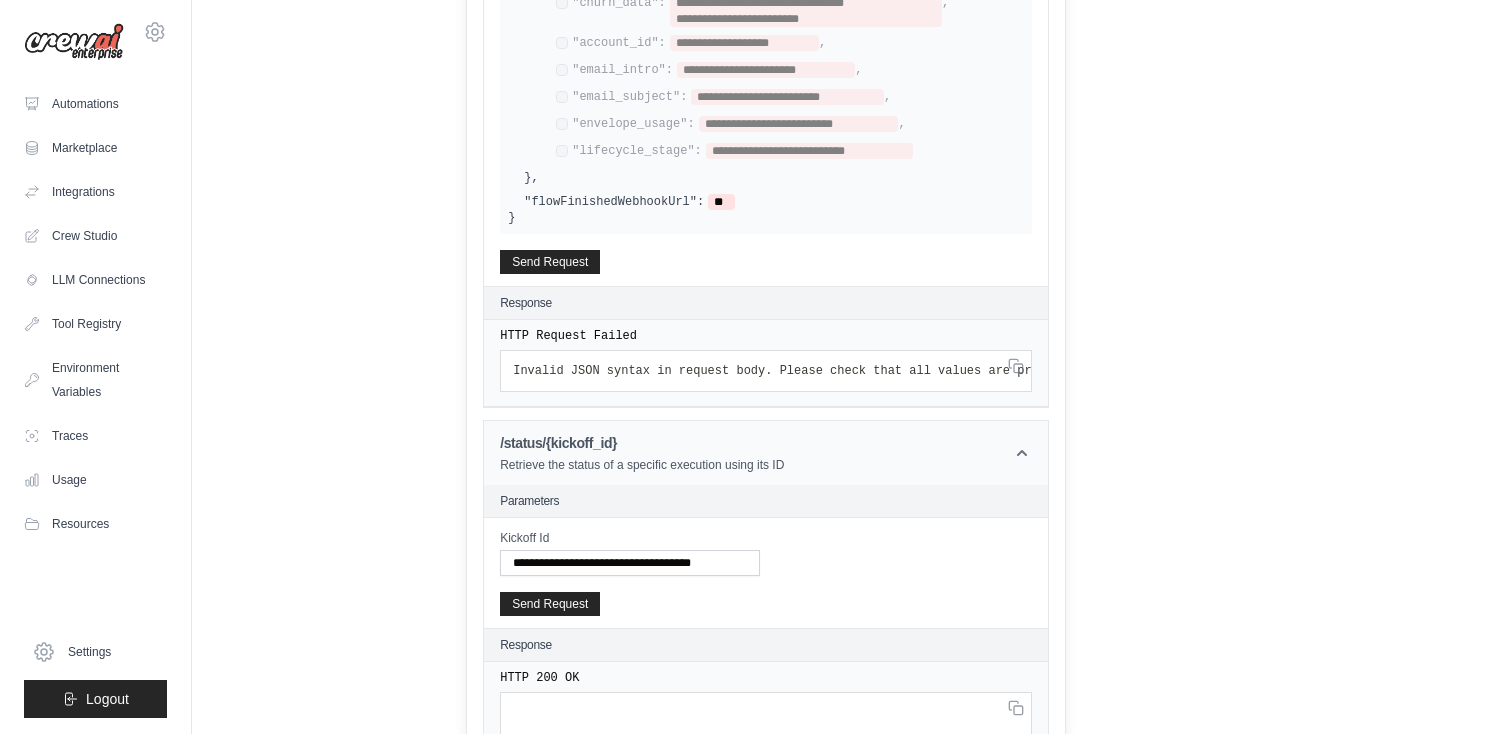 click on "/status/{kickoff_id}
Retrieve the status of a specific execution using its ID" at bounding box center [766, 453] 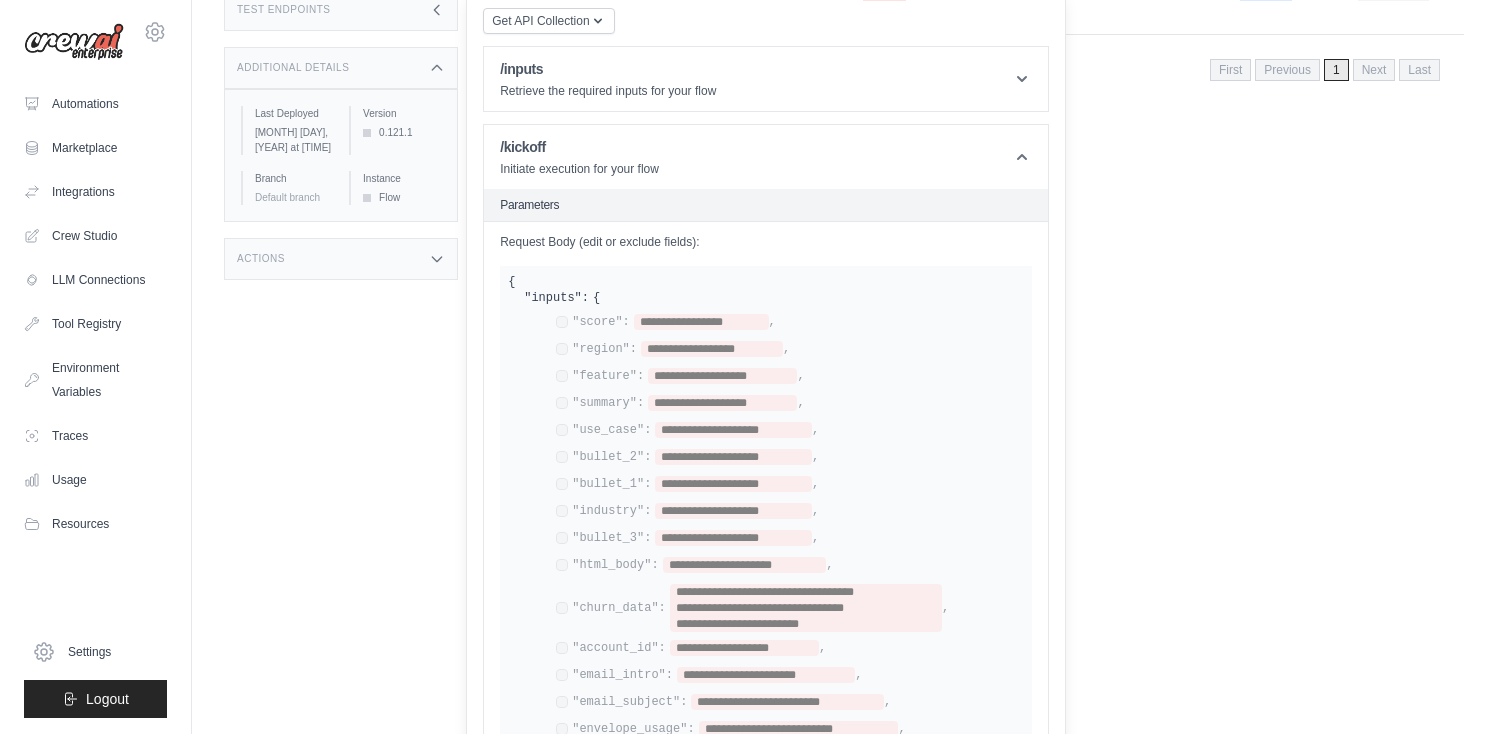 scroll, scrollTop: 329, scrollLeft: 0, axis: vertical 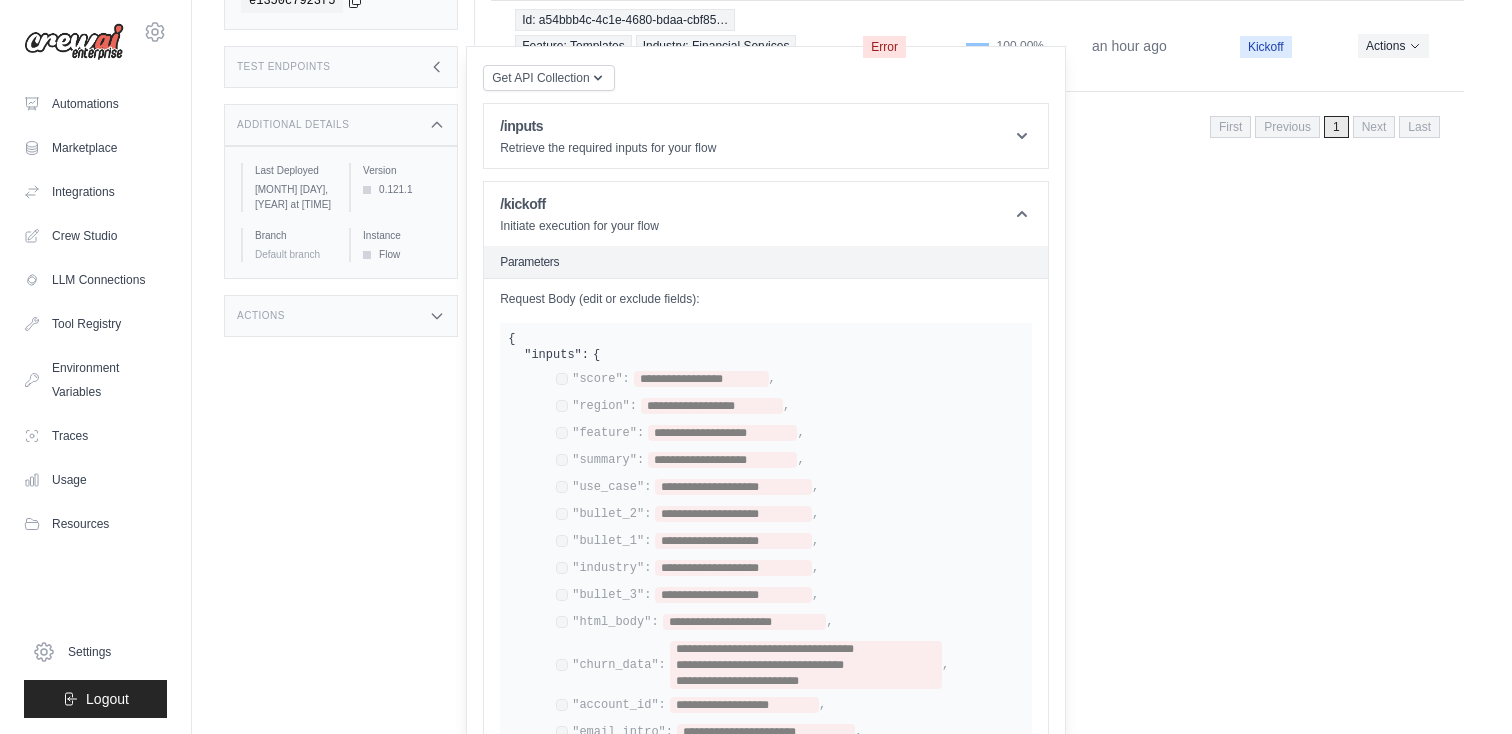 click on "Request Body (edit or exclude fields):" at bounding box center [766, 299] 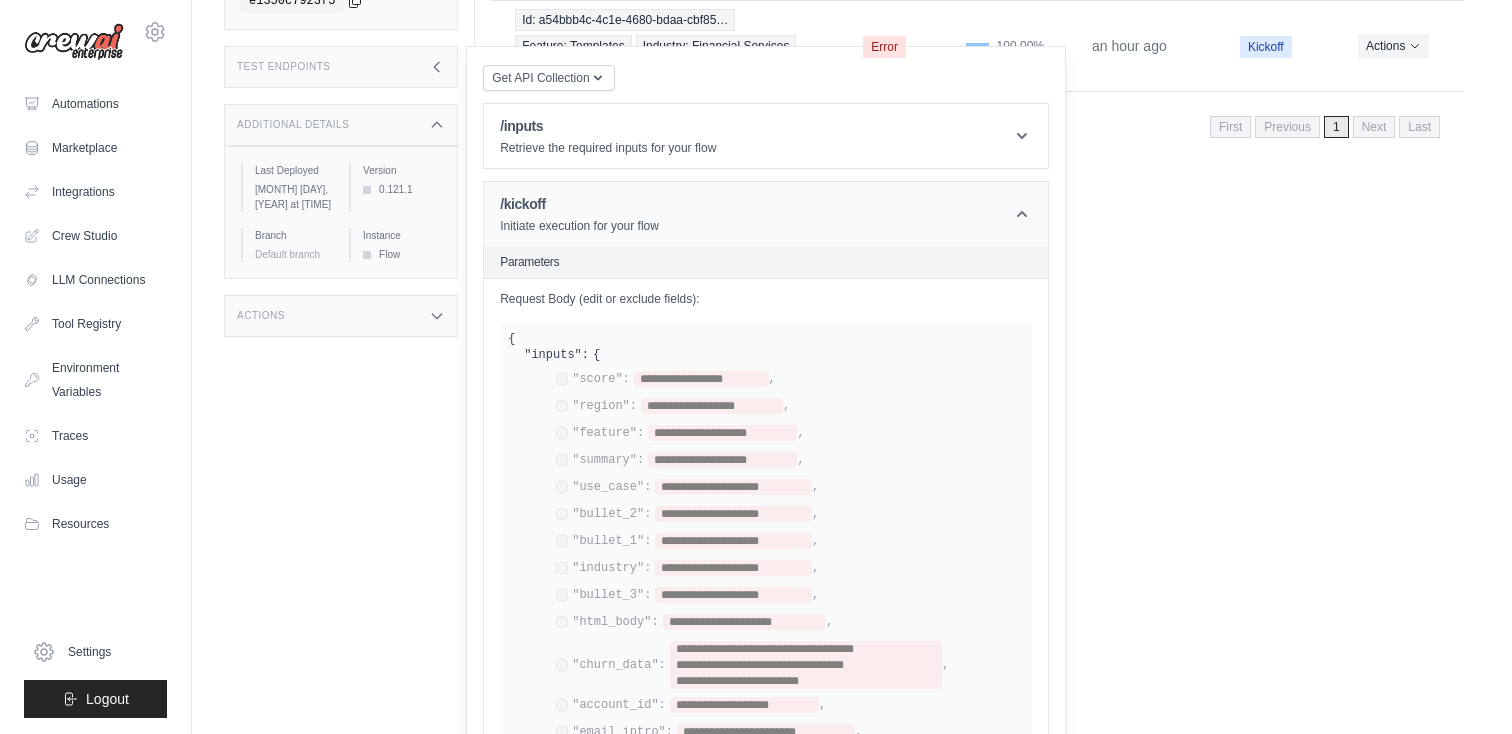 click on "/kickoff
Initiate execution for your flow" at bounding box center [766, 214] 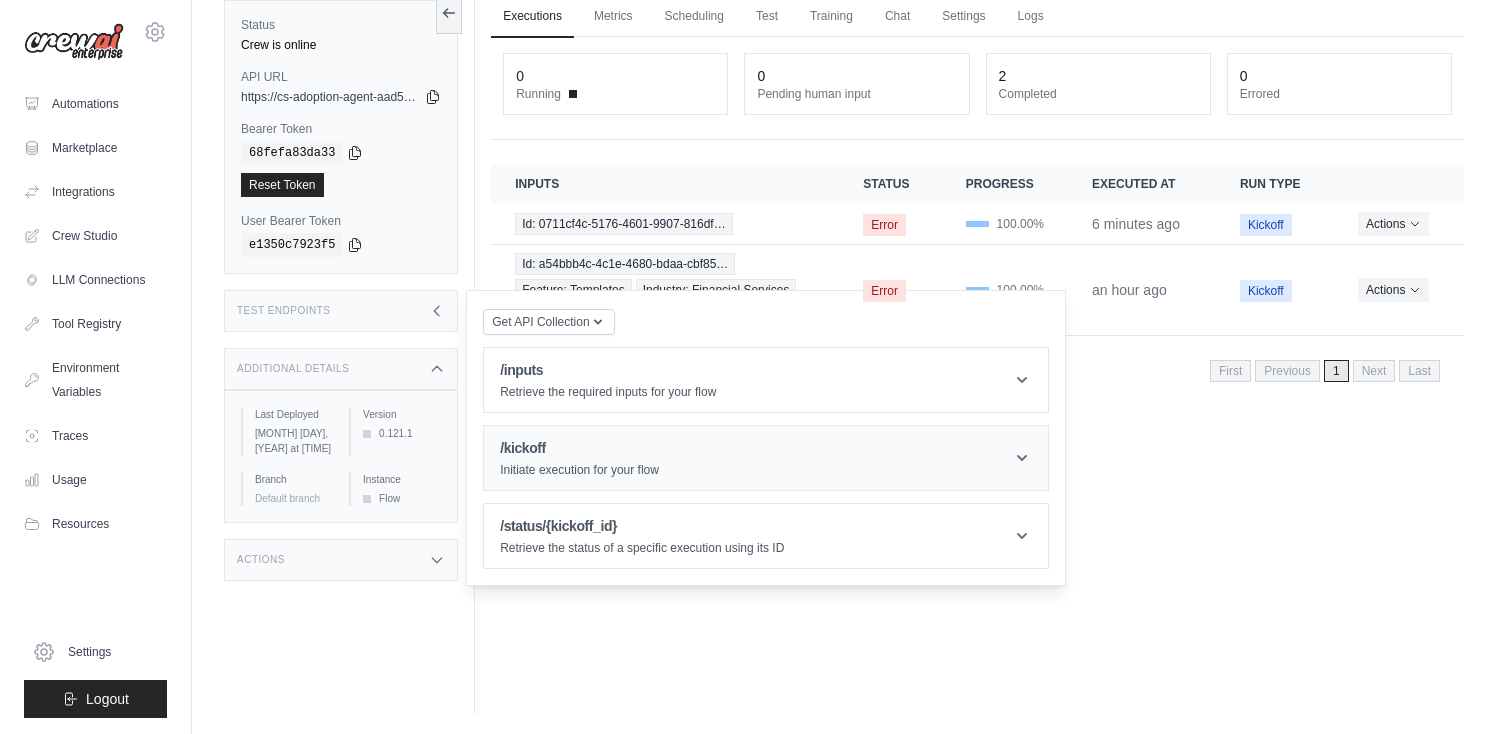 click on "/kickoff
Initiate execution for your flow" at bounding box center (766, 458) 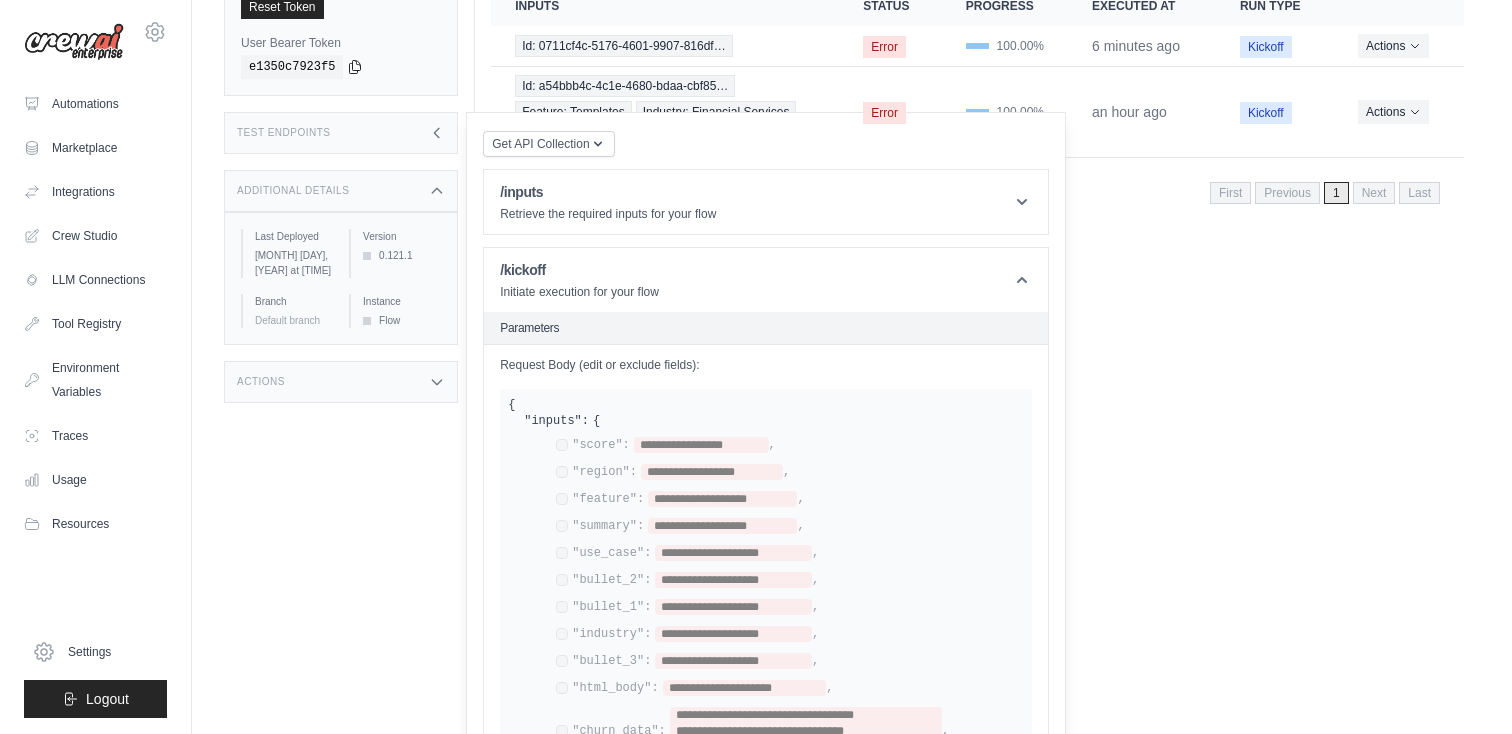 scroll, scrollTop: 175, scrollLeft: 0, axis: vertical 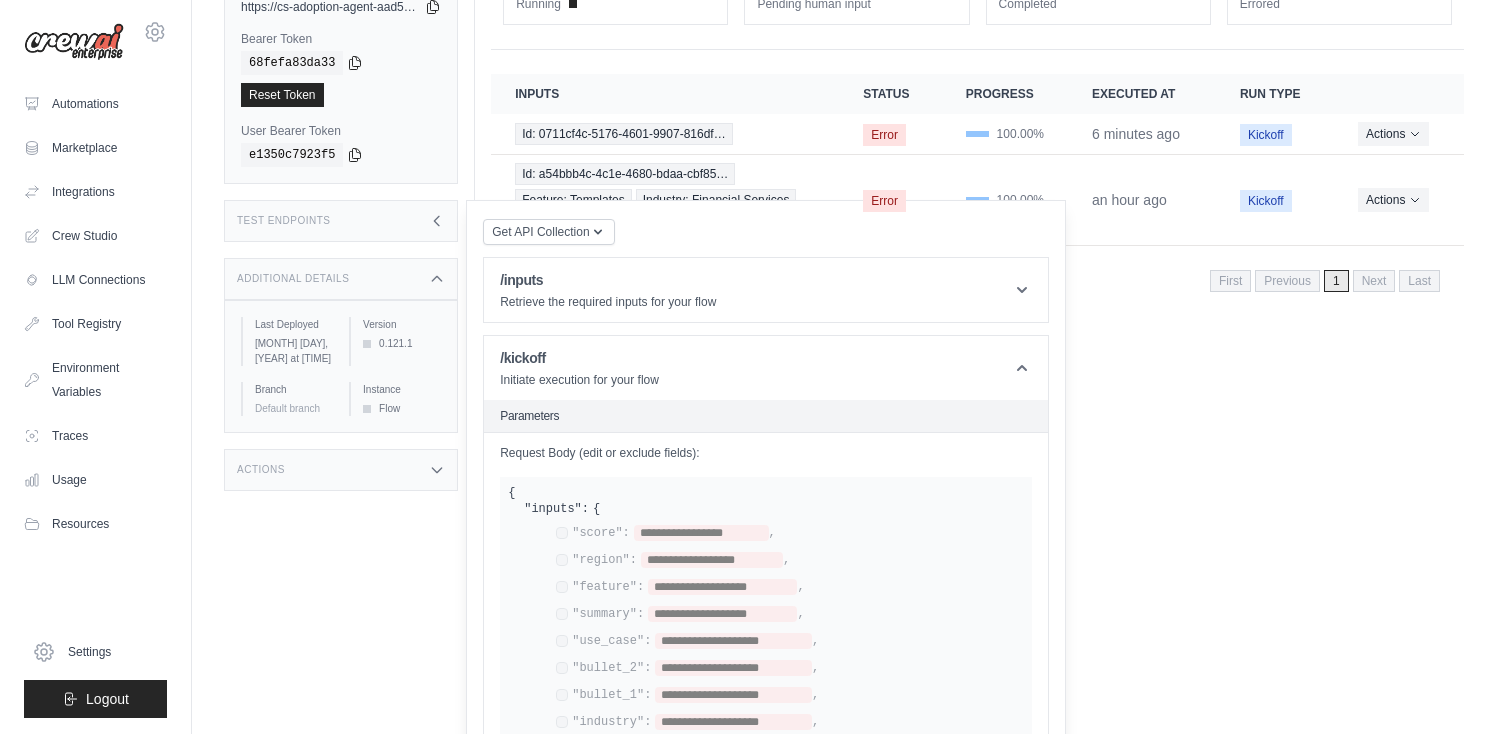 click on "Get API Collection
Postman API Collection
/inputs
Retrieve the required inputs for your flow
Parameters
Send Request
Response
Waiting for request...
/kickoff
Initiate execution for your flow
Parameters
{" at bounding box center (766, 759) 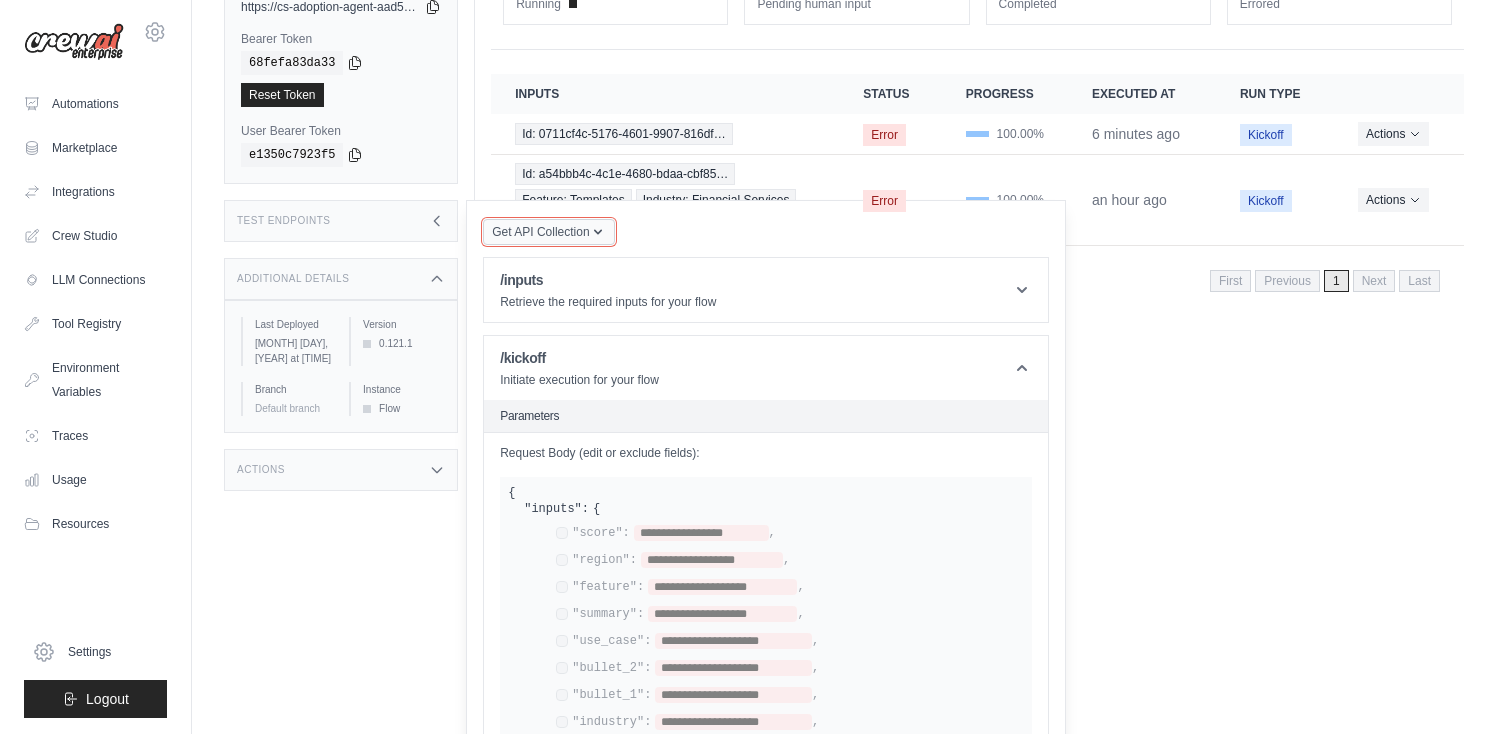 click 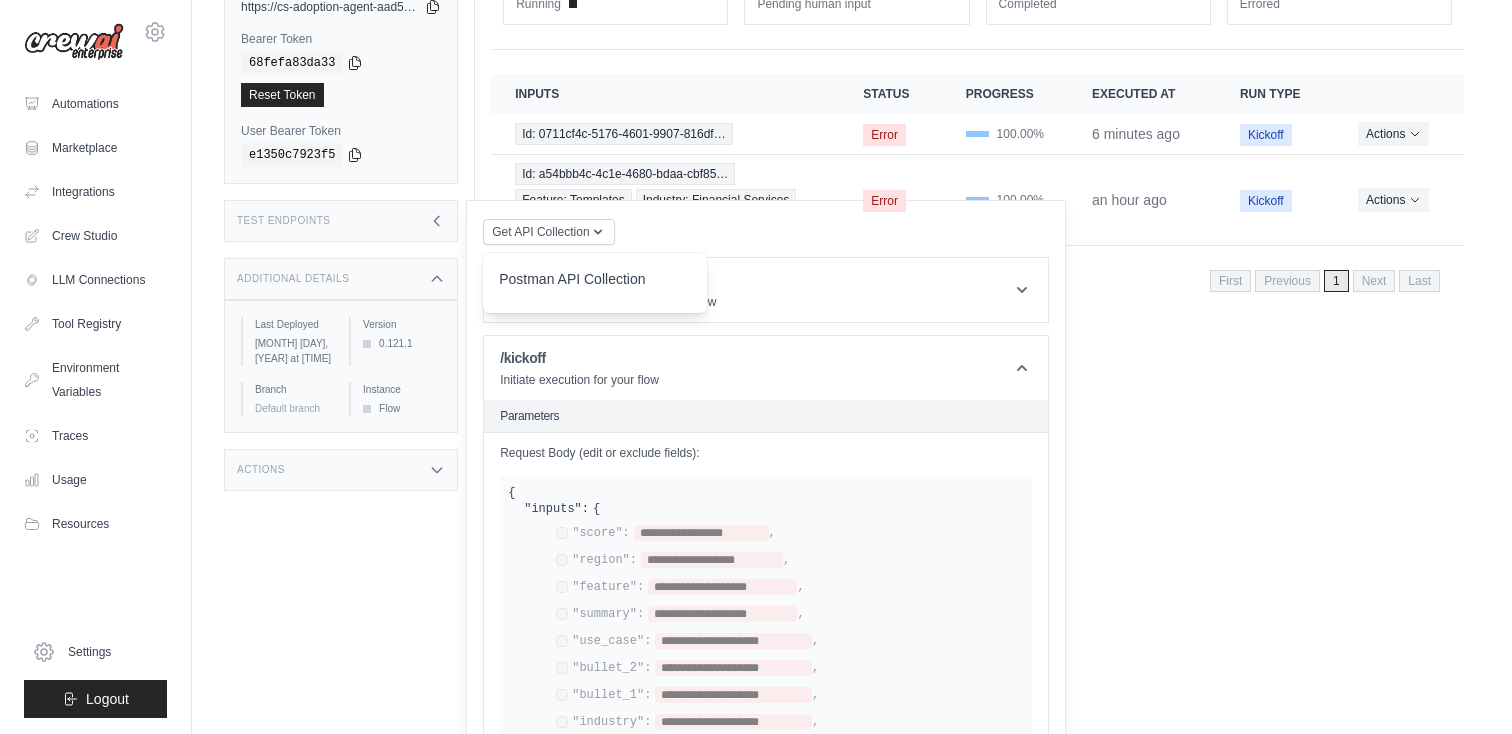 click on "Postman API Collection" at bounding box center (595, 285) 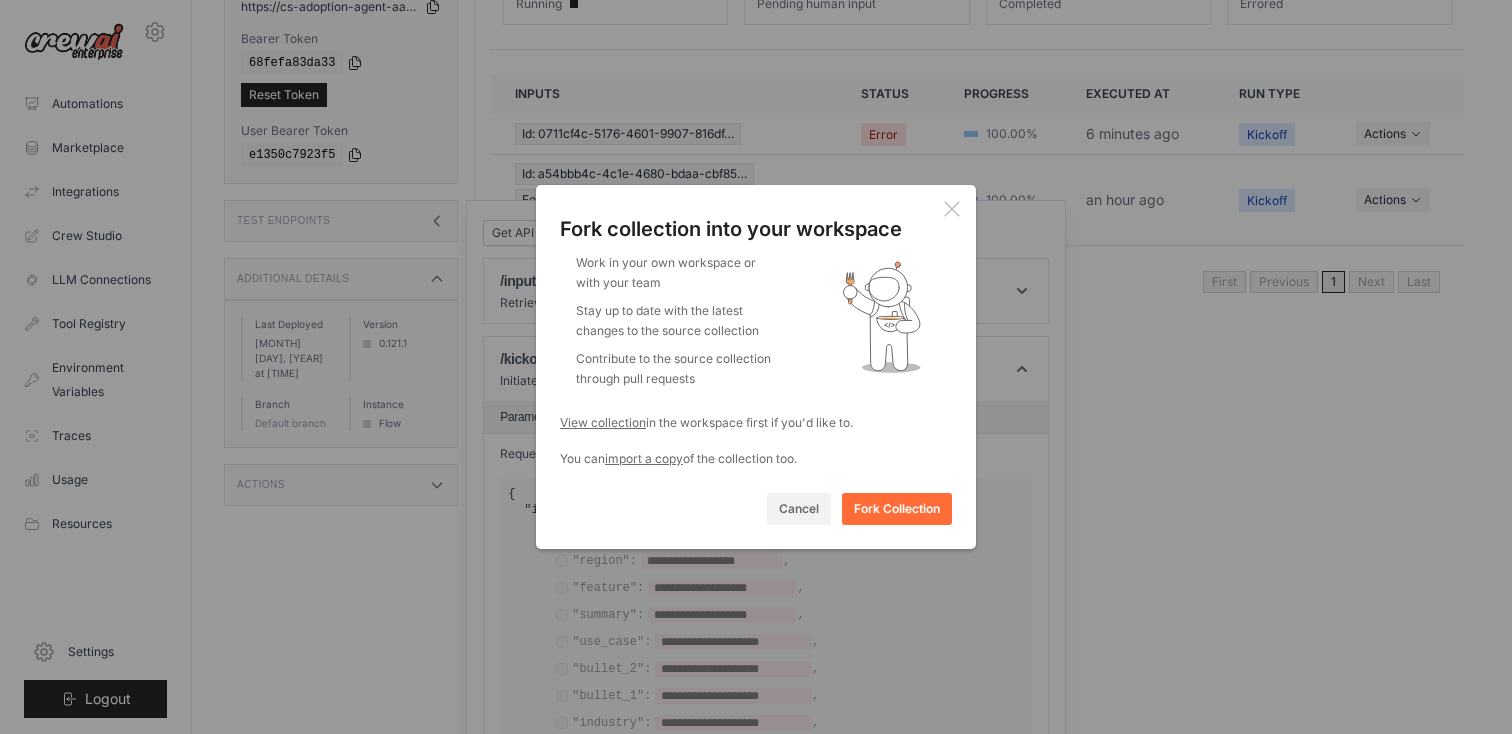 click on "Fork collection into your workspace Work in your own workspace or with your team Stay up to date with the latest changes to the source collection Contribute to the source collection through pull requests This browser doesn't support Postman for Web. You can  import a copy  of the collection on the postman desktop app. View collection  in the workspace first if you'd like to. You can  import a copy  of the collection too. Cancel   Fork Collection Importing collection... Your Postman desktop app should launch now and start importing the collection. Don't have the Postman desktop app?  Download Desktop App" at bounding box center [756, 367] 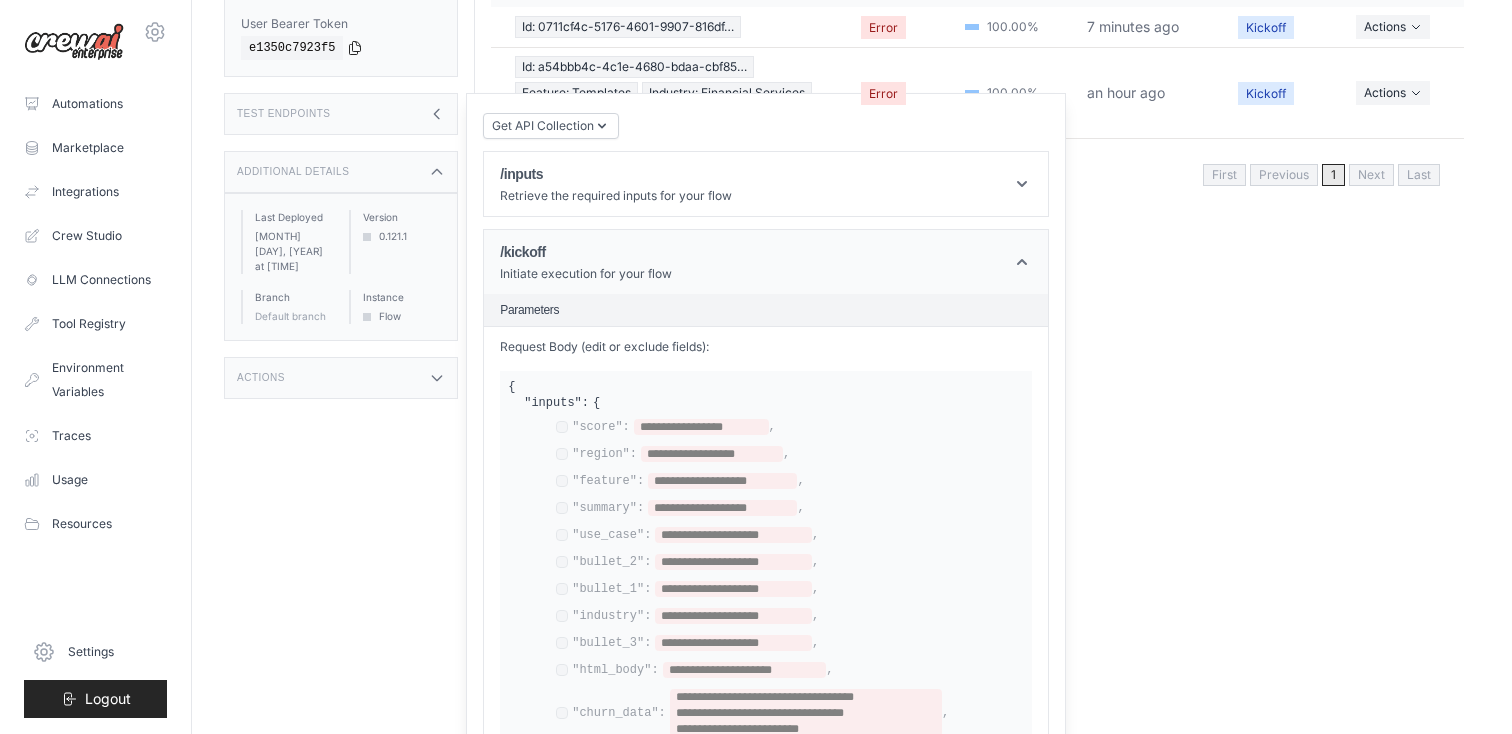 click on "/kickoff
Initiate execution for your flow" at bounding box center [766, 262] 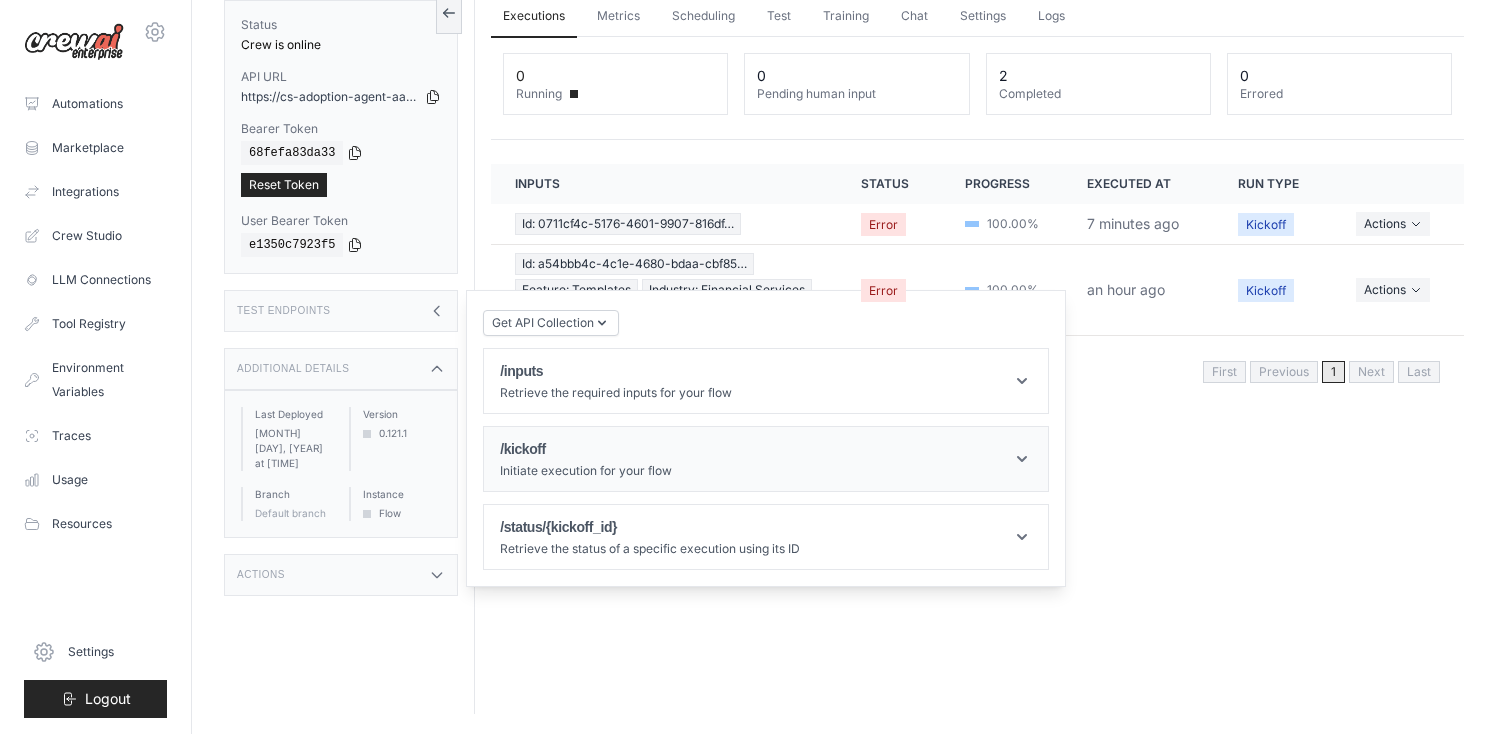 click on "/kickoff
Initiate execution for your flow" at bounding box center [766, 459] 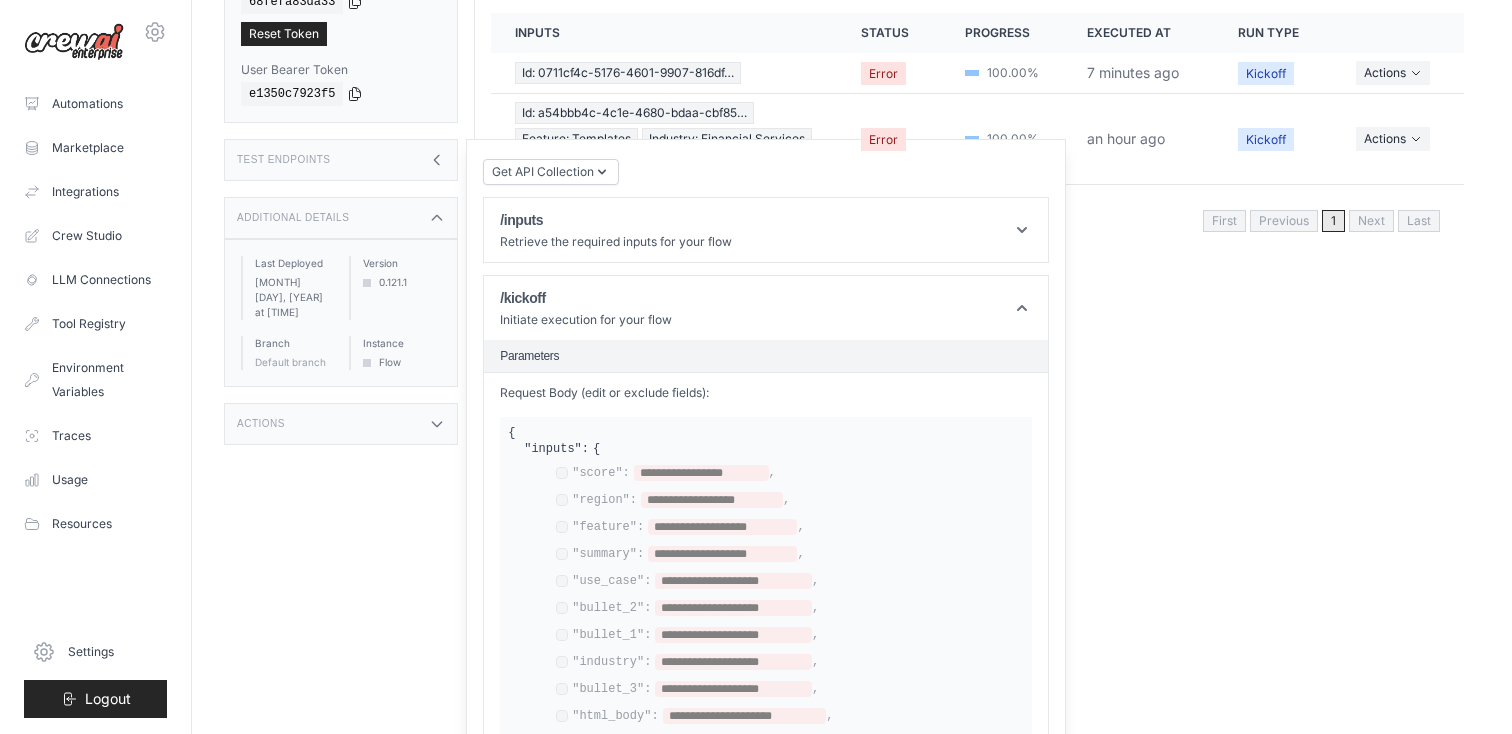 scroll, scrollTop: 504, scrollLeft: 0, axis: vertical 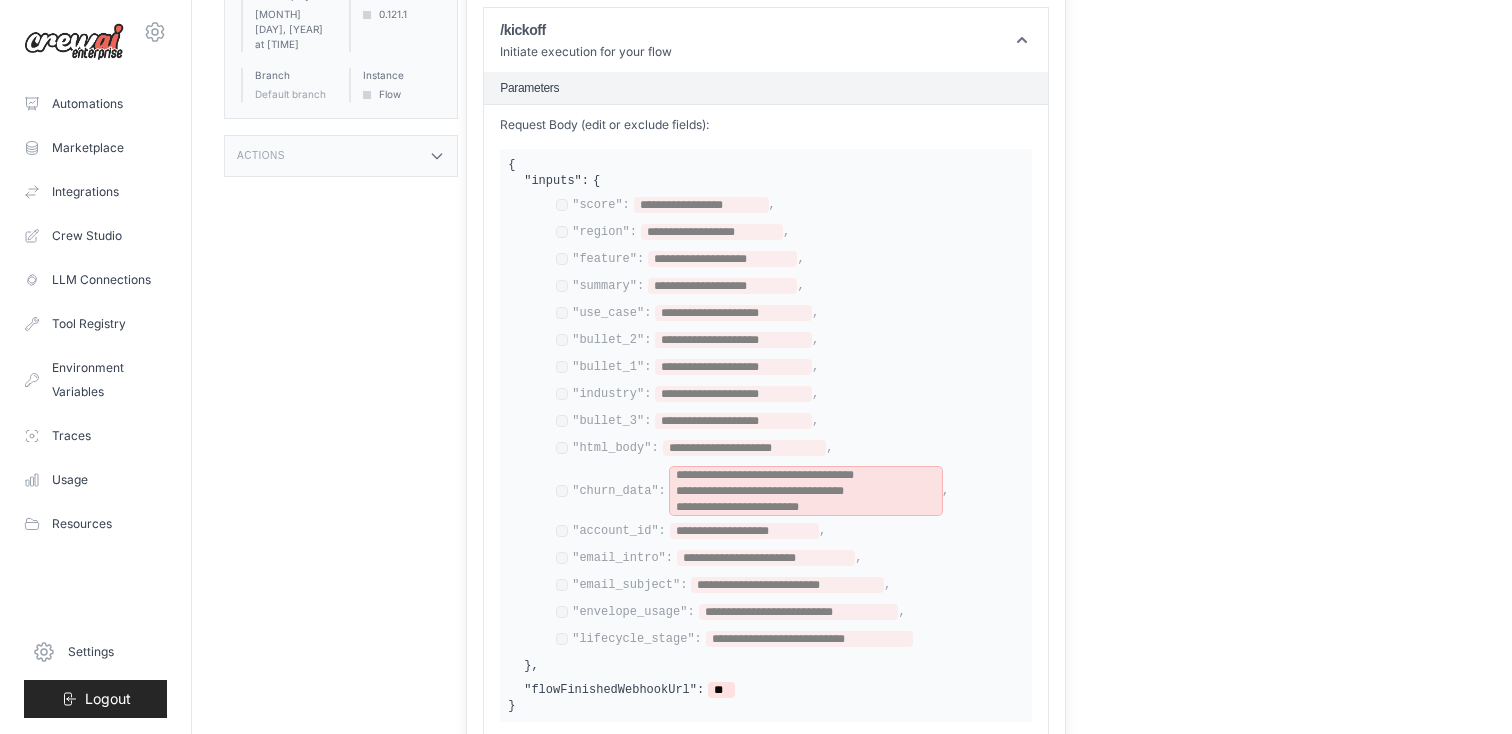 click on "**********" at bounding box center (806, 491) 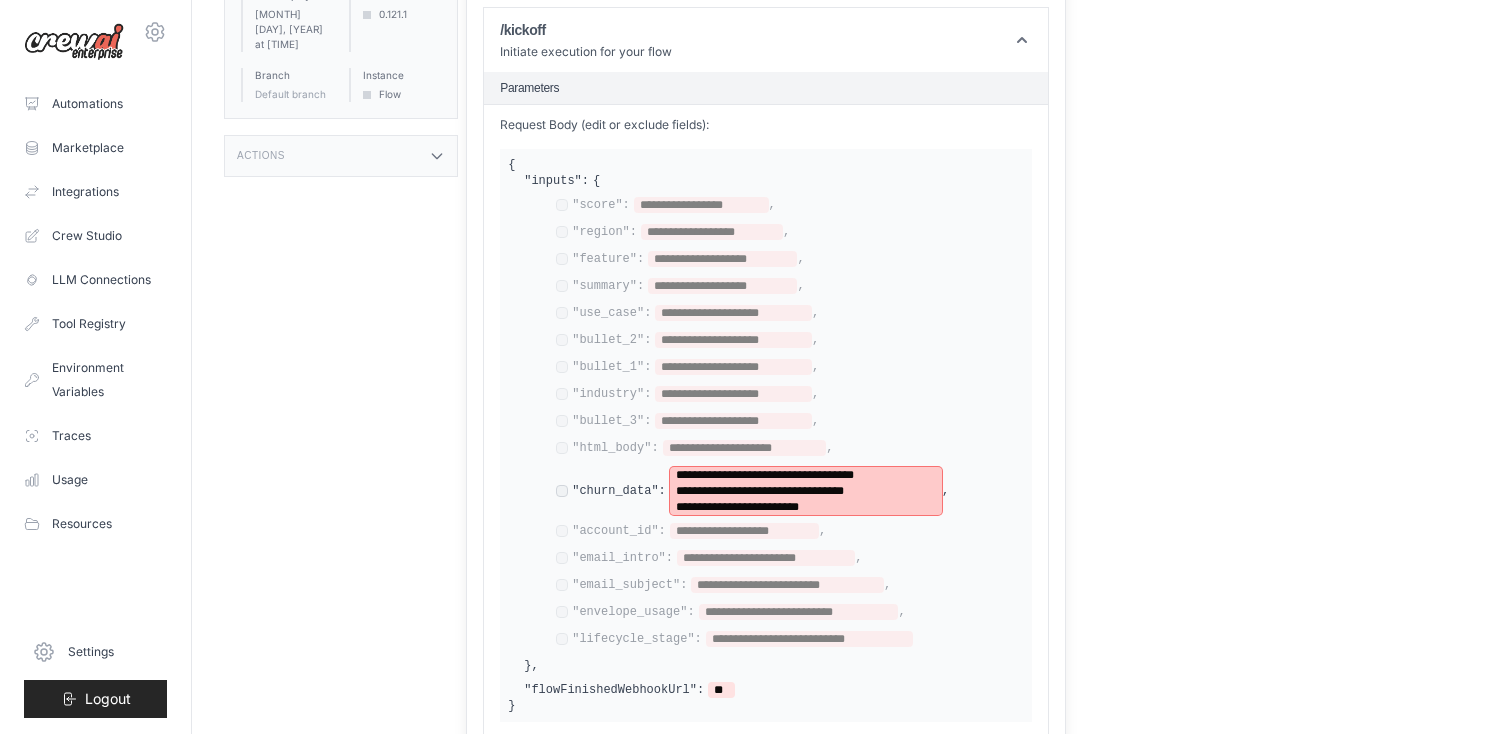 click on "**********" at bounding box center [769, 475] 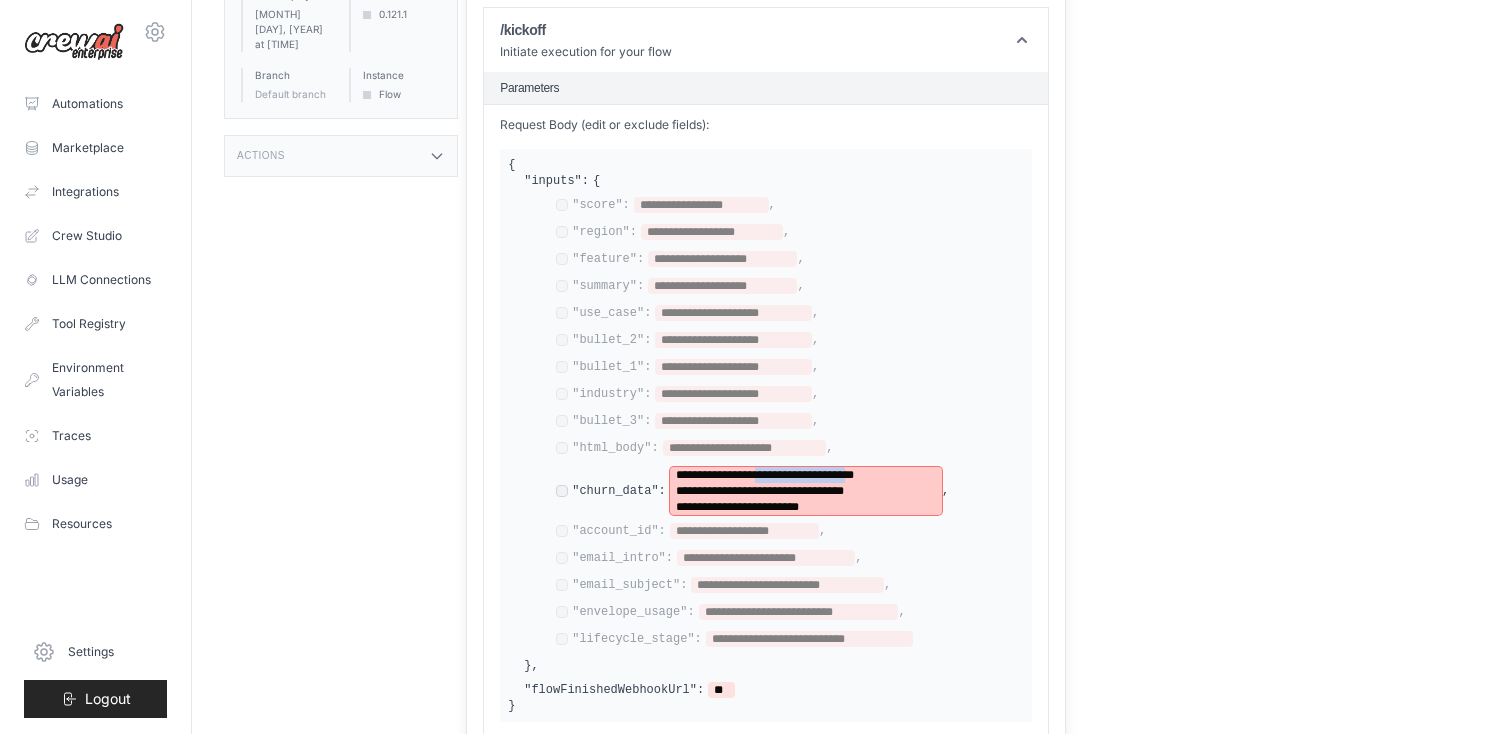 click on "**********" at bounding box center (769, 475) 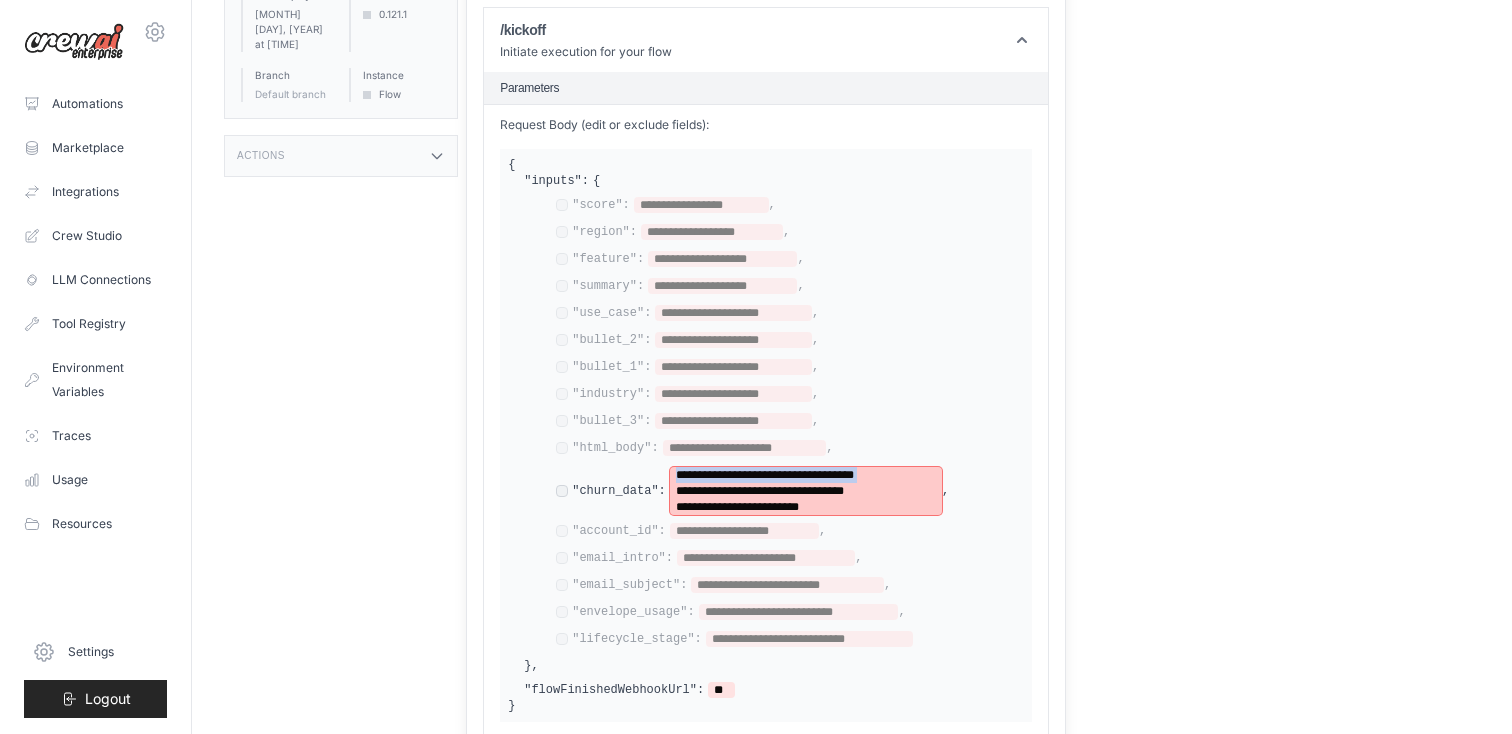 click on "**********" at bounding box center (769, 475) 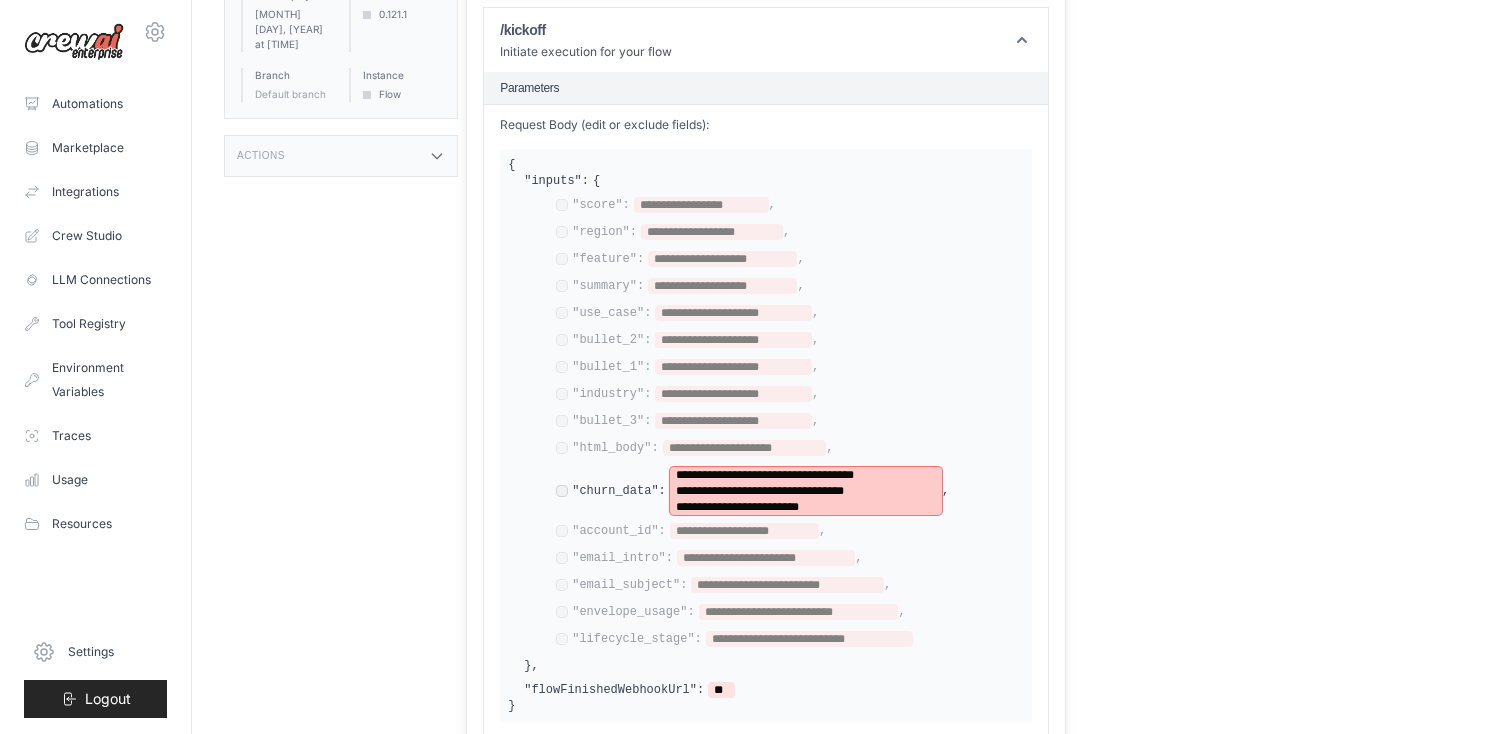 click on "**********" at bounding box center (806, 507) 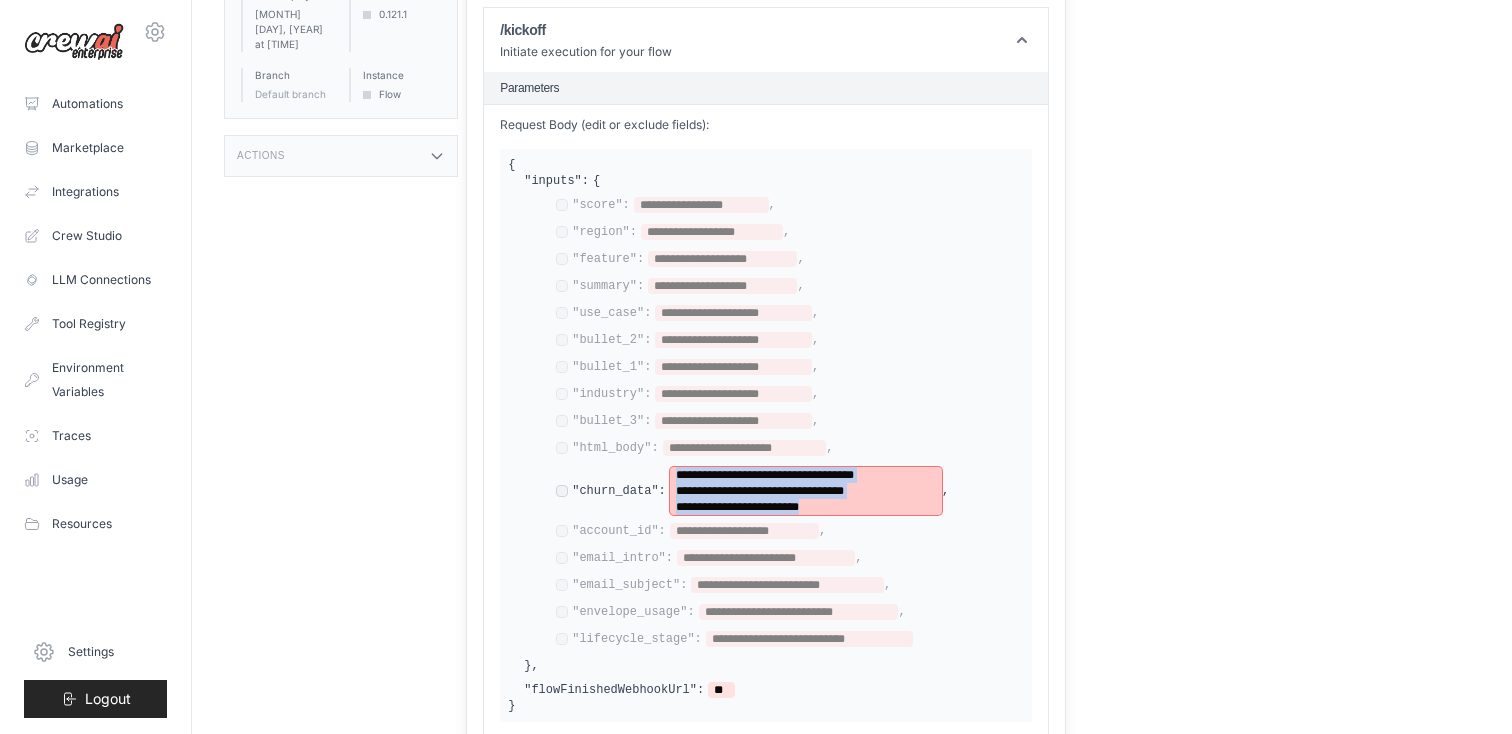 drag, startPoint x: 911, startPoint y: 497, endPoint x: 665, endPoint y: 463, distance: 248.33849 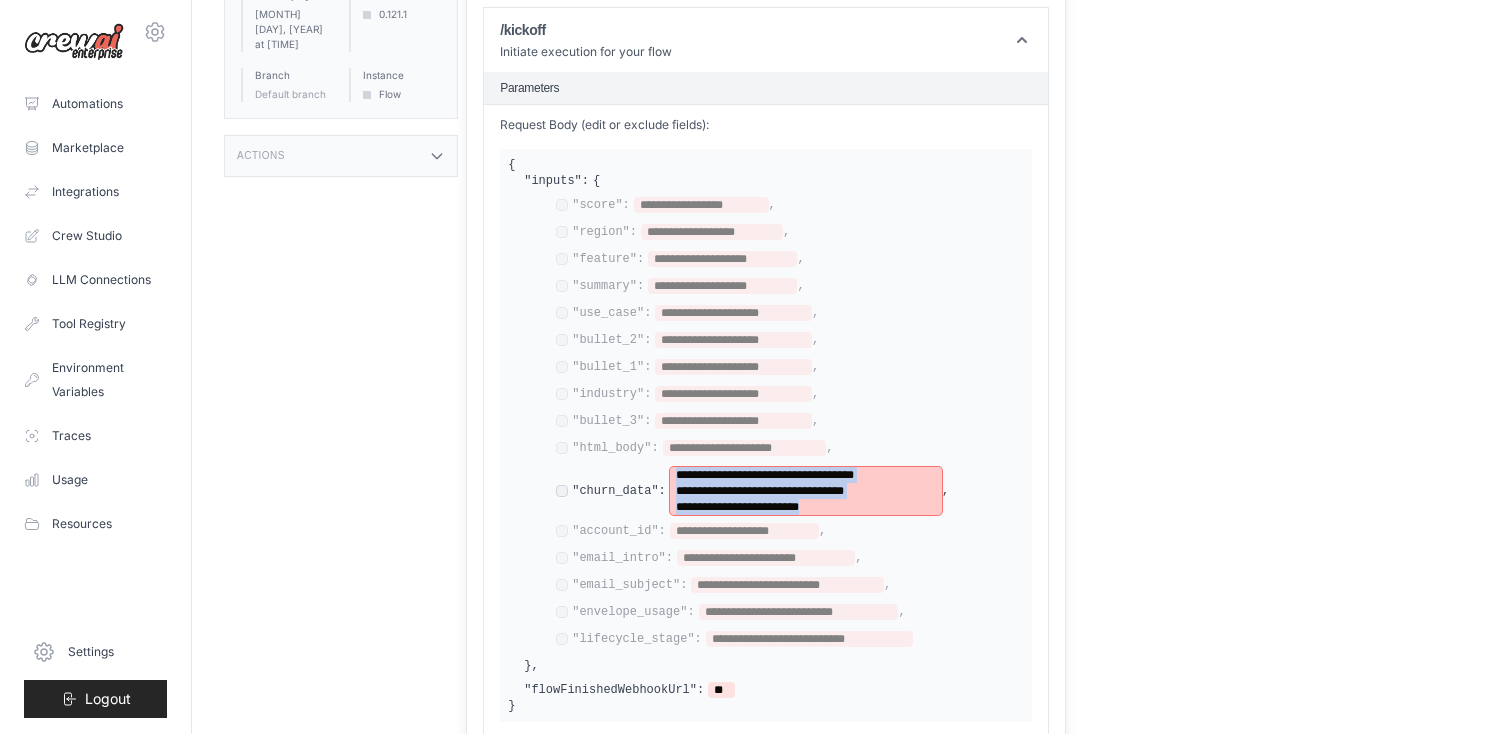 click on "**********" at bounding box center (752, 491) 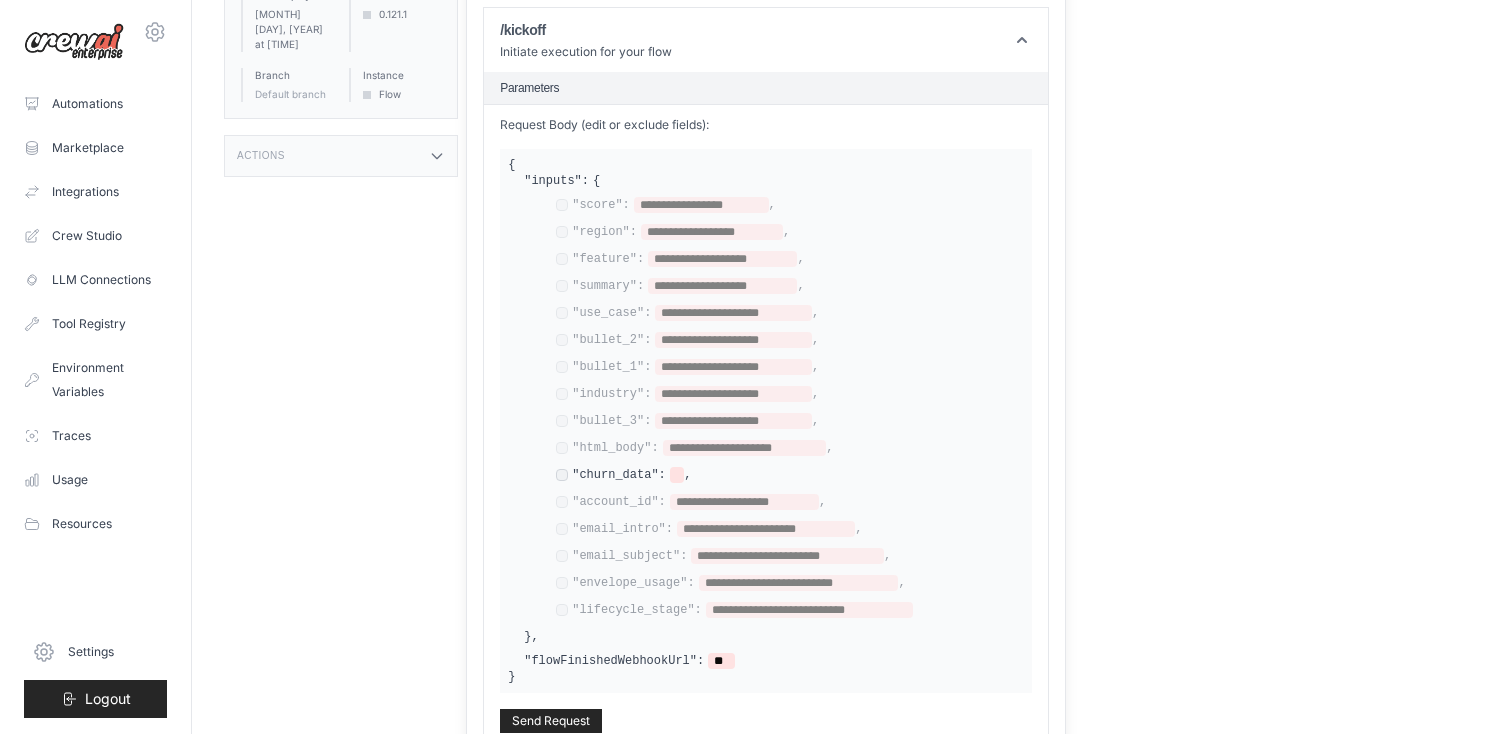 click on ""churn_data":
," at bounding box center (790, 476) 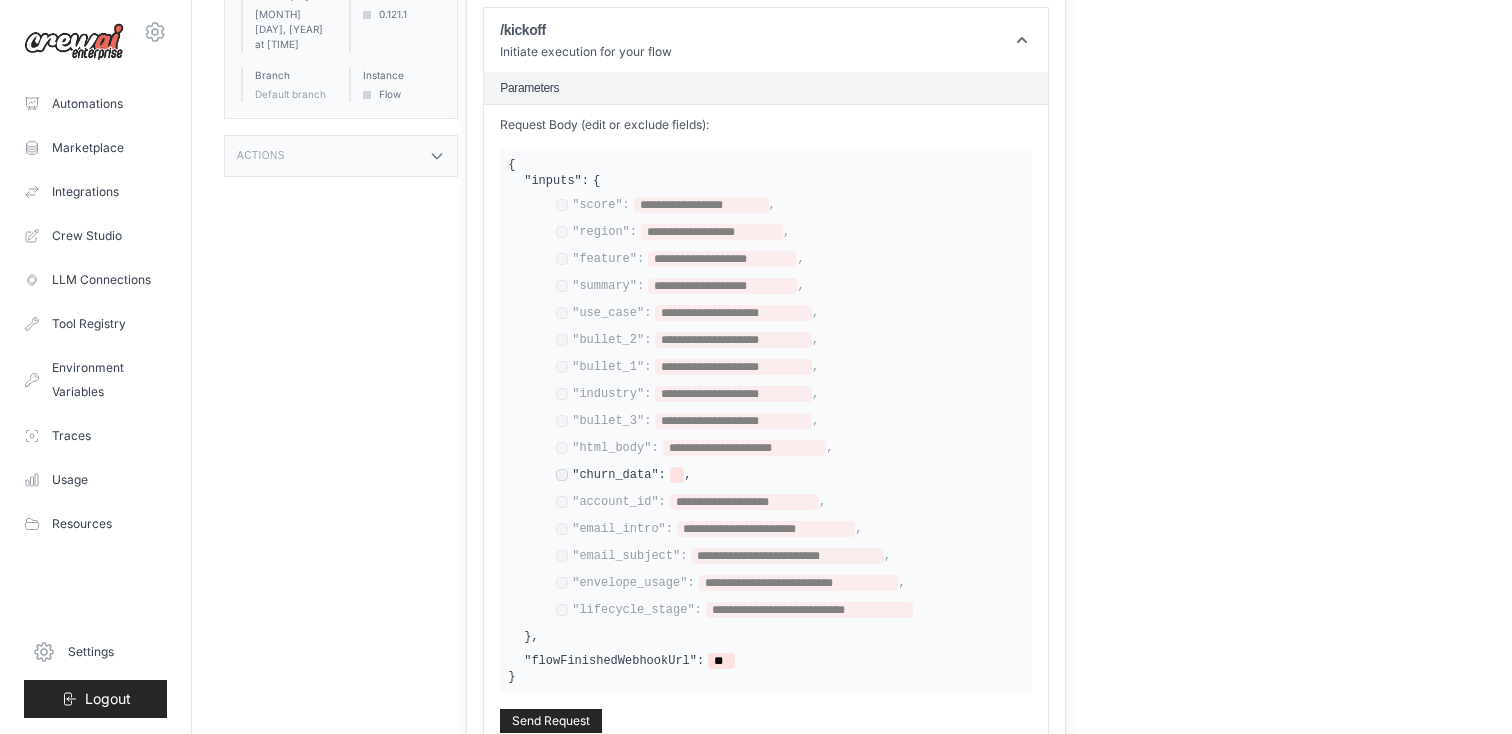 click on "," at bounding box center [687, 475] 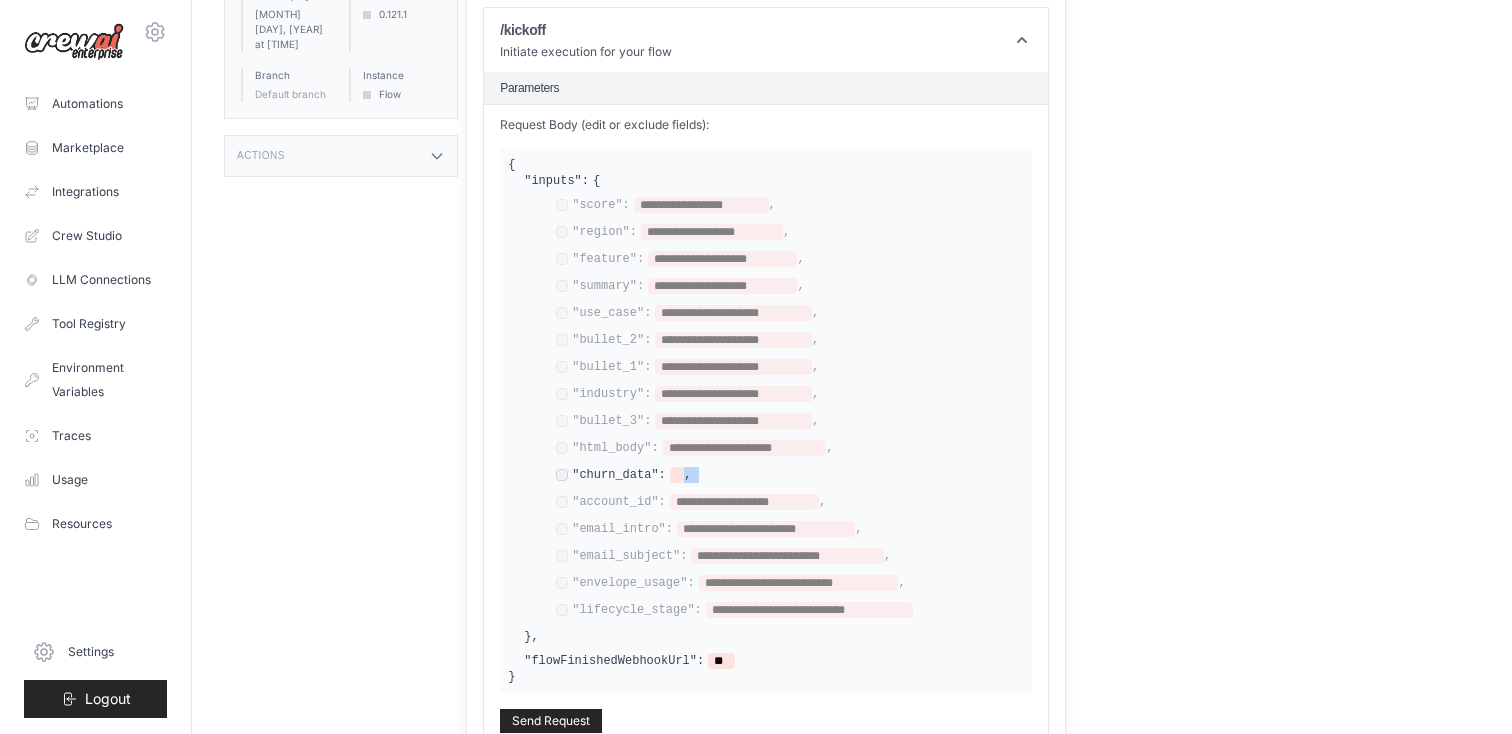 click on "," at bounding box center (687, 475) 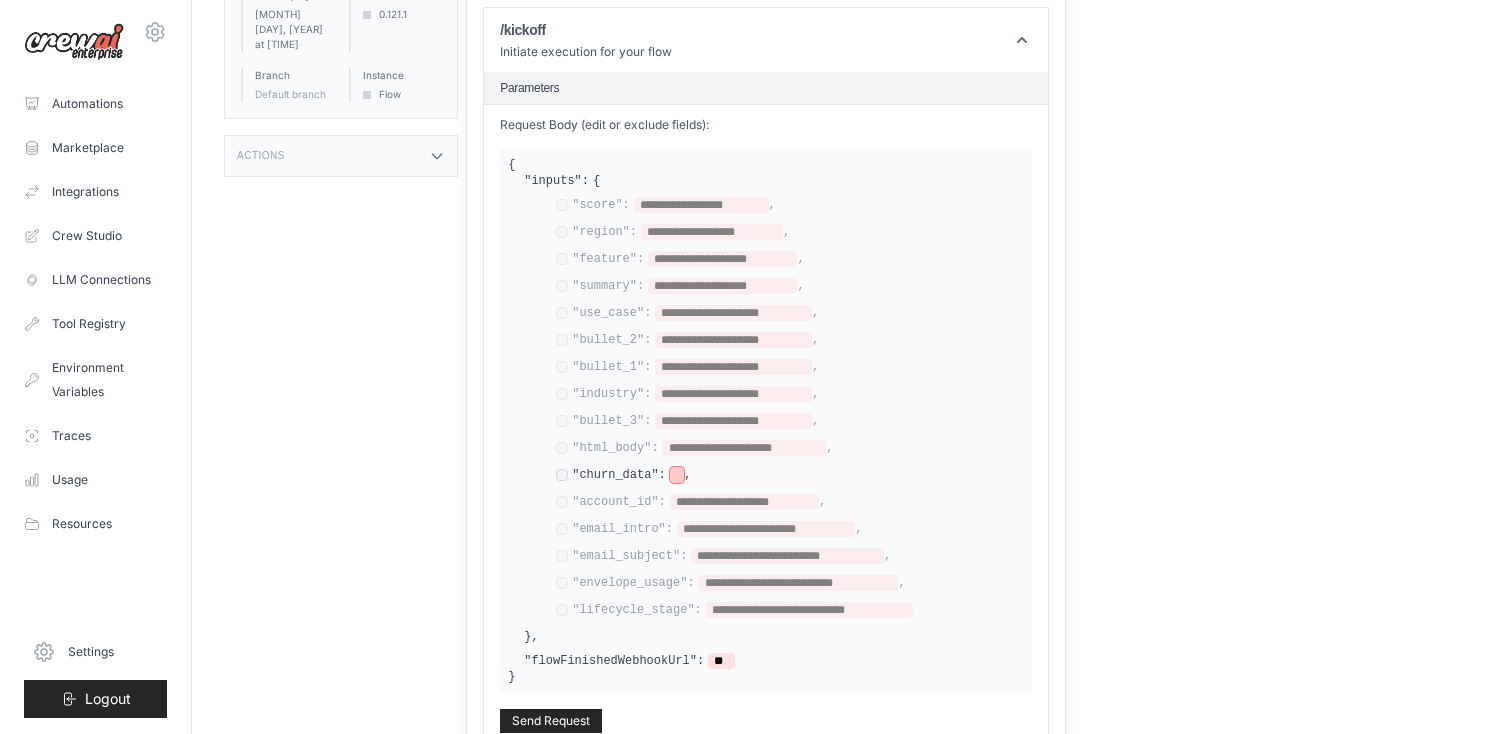 click at bounding box center [677, 475] 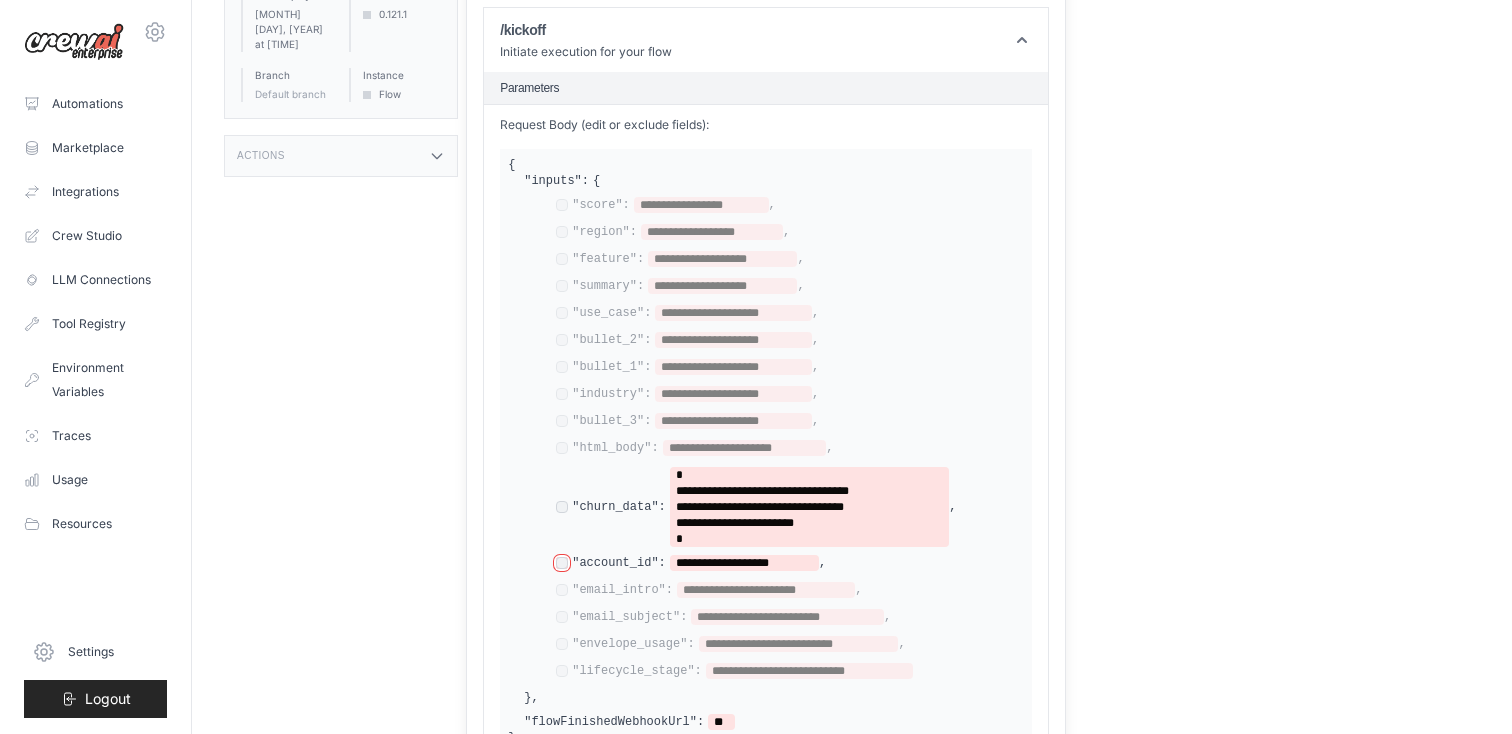 scroll, scrollTop: 777, scrollLeft: 0, axis: vertical 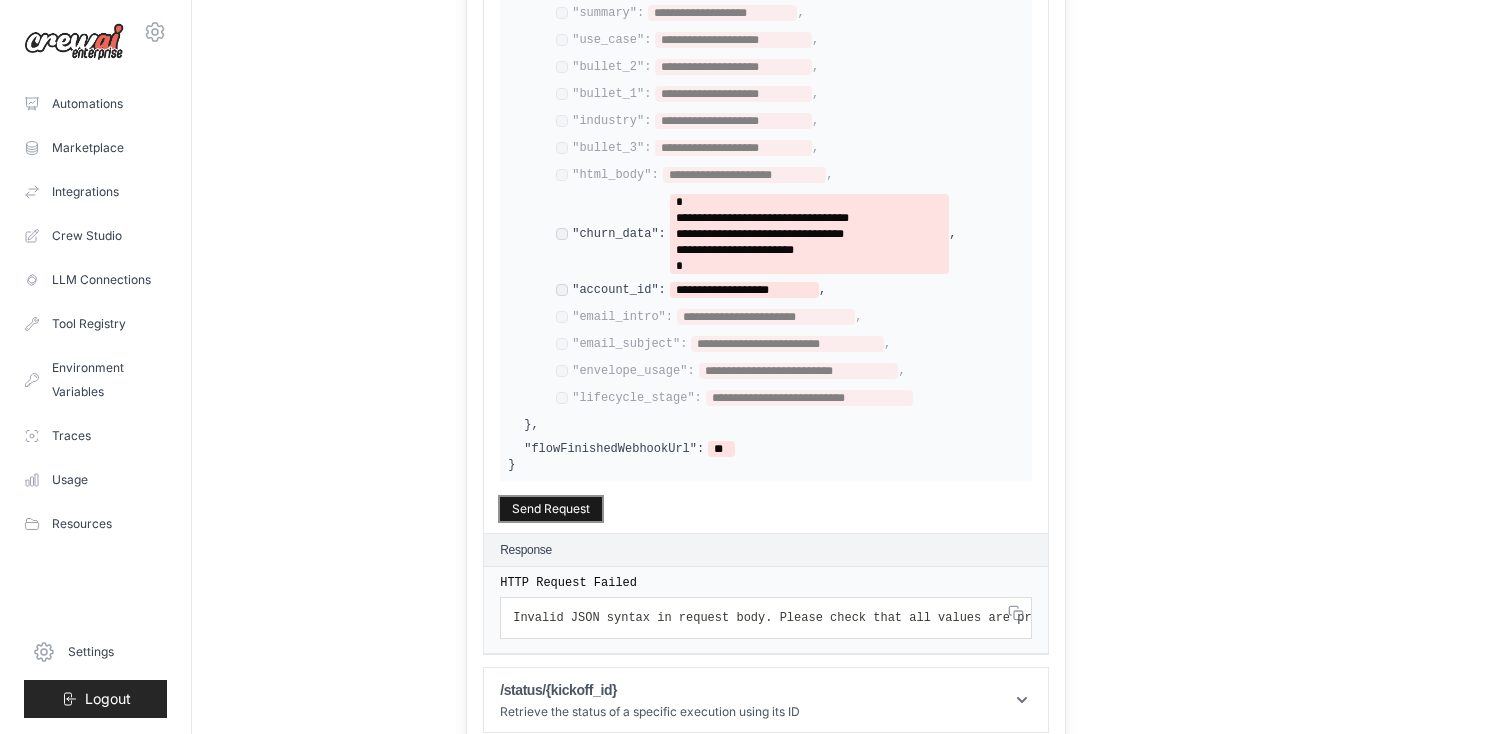 click on "Send Request" at bounding box center [551, 509] 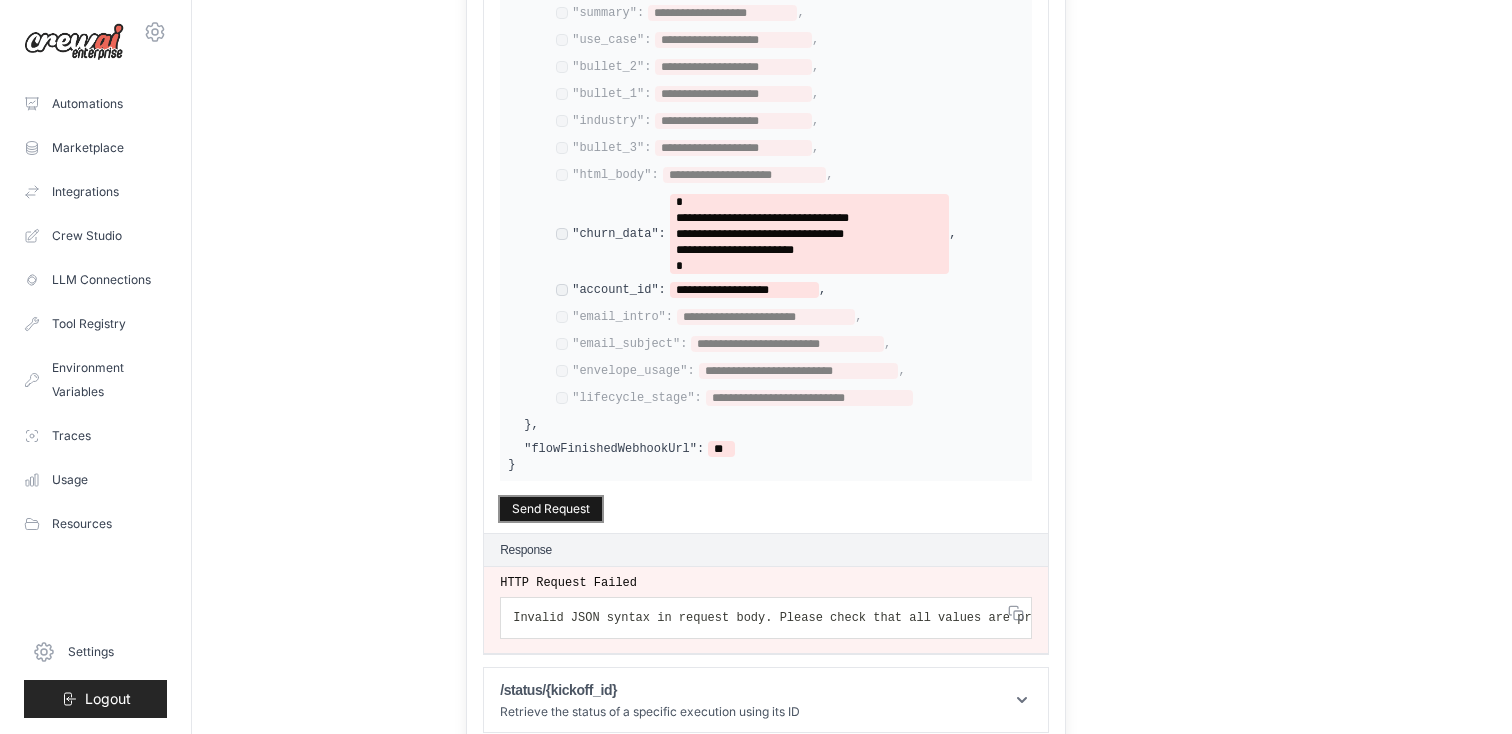 click on "Send Request" at bounding box center (551, 509) 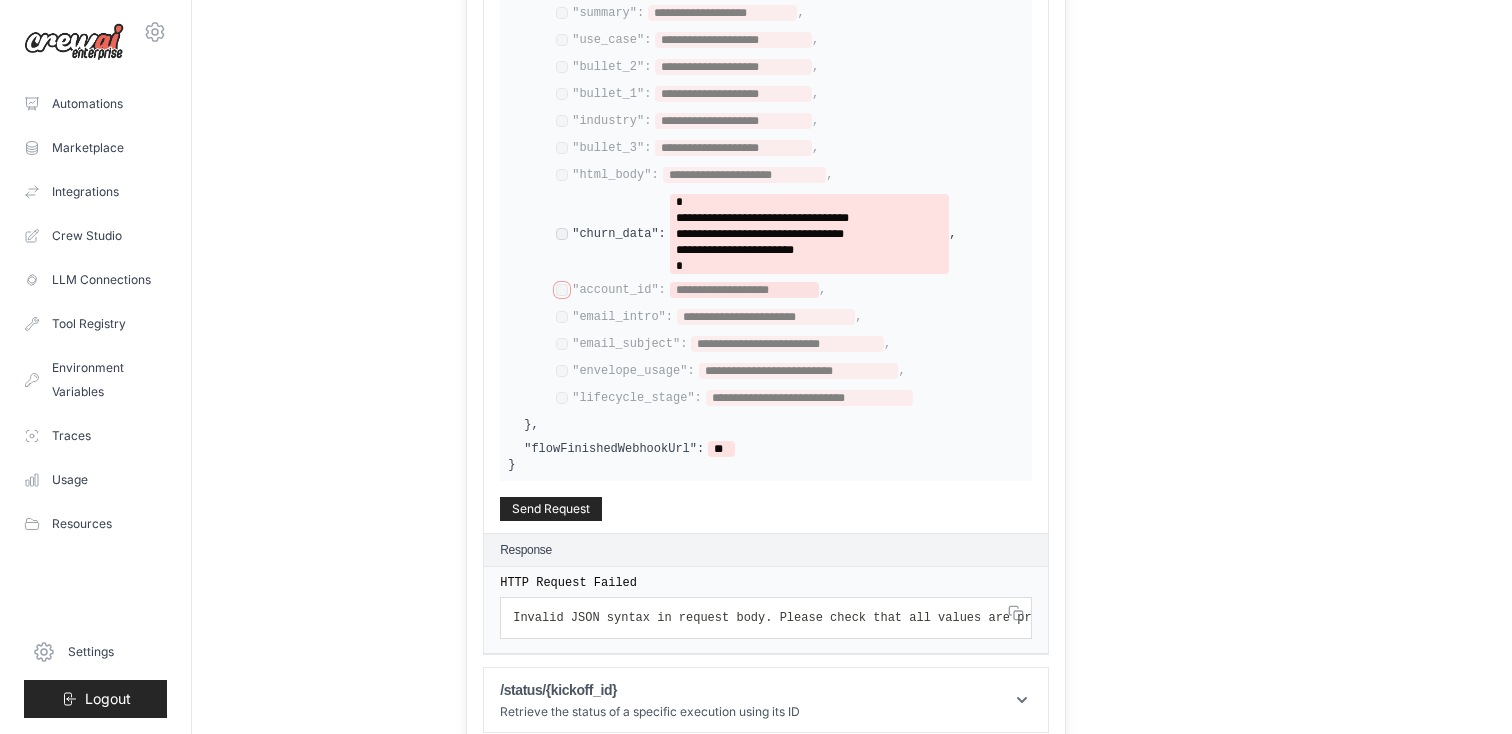 scroll, scrollTop: 714, scrollLeft: 0, axis: vertical 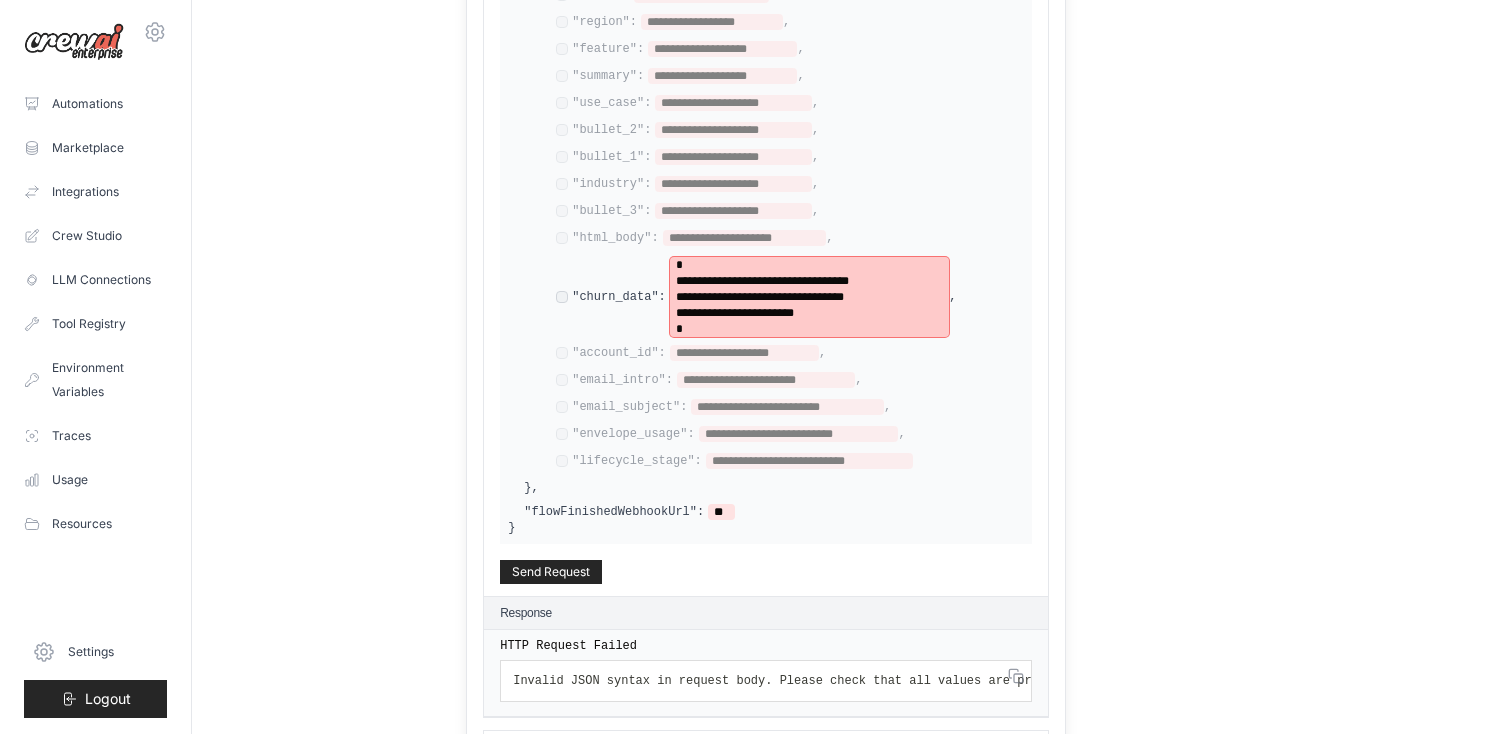 click on "**********" at bounding box center (809, 297) 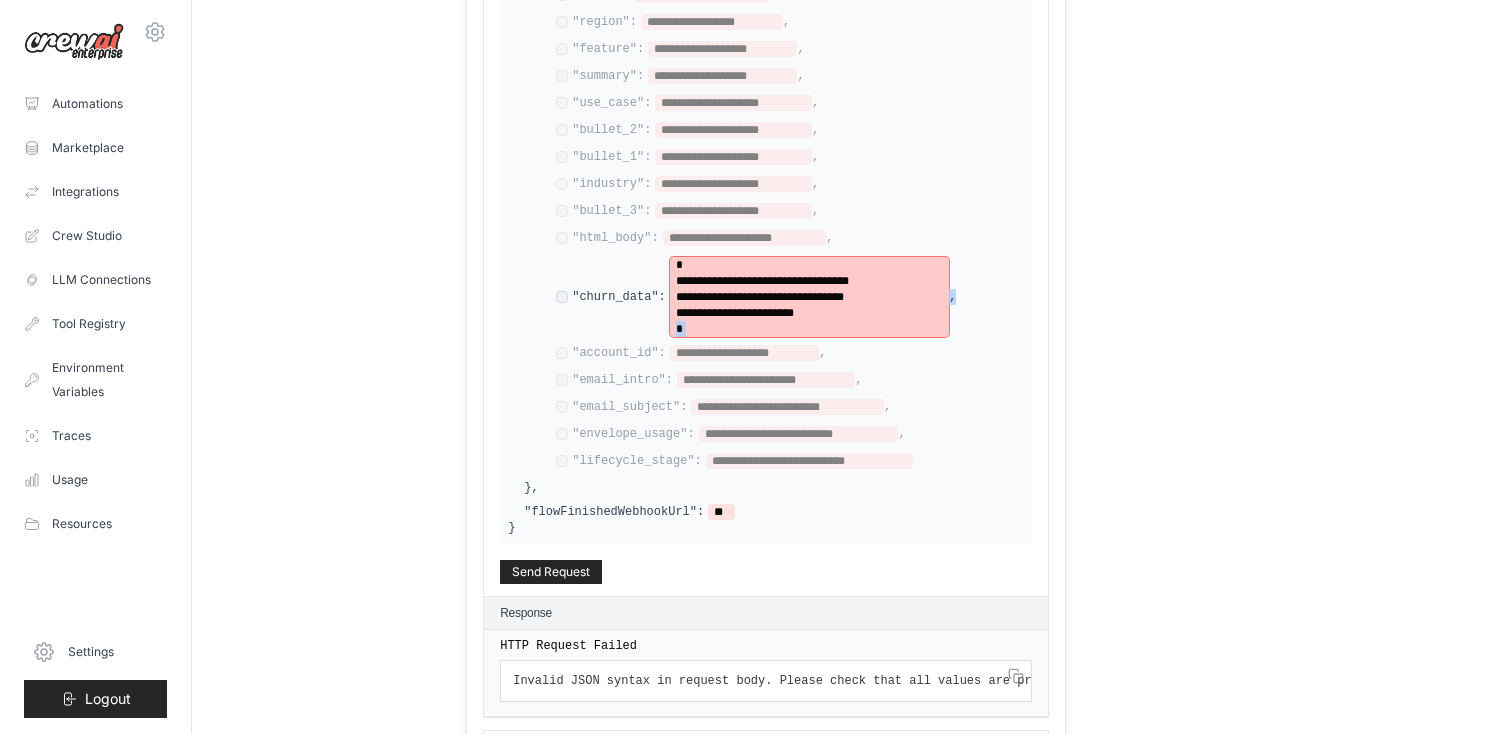 drag, startPoint x: 968, startPoint y: 288, endPoint x: 939, endPoint y: 288, distance: 29 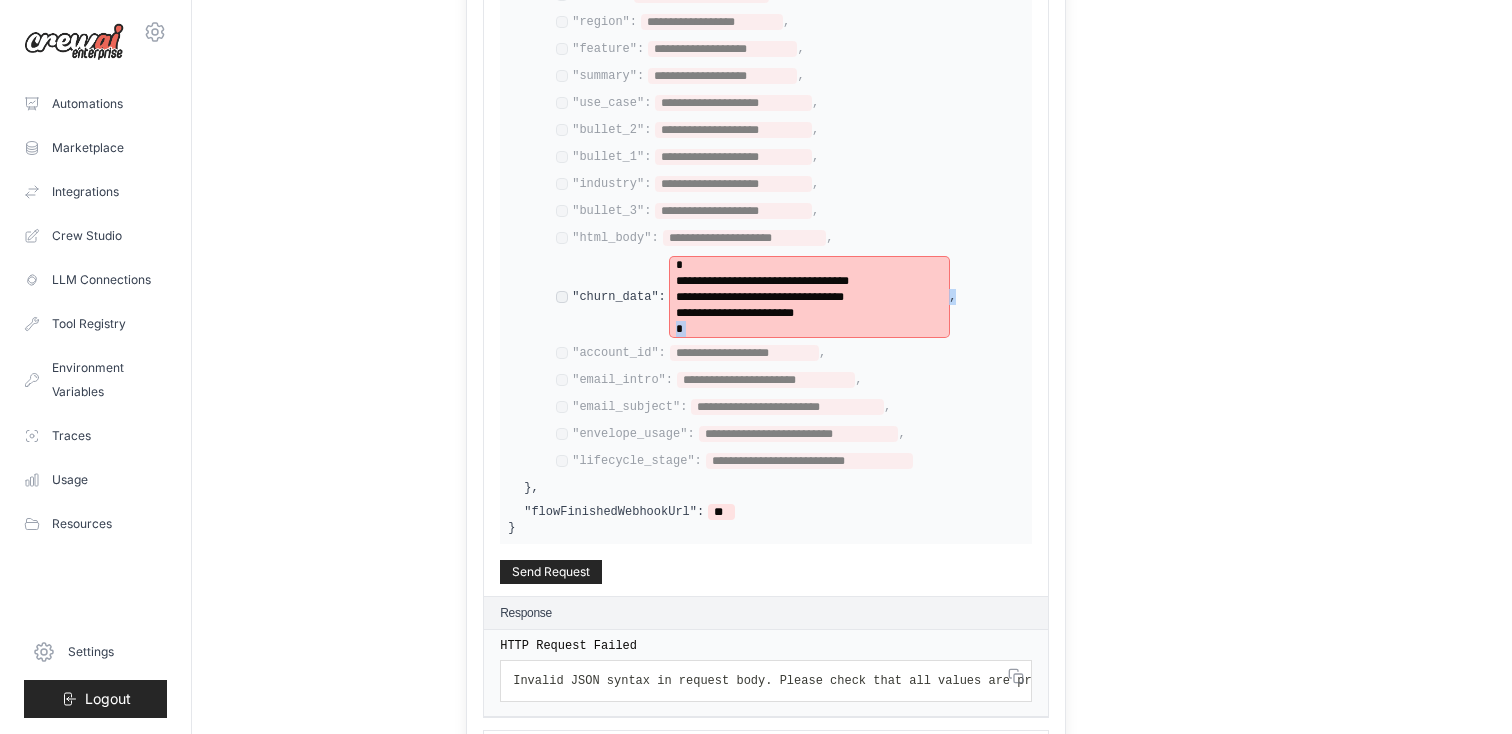 click on "**********" at bounding box center [790, 297] 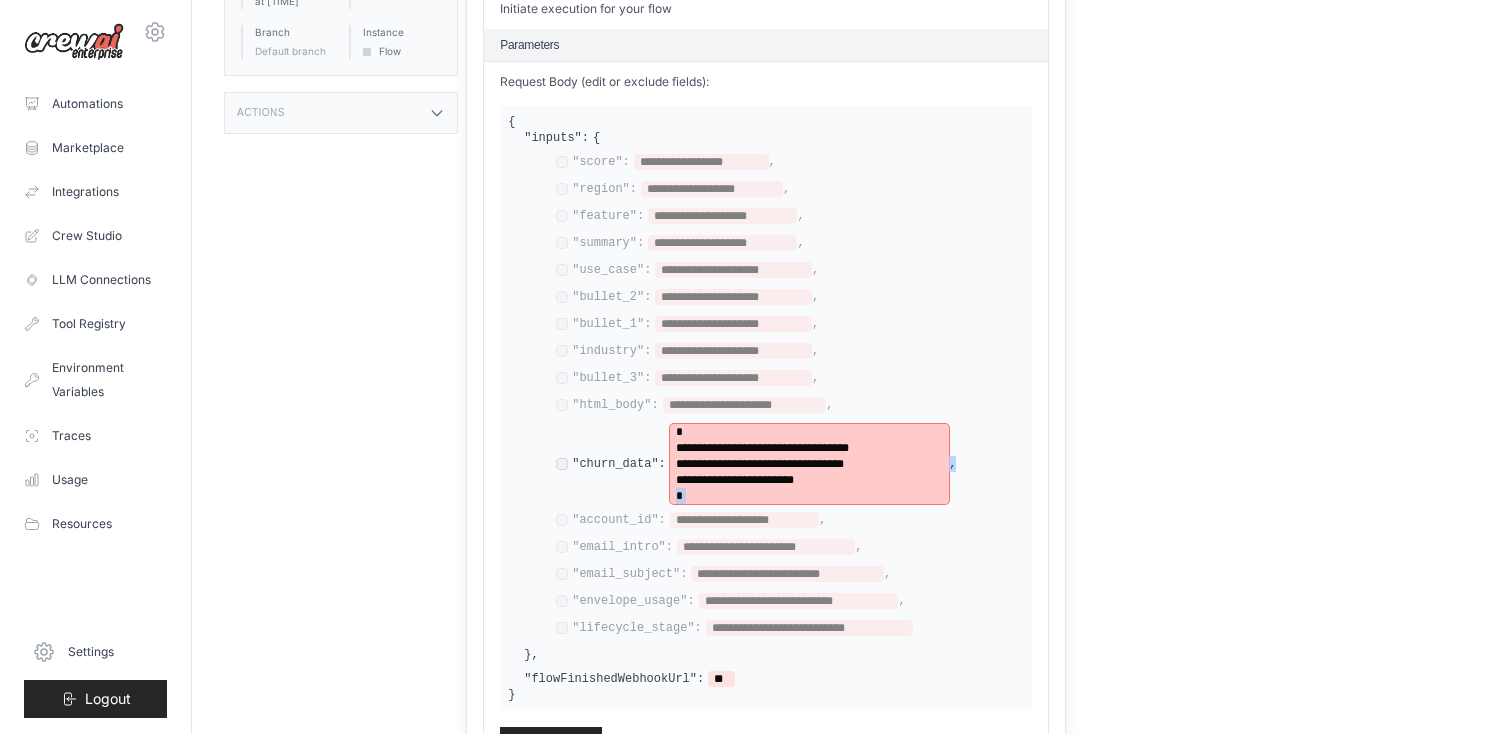 scroll, scrollTop: 556, scrollLeft: 0, axis: vertical 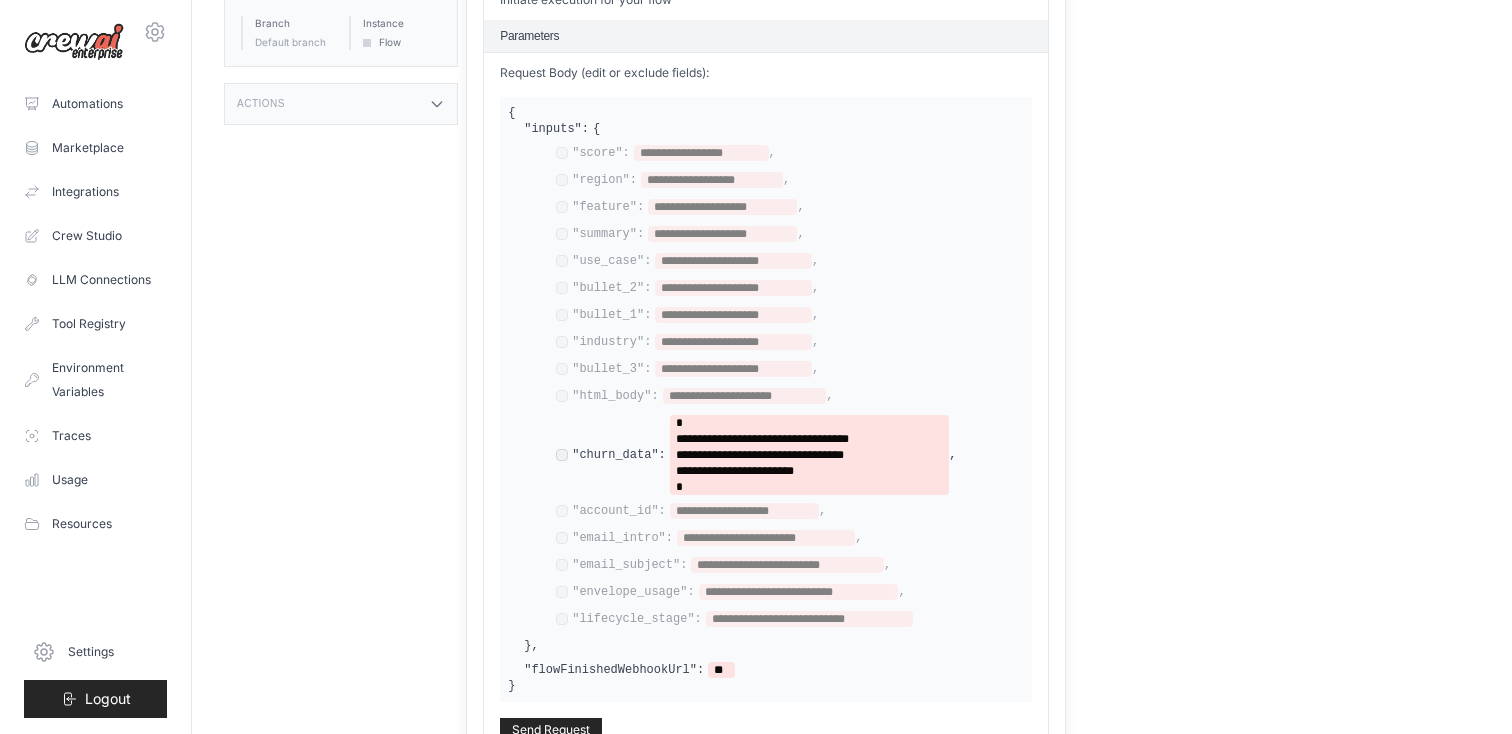 click on "**********" at bounding box center (782, 387) 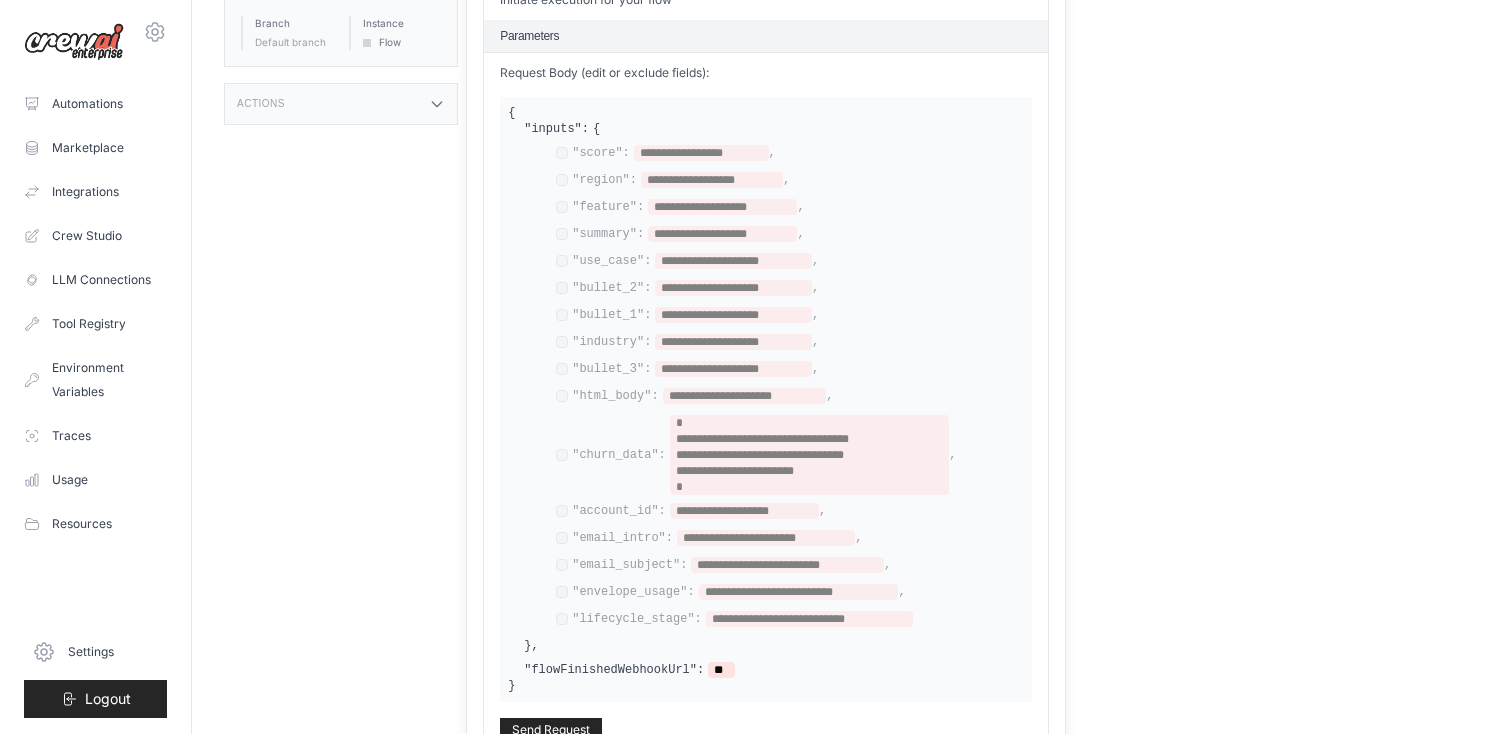 click on "{
"inputs":
{
"score":
[MASKED_VALUE]
,
"region":
[MASKED_VALUE]
,
"feature":
[MASKED_VALUE]
,
"summary":
[MASKED_VALUE]
,
"use_case":
[MASKED_VALUE]
,
"bullet_2":
[MASKED_VALUE]
,
"bullet_1":
[MASKED_VALUE]
,
"industry":
[MASKED_VALUE]" at bounding box center (766, 399) 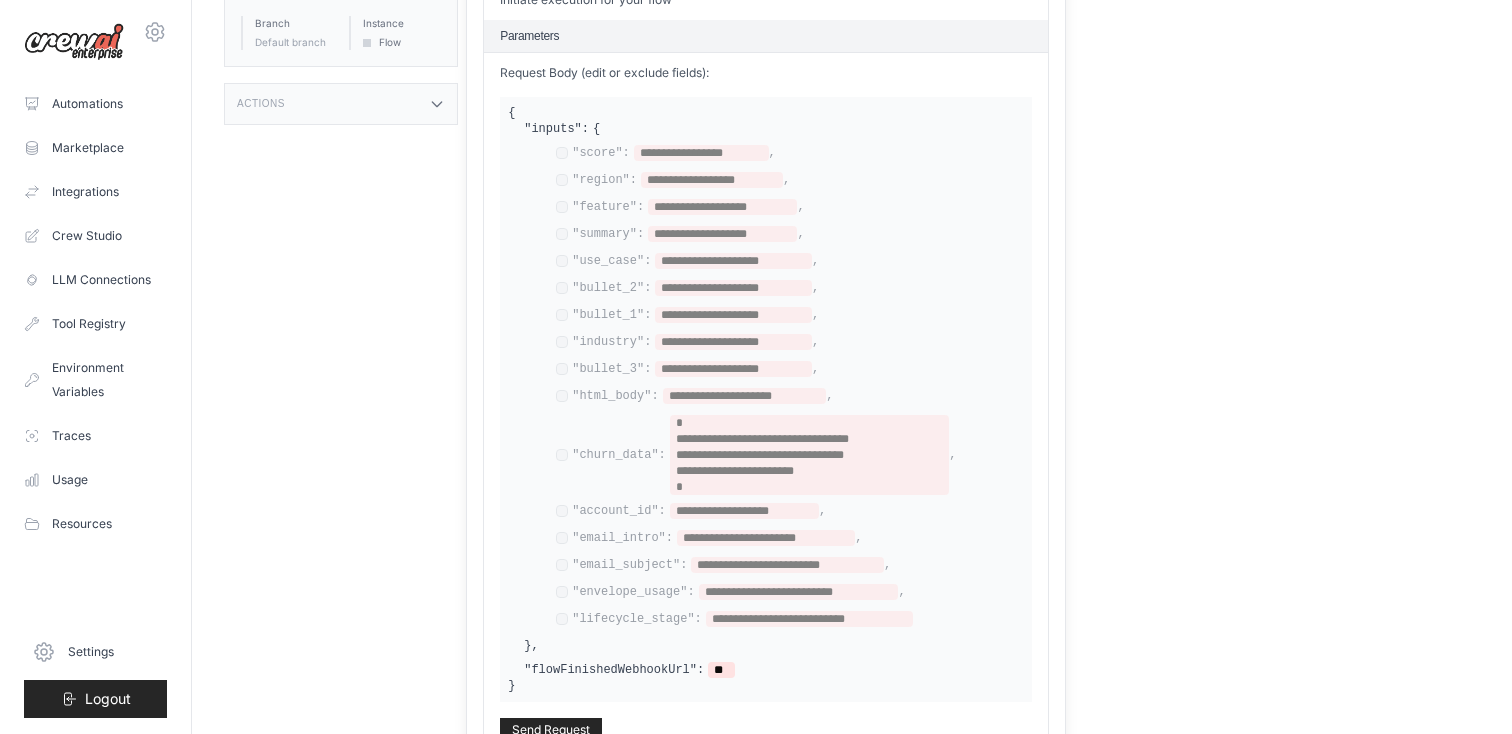 click on "**********" at bounding box center (782, 387) 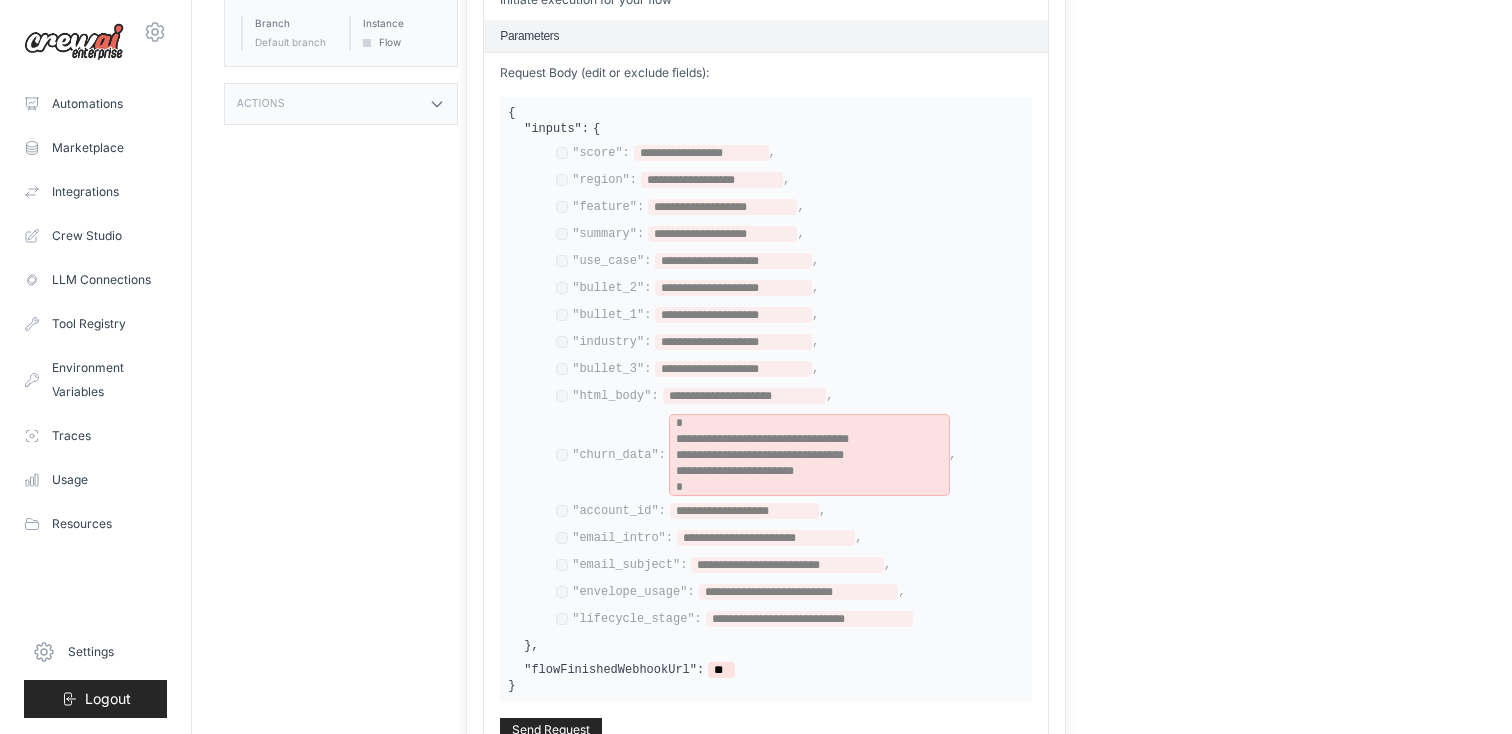 click on "**********" at bounding box center [809, 455] 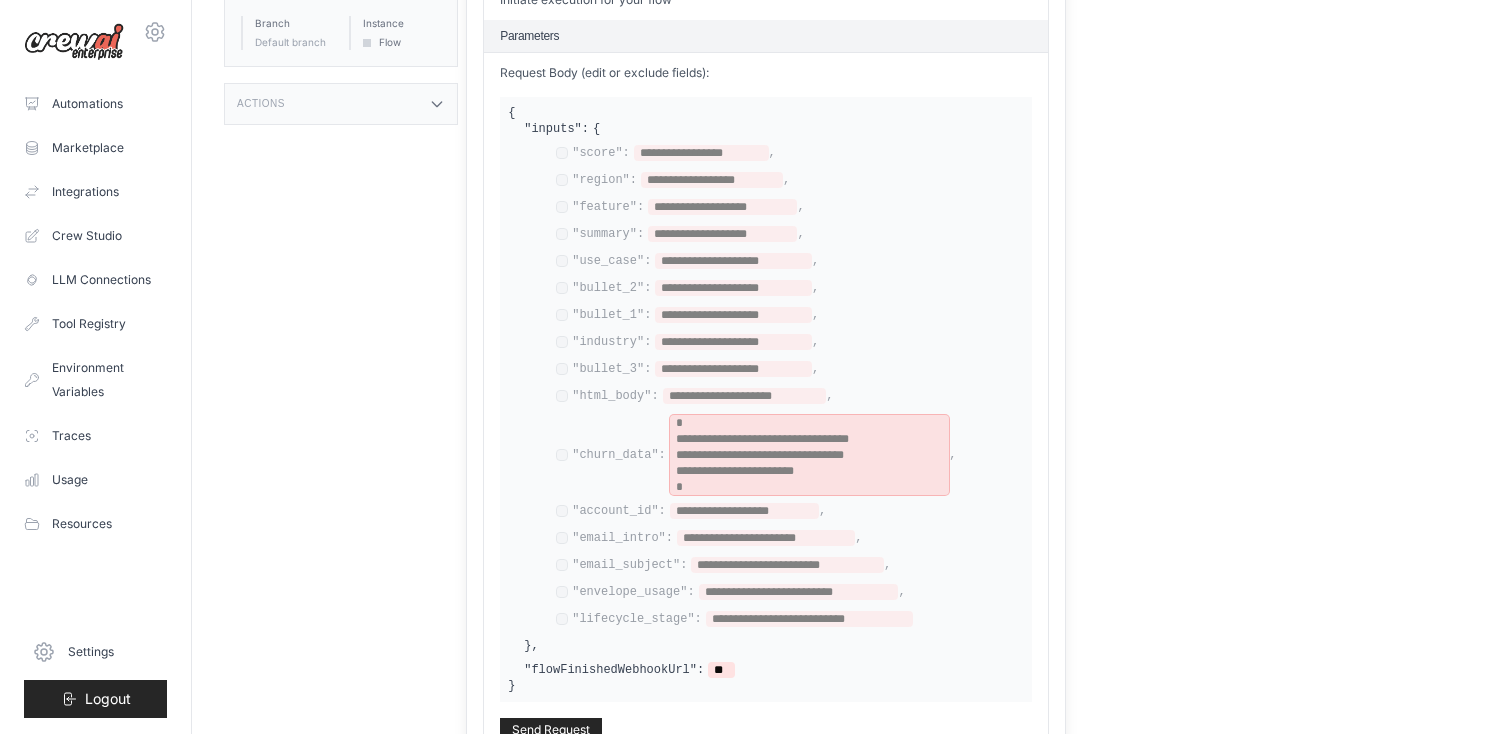 click on "**********" at bounding box center (809, 471) 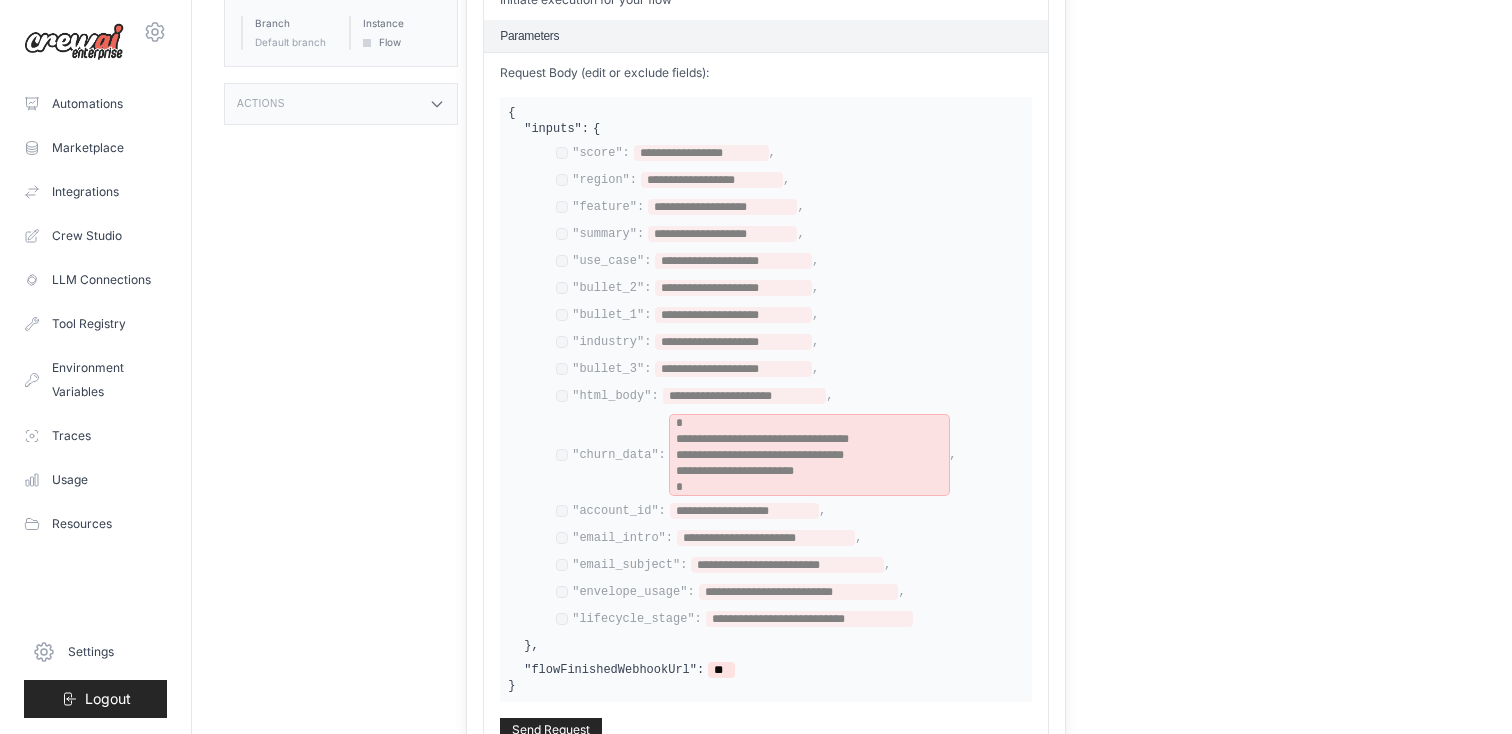 scroll, scrollTop: 777, scrollLeft: 0, axis: vertical 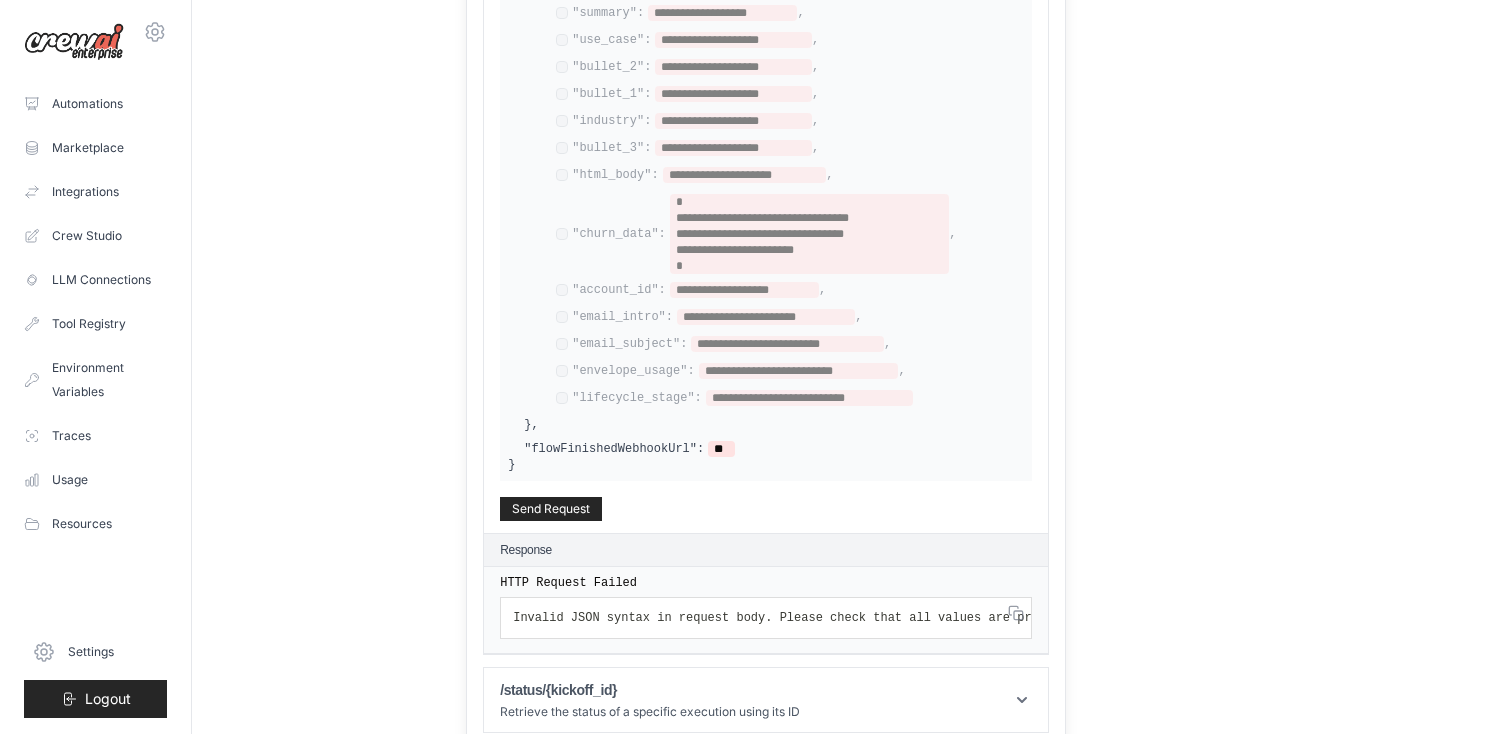 click on "**********" at bounding box center (790, 318) 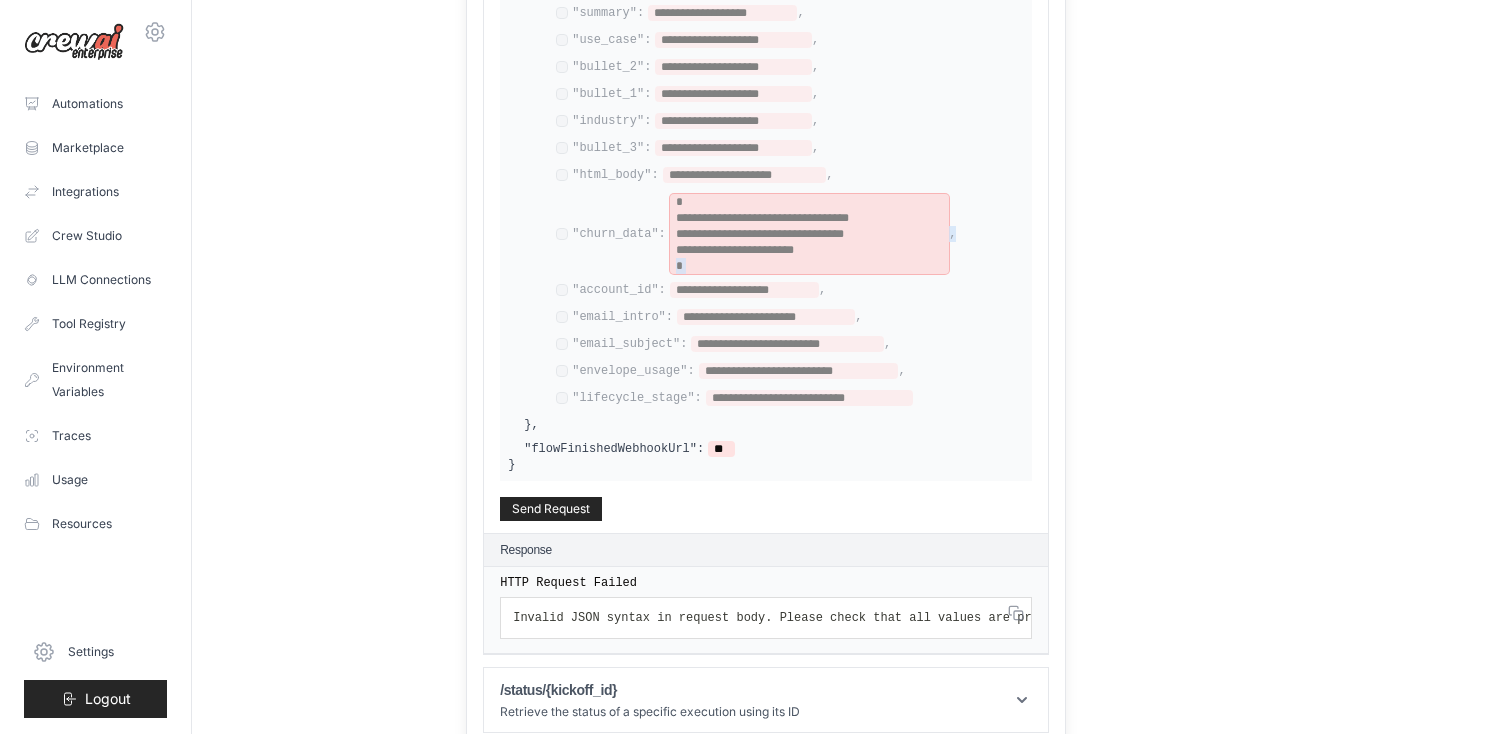 drag, startPoint x: 958, startPoint y: 225, endPoint x: 933, endPoint y: 225, distance: 25 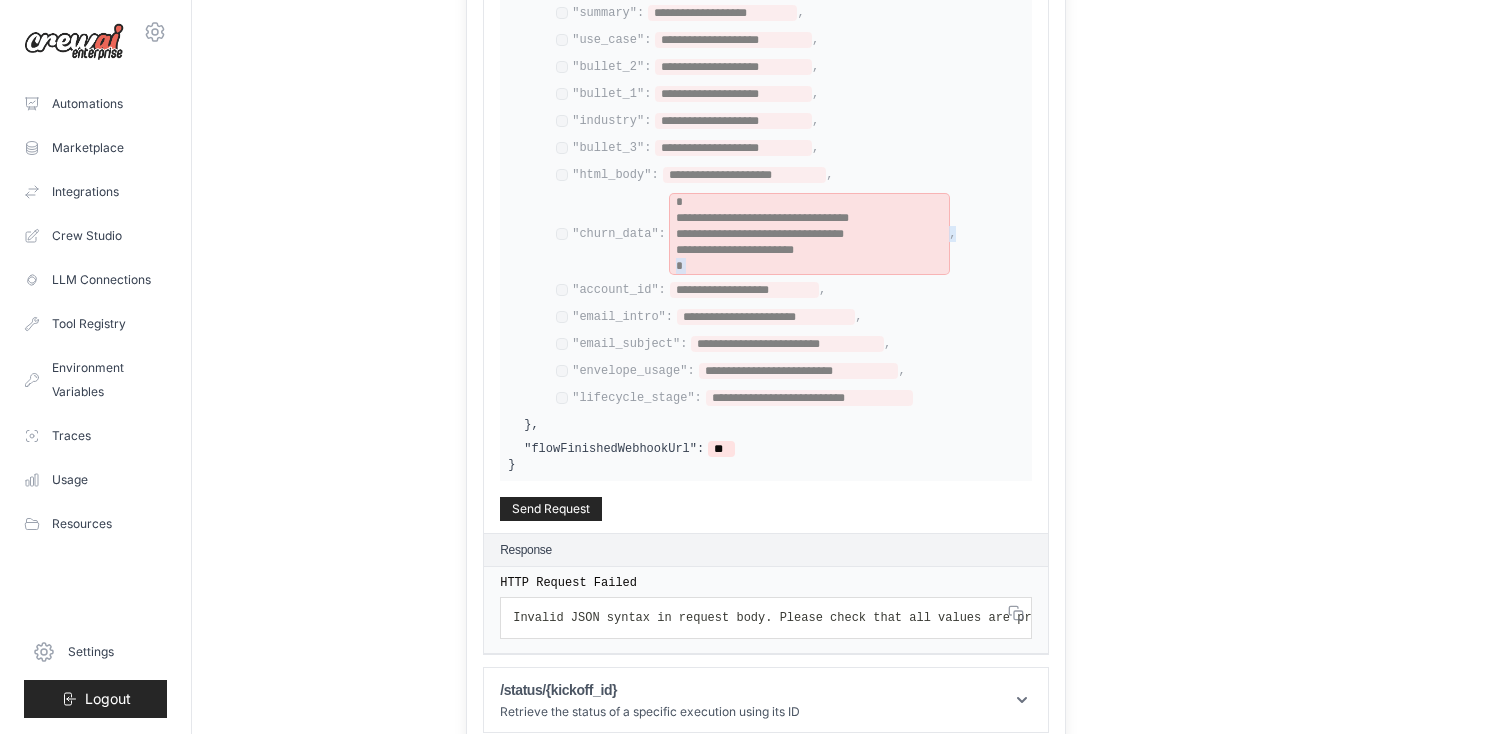 click on "**********" at bounding box center [790, 234] 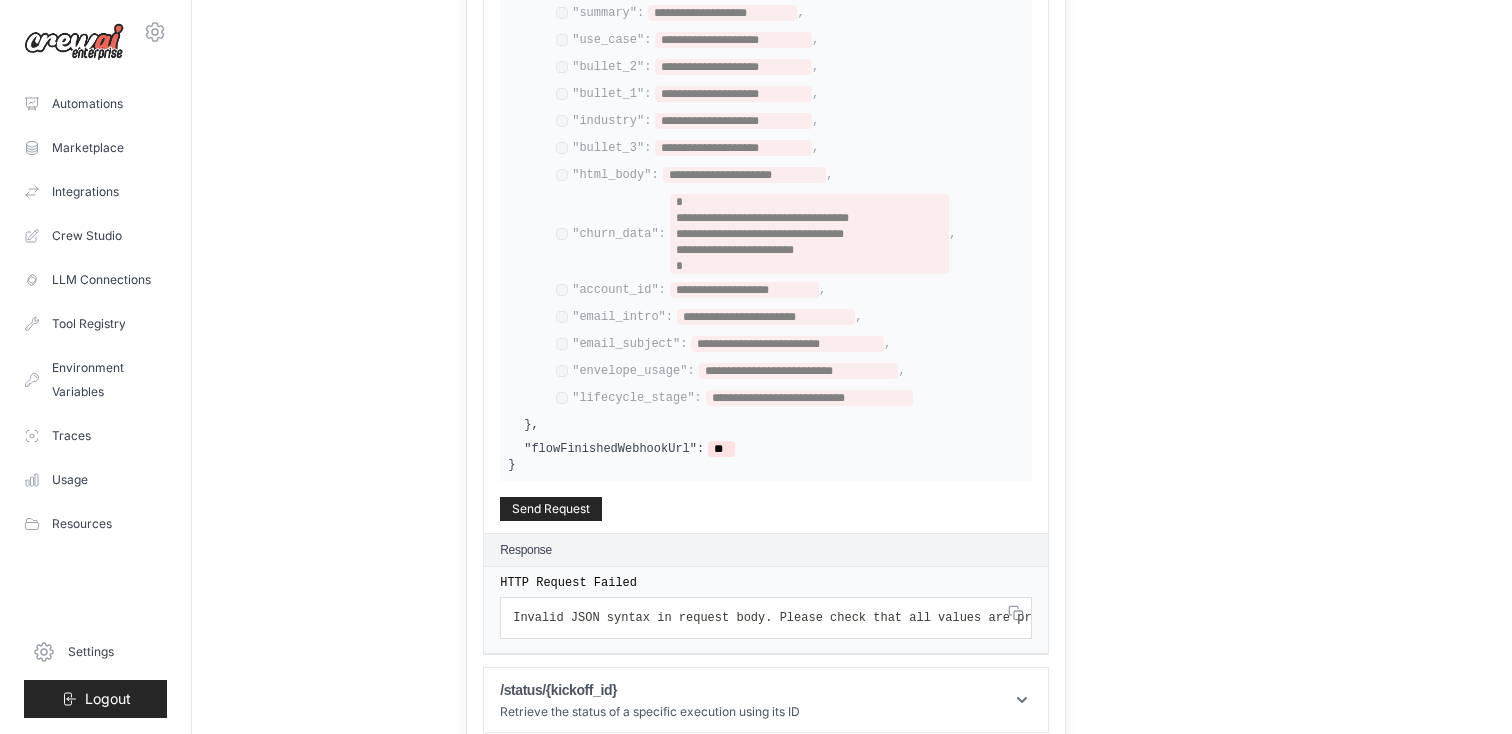click on "**********" at bounding box center [790, 234] 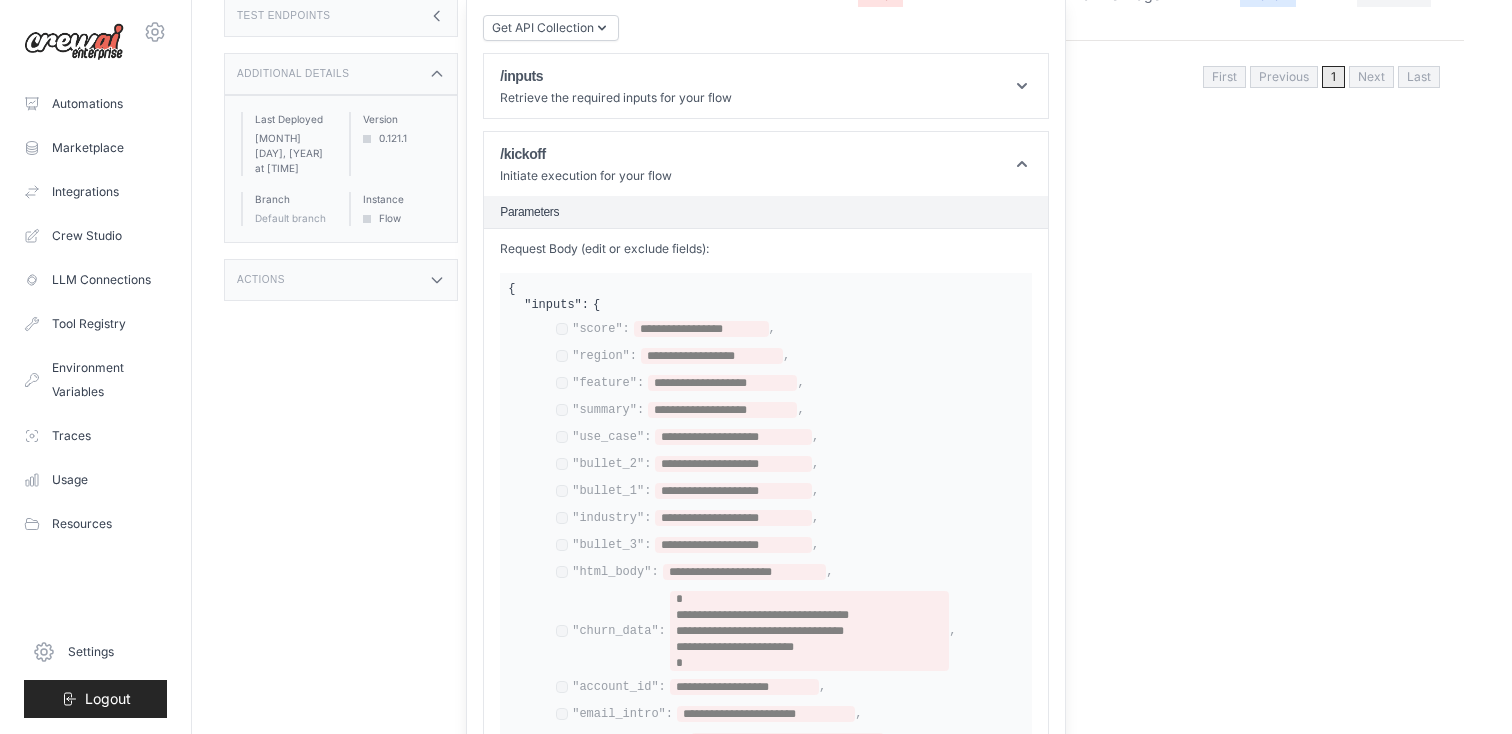 scroll, scrollTop: 766, scrollLeft: 0, axis: vertical 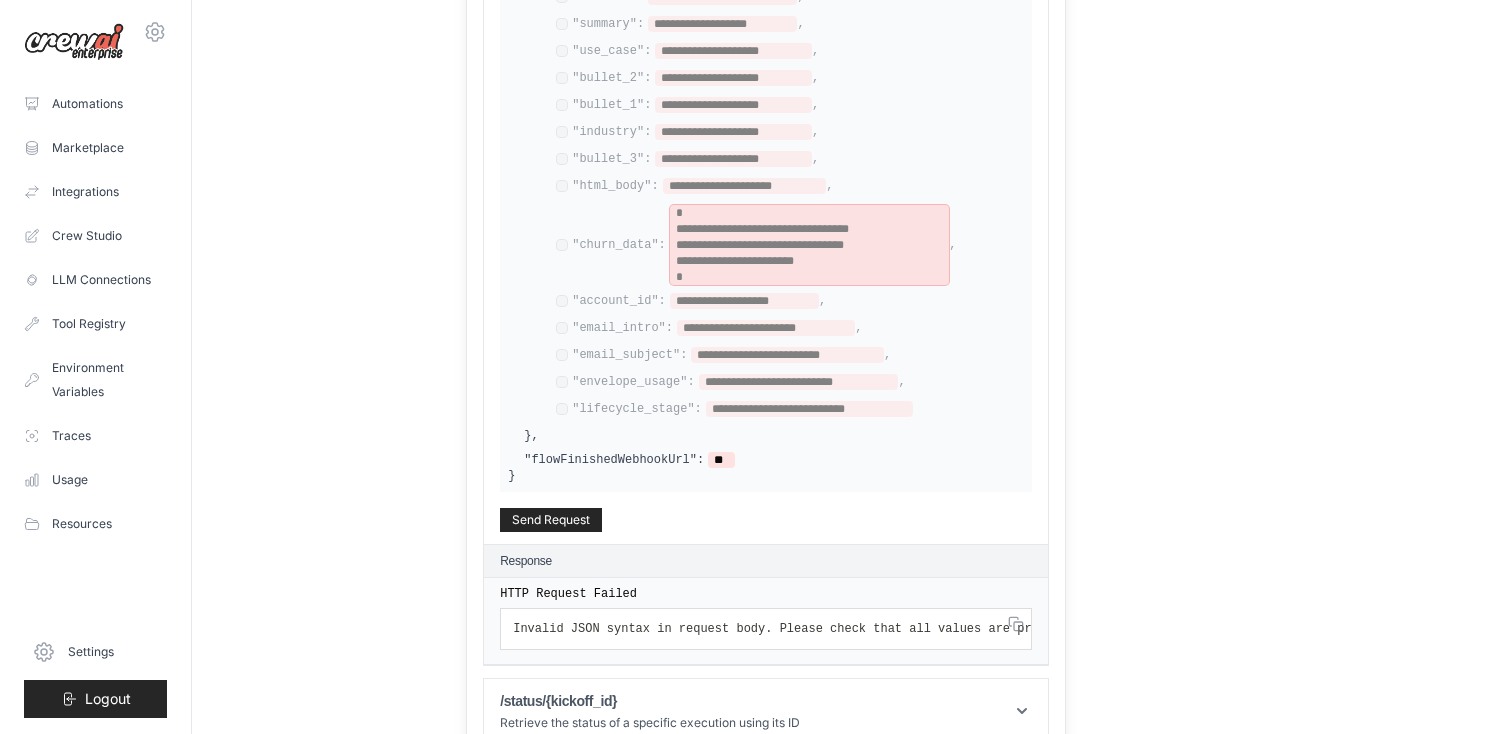 click on "**********" at bounding box center [809, 245] 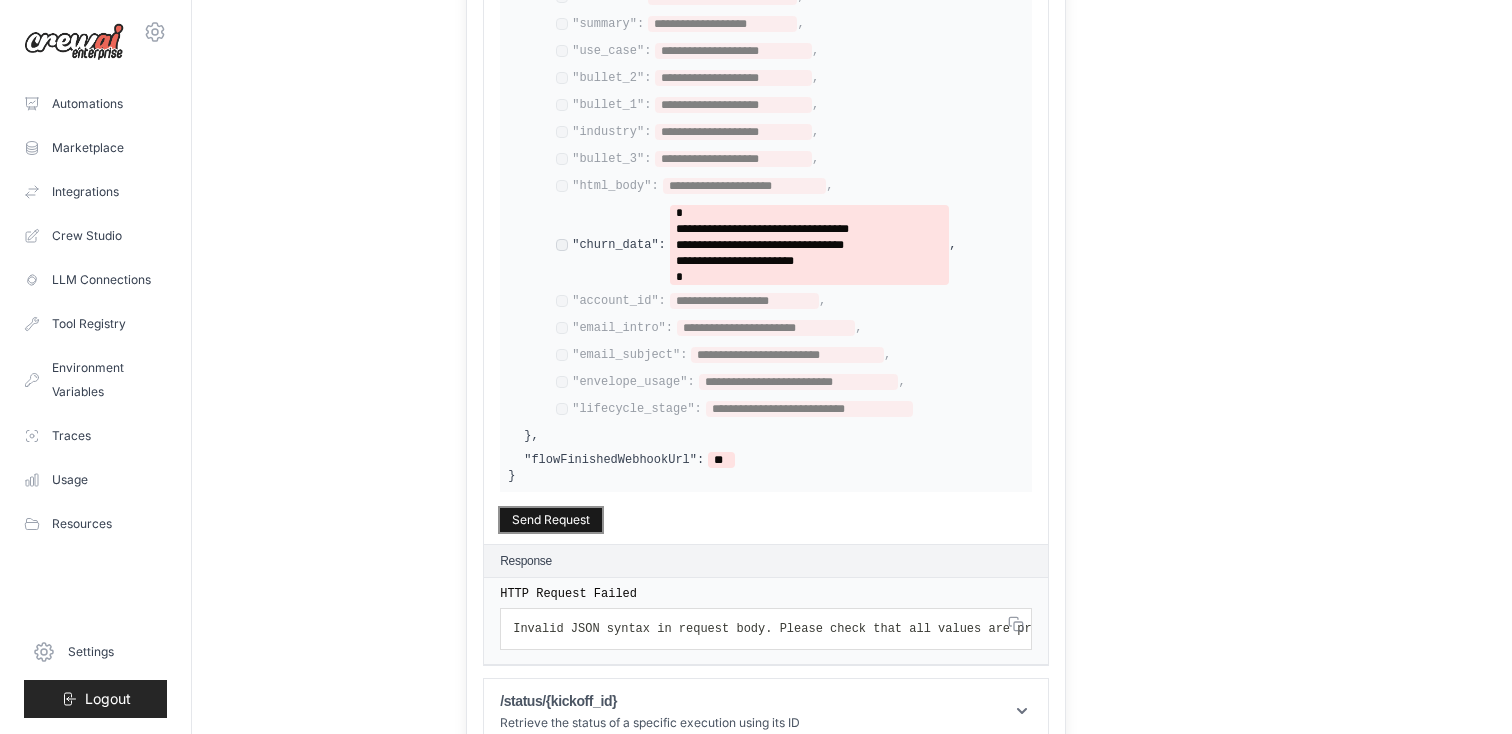 click on "Send Request" at bounding box center (551, 520) 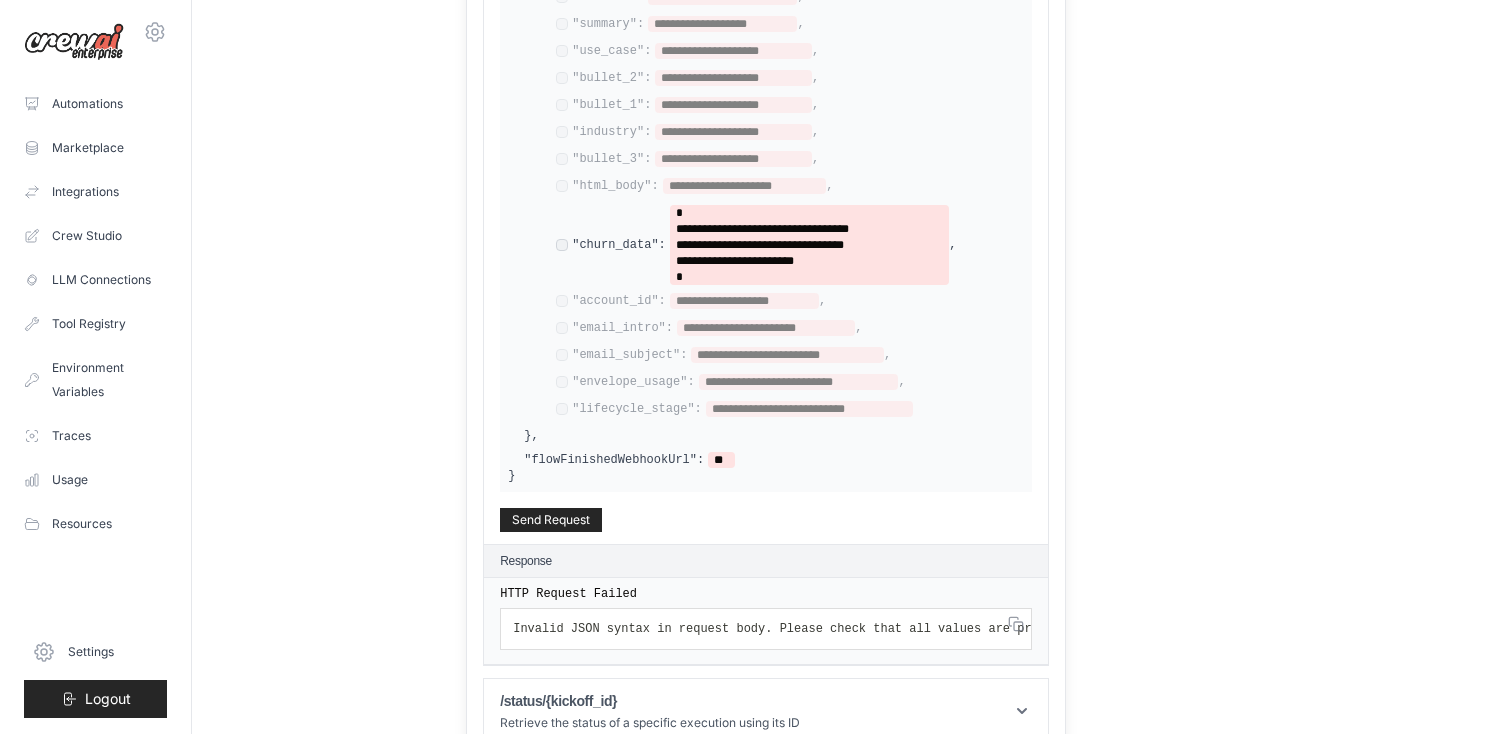 scroll, scrollTop: 777, scrollLeft: 0, axis: vertical 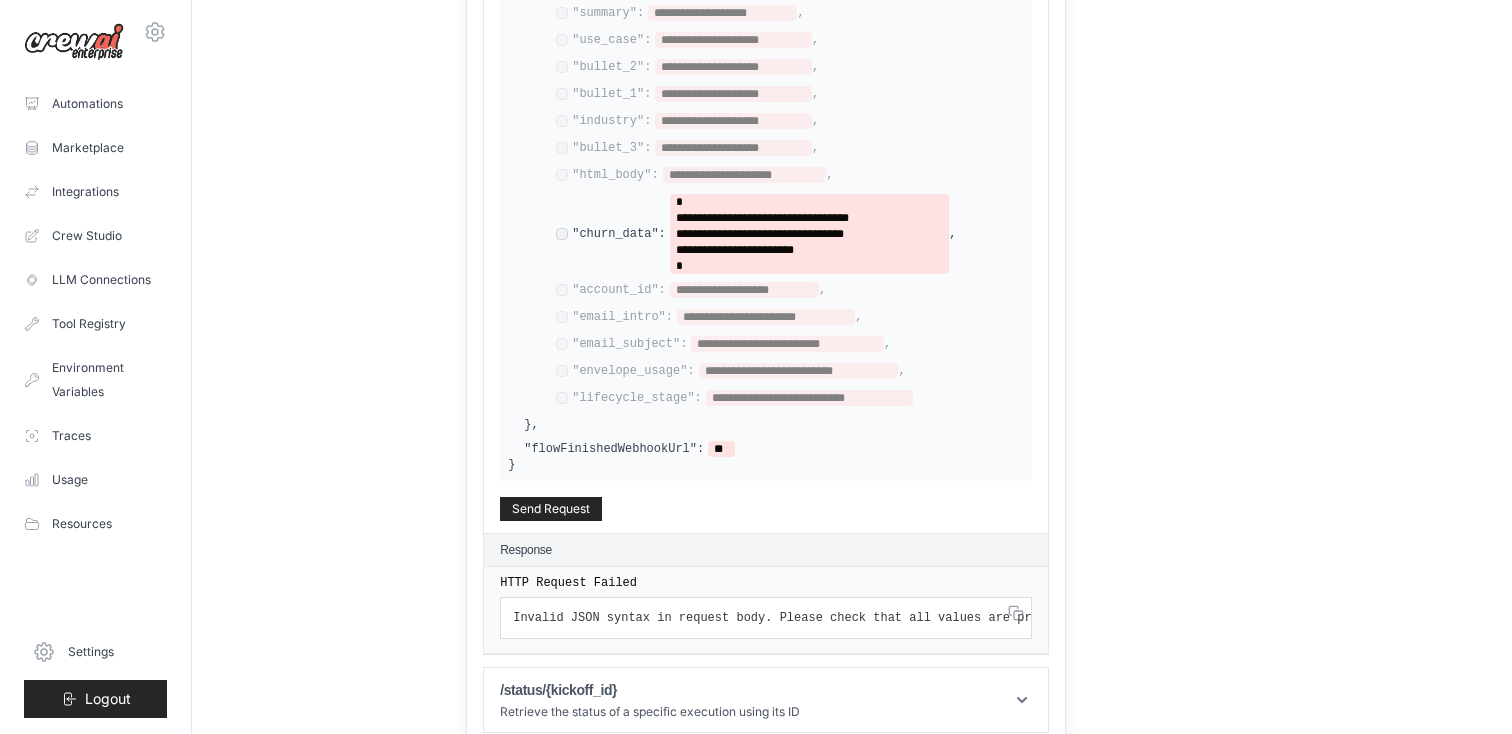 click on "HTTP Request Failed
Invalid JSON syntax in request body. Please check that all values are properly formatted JSON." at bounding box center [0, 0] 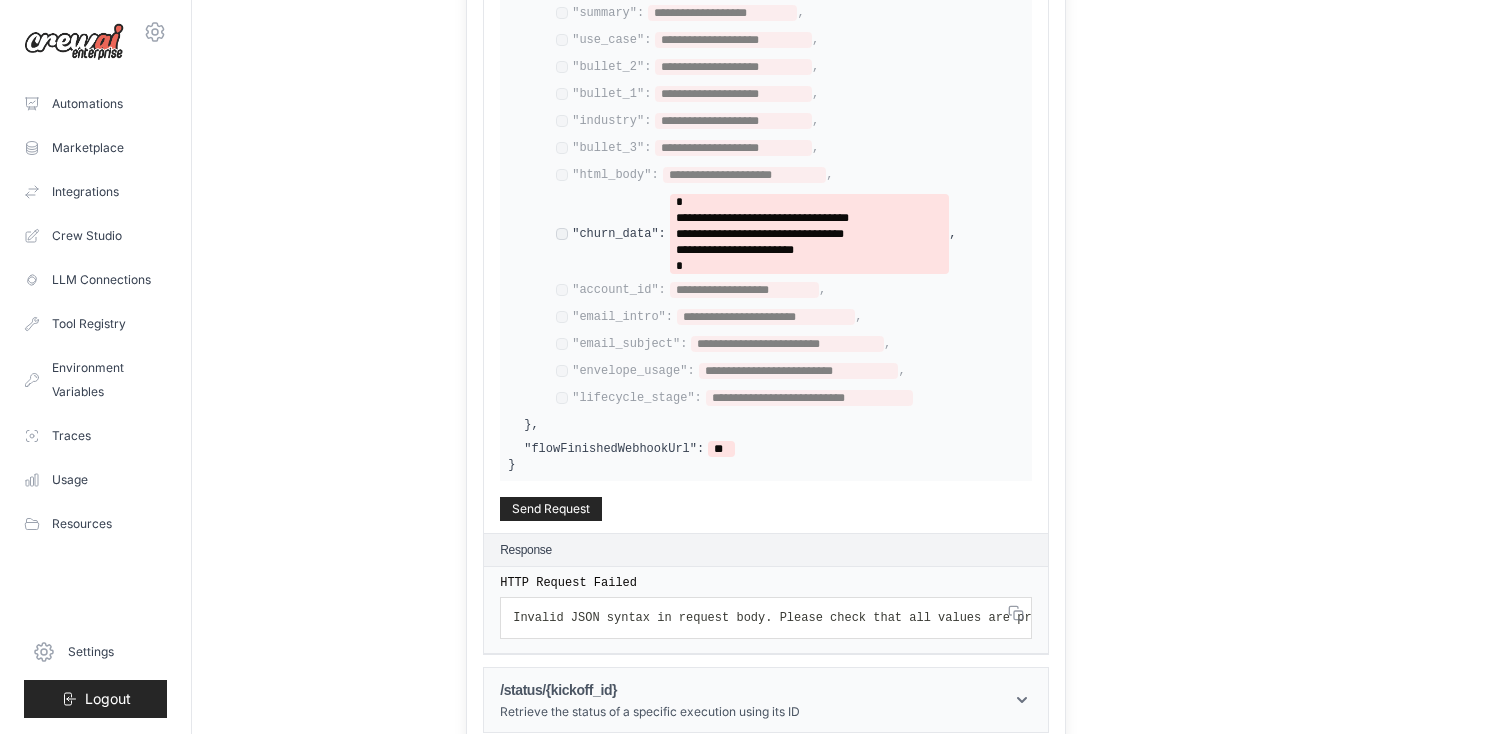 click on "/status/{kickoff_id}" at bounding box center [650, 690] 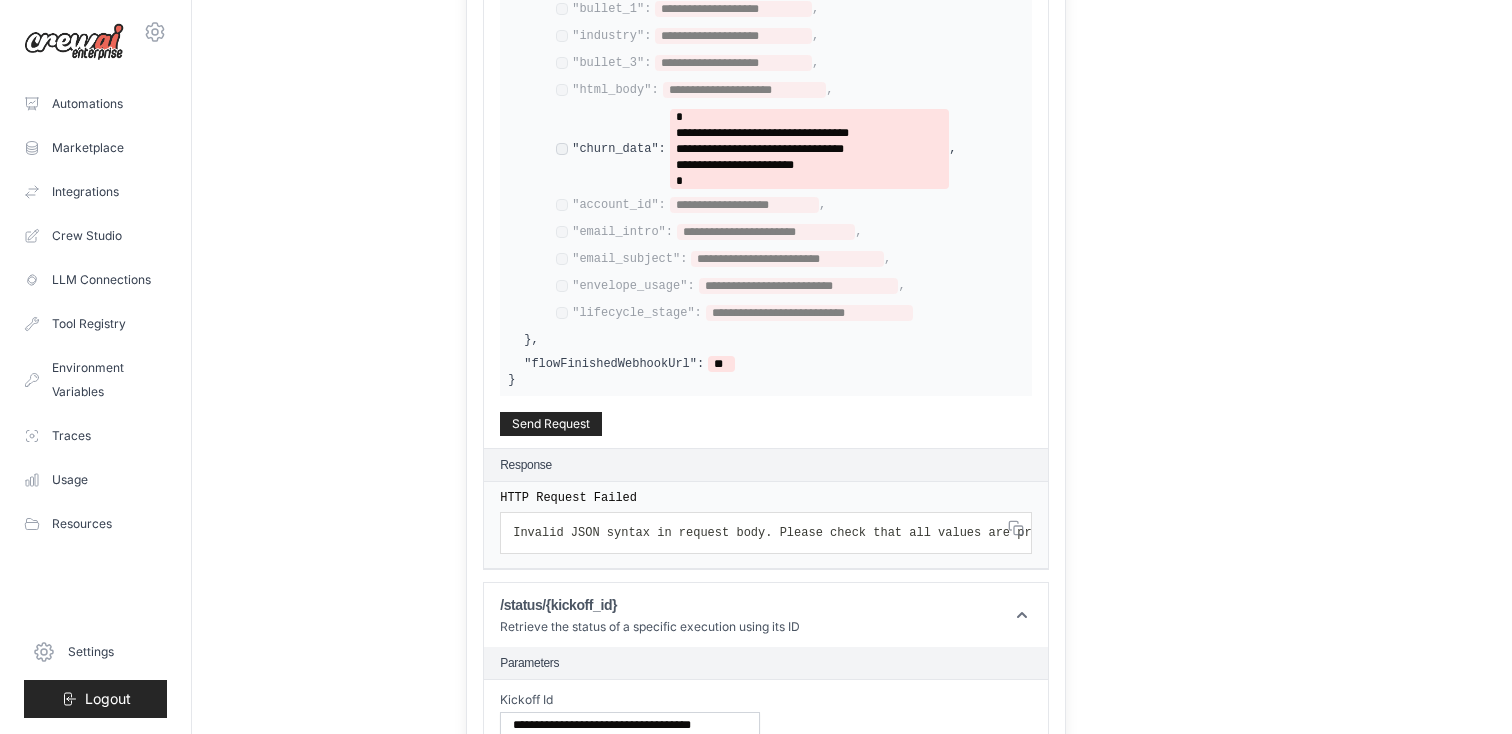 scroll, scrollTop: 0, scrollLeft: 0, axis: both 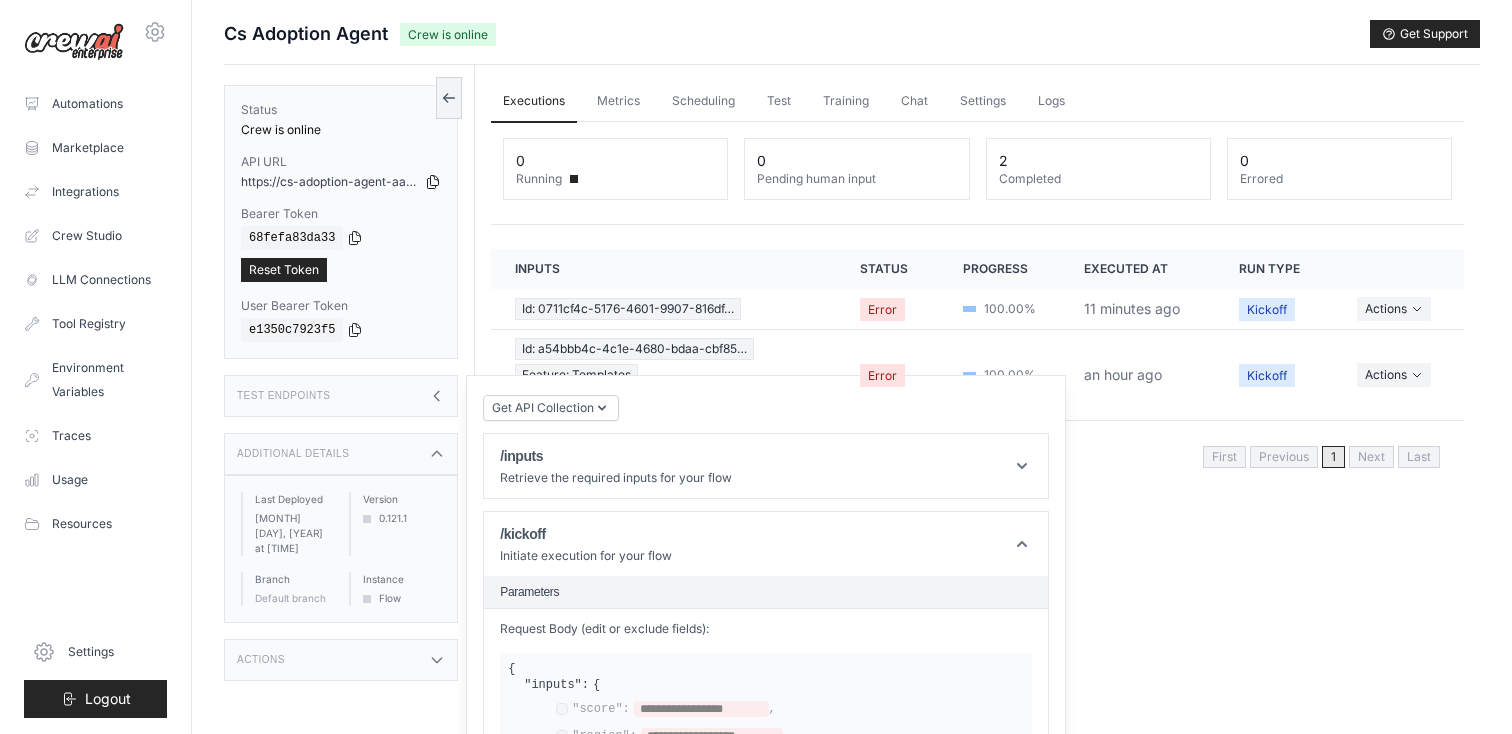 click 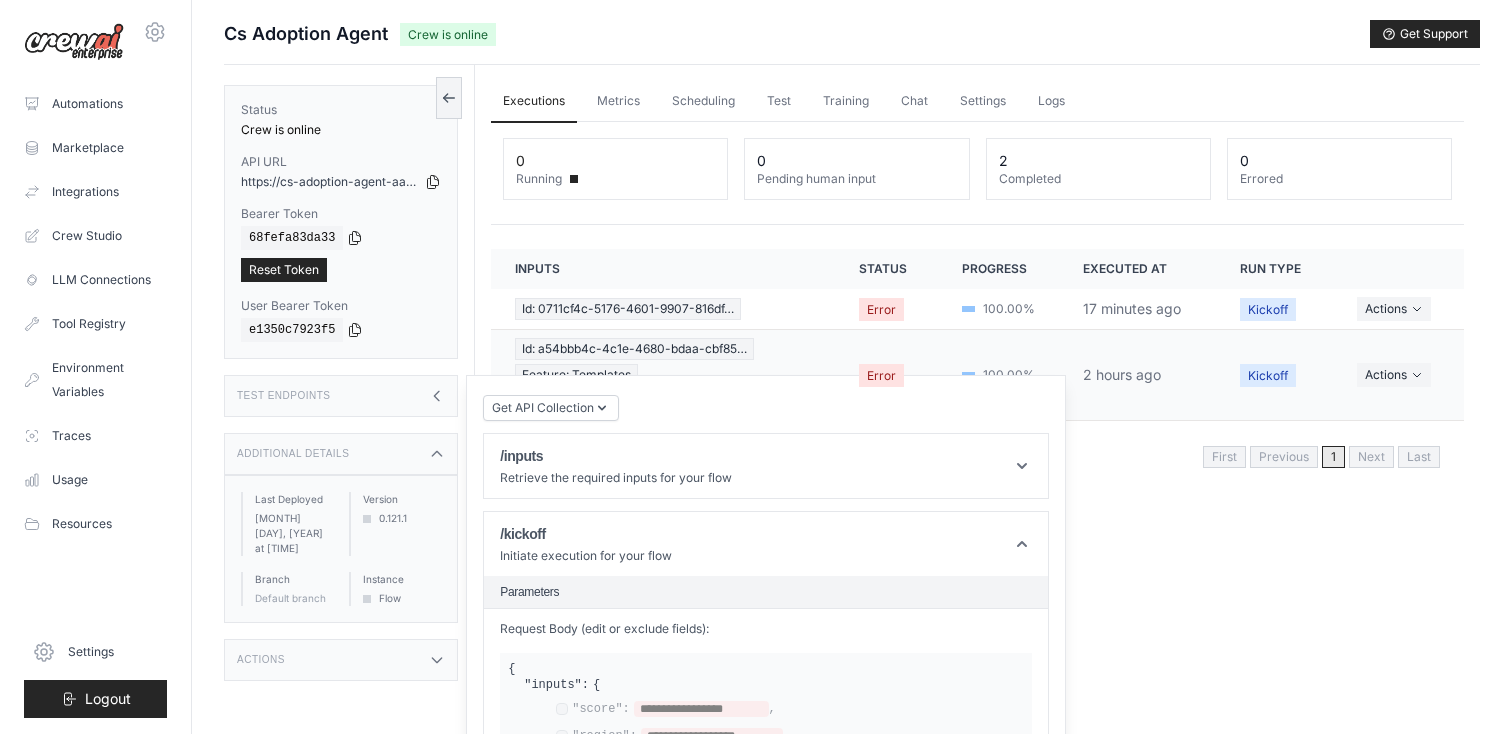 type 